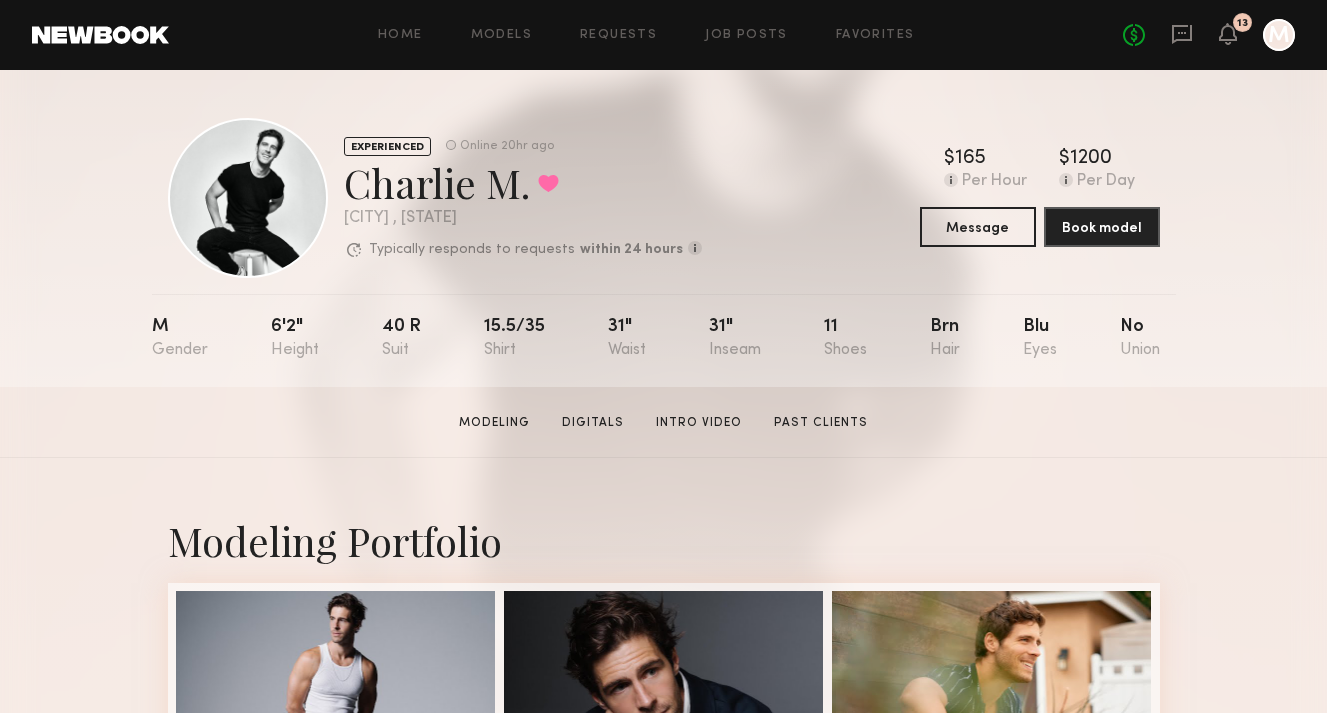 scroll, scrollTop: 0, scrollLeft: 0, axis: both 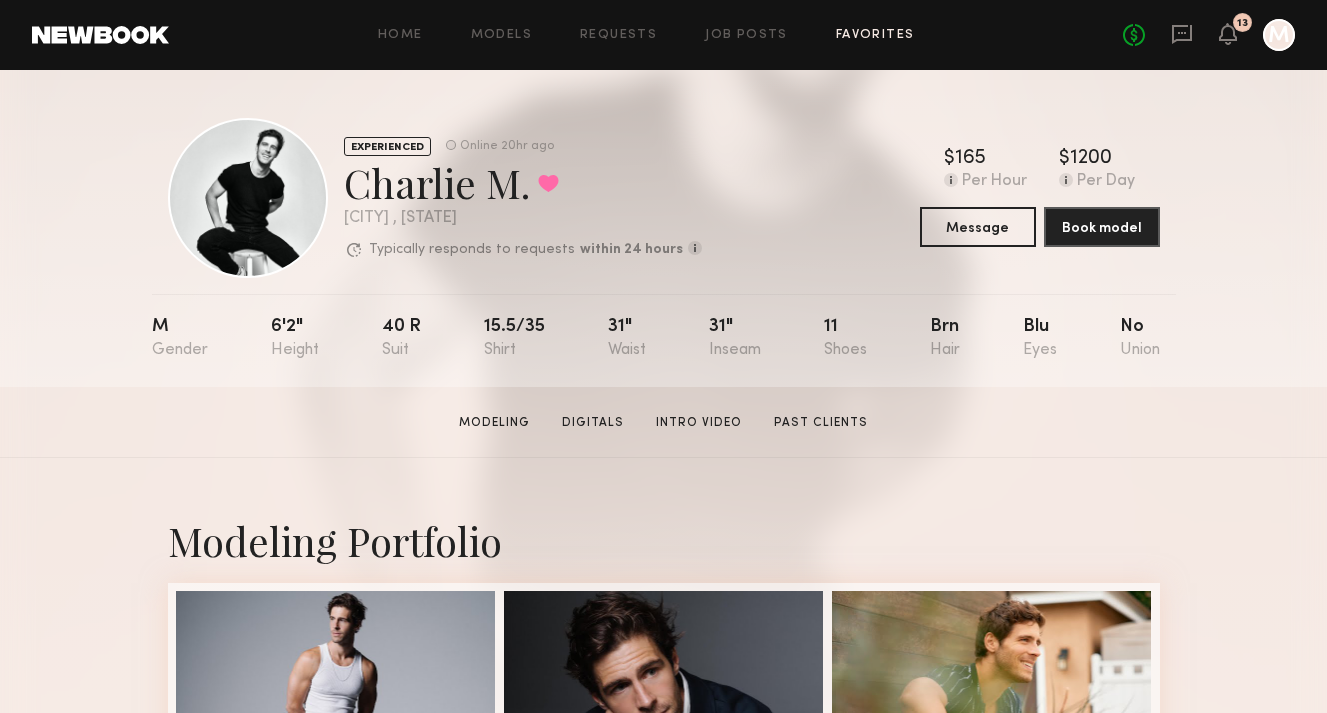 click on "Favorites" 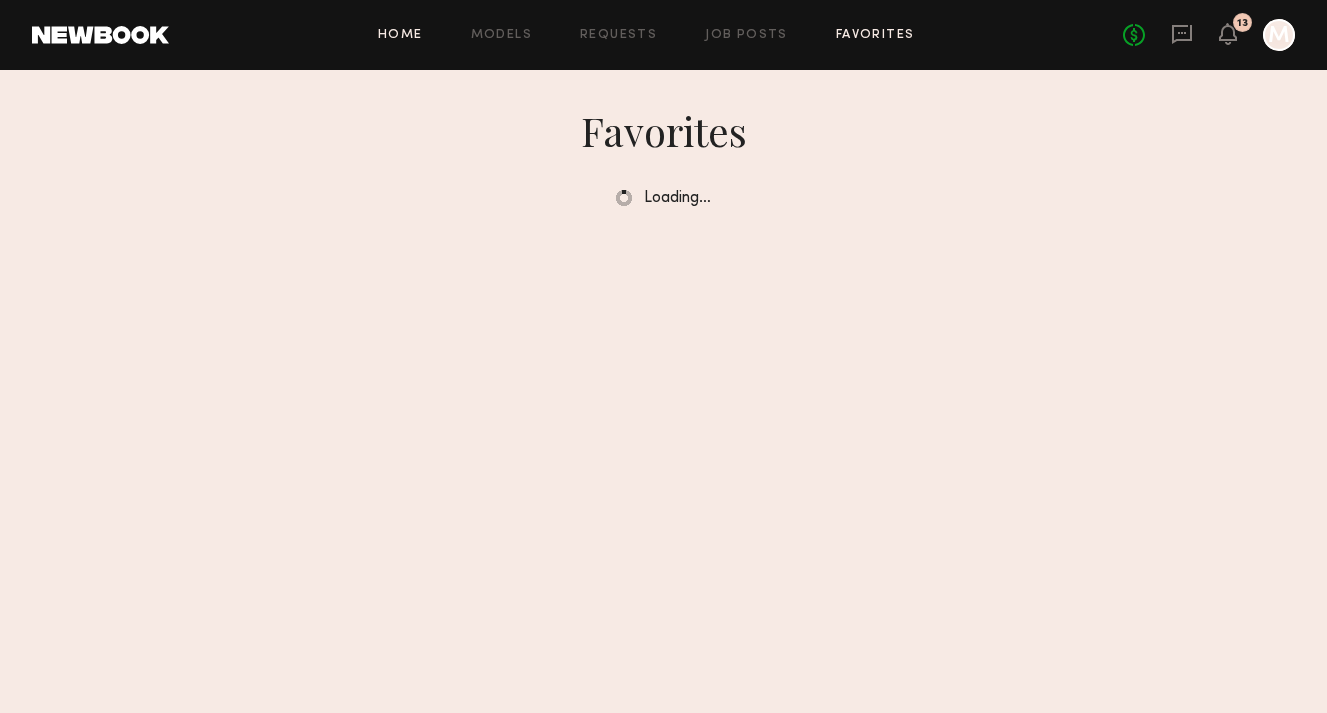 click on "Home" 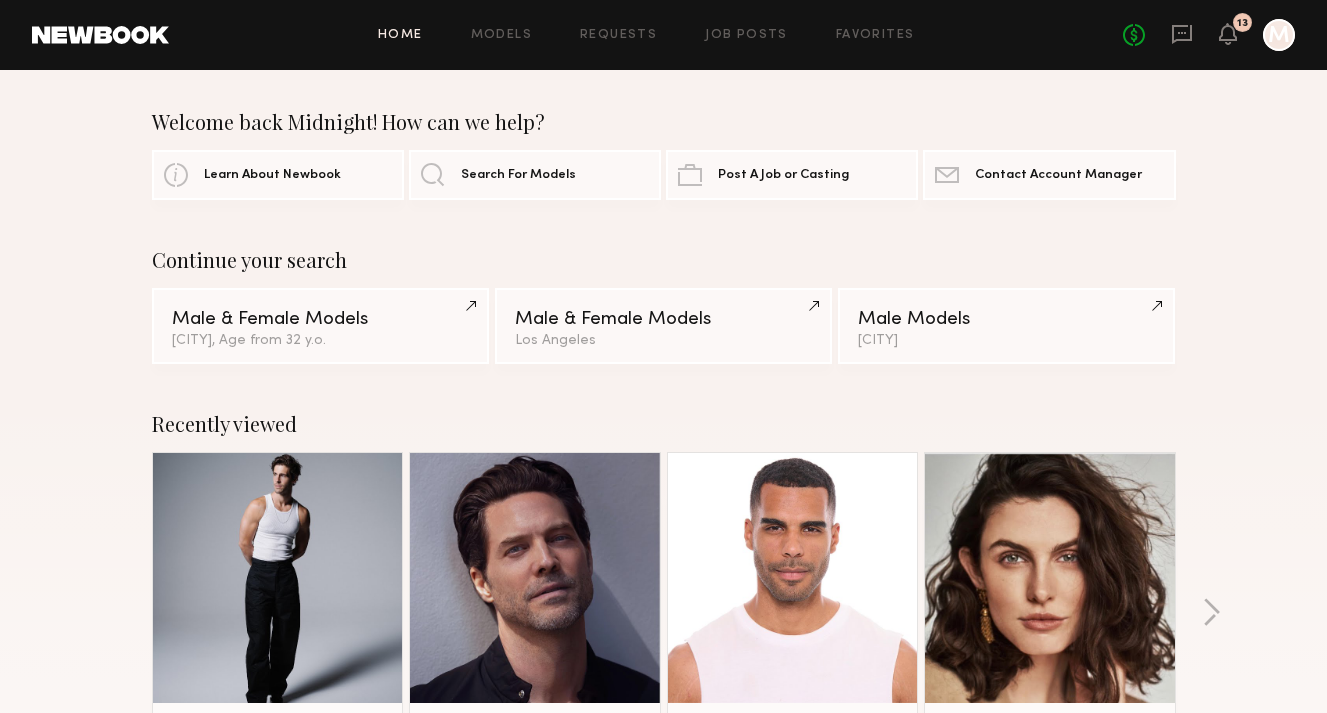 click on "Home Models Requests Job Posts Favorites Sign Out No fees up to $5,000 13 M" 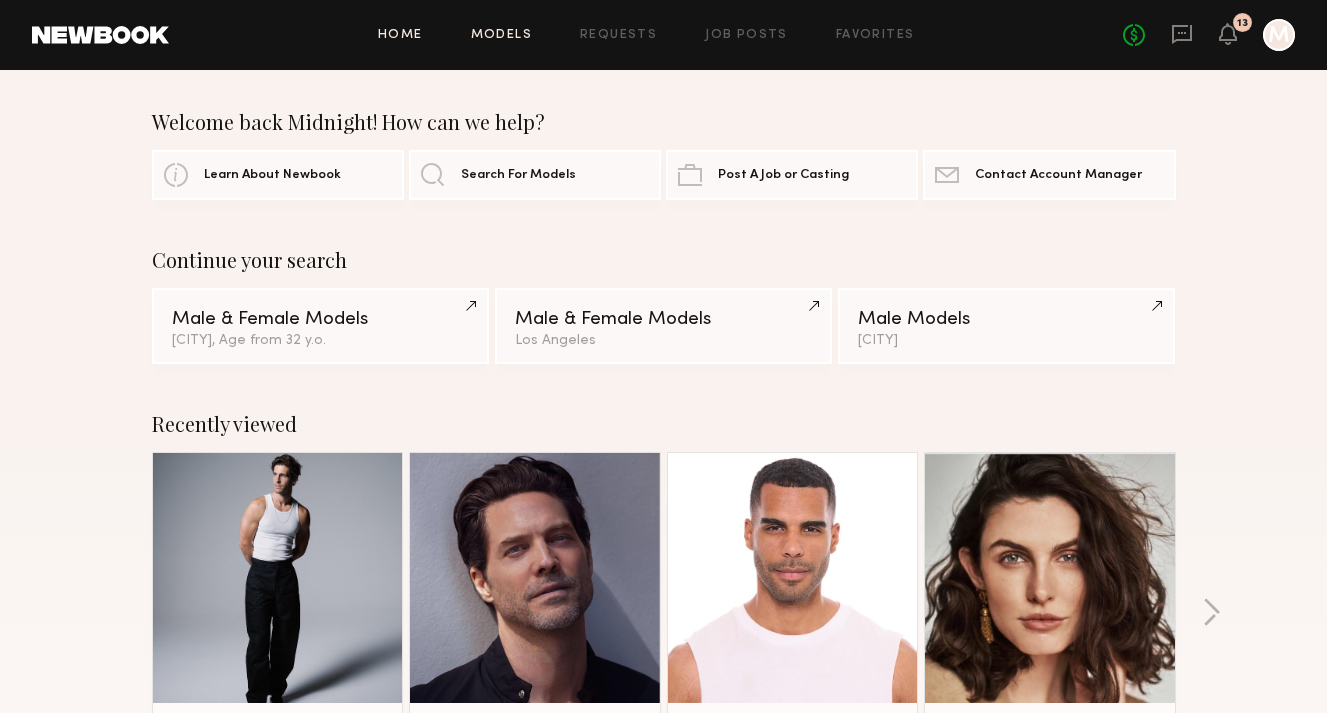 click on "Models" 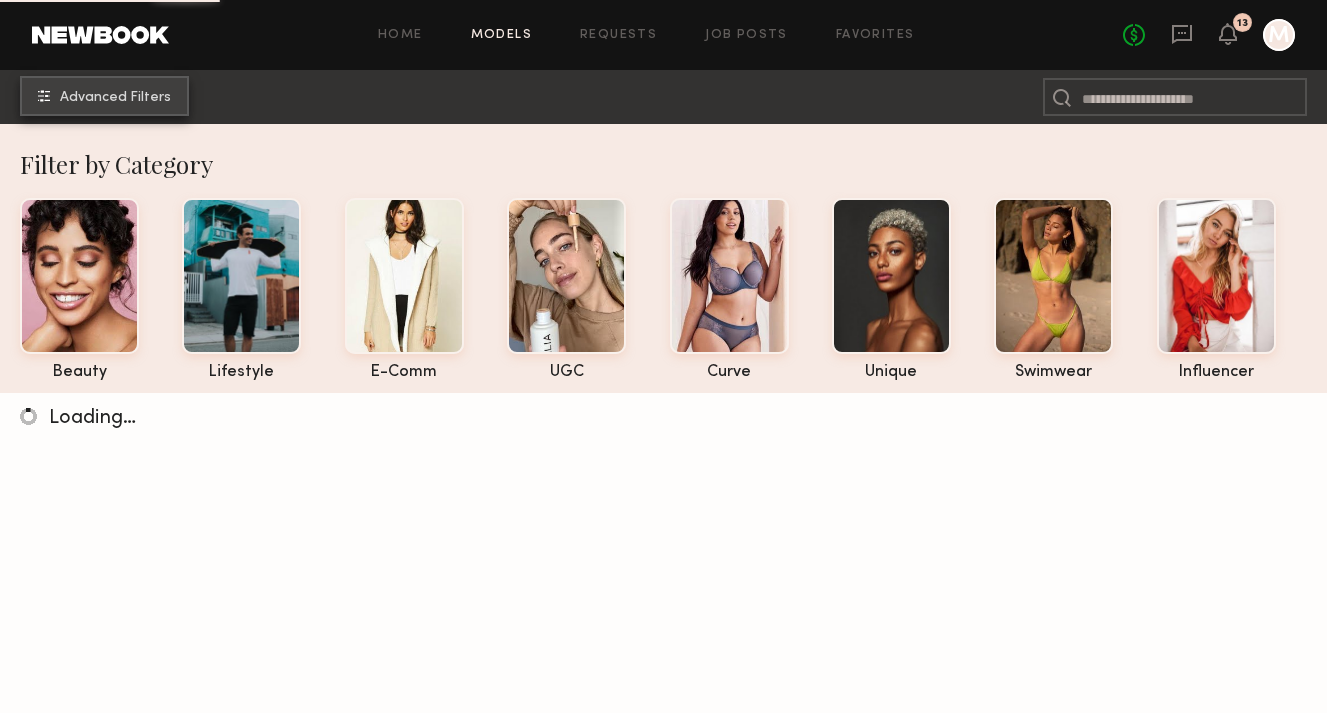 click on "Advanced Filters" 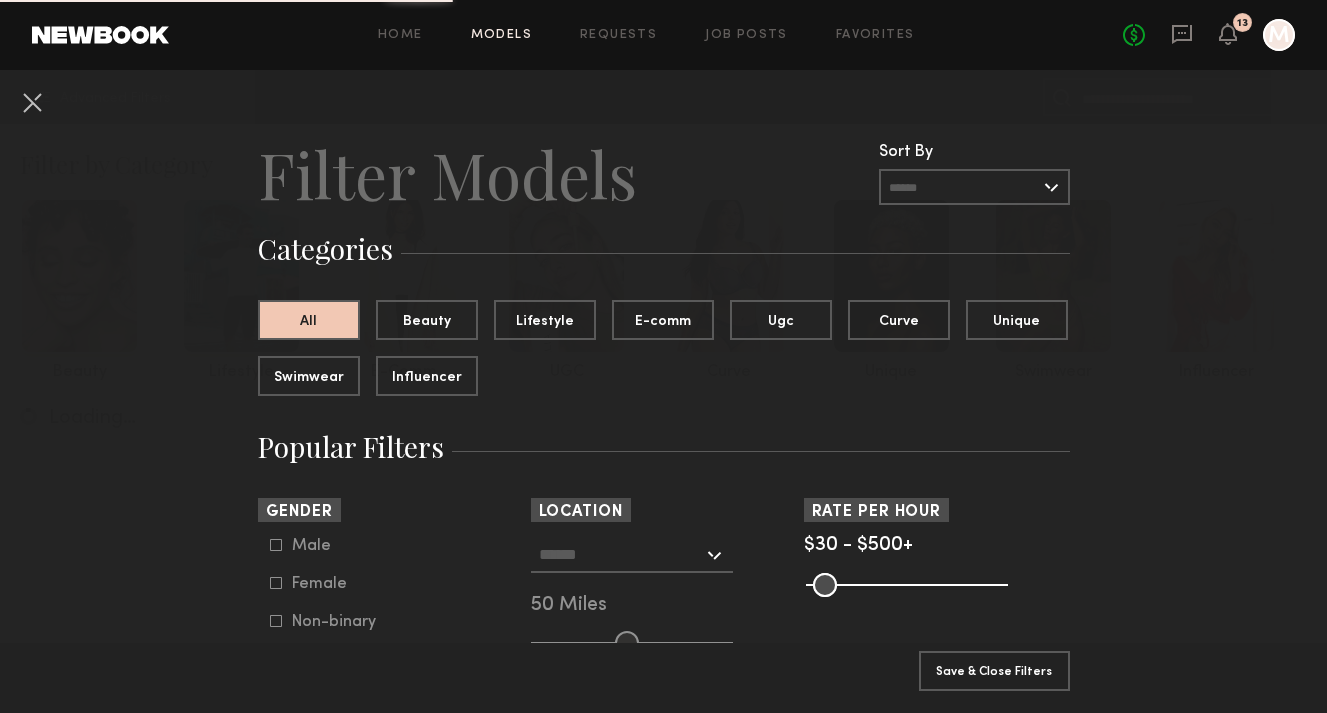 click on "Female" 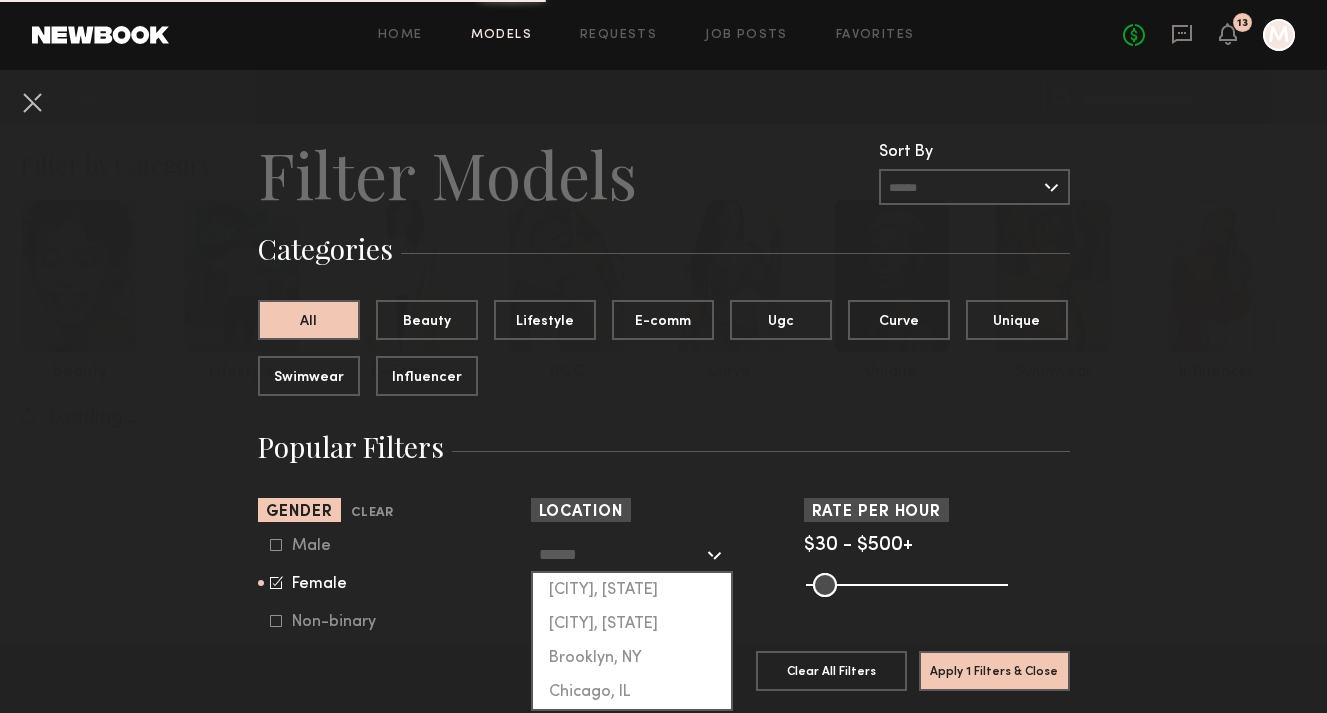 click 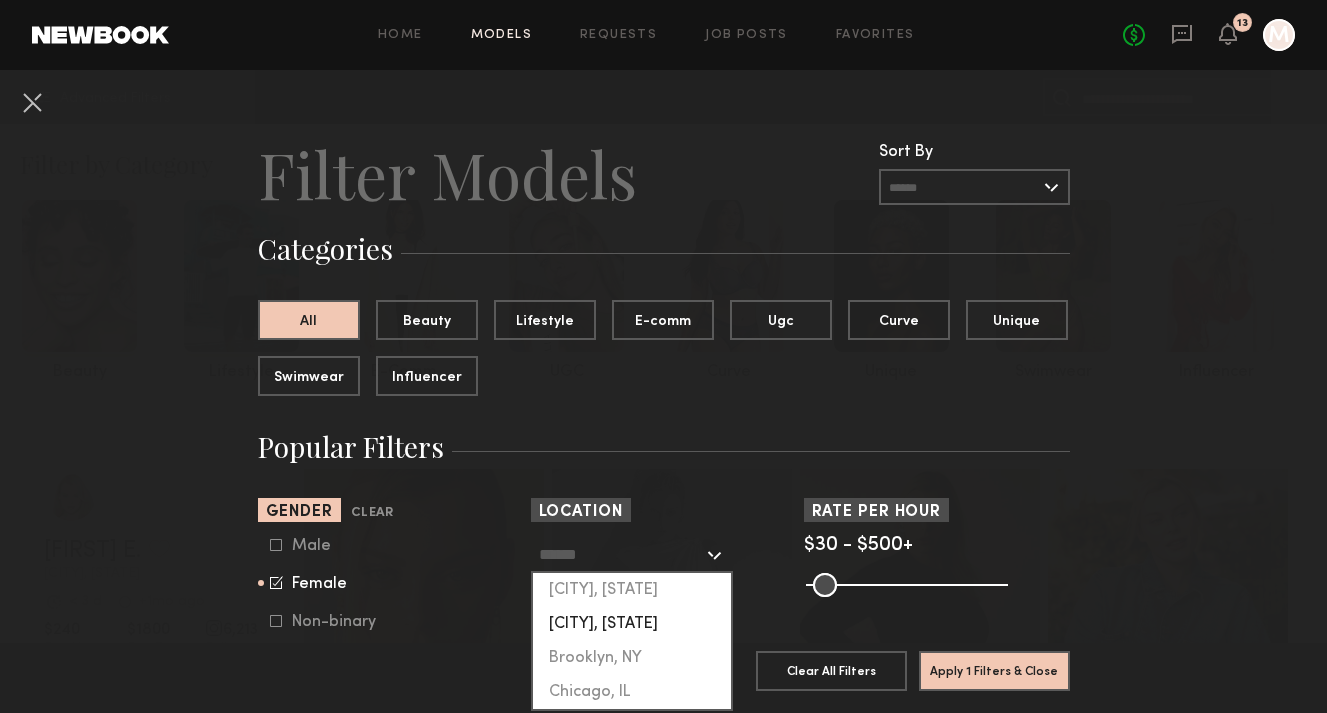 click on "New York City, NY" 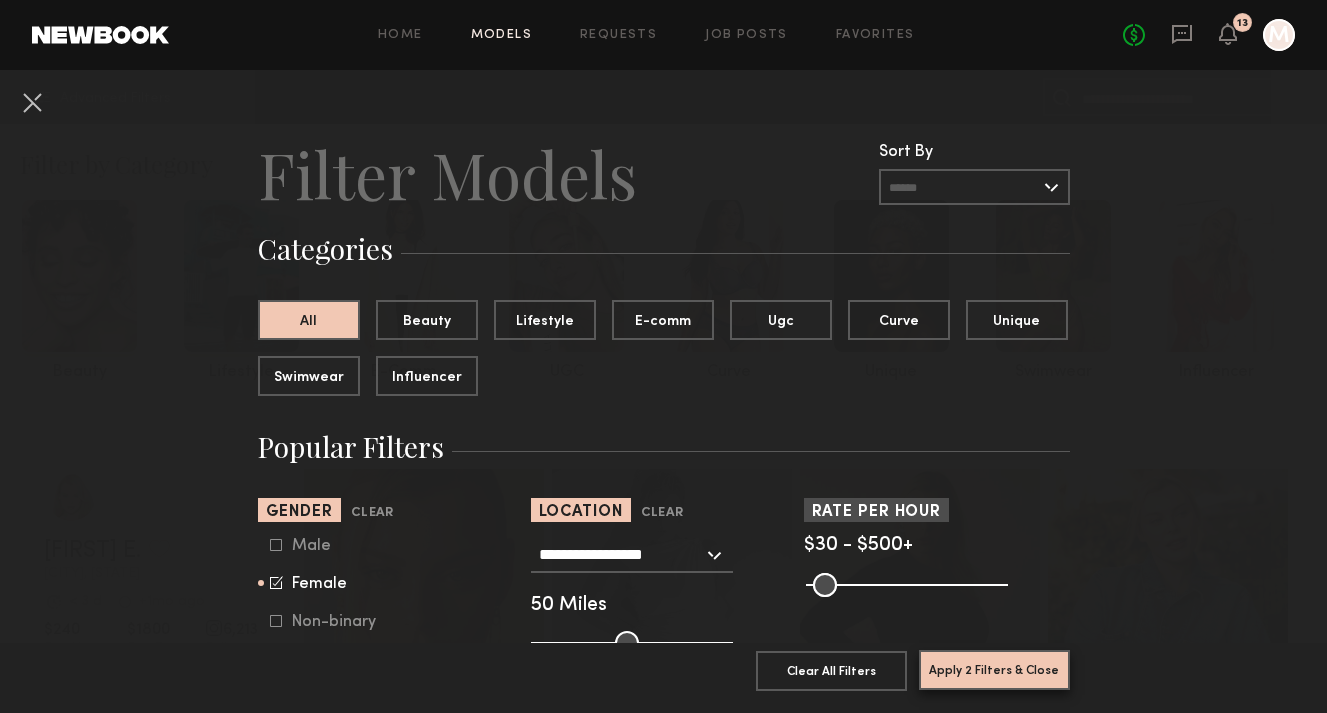 click on "Apply 2 Filters & Close" 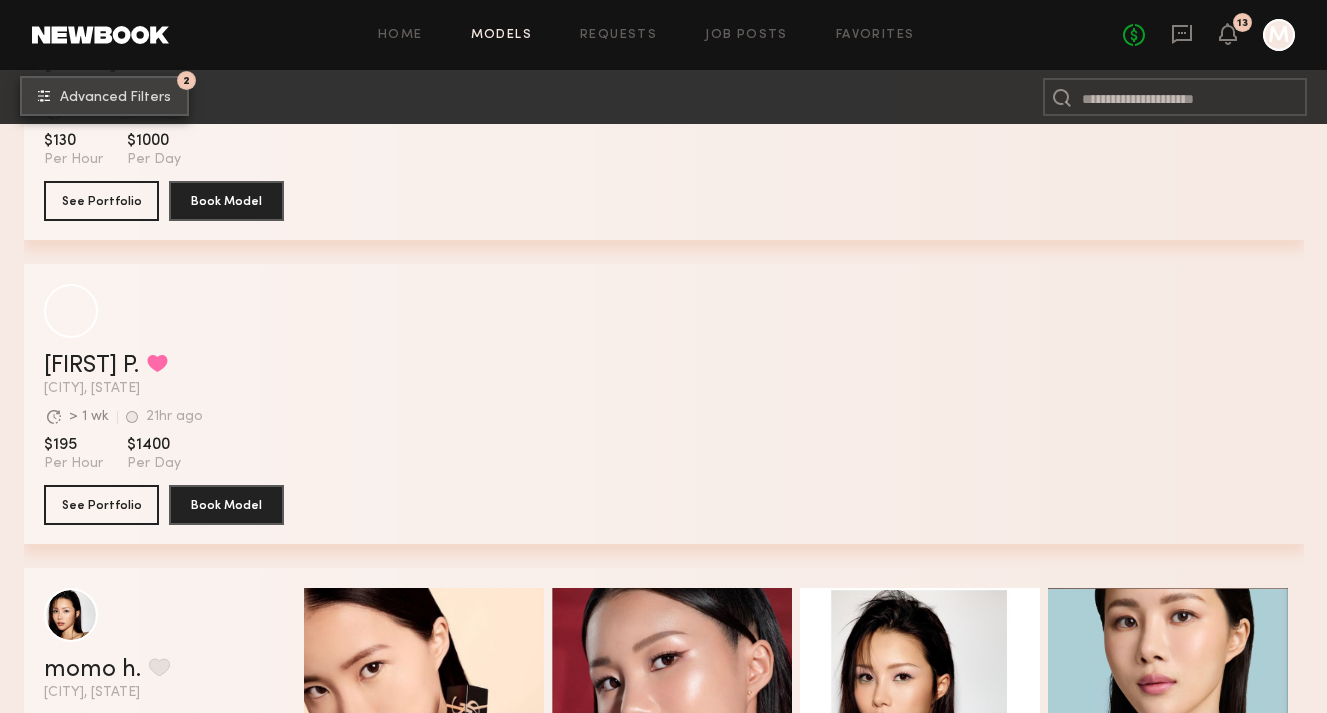 scroll, scrollTop: 4058, scrollLeft: 0, axis: vertical 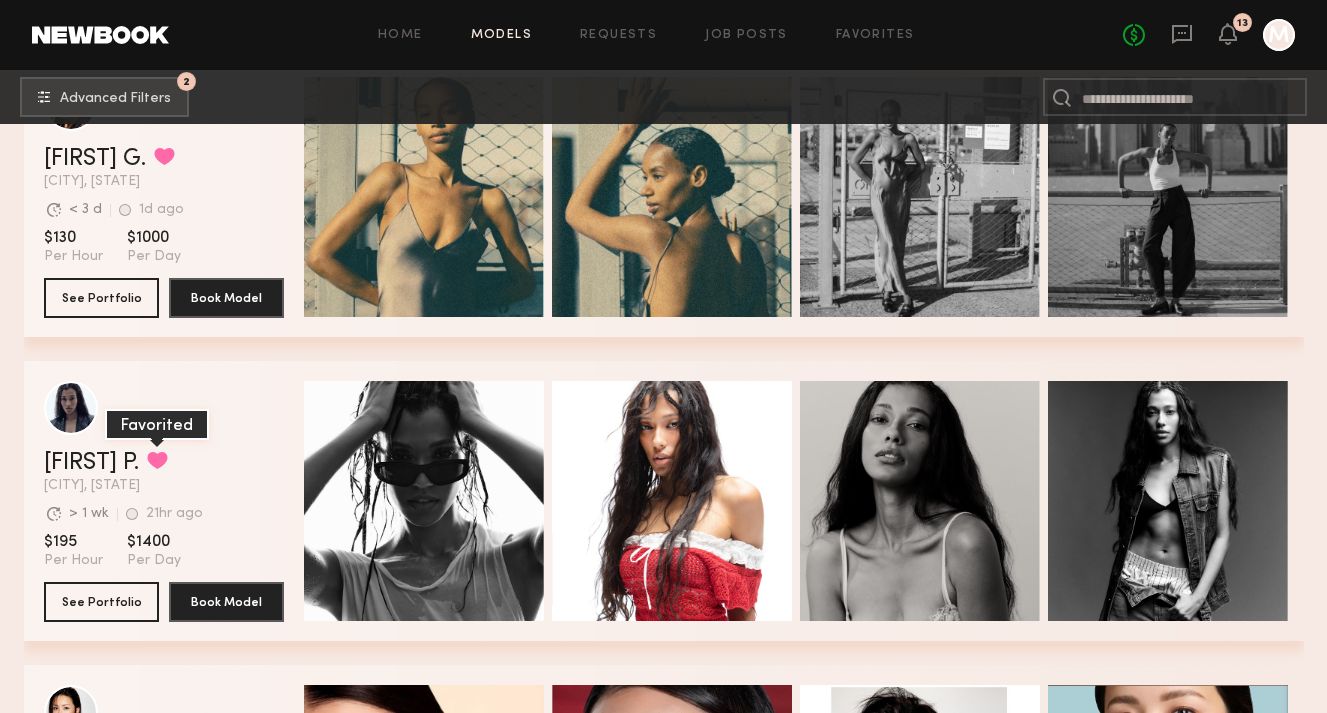 click 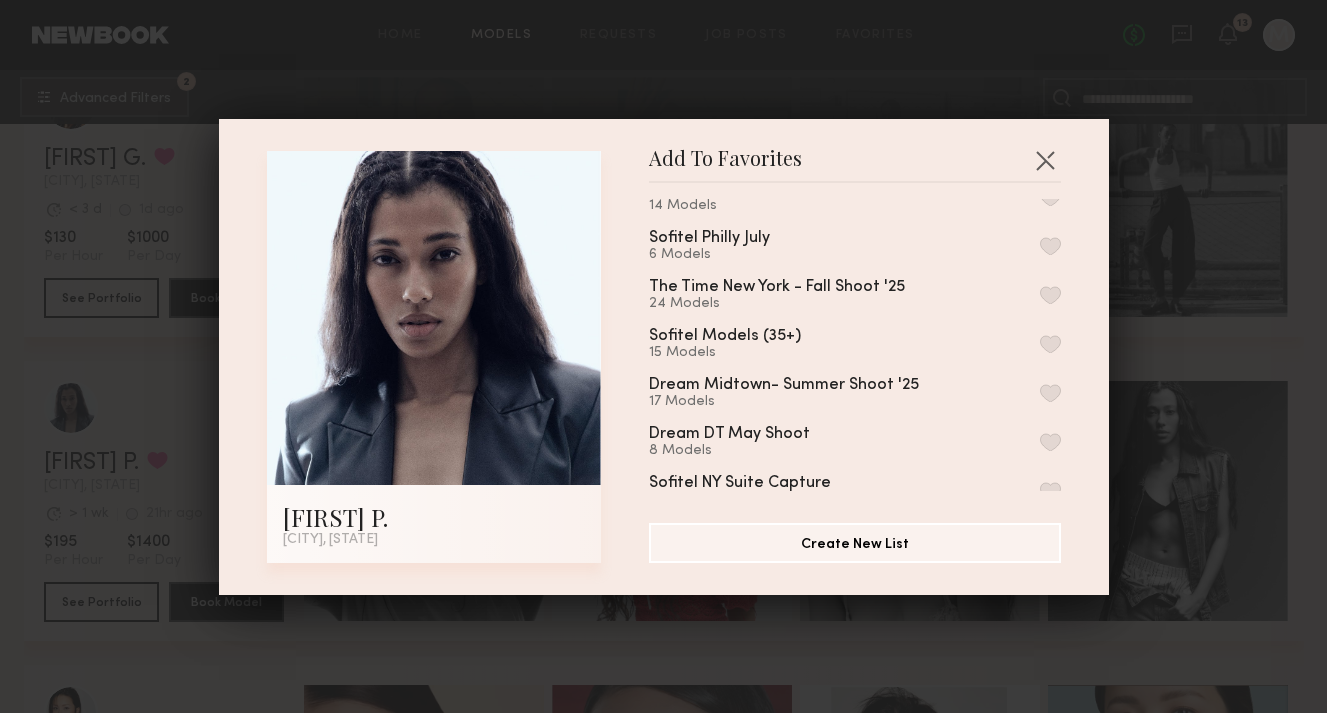 scroll, scrollTop: 0, scrollLeft: 0, axis: both 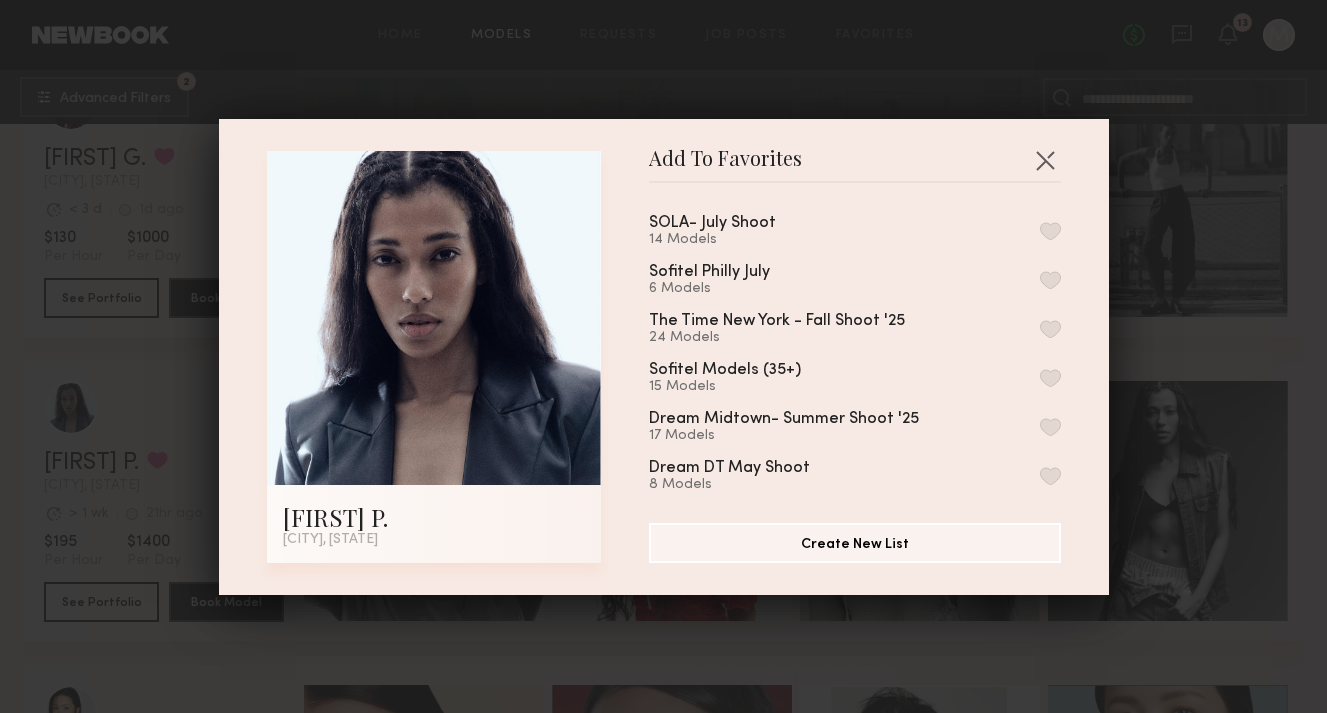 click at bounding box center (1050, 427) 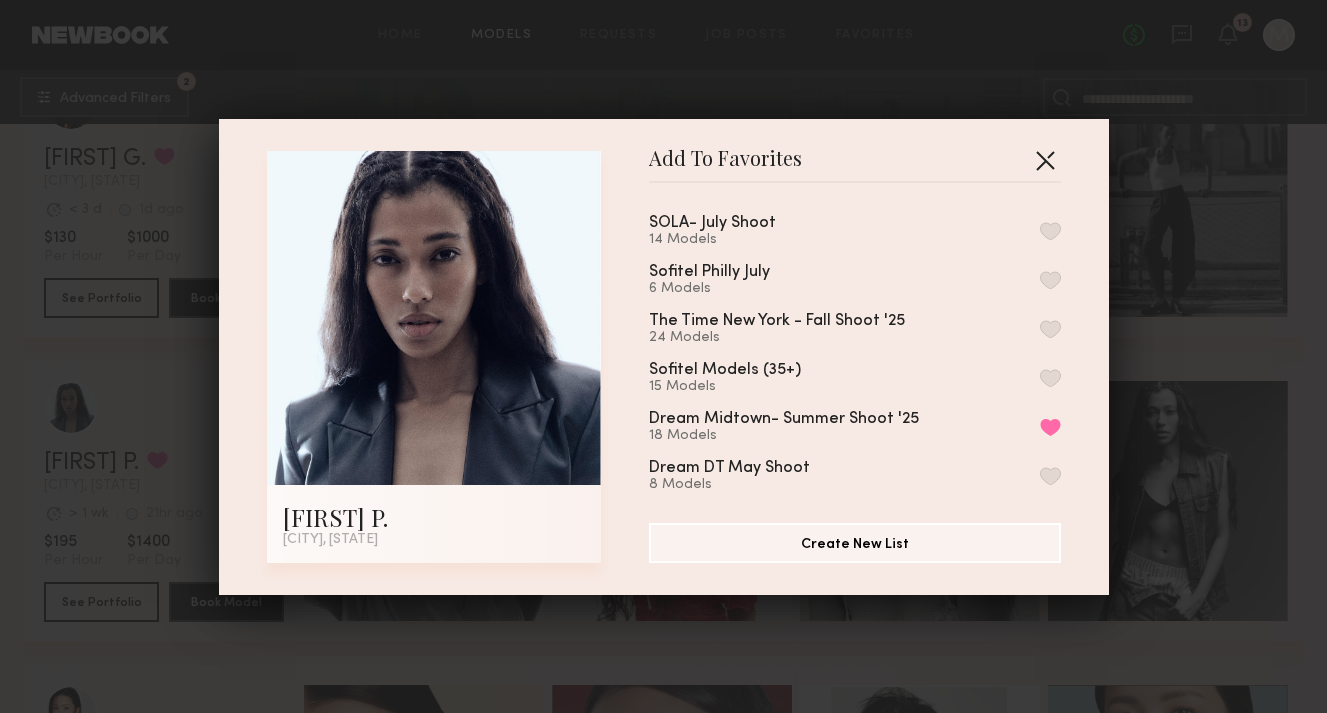 click at bounding box center [1045, 160] 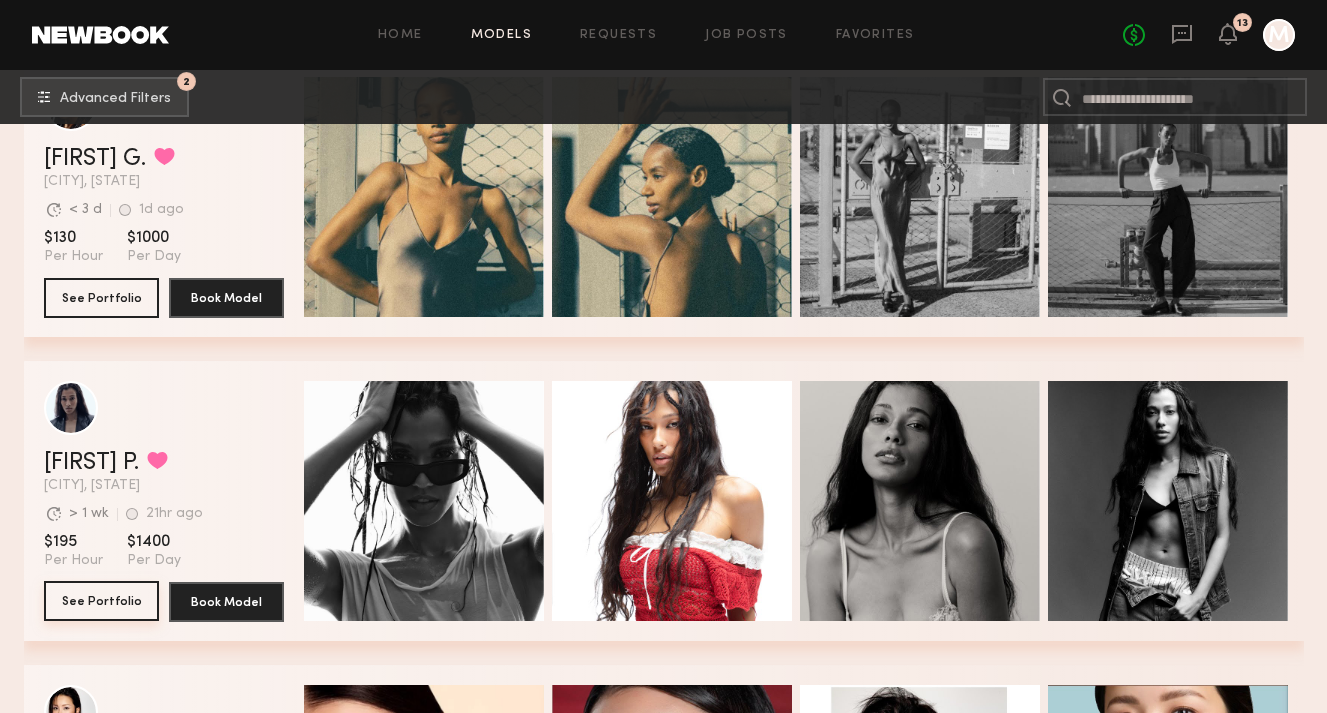 click on "See Portfolio" 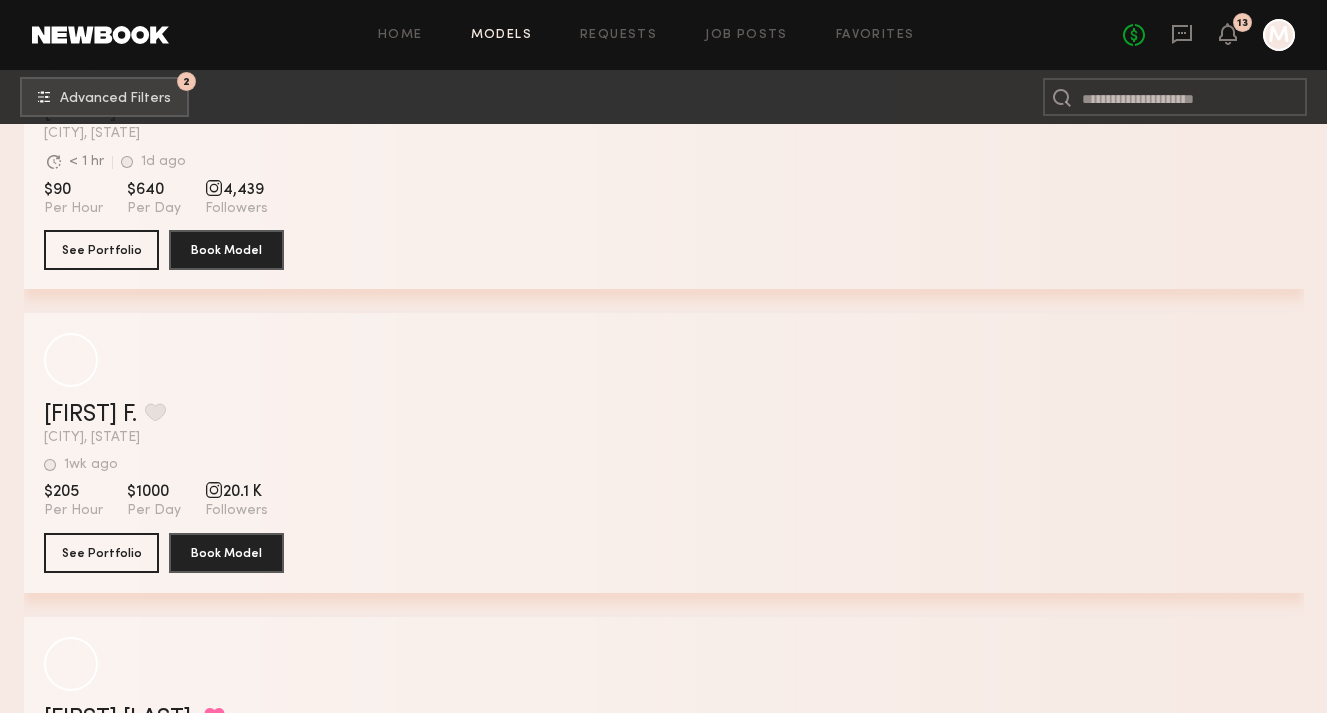 scroll, scrollTop: 12619, scrollLeft: 0, axis: vertical 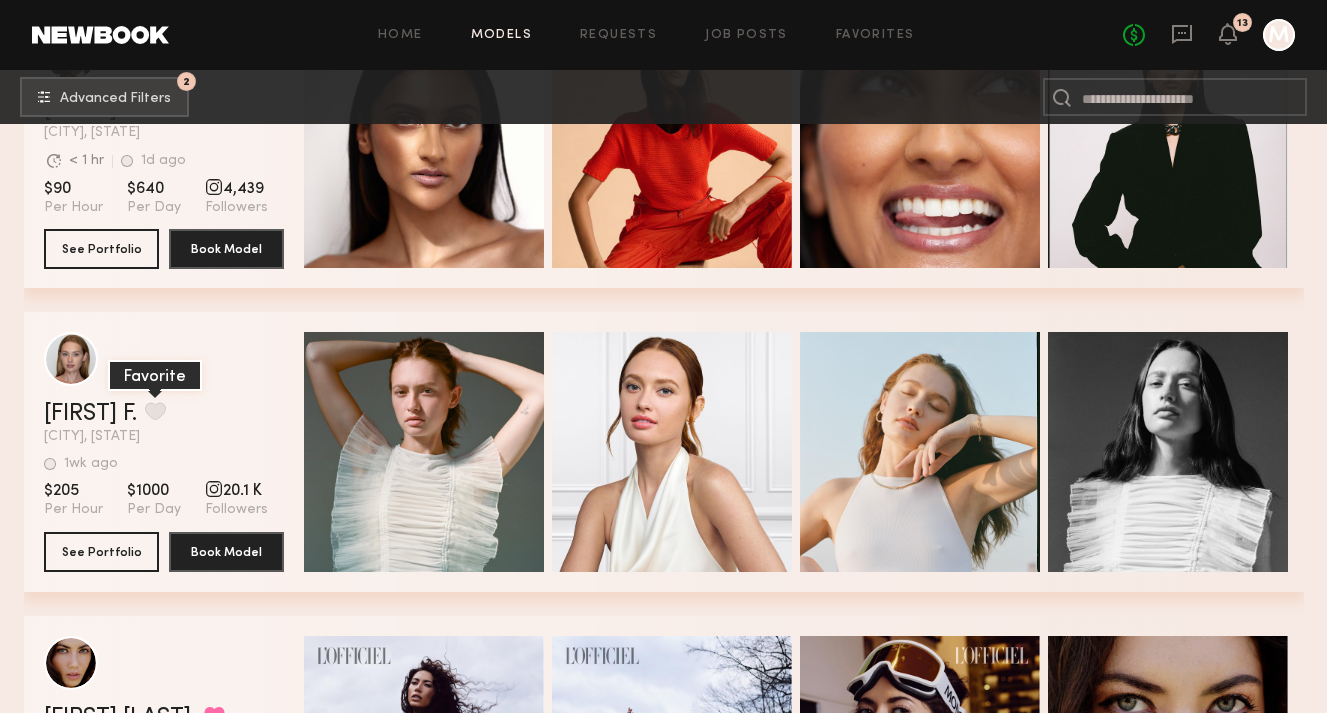 click 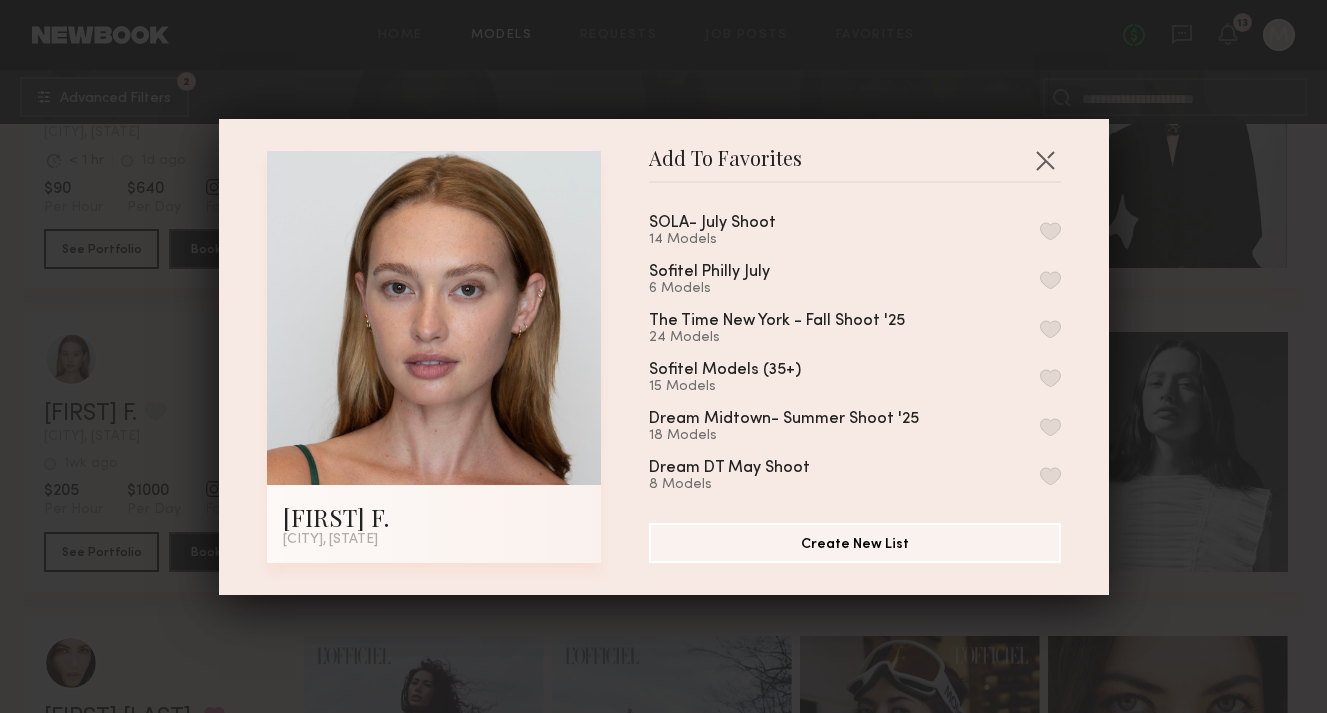 click at bounding box center (1050, 427) 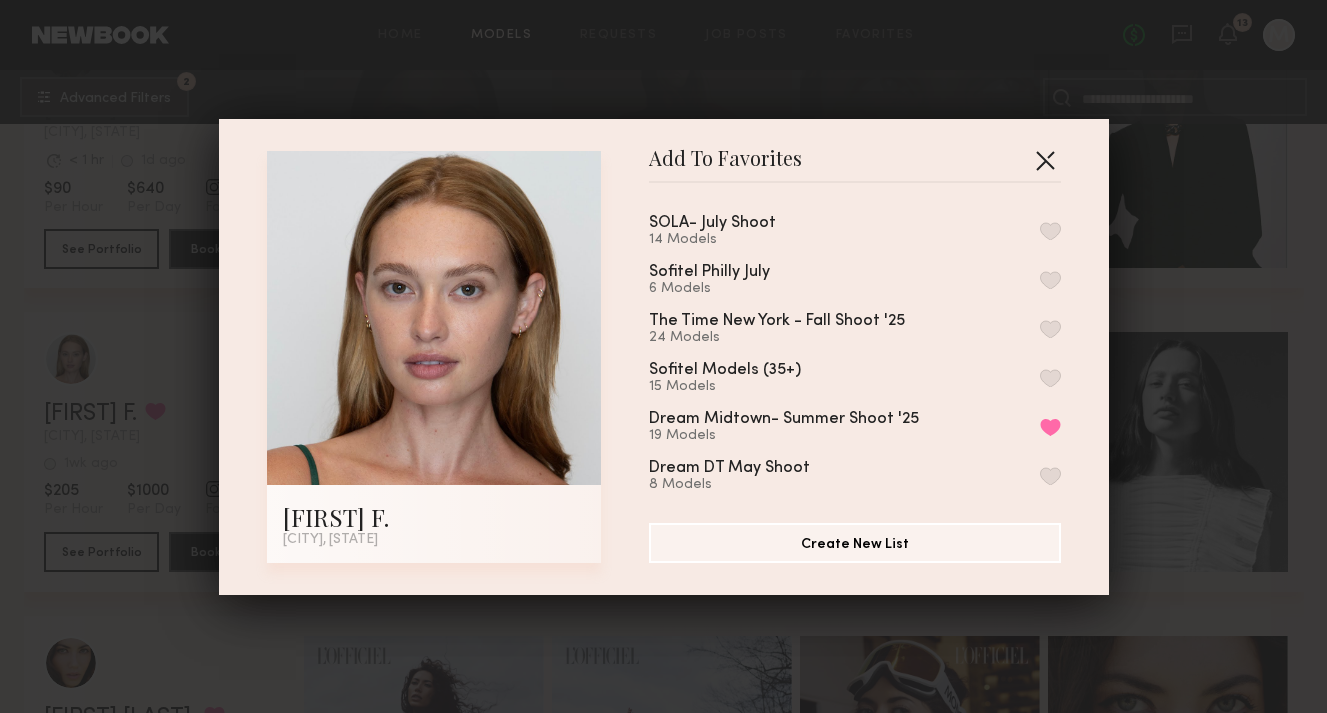 click at bounding box center [1045, 160] 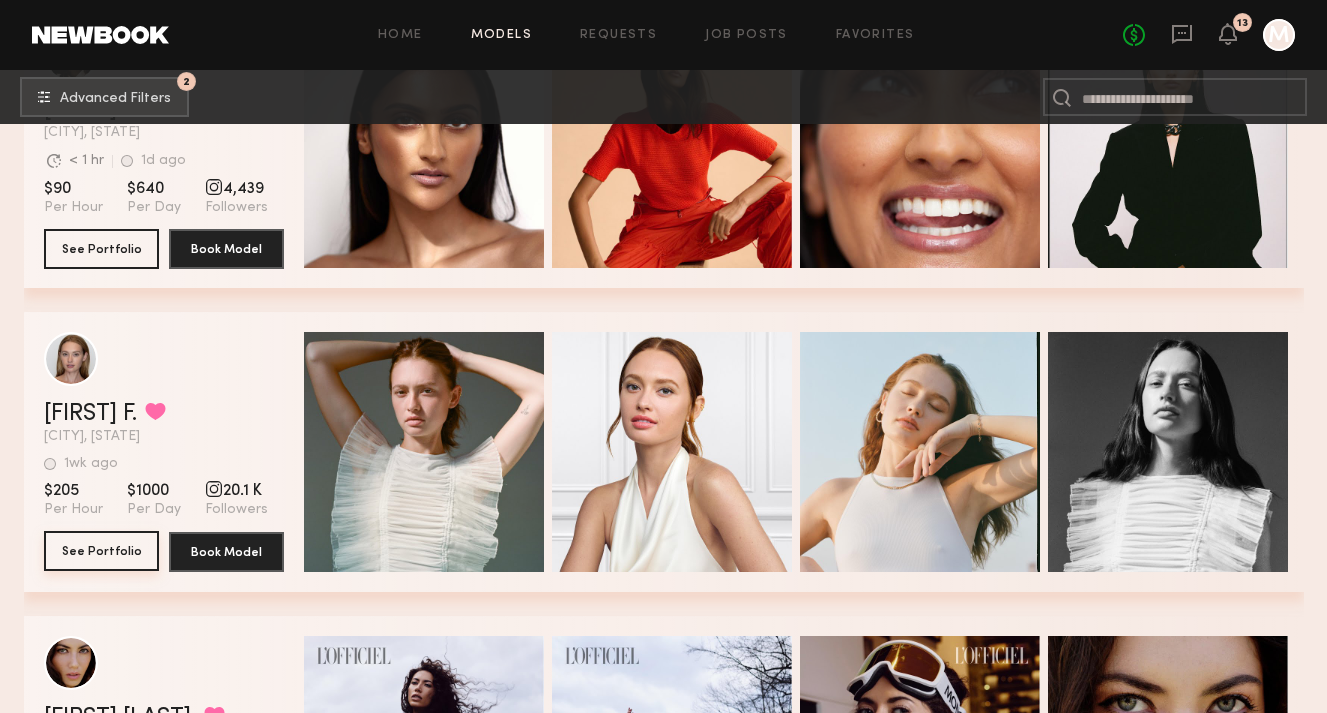 click on "See Portfolio" 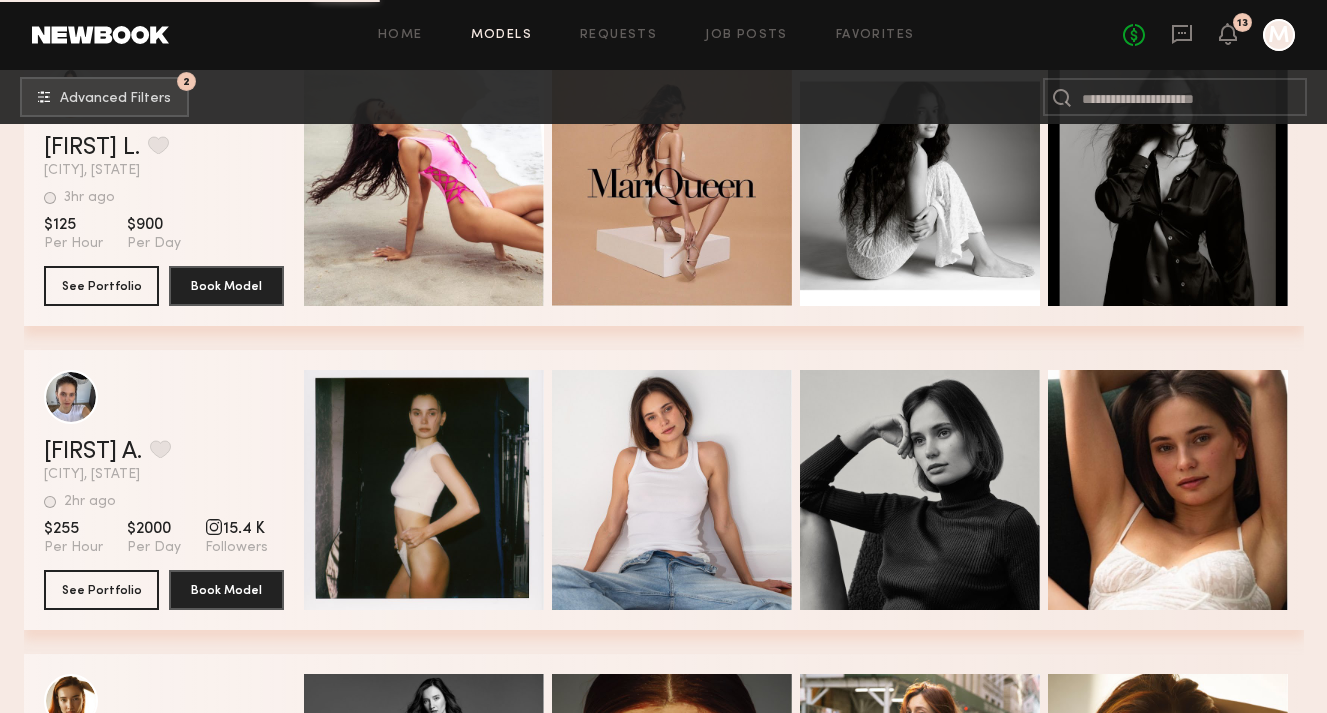 scroll, scrollTop: 13805, scrollLeft: 0, axis: vertical 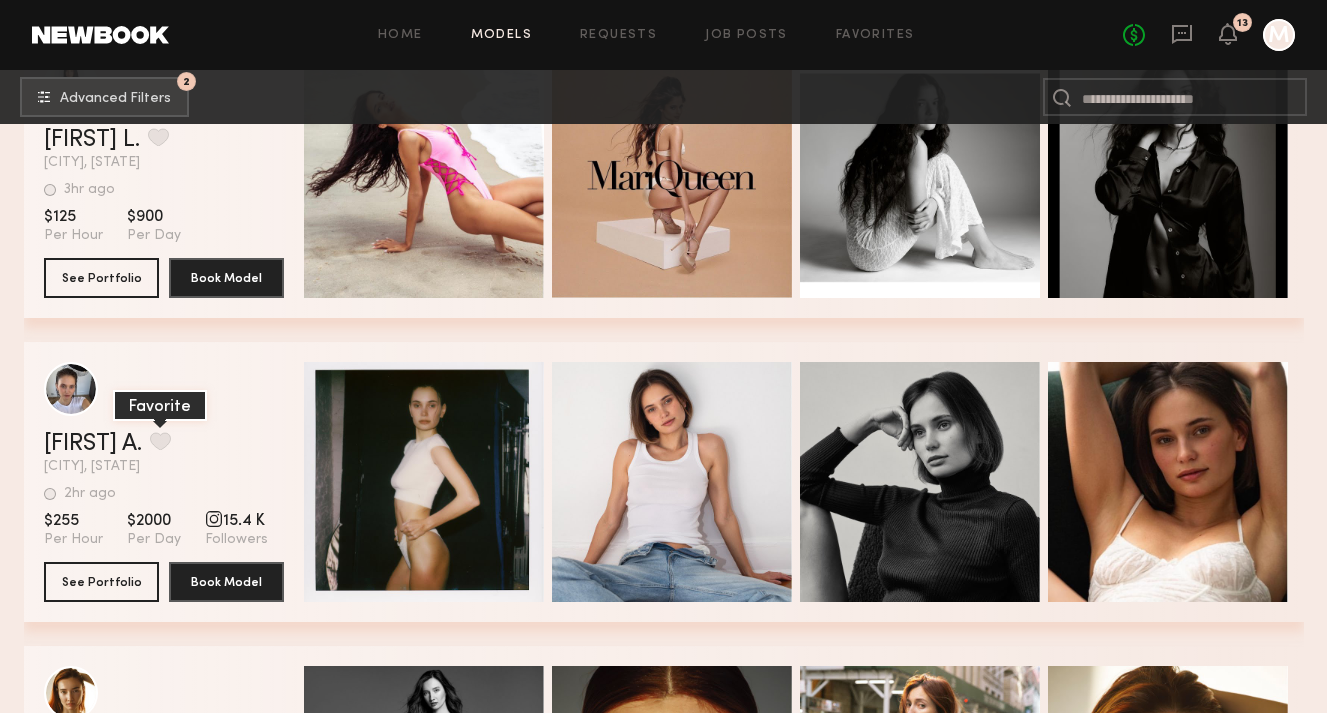 click 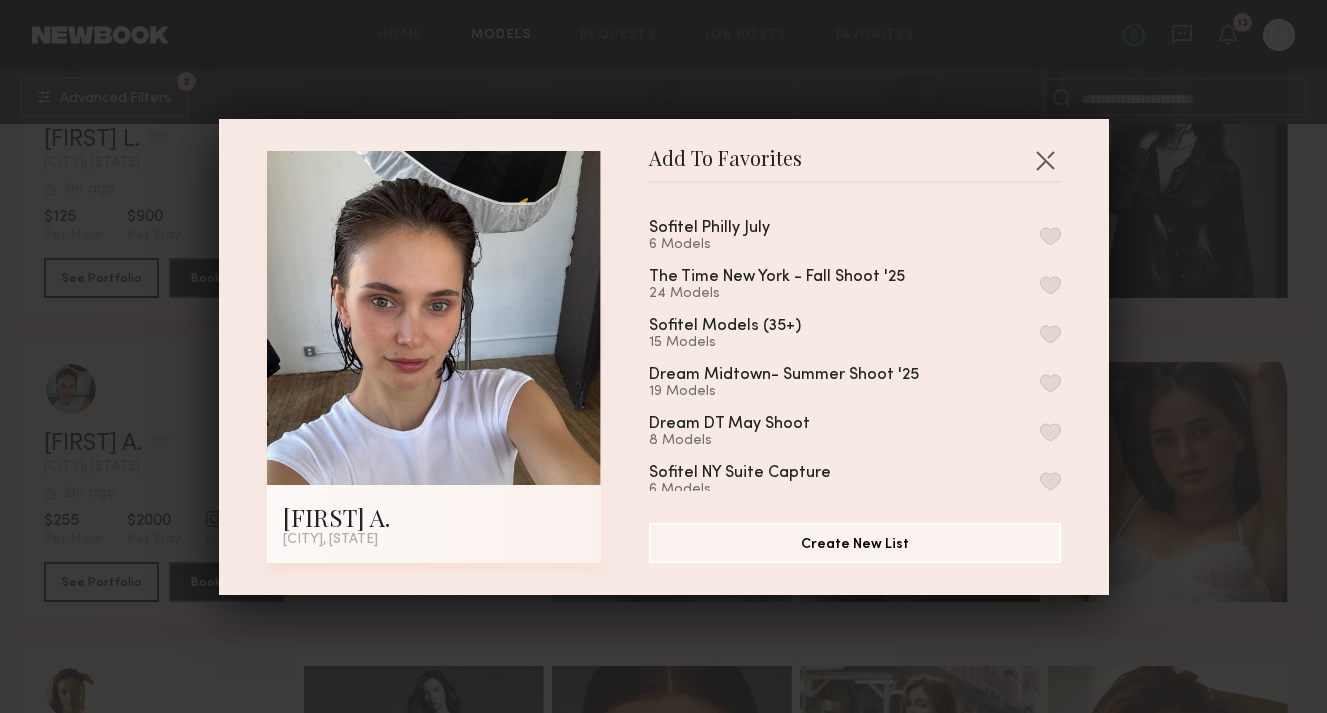 scroll, scrollTop: 45, scrollLeft: 0, axis: vertical 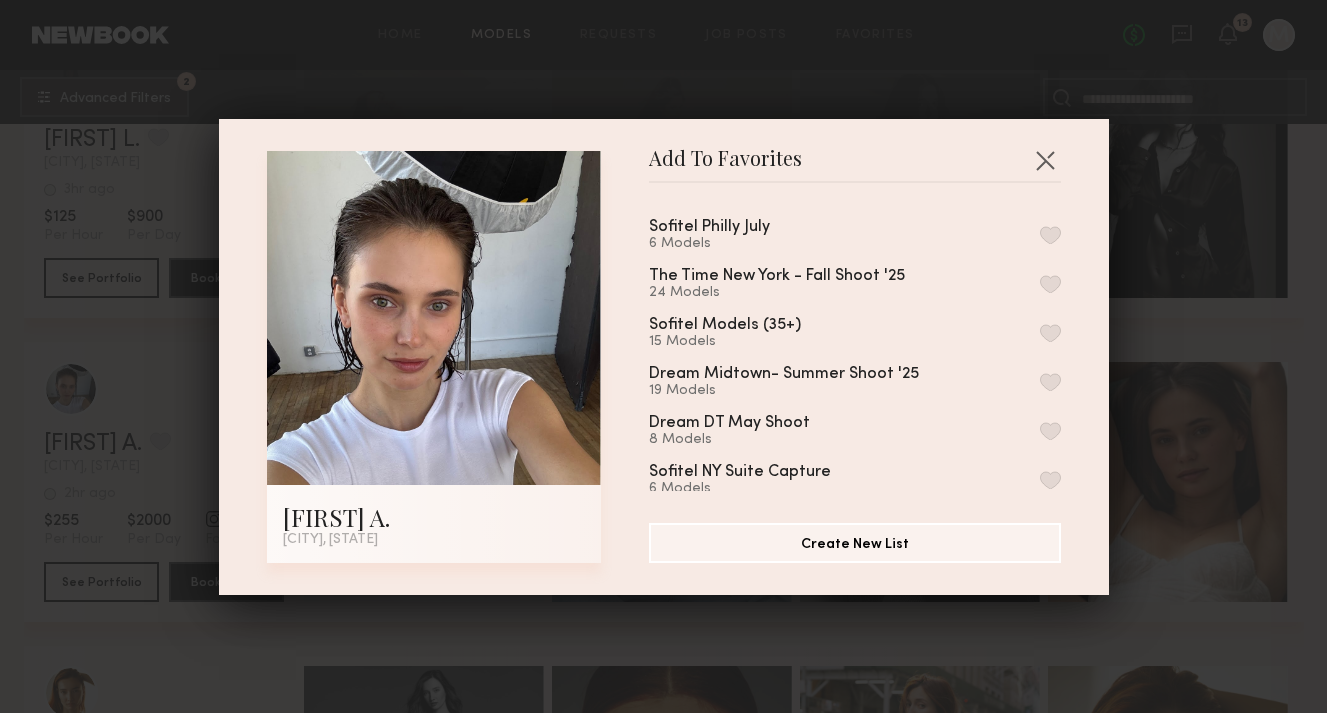 click on "SOLA- July Shoot 14   Models Sofitel Philly July 6   Models The Time New York - Fall Shoot '25 24   Models Sofitel Models (35+) 15   Models Dream Midtown- Summer Shoot '25 19   Models Dream DT May Shoot 8   Models Sofitel NY Suite Capture 6   Models Sofitel LA- March 5   Models Sofitel DC- April 9   Models Novotel Miami Shoot- March 2   Models Fairmont Breakers 2025 15   Models Yotel SF 2025 3   Models Time NYC- February Shoot 10   Models Fairmont Breakers Long Beach 5   Models Fairmont Grand Del Mar 7   Models Keswick Hall- Fall Shoot 8   Models Novotel- Halloween Cocktail 5   Models Sofitel DC September Shoot 7   Models Sofitel Chicago- September 9   Models Sofitel LA August Shoot 6   Models Sofitel Philly- 7/30 5   Models Canopy 17   Models Sofitel Chicago Summer Shoot 7   Models June Sofitel Philly shoot 10   Models Sofitel Philly June 3rd 3   Models Sofitel Philly May Lifestyle Shoot 14   Models Sofitel NY~ Courbet Campaign 3   Models Novotel- Aquafit 4   Models Sofitel Philly April 24 Shoot 3   Models" at bounding box center (865, 345) 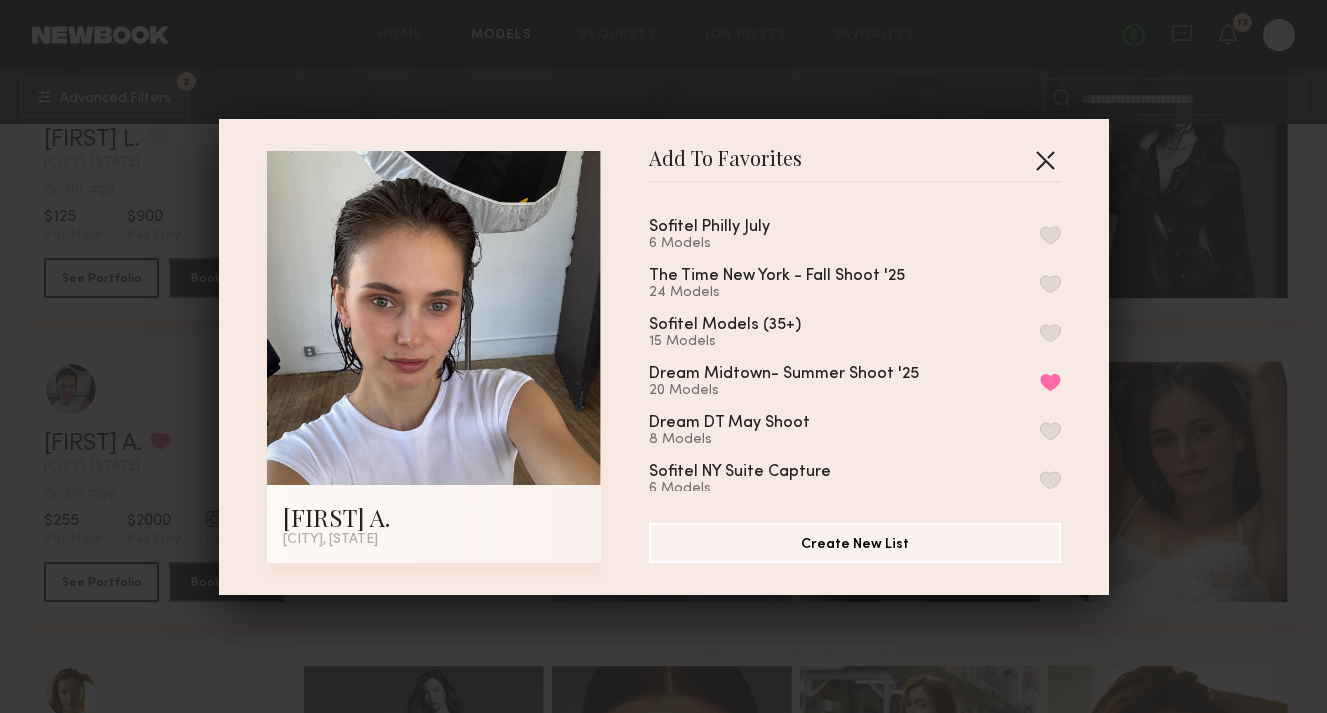 click at bounding box center [1045, 160] 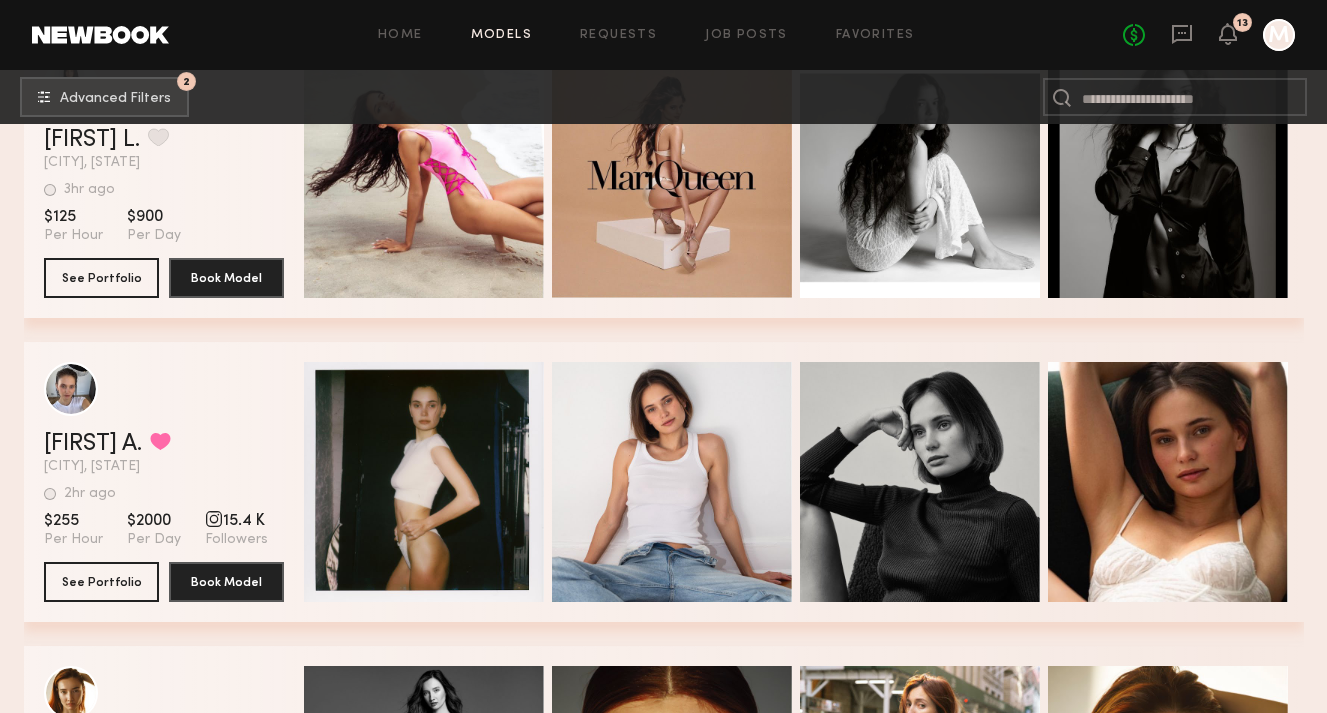 click on "Tanya A. Favorited New York City, NY 2hr ago Last Online View Portfolio 2hr ago Last Online $255 Per Hour $2000 Per Day 15.4 K Followers See Portfolio Book Model" 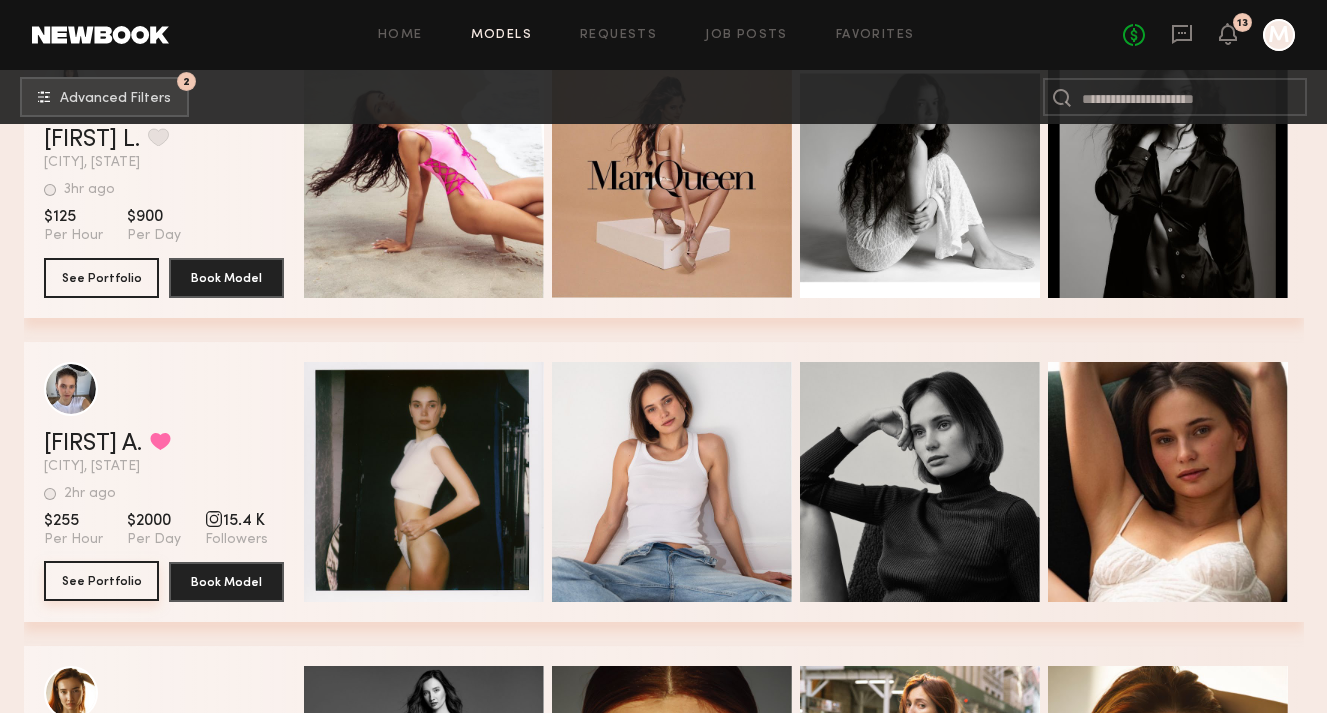 click on "See Portfolio" 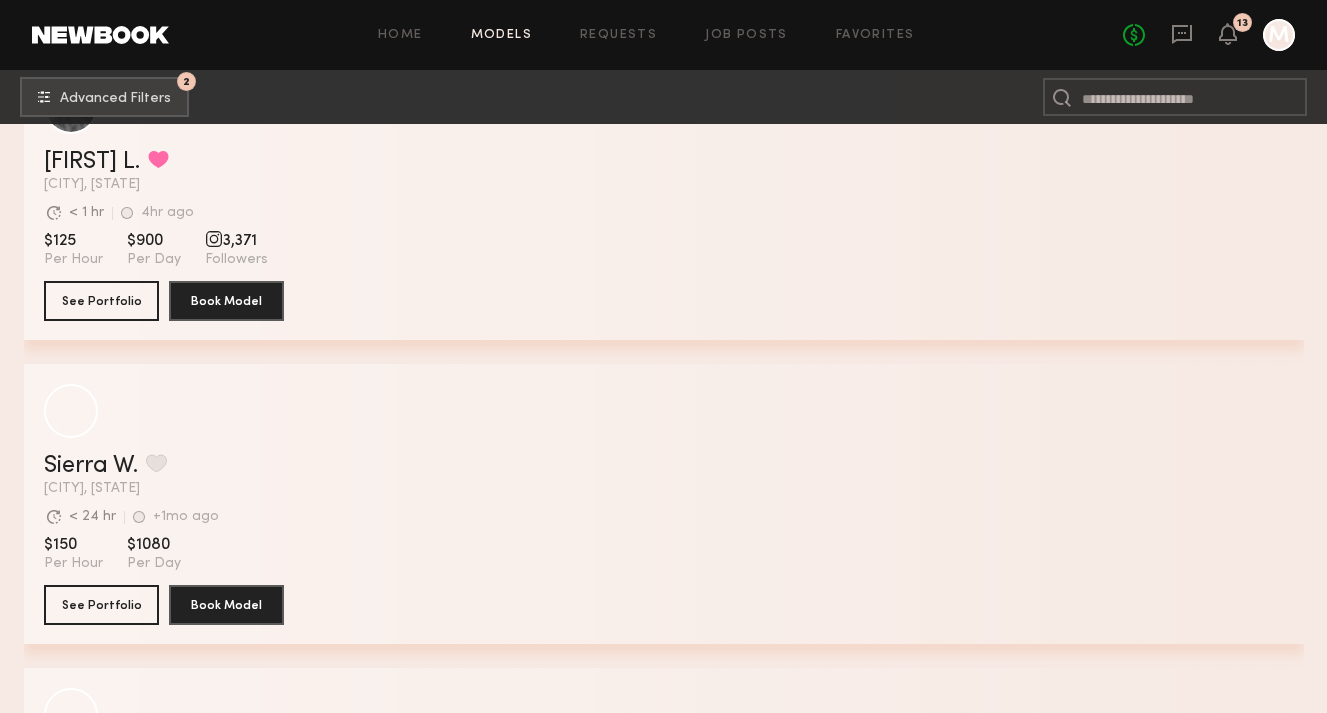 scroll, scrollTop: 19555, scrollLeft: 0, axis: vertical 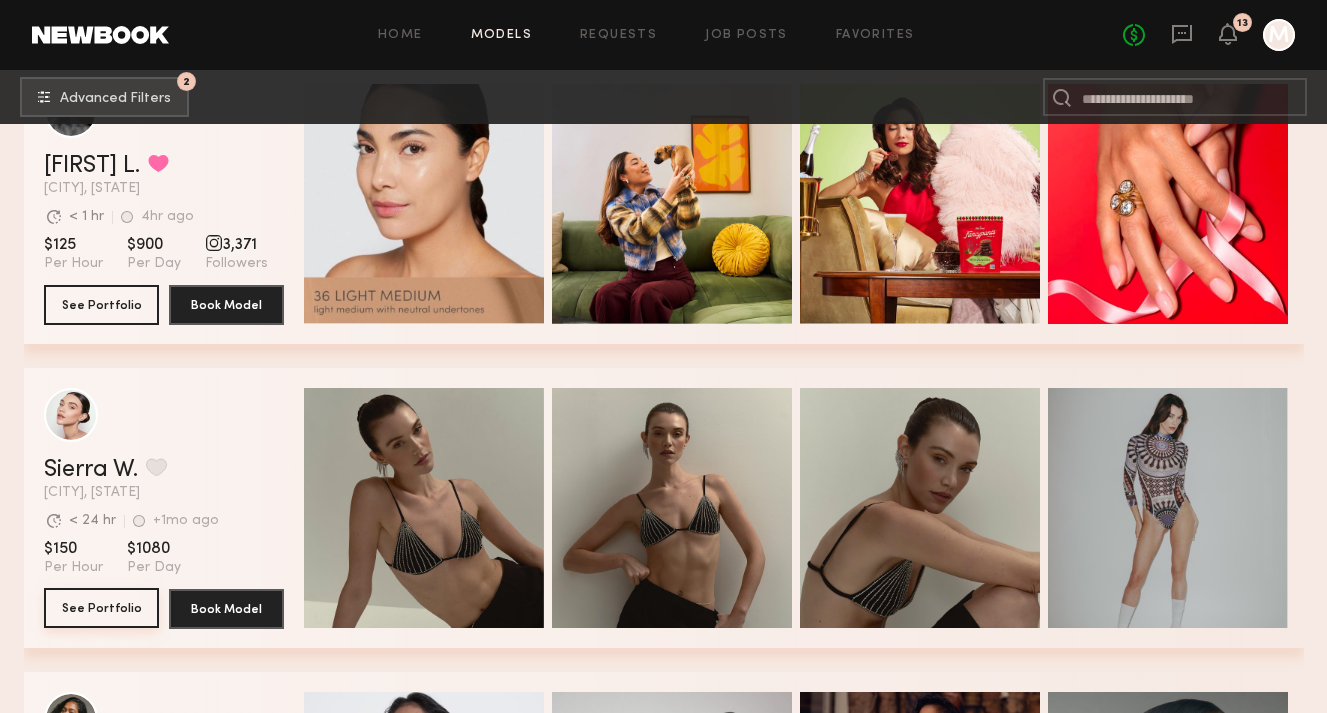 click on "See Portfolio" 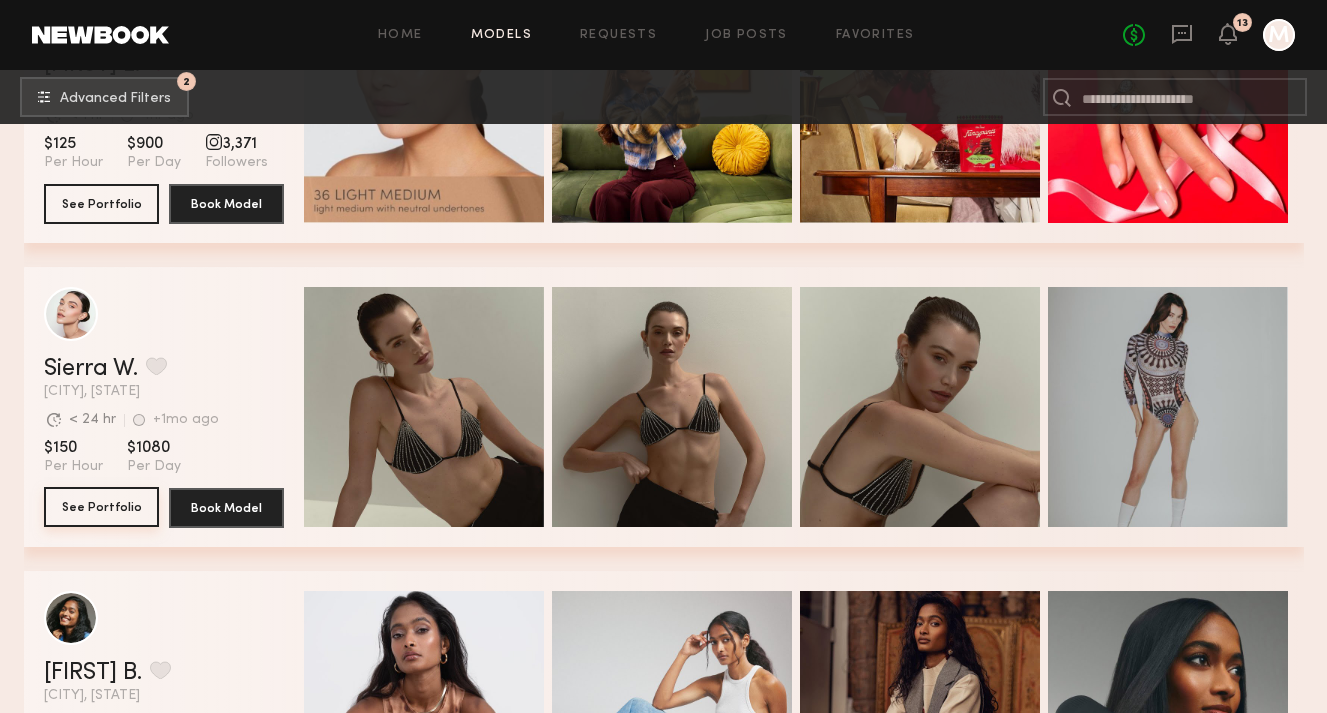 scroll, scrollTop: 19838, scrollLeft: 0, axis: vertical 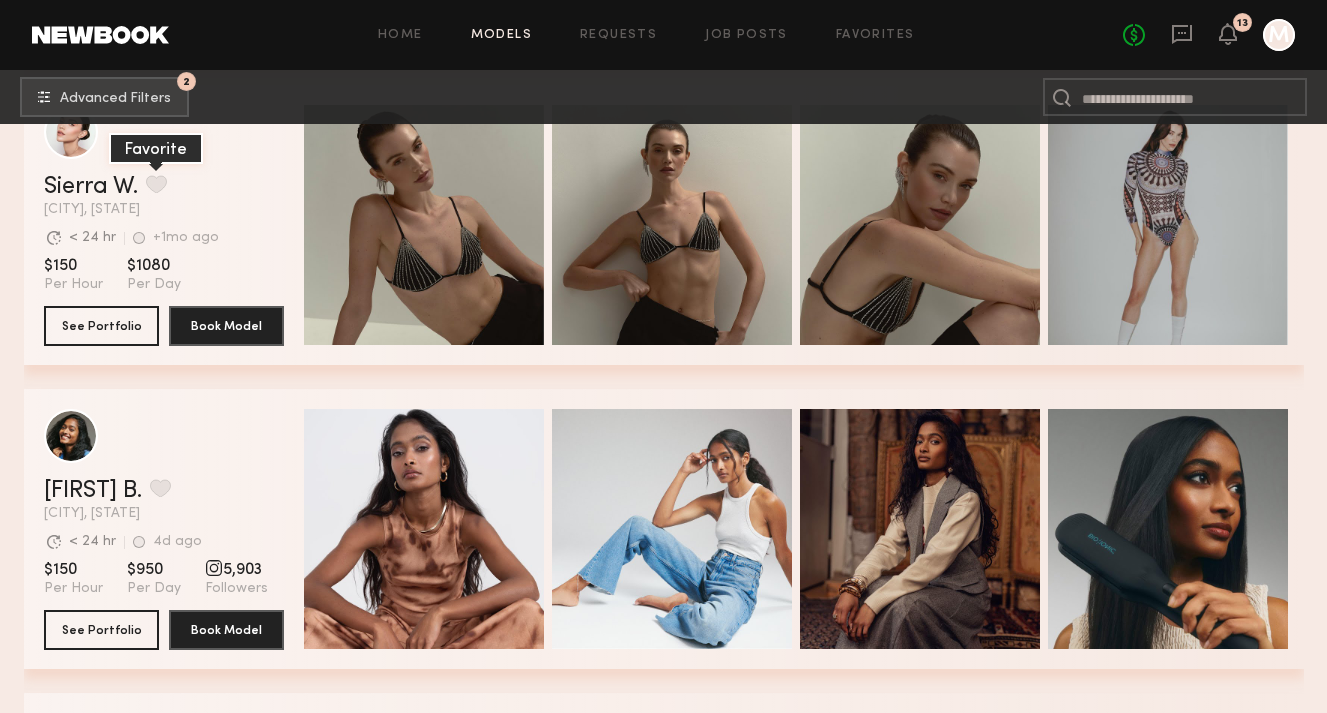 click 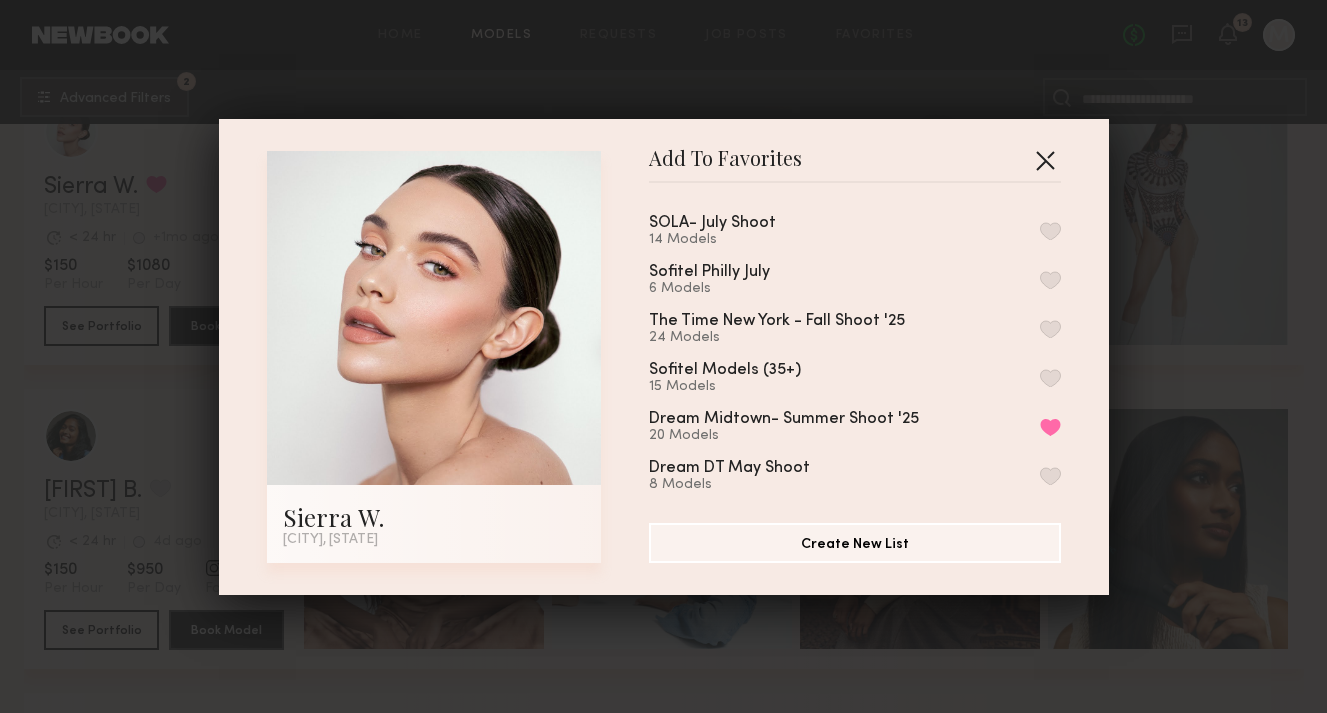 click at bounding box center [1045, 160] 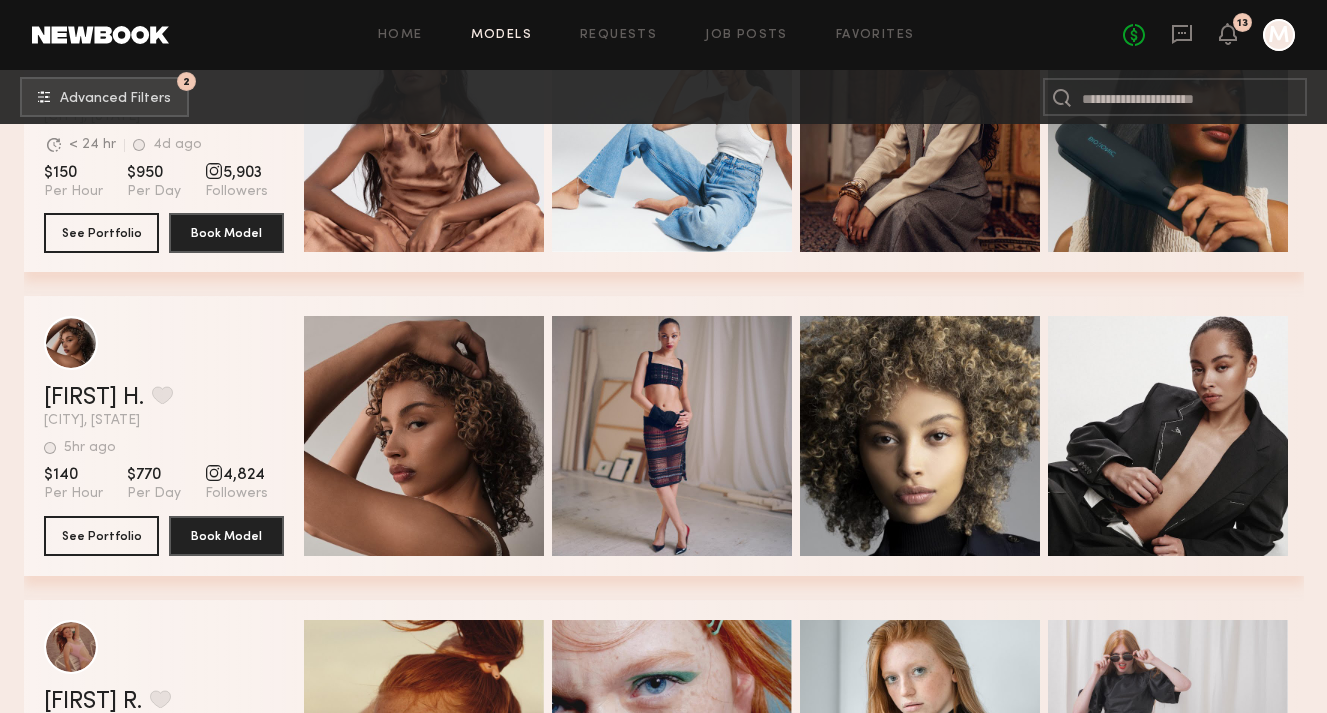 scroll, scrollTop: 20478, scrollLeft: 0, axis: vertical 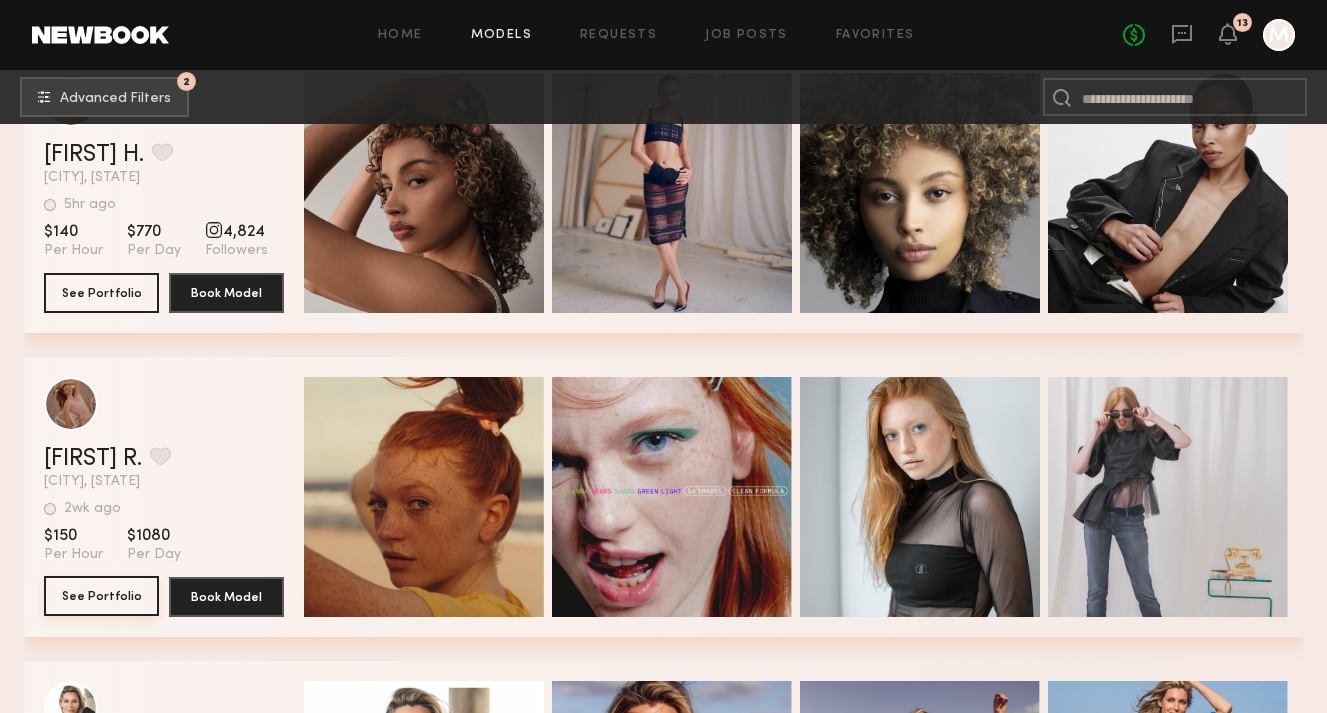 click on "See Portfolio" 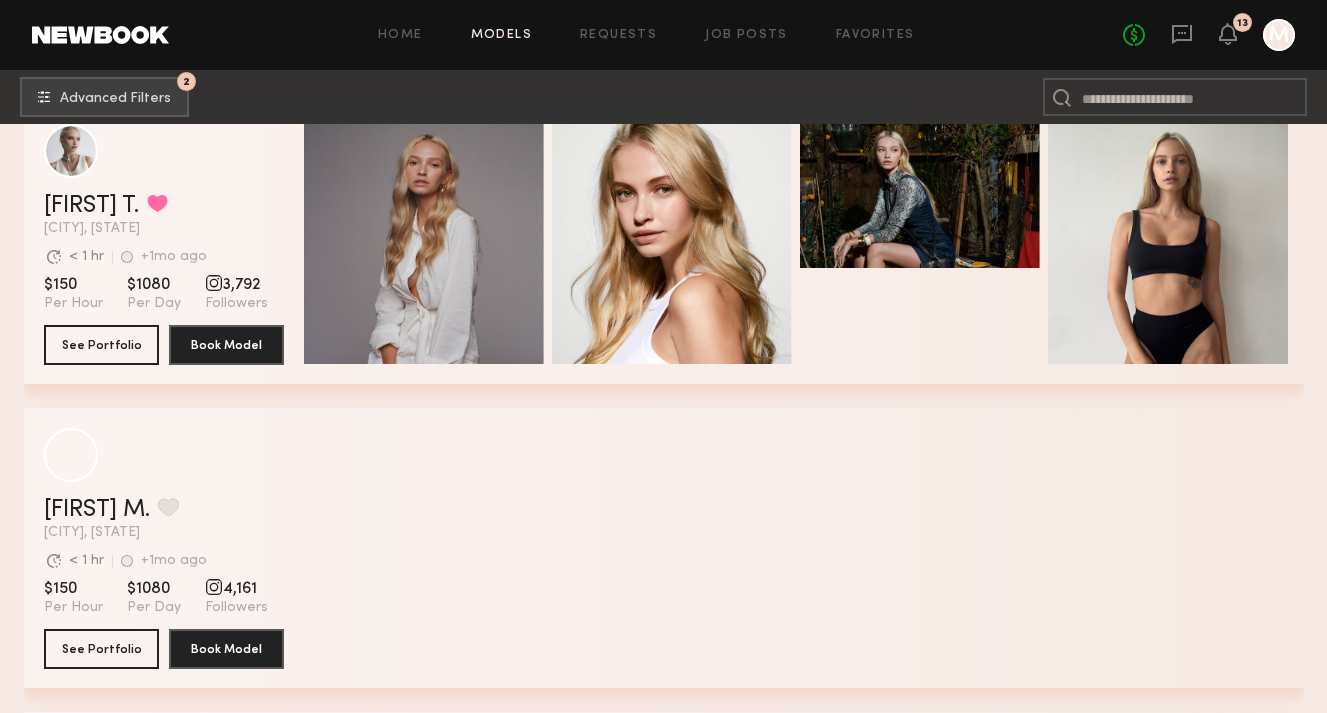 scroll, scrollTop: 33805, scrollLeft: 0, axis: vertical 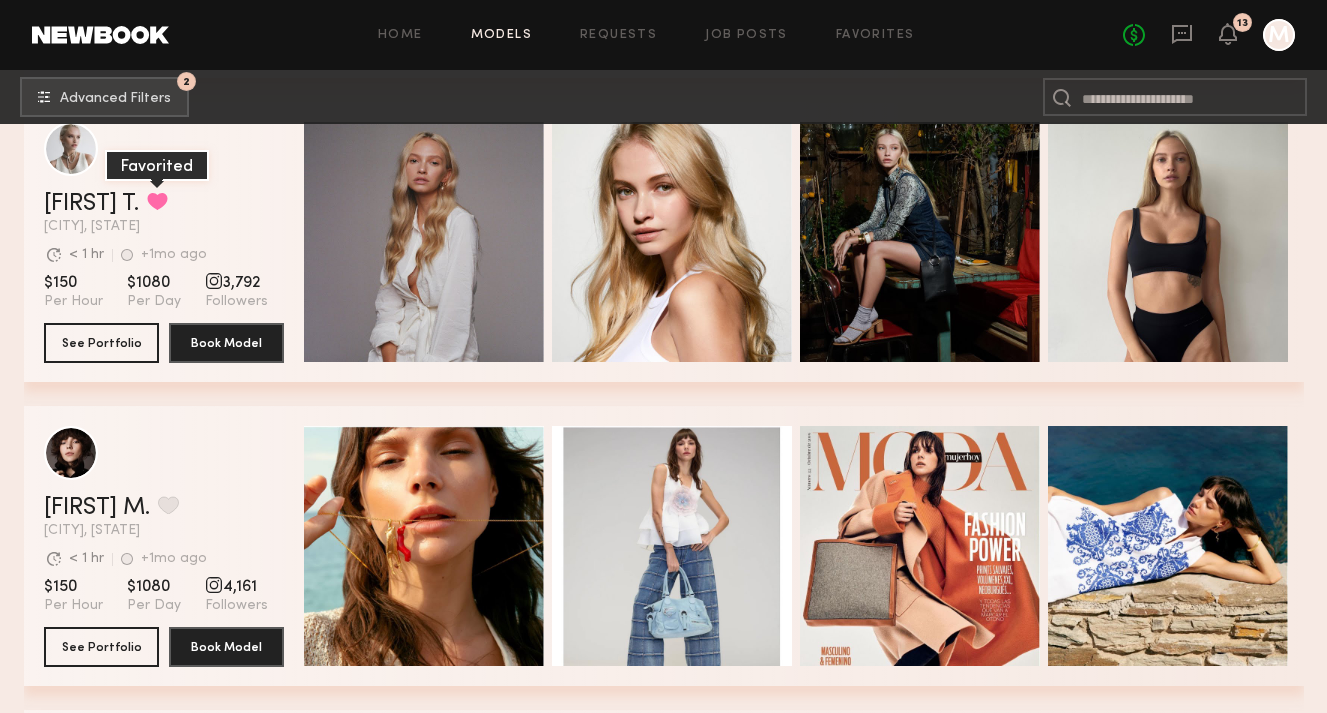 click 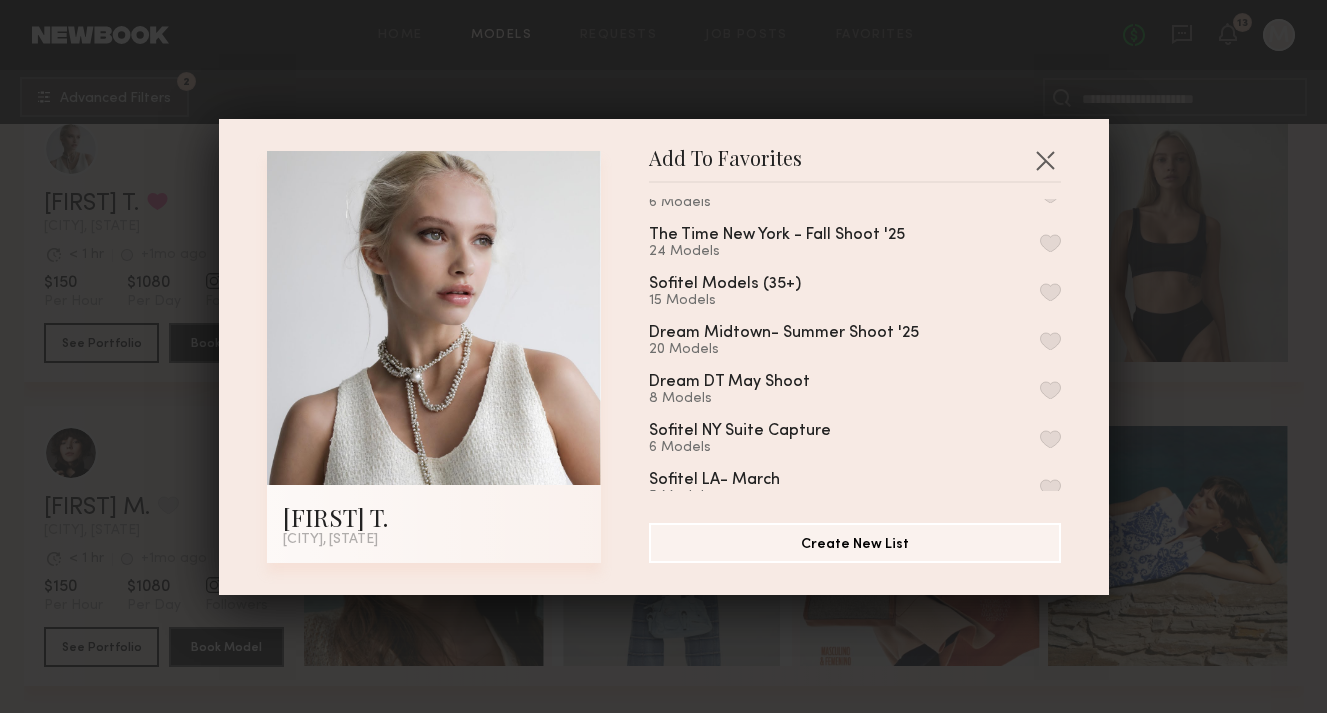 scroll, scrollTop: 89, scrollLeft: 0, axis: vertical 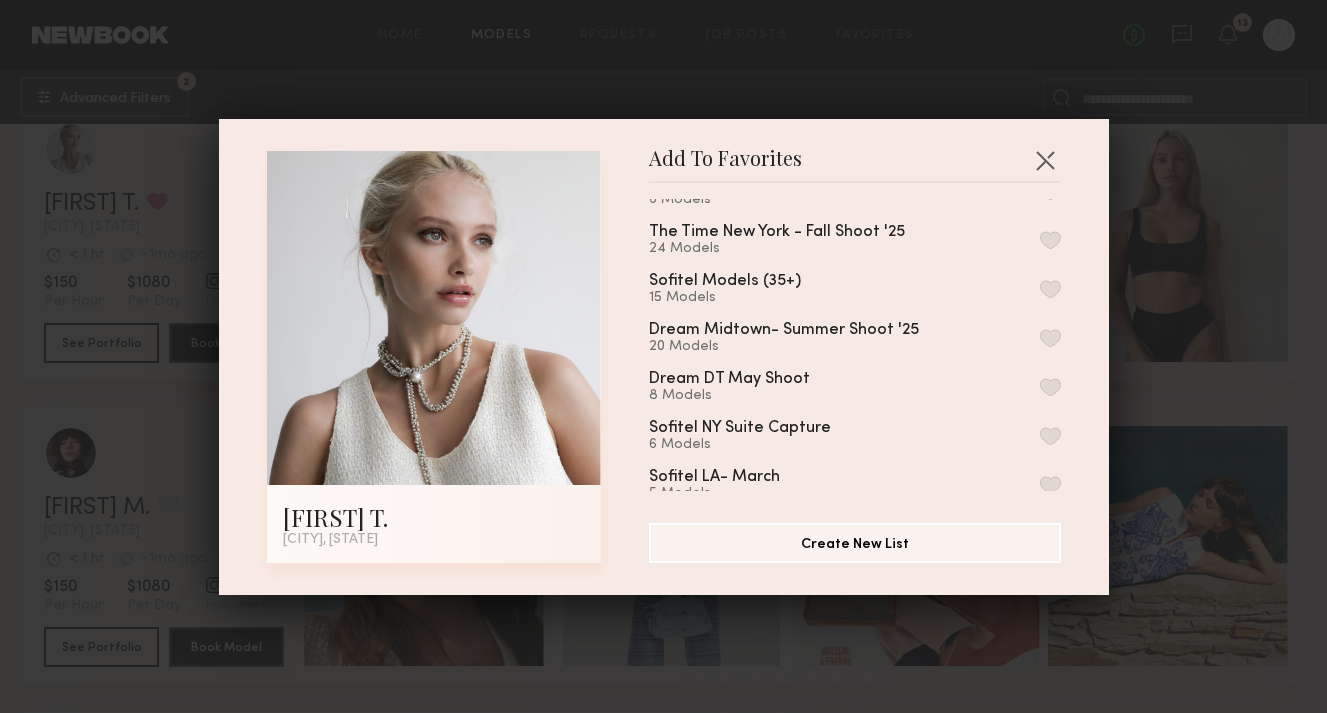click at bounding box center [1050, 338] 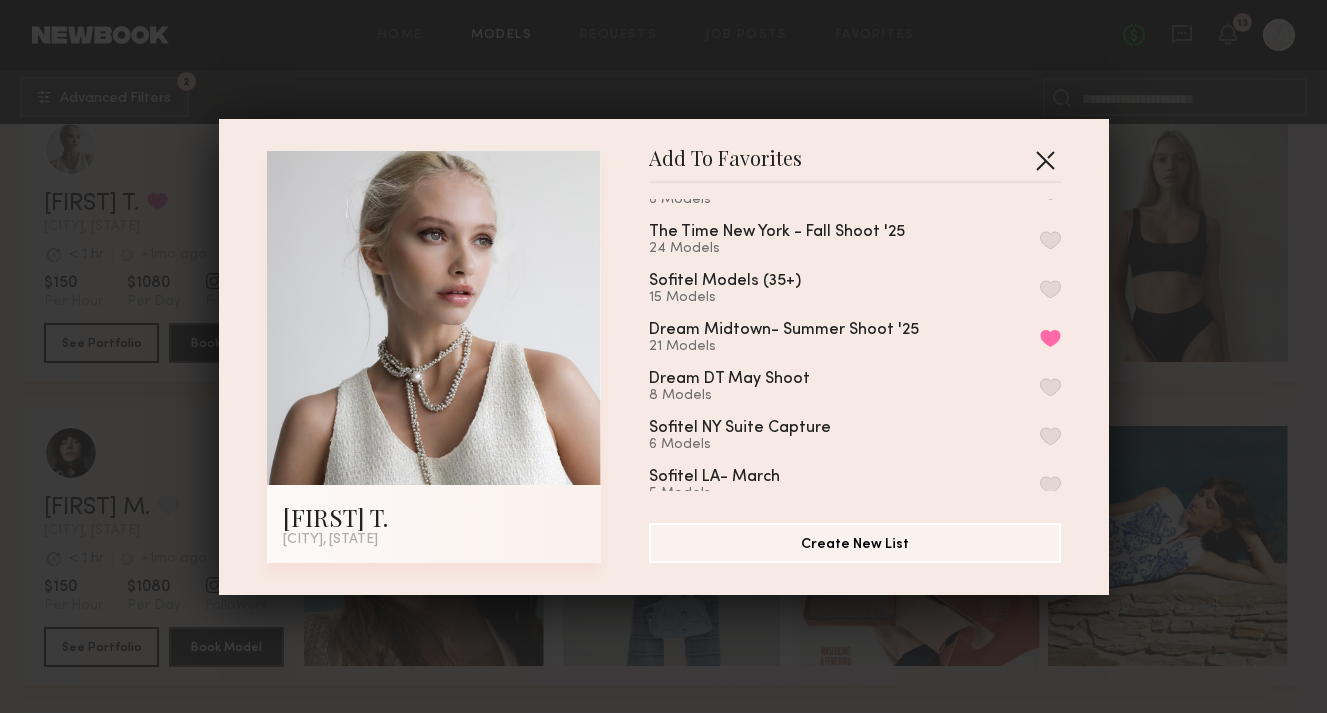 click at bounding box center (1045, 160) 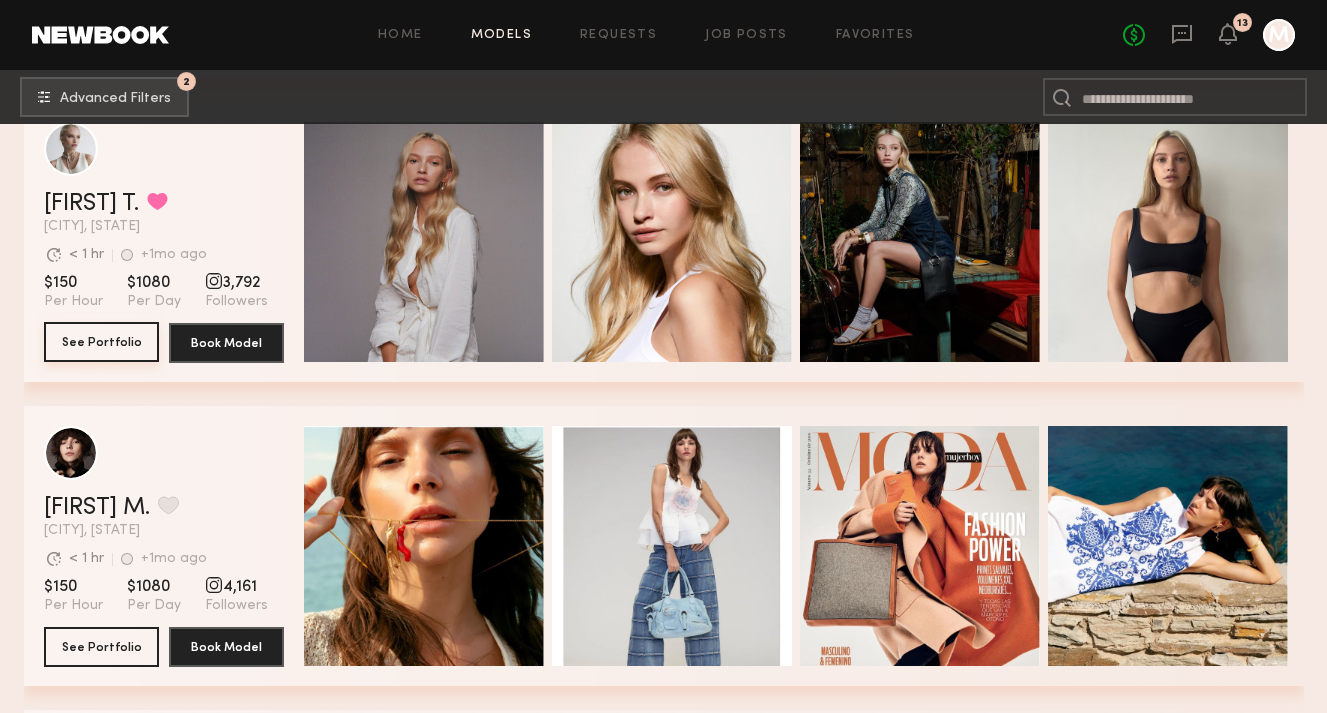 click on "See Portfolio" 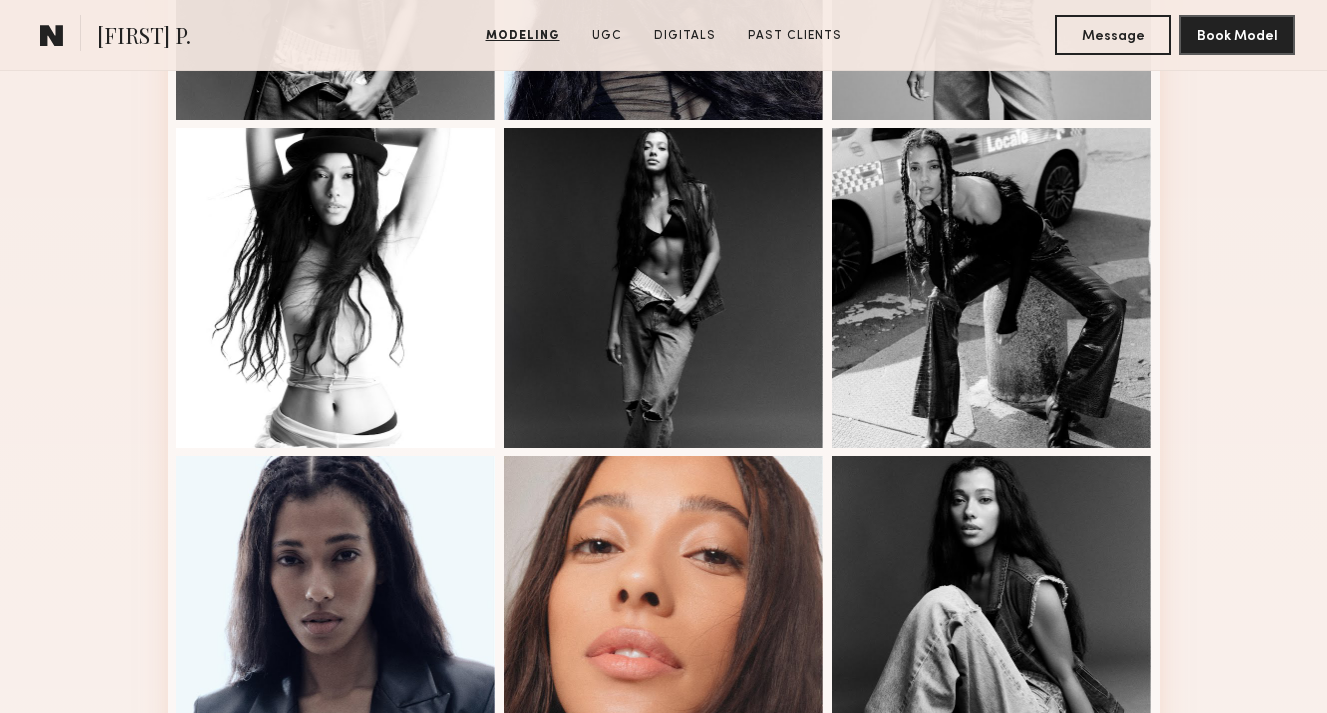 scroll, scrollTop: 1292, scrollLeft: 0, axis: vertical 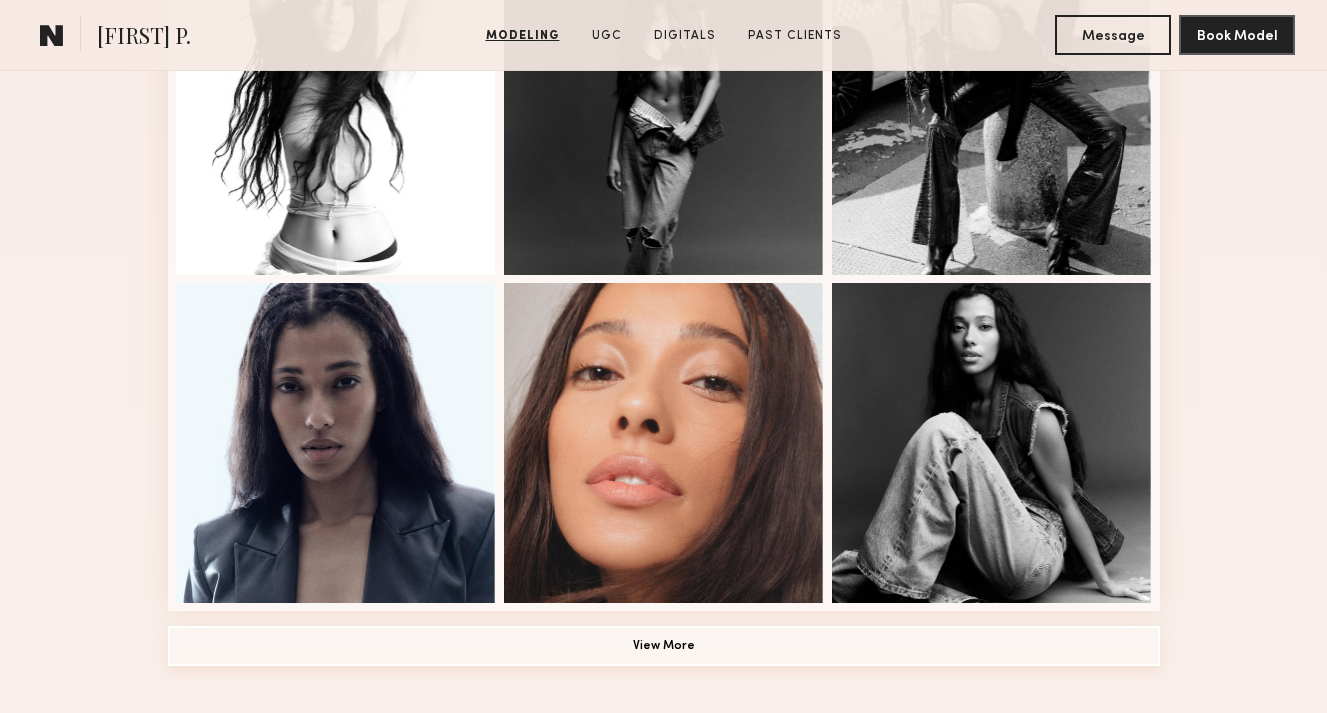 click on "View More" 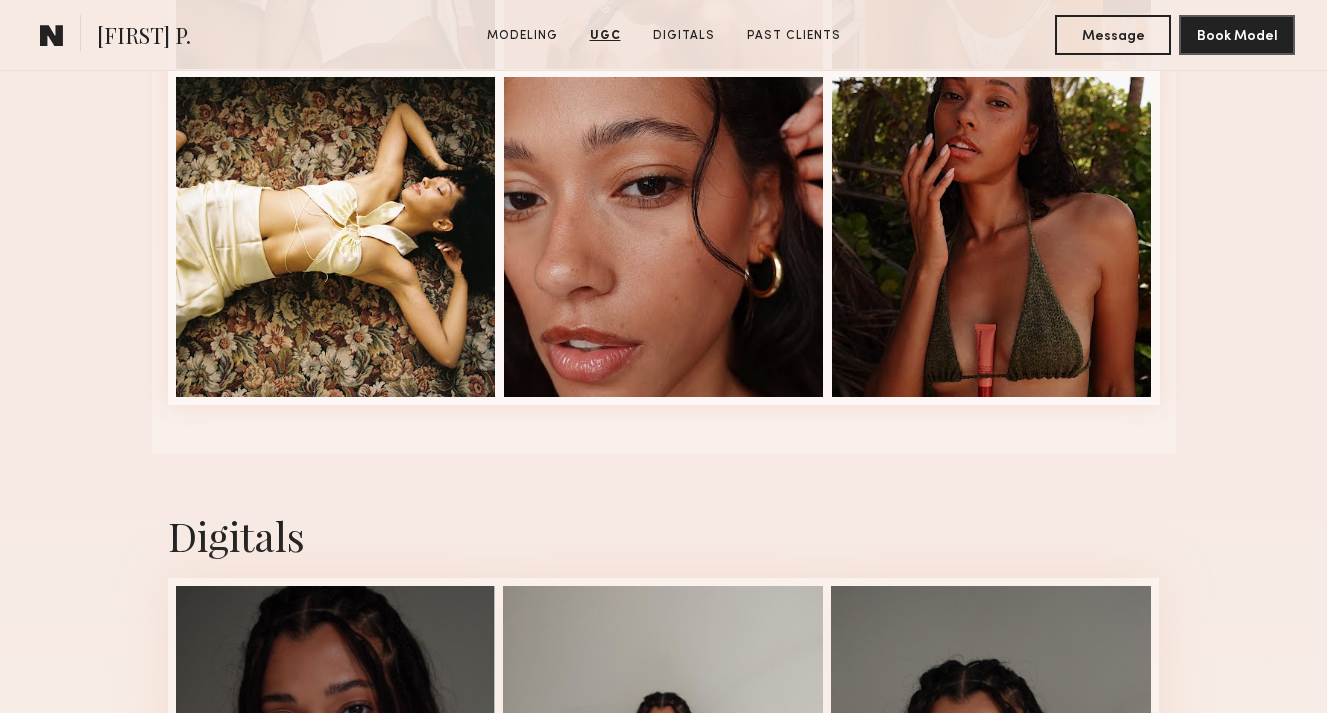 scroll, scrollTop: 5334, scrollLeft: 0, axis: vertical 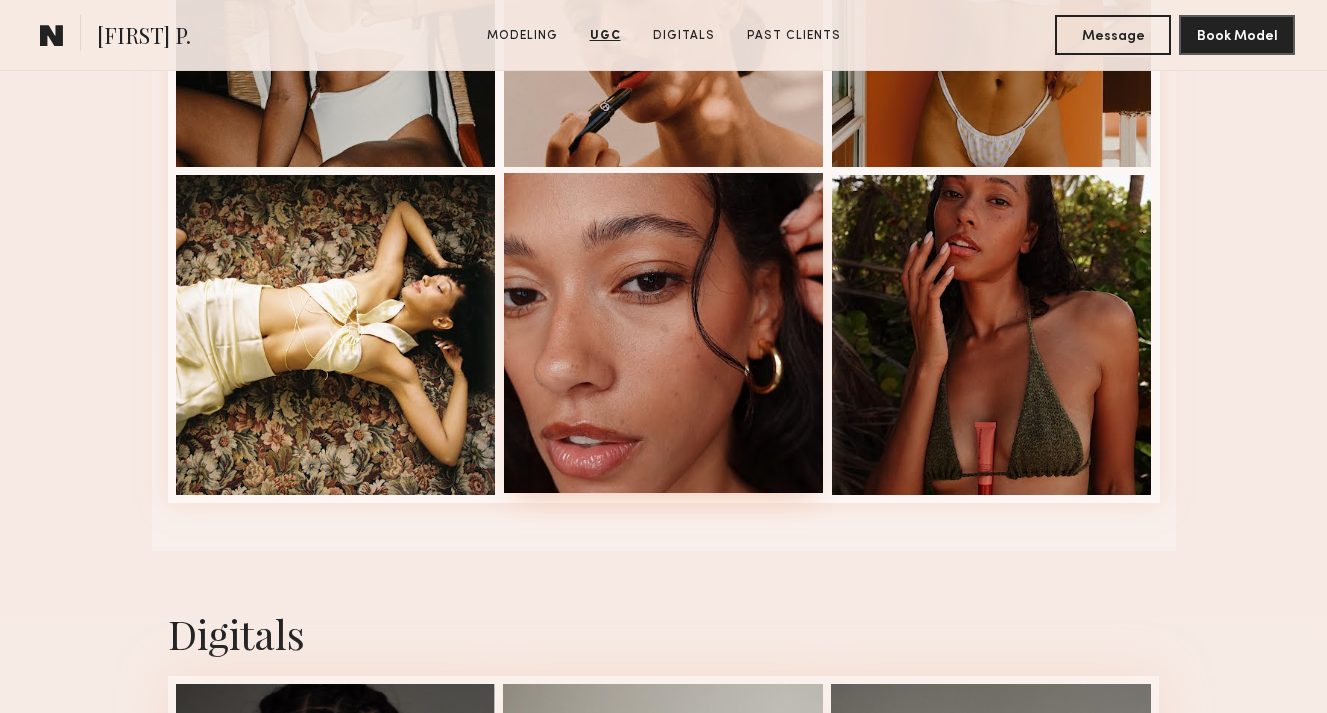 click 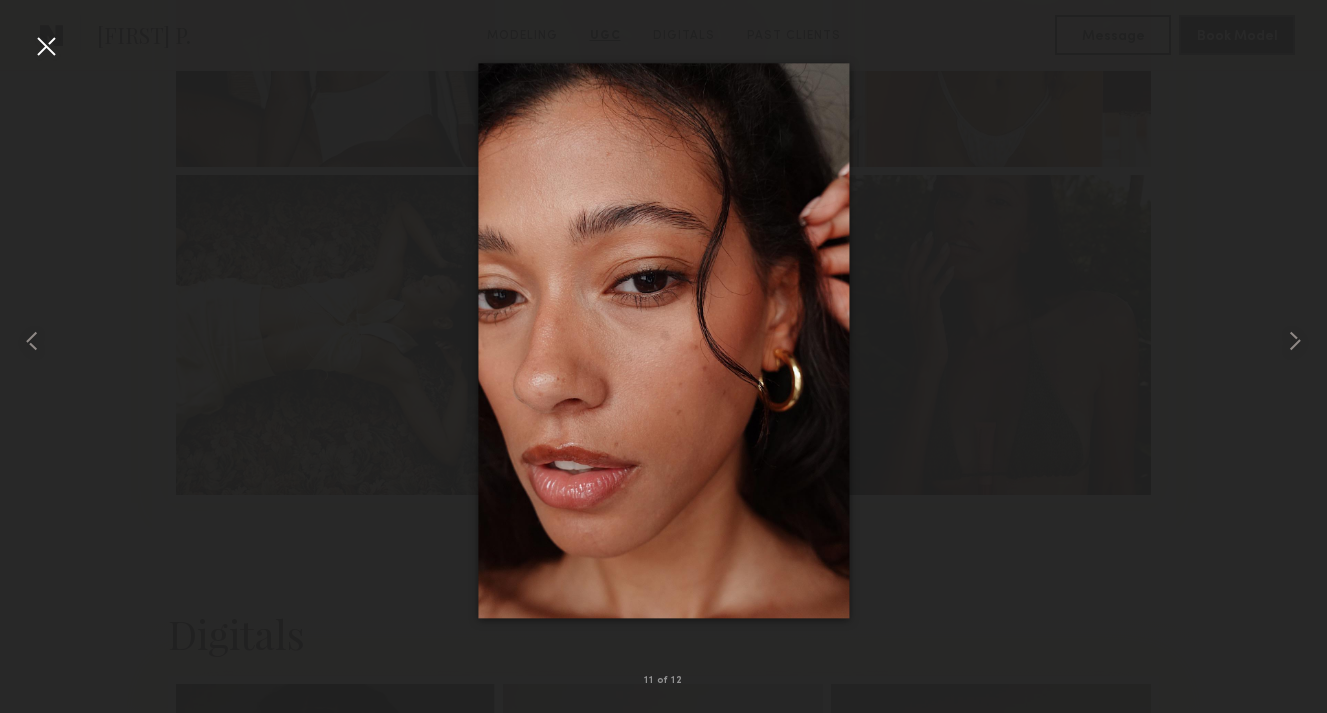 click at bounding box center [46, 46] 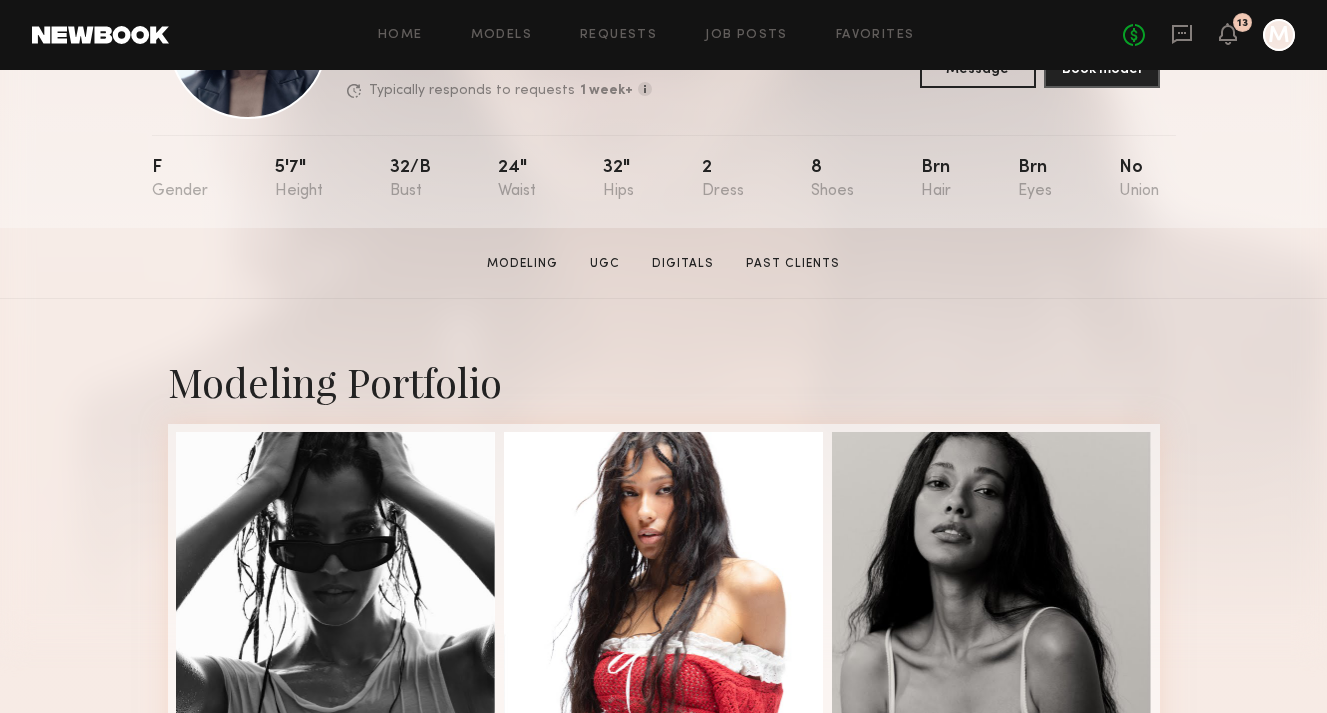 scroll, scrollTop: 473, scrollLeft: 0, axis: vertical 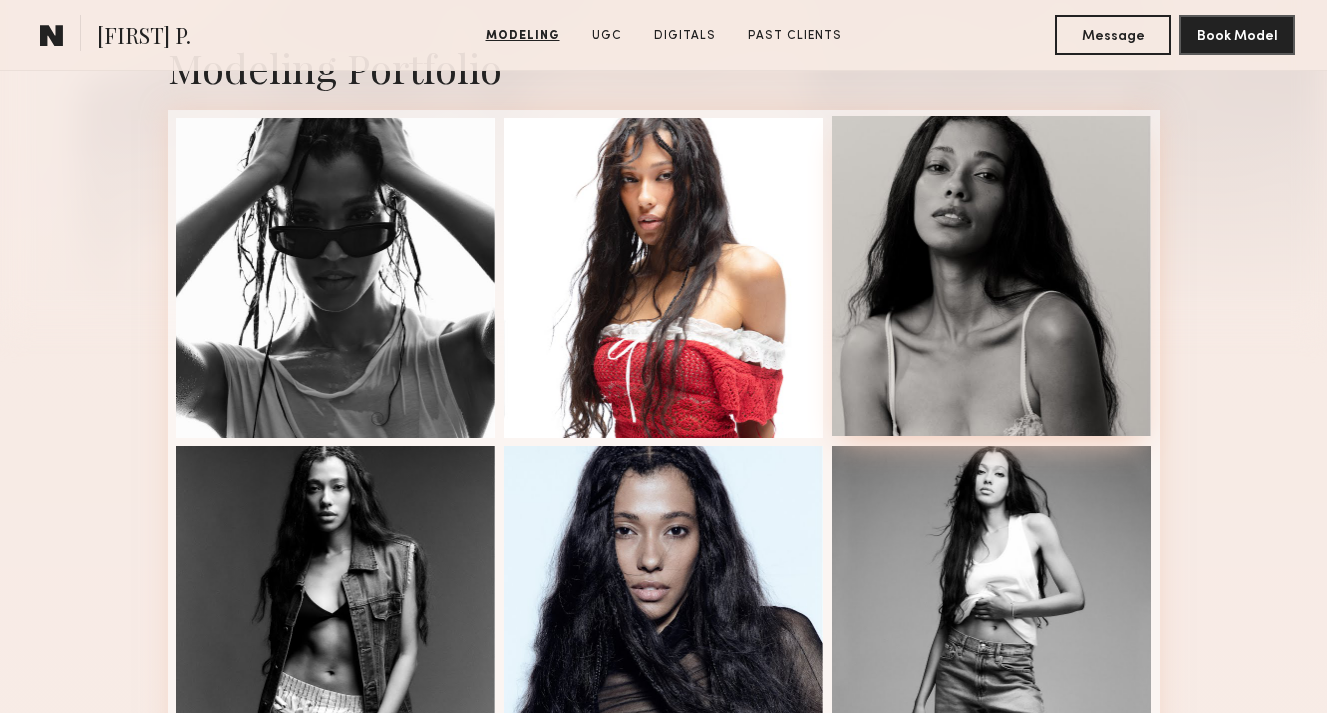click at bounding box center (992, 276) 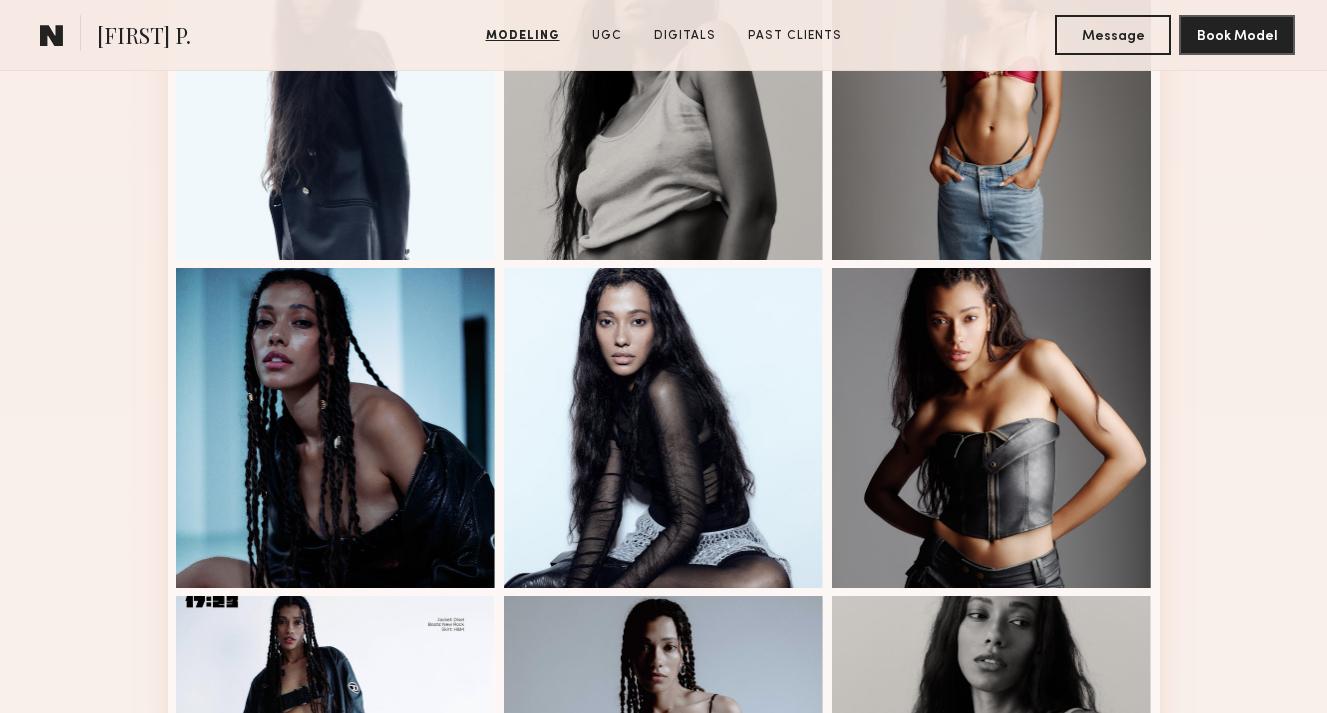 scroll, scrollTop: 2463, scrollLeft: 0, axis: vertical 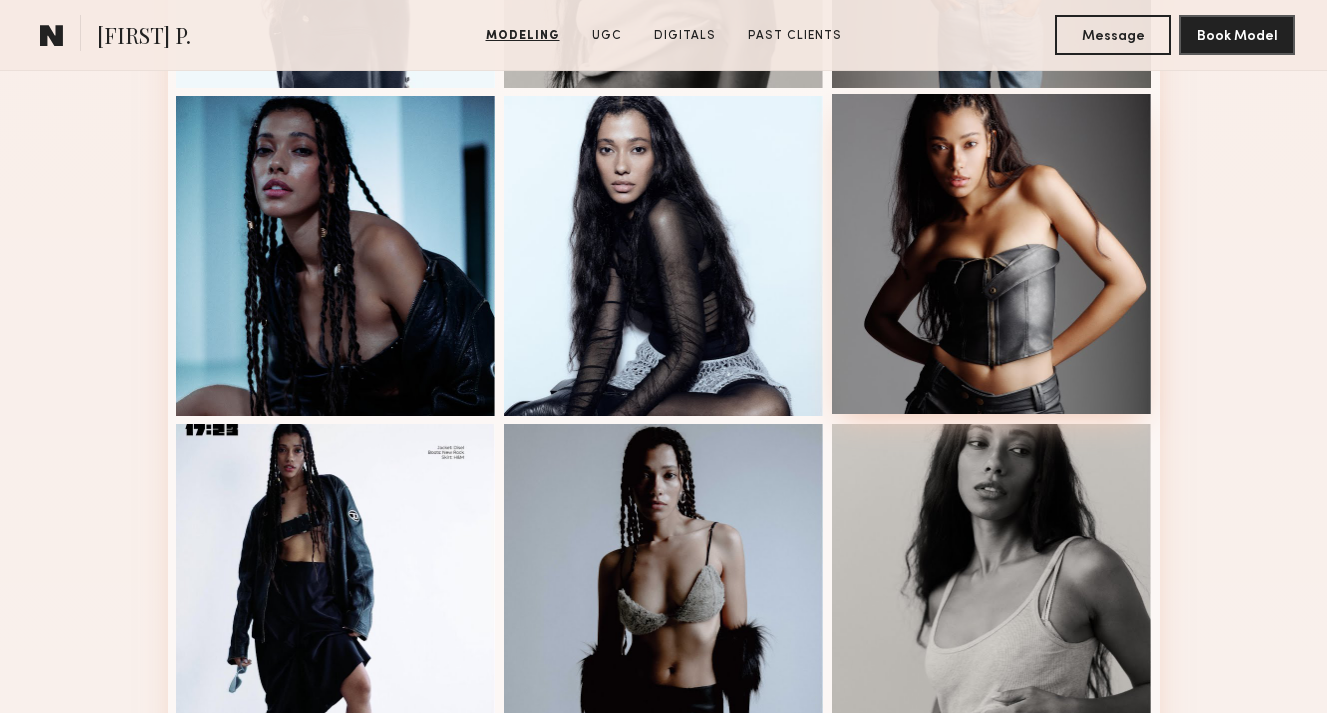click at bounding box center (992, 254) 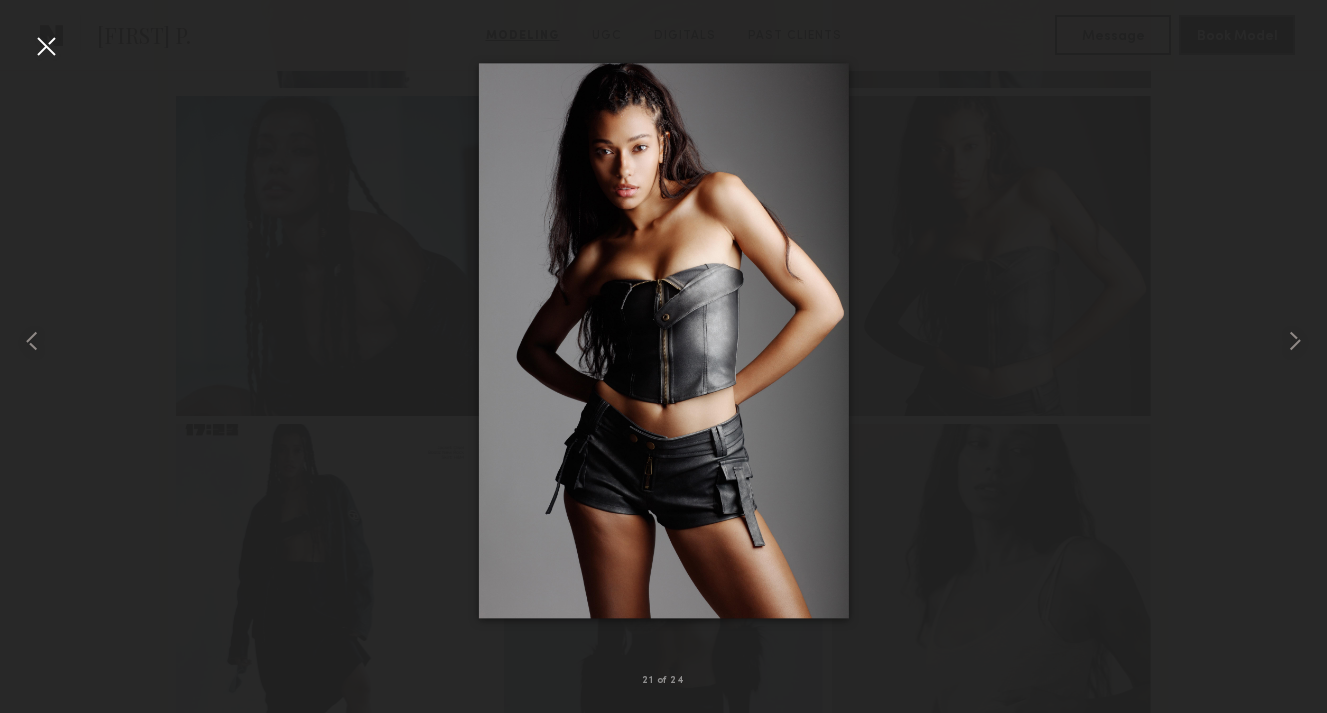 click at bounding box center (46, 46) 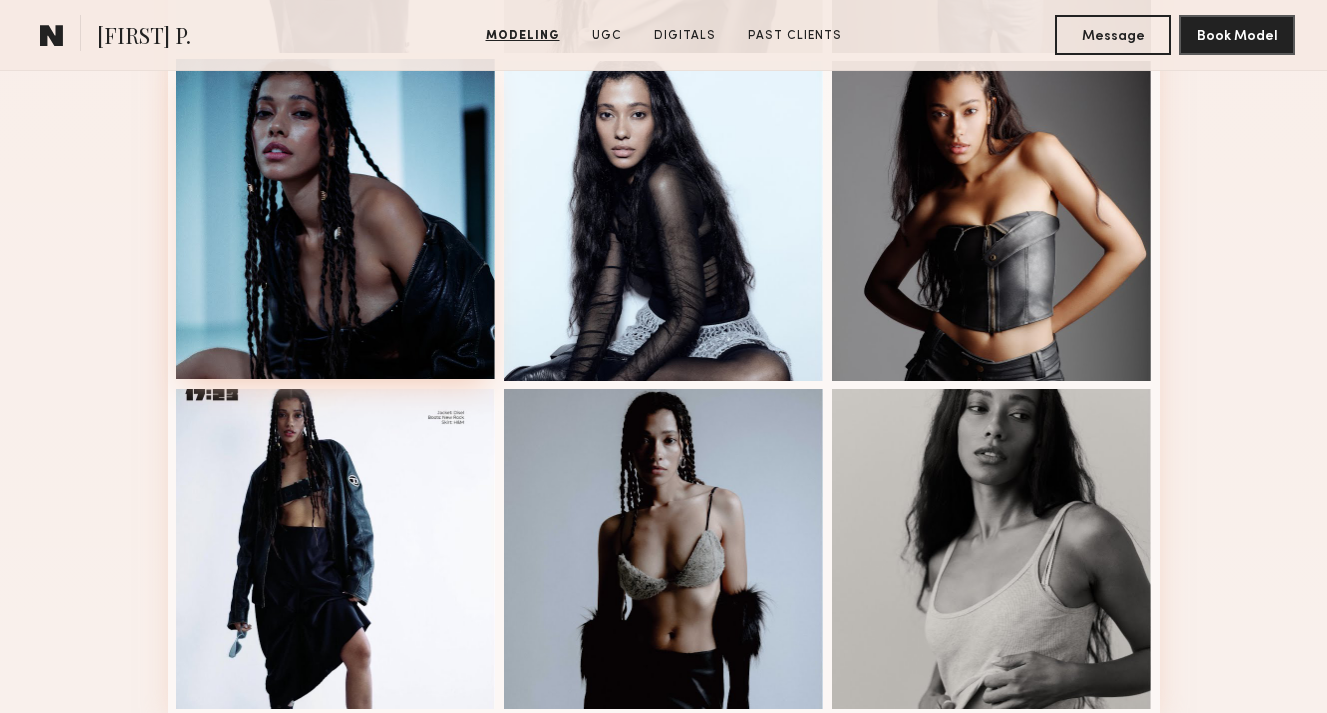 scroll, scrollTop: 2247, scrollLeft: 0, axis: vertical 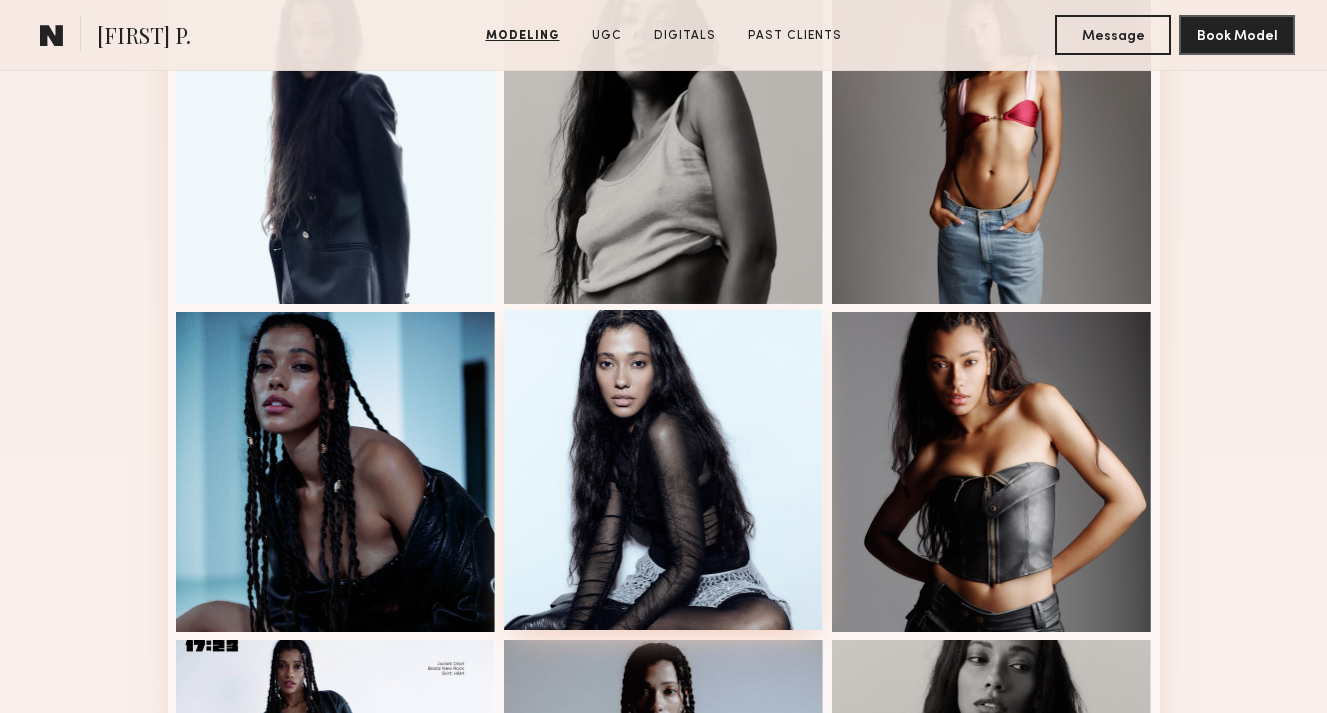 click at bounding box center [664, 470] 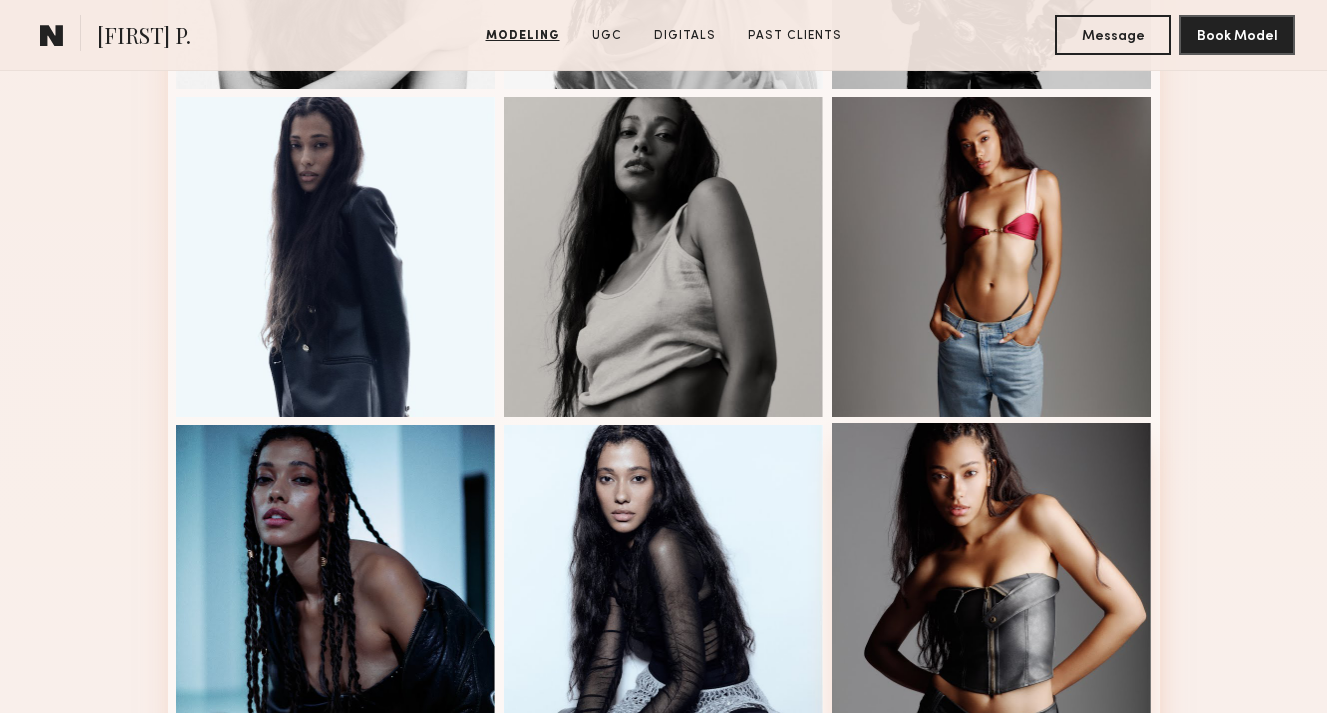 scroll, scrollTop: 2028, scrollLeft: 0, axis: vertical 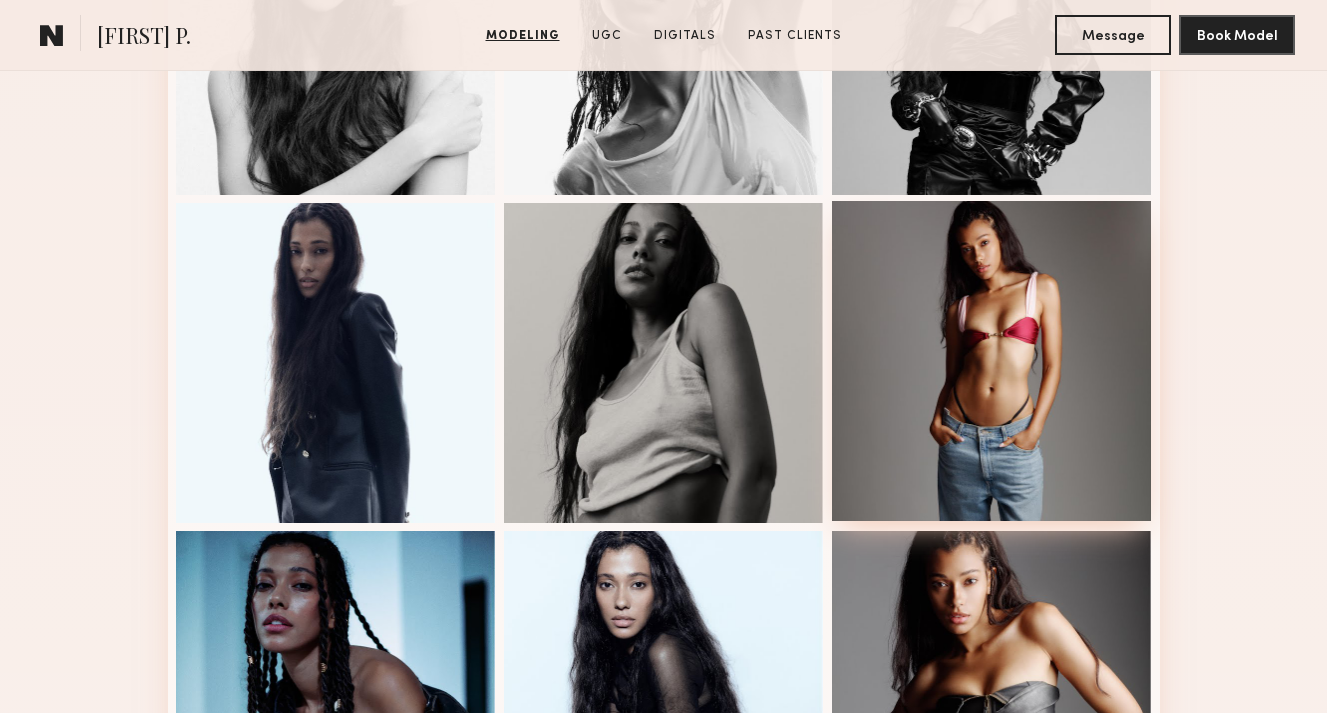click at bounding box center (992, 361) 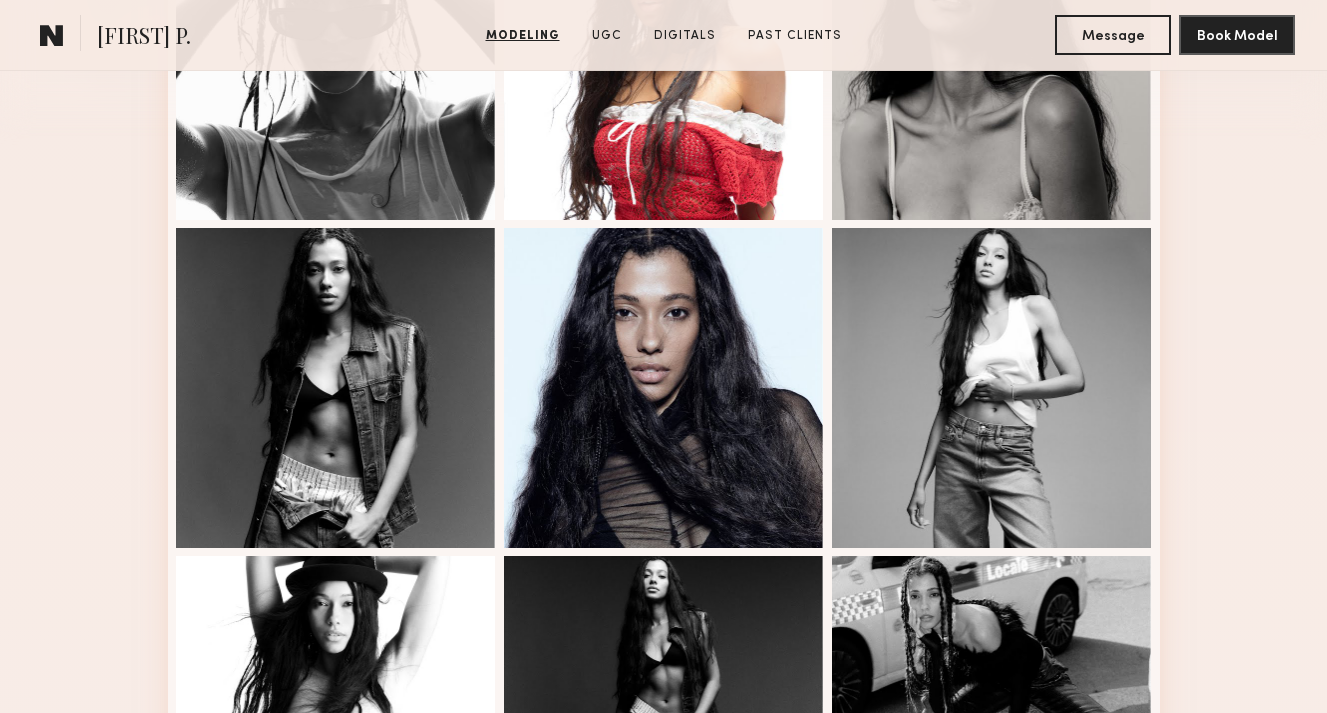 scroll, scrollTop: 327, scrollLeft: 0, axis: vertical 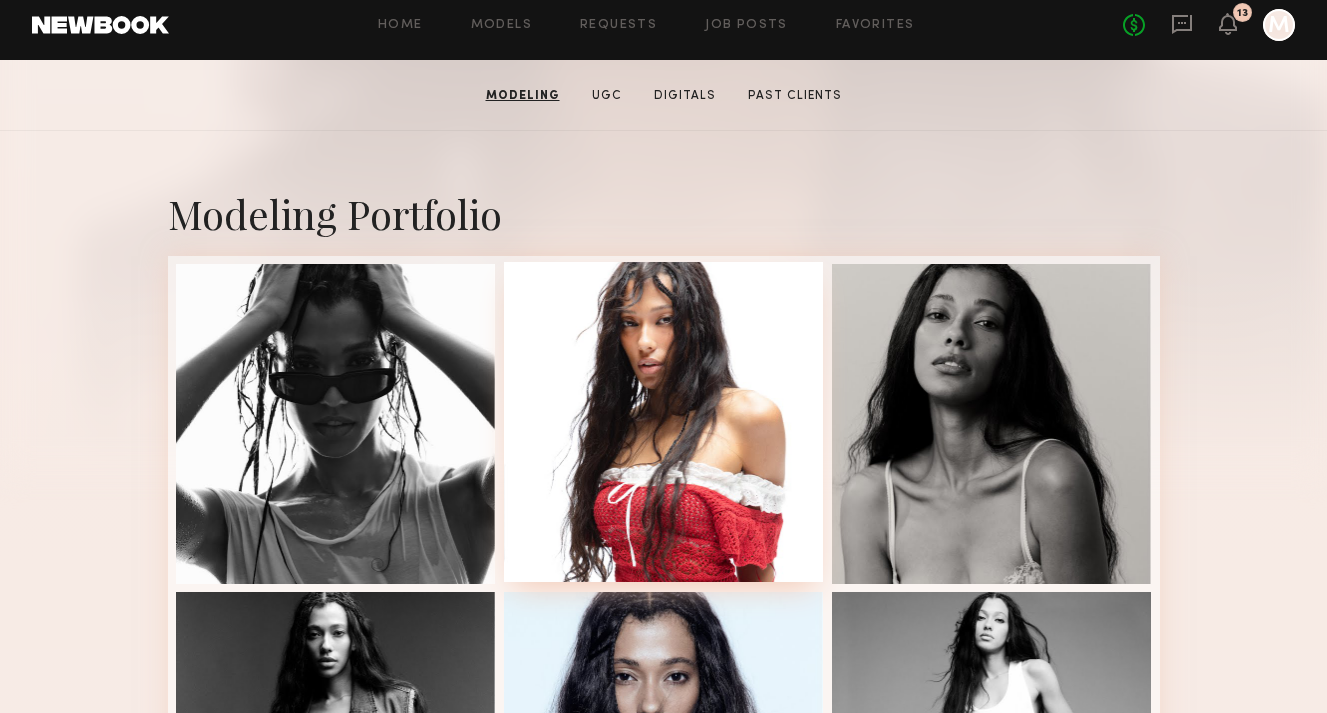 click at bounding box center [664, 422] 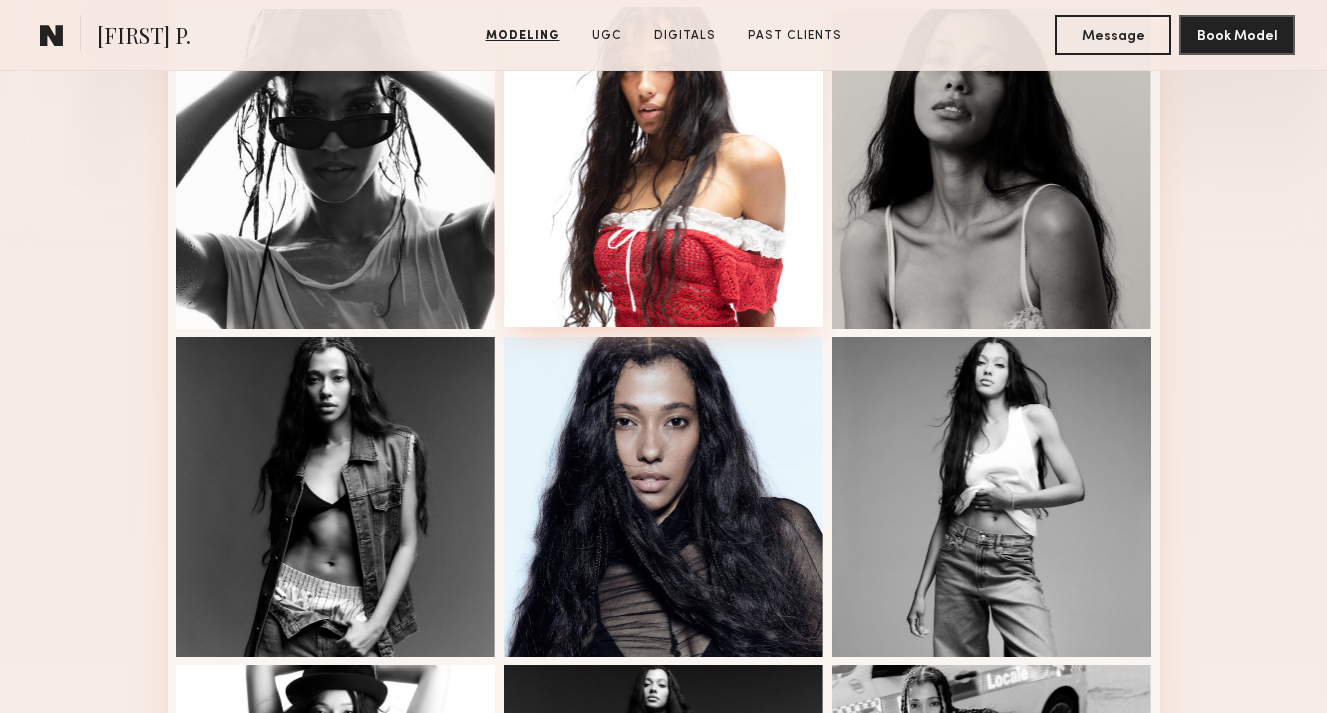 scroll, scrollTop: 763, scrollLeft: 0, axis: vertical 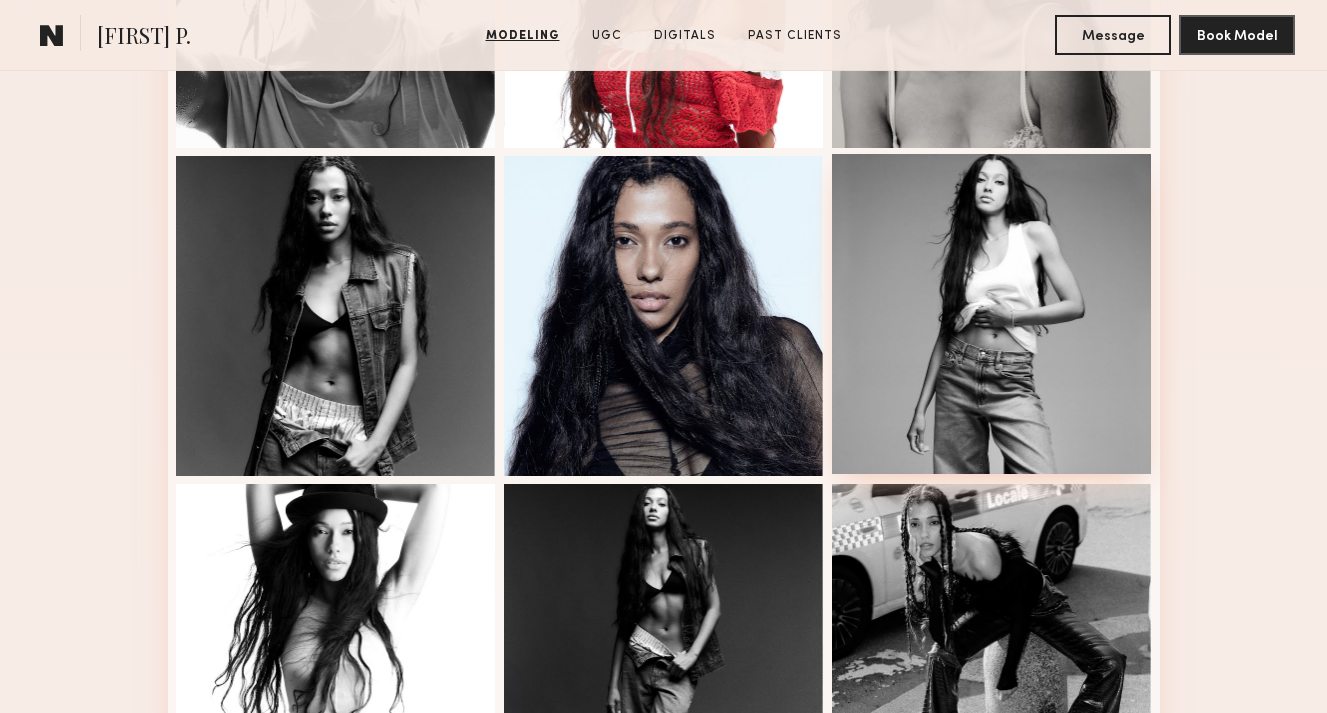 click at bounding box center (992, 314) 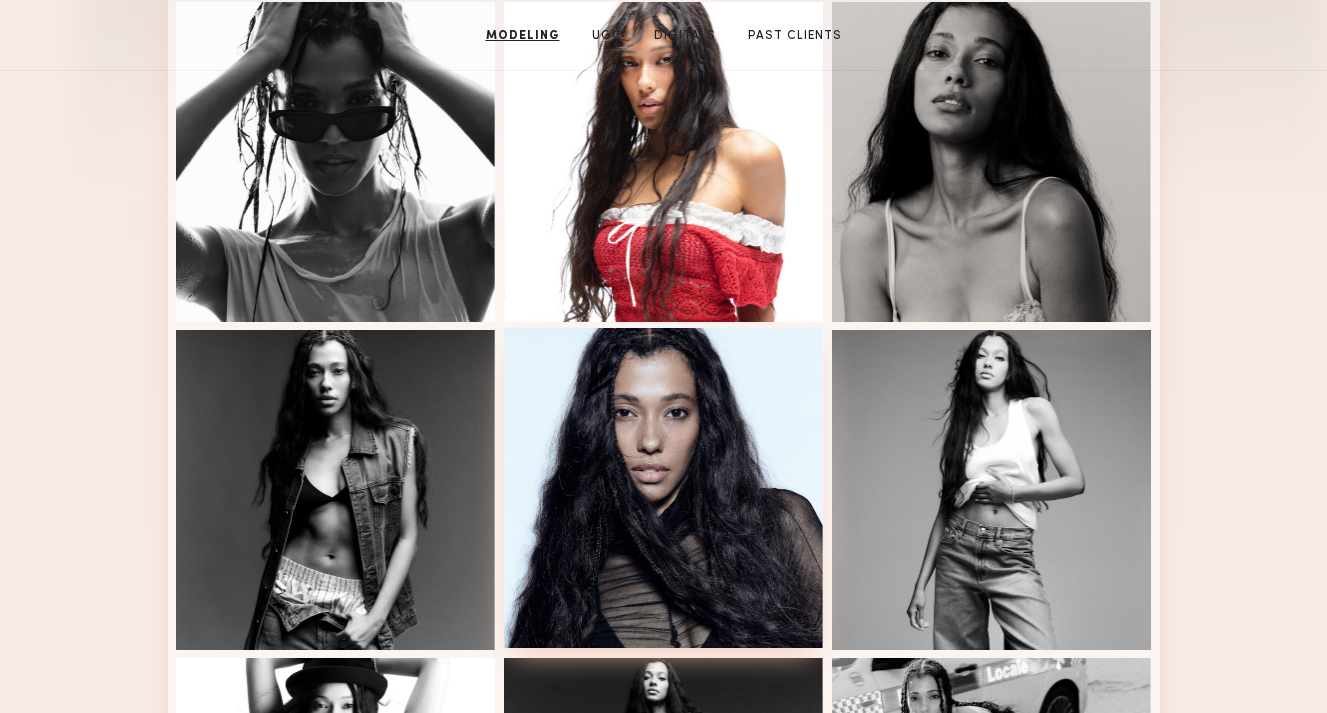 scroll, scrollTop: 321, scrollLeft: 0, axis: vertical 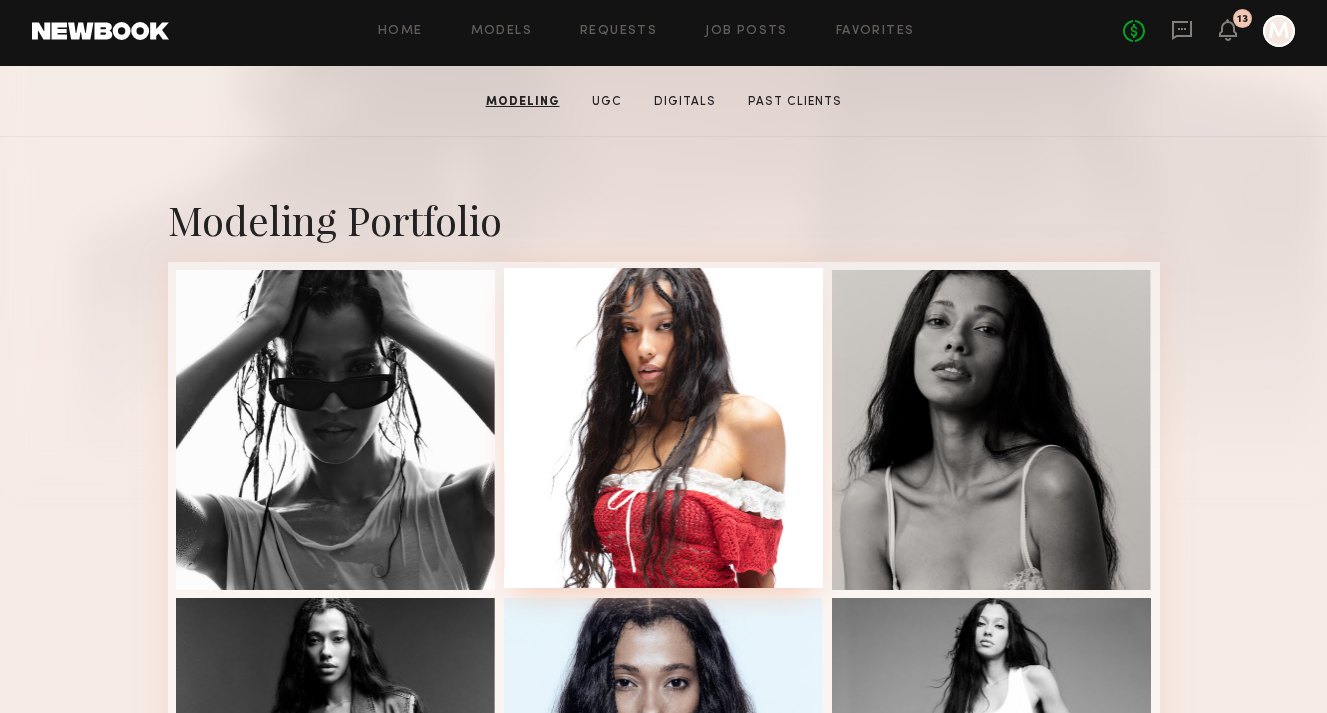 click at bounding box center (664, 428) 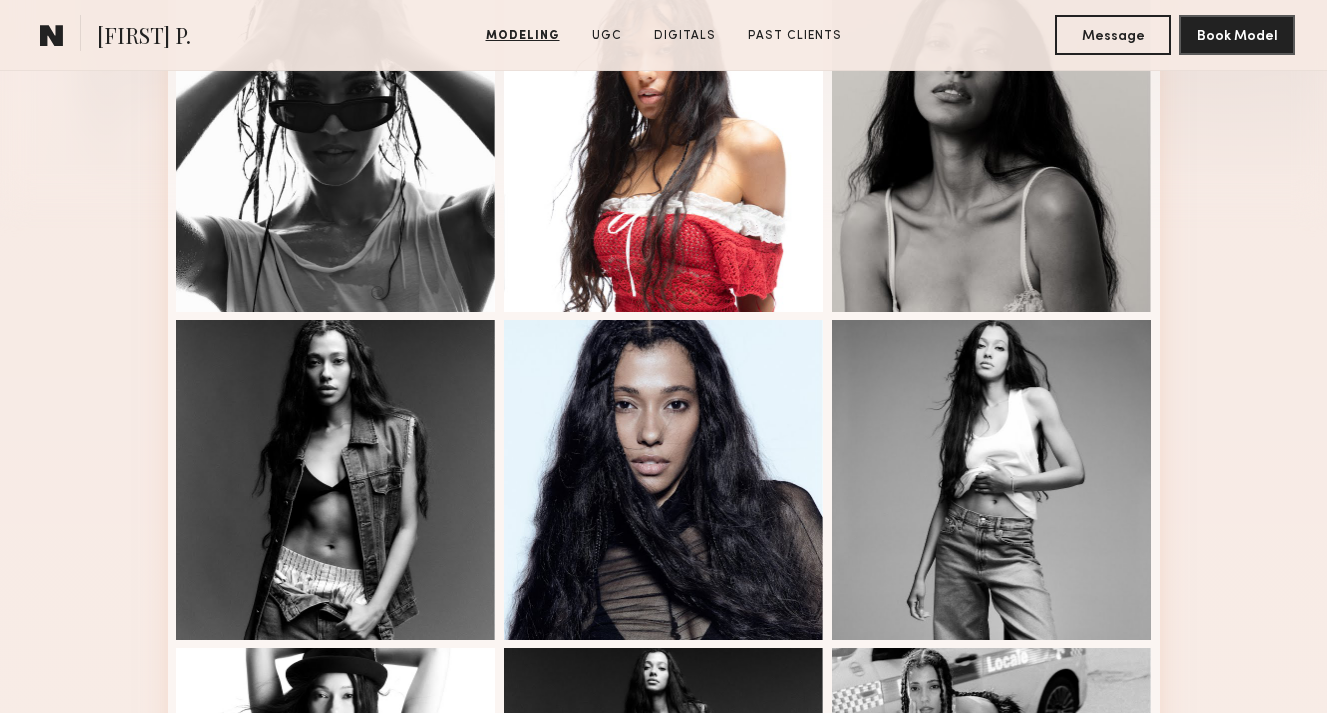 scroll, scrollTop: 846, scrollLeft: 0, axis: vertical 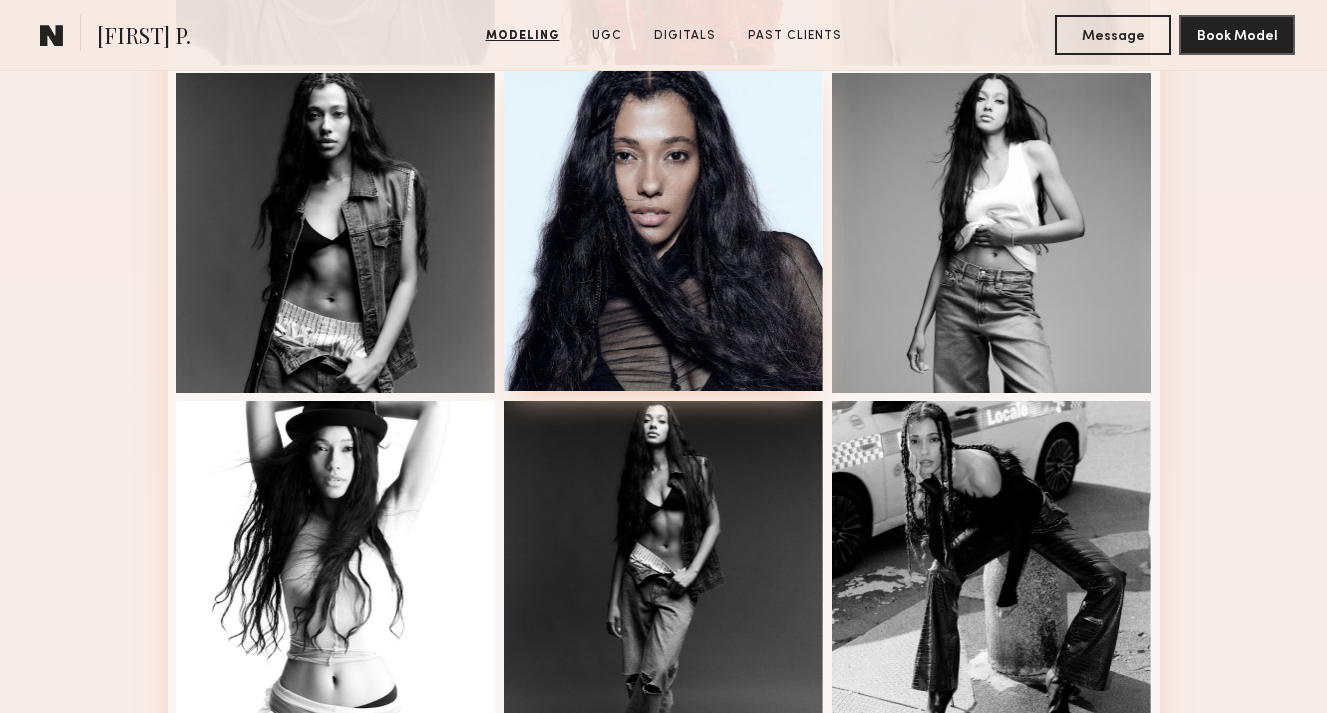 click at bounding box center [664, 231] 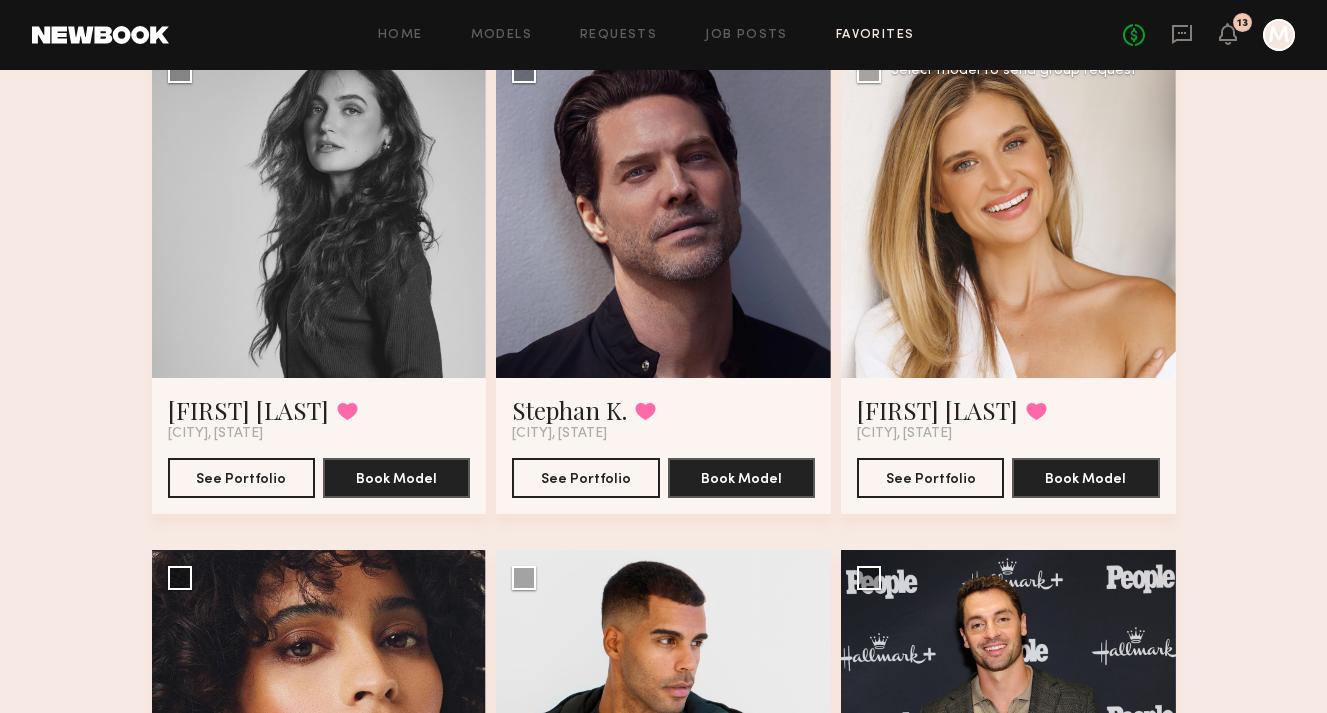 scroll, scrollTop: 171, scrollLeft: 0, axis: vertical 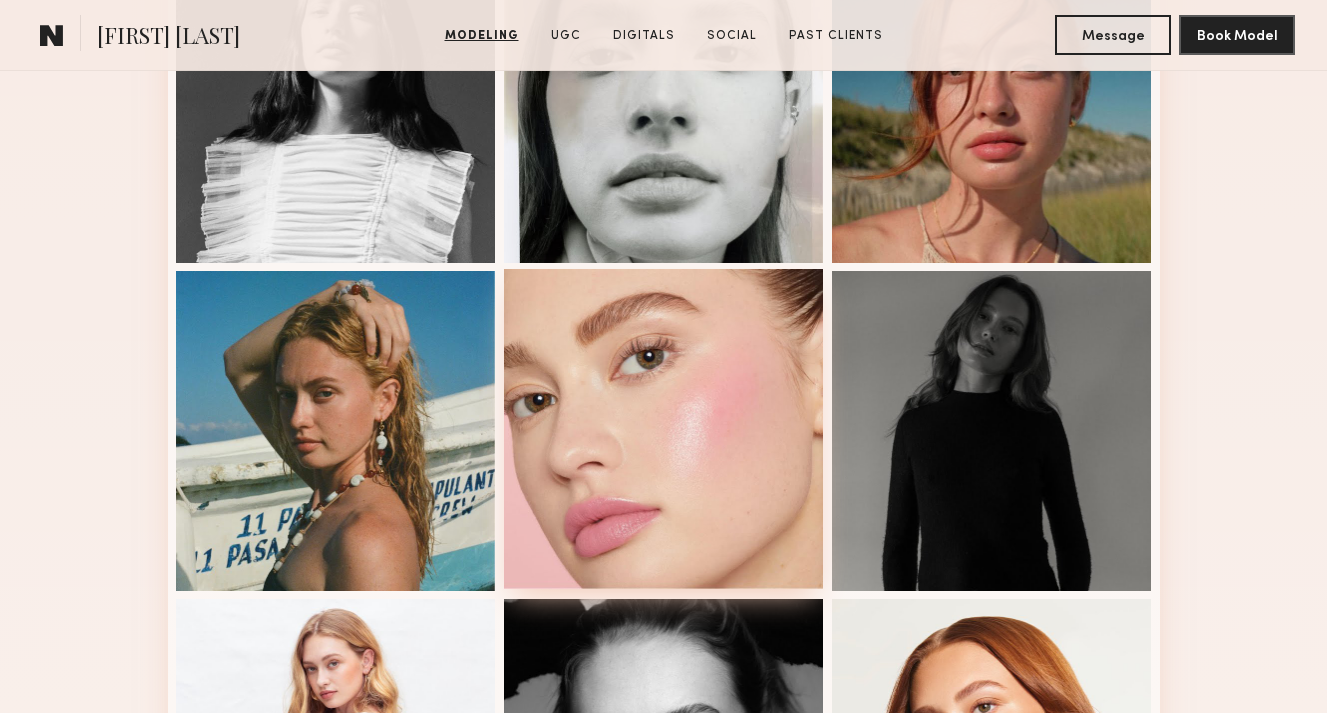 click at bounding box center (664, 429) 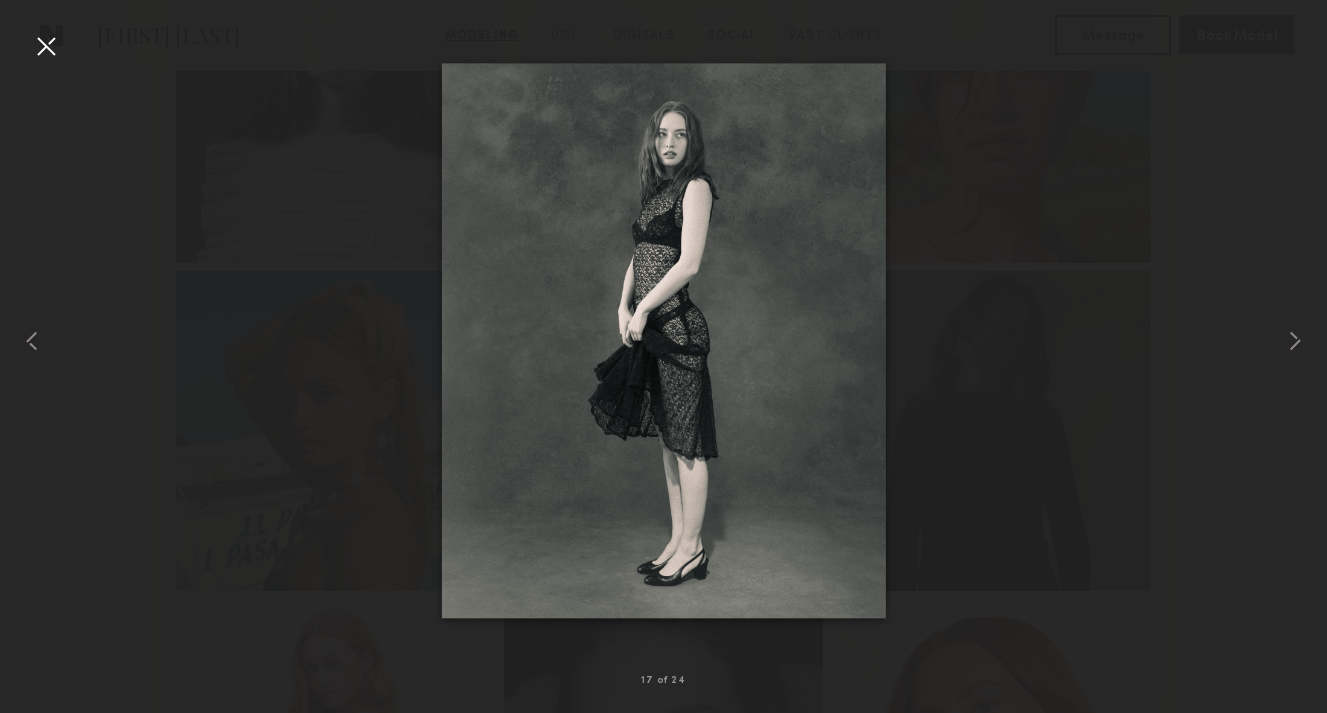click at bounding box center (46, 46) 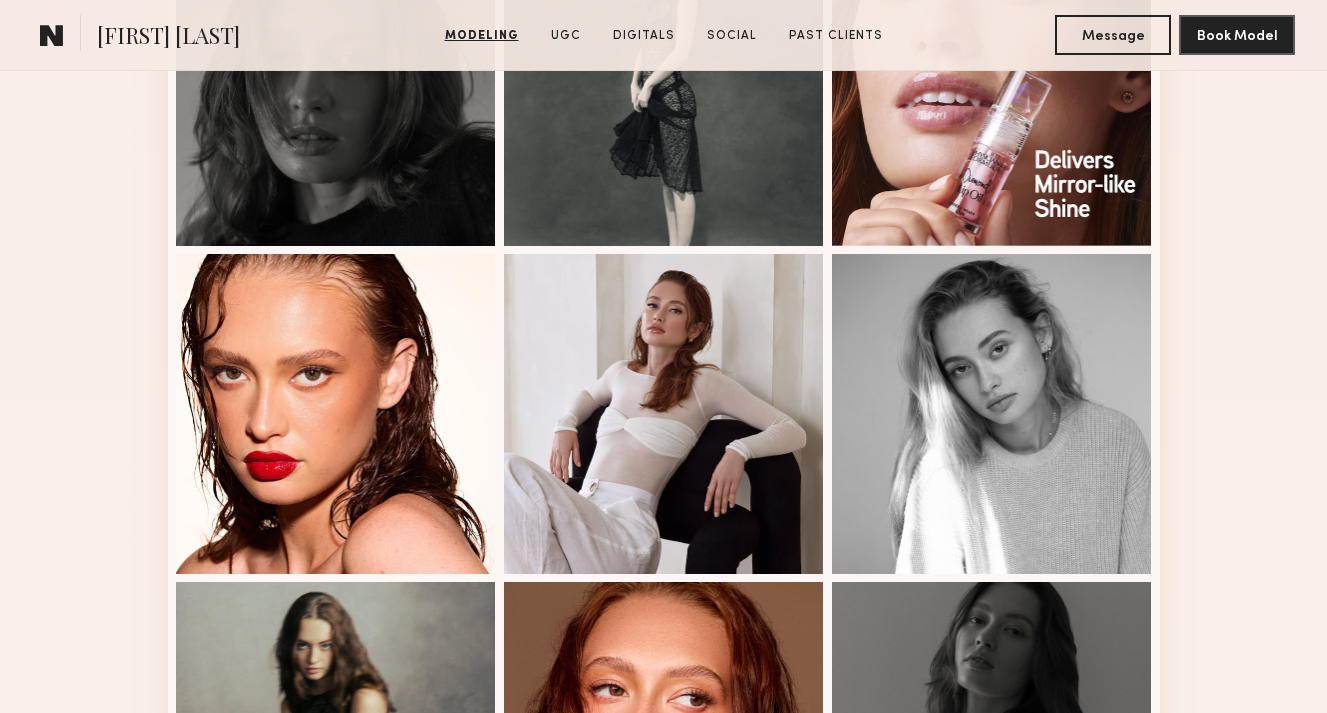 scroll, scrollTop: 2740, scrollLeft: 0, axis: vertical 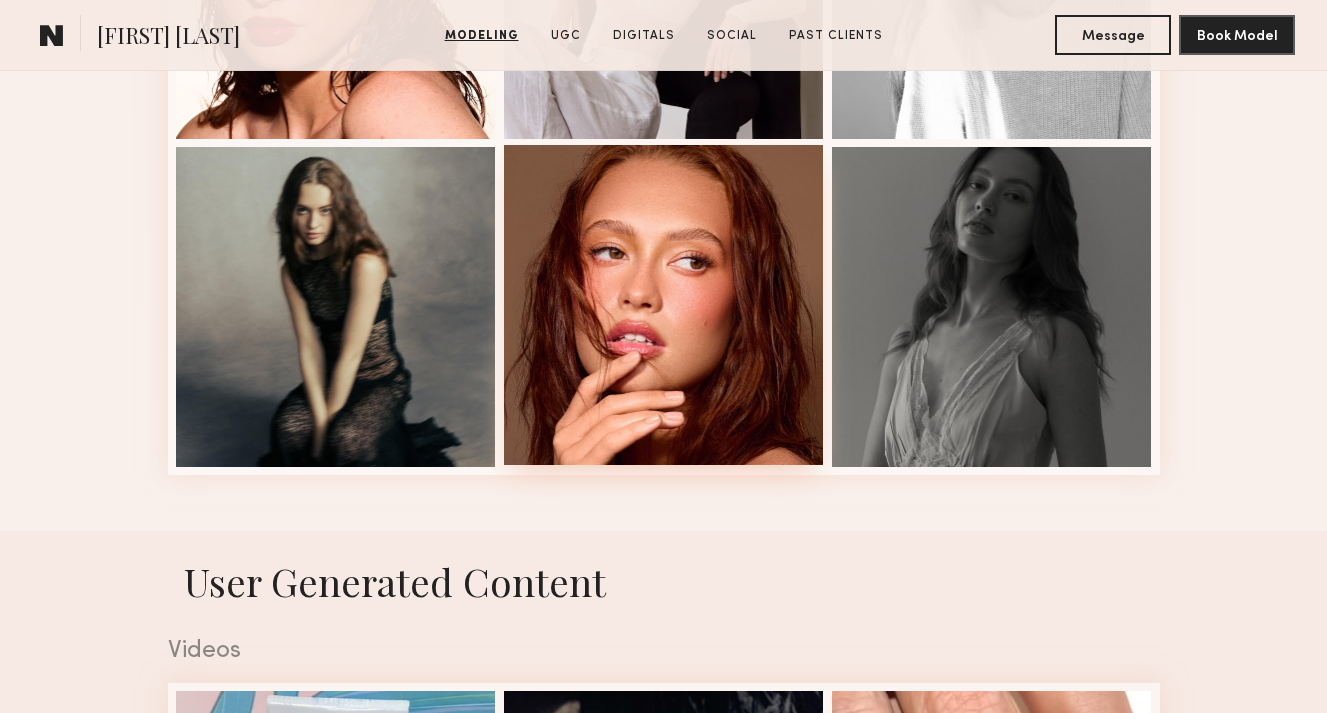 click at bounding box center (664, 305) 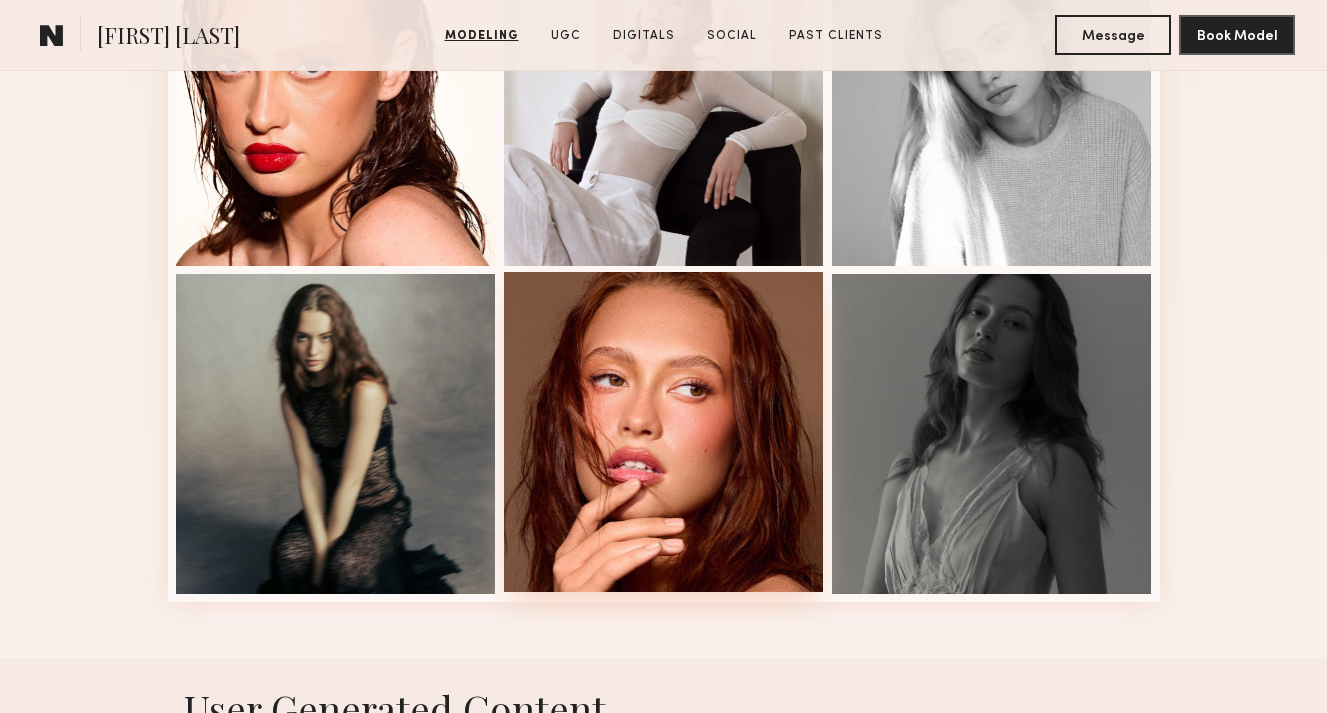 scroll, scrollTop: 2505, scrollLeft: 0, axis: vertical 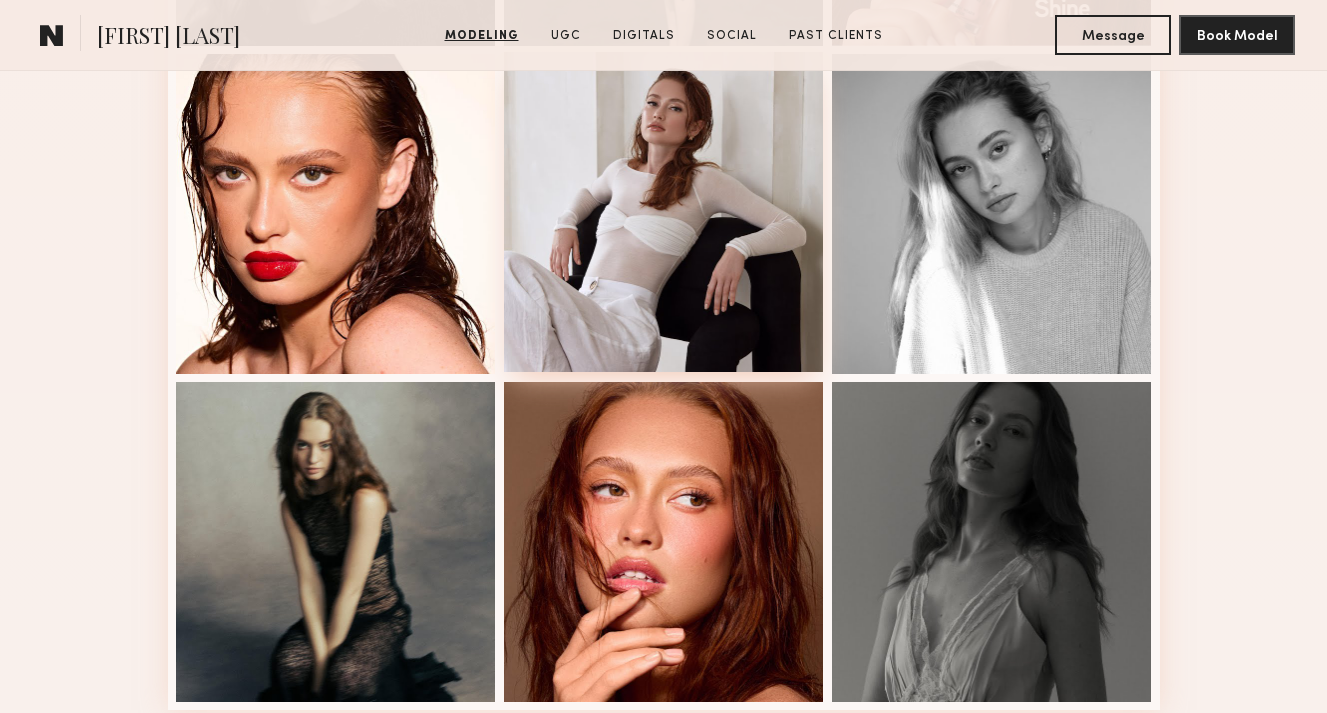 click at bounding box center (664, 212) 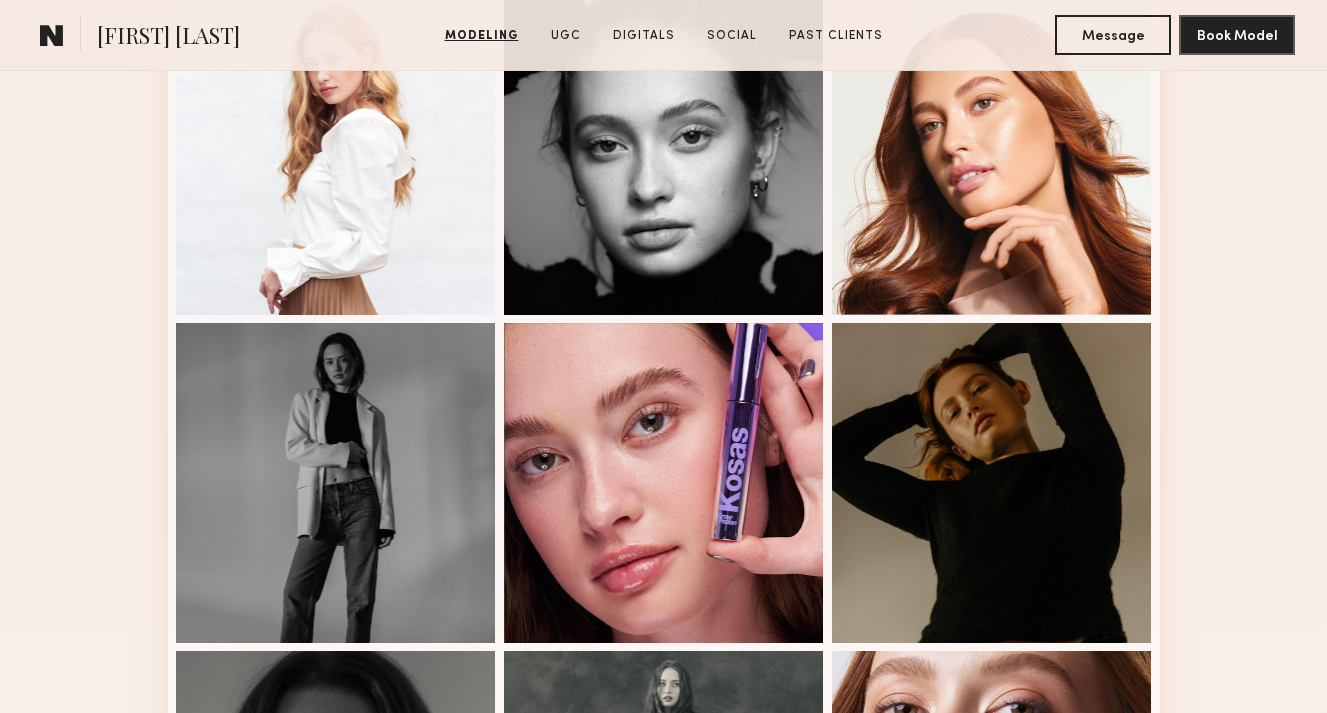 scroll, scrollTop: 1514, scrollLeft: 0, axis: vertical 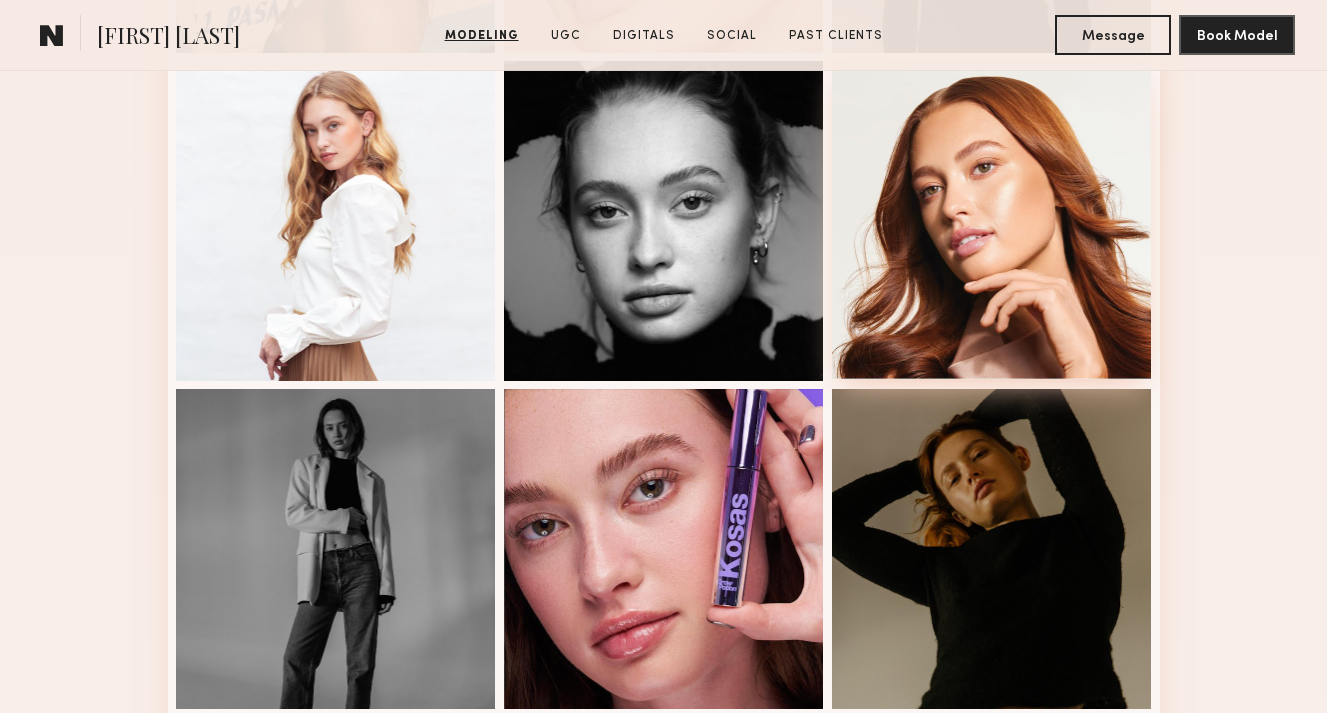 click at bounding box center (992, 219) 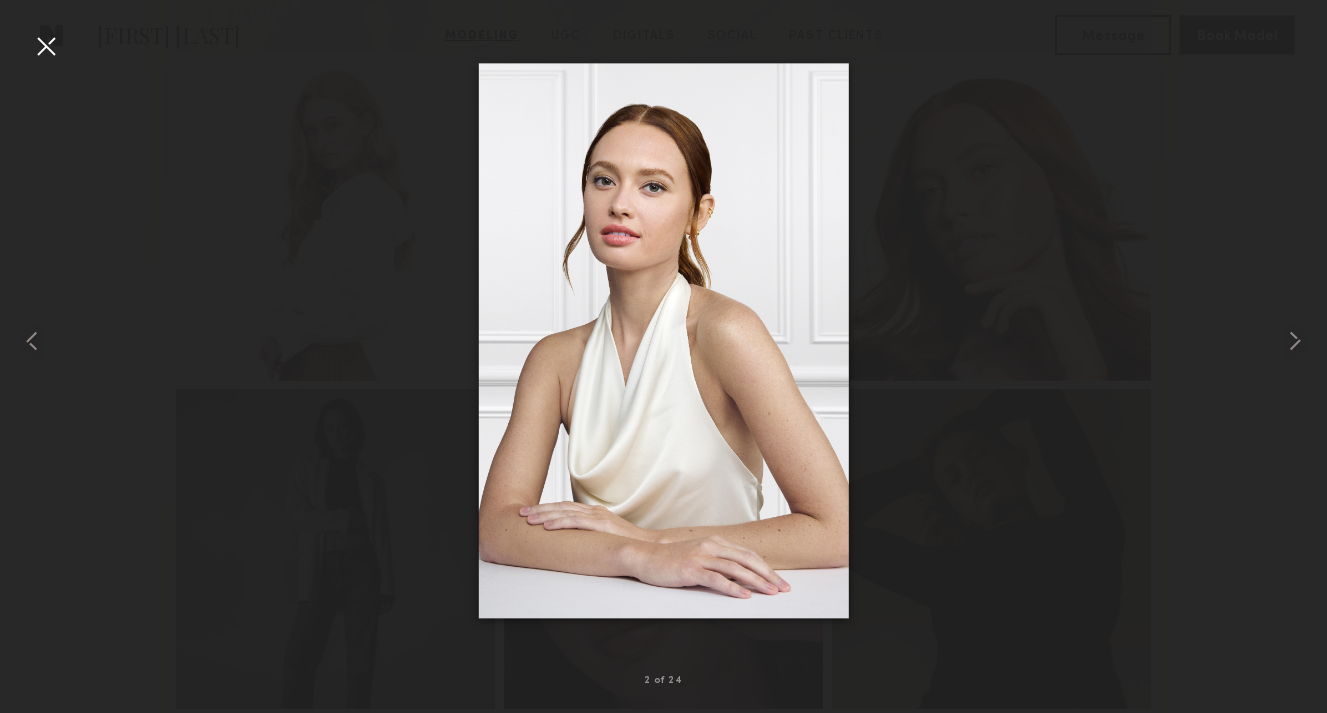 click at bounding box center [46, 46] 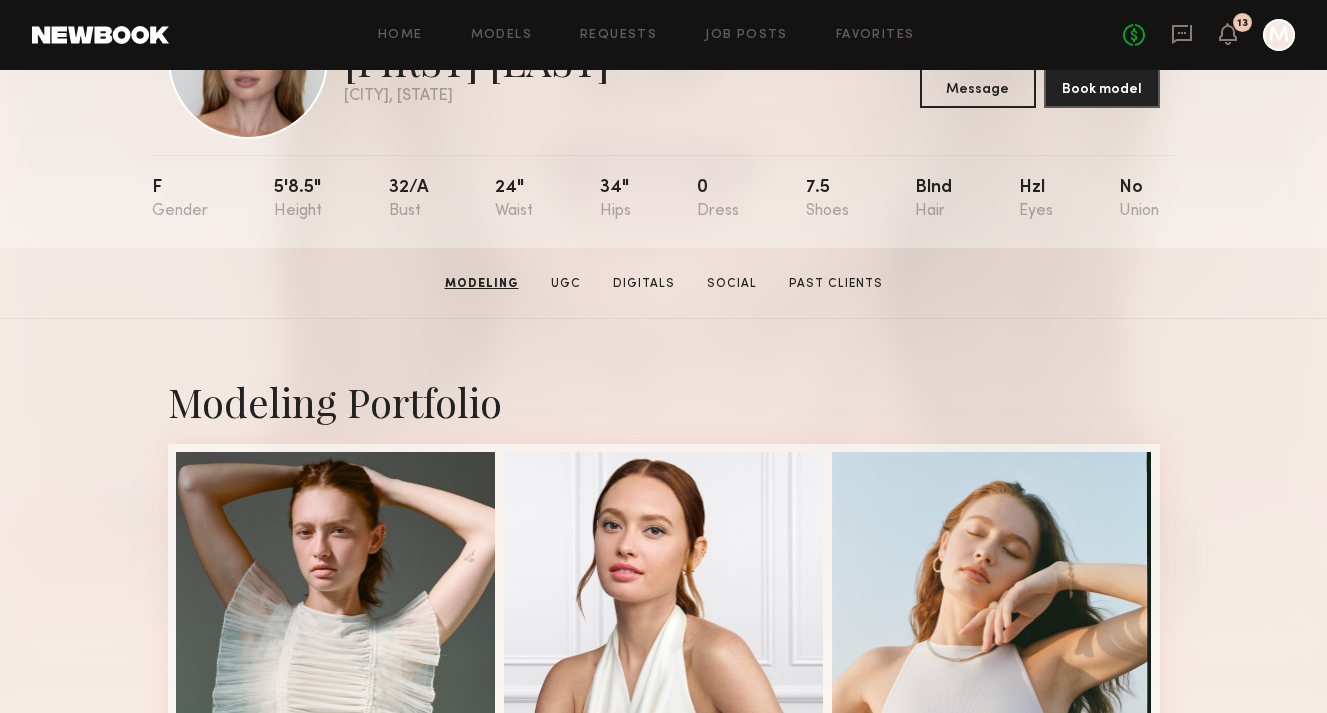 scroll, scrollTop: 0, scrollLeft: 0, axis: both 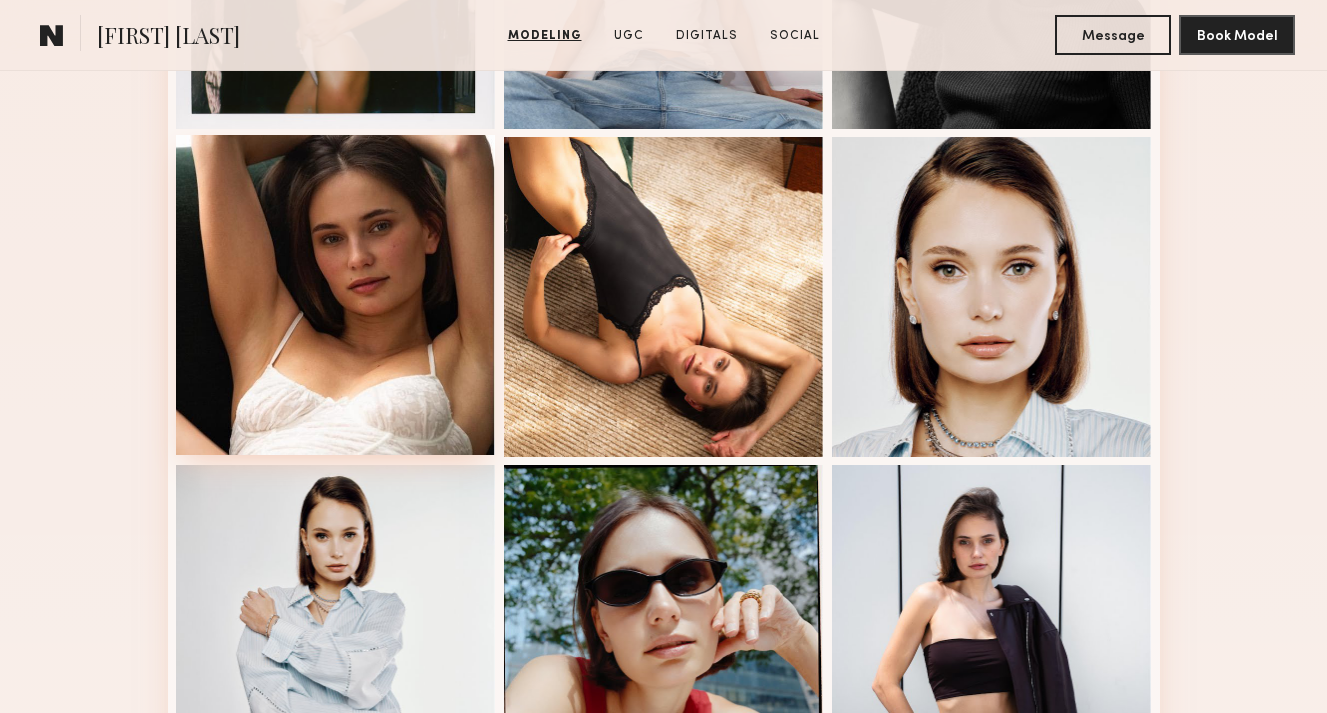 click at bounding box center [336, 295] 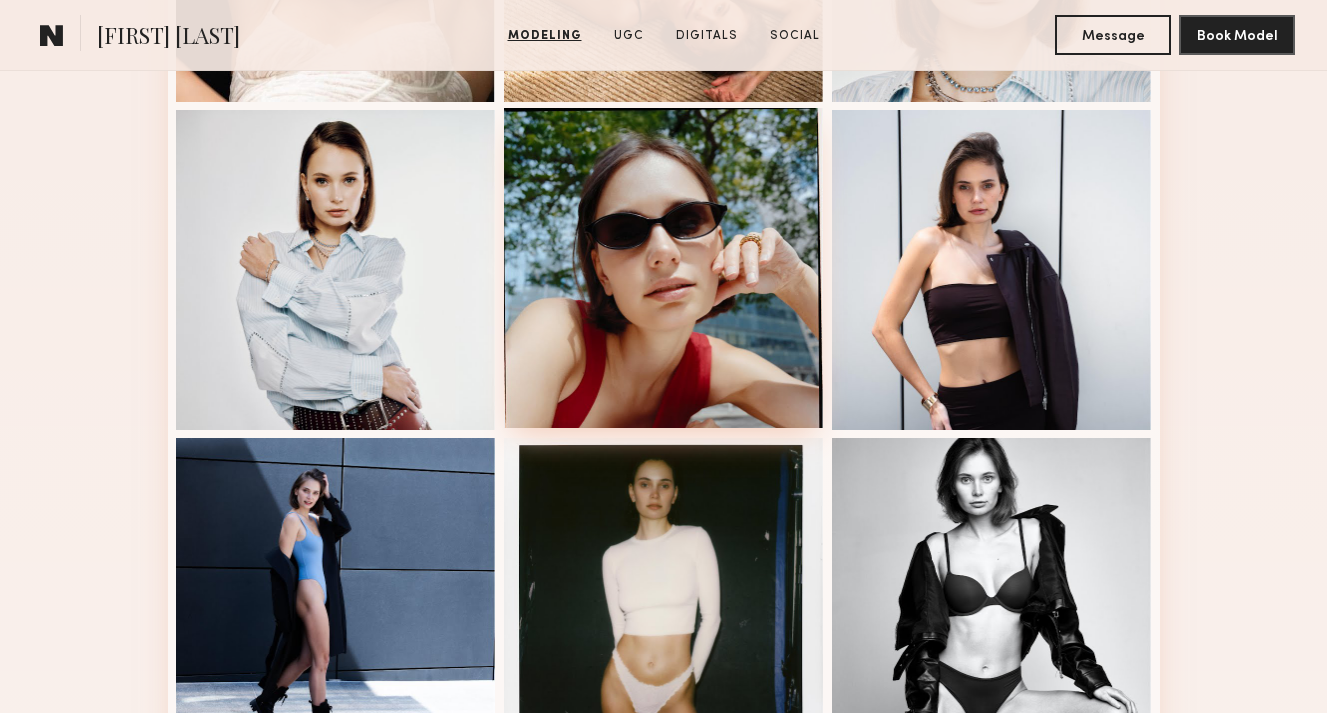 scroll, scrollTop: 1418, scrollLeft: 0, axis: vertical 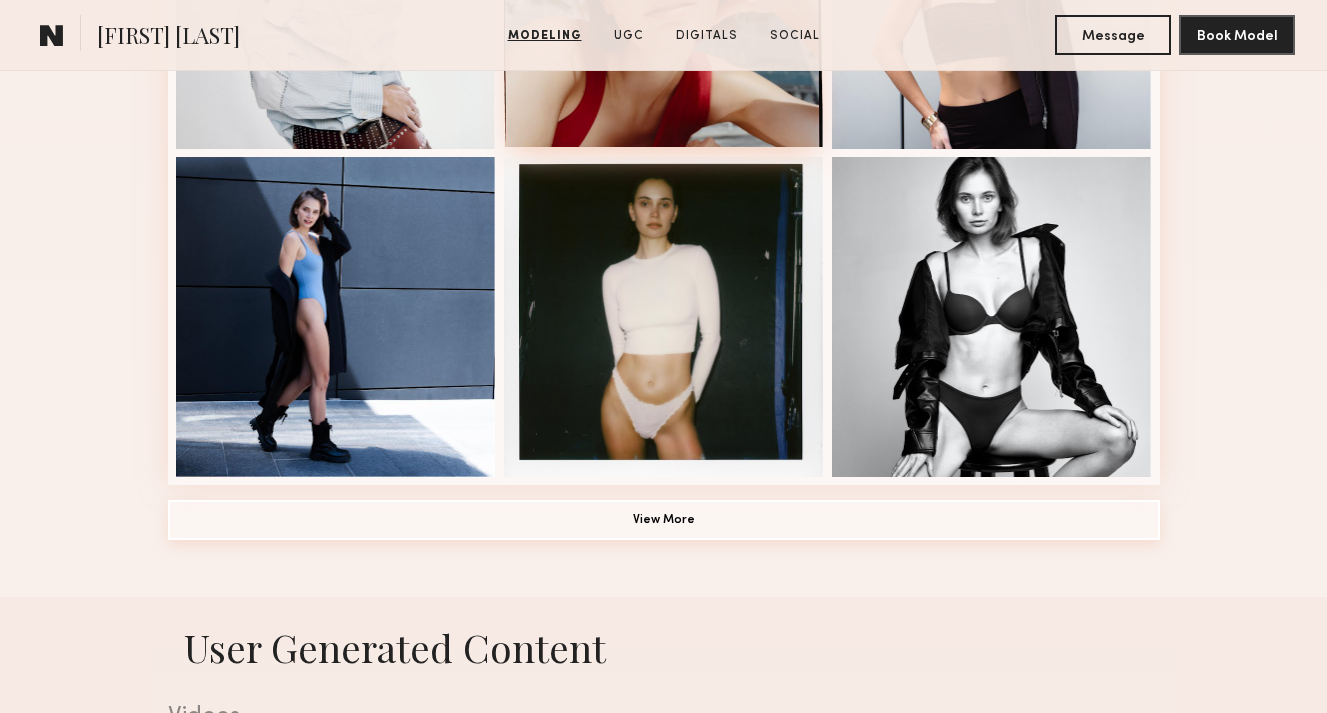 click on "View More" 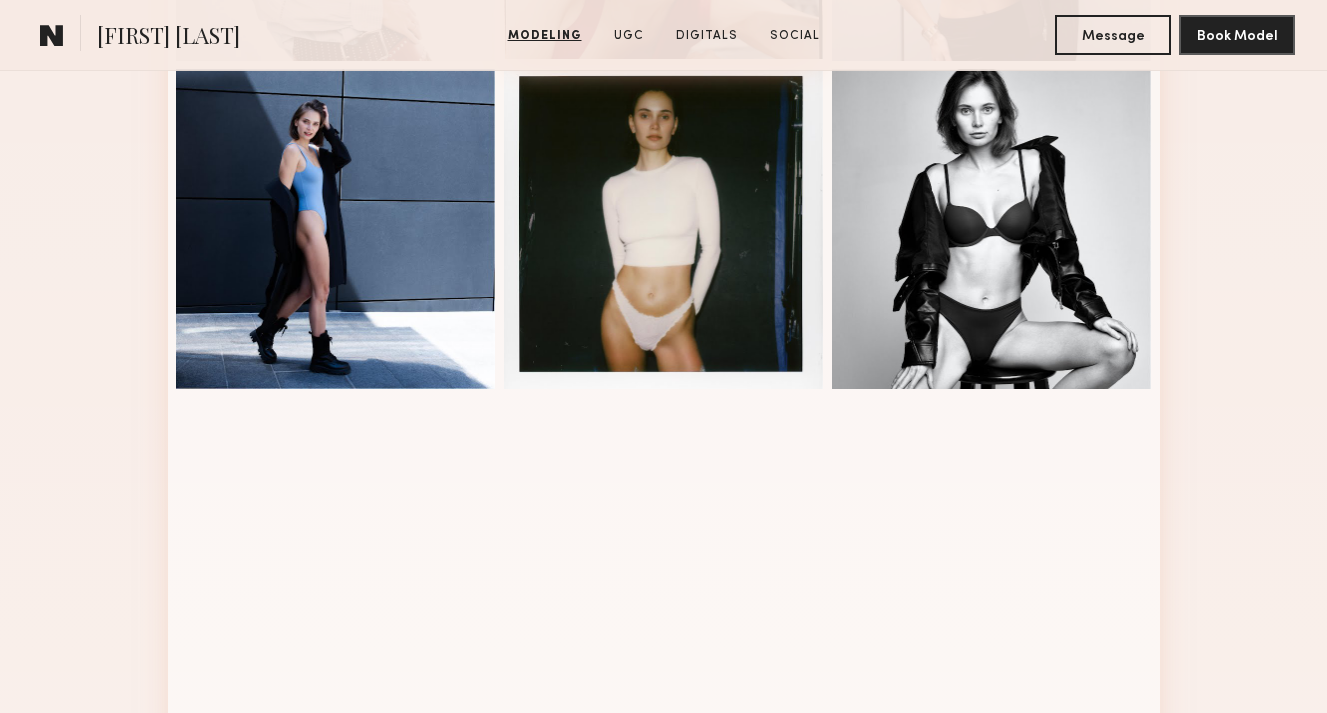 scroll, scrollTop: 1656, scrollLeft: 0, axis: vertical 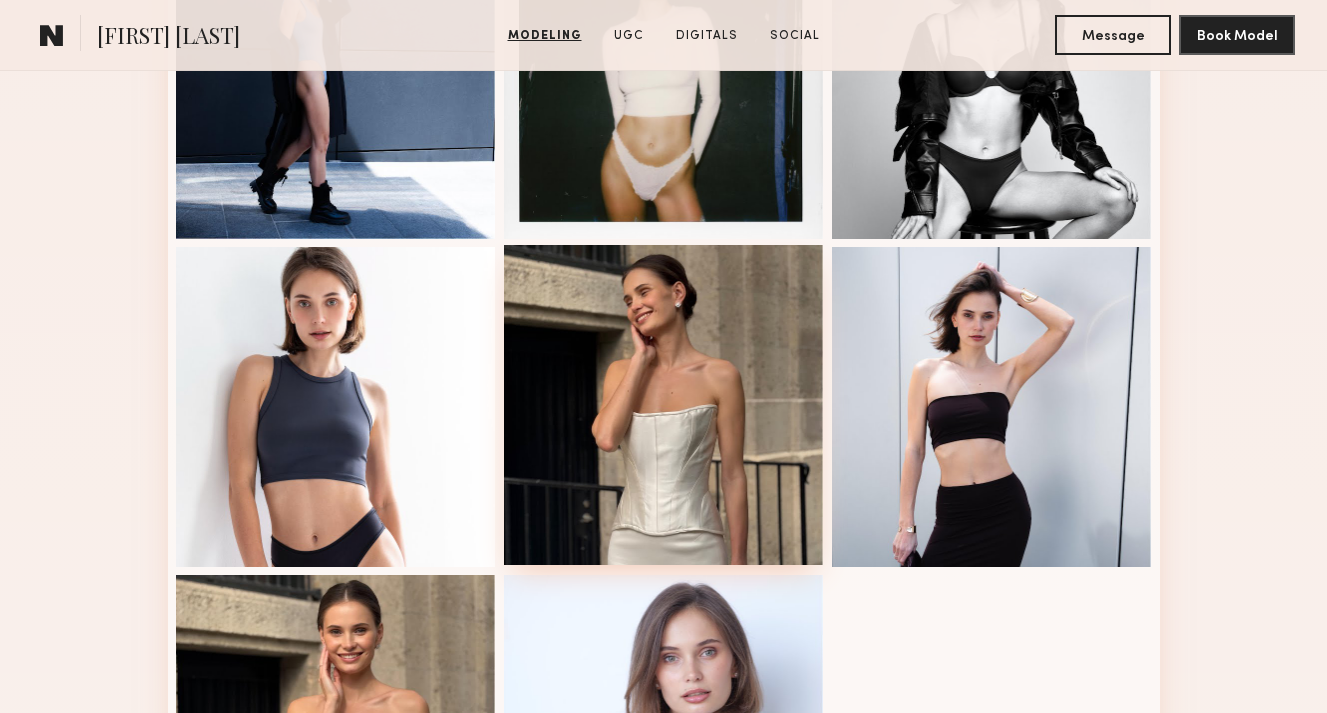 click at bounding box center (664, 405) 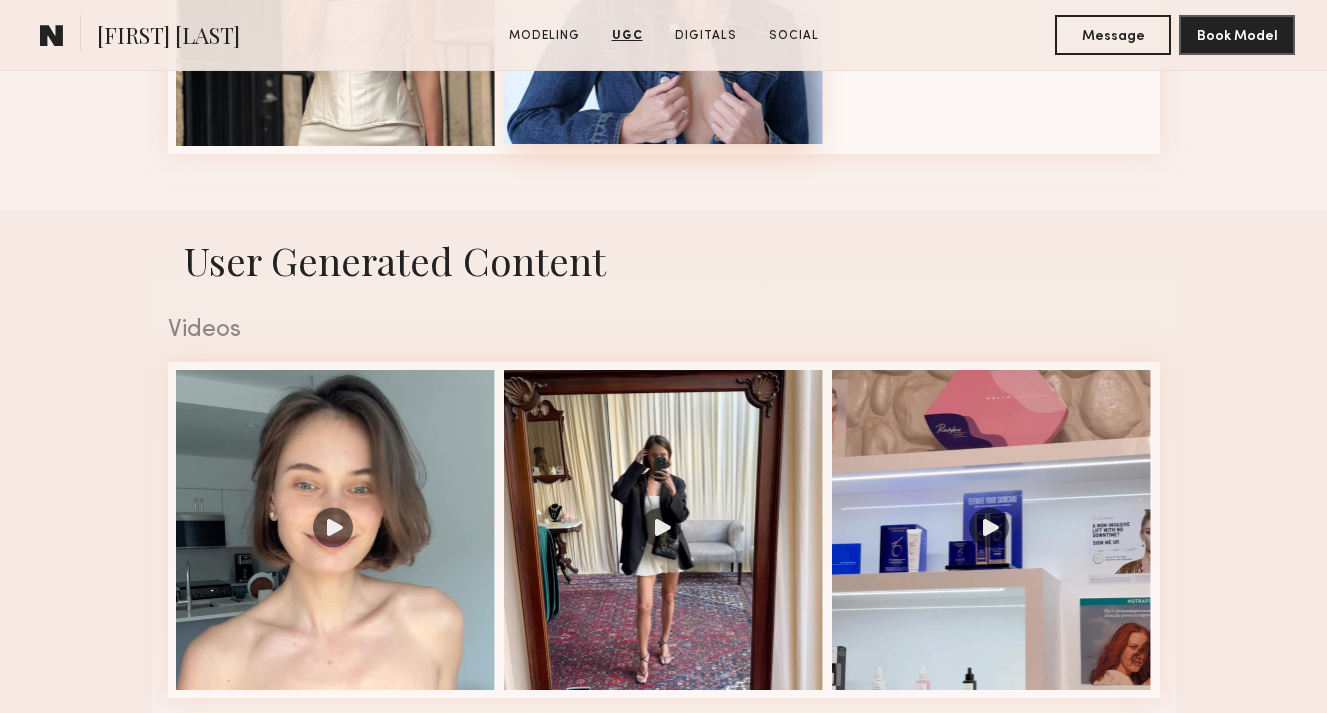 scroll, scrollTop: 2070, scrollLeft: 0, axis: vertical 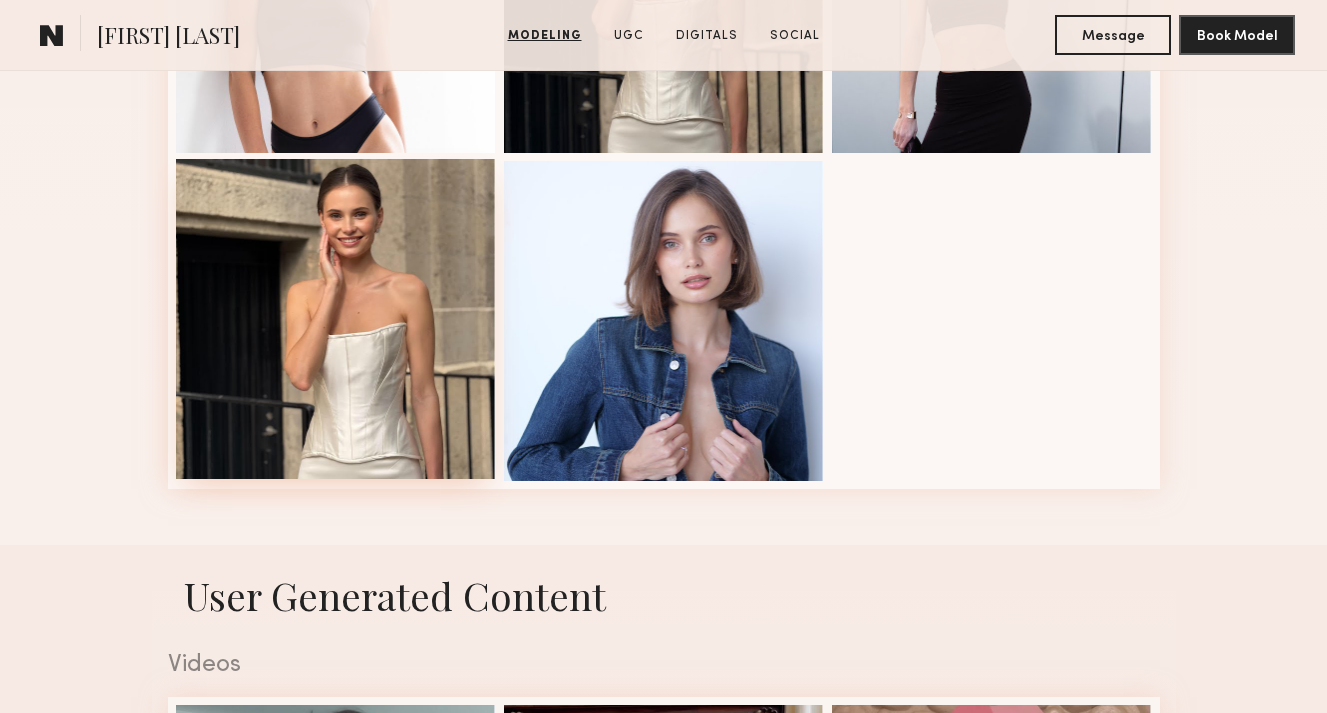 click at bounding box center [336, 319] 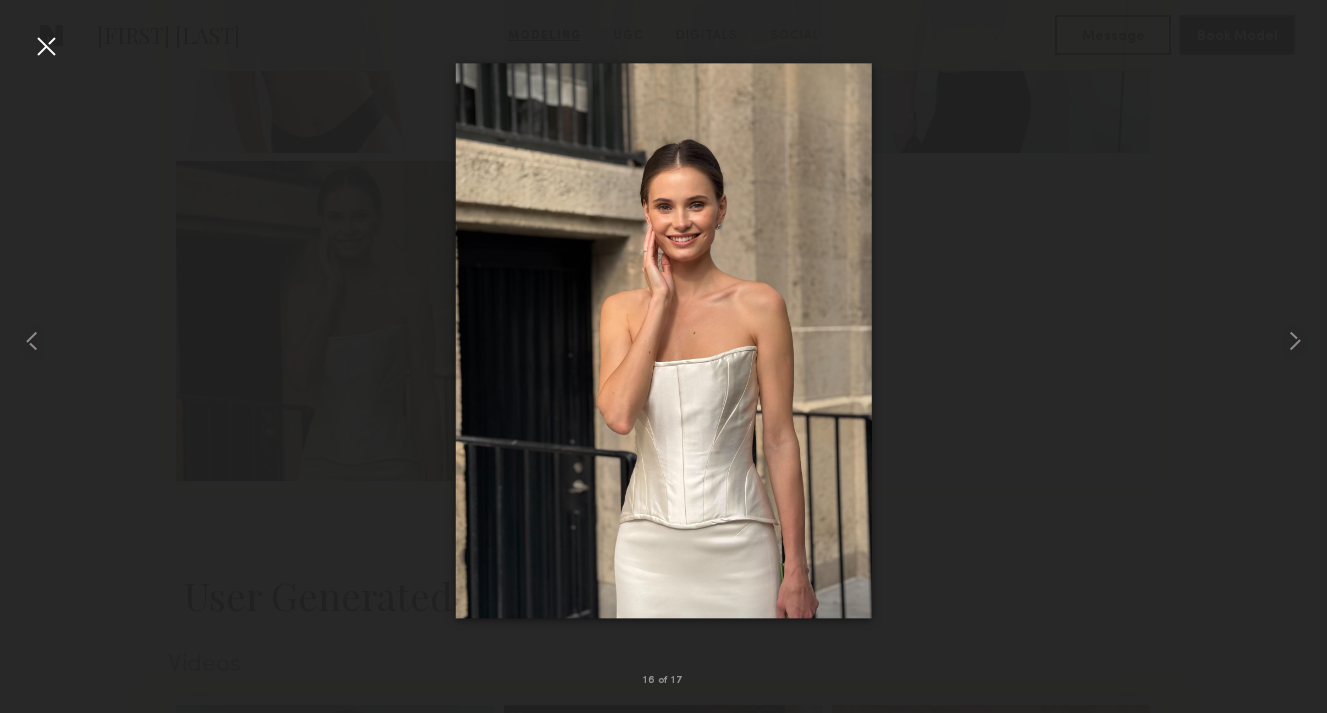 click at bounding box center [46, 46] 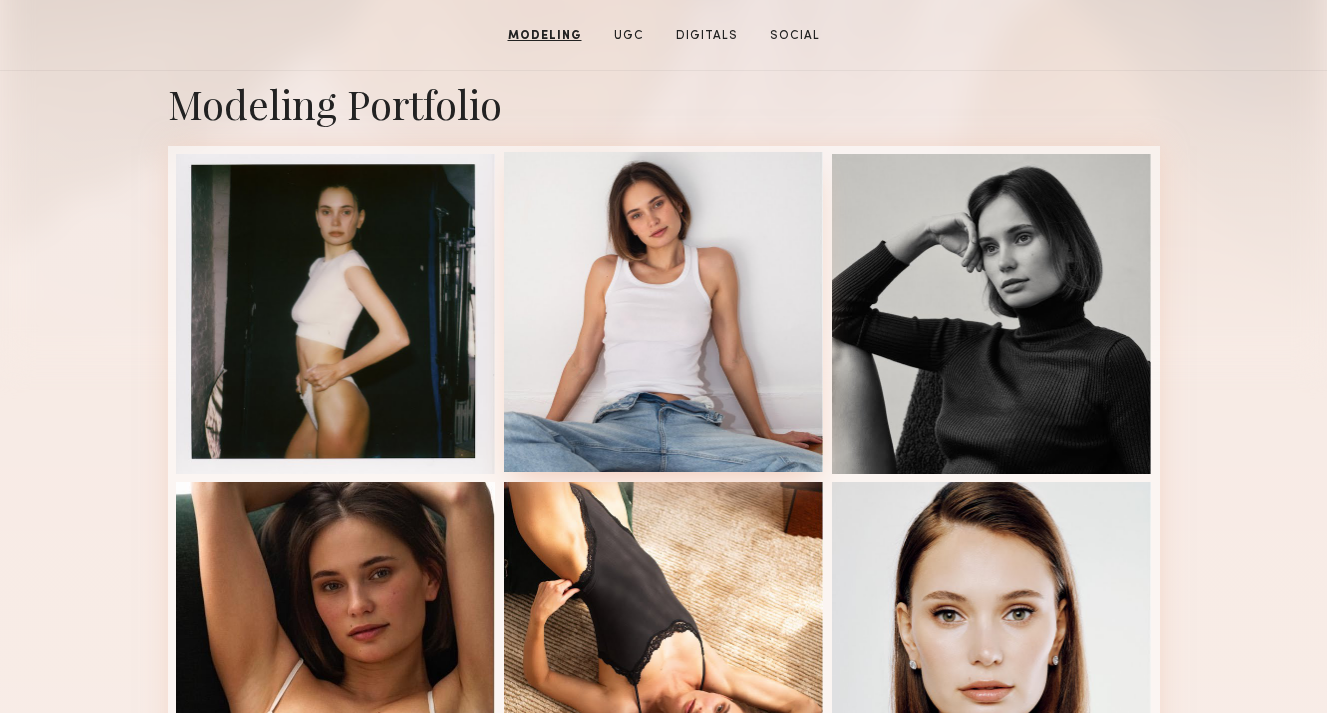 scroll, scrollTop: 538, scrollLeft: 0, axis: vertical 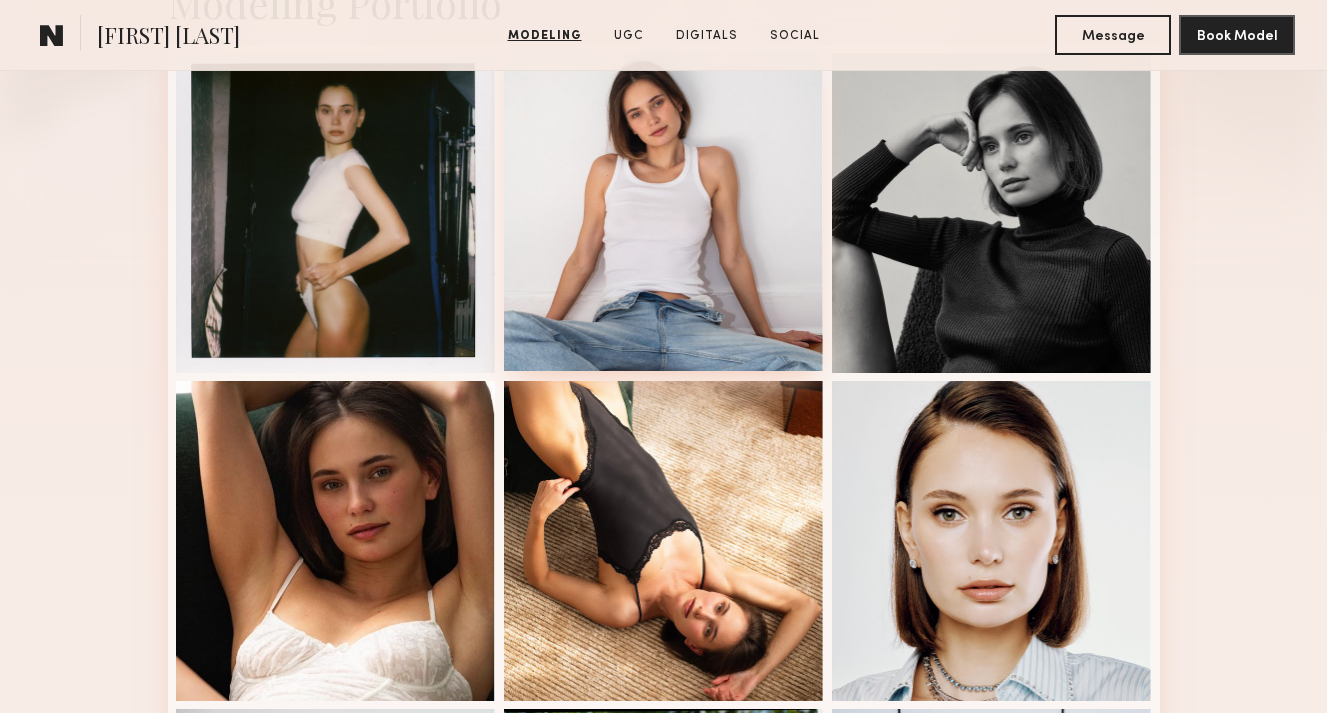 click at bounding box center (664, 211) 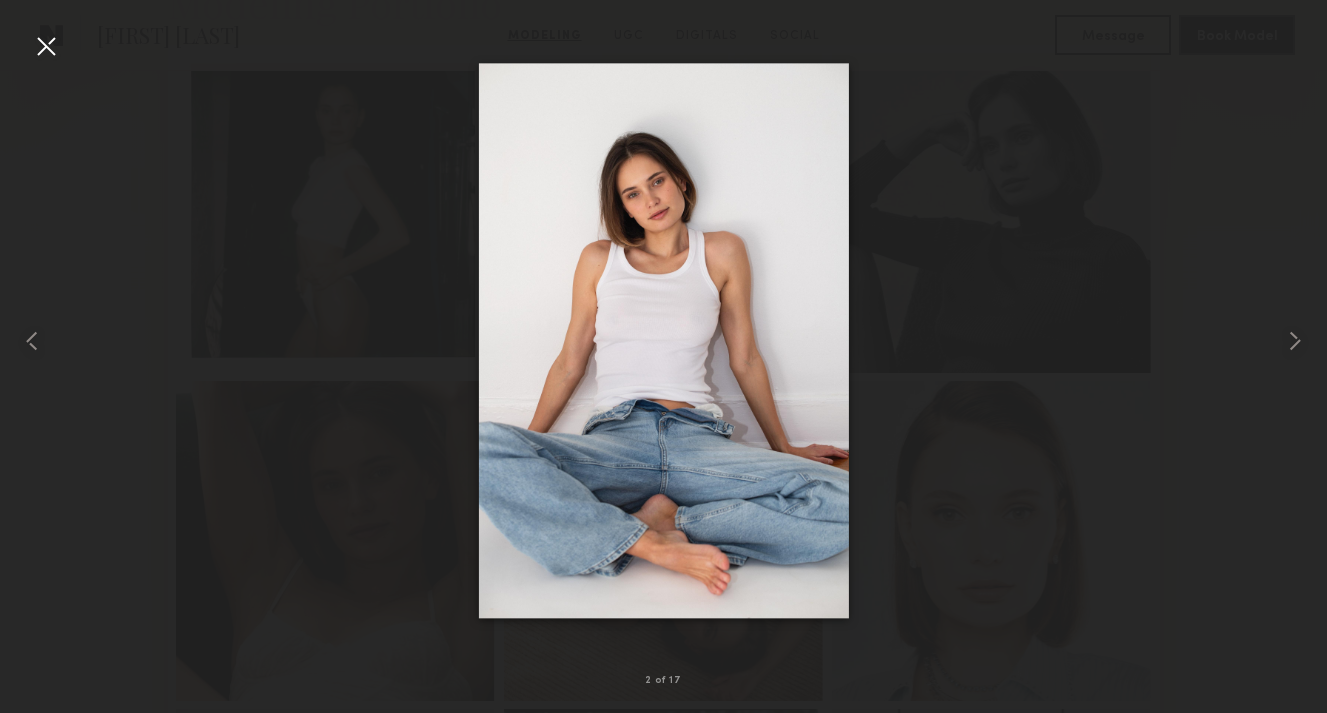 click at bounding box center (46, 46) 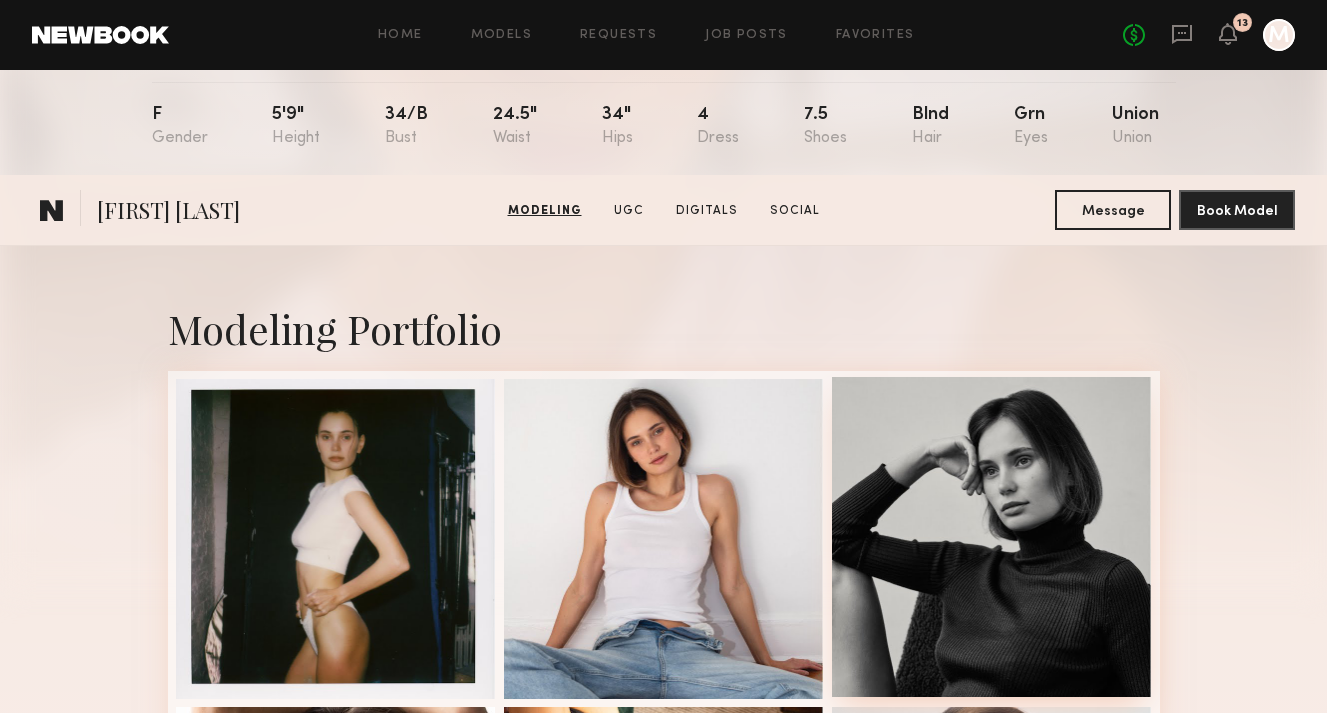 scroll, scrollTop: 0, scrollLeft: 0, axis: both 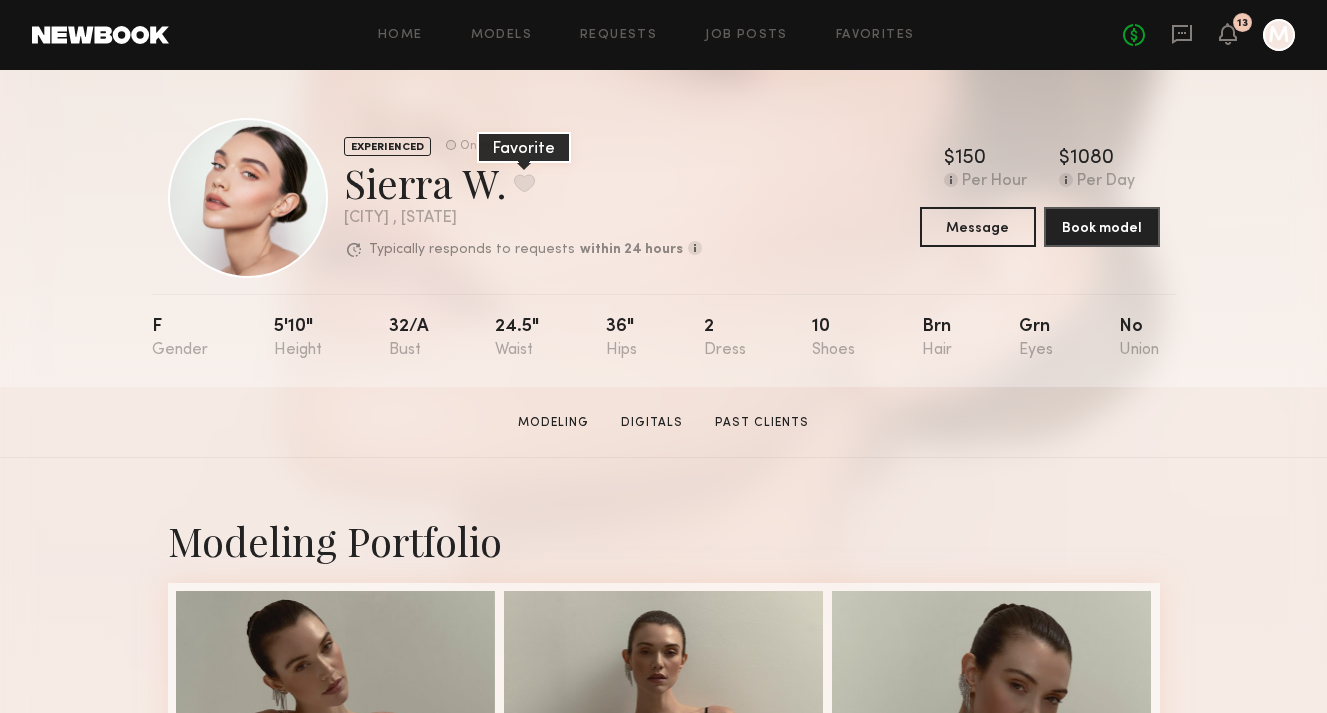 click 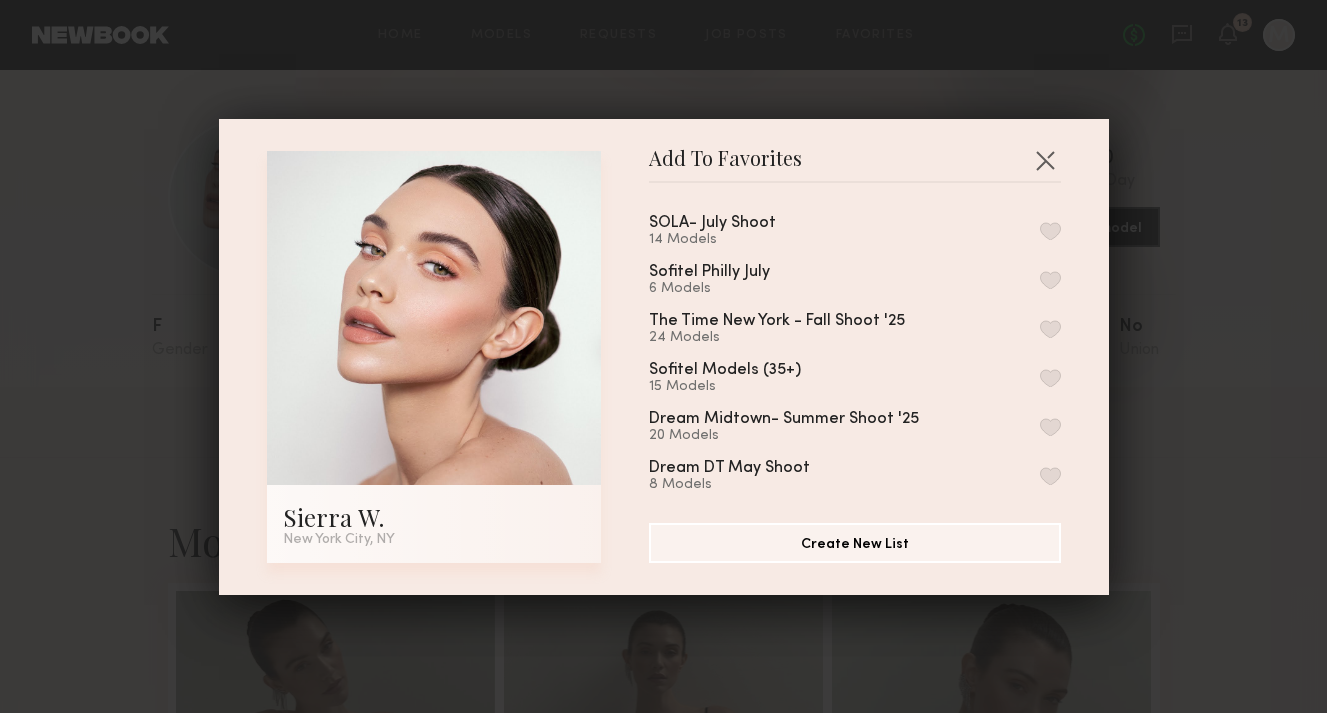 click at bounding box center (1050, 427) 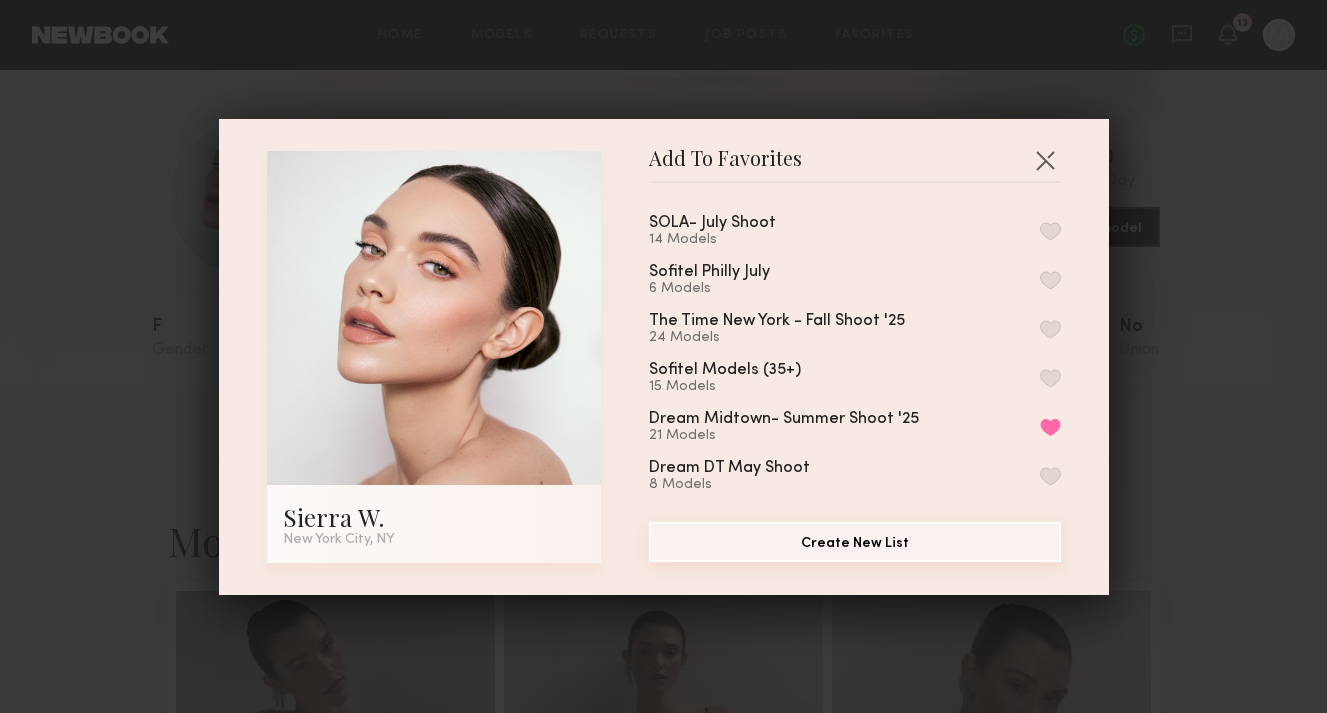 click on "Create New List" at bounding box center [855, 542] 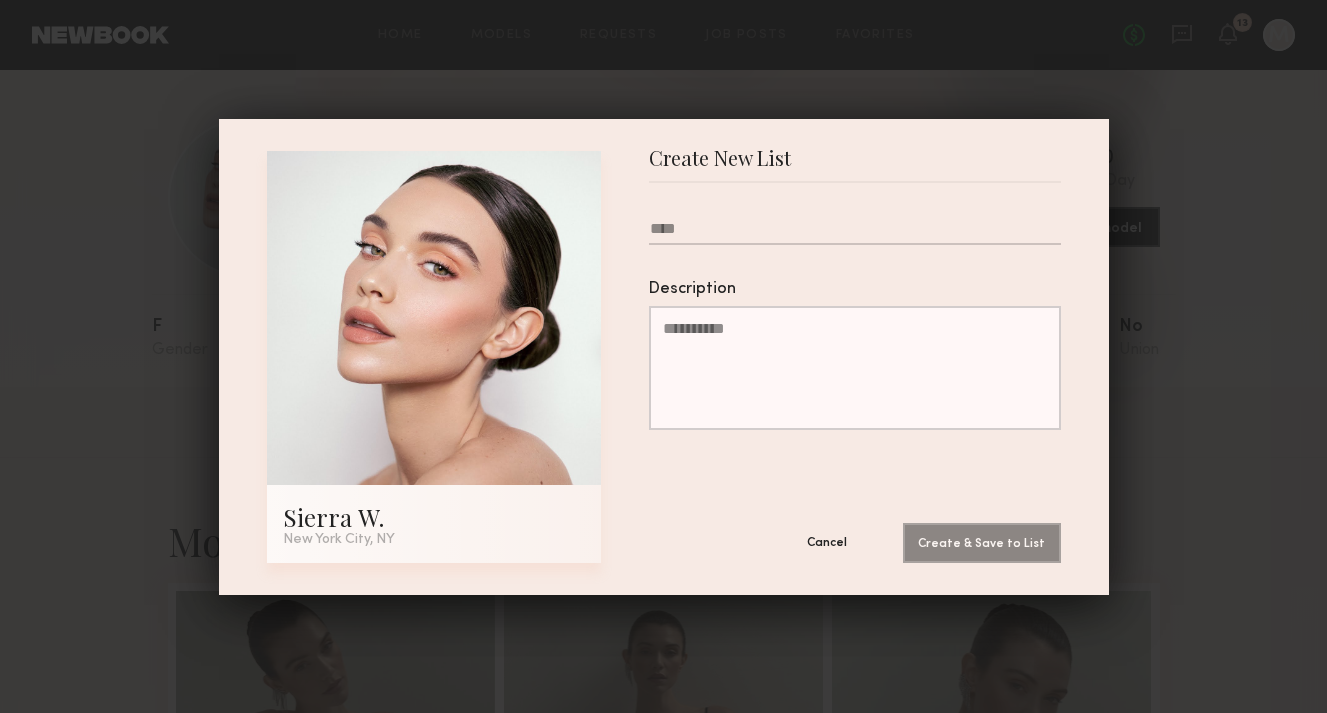 click on "Cancel" at bounding box center (827, 542) 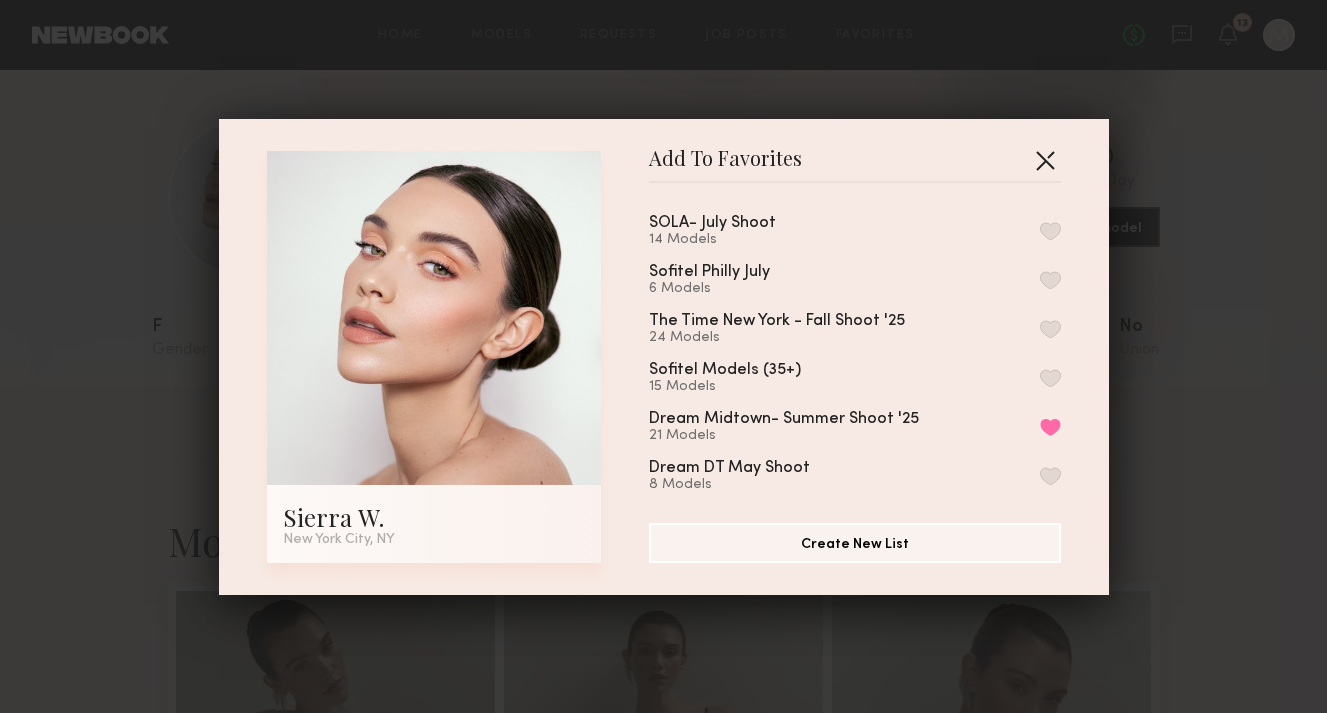 click at bounding box center (1045, 160) 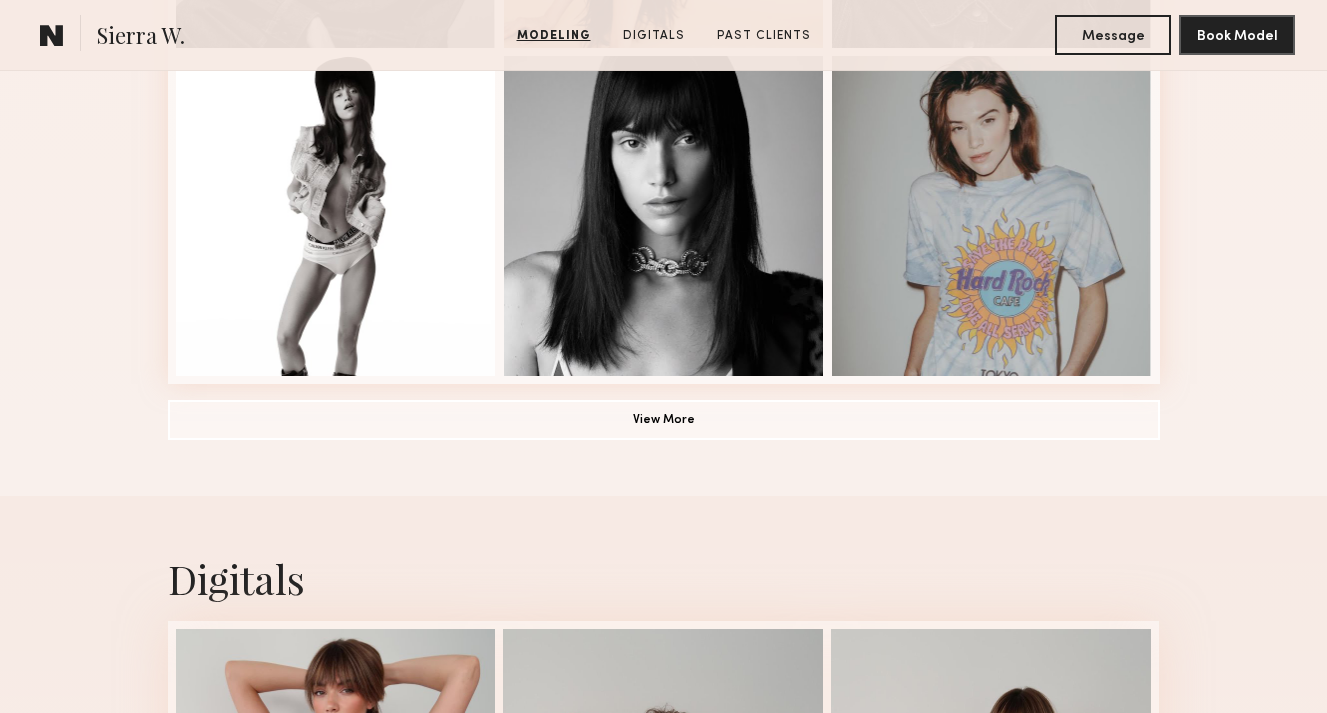 scroll, scrollTop: 1513, scrollLeft: 0, axis: vertical 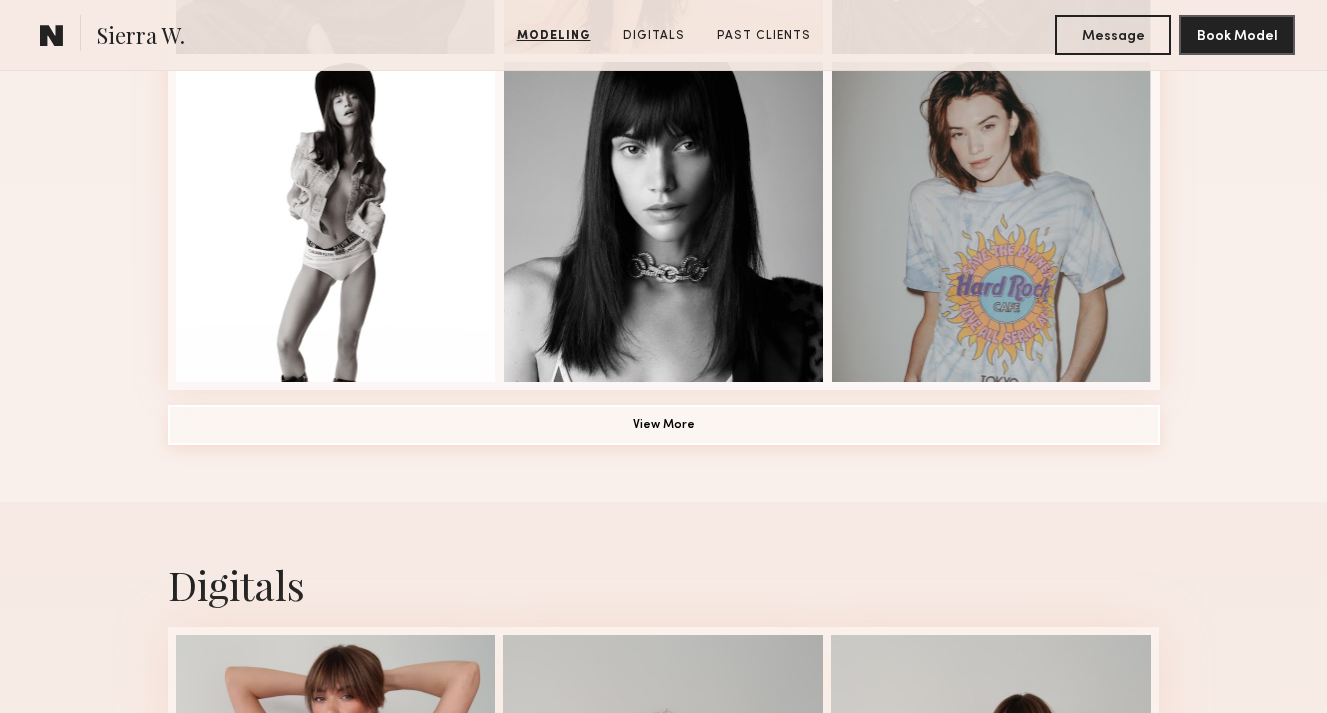 click on "View More" 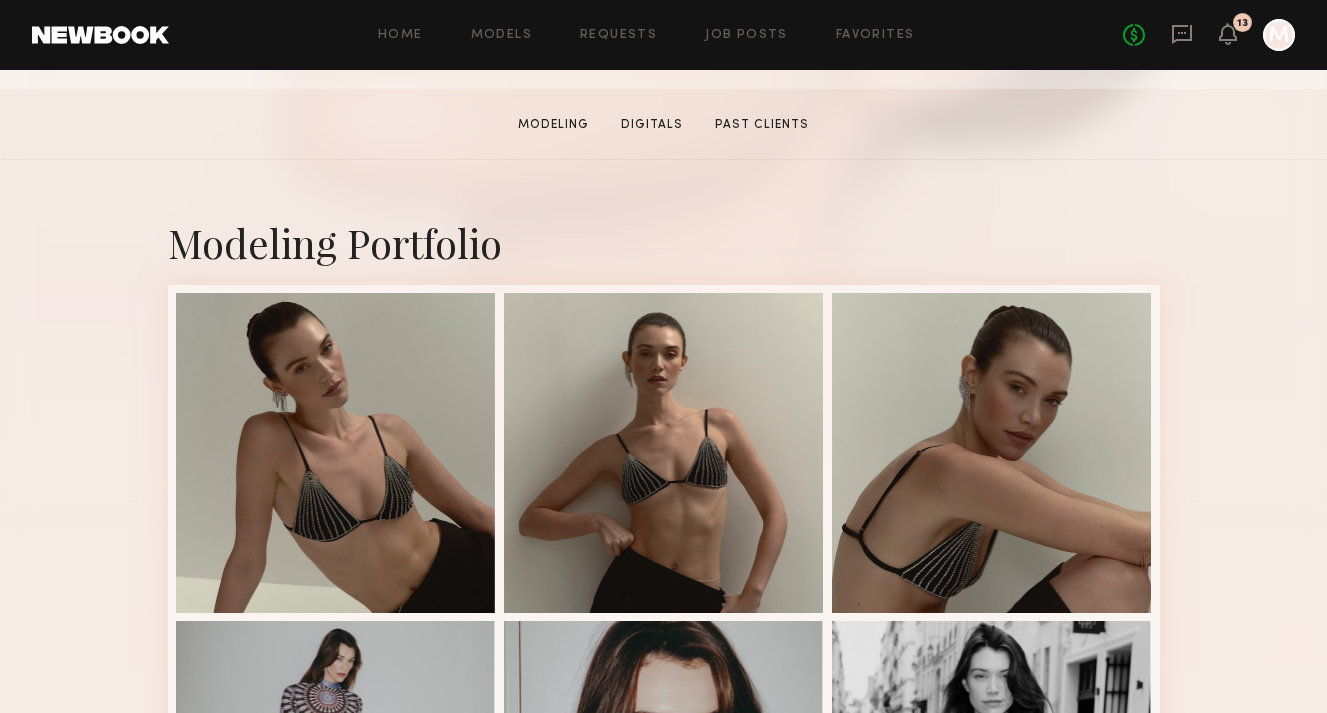 scroll, scrollTop: 322, scrollLeft: 0, axis: vertical 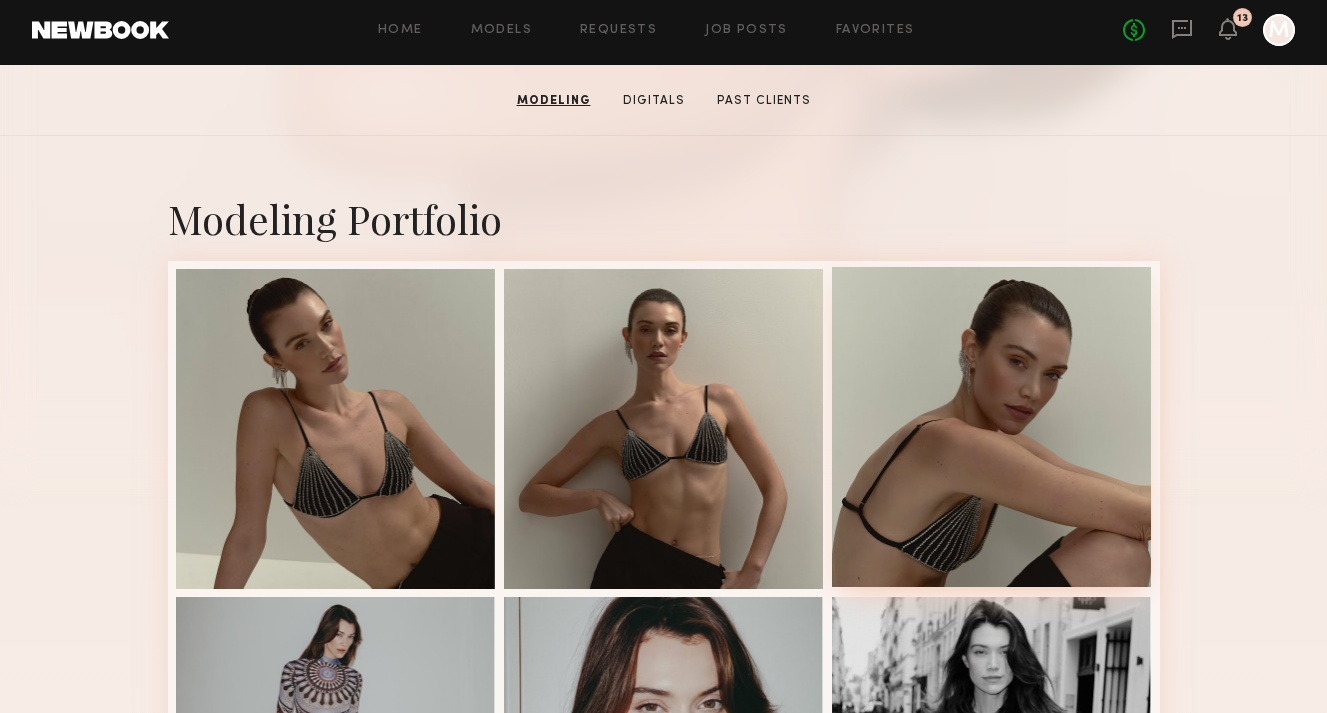 click at bounding box center (992, 427) 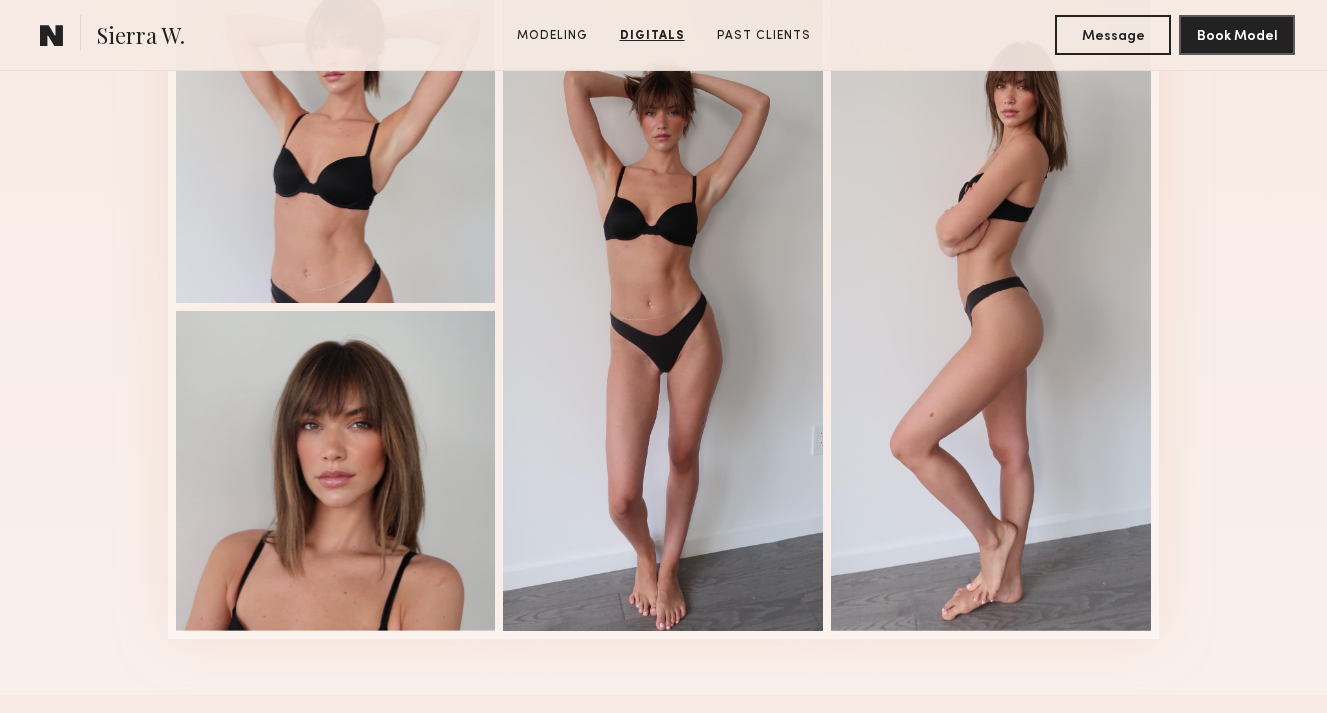 scroll, scrollTop: 2767, scrollLeft: 0, axis: vertical 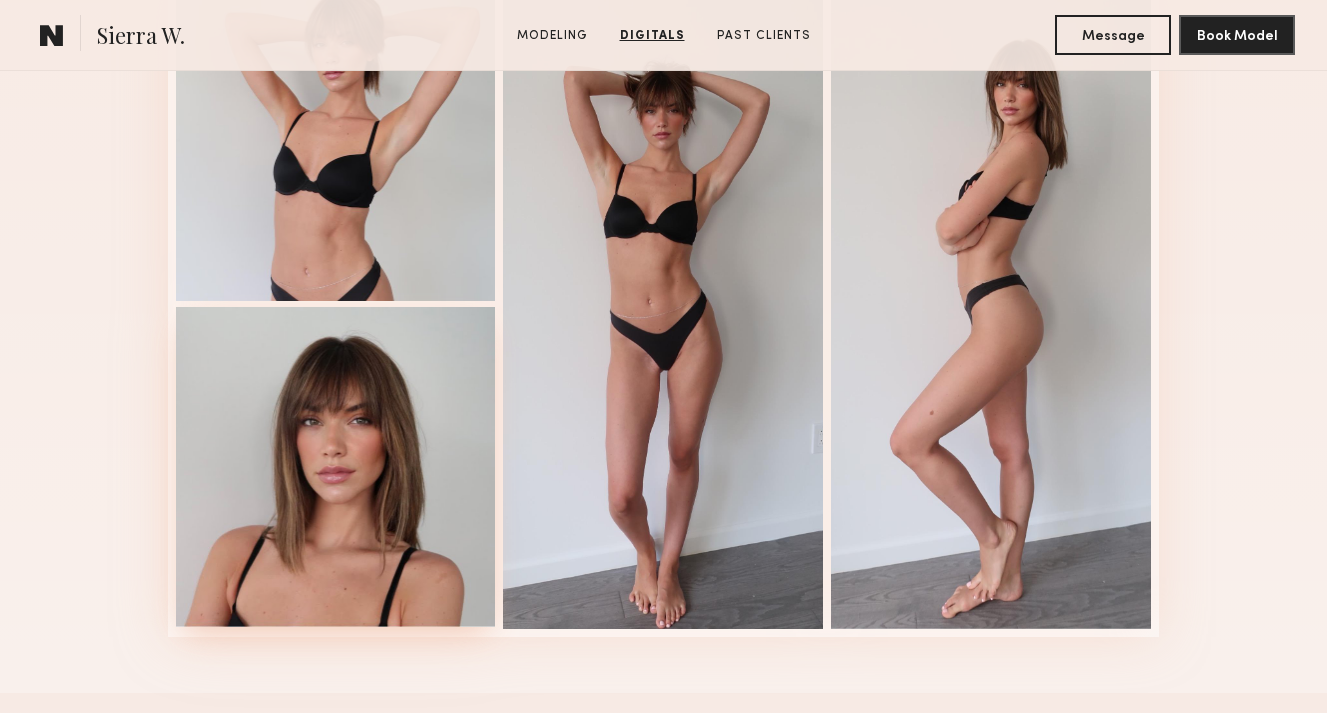 click at bounding box center (336, 467) 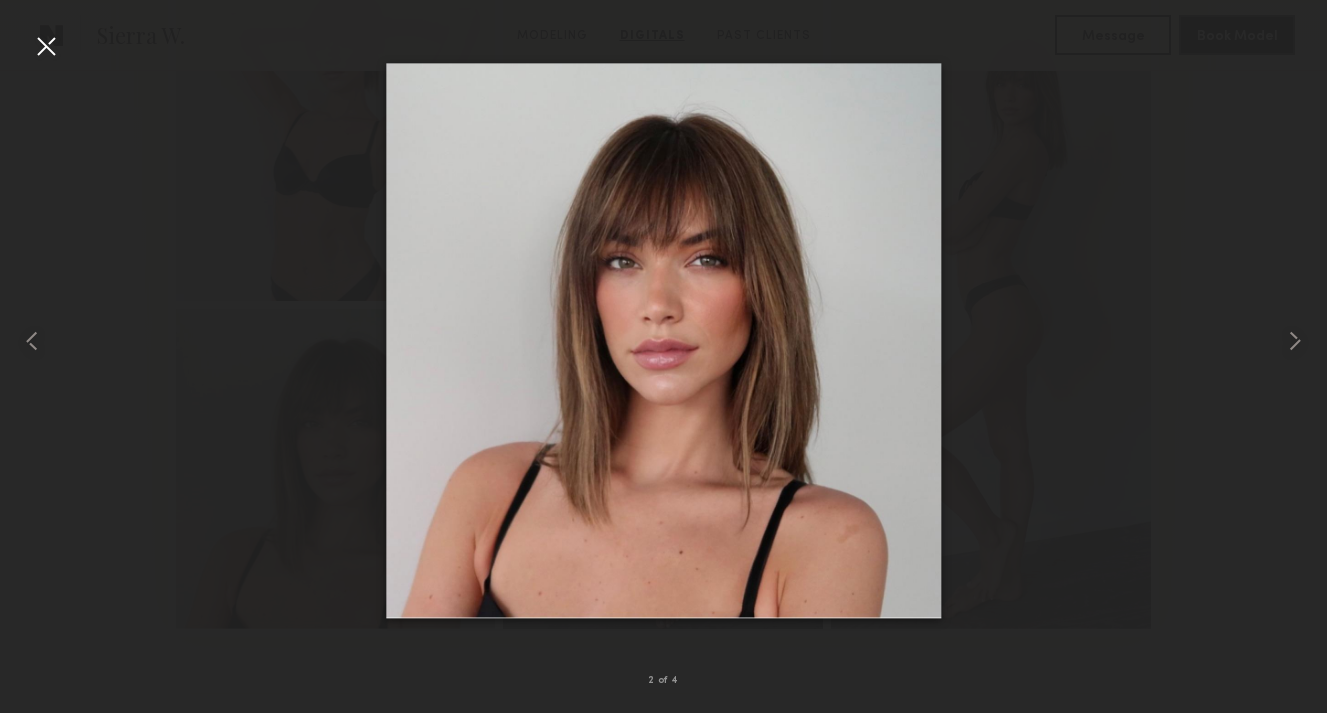 click at bounding box center (46, 46) 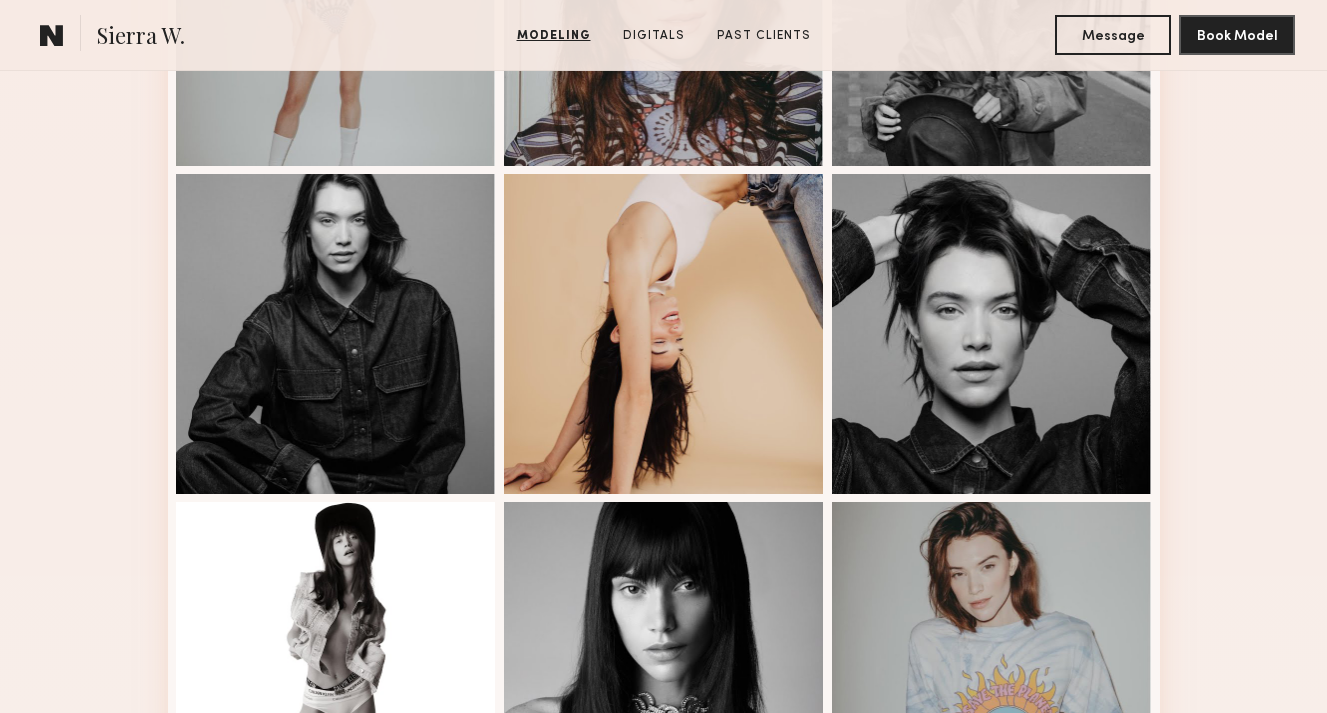 scroll, scrollTop: 869, scrollLeft: 0, axis: vertical 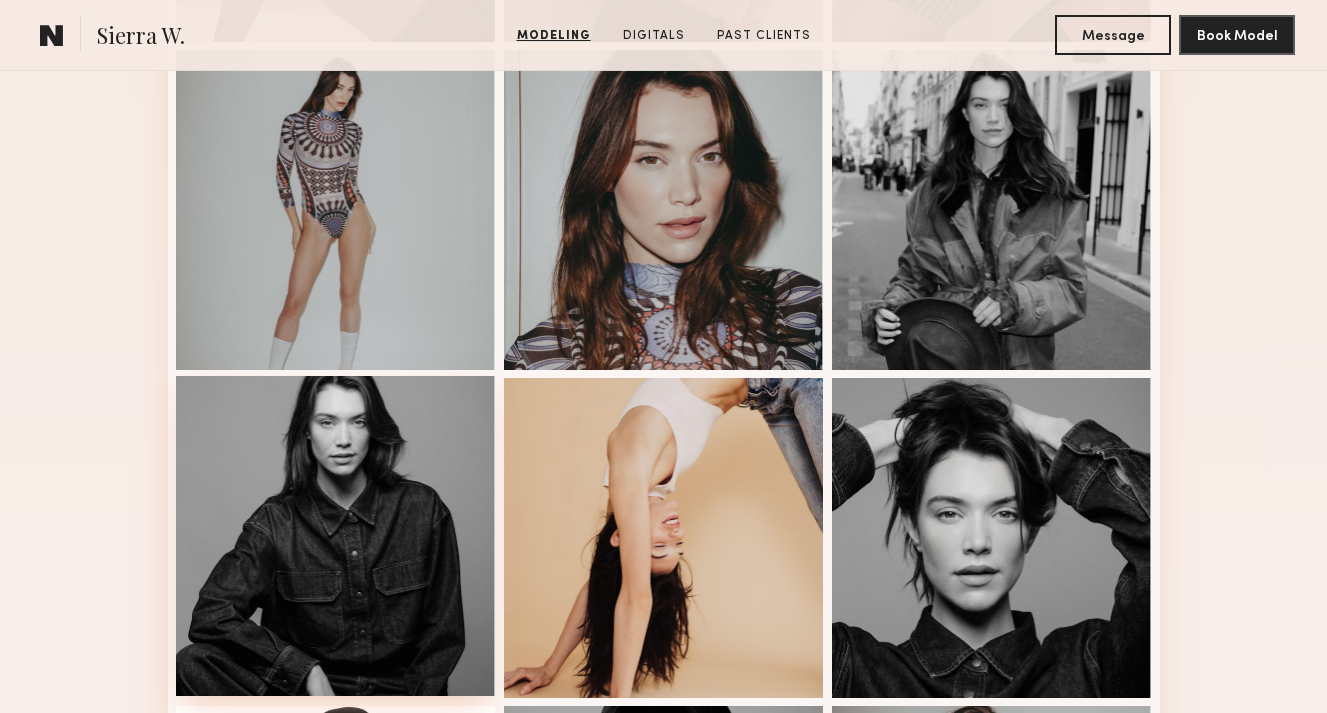 click at bounding box center (336, 536) 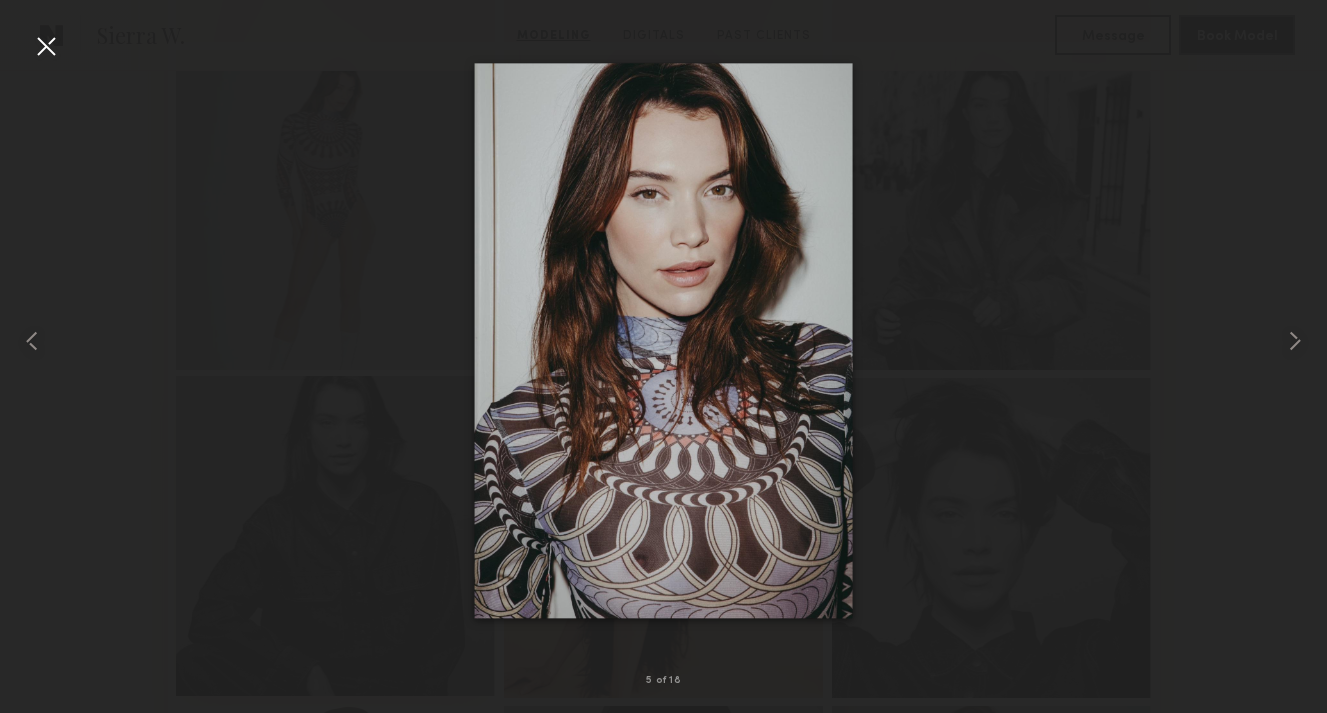 click at bounding box center (663, 340) 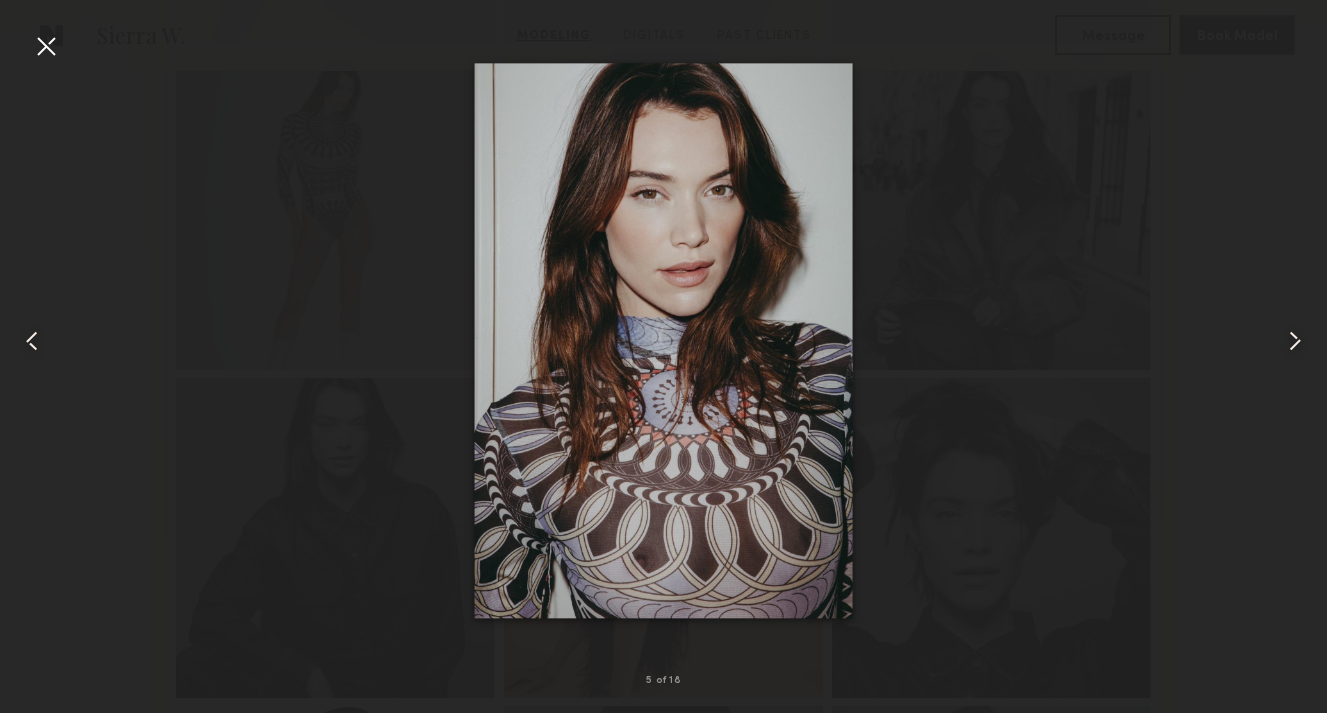 click at bounding box center [46, 46] 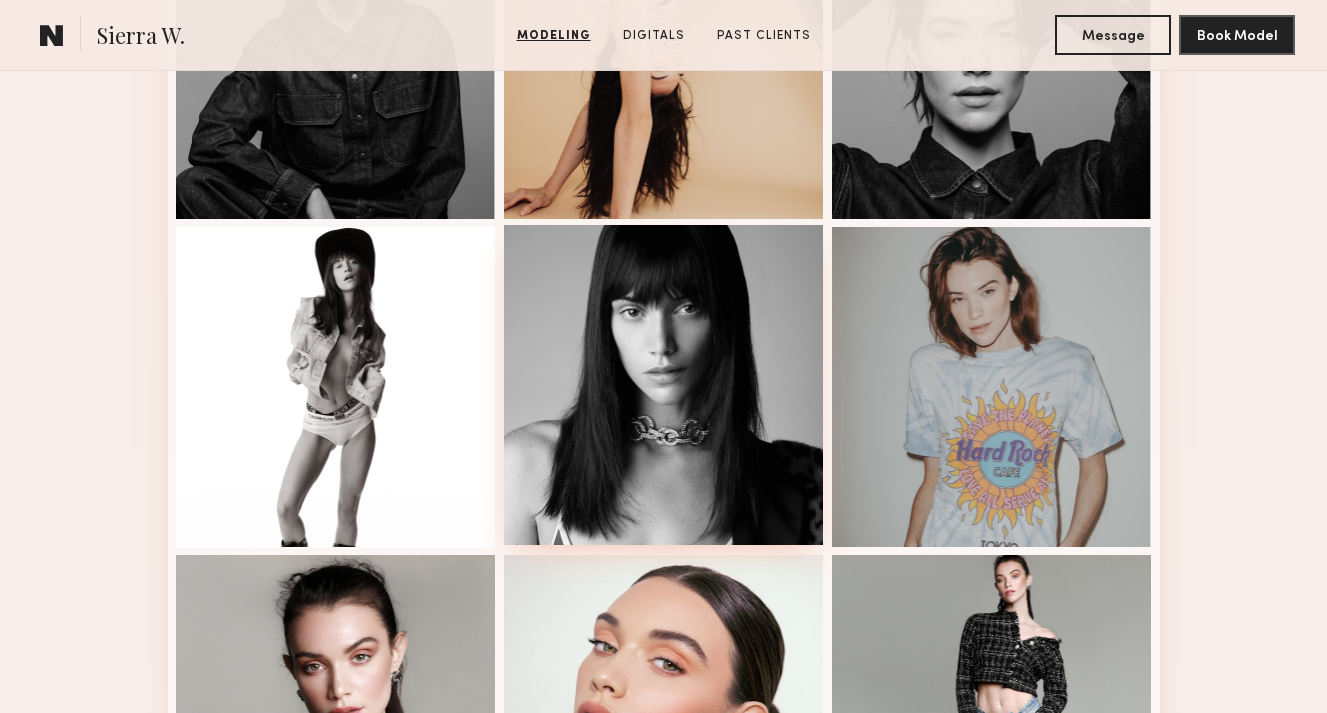 scroll, scrollTop: 1075, scrollLeft: 0, axis: vertical 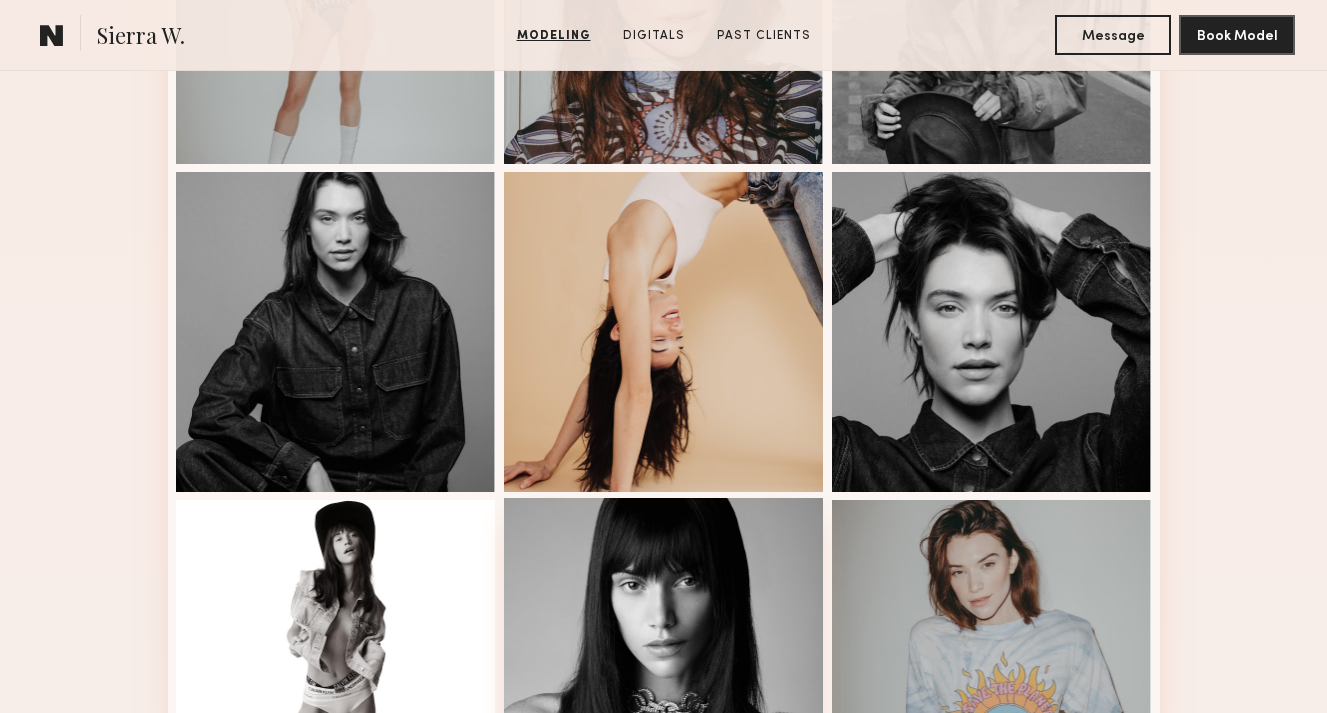 click at bounding box center (664, 332) 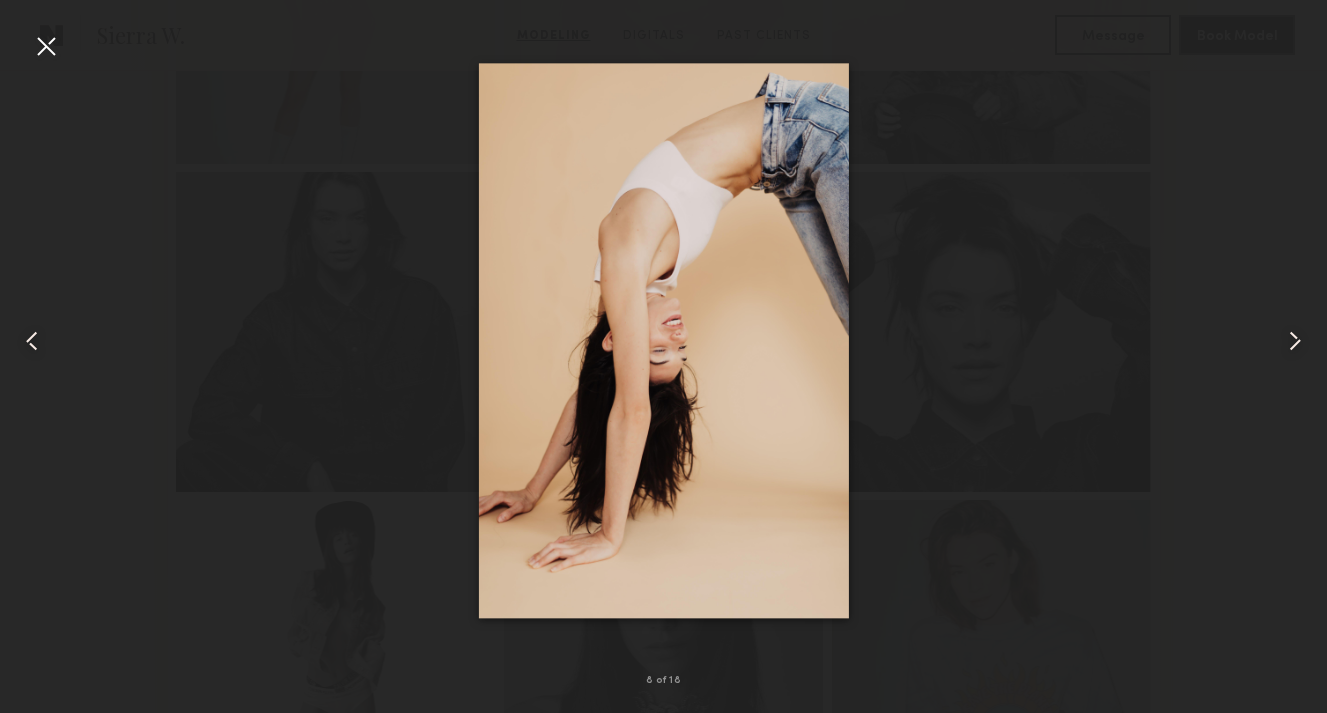 click at bounding box center (46, 46) 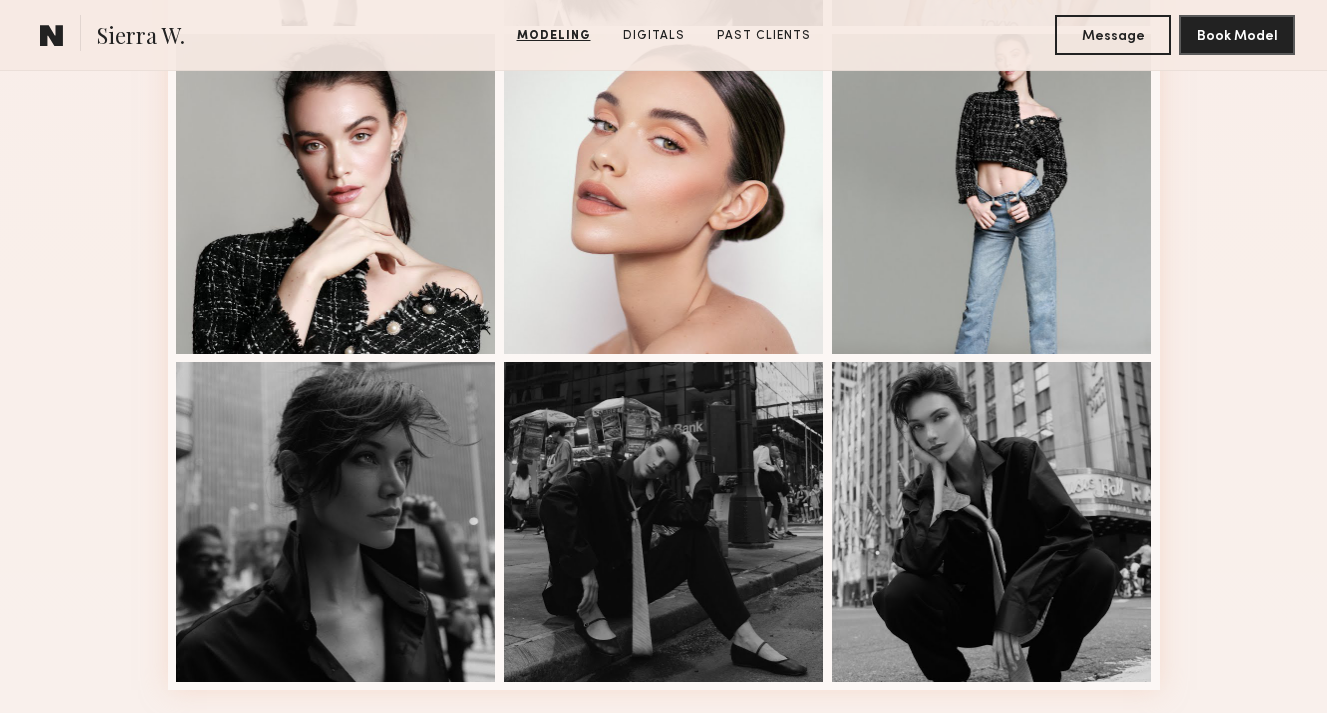 scroll, scrollTop: 1868, scrollLeft: 0, axis: vertical 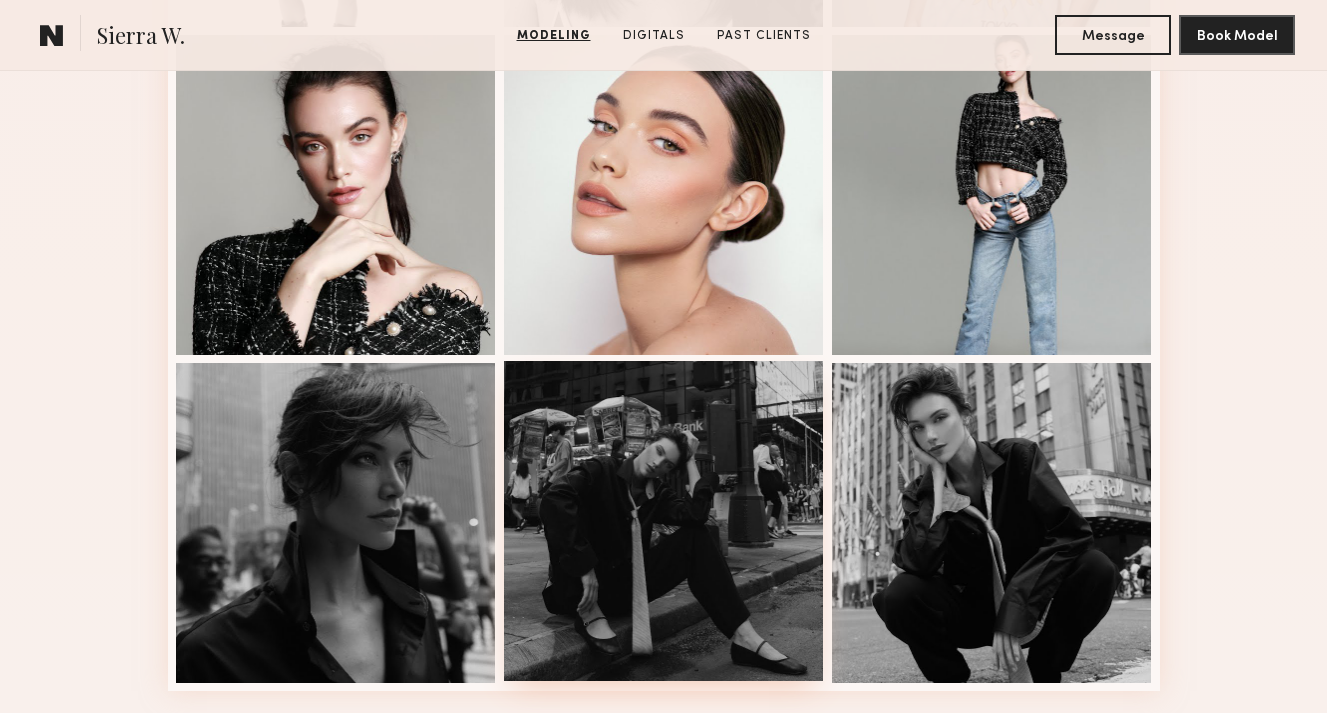 click at bounding box center [664, 521] 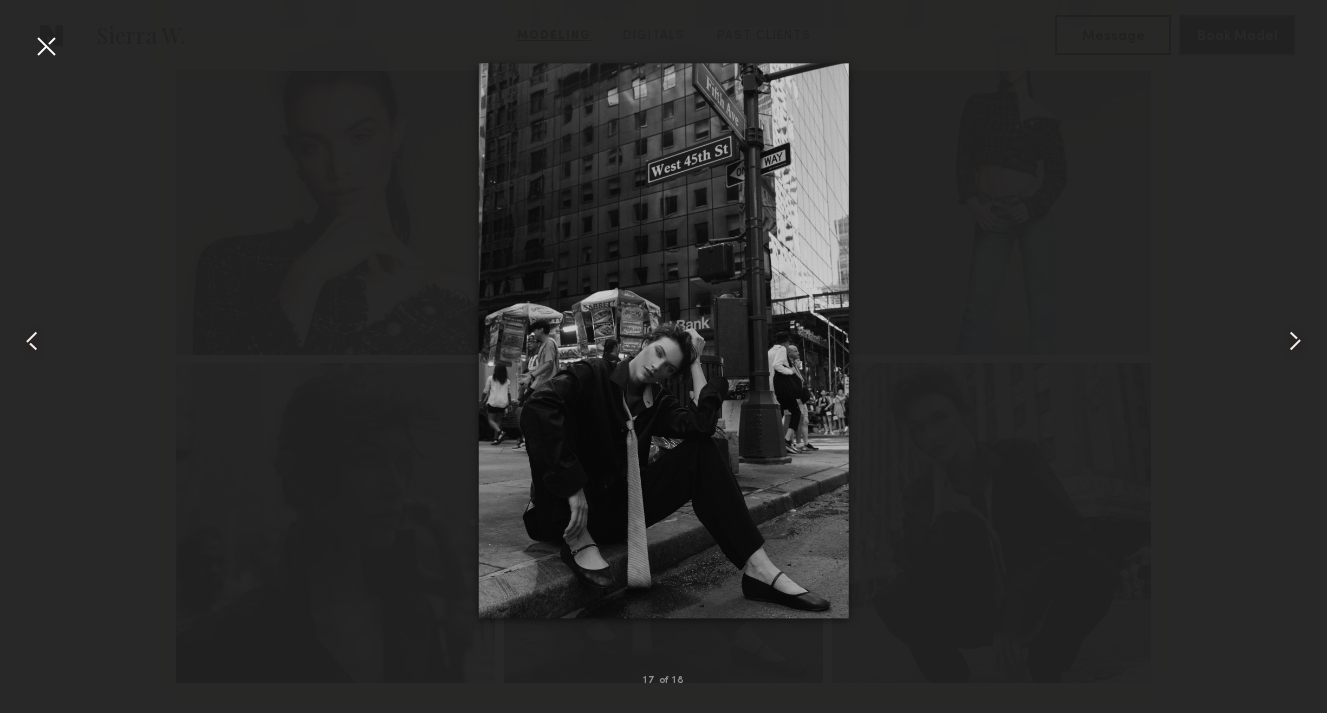 click at bounding box center [46, 46] 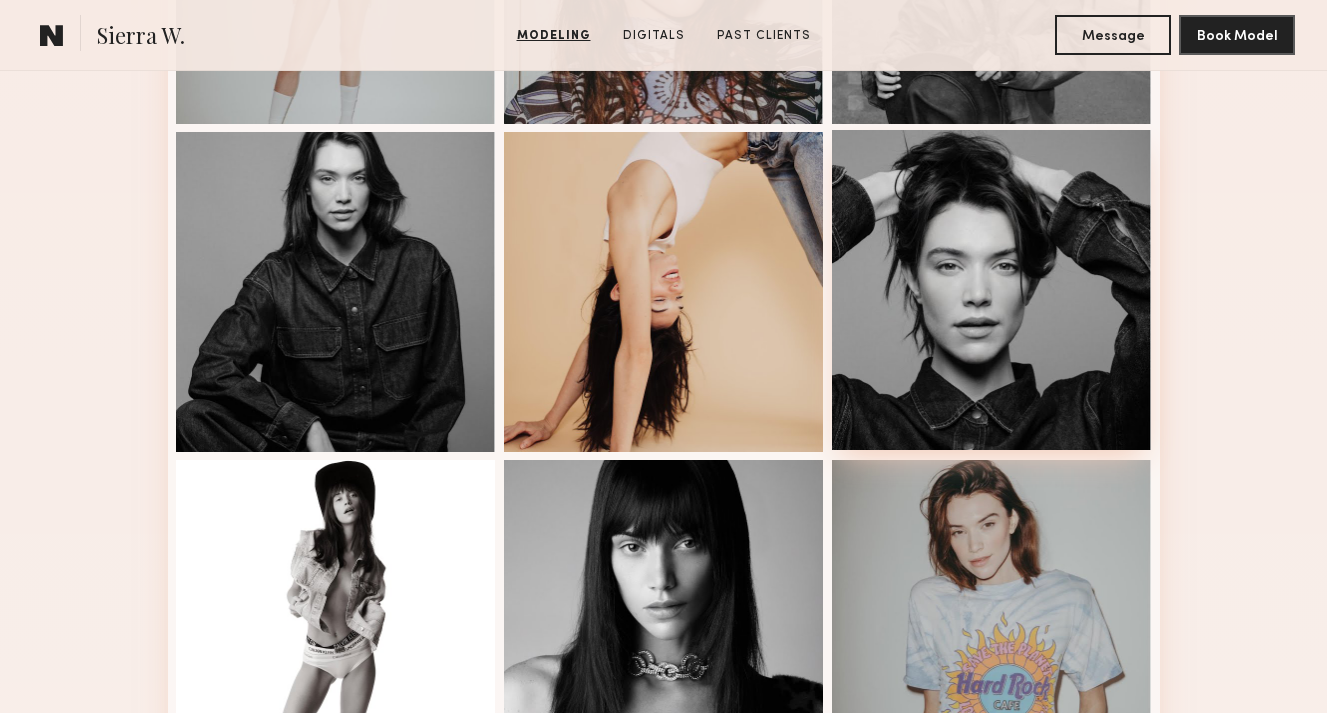 scroll, scrollTop: 1081, scrollLeft: 0, axis: vertical 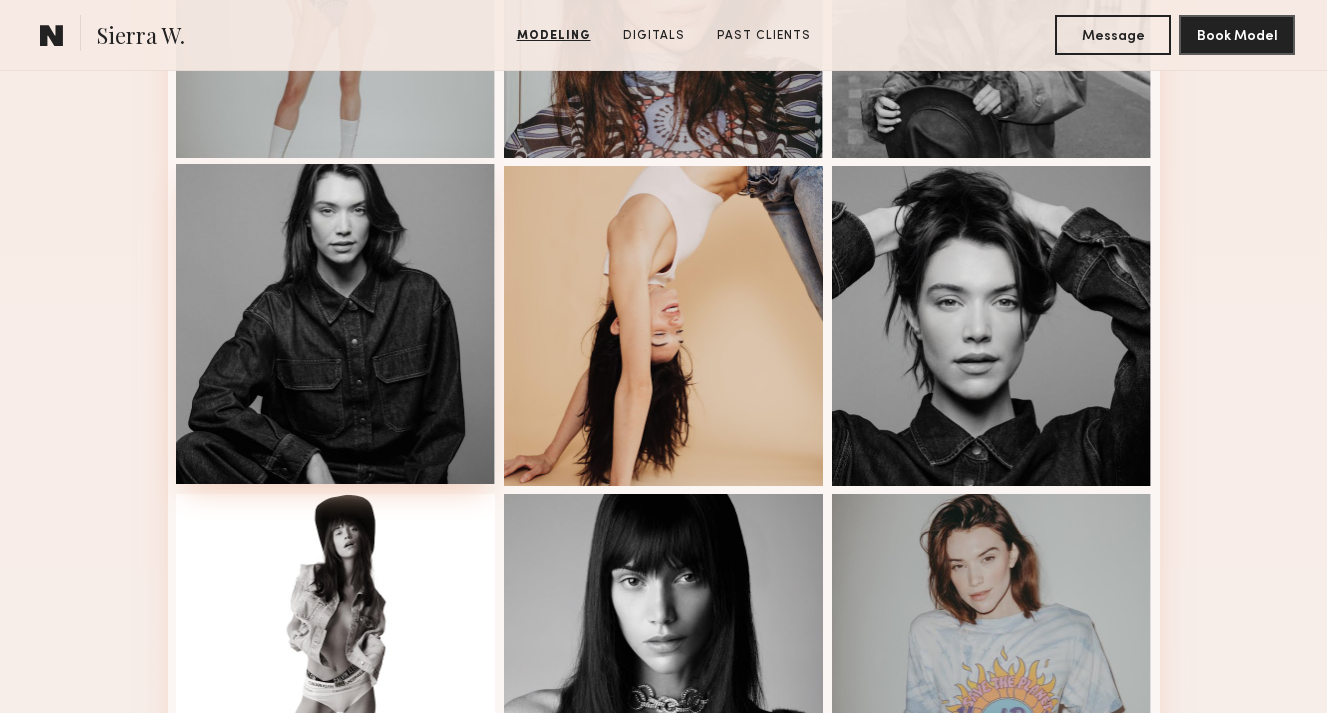 click at bounding box center (336, 324) 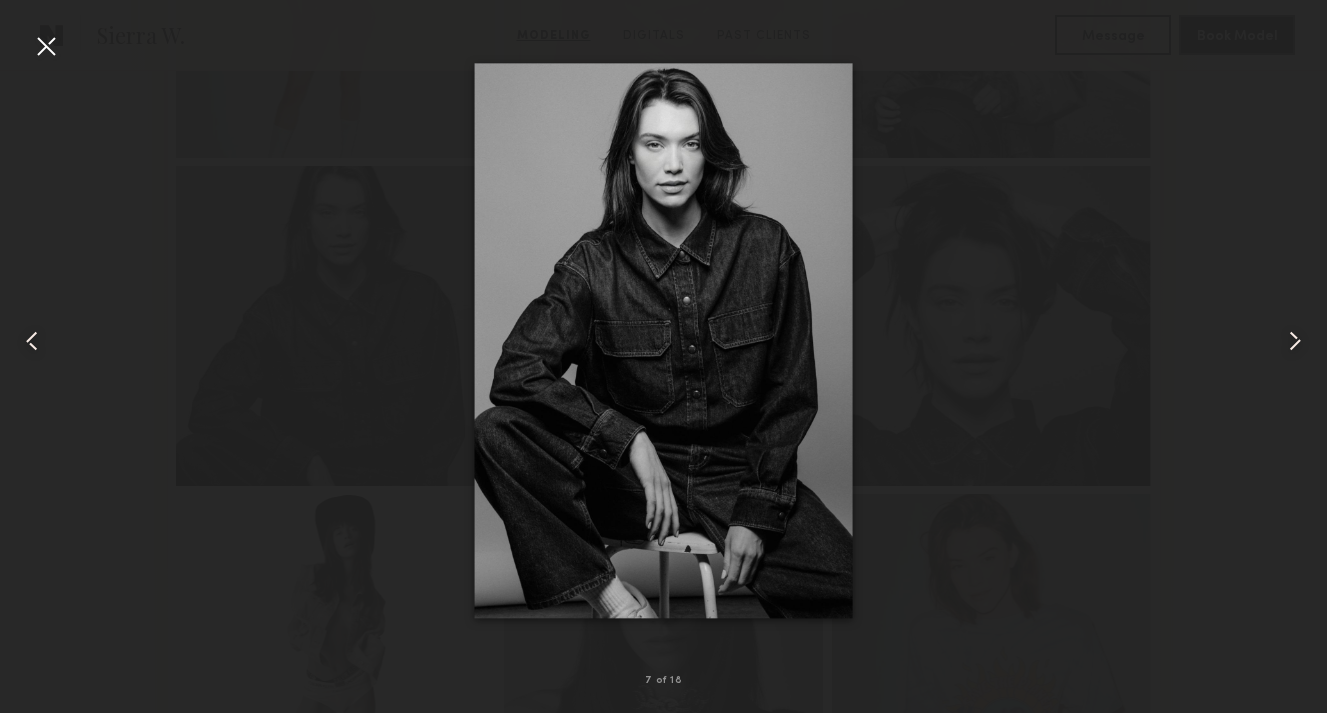 click at bounding box center (663, 340) 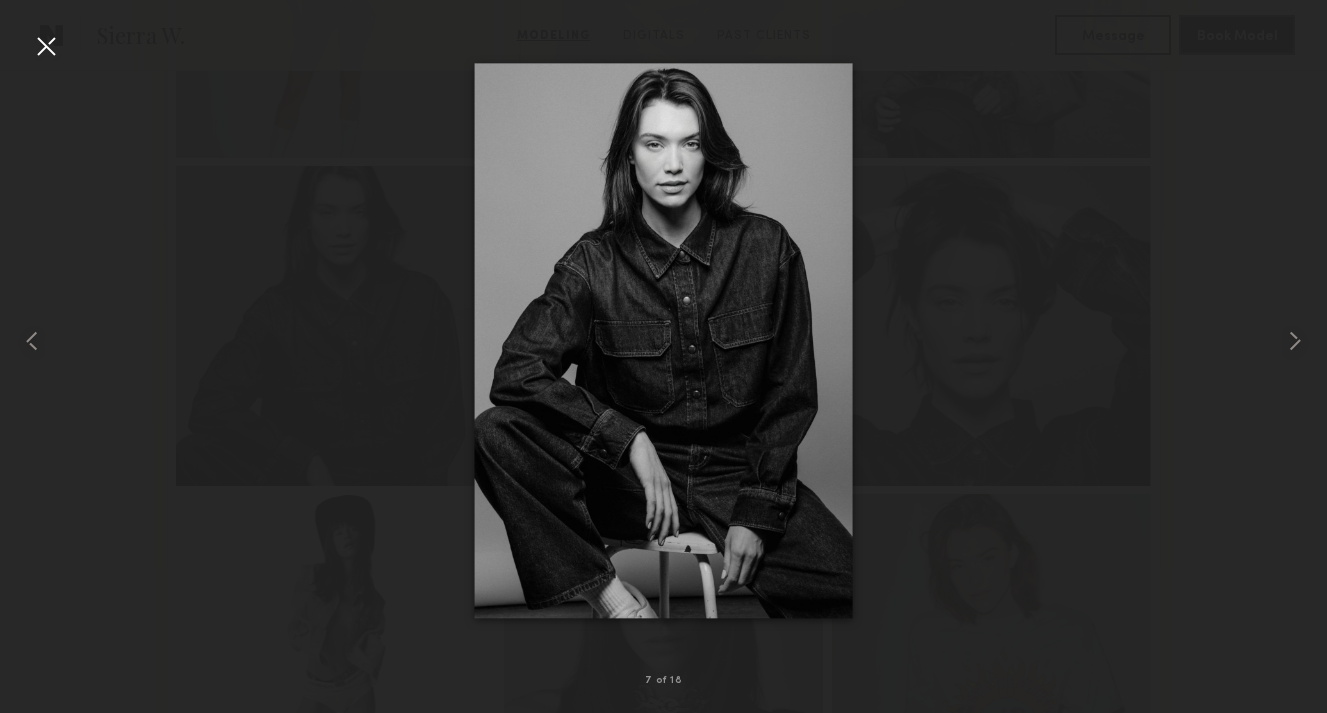 click at bounding box center [663, 340] 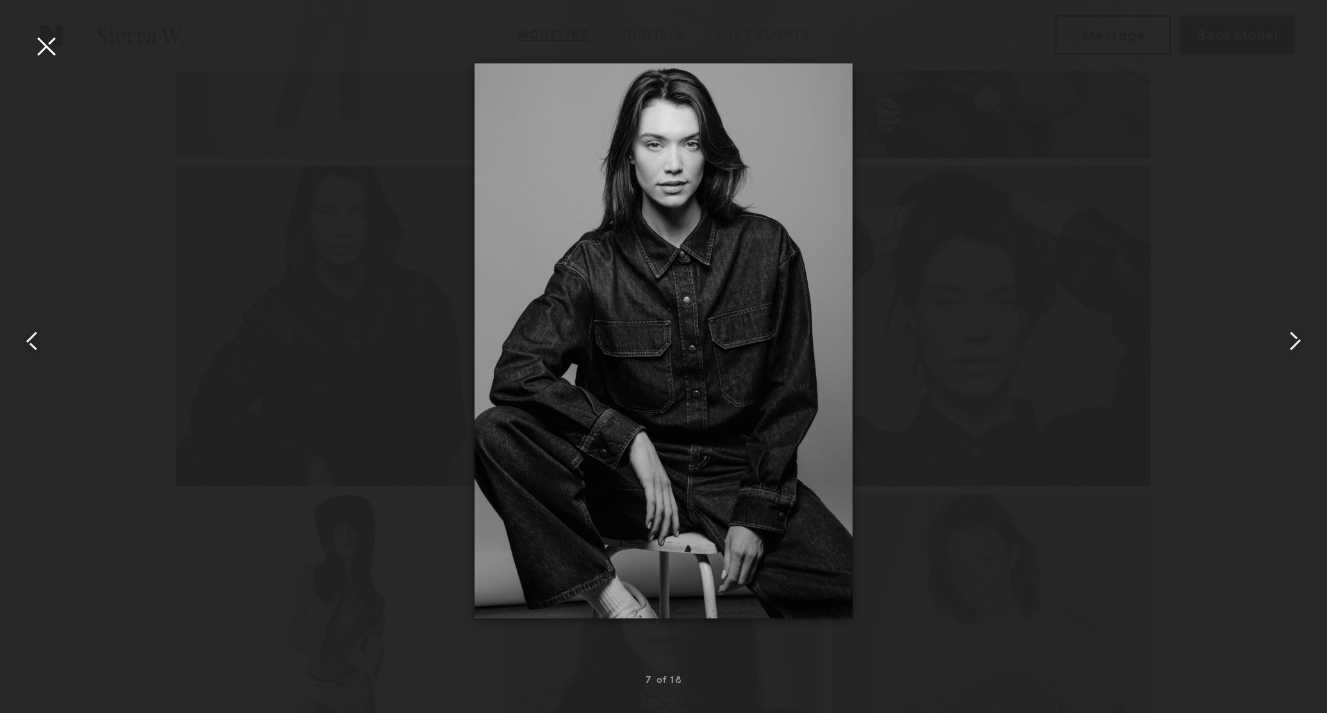 click at bounding box center [46, 46] 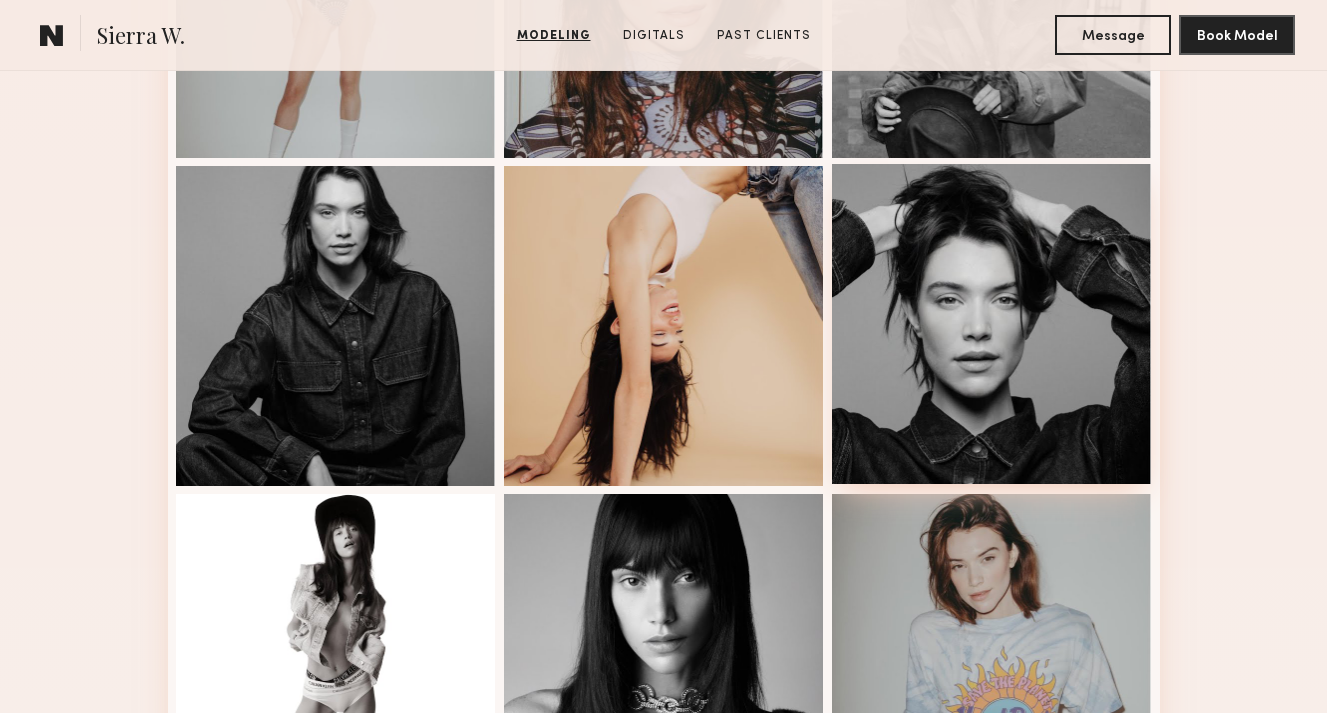 click at bounding box center (992, 324) 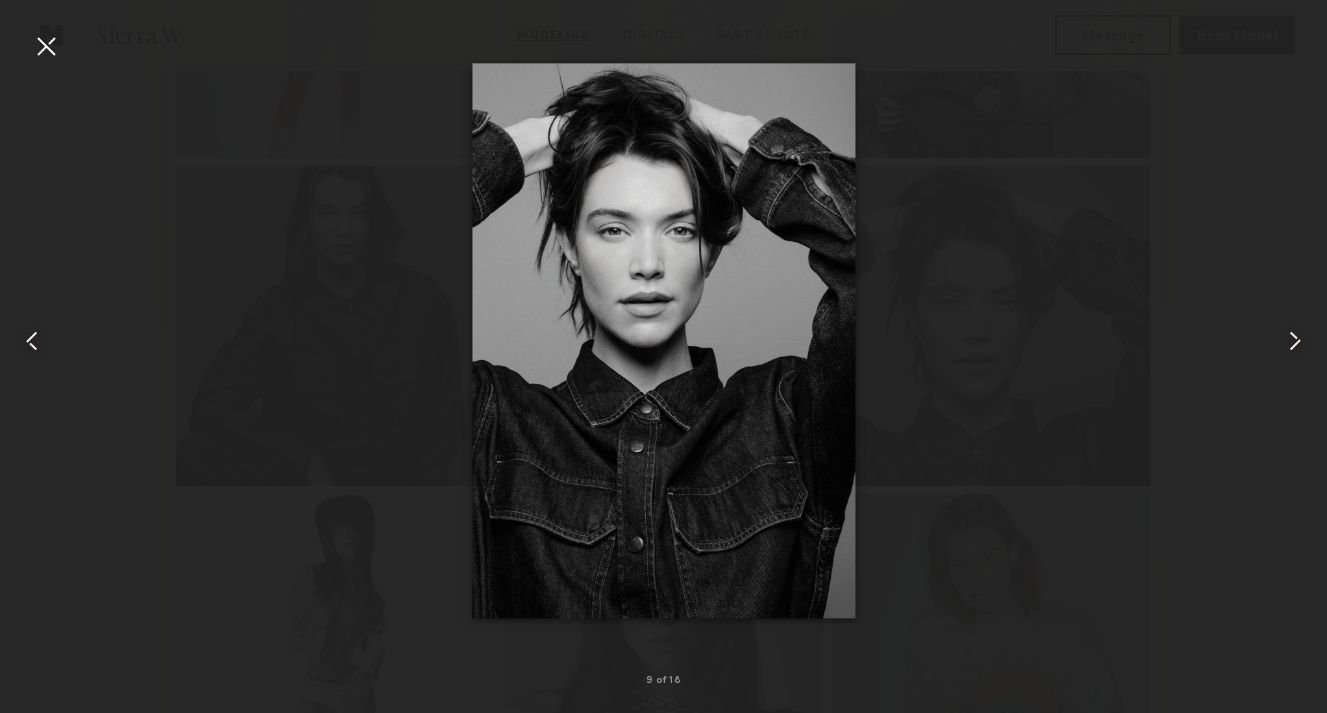 click at bounding box center [46, 46] 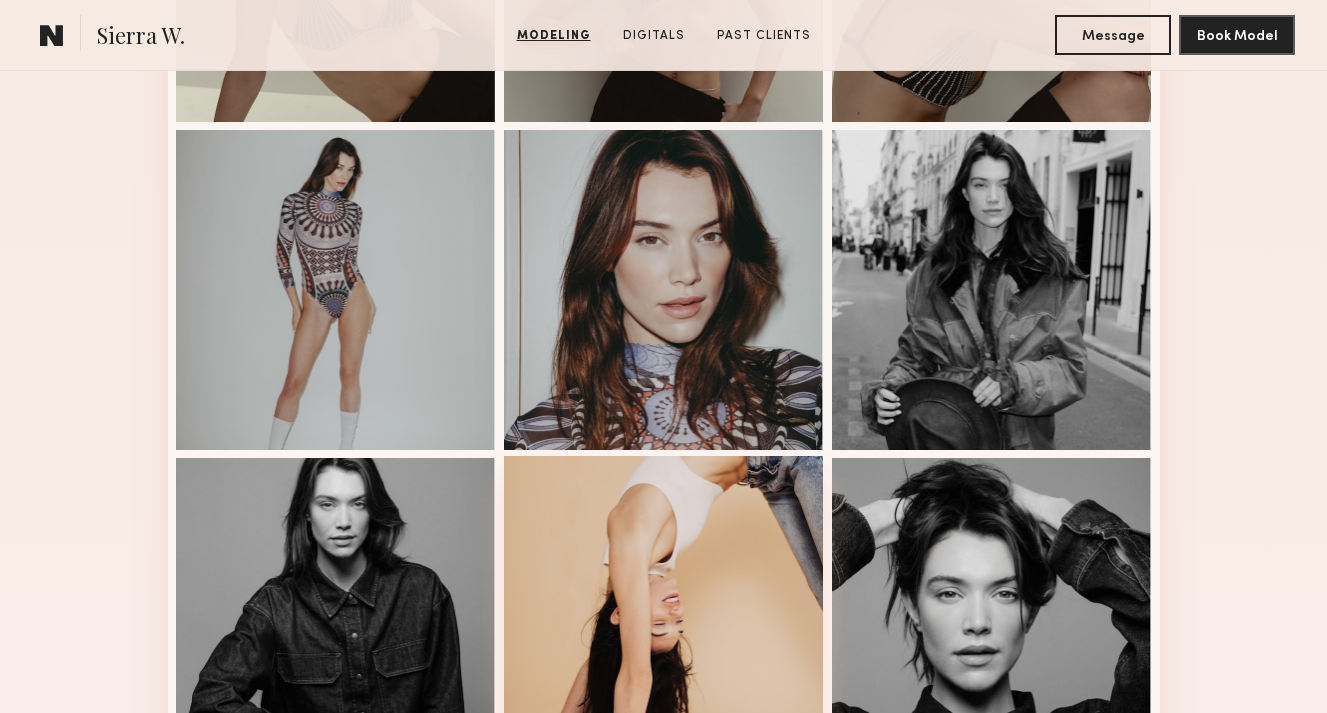 scroll, scrollTop: 474, scrollLeft: 0, axis: vertical 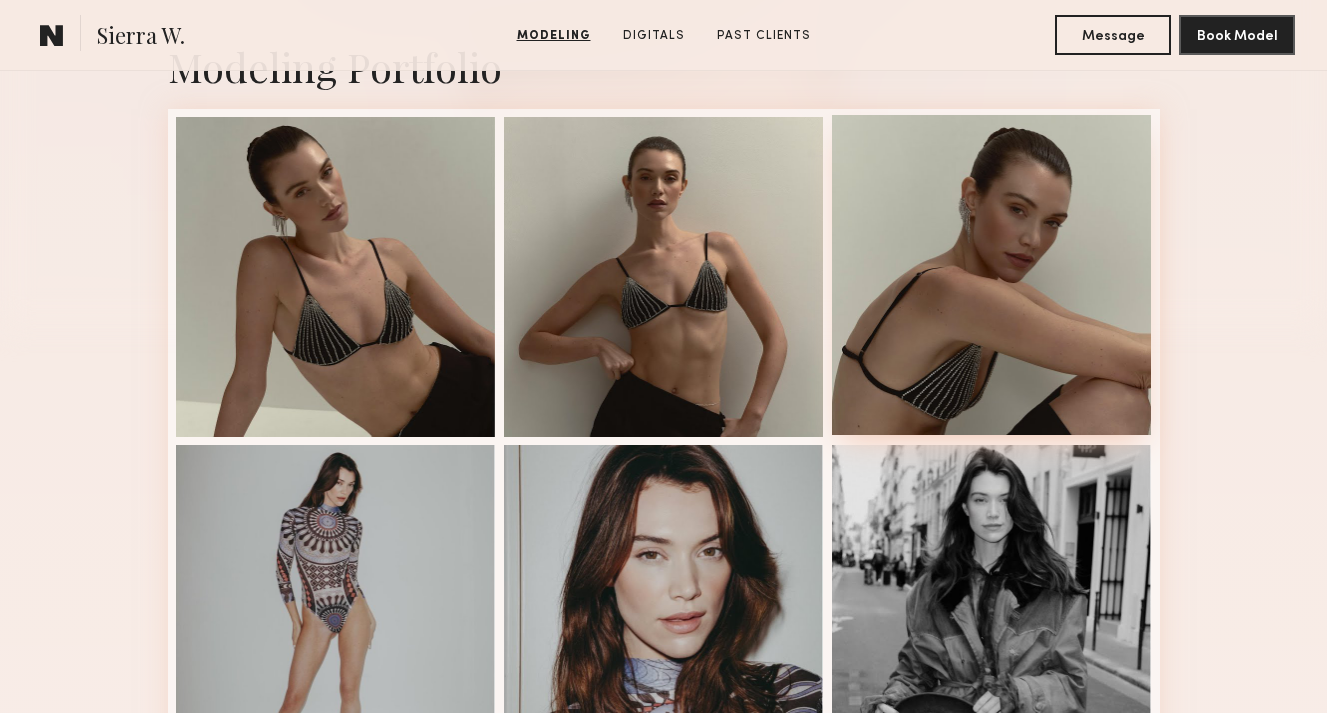 click at bounding box center (992, 275) 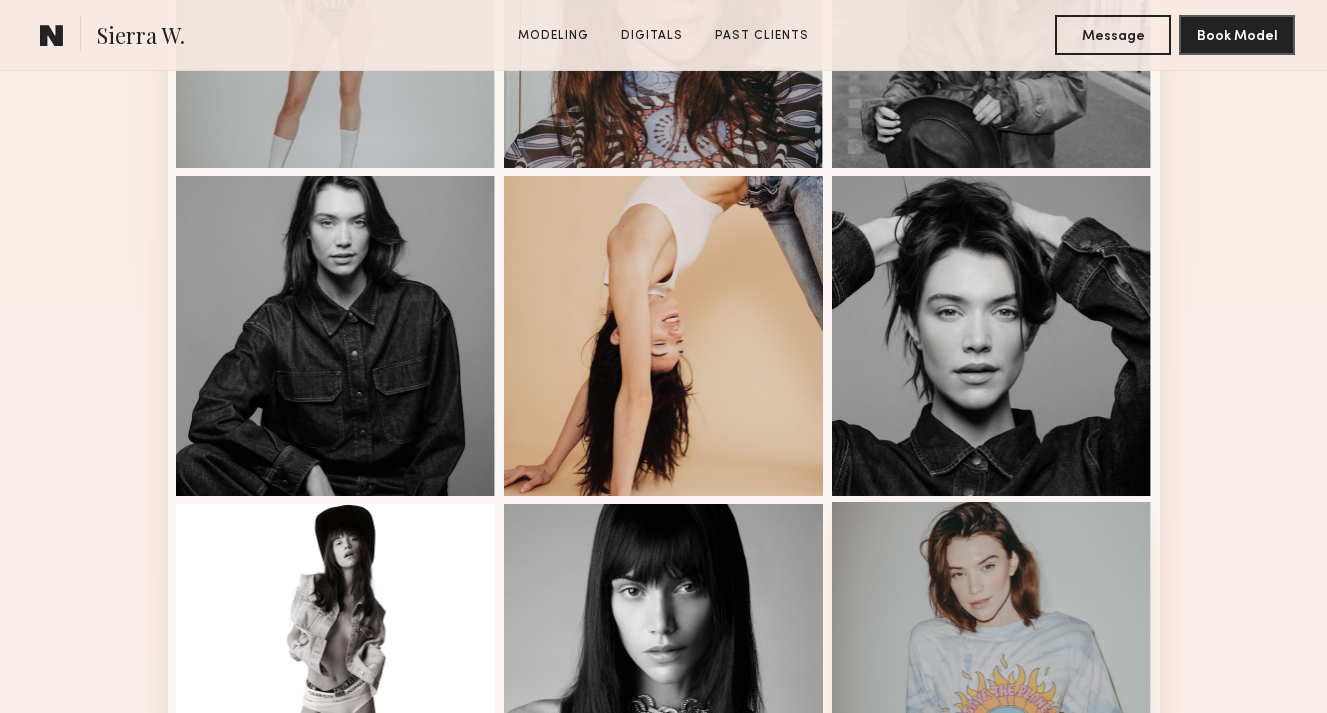 scroll, scrollTop: 1069, scrollLeft: 0, axis: vertical 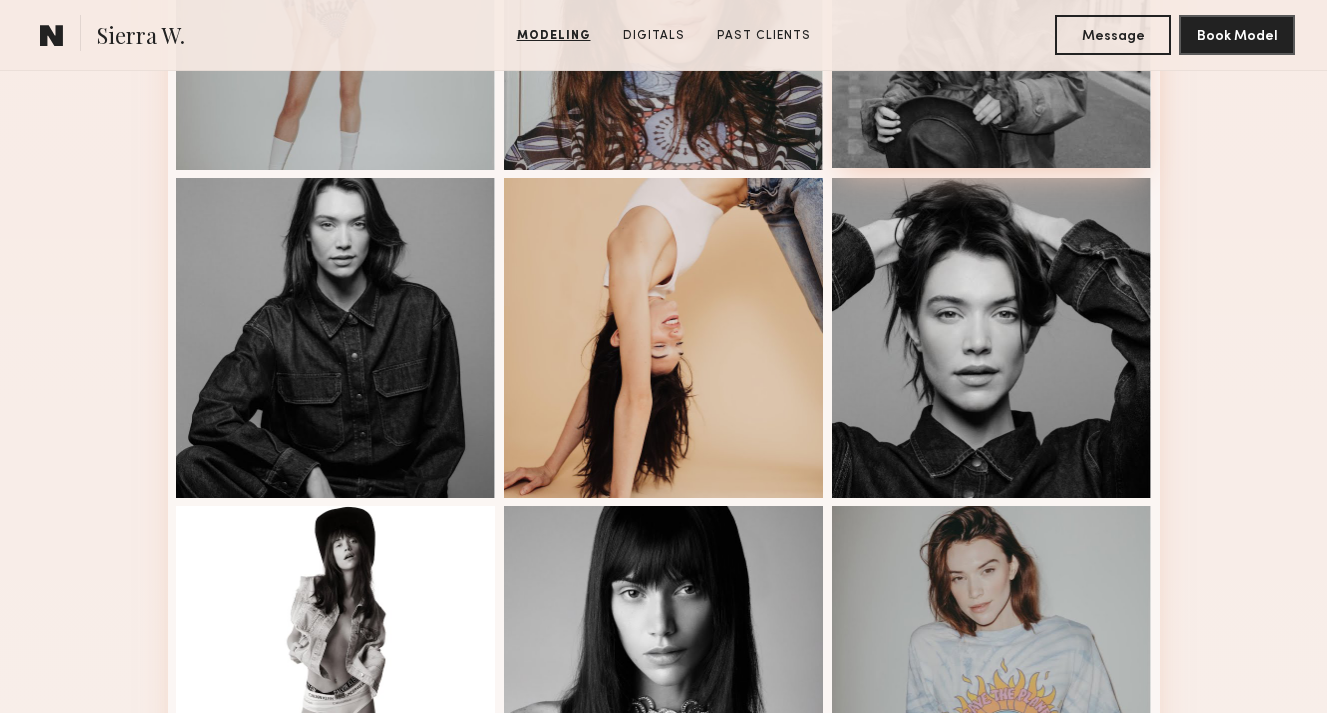 click at bounding box center (992, 8) 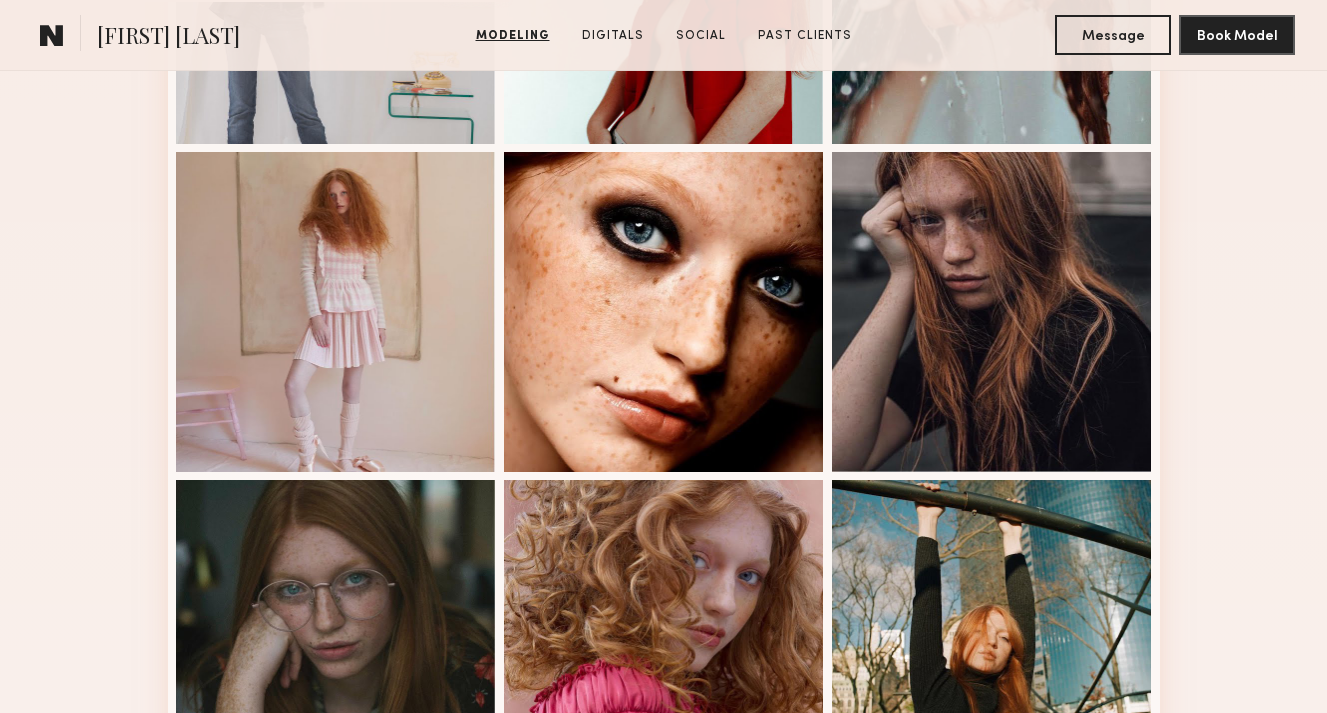 scroll, scrollTop: 1411, scrollLeft: 0, axis: vertical 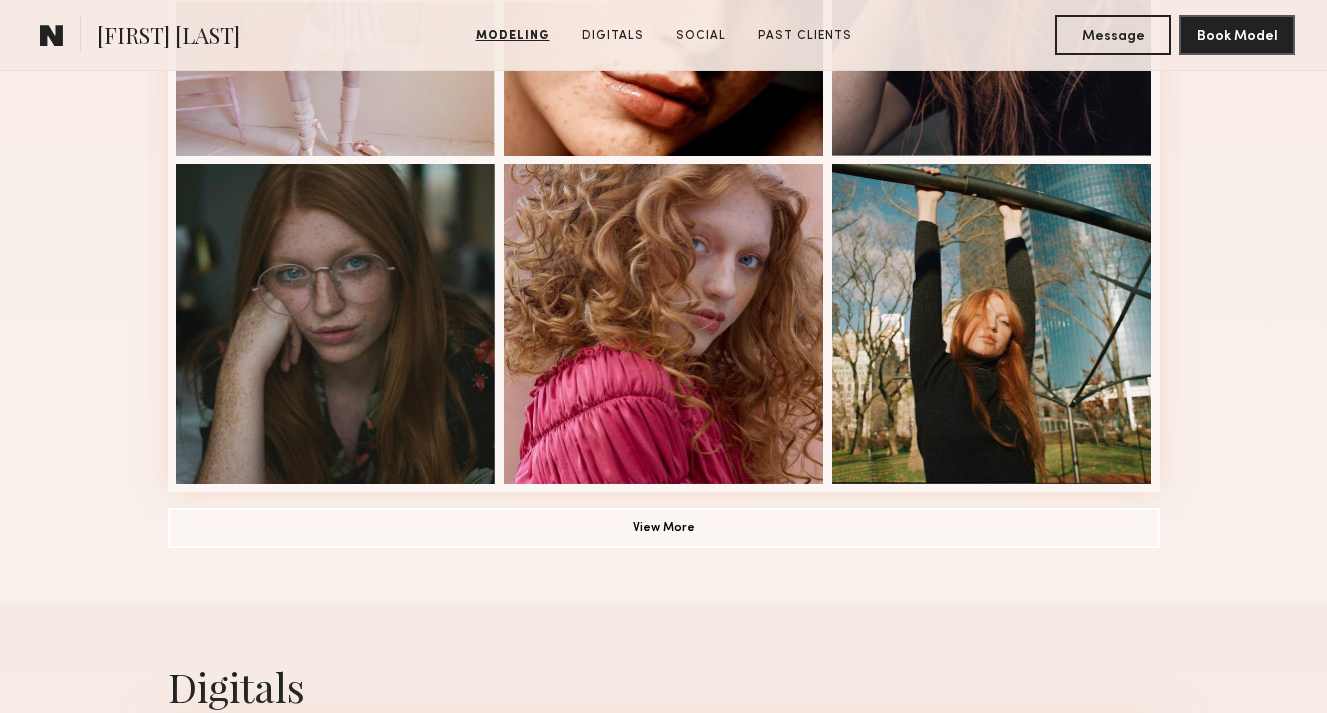 click on "Modeling Portfolio View More" at bounding box center (664, -175) 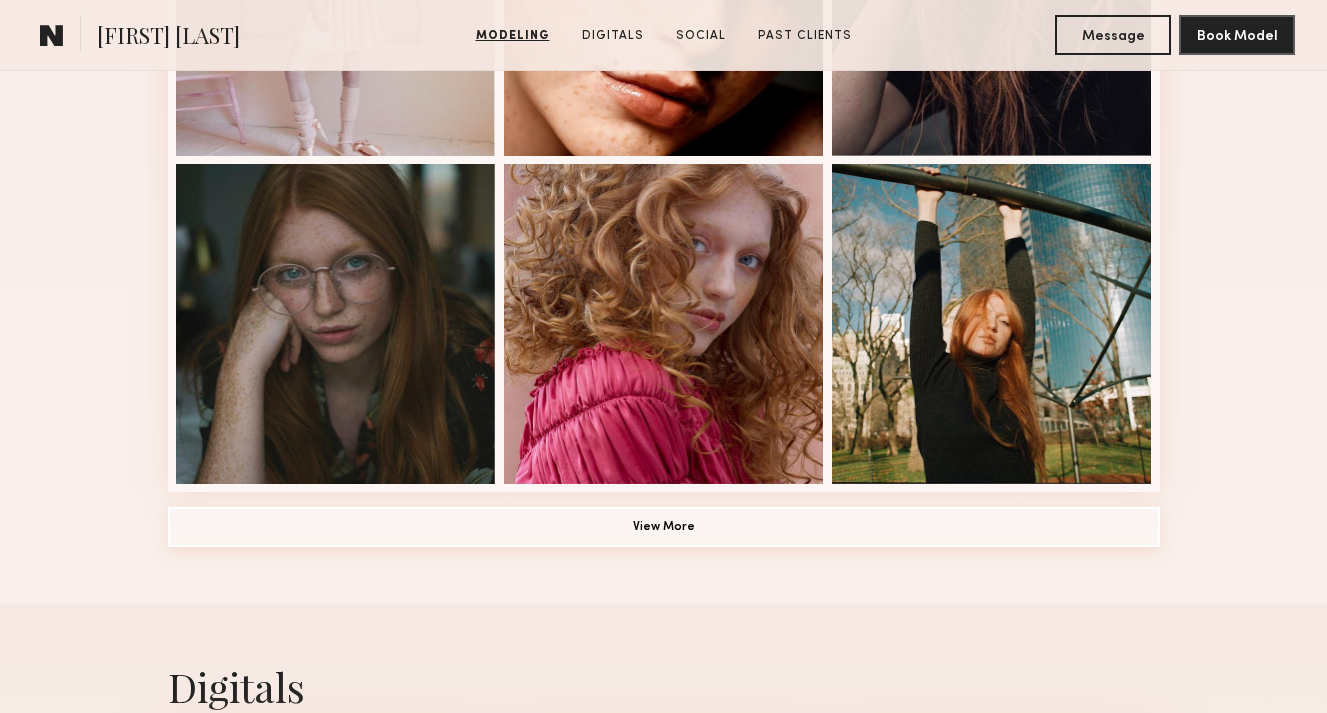 click on "View More" 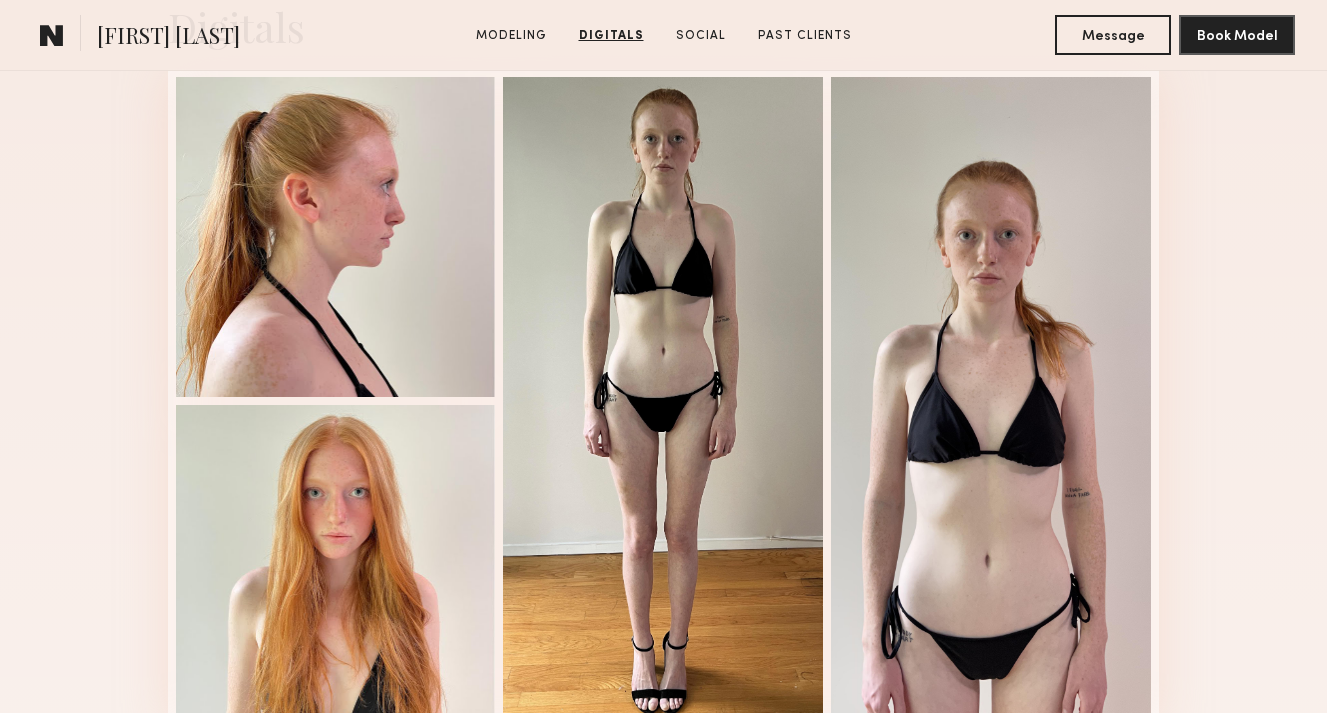 scroll, scrollTop: 3317, scrollLeft: 0, axis: vertical 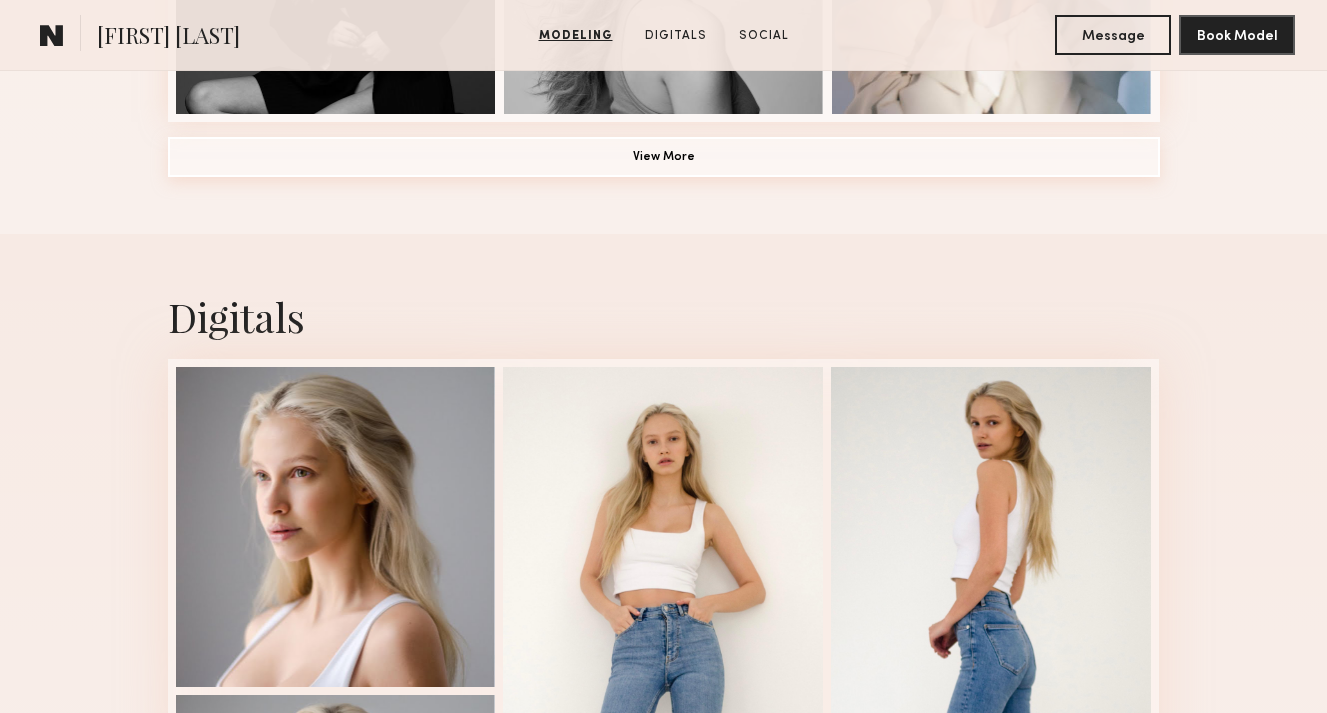 click on "View More" 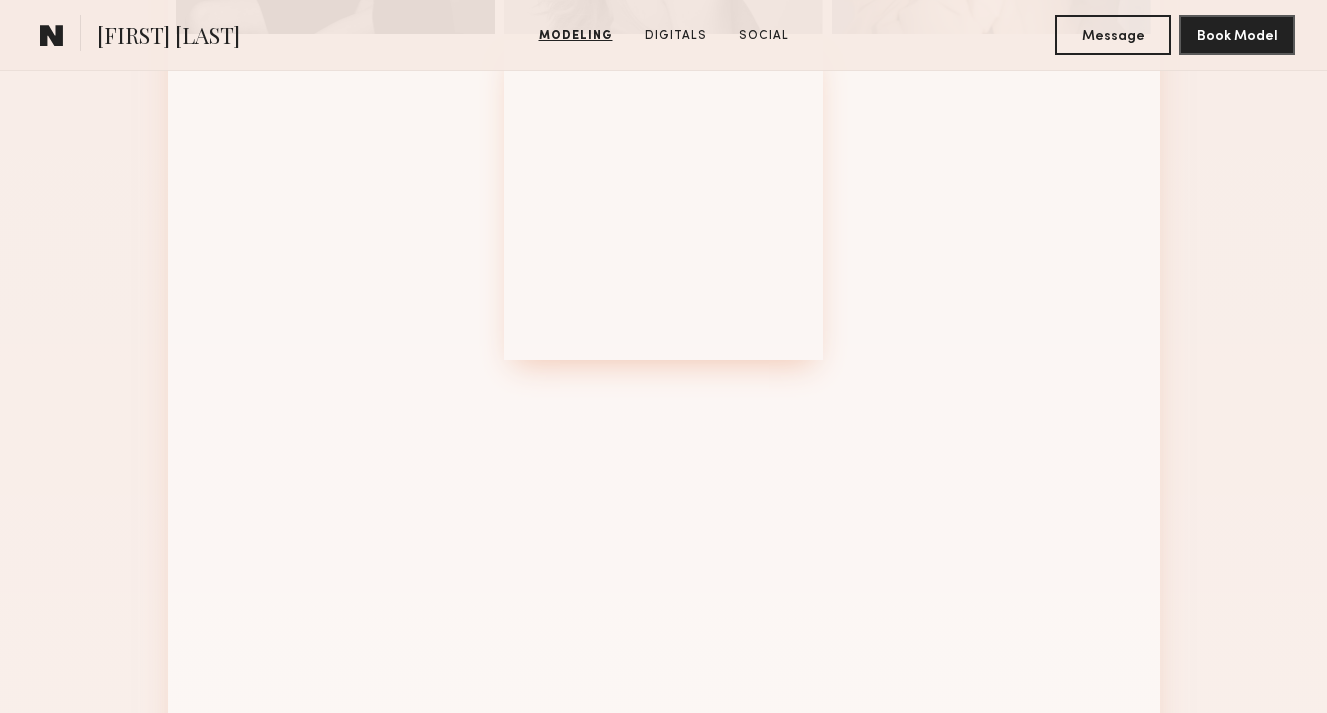 scroll, scrollTop: 1975, scrollLeft: 0, axis: vertical 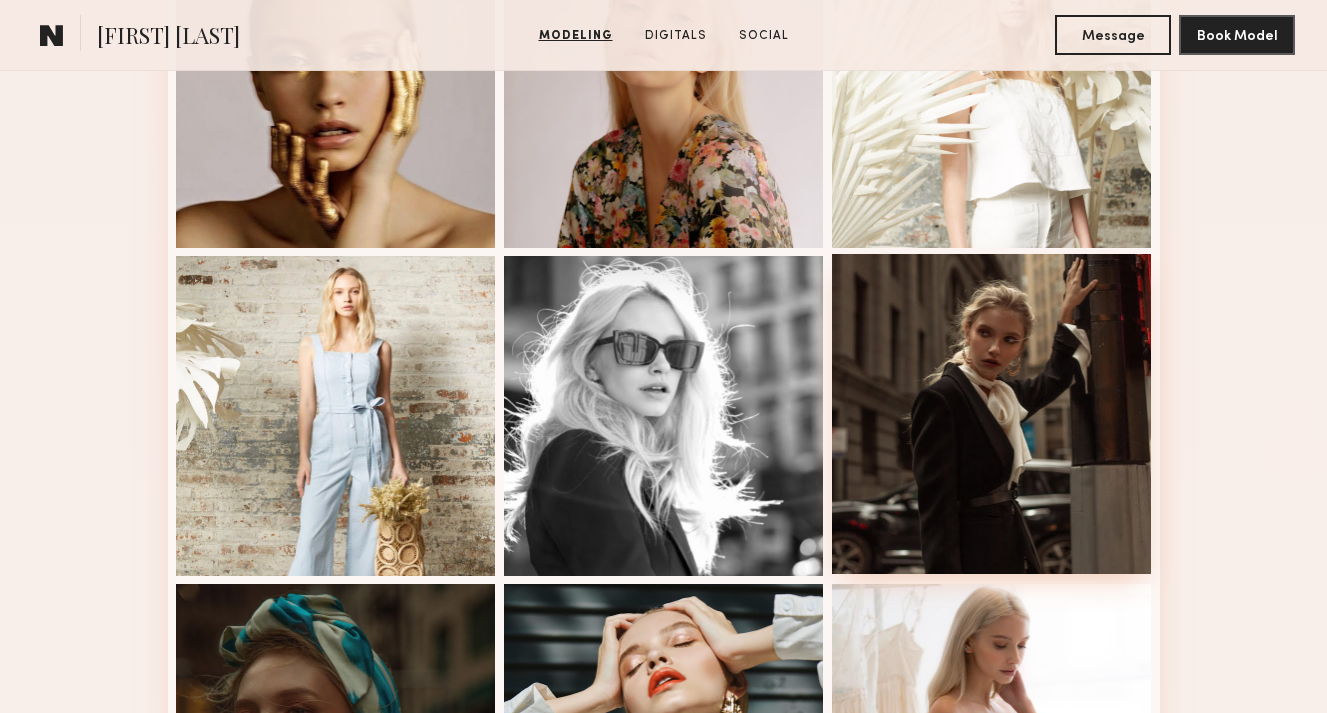 click at bounding box center [992, 414] 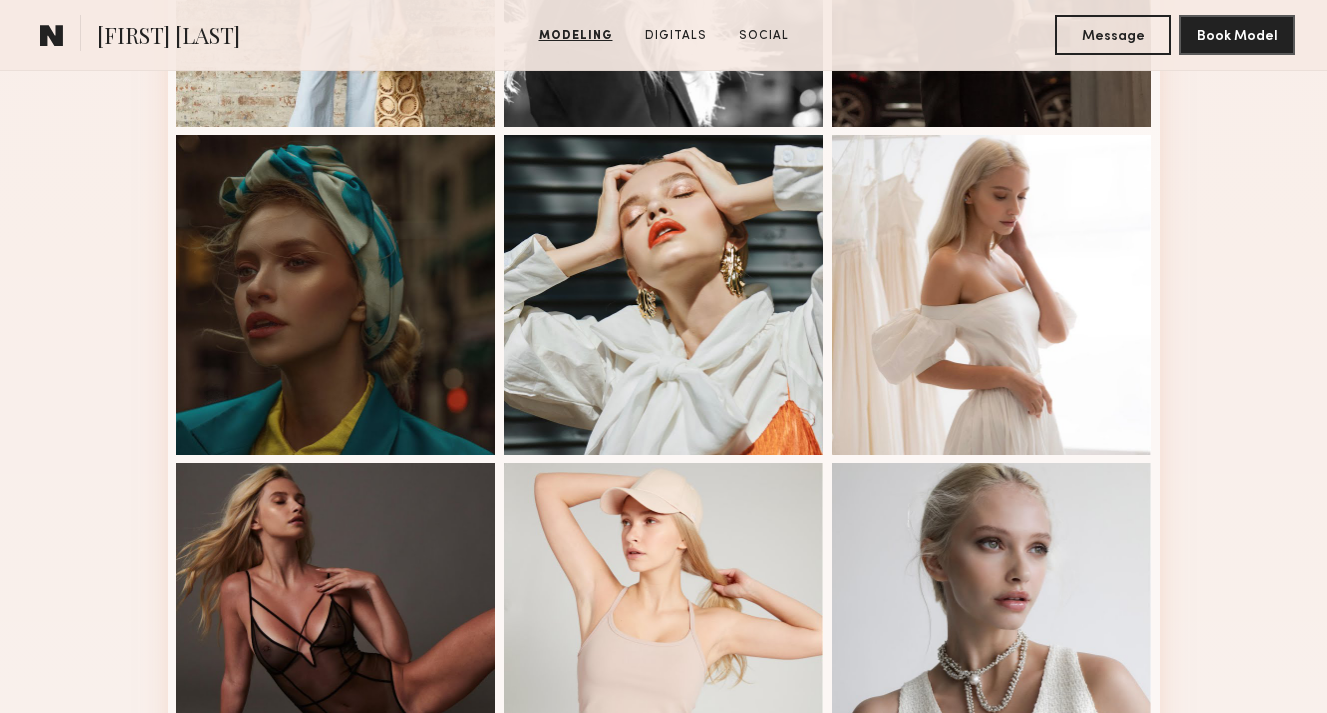scroll, scrollTop: 2647, scrollLeft: 0, axis: vertical 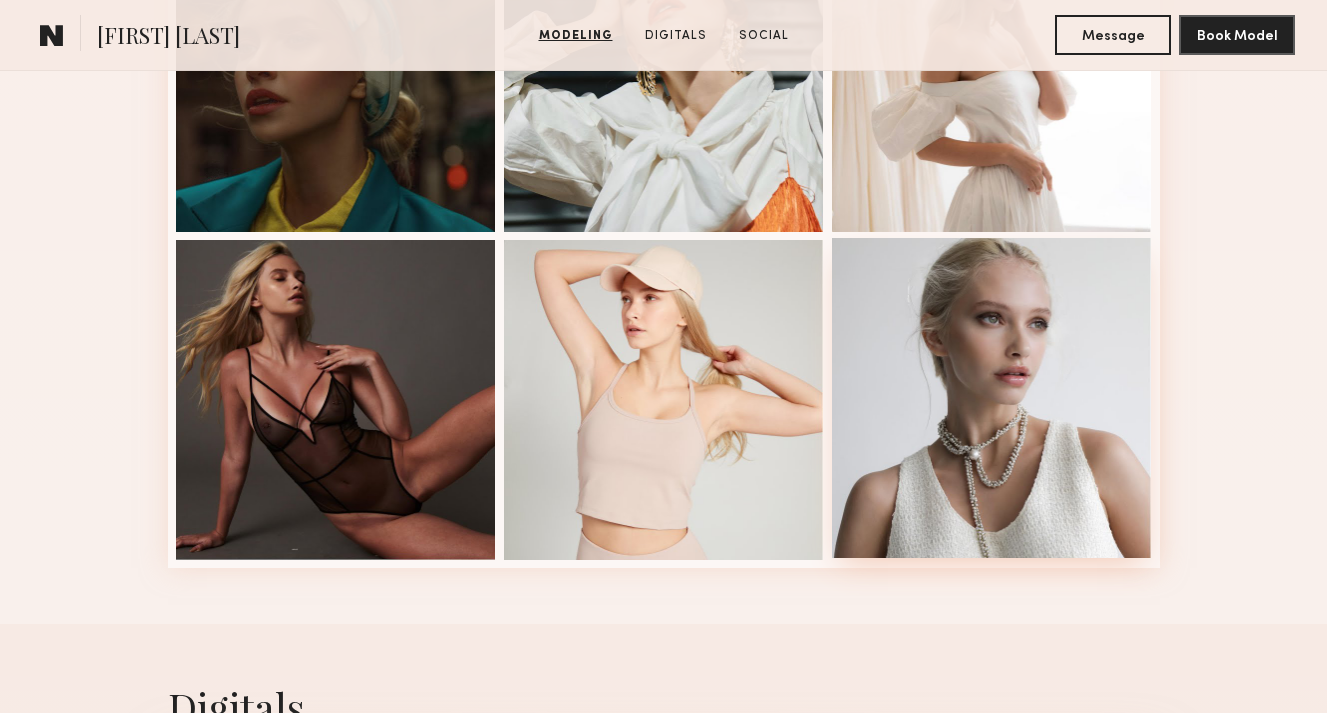 click at bounding box center (992, 398) 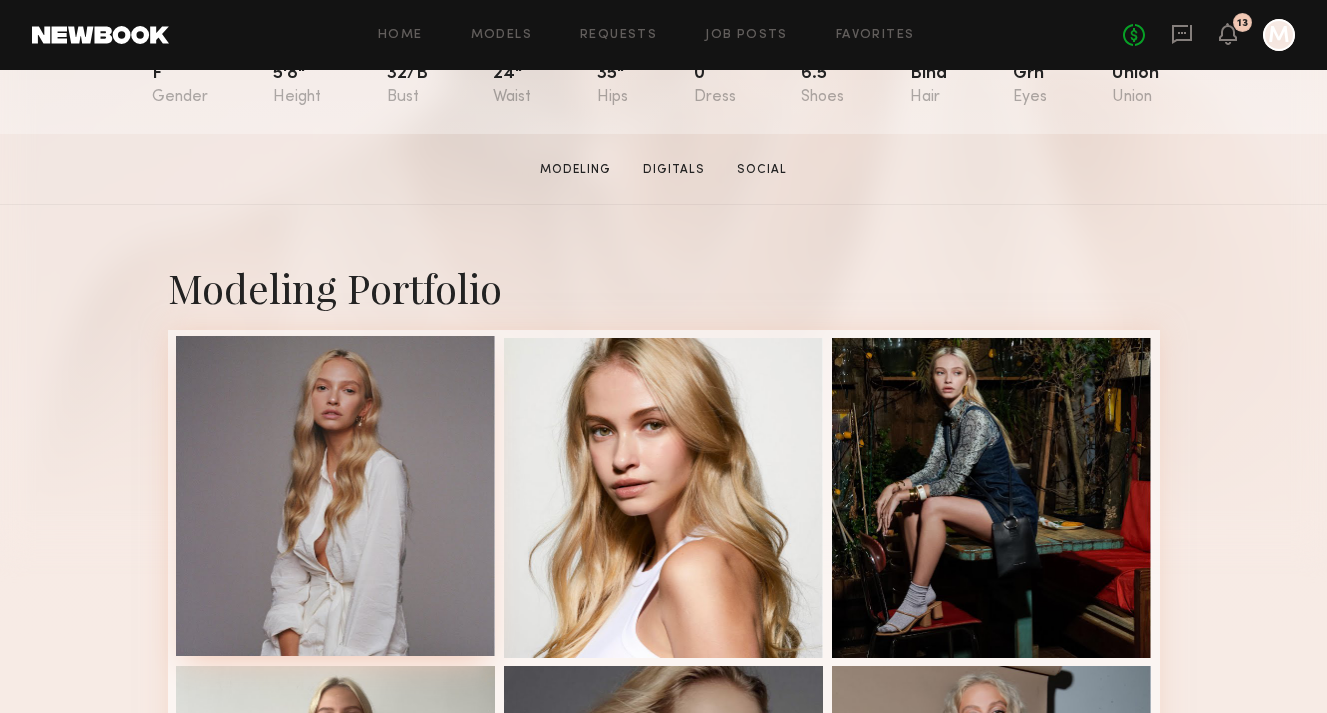 scroll, scrollTop: 254, scrollLeft: 0, axis: vertical 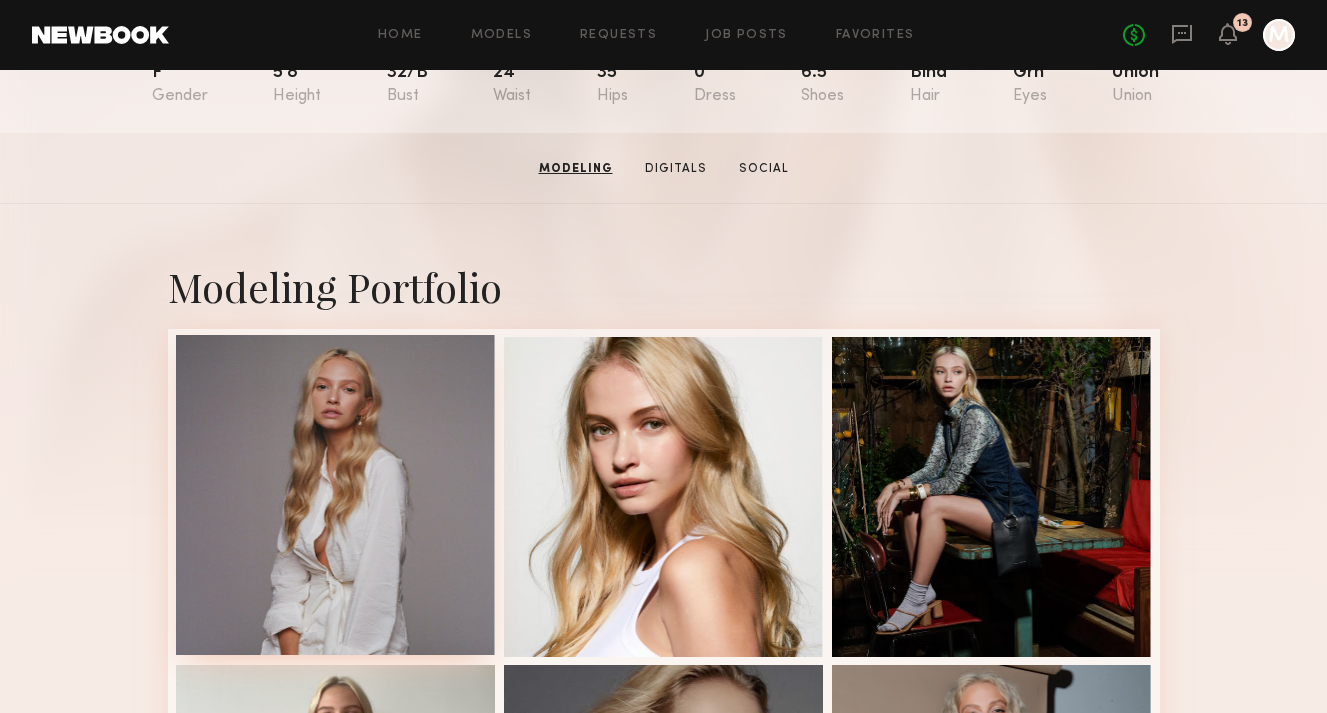 click at bounding box center (336, 495) 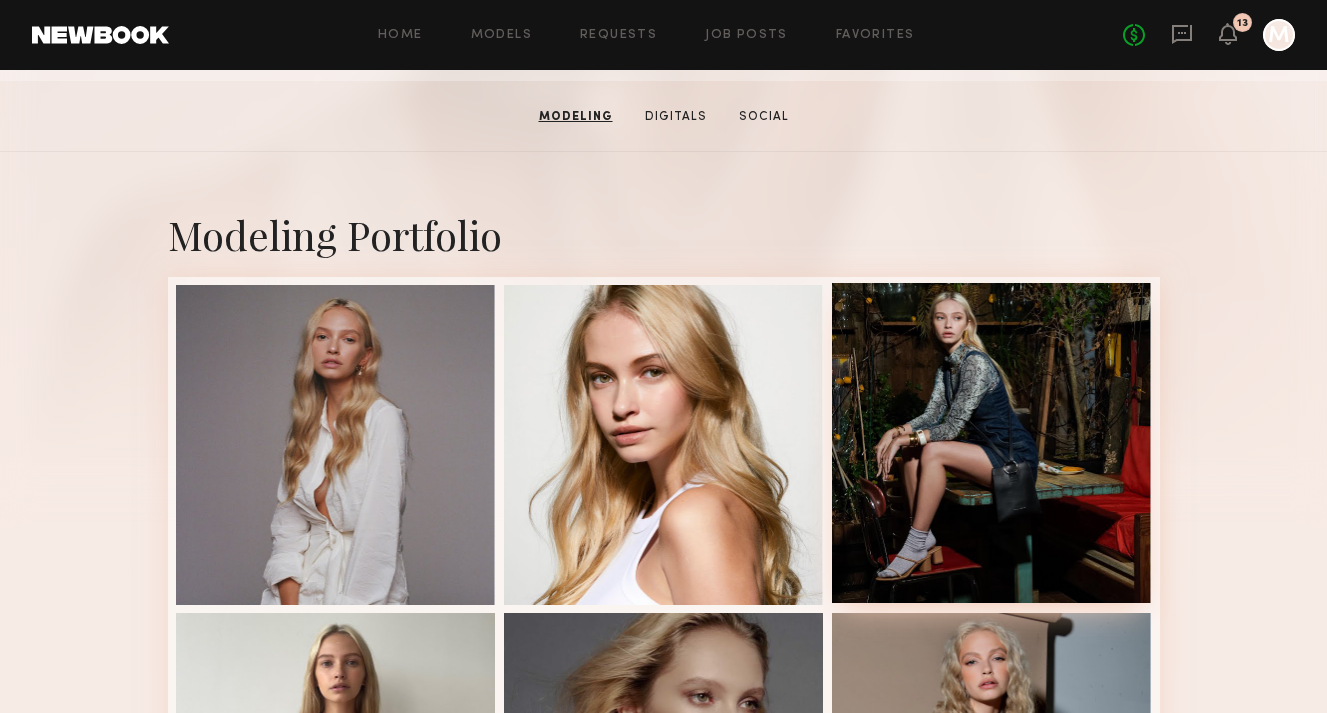 scroll, scrollTop: 325, scrollLeft: 0, axis: vertical 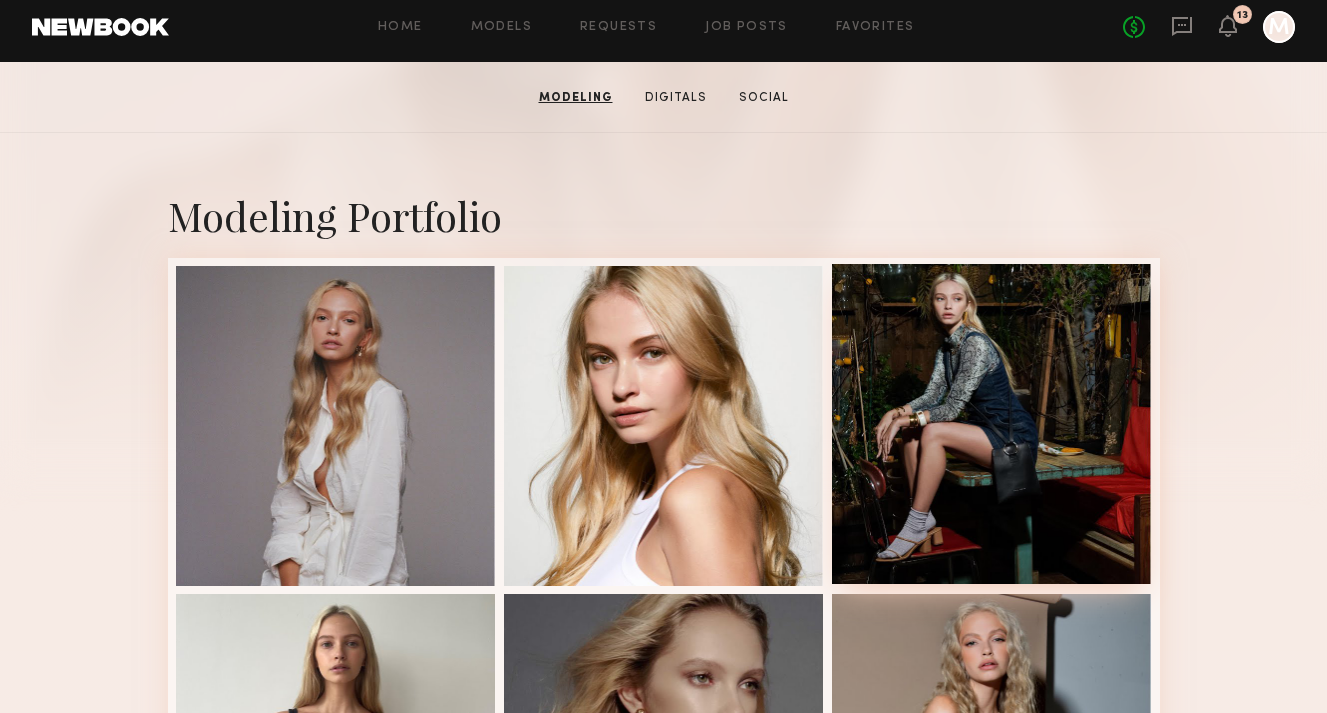 click at bounding box center [992, 424] 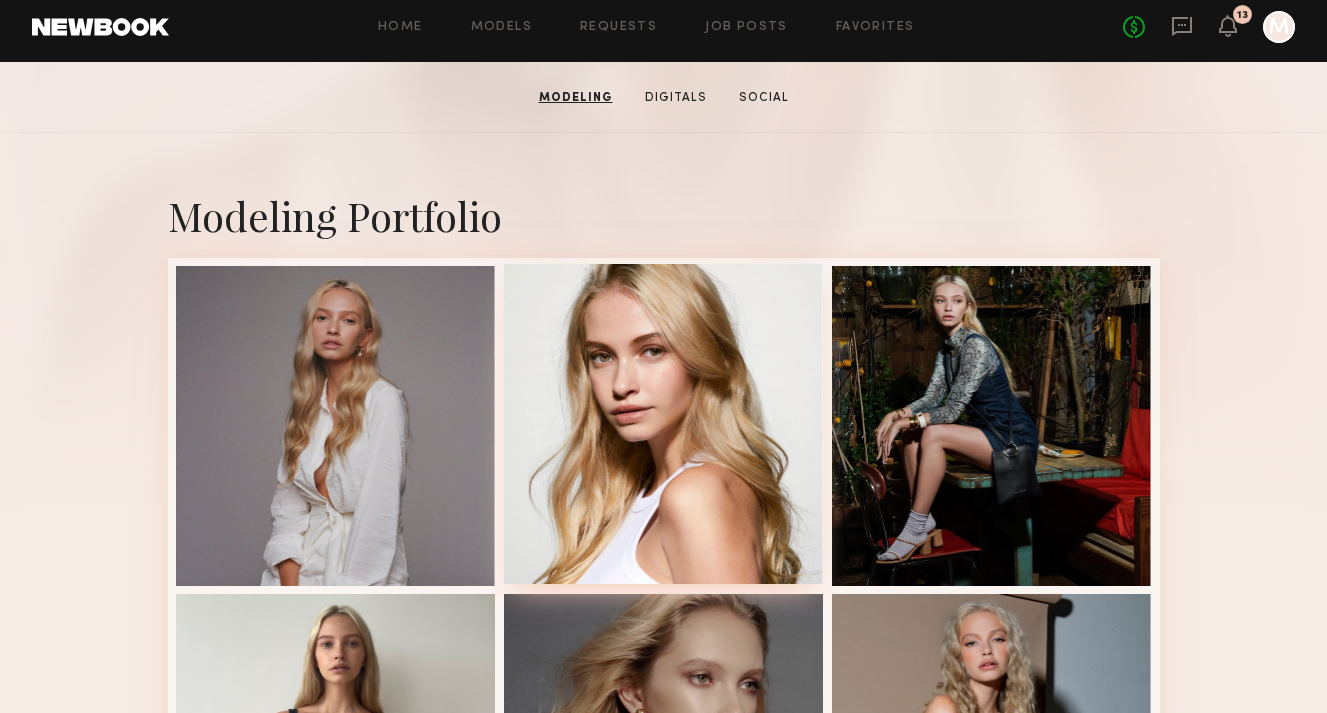 click at bounding box center [664, 424] 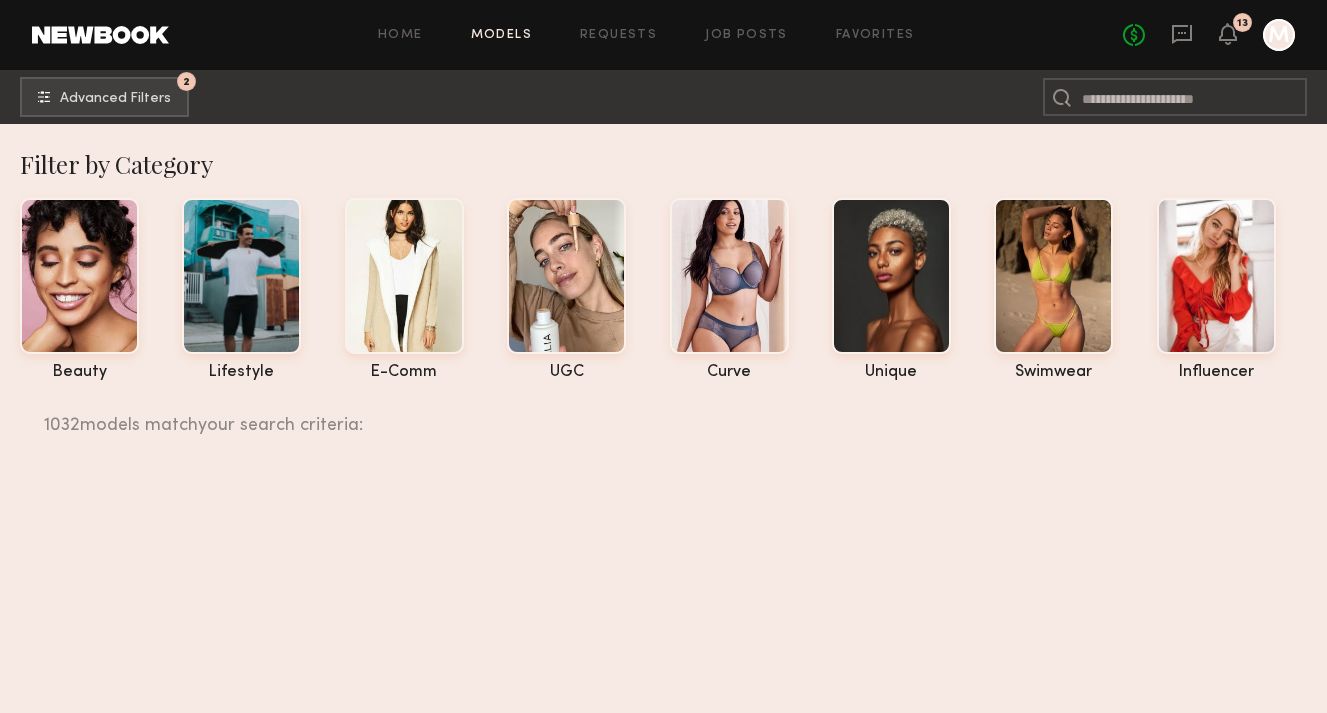 scroll, scrollTop: 33805, scrollLeft: 0, axis: vertical 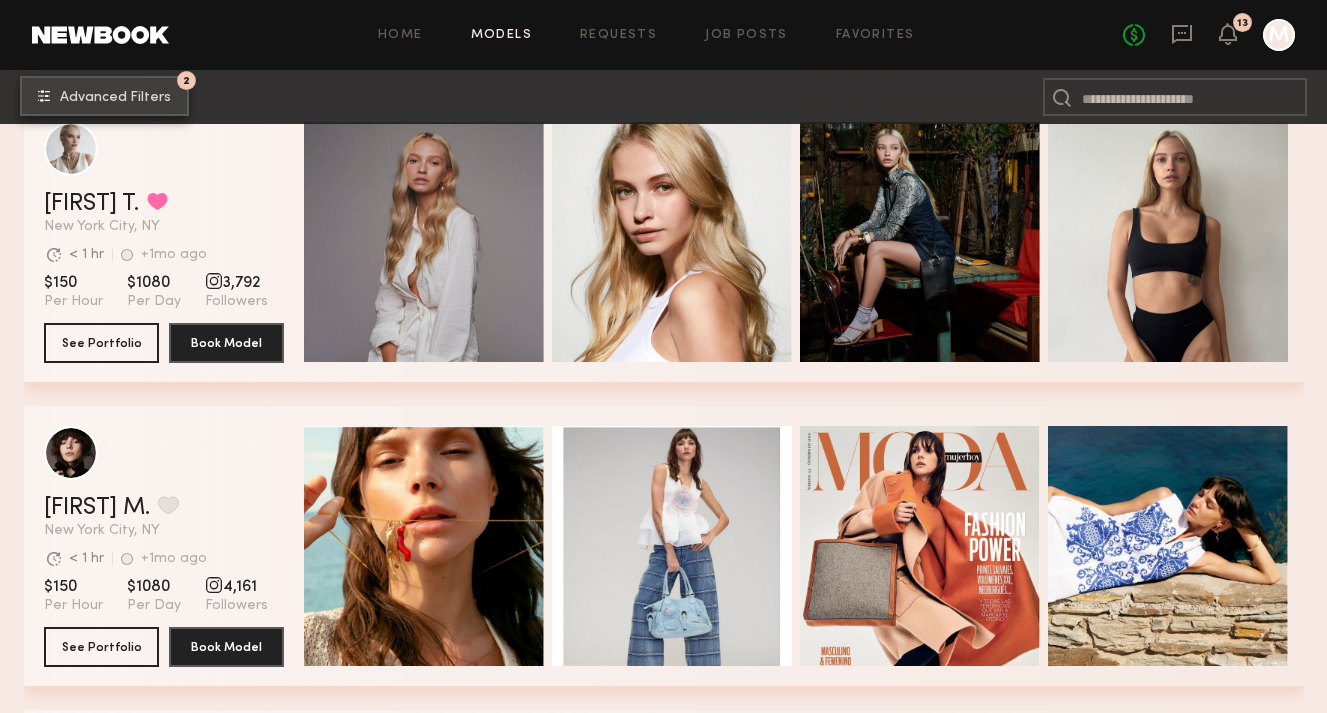 click on "Advanced Filters" 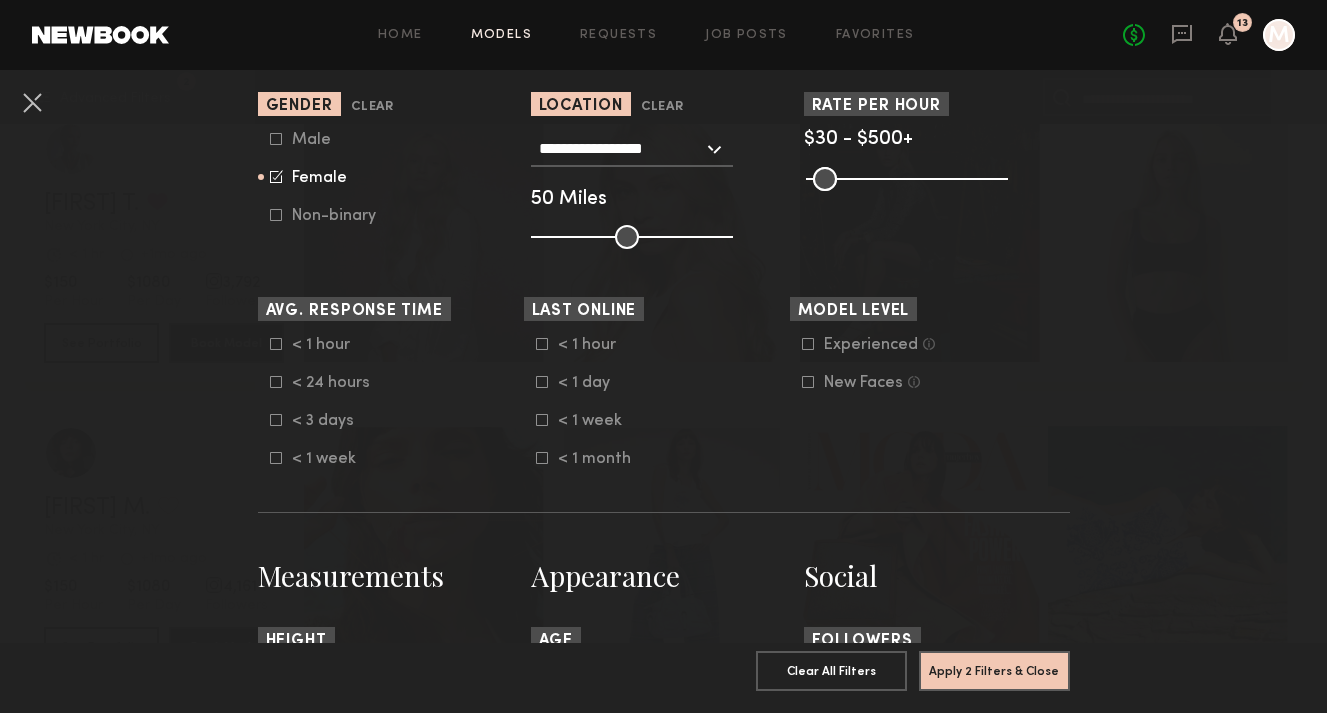 scroll, scrollTop: 636, scrollLeft: 0, axis: vertical 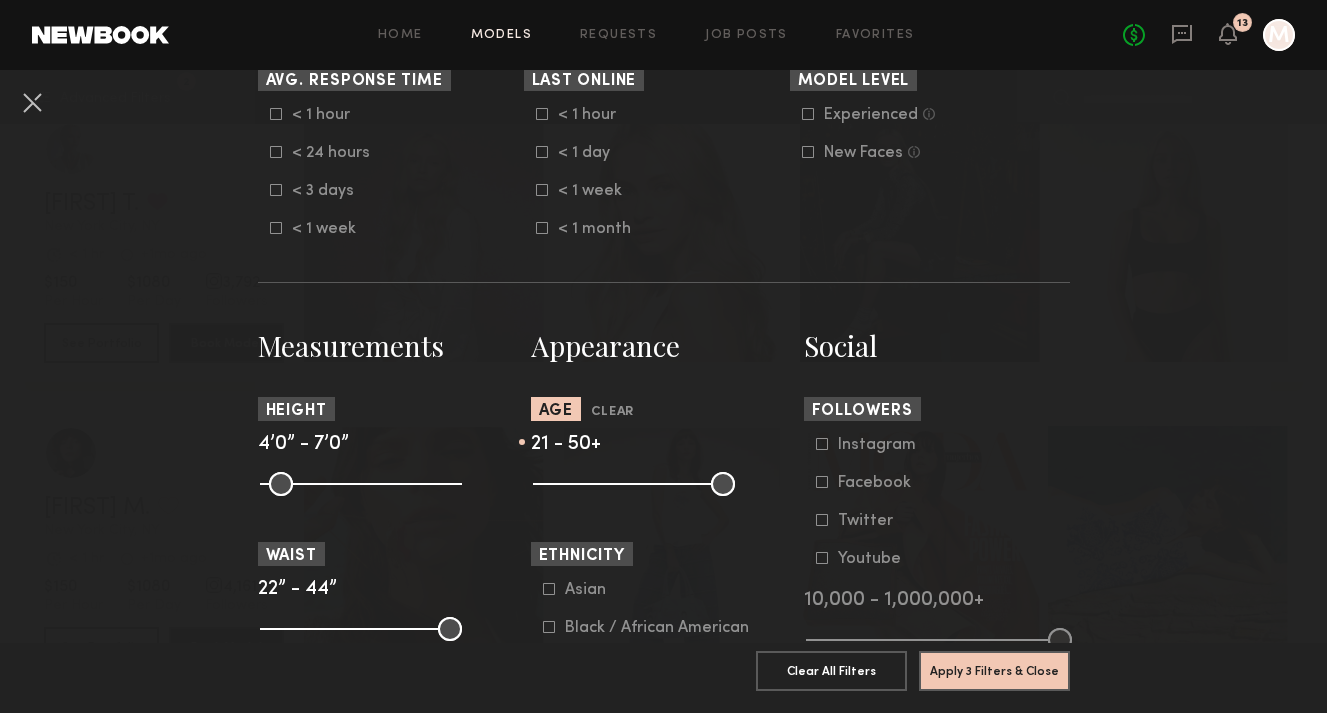 click 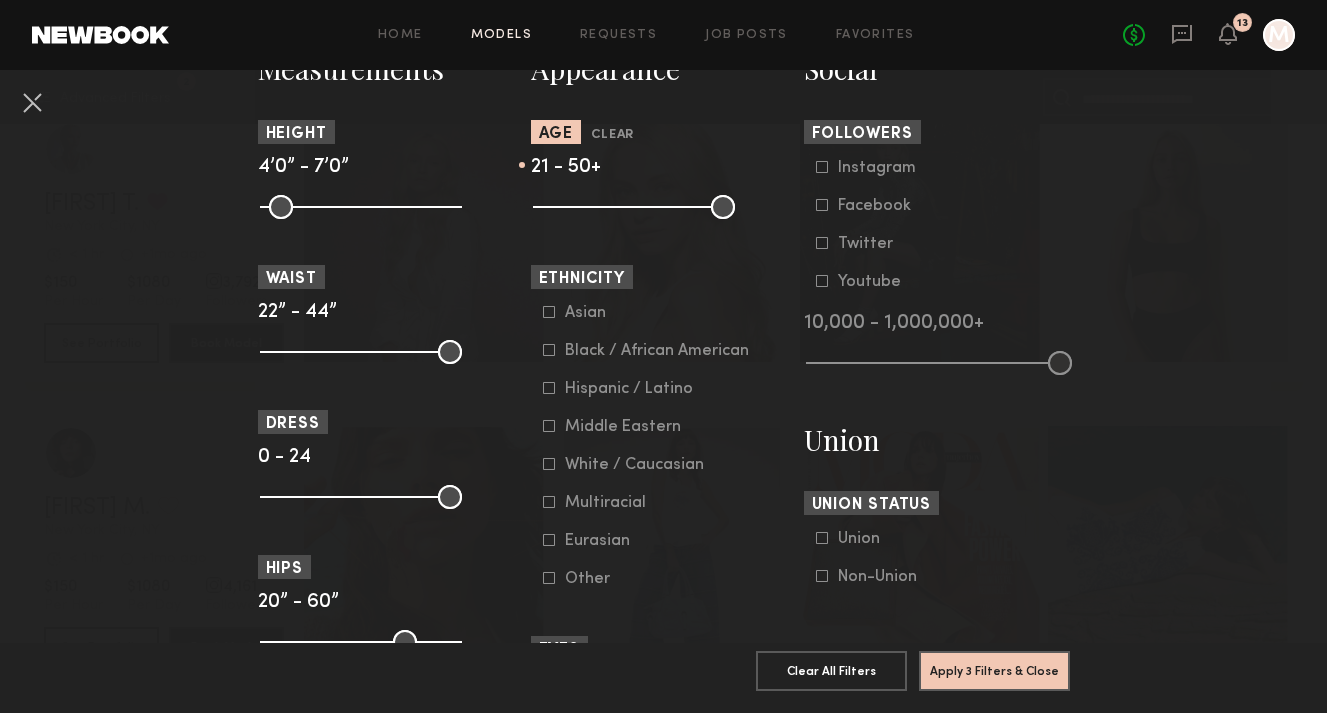 scroll, scrollTop: 924, scrollLeft: 0, axis: vertical 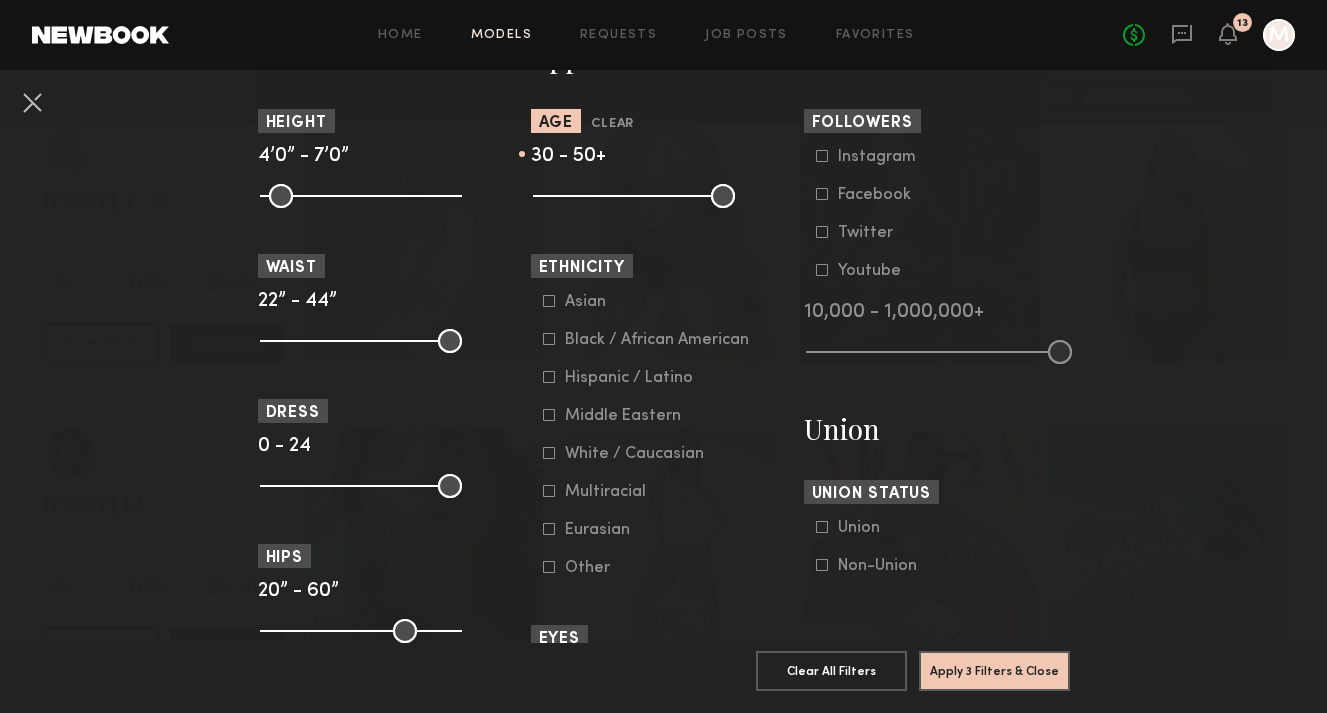drag, startPoint x: 560, startPoint y: 188, endPoint x: 610, endPoint y: 196, distance: 50.635956 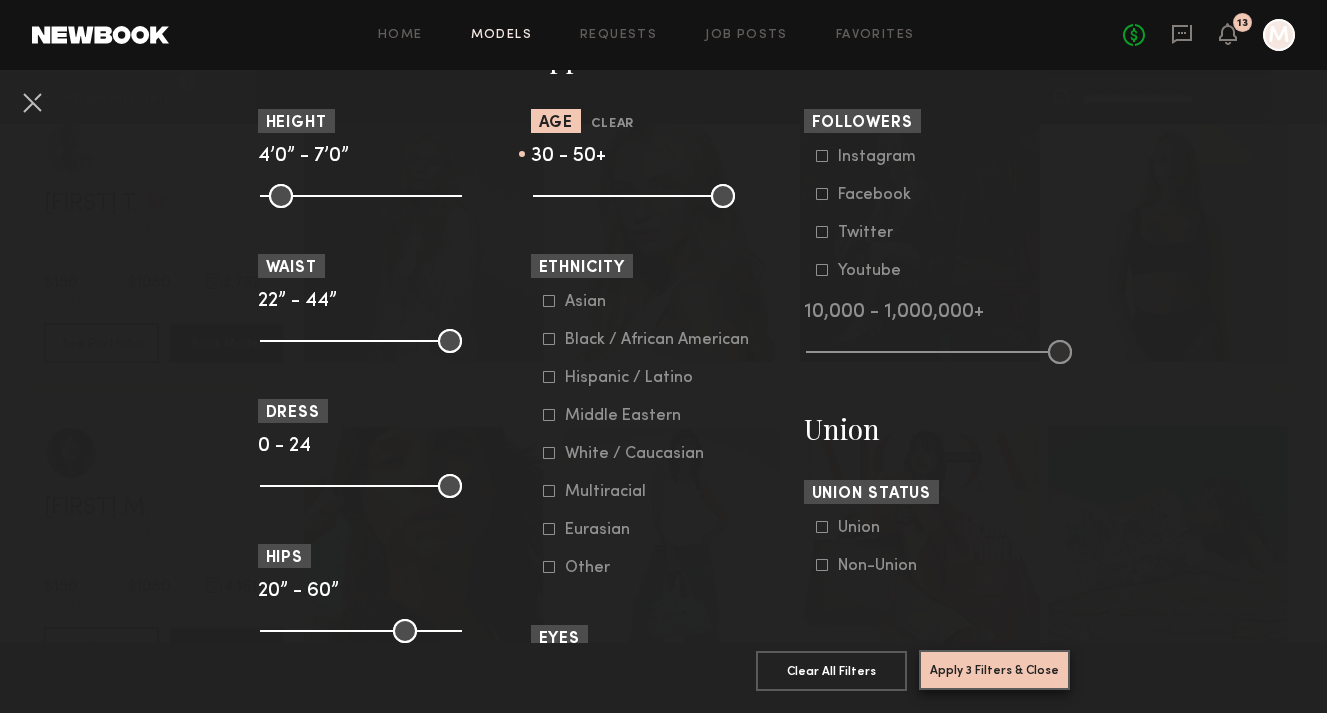 click on "Apply 3 Filters & Close" 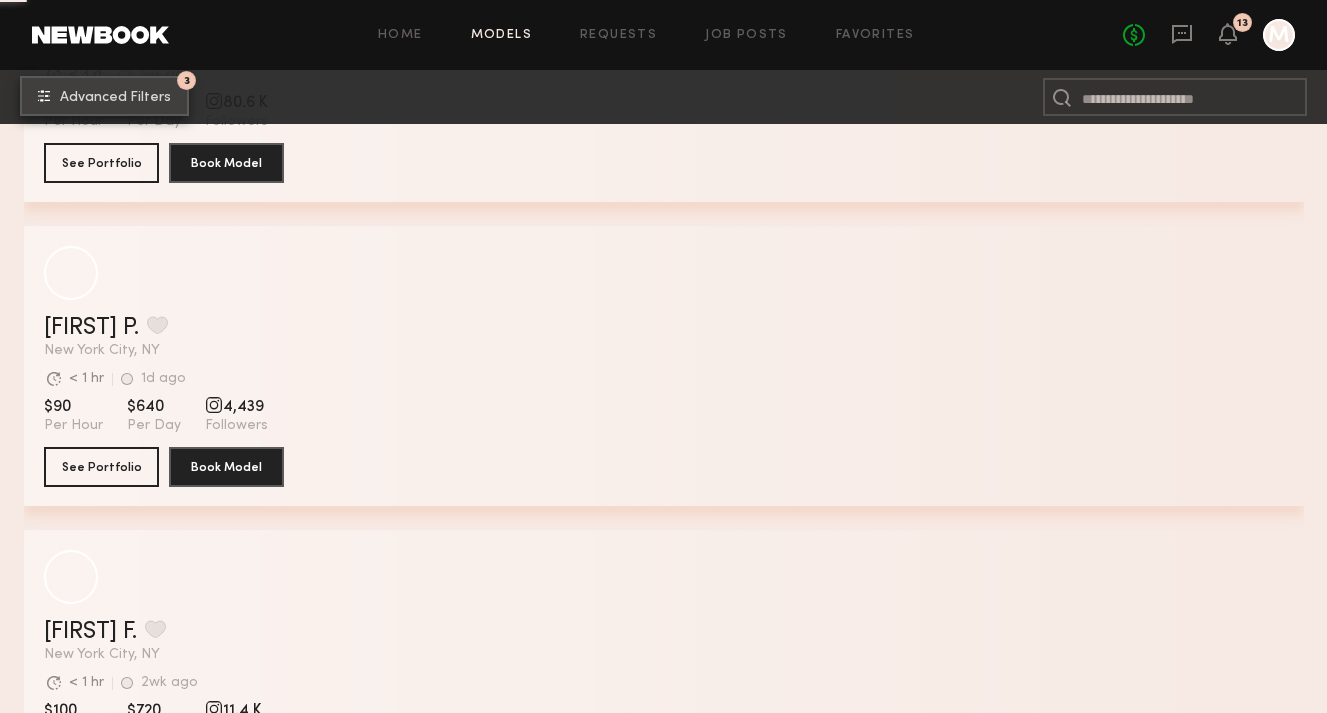 scroll, scrollTop: 2578, scrollLeft: 0, axis: vertical 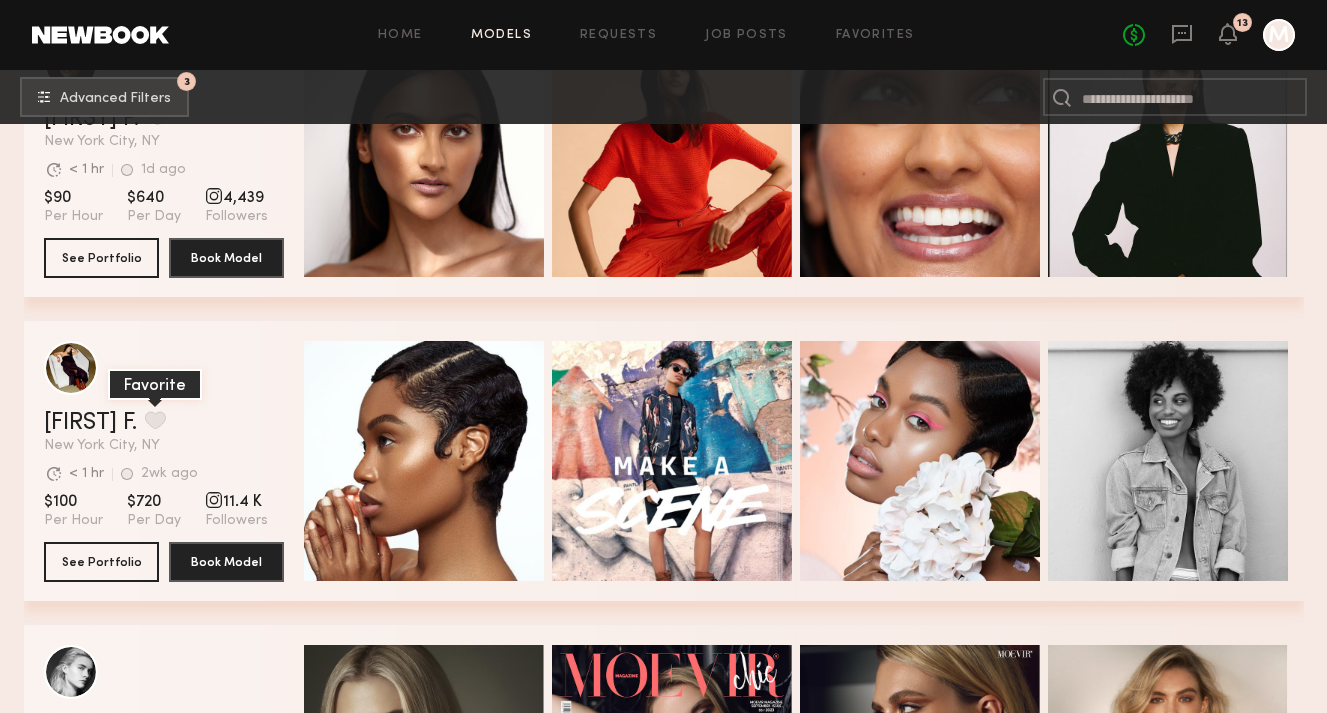 click 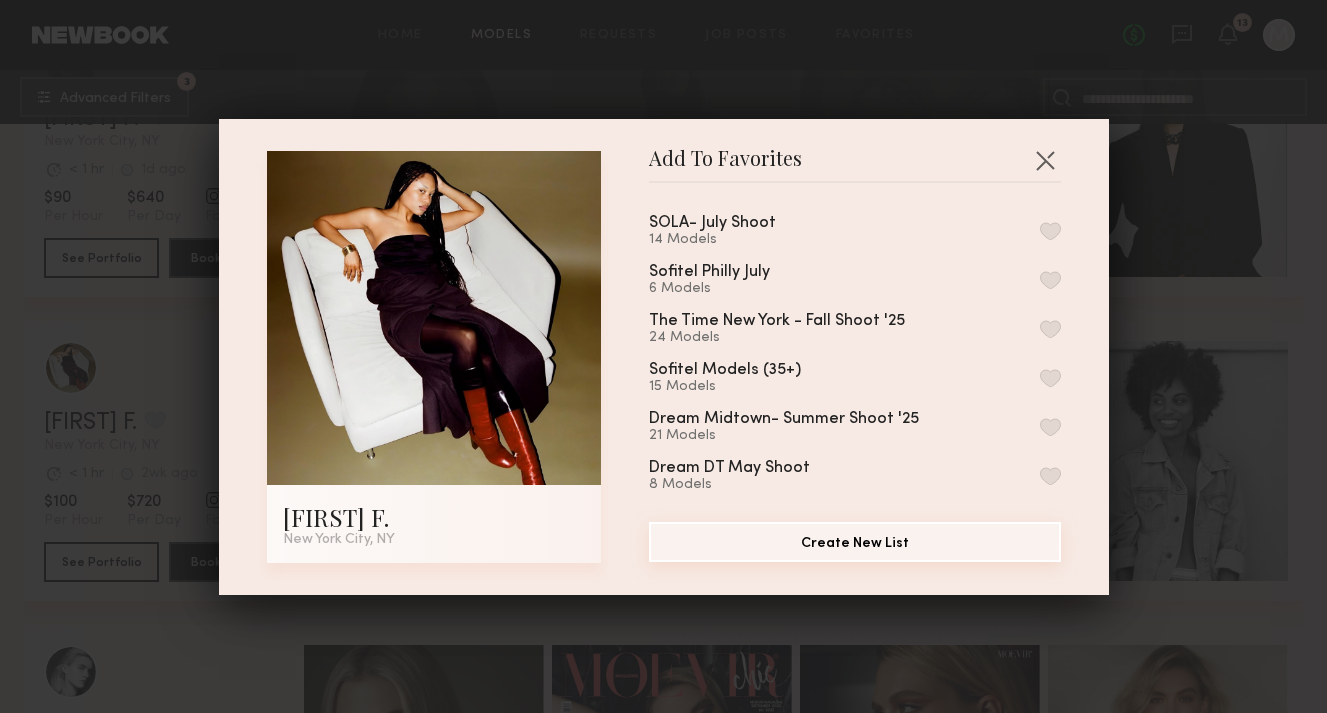 click on "Create New List" at bounding box center [855, 542] 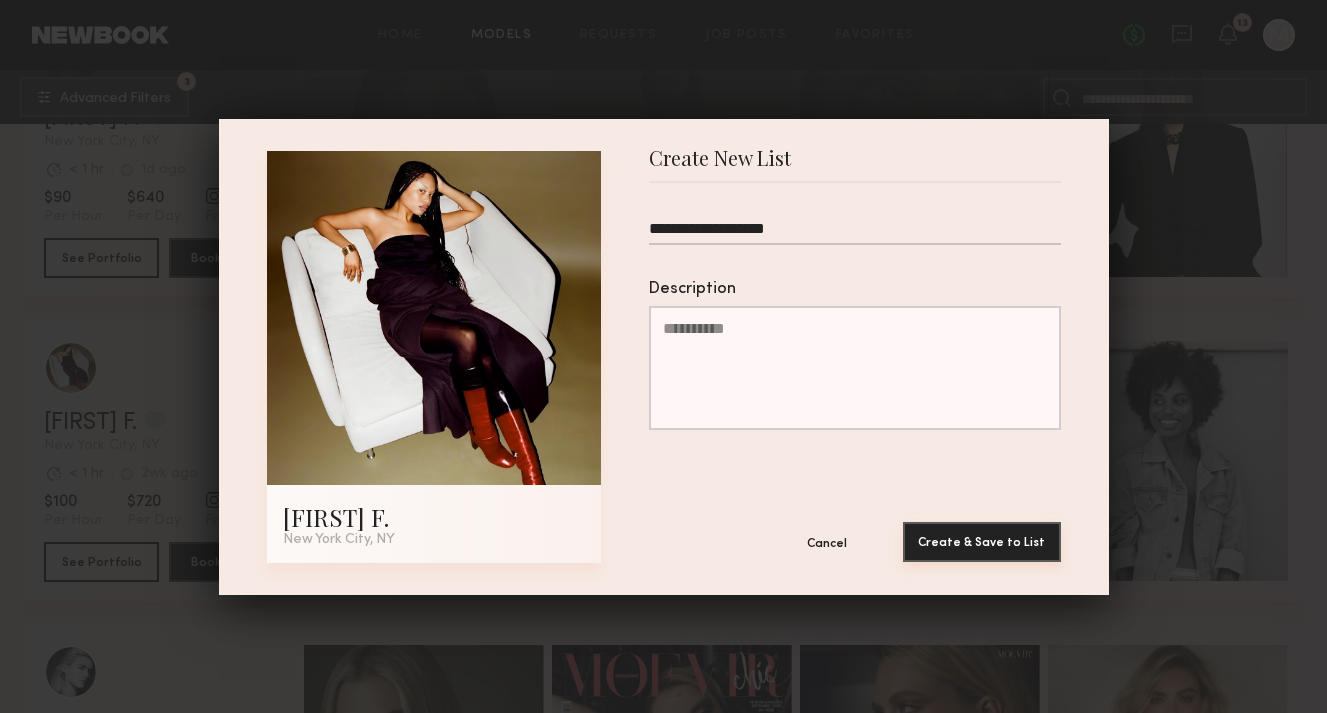 type on "**********" 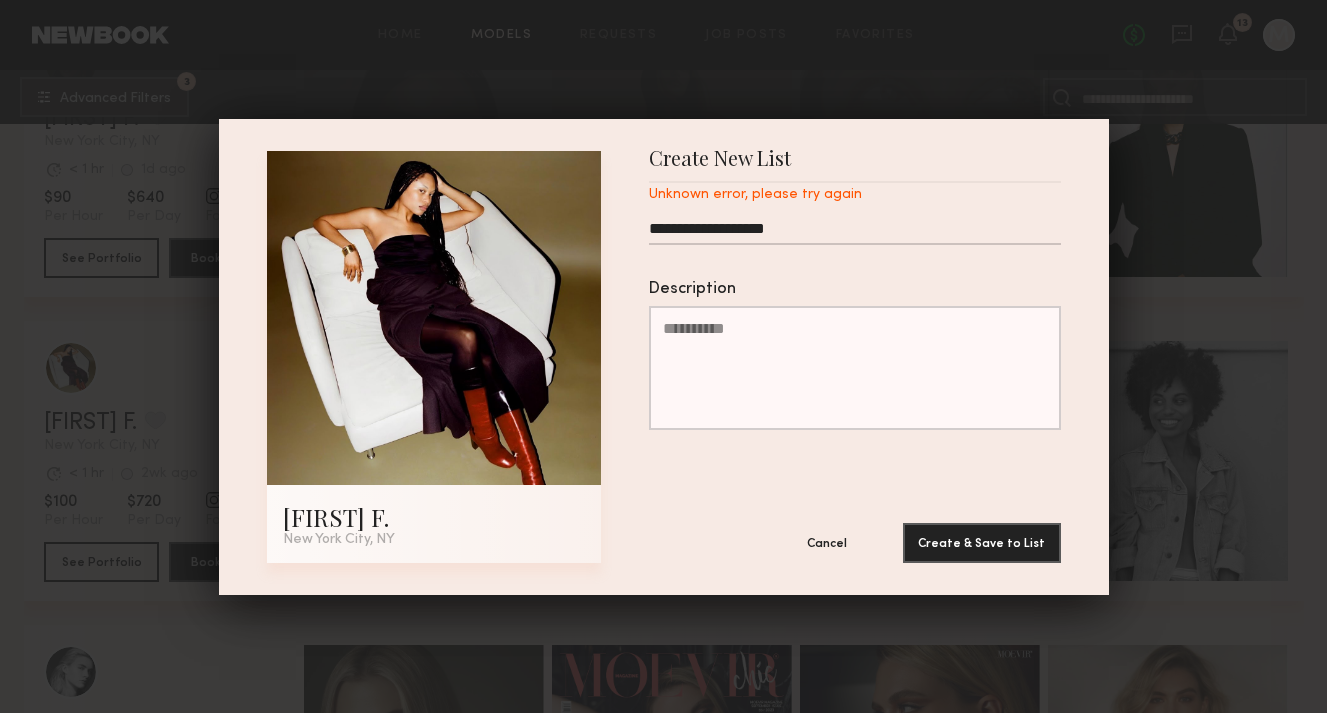 click on "**********" at bounding box center (855, 232) 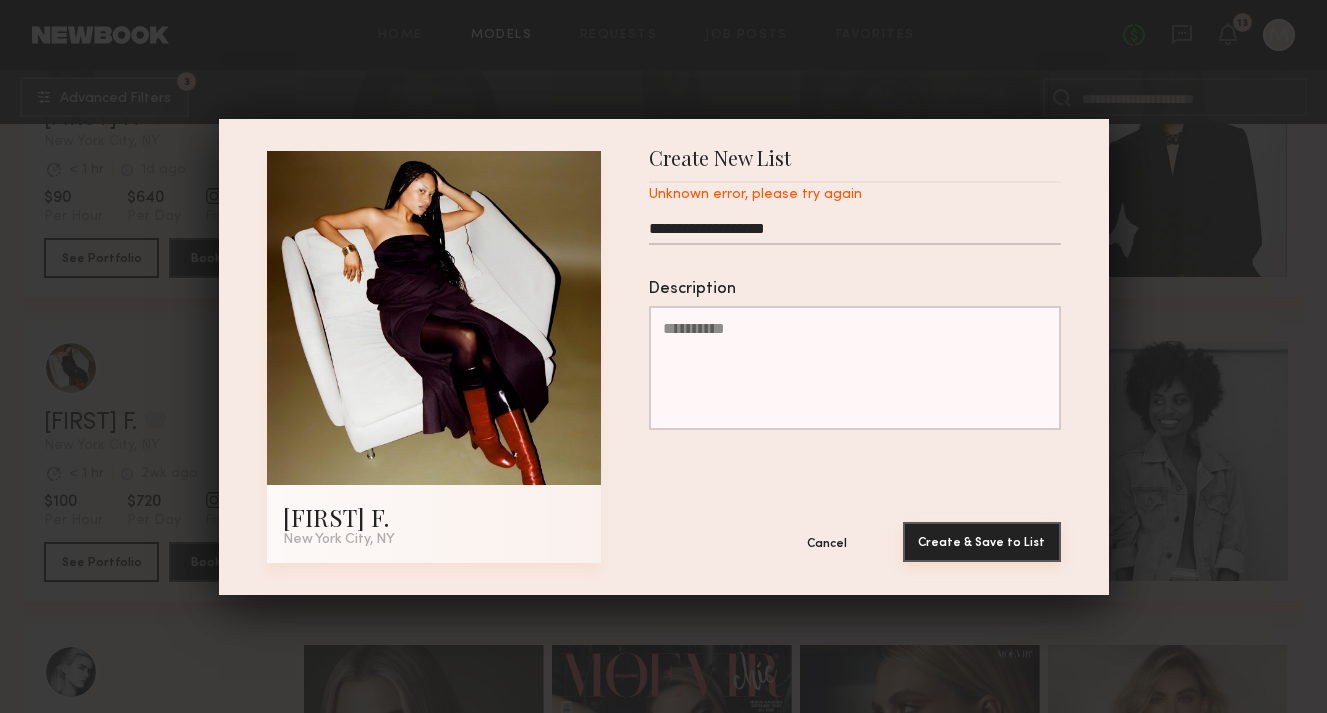click on "Create & Save to List" at bounding box center [982, 542] 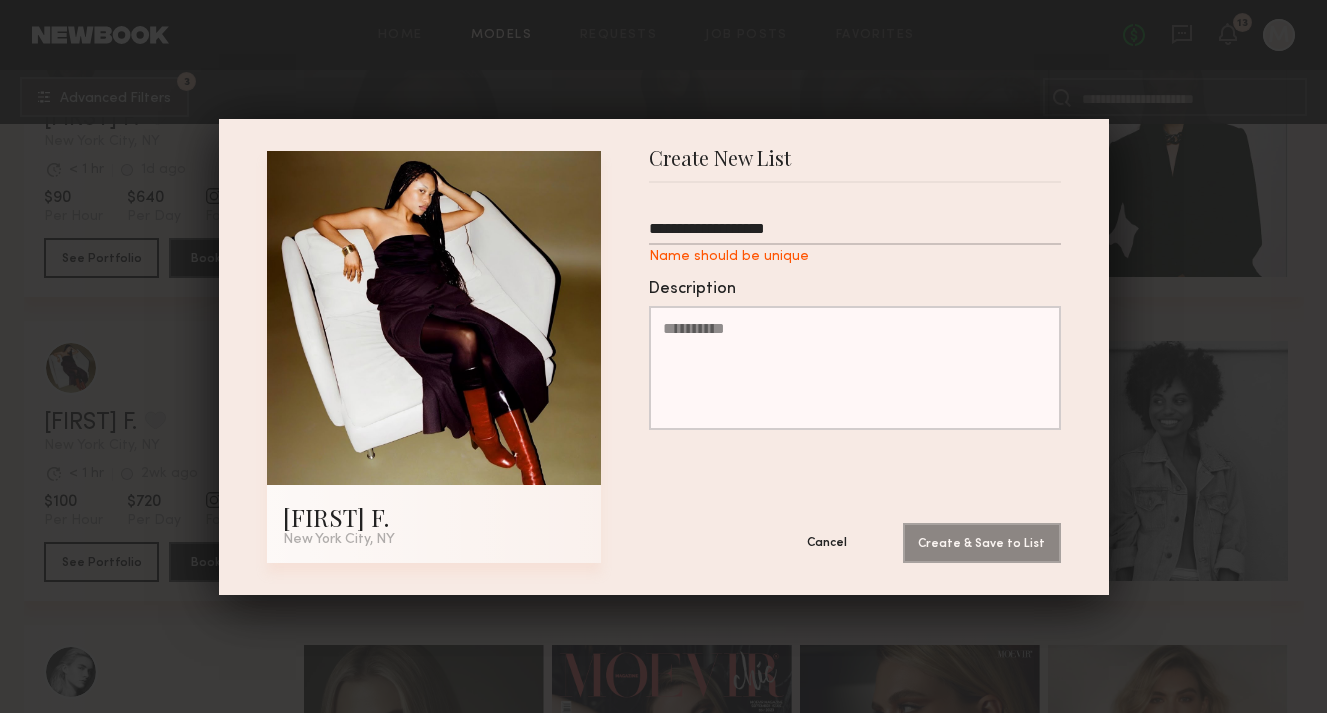 click on "Cancel" at bounding box center [827, 542] 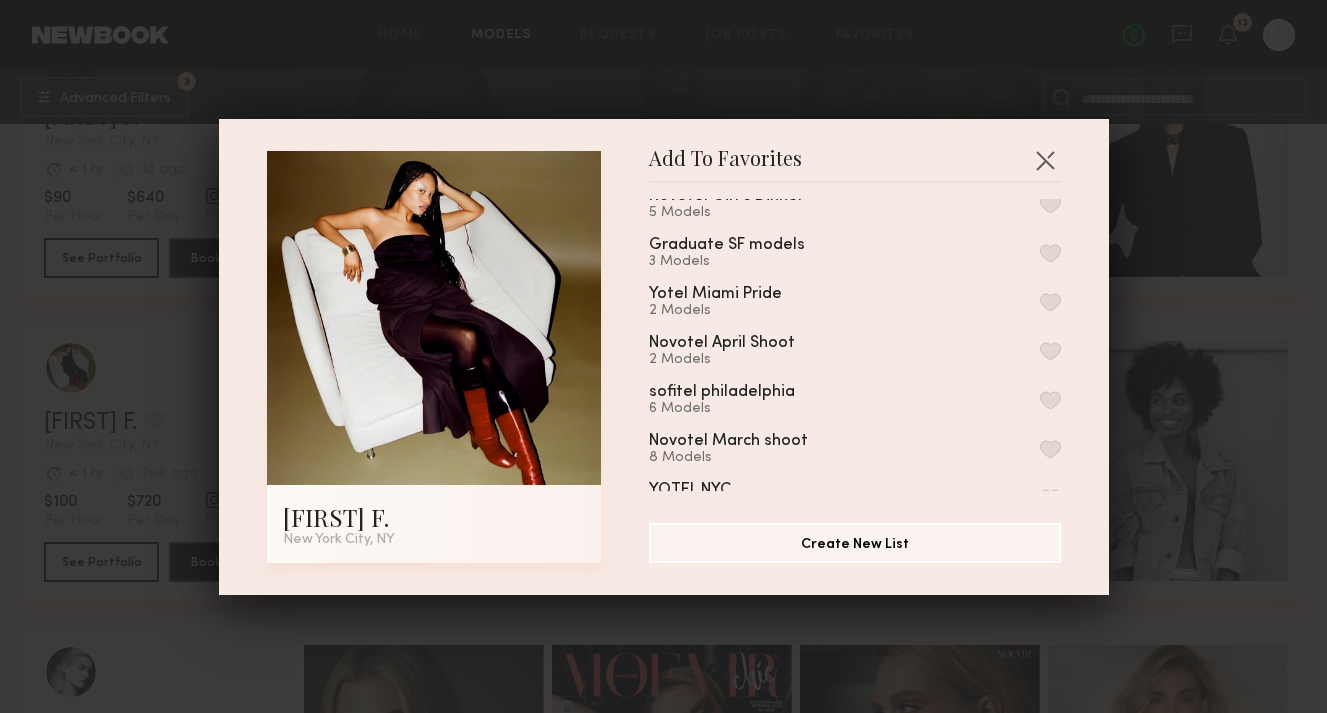 scroll, scrollTop: 2527, scrollLeft: 0, axis: vertical 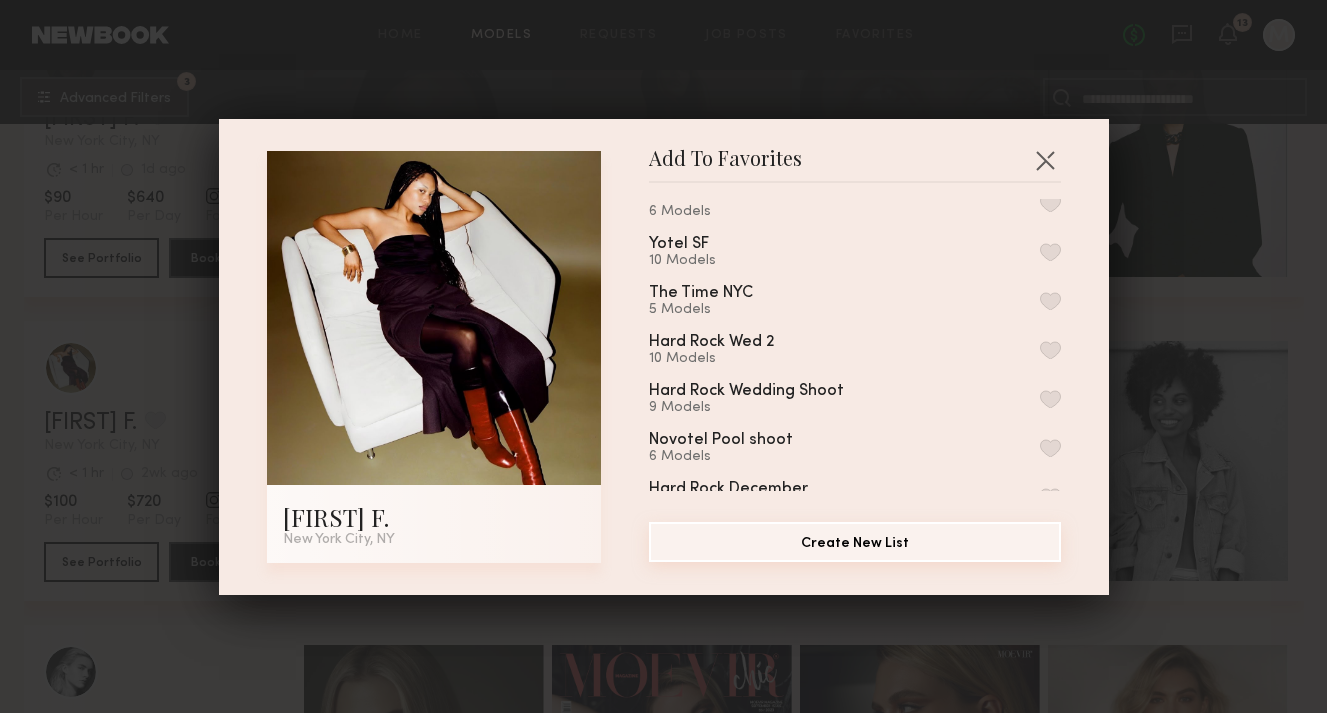 click on "Create New List" at bounding box center [855, 542] 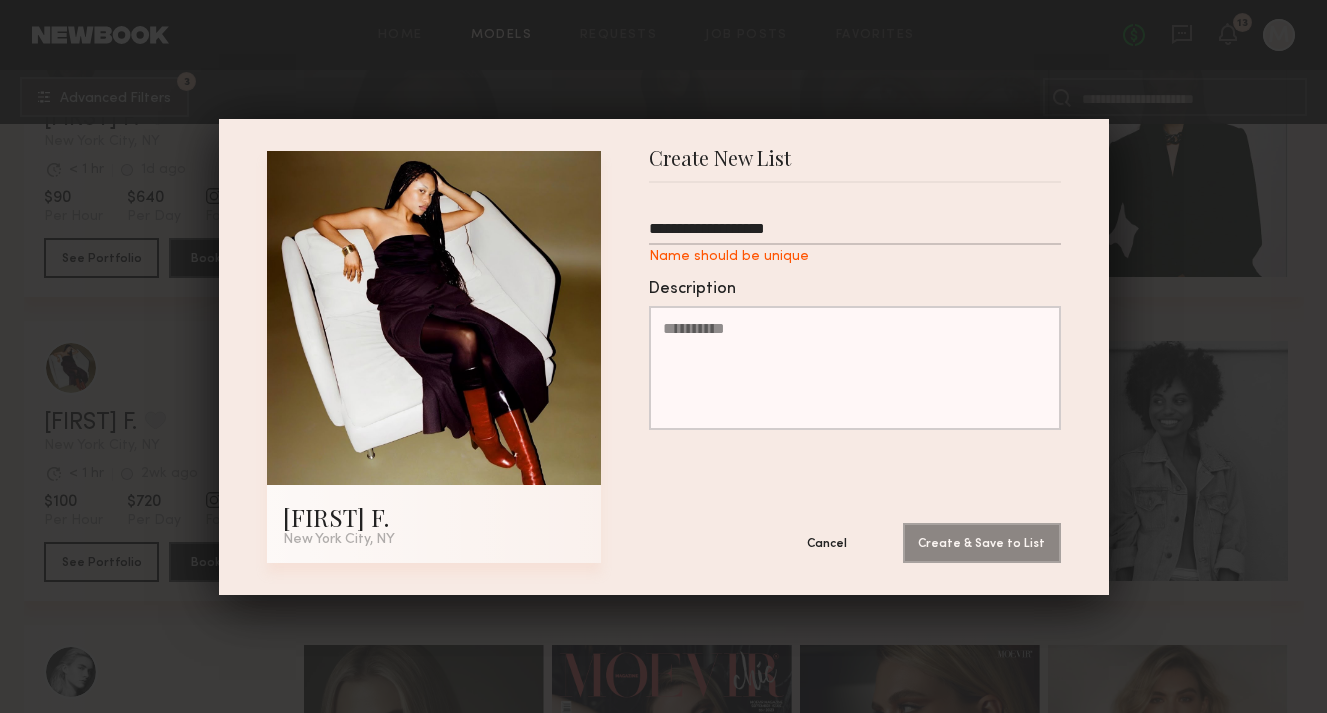 click on "**********" at bounding box center (855, 232) 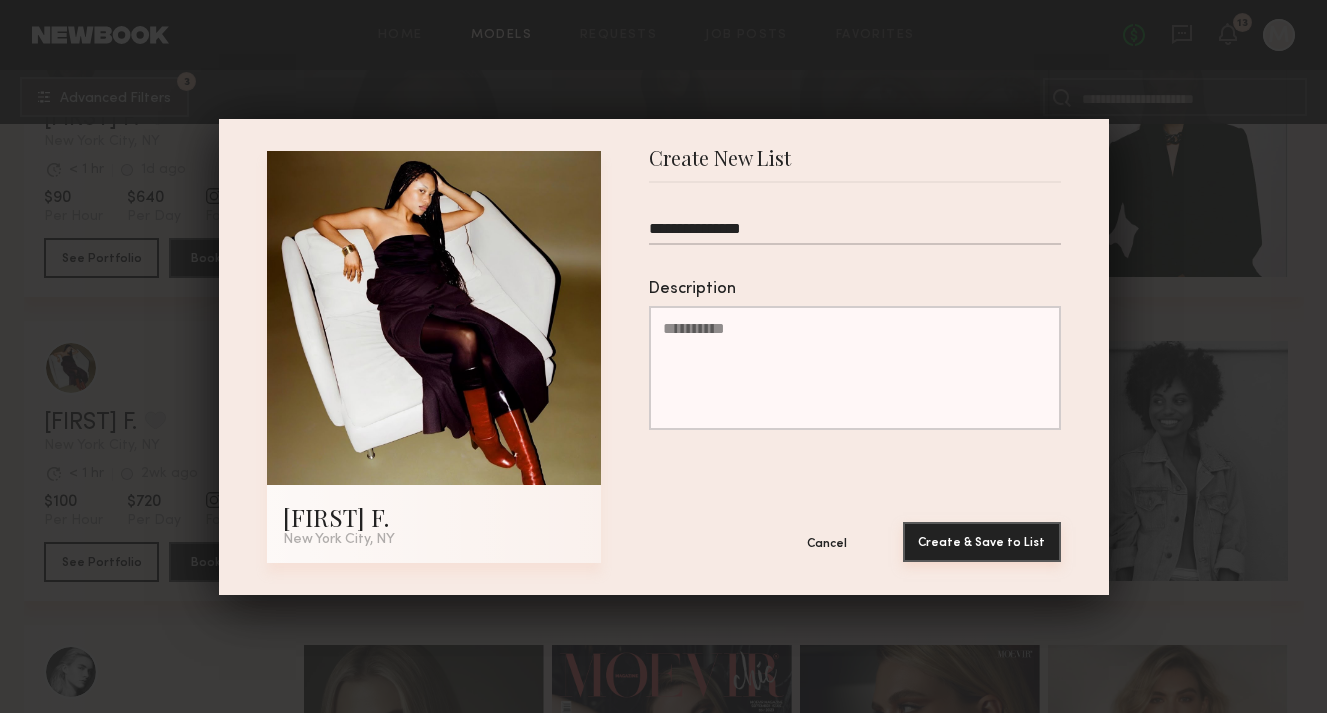 type on "**********" 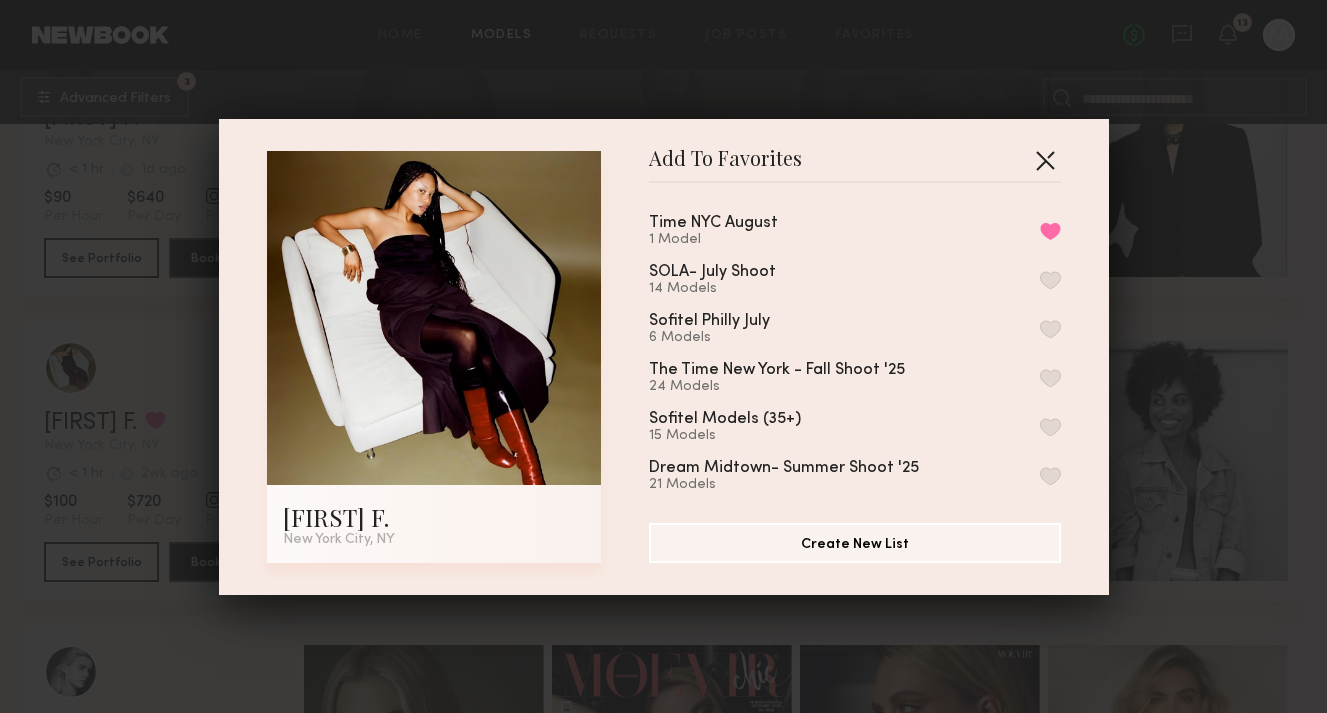 click at bounding box center (1045, 160) 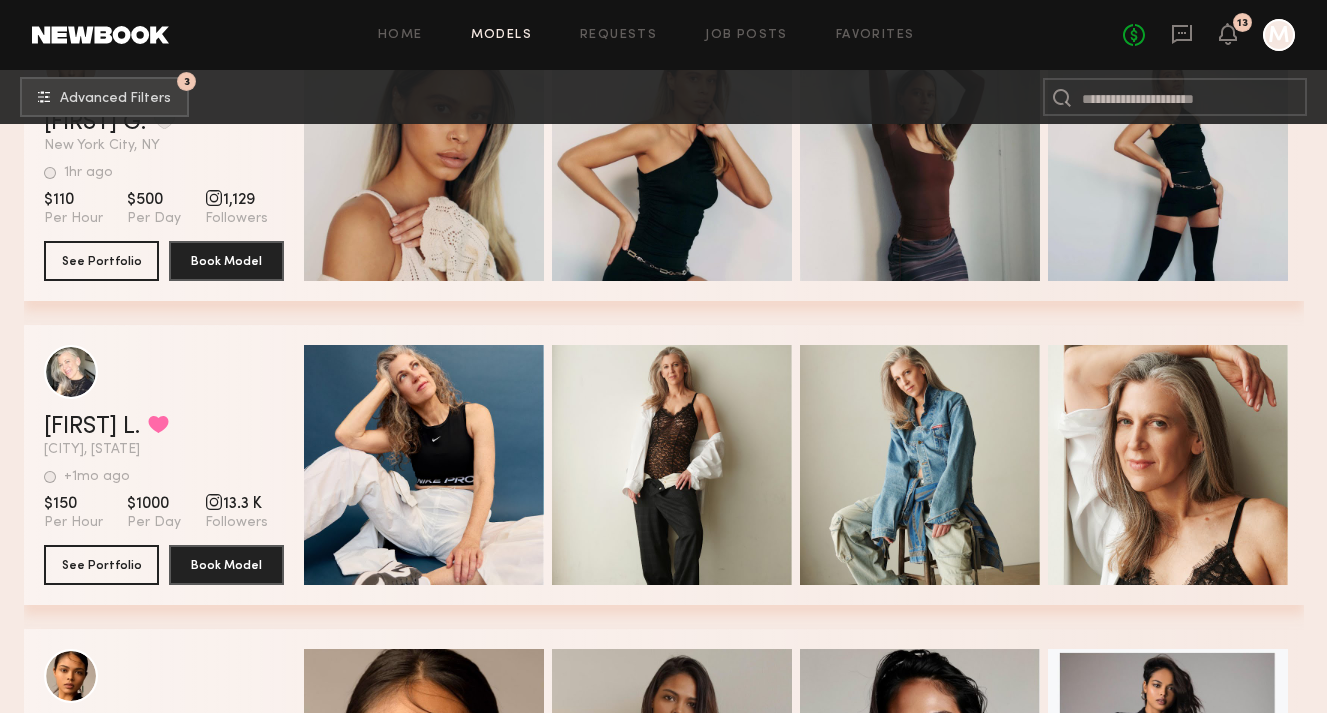 scroll, scrollTop: 4429, scrollLeft: 0, axis: vertical 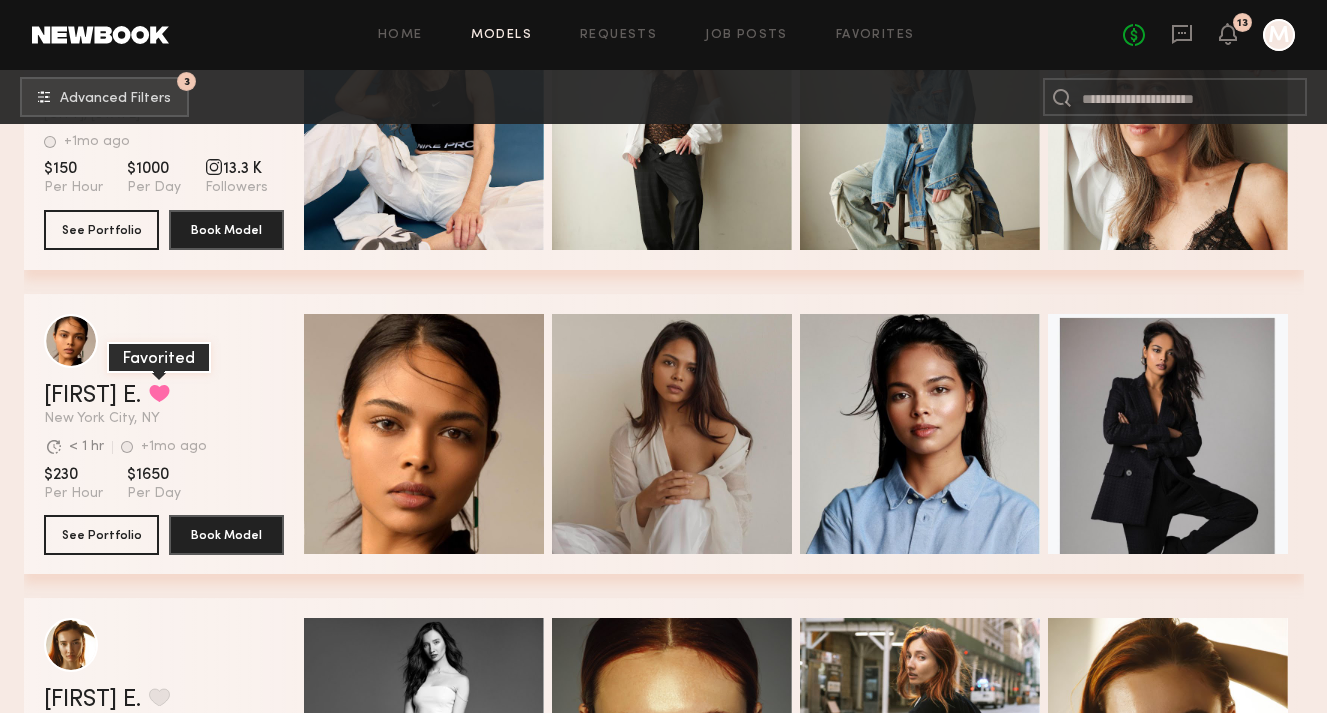 click 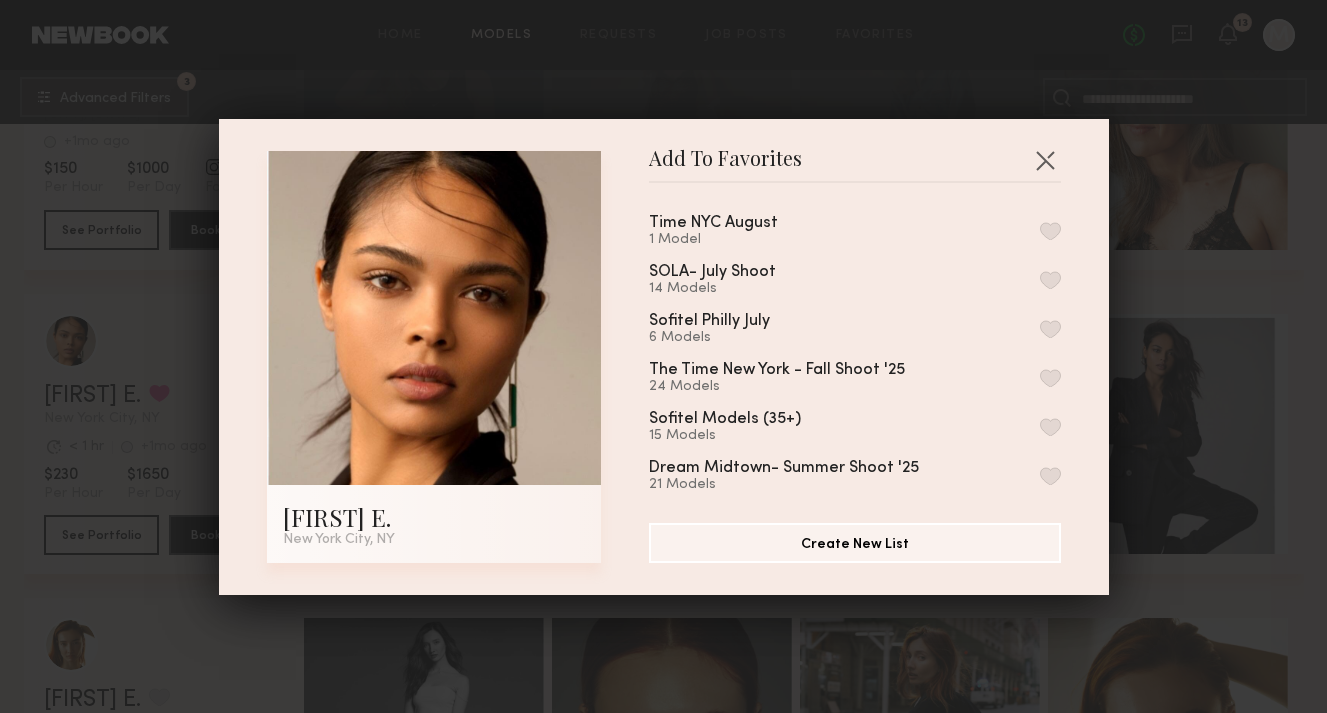 click at bounding box center (1050, 231) 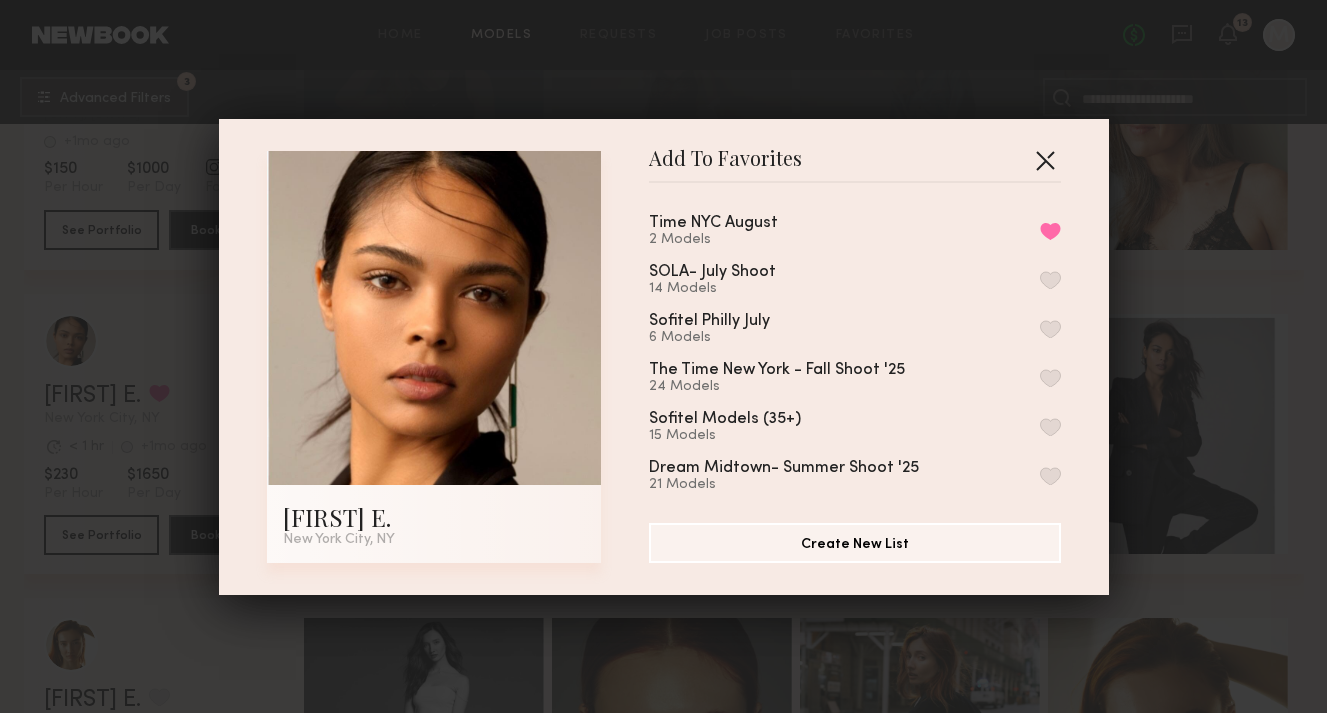 click at bounding box center (1045, 160) 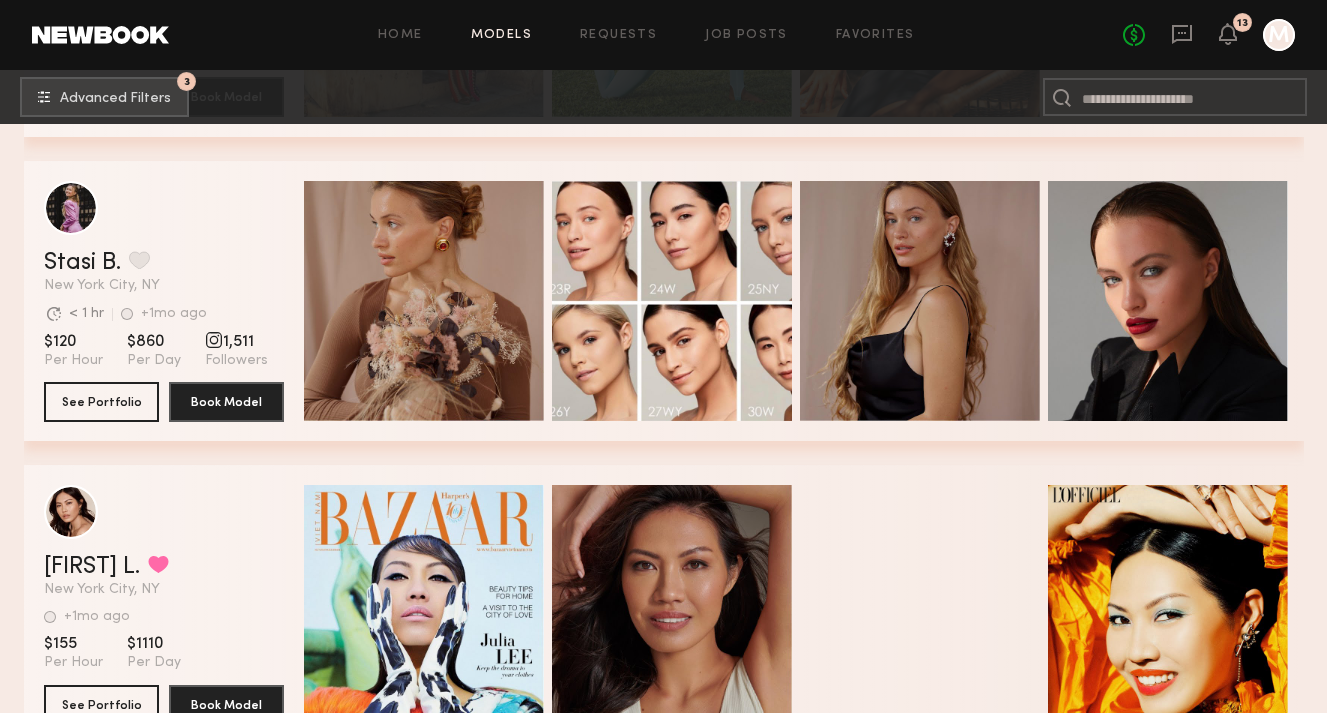 scroll, scrollTop: 9170, scrollLeft: 0, axis: vertical 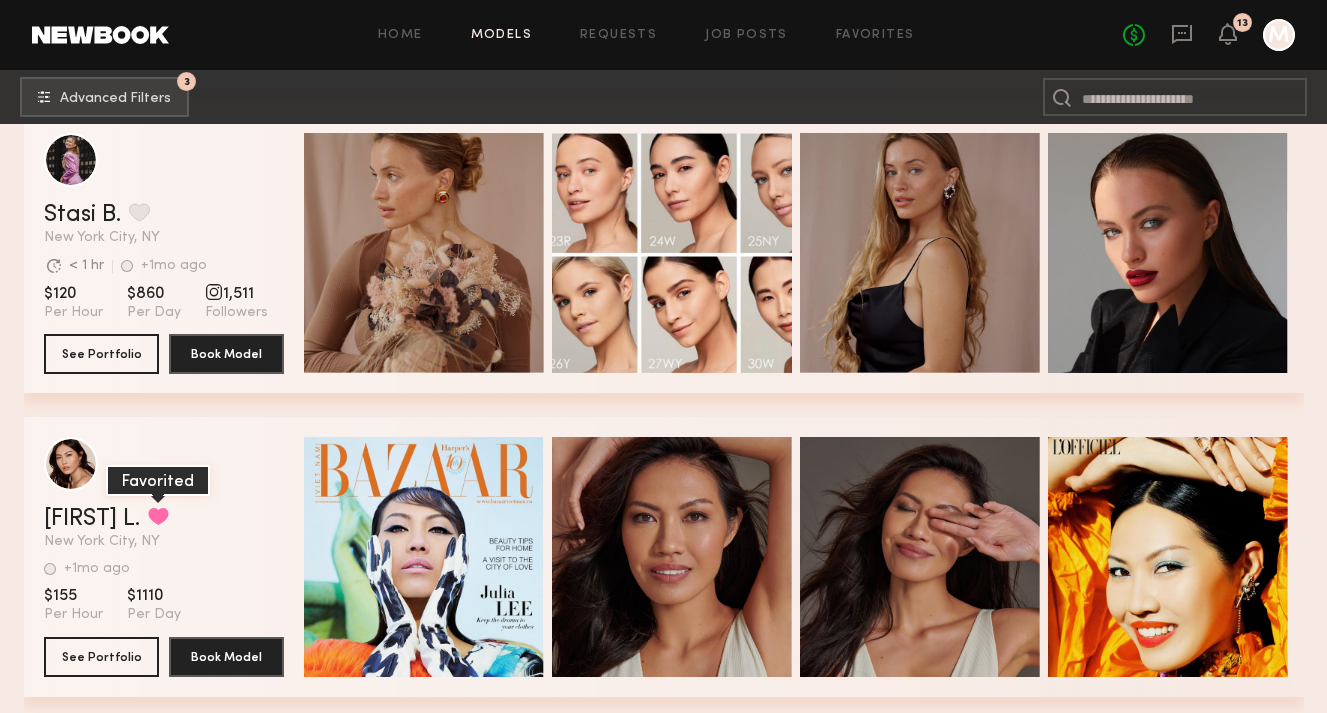 click 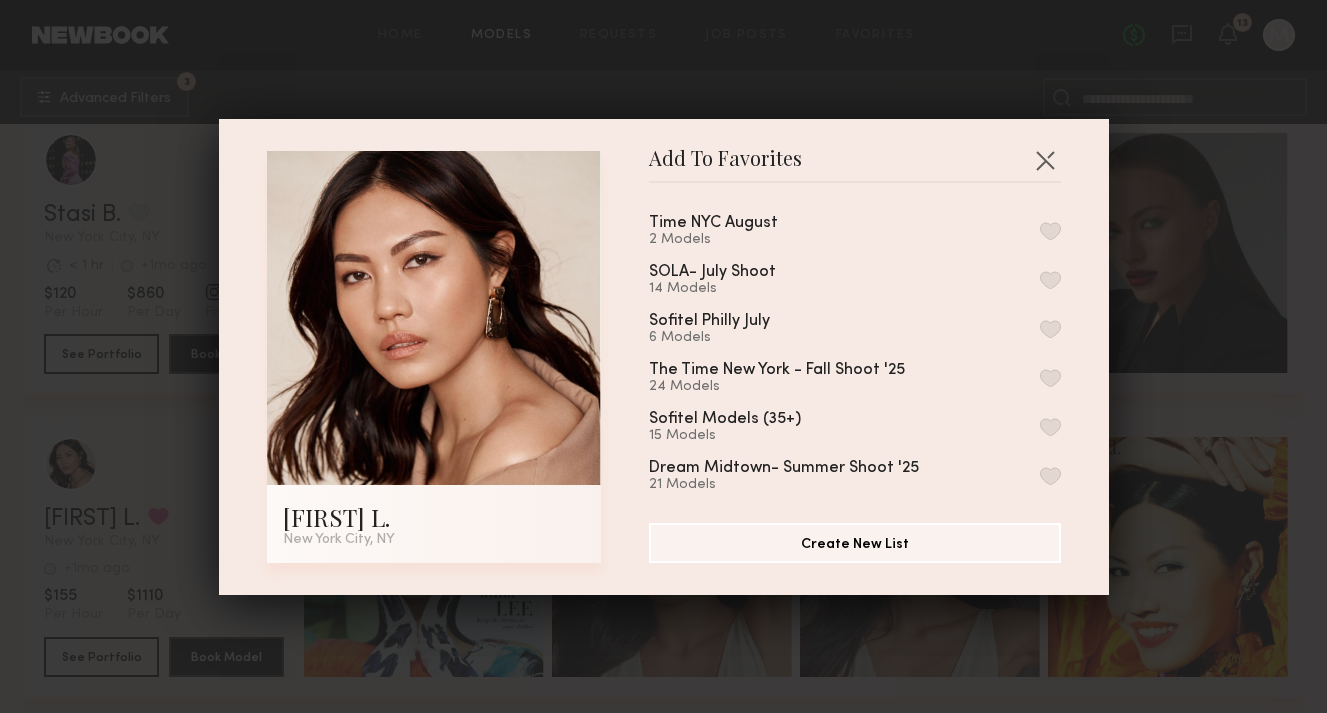 click at bounding box center (1050, 231) 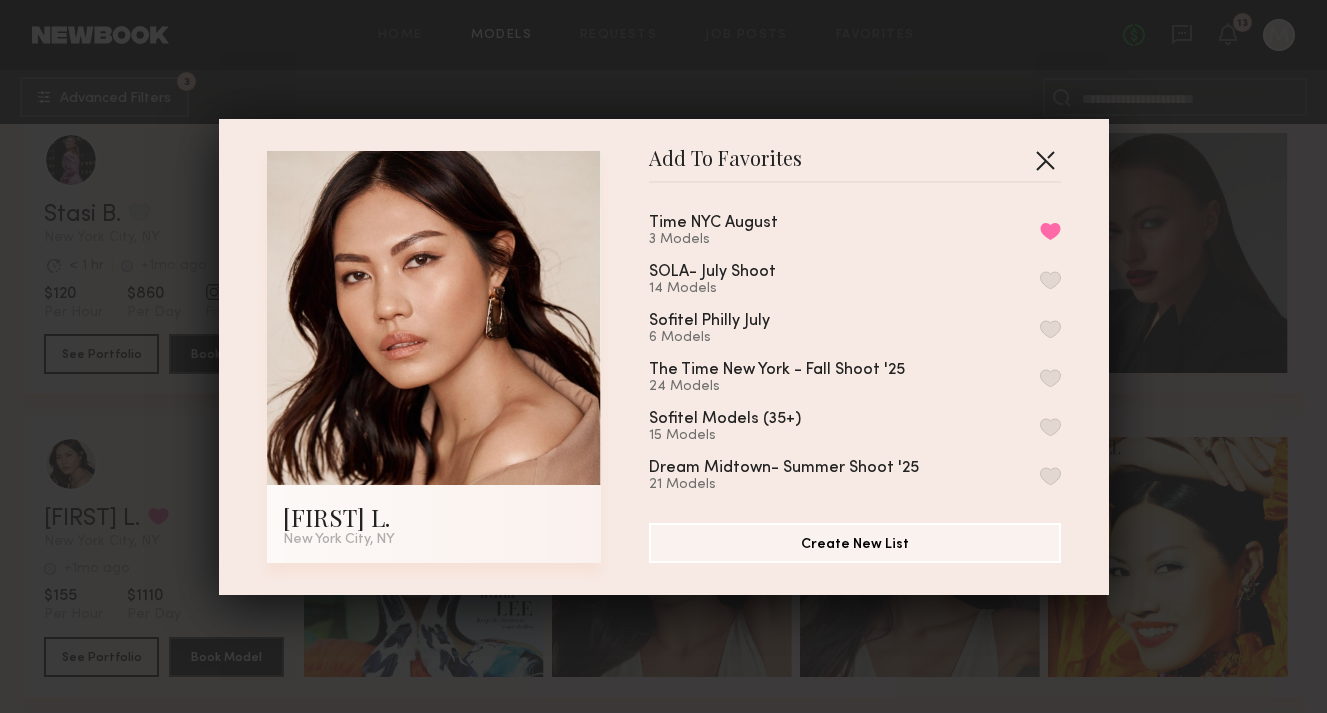 click at bounding box center (1045, 160) 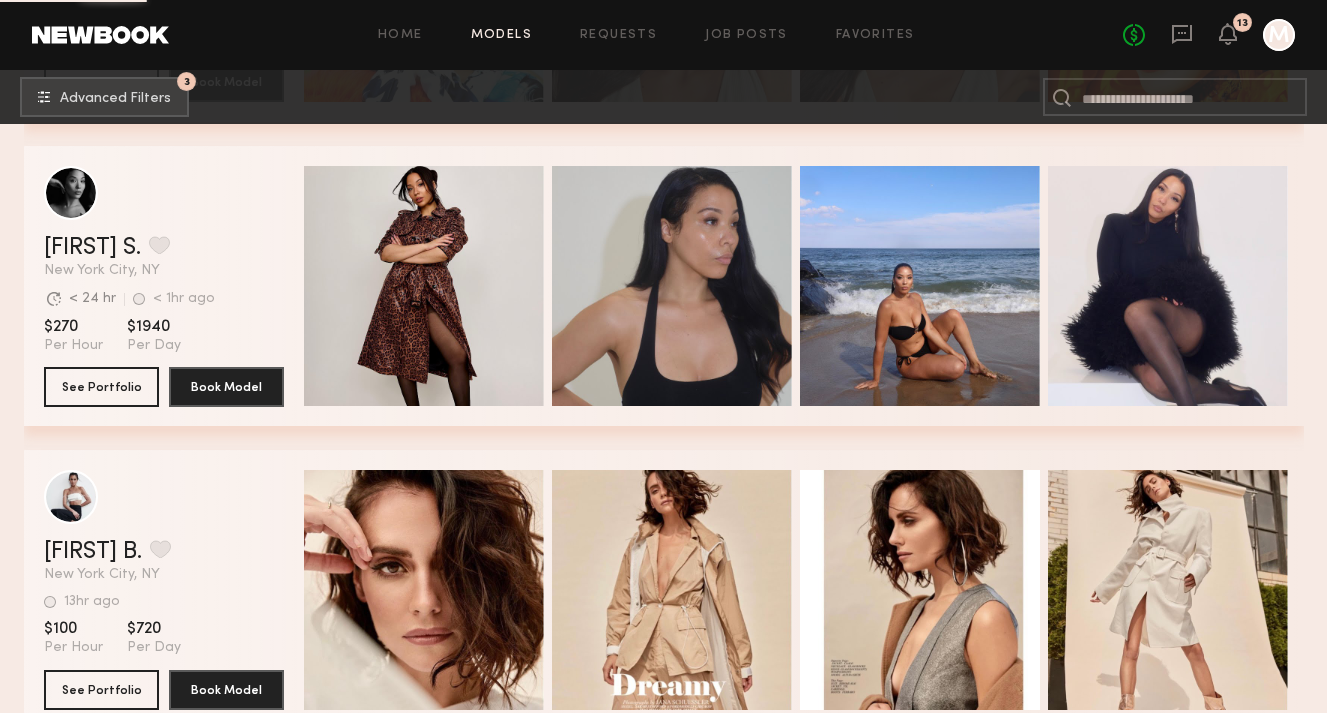 scroll, scrollTop: 9833, scrollLeft: 0, axis: vertical 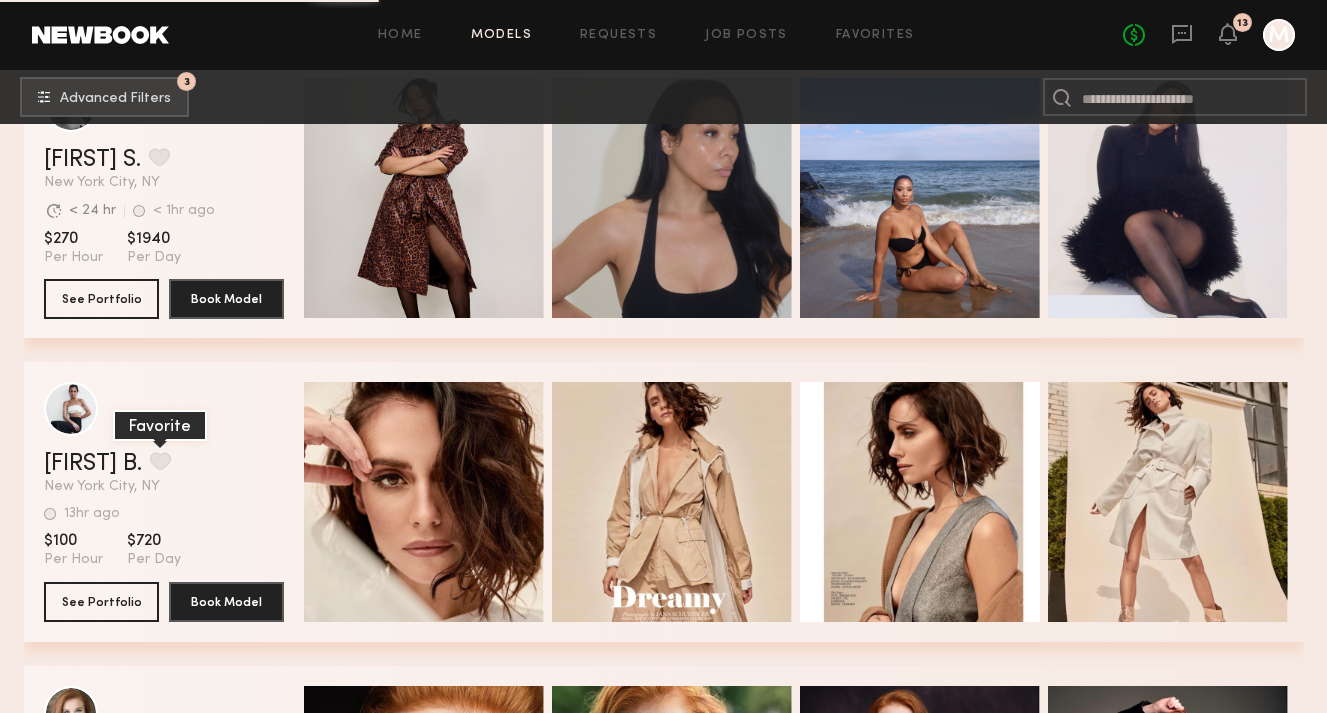 click 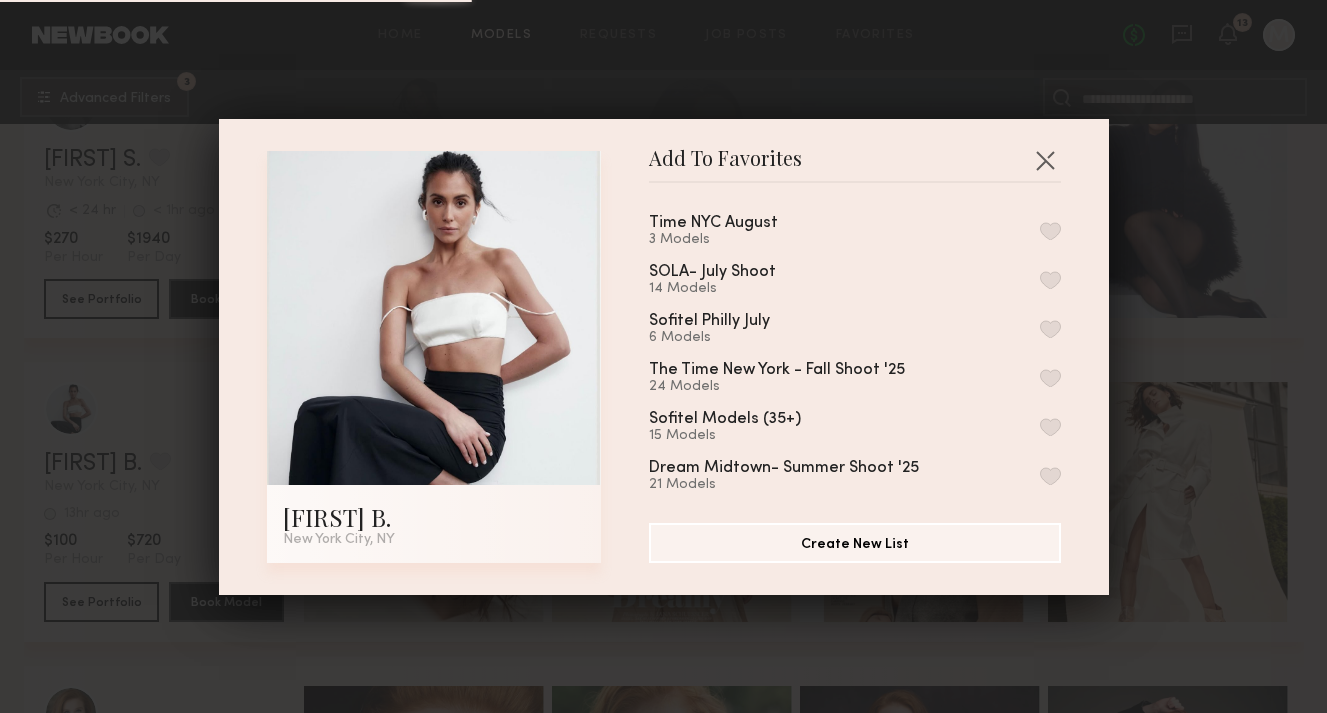 click at bounding box center (1050, 231) 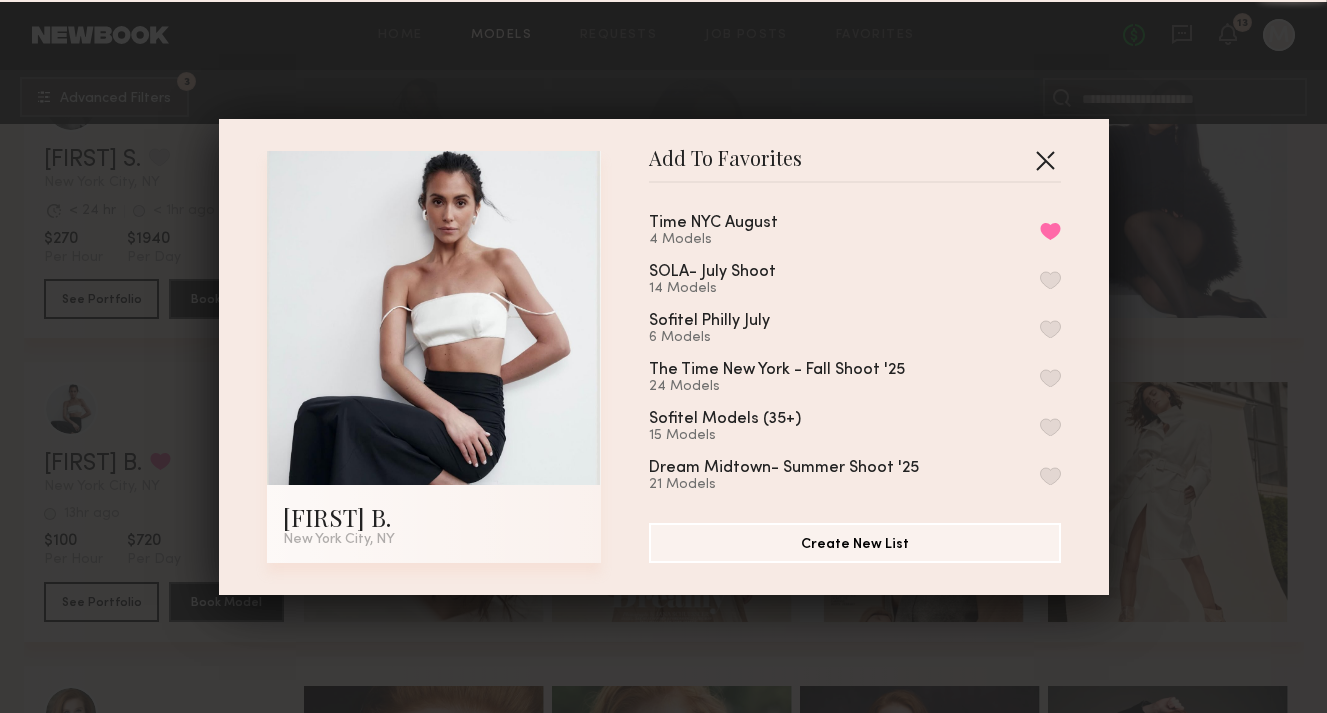click at bounding box center (1045, 160) 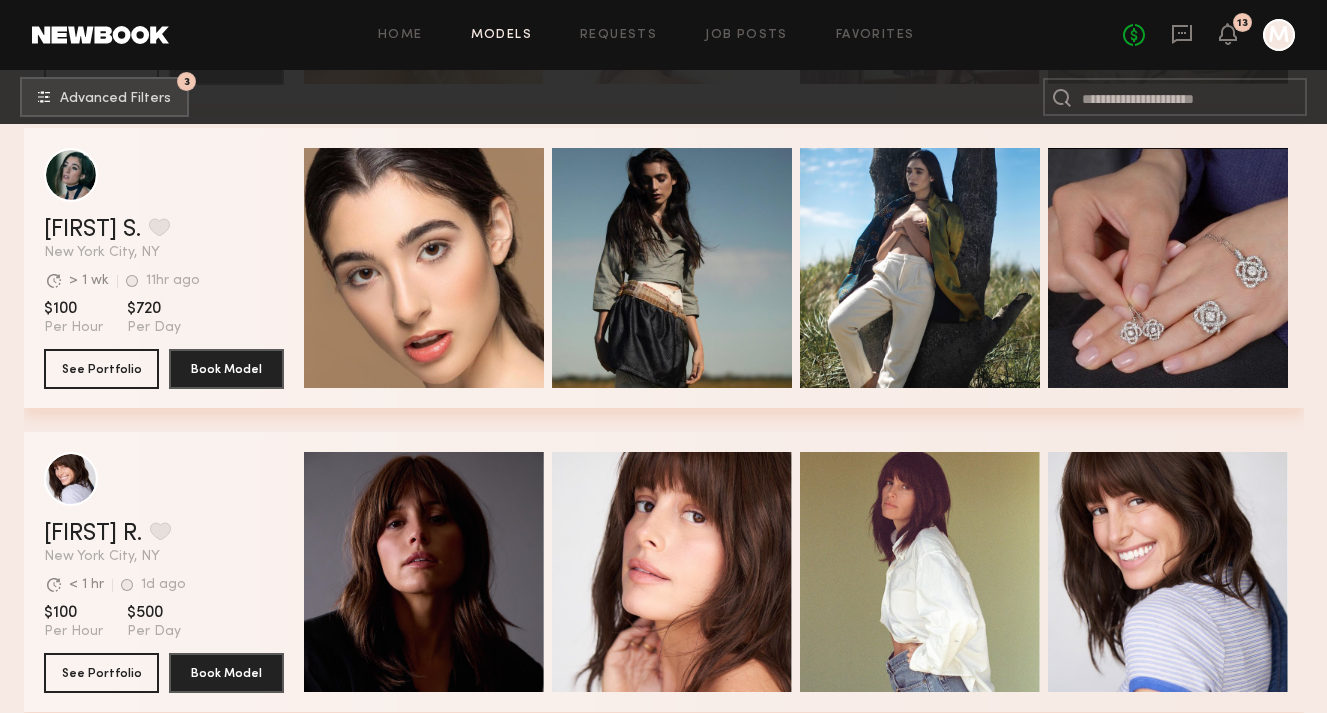 scroll, scrollTop: 11307, scrollLeft: 0, axis: vertical 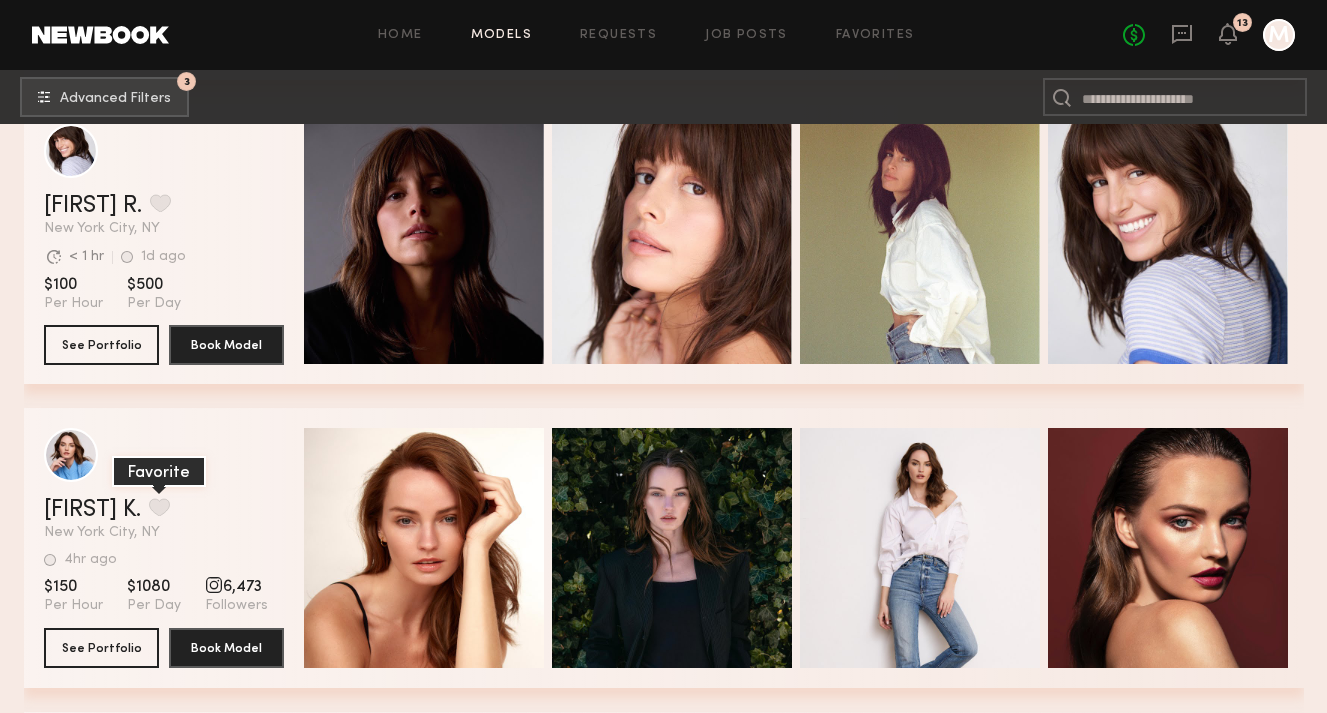 click 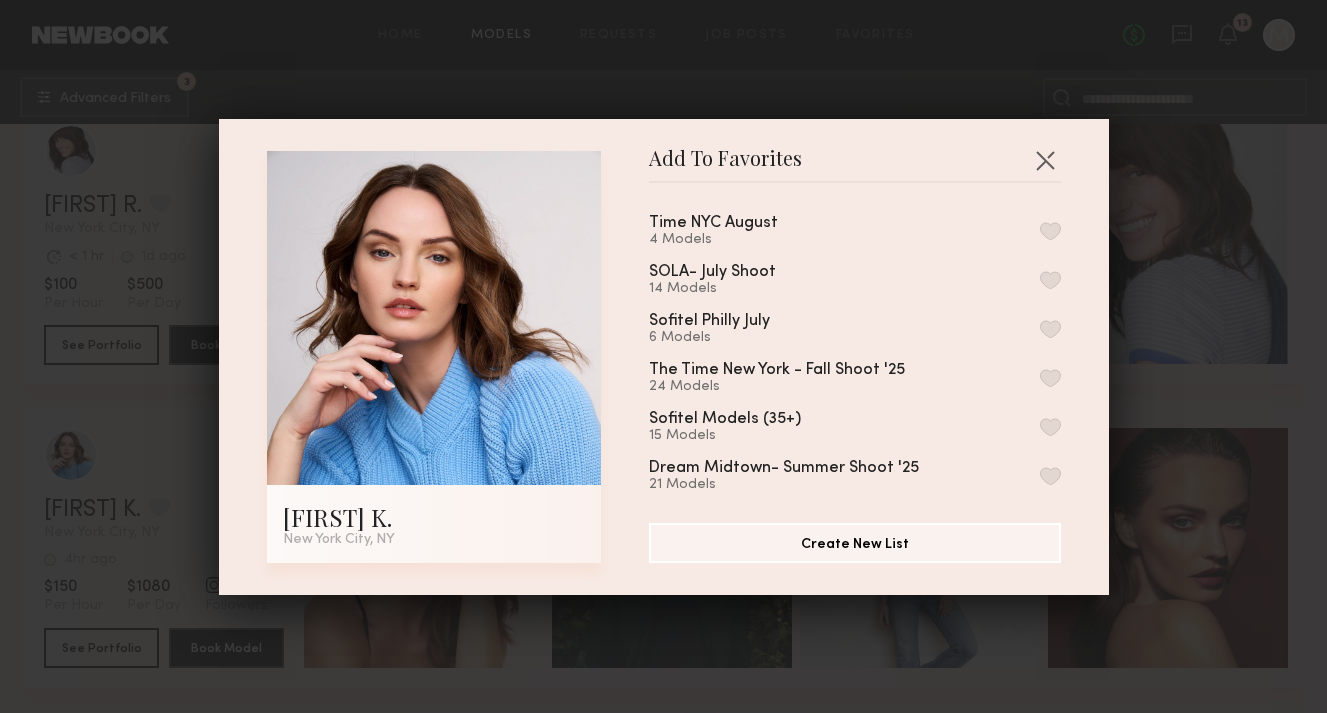click at bounding box center [1050, 231] 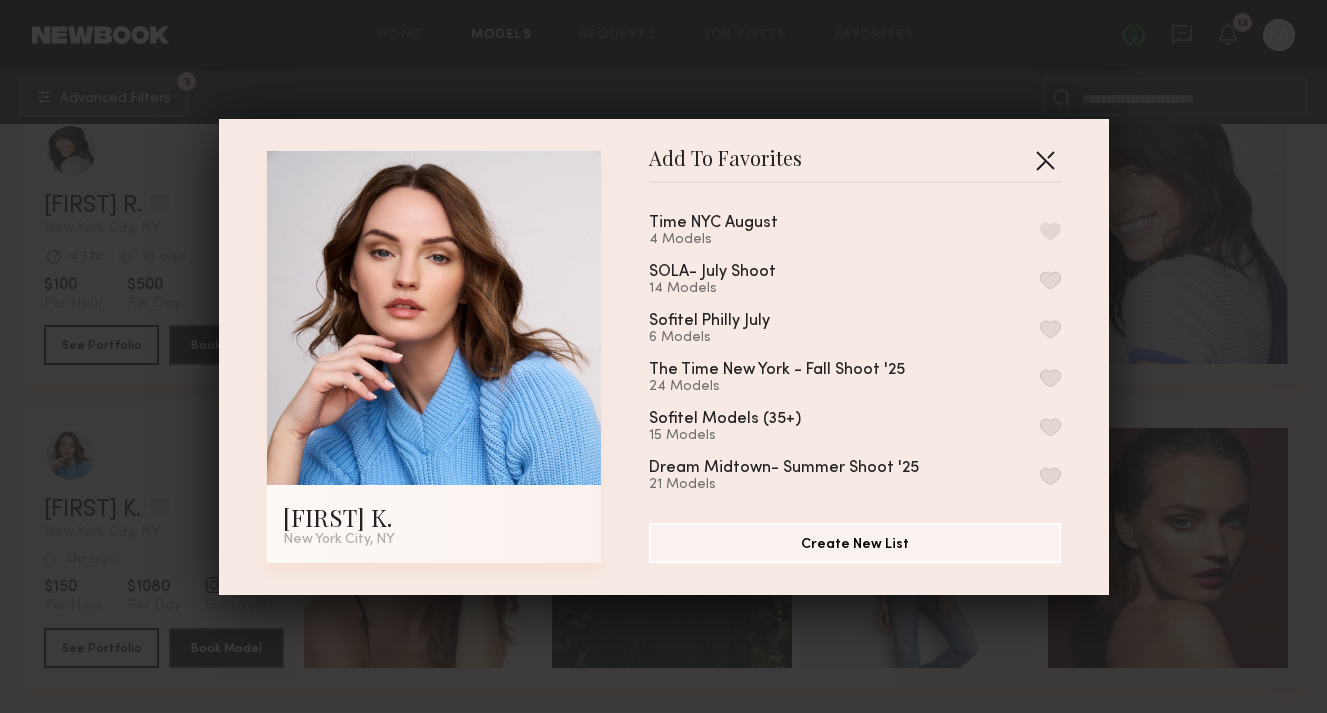 click at bounding box center [1045, 160] 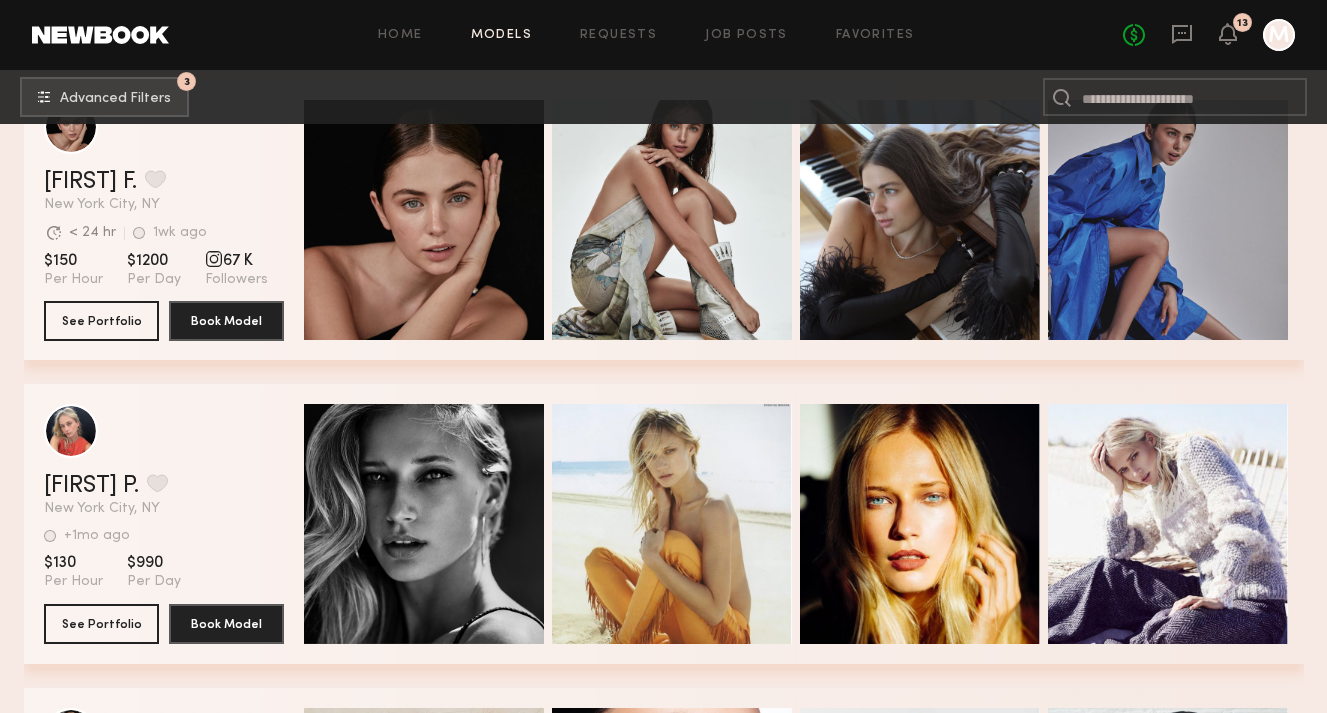 scroll, scrollTop: 13290, scrollLeft: 0, axis: vertical 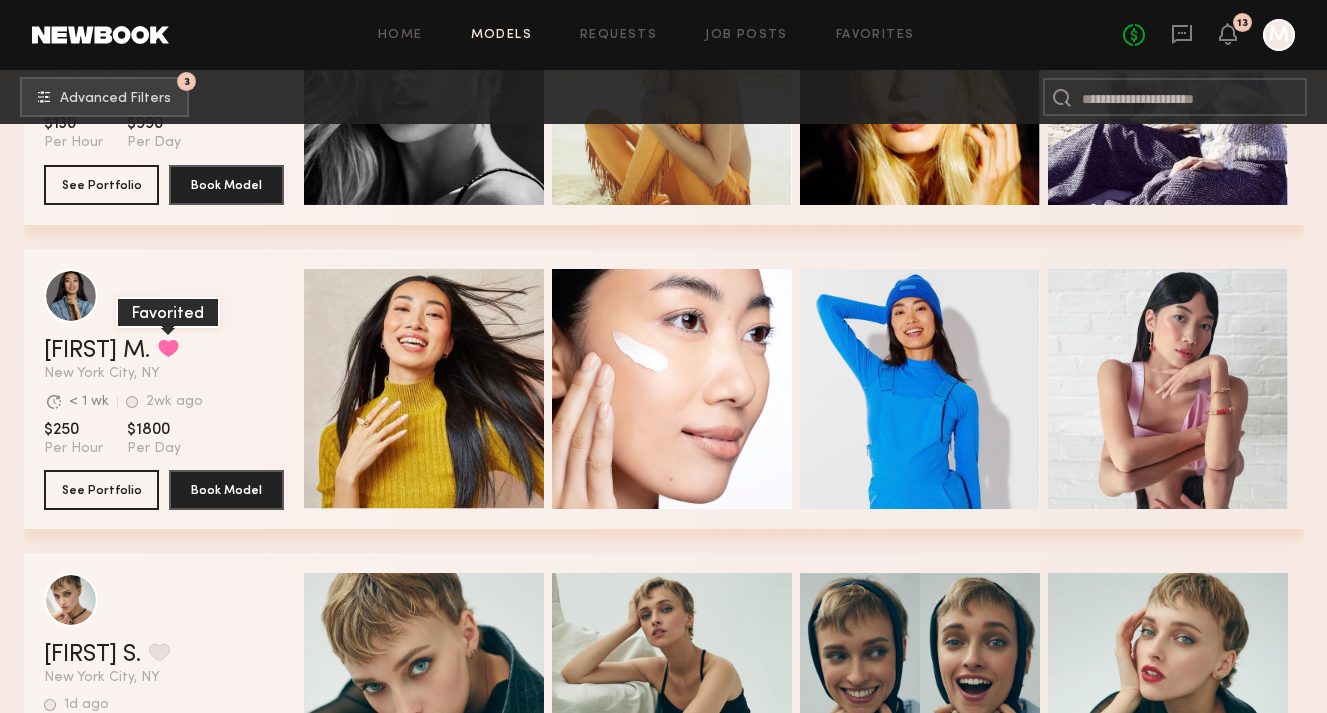 click 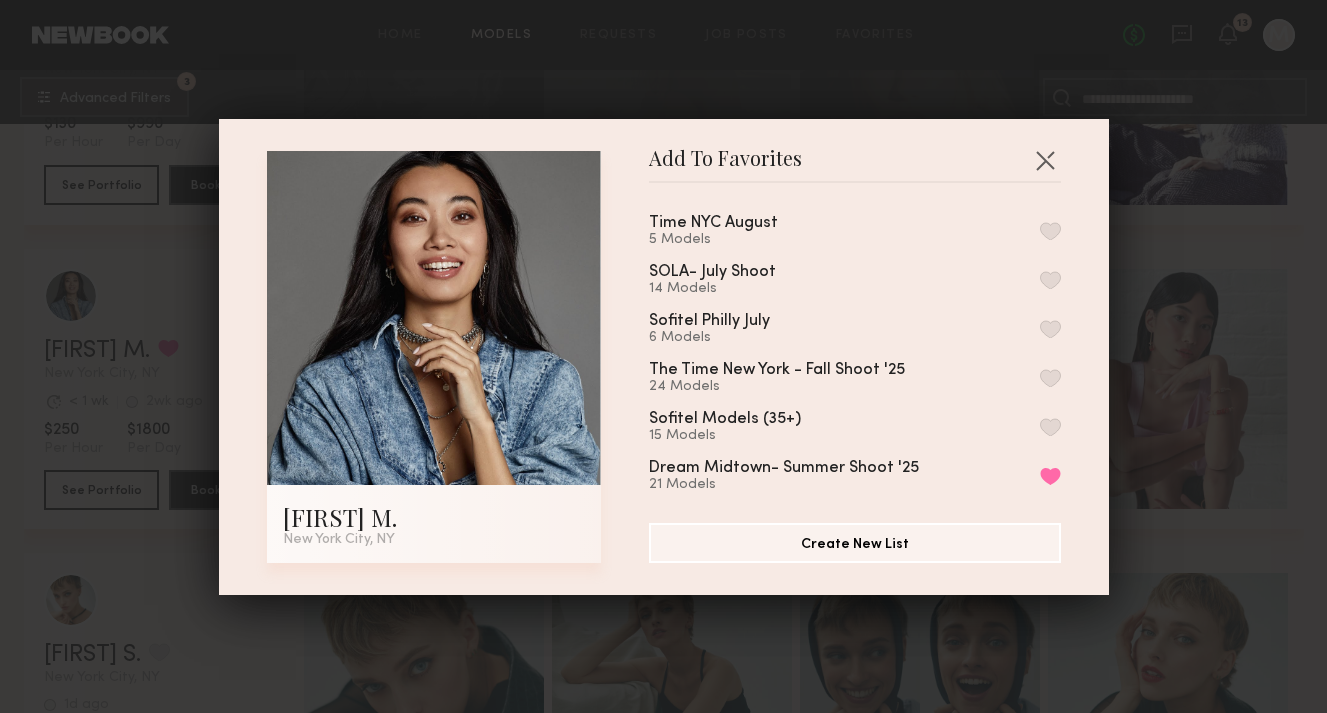 click on "Time NYC August 5   Models SOLA- July Shoot 14   Models Sofitel Philly July 6   Models The Time New York - Fall Shoot '25 24   Models Sofitel Models (35+) 15   Models Dream Midtown- Summer Shoot '25 21   Models Remove from favorite list Dream DT May Shoot 8   Models Sofitel NY Suite Capture 6   Models Sofitel LA- March 5   Models Sofitel DC- April 9   Models Novotel Miami Shoot- March 2   Models Fairmont Breakers 2025 15   Models Yotel SF 2025 3   Models Time NYC- February Shoot 10   Models Fairmont Breakers Long Beach 5   Models Fairmont Grand Del Mar 7   Models Keswick Hall- Fall Shoot 8   Models Novotel- Halloween Cocktail 5   Models Sofitel DC September Shoot 7   Models Sofitel Chicago- September 9   Models Sofitel LA August Shoot 6   Models Sofitel Philly- 7/30 5   Models Canopy 17   Models Remove from favorite list Sofitel Chicago Summer Shoot 7   Models June Sofitel Philly shoot 10   Models Sofitel Philly June 3rd 3   Models Sofitel Philly May Lifestyle Shoot 14   Models Sofitel NY~ Courbet Campaign 3" at bounding box center (865, 345) 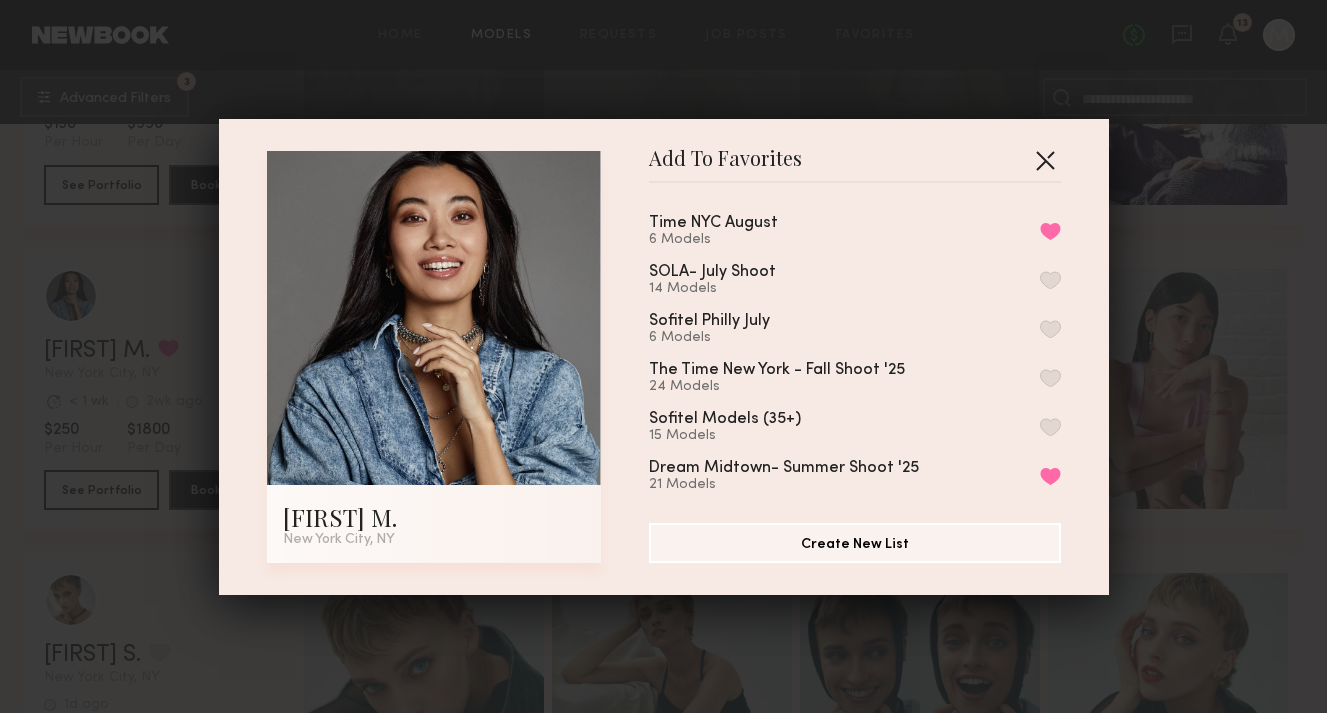 click at bounding box center [1045, 160] 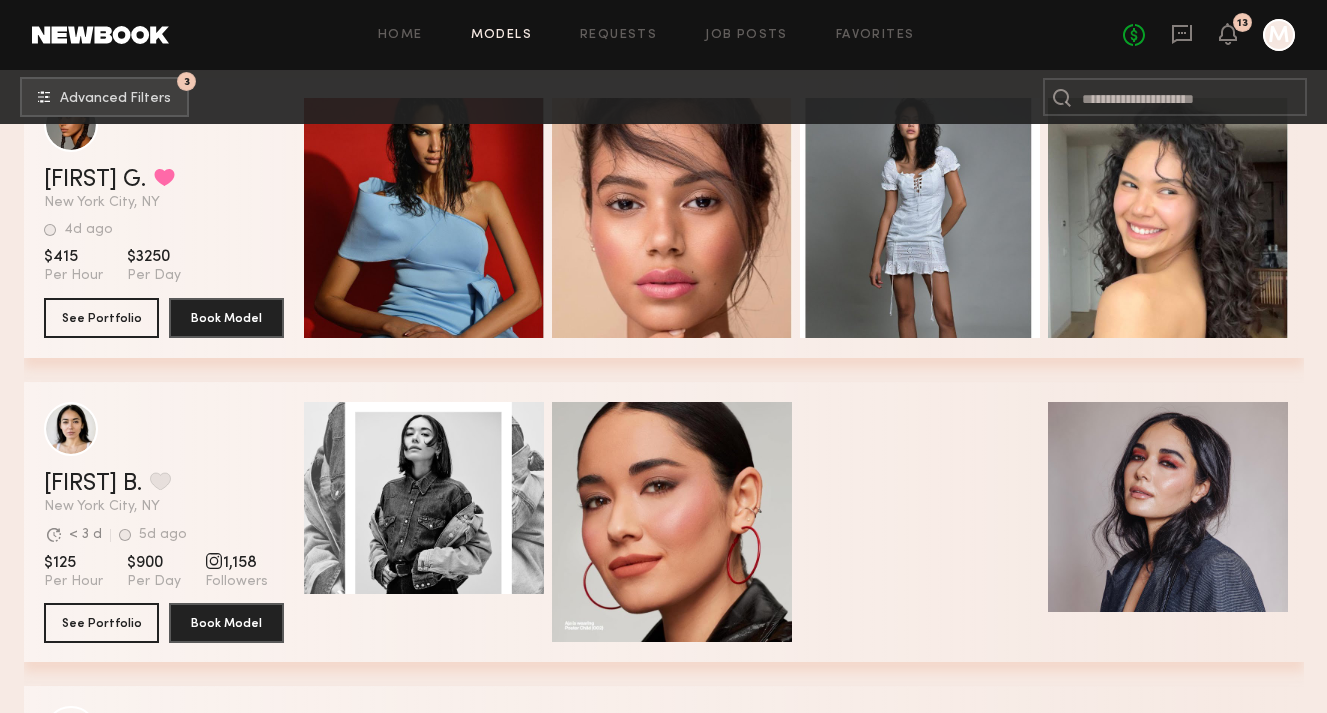 scroll, scrollTop: 14962, scrollLeft: 0, axis: vertical 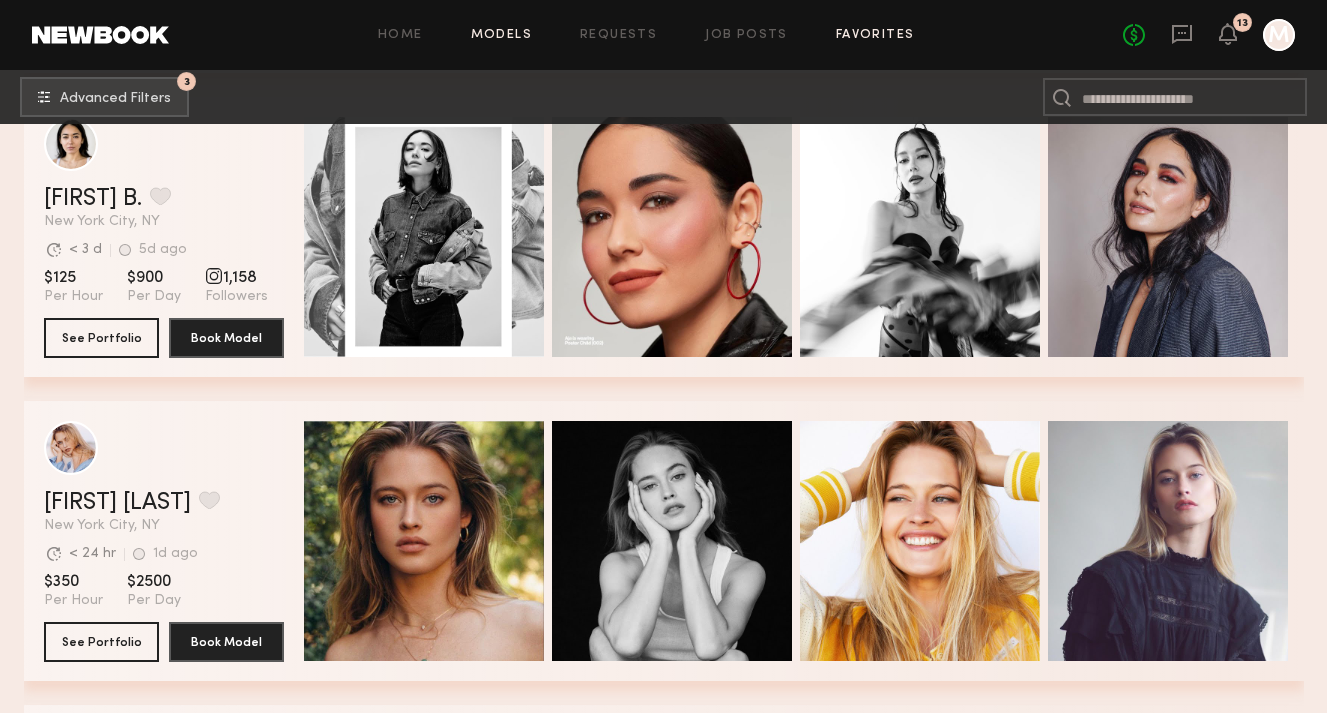 click on "Favorites" 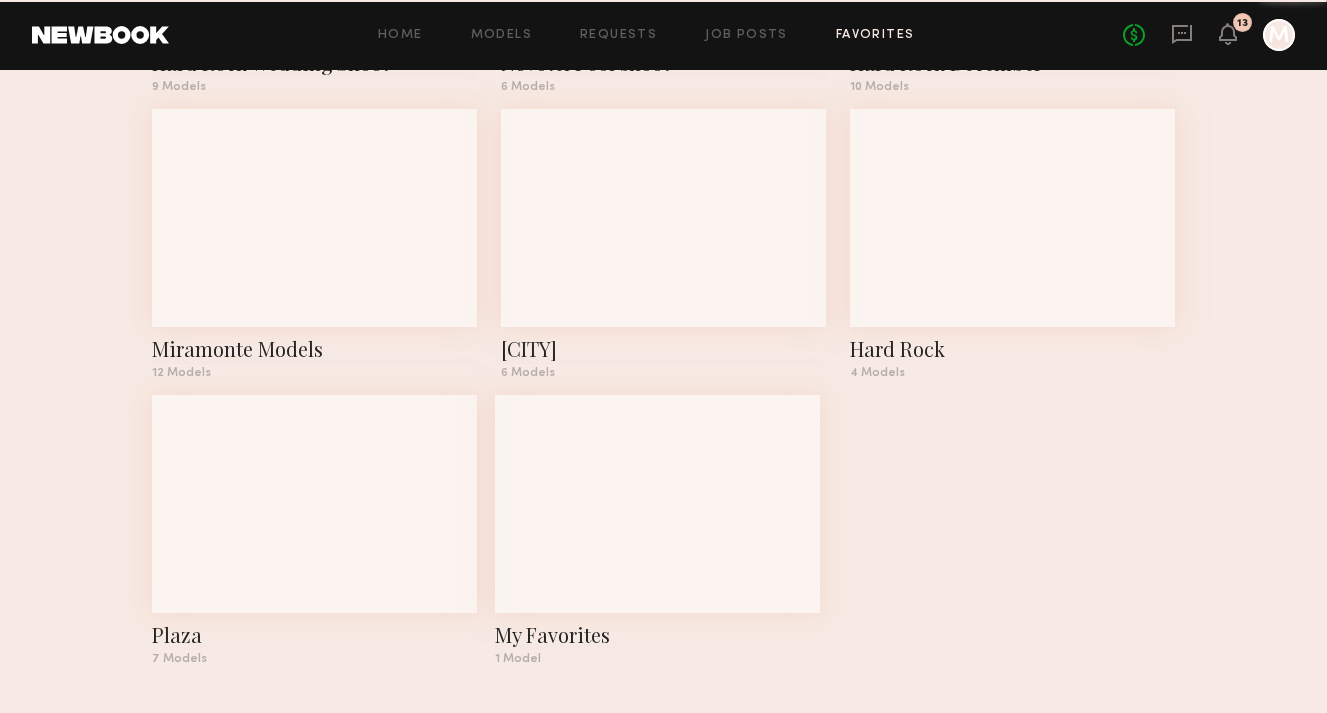 scroll, scrollTop: 0, scrollLeft: 0, axis: both 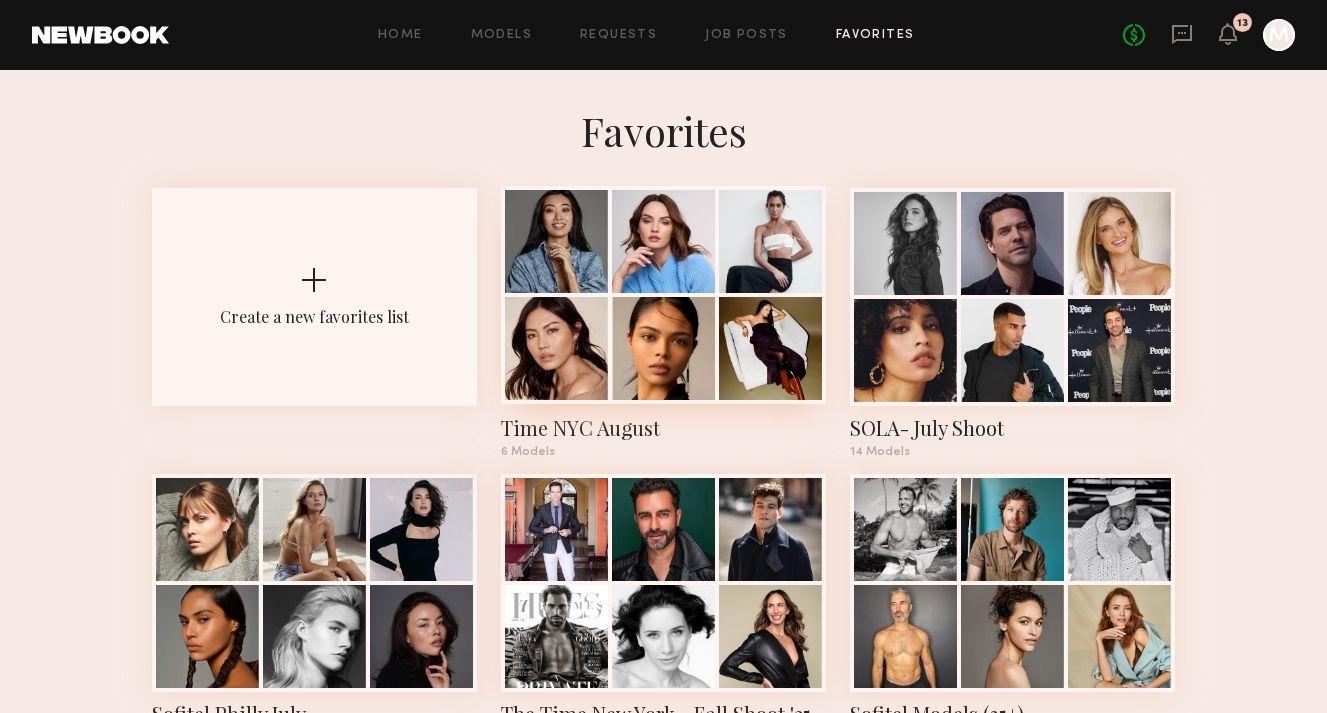 click 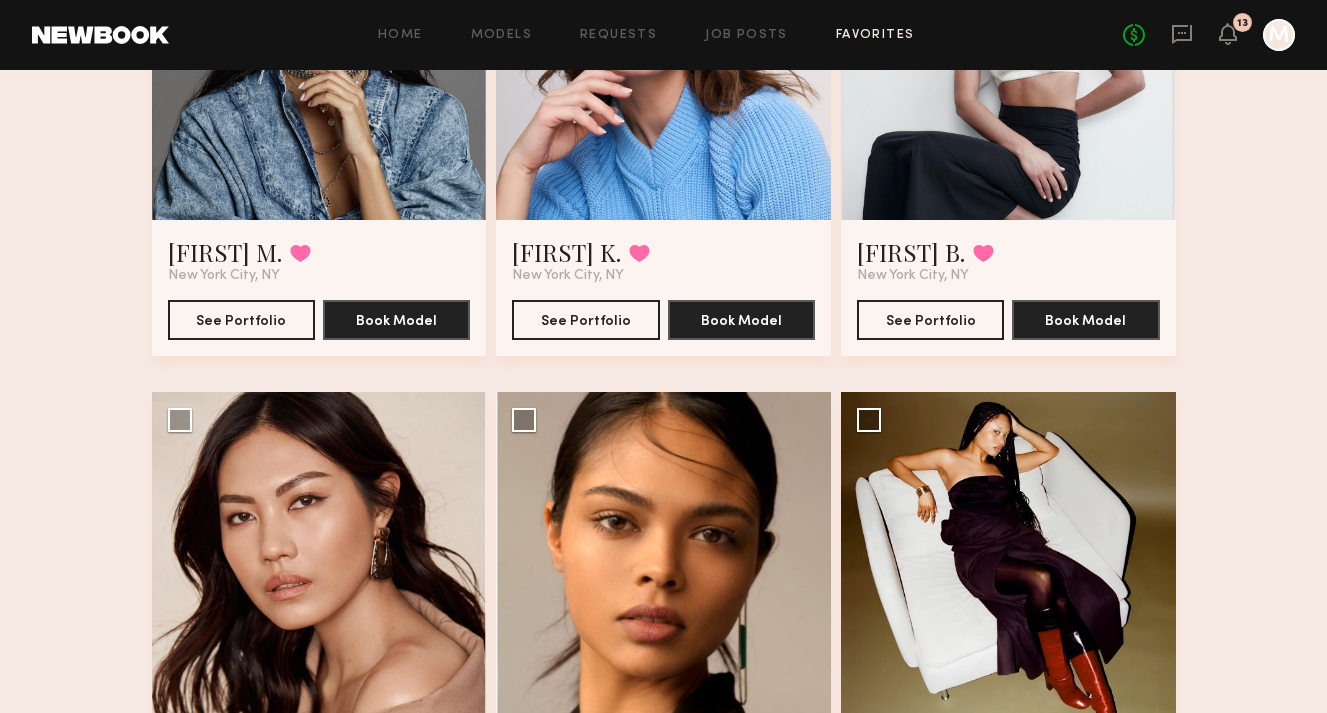 scroll, scrollTop: 527, scrollLeft: 0, axis: vertical 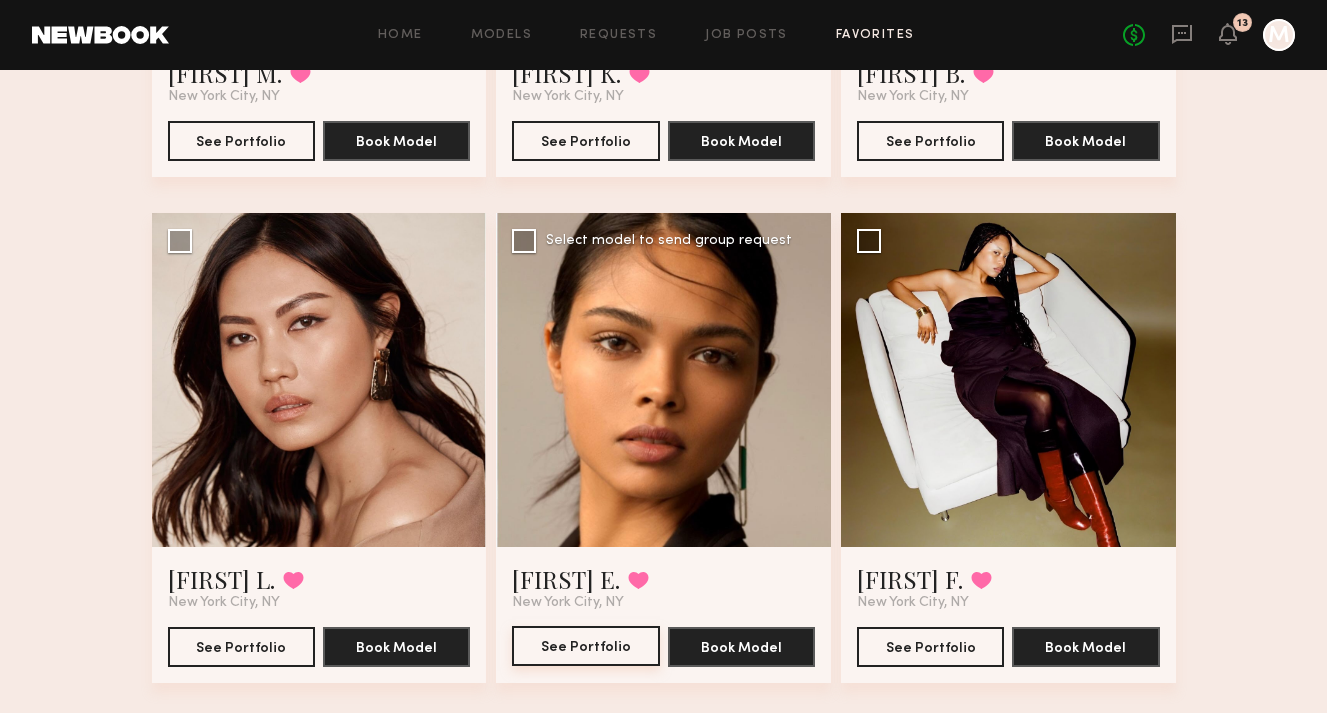 click on "See Portfolio" 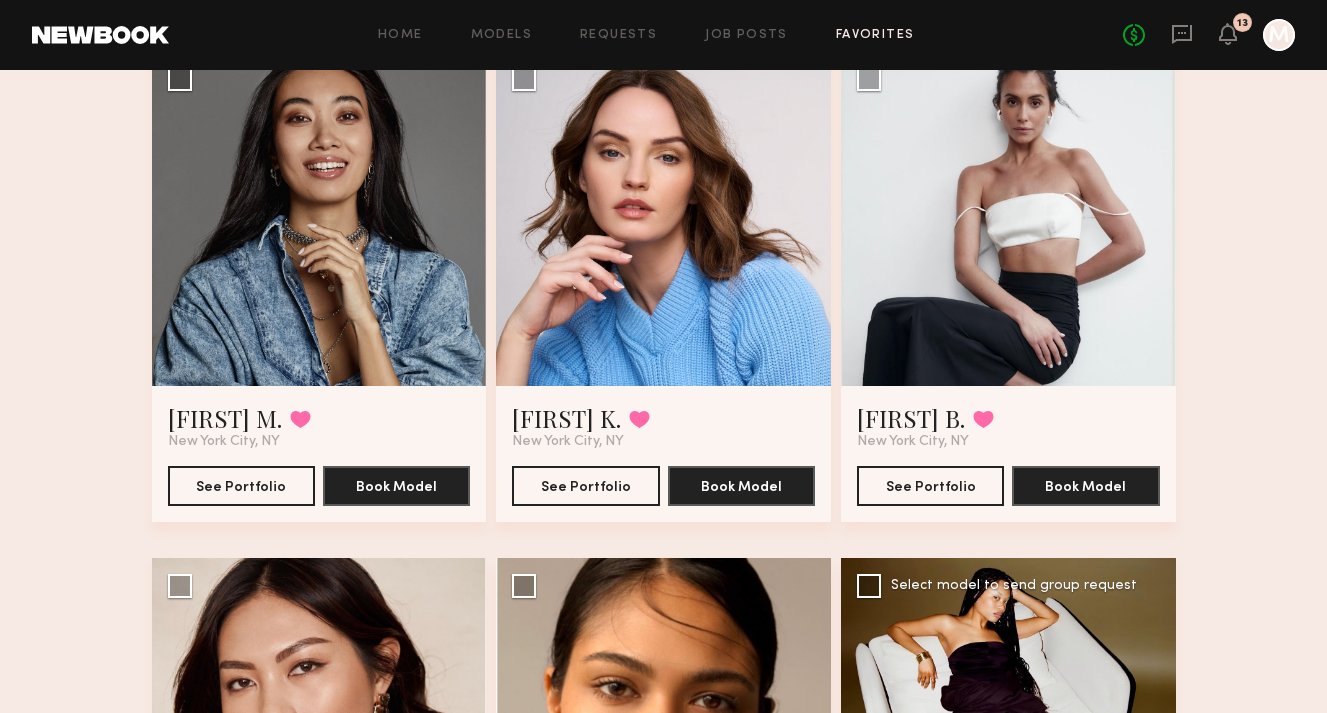 scroll, scrollTop: 176, scrollLeft: 0, axis: vertical 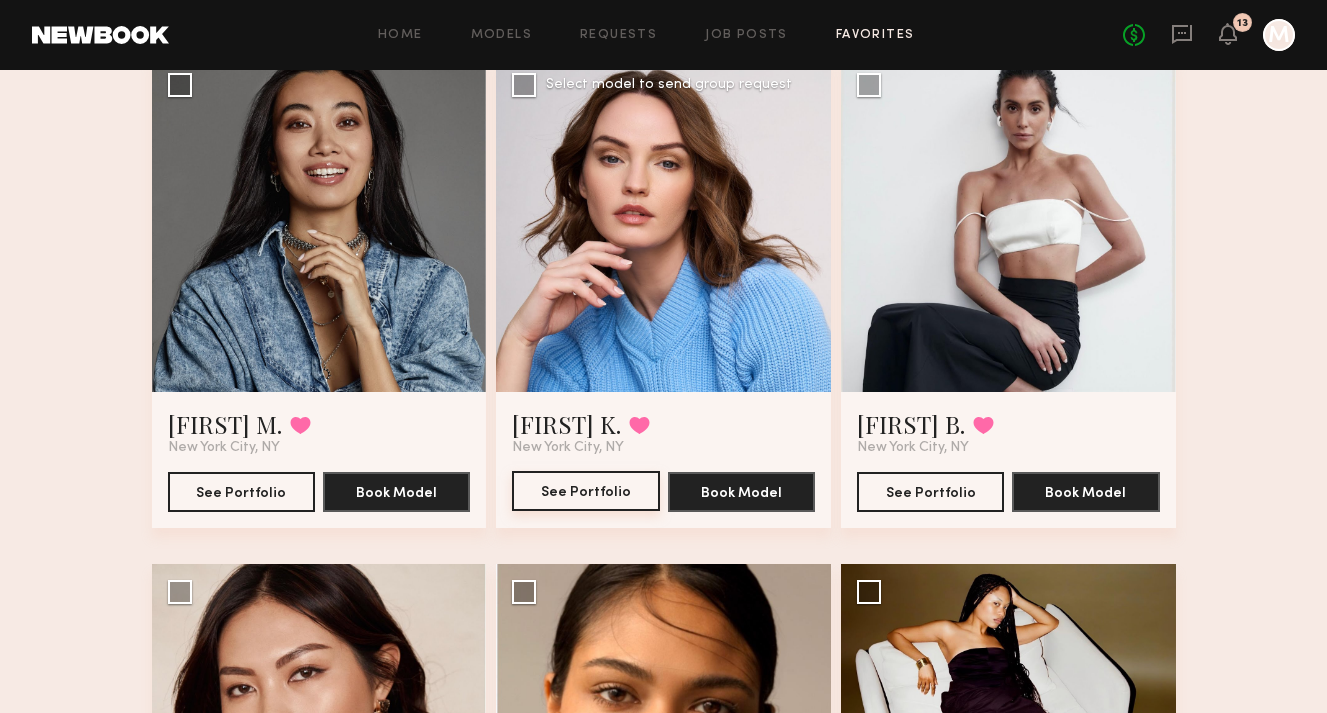 click on "See Portfolio" 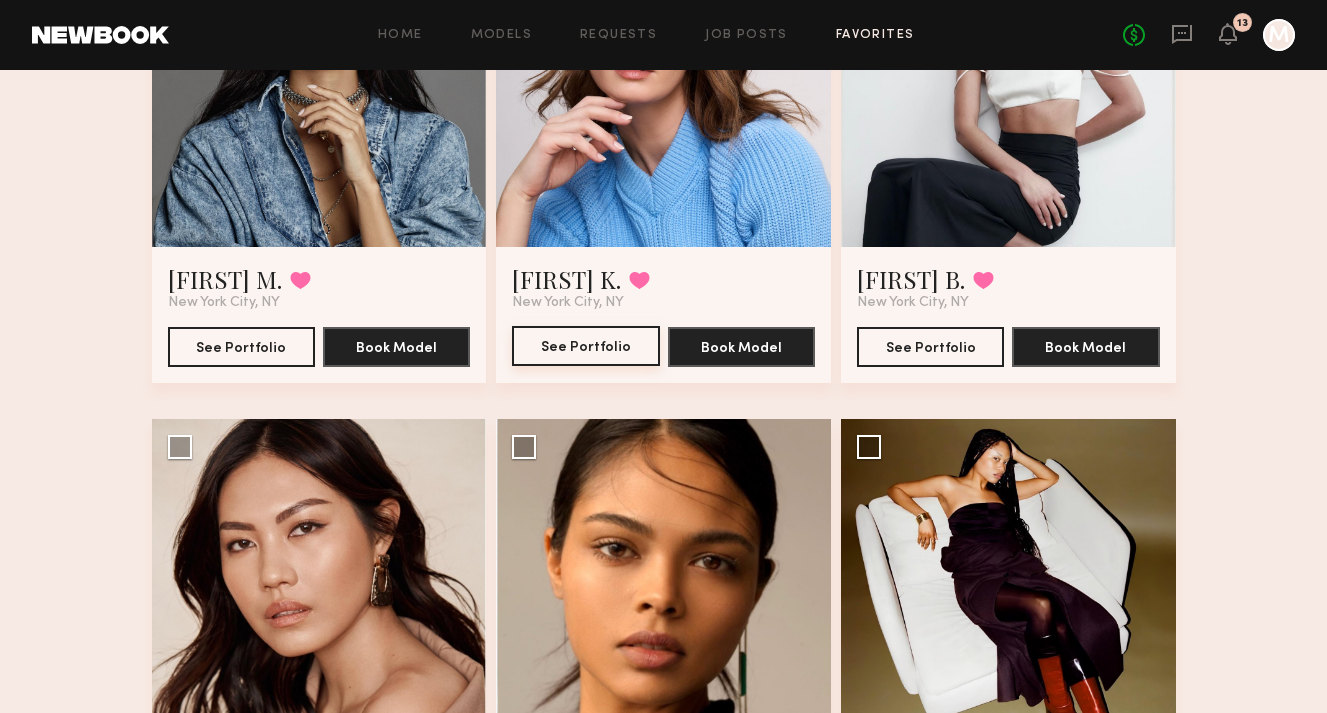 scroll, scrollTop: 524, scrollLeft: 0, axis: vertical 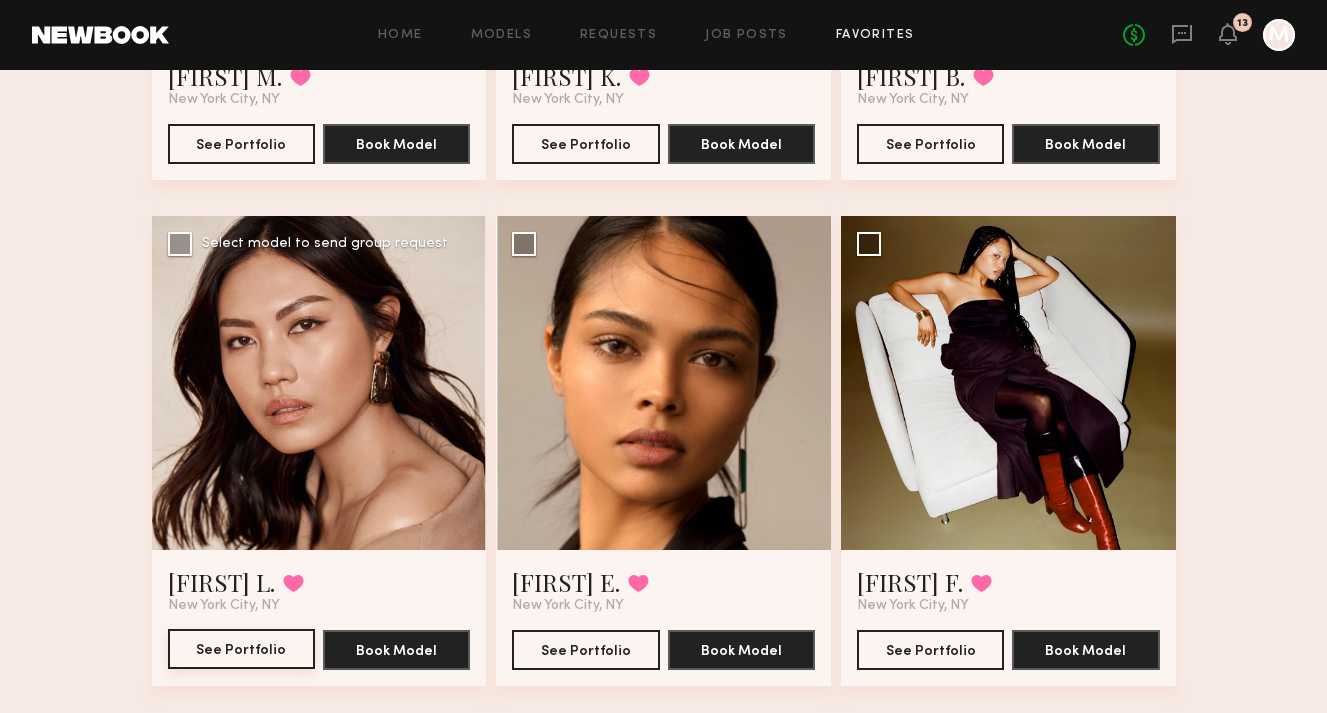 click on "See Portfolio" 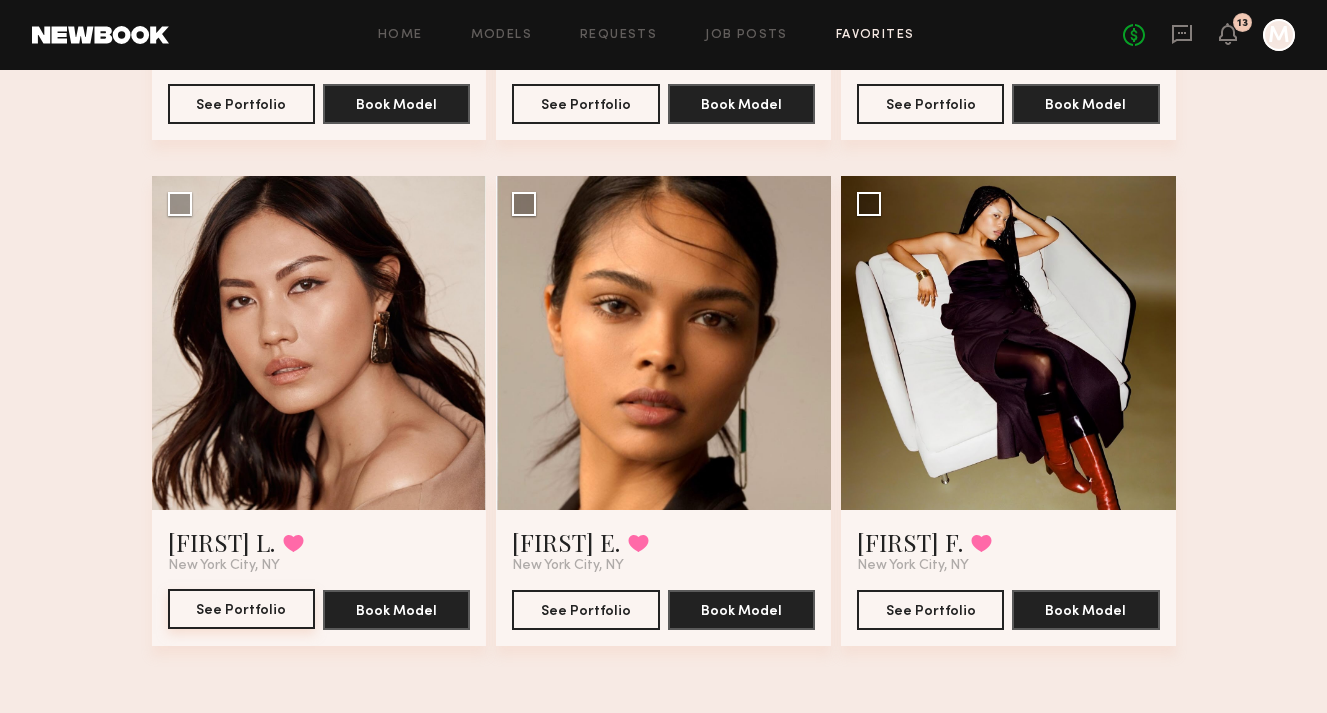 scroll, scrollTop: 92, scrollLeft: 0, axis: vertical 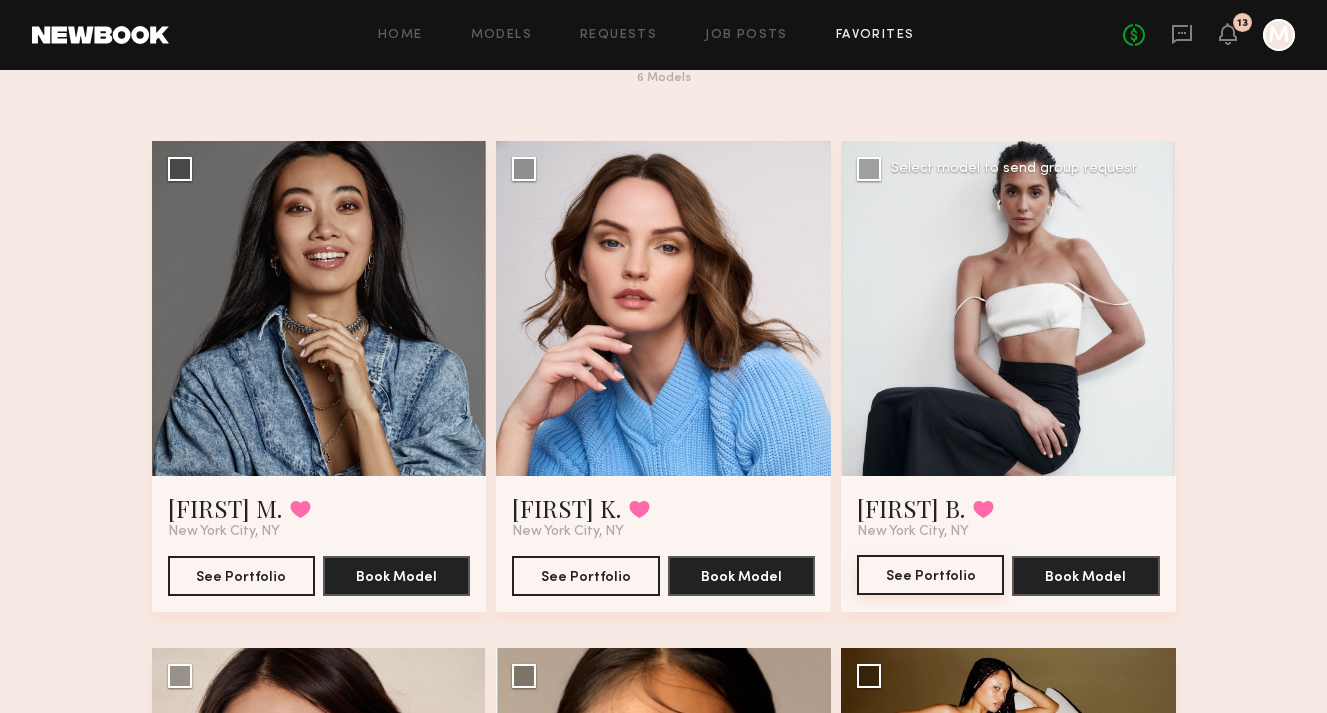 click on "See Portfolio" 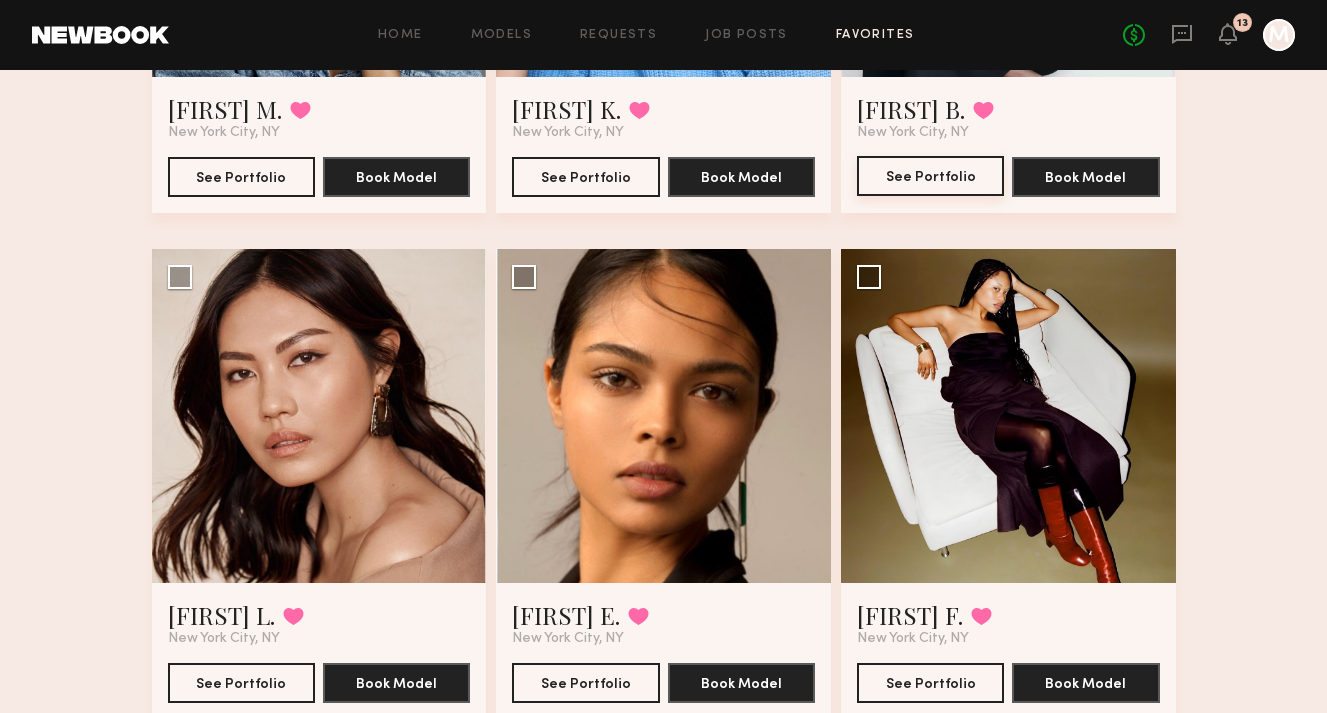 scroll, scrollTop: 494, scrollLeft: 0, axis: vertical 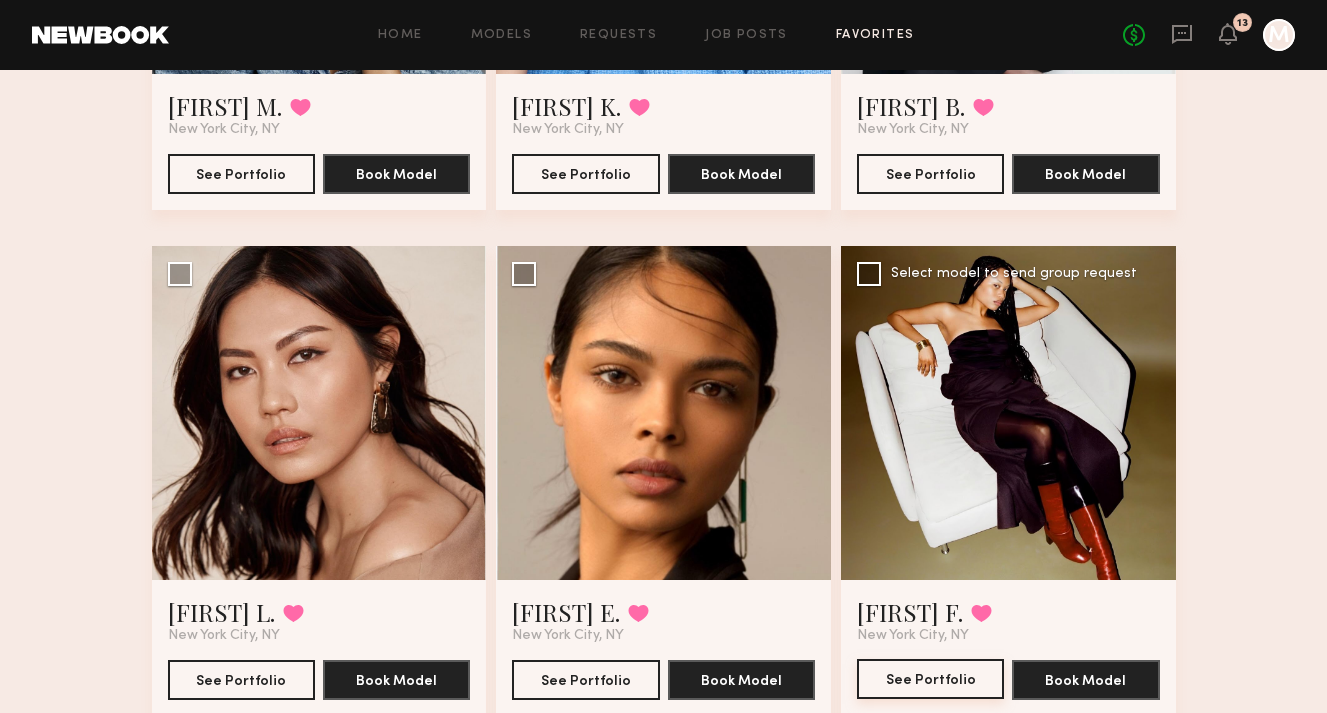 click on "See Portfolio" 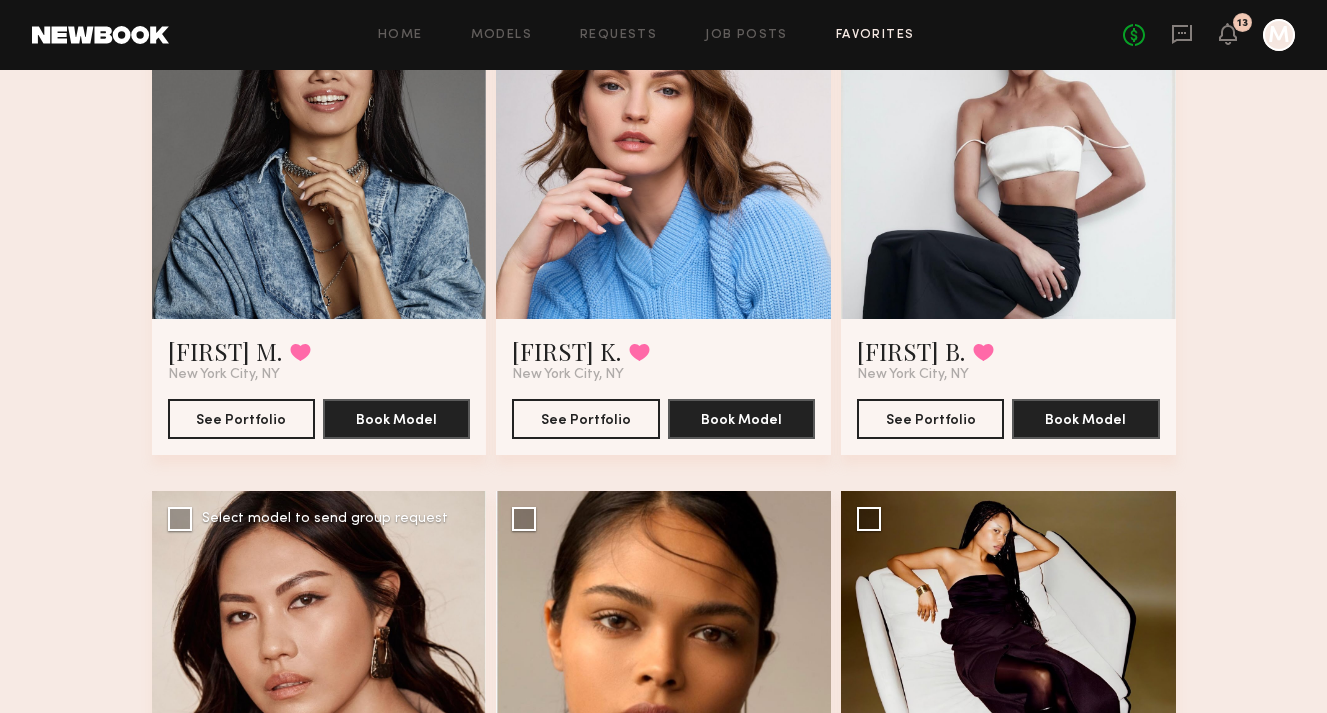 scroll, scrollTop: 0, scrollLeft: 0, axis: both 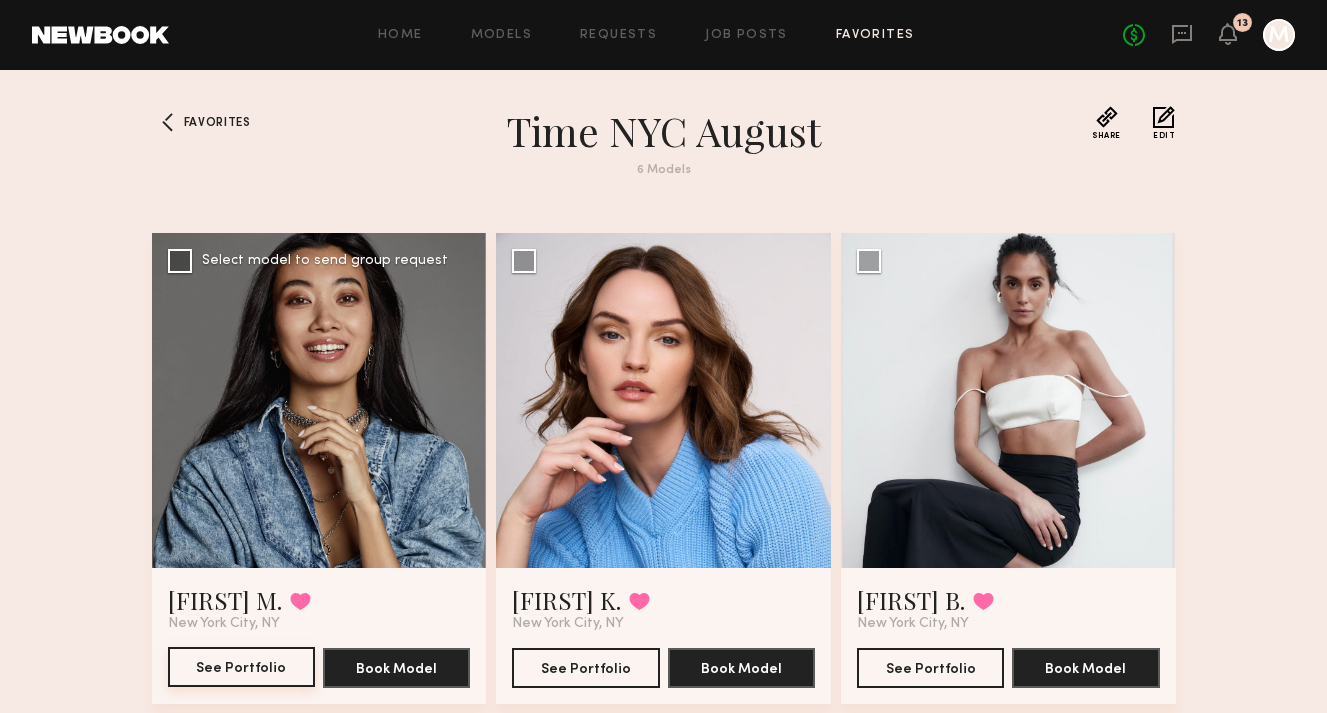 click on "See Portfolio" 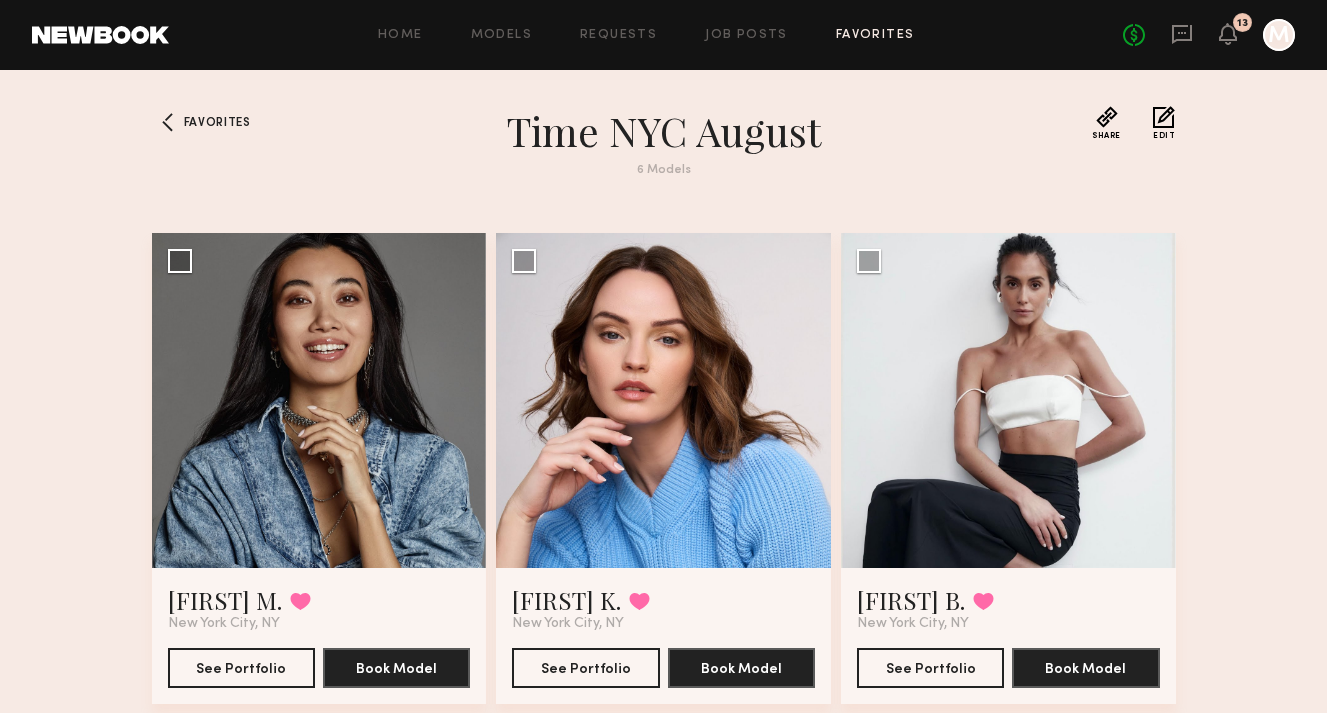 click on "Favorites Time NYC August 6   Models Share Copy Shareable Link Edit" 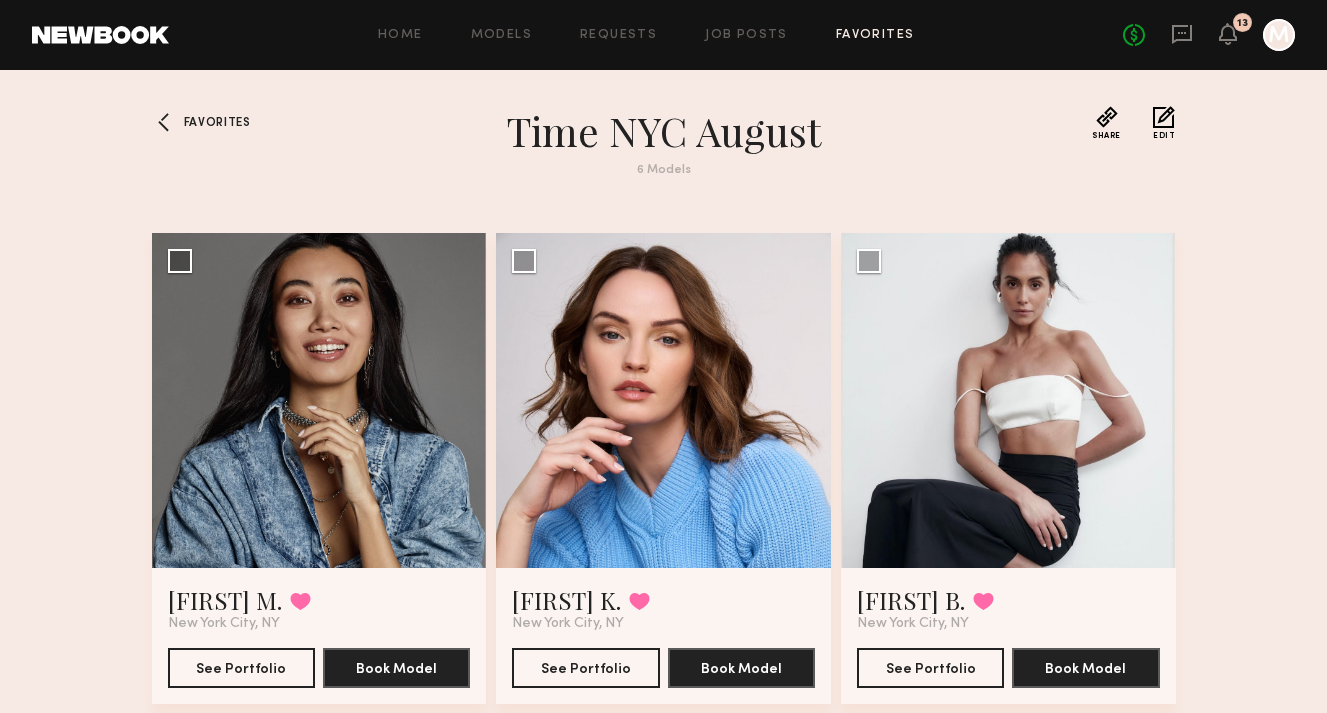 click on "Favorites" 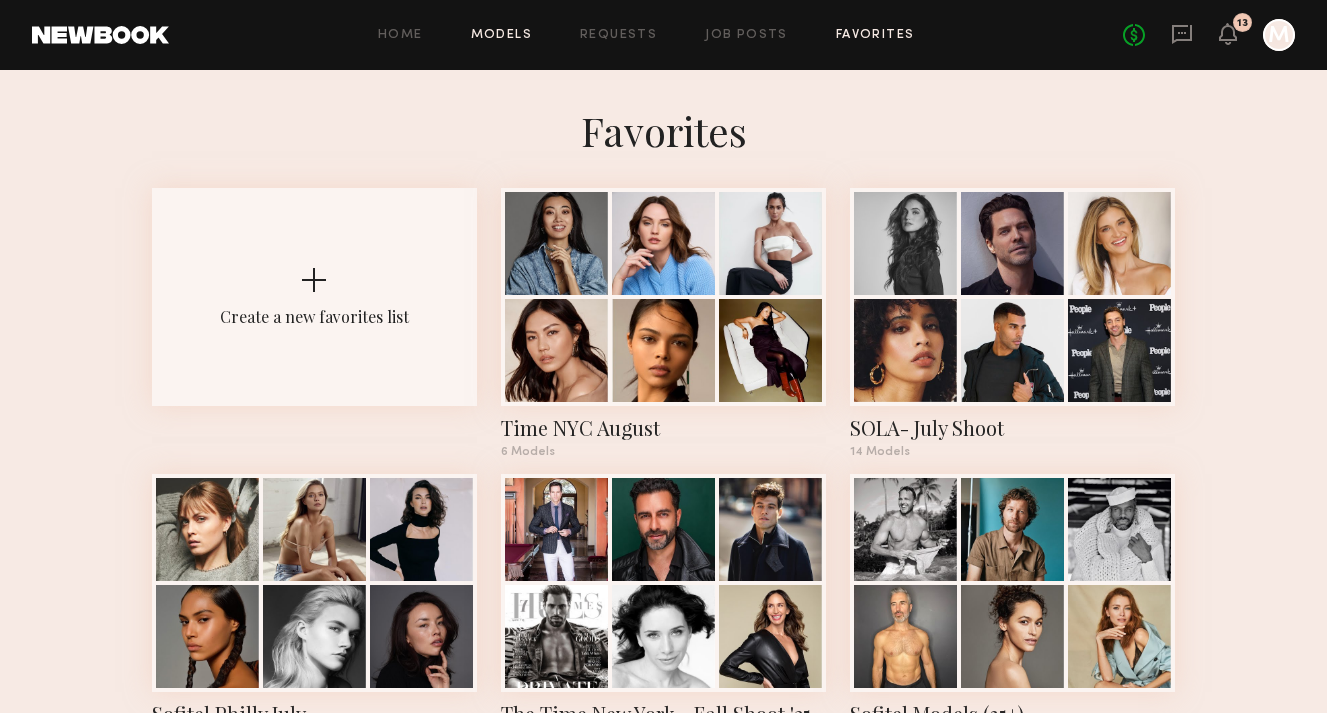 click on "Models" 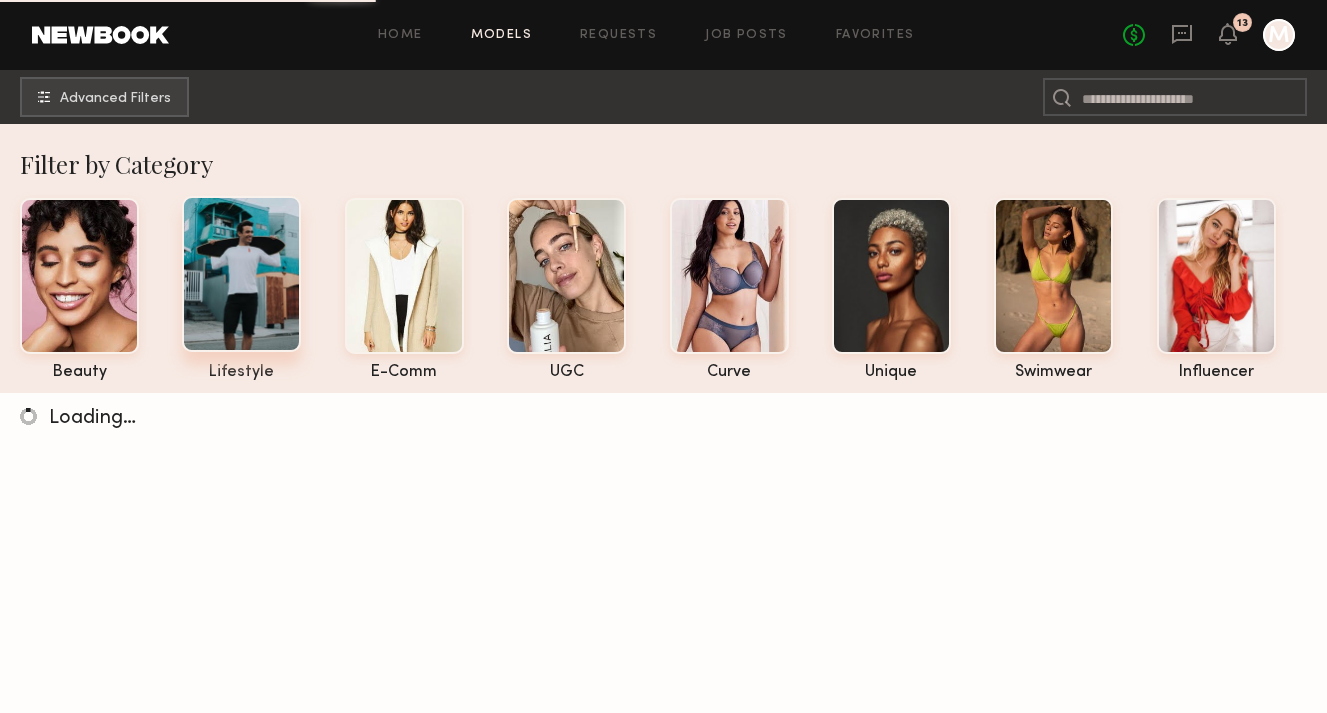 click 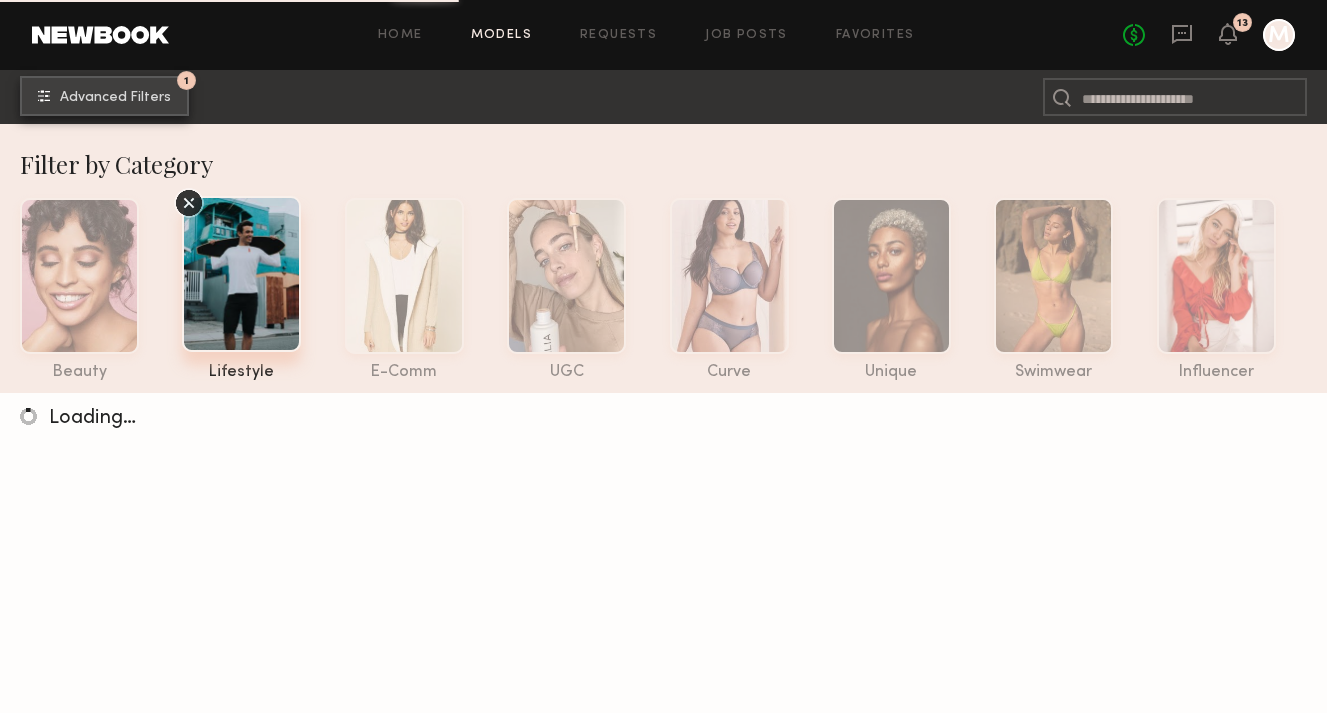 click on "1 Advanced Filters" 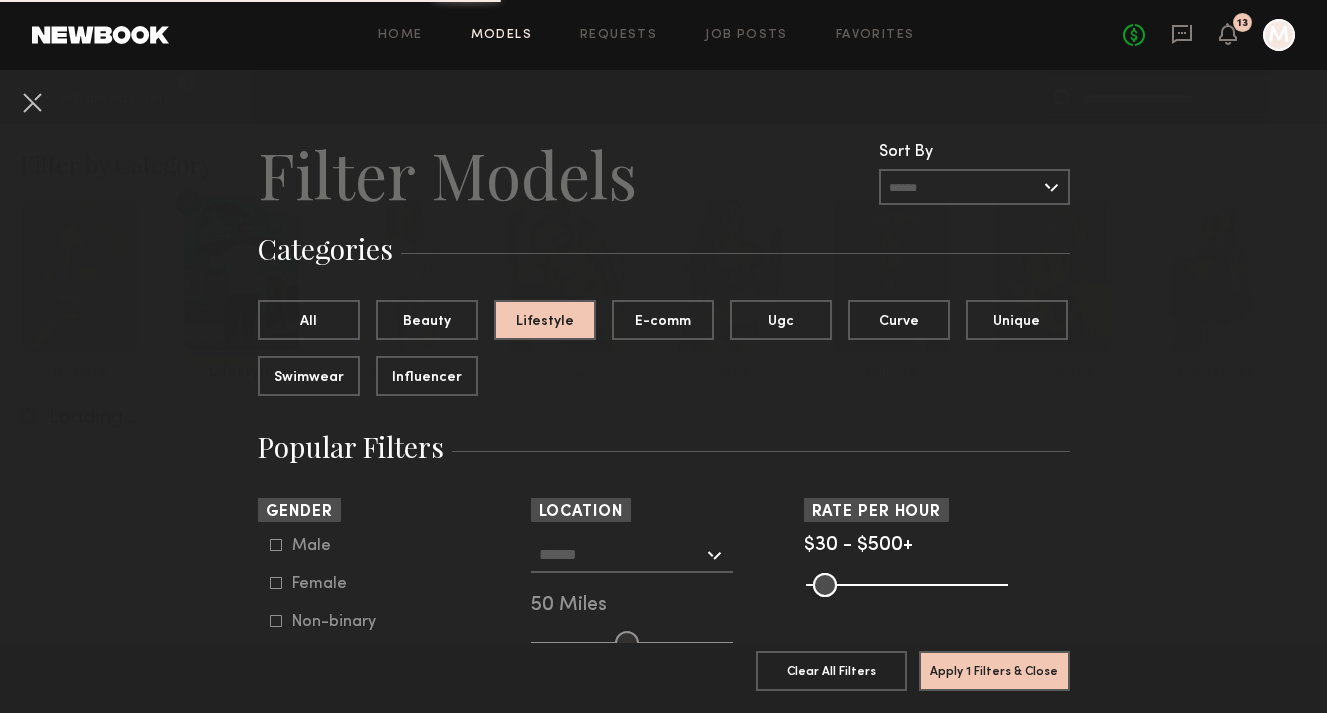 click 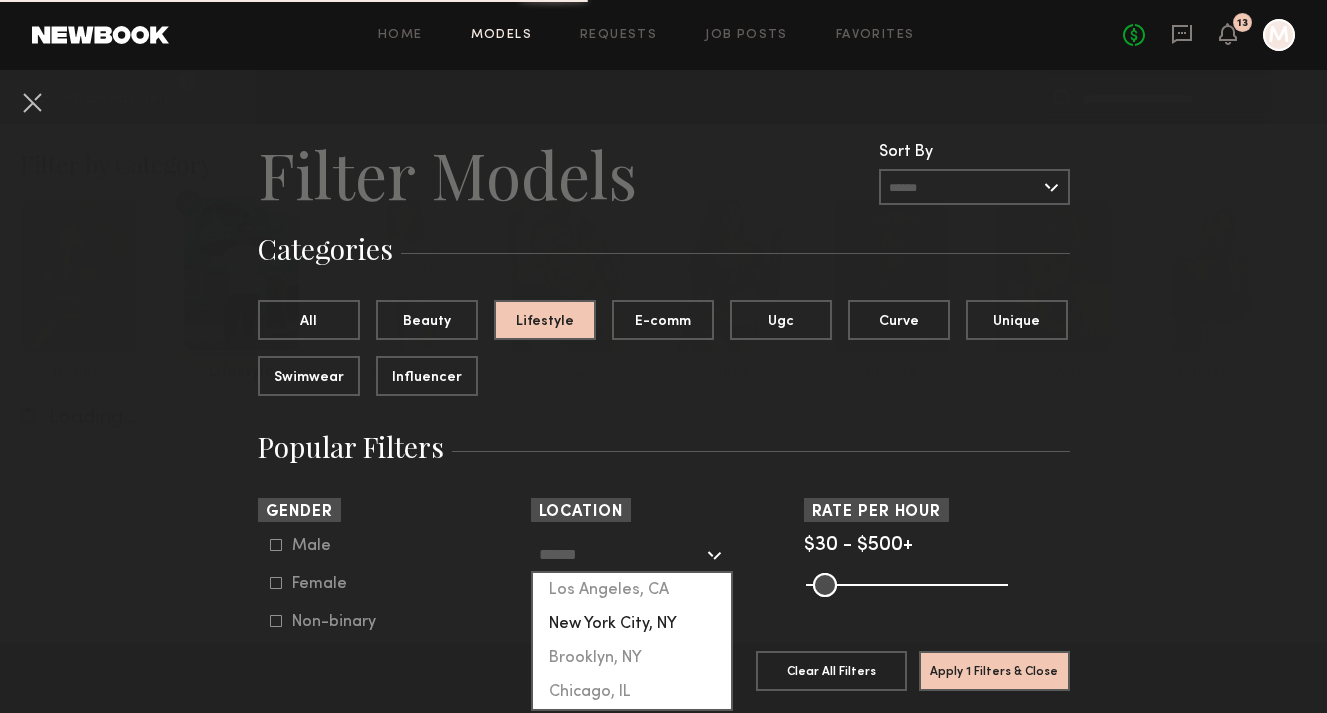 click on "New York City, NY" 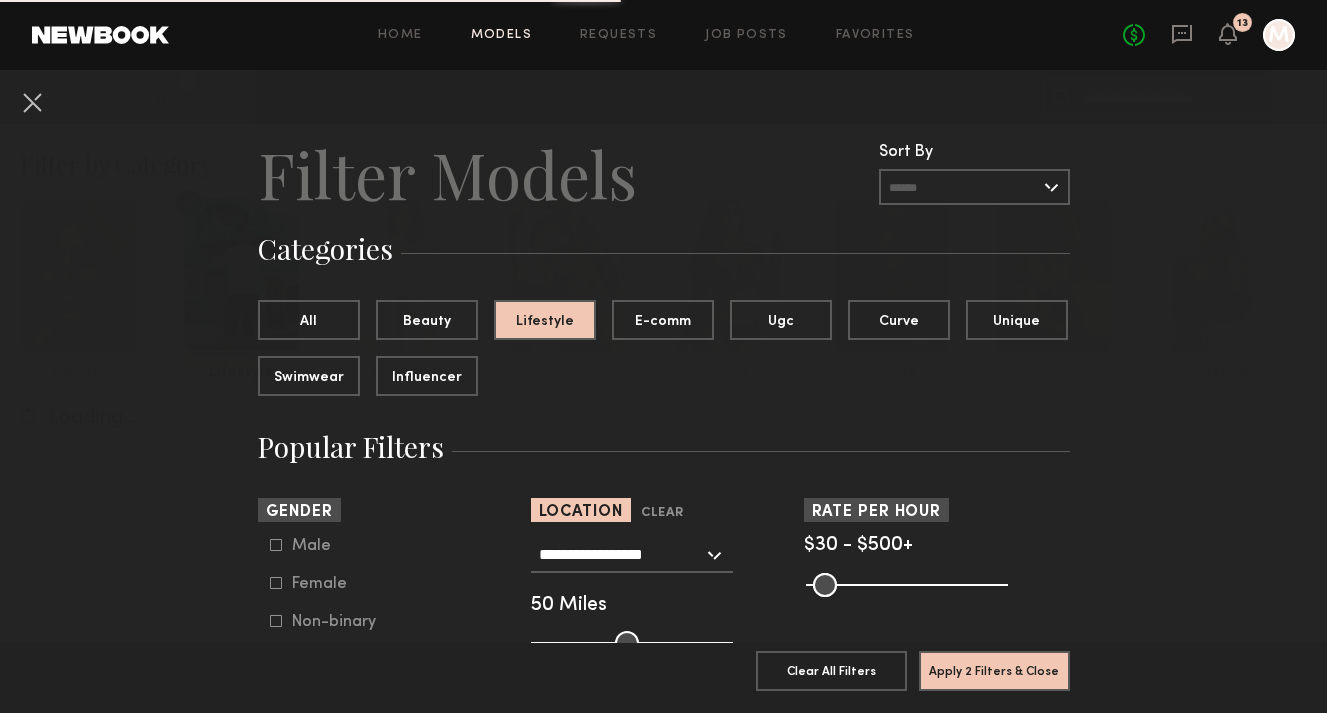 click on "Female" 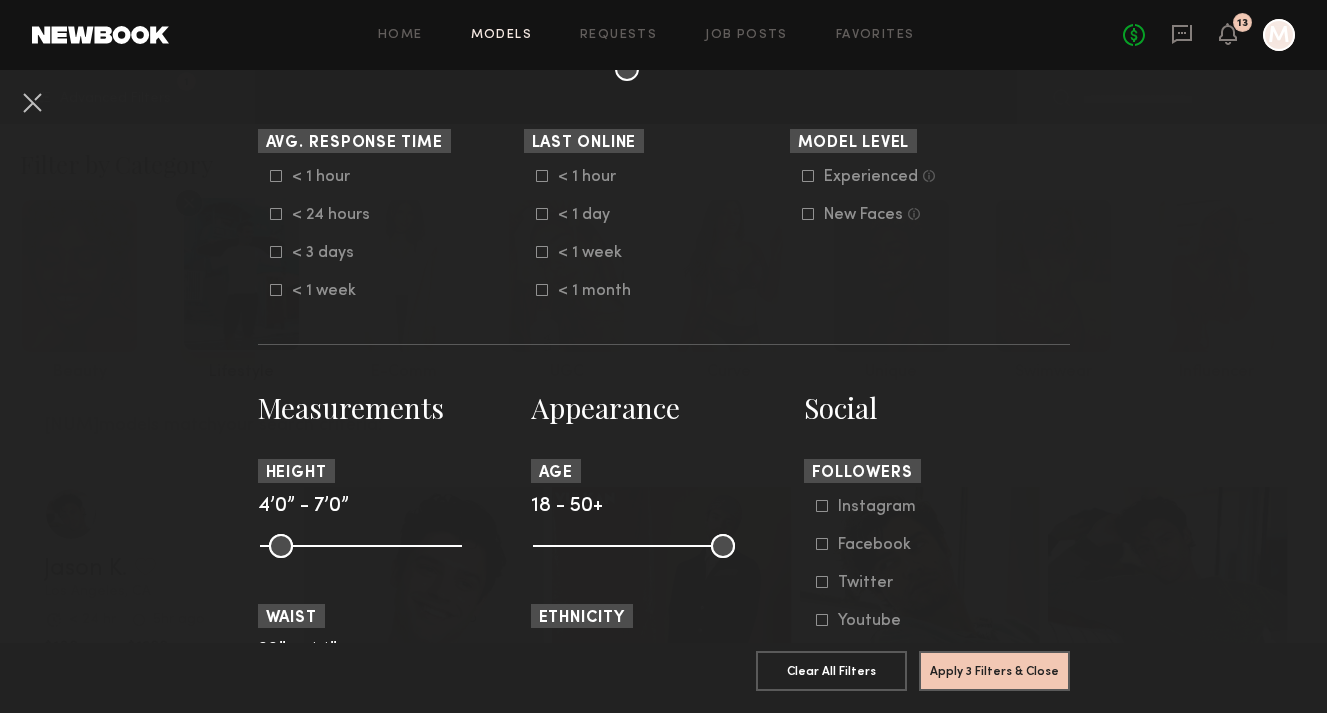 scroll, scrollTop: 595, scrollLeft: 0, axis: vertical 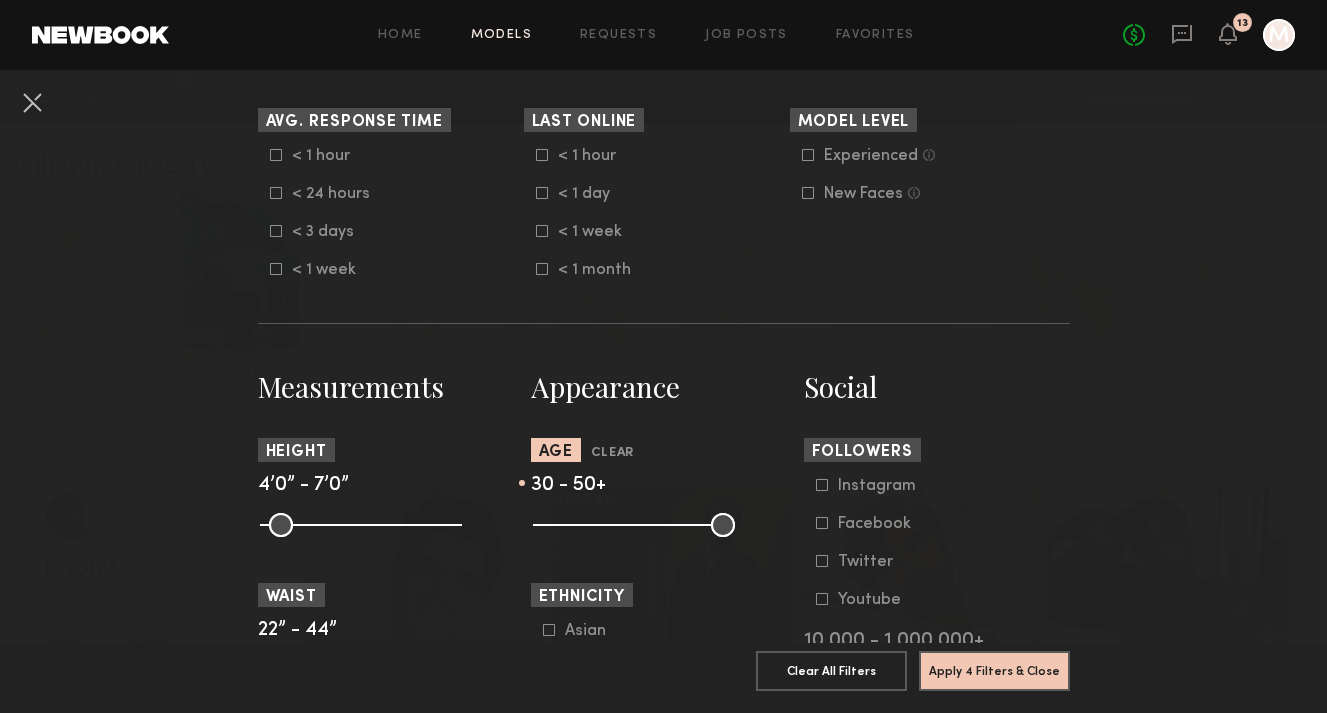 drag, startPoint x: 547, startPoint y: 521, endPoint x: 609, endPoint y: 525, distance: 62.1289 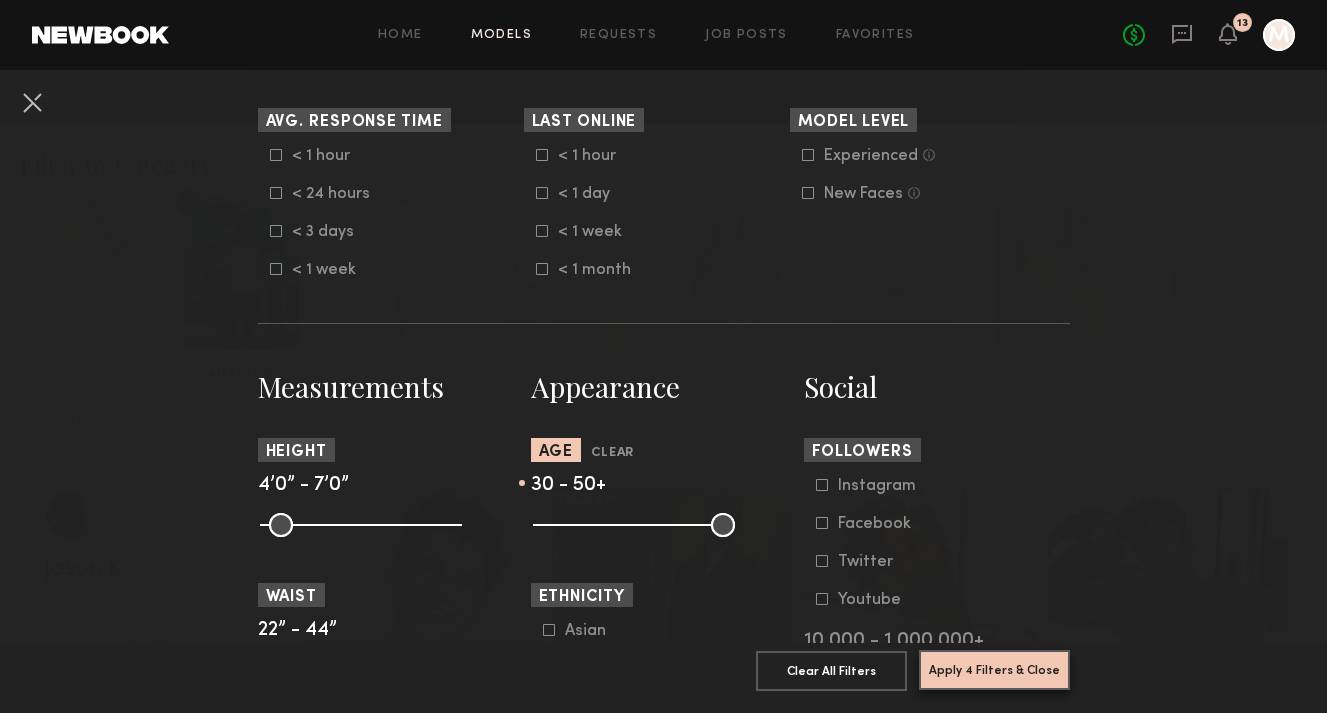 click on "Apply 4 Filters & Close" 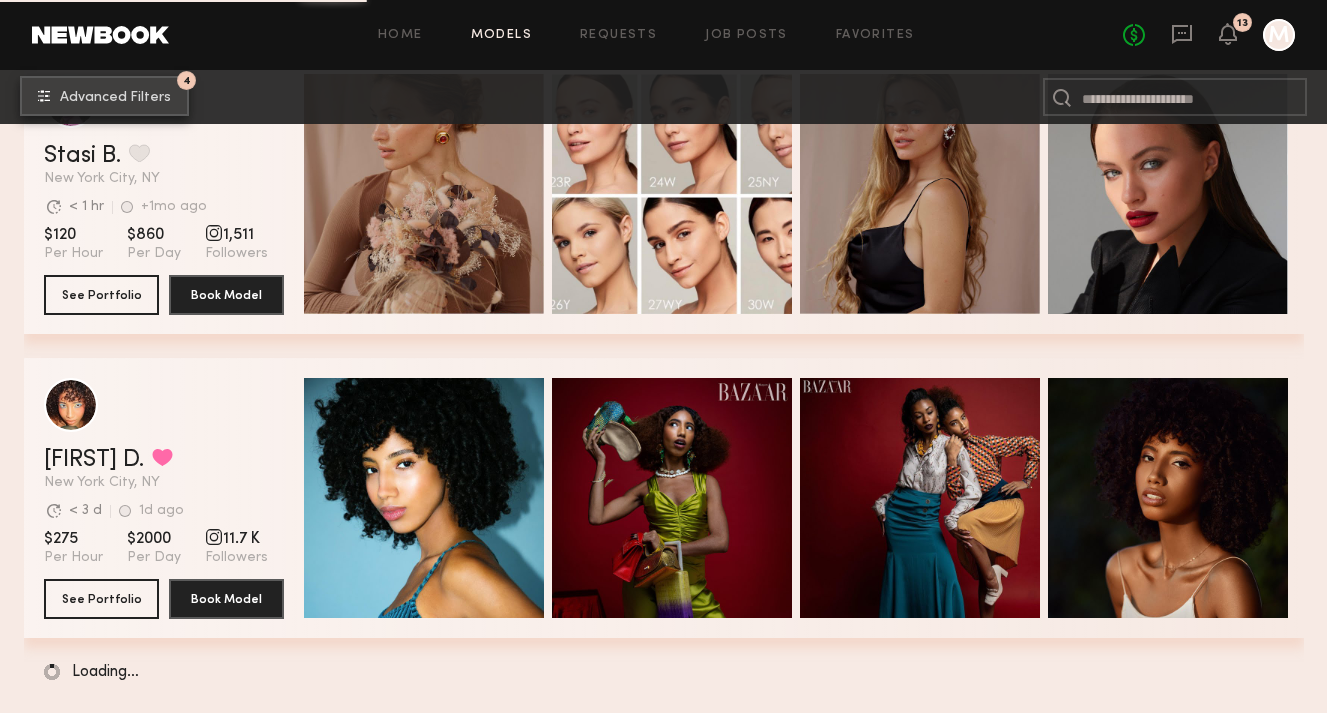 scroll, scrollTop: 6972, scrollLeft: 0, axis: vertical 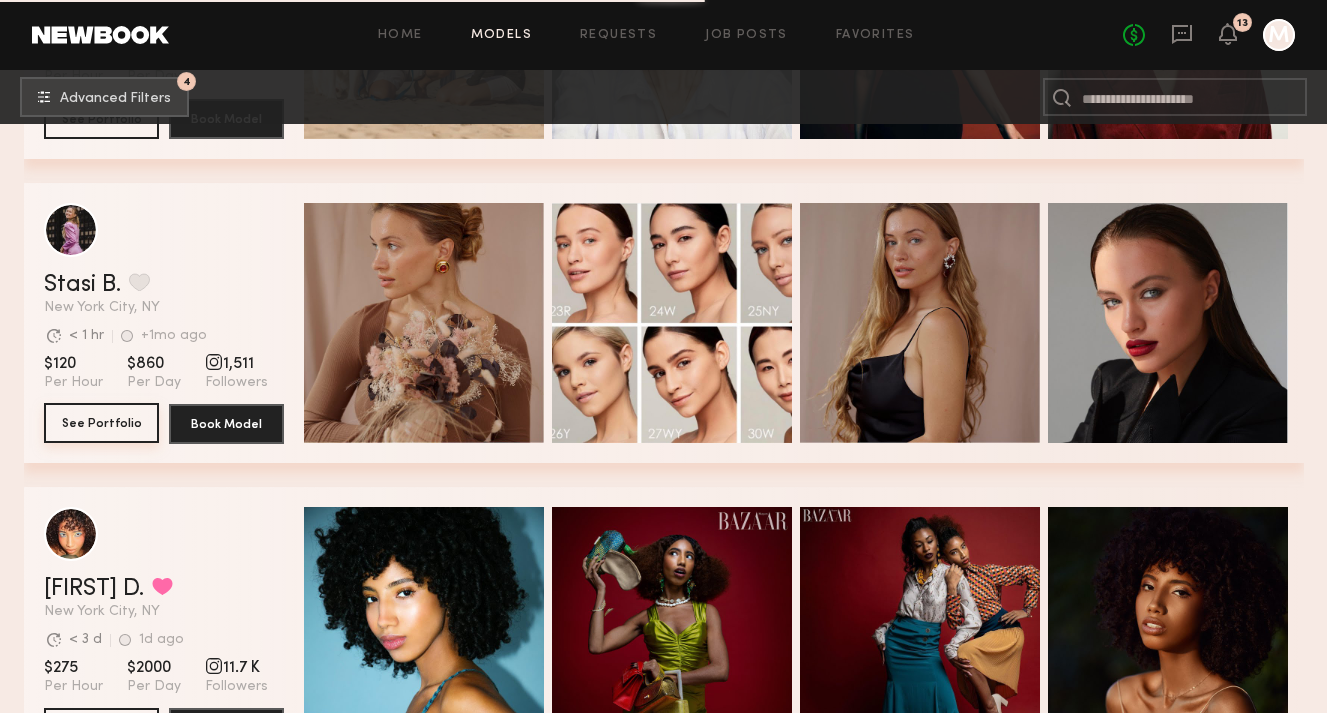 click on "See Portfolio" 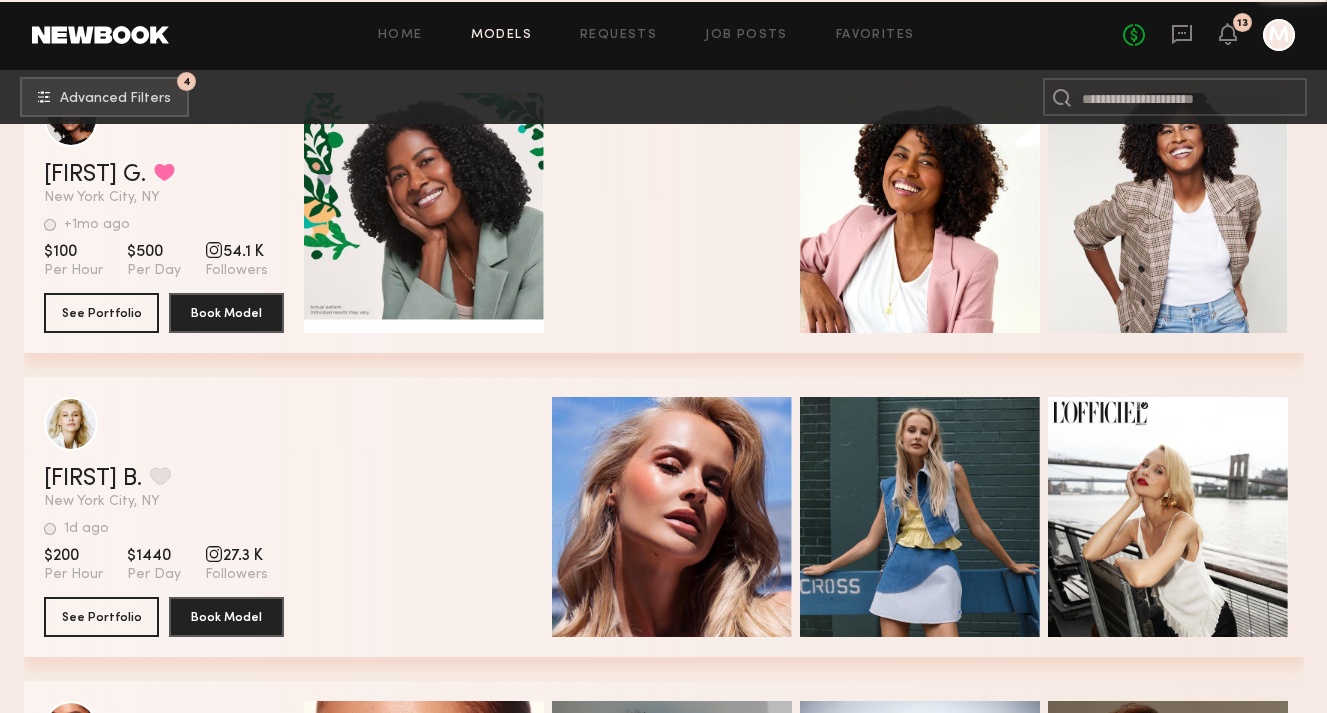 scroll, scrollTop: 10276, scrollLeft: 0, axis: vertical 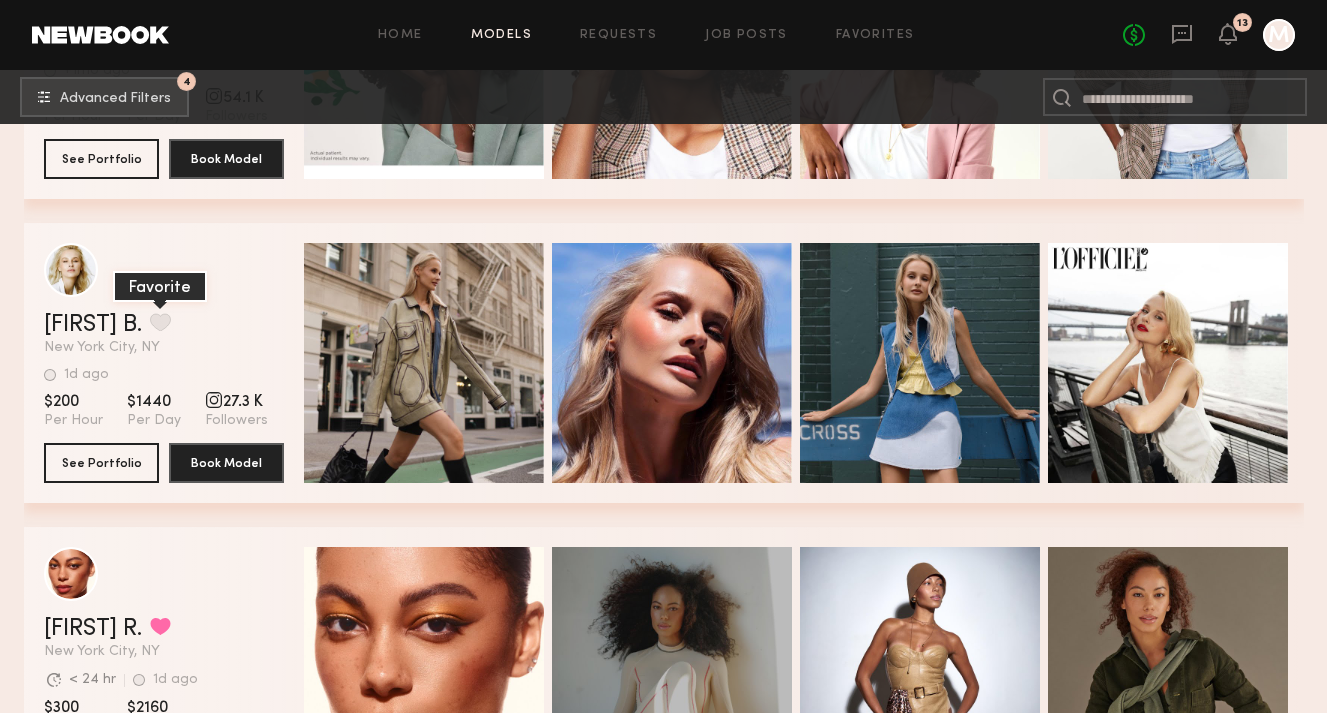 click 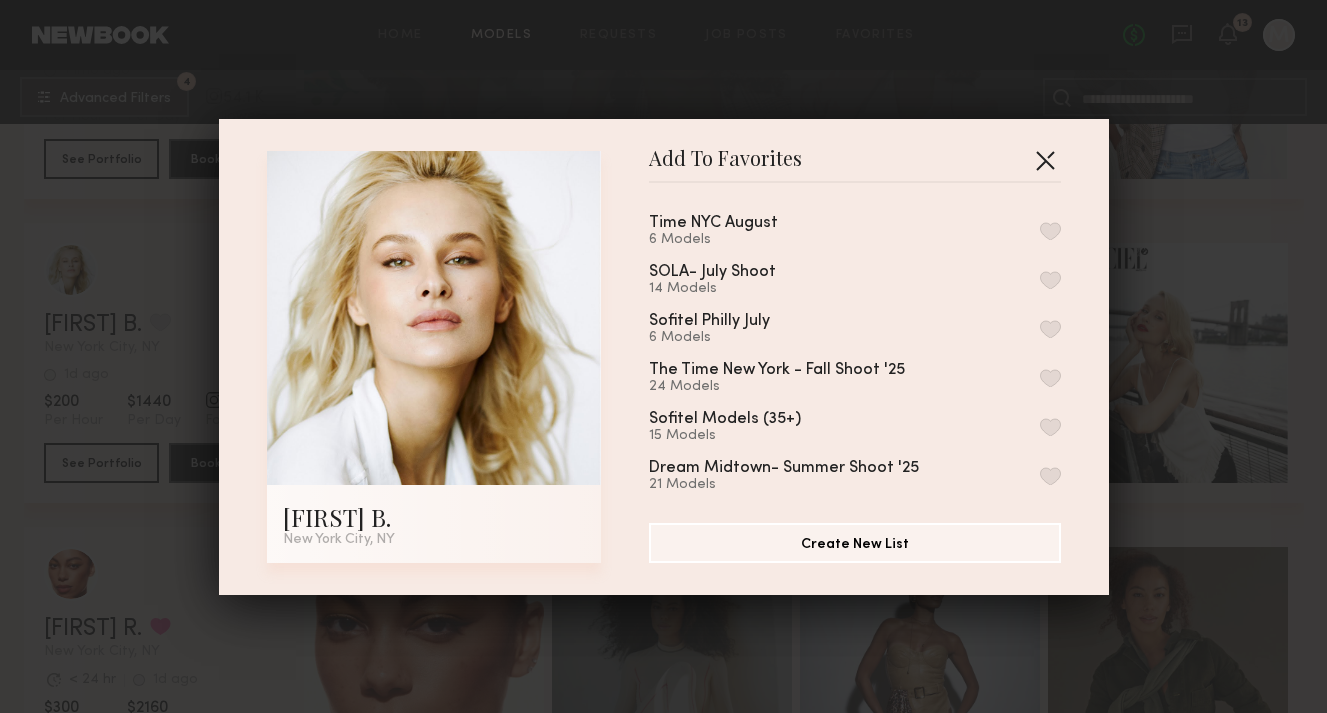 click at bounding box center (1045, 160) 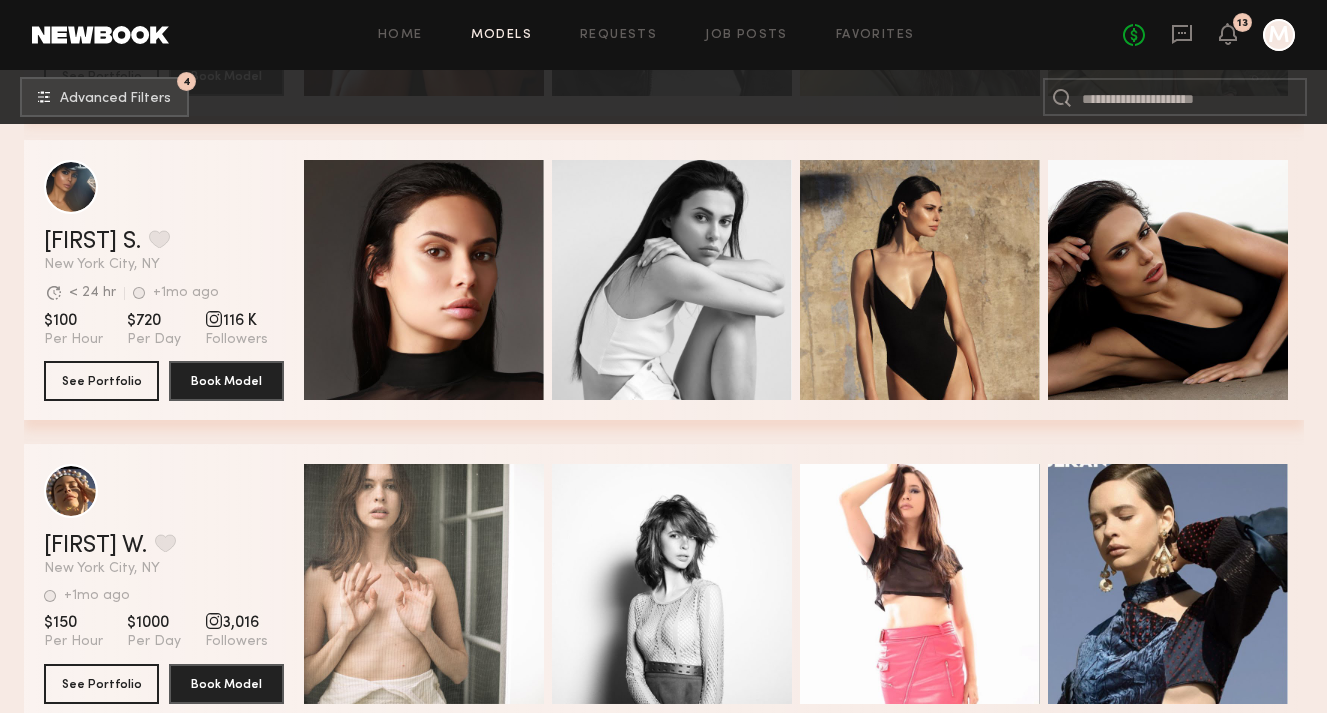 scroll, scrollTop: 15271, scrollLeft: 0, axis: vertical 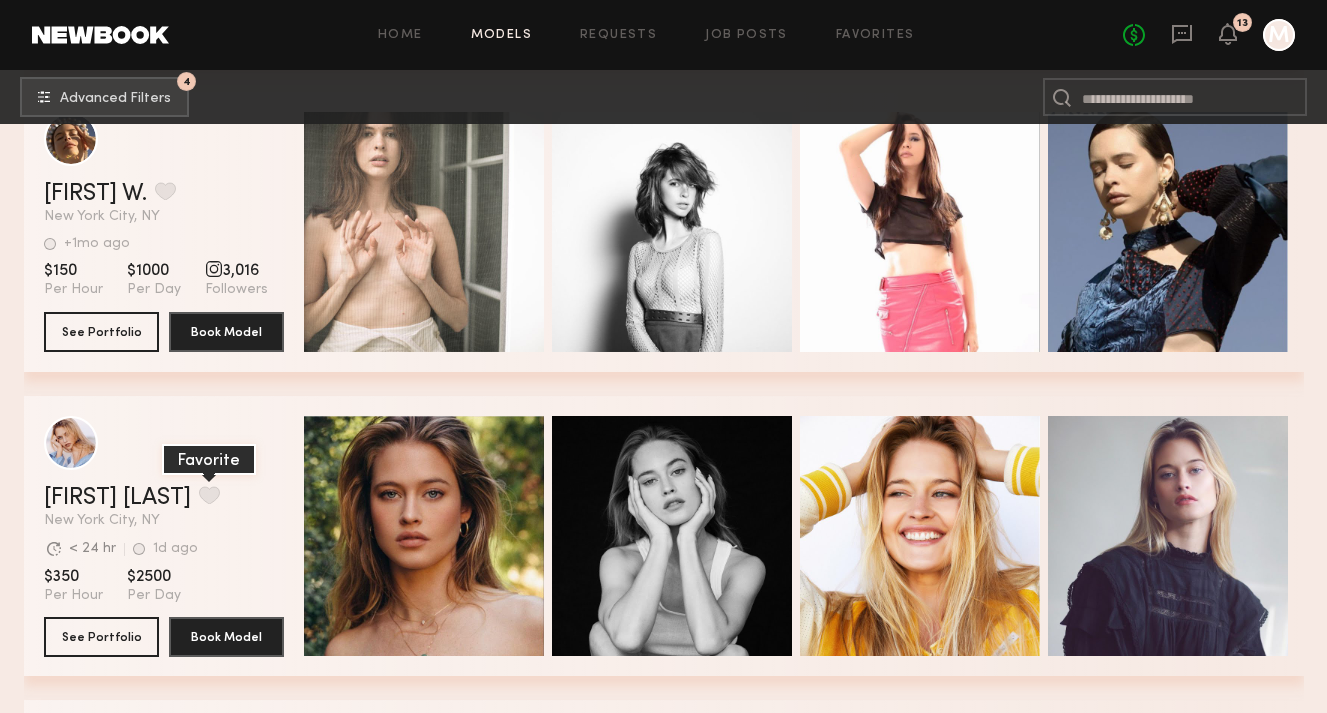 click 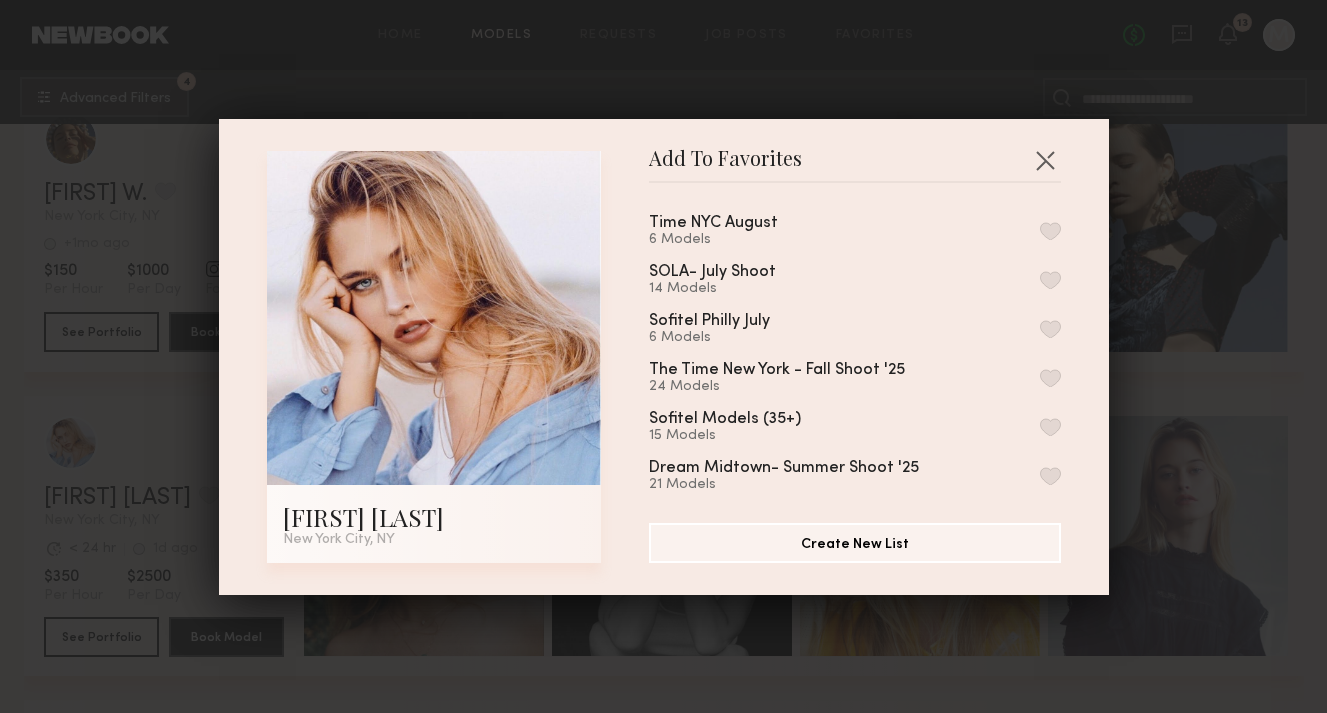 click at bounding box center [1050, 231] 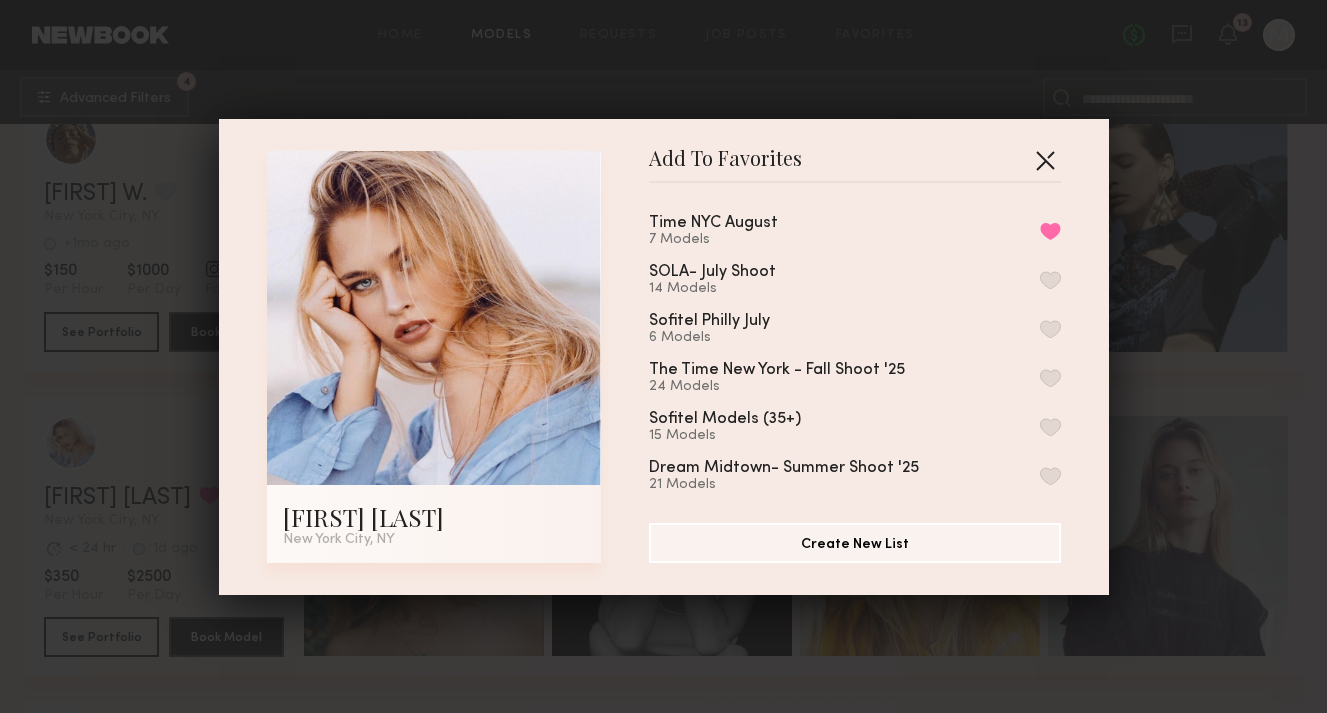 click at bounding box center [1045, 160] 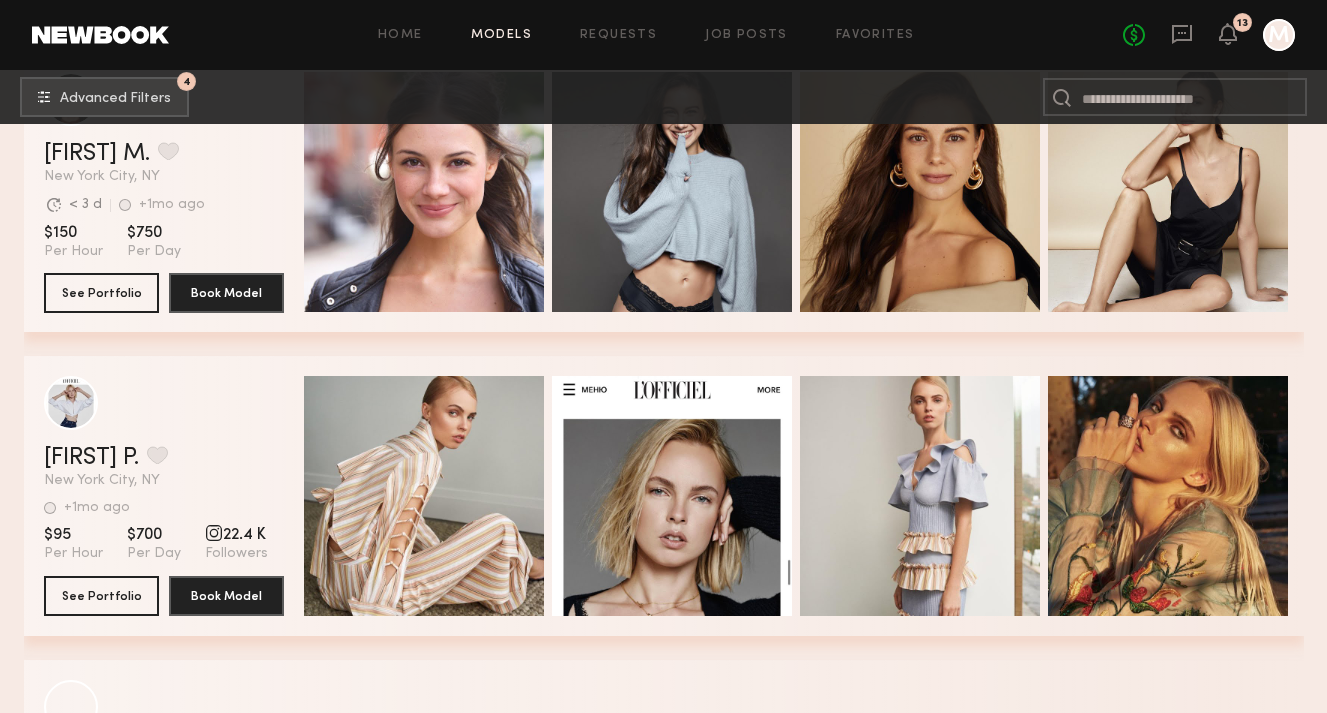 scroll, scrollTop: 18566, scrollLeft: 0, axis: vertical 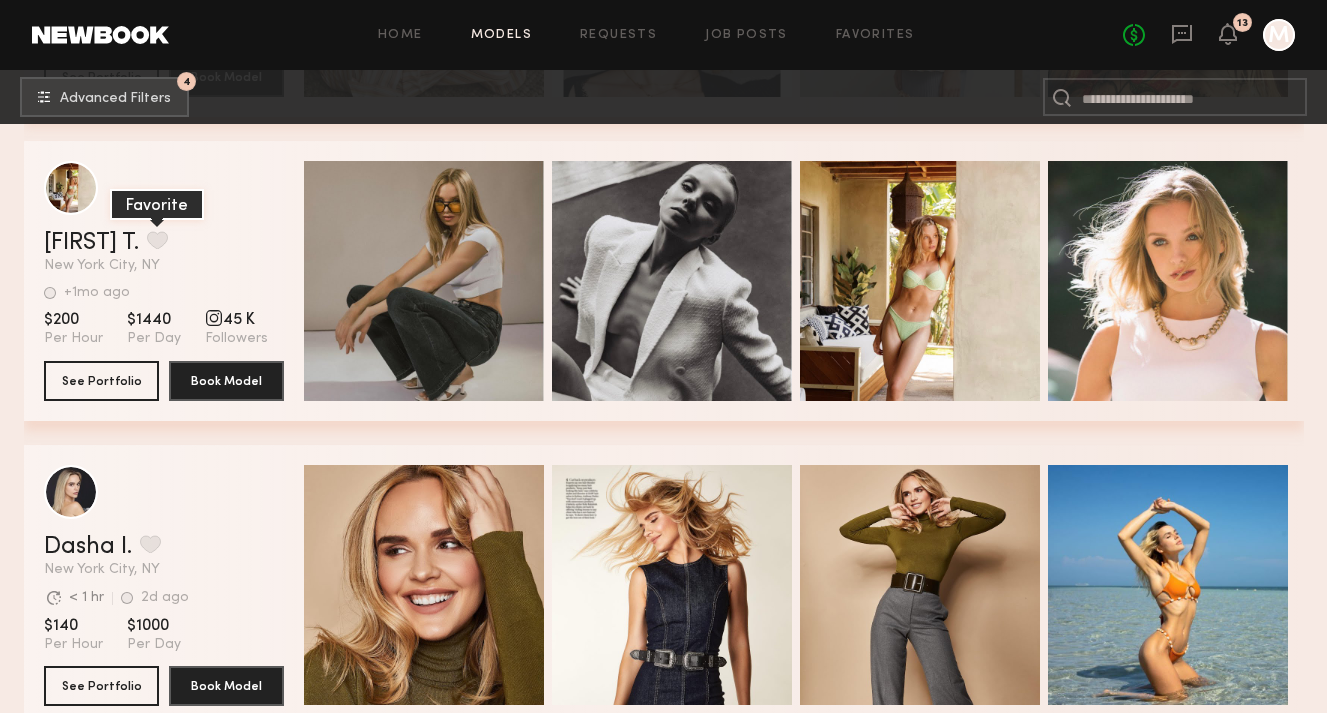 click 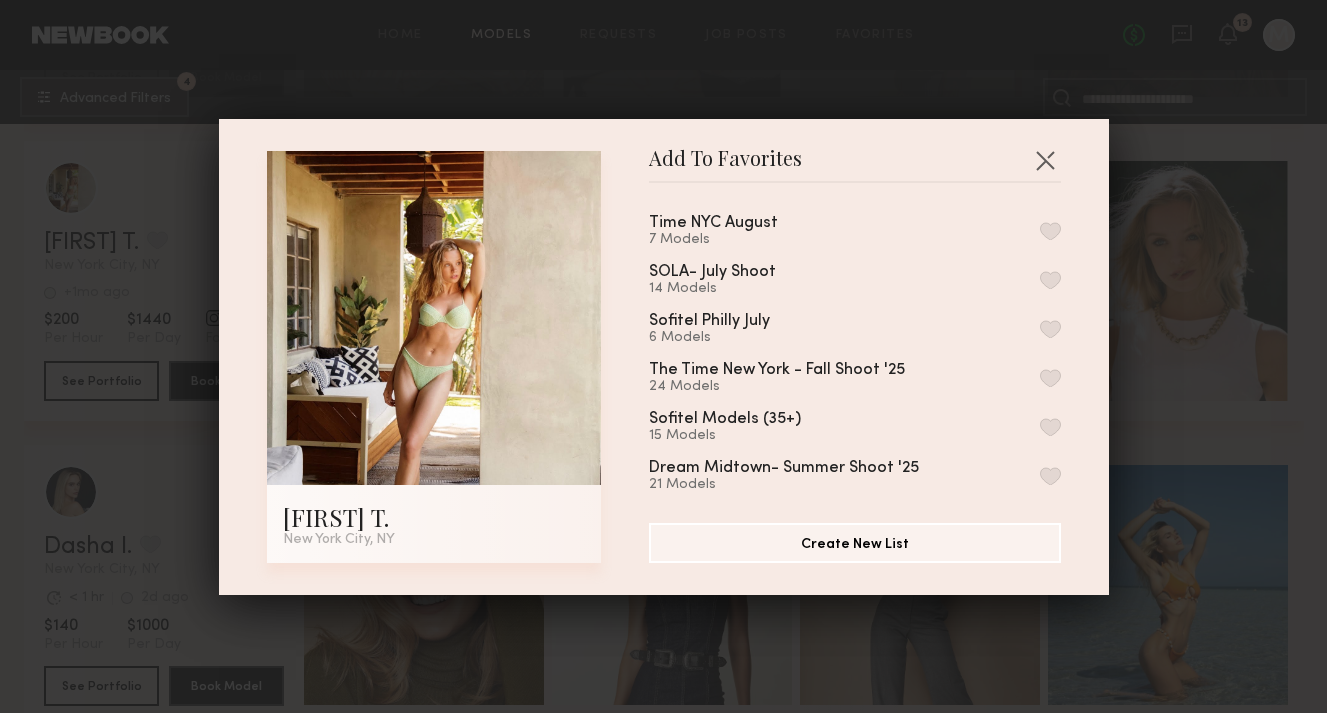 click at bounding box center (1050, 231) 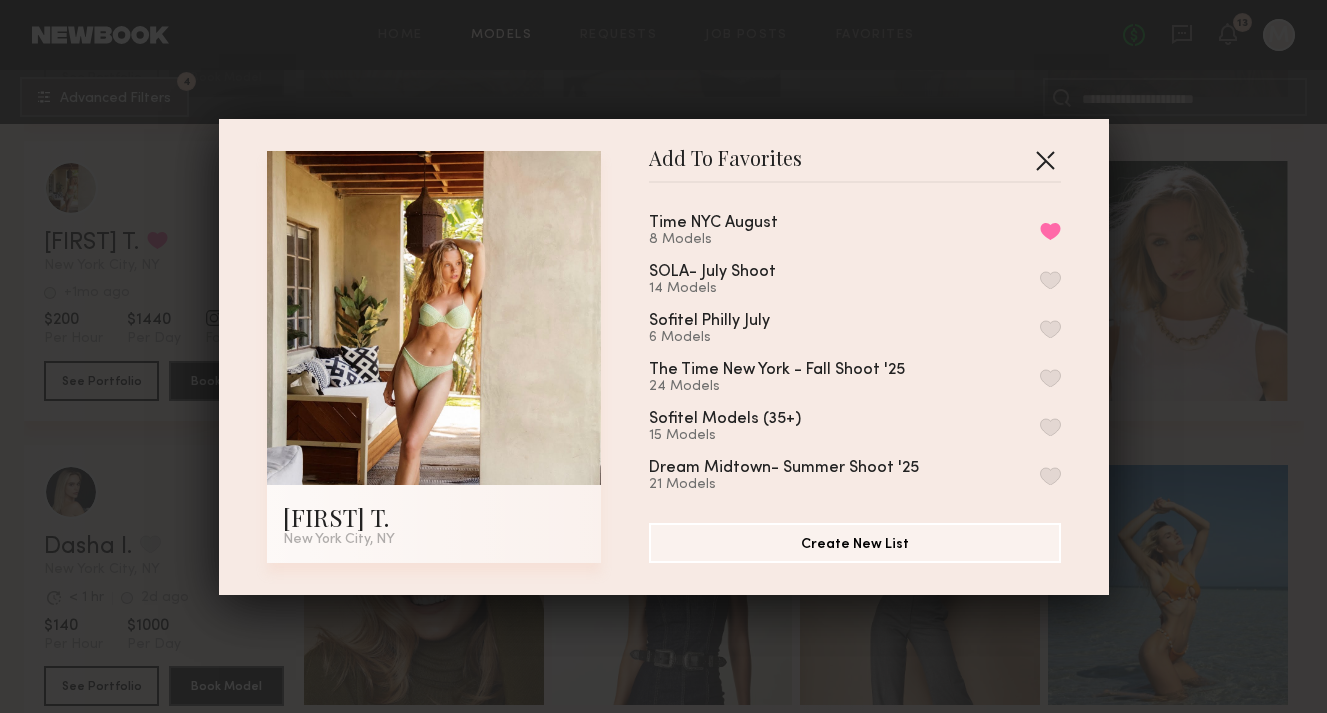click at bounding box center (1045, 160) 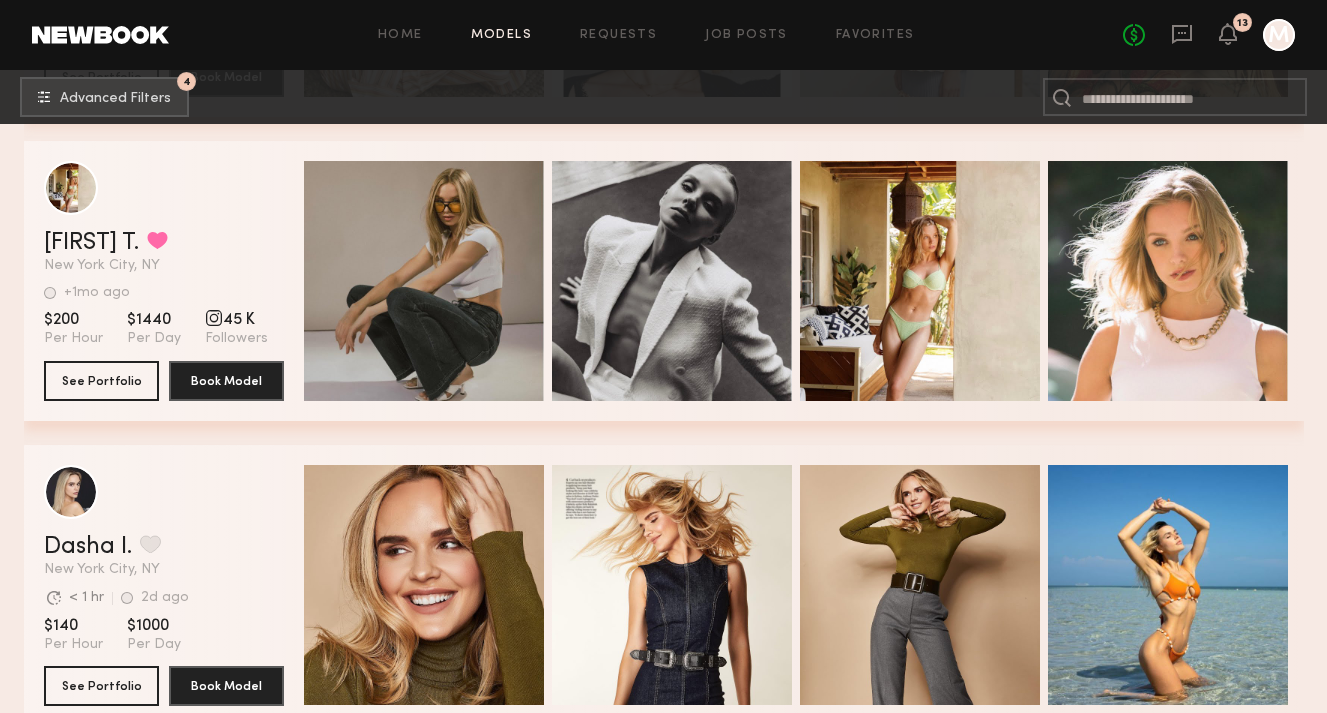 scroll, scrollTop: 18901, scrollLeft: 0, axis: vertical 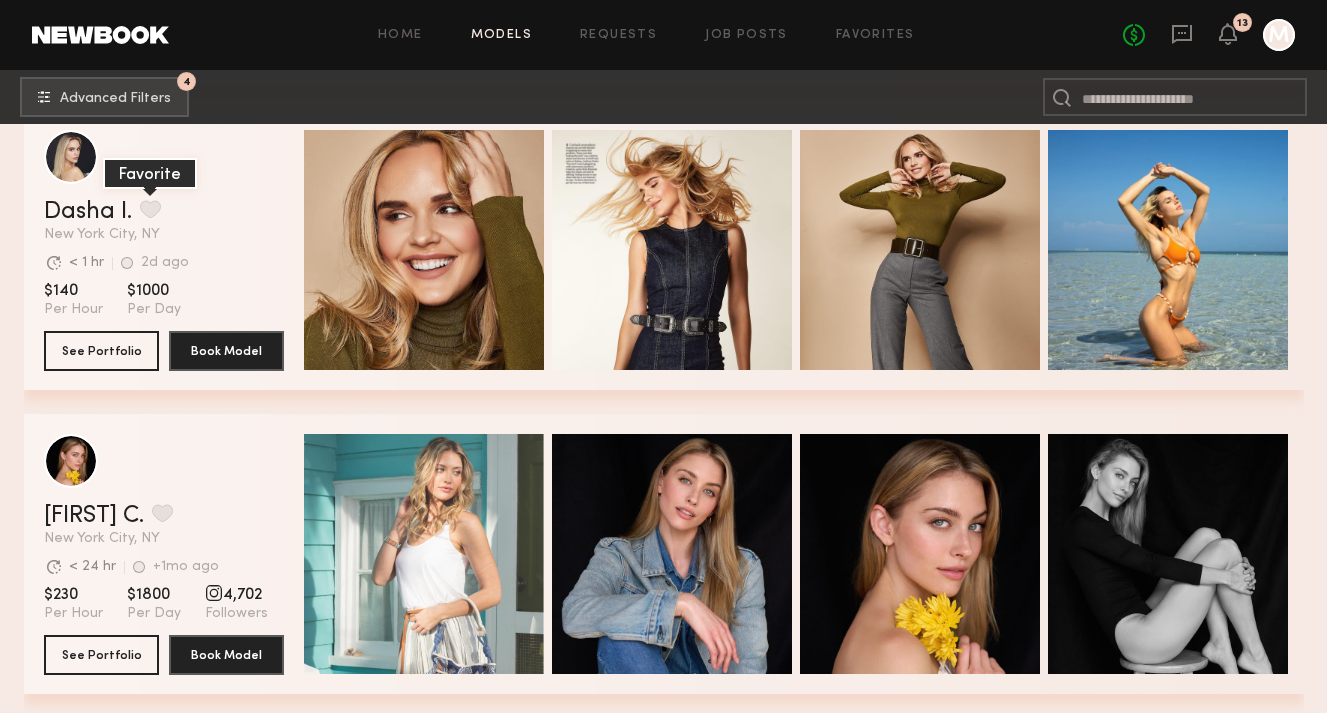 click 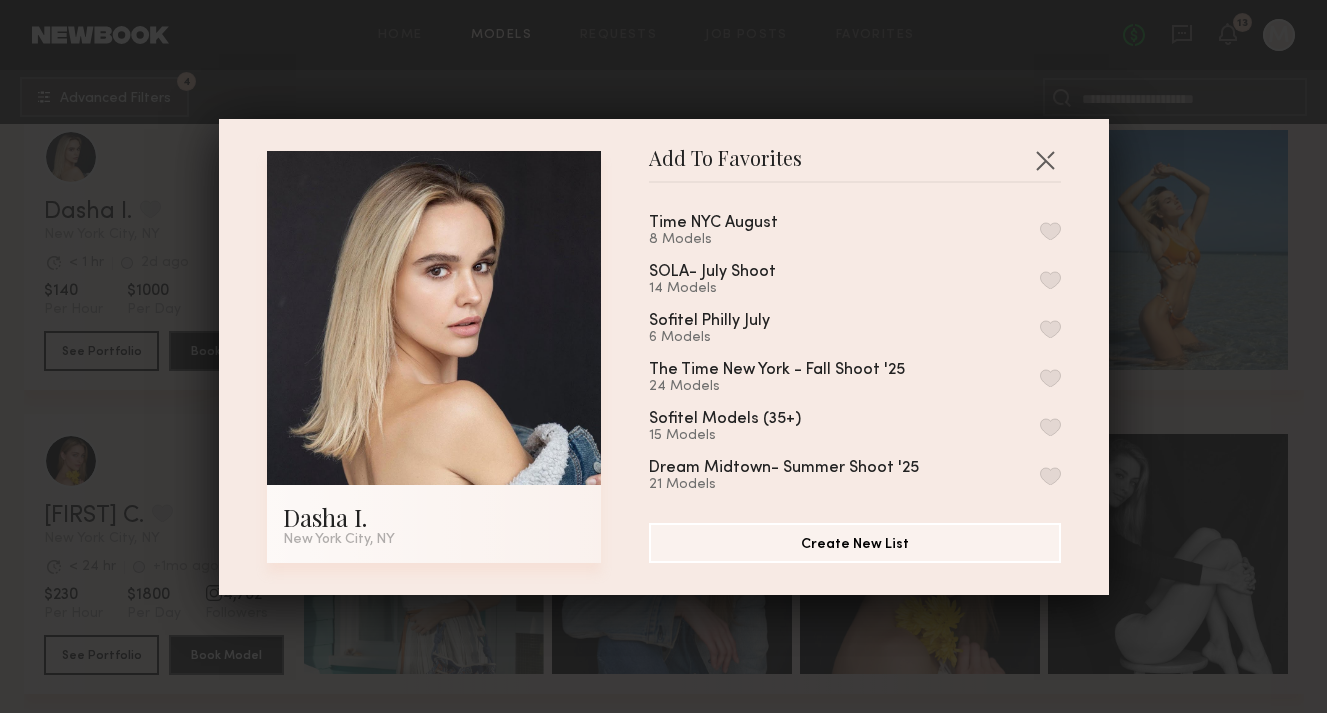 click at bounding box center (1050, 231) 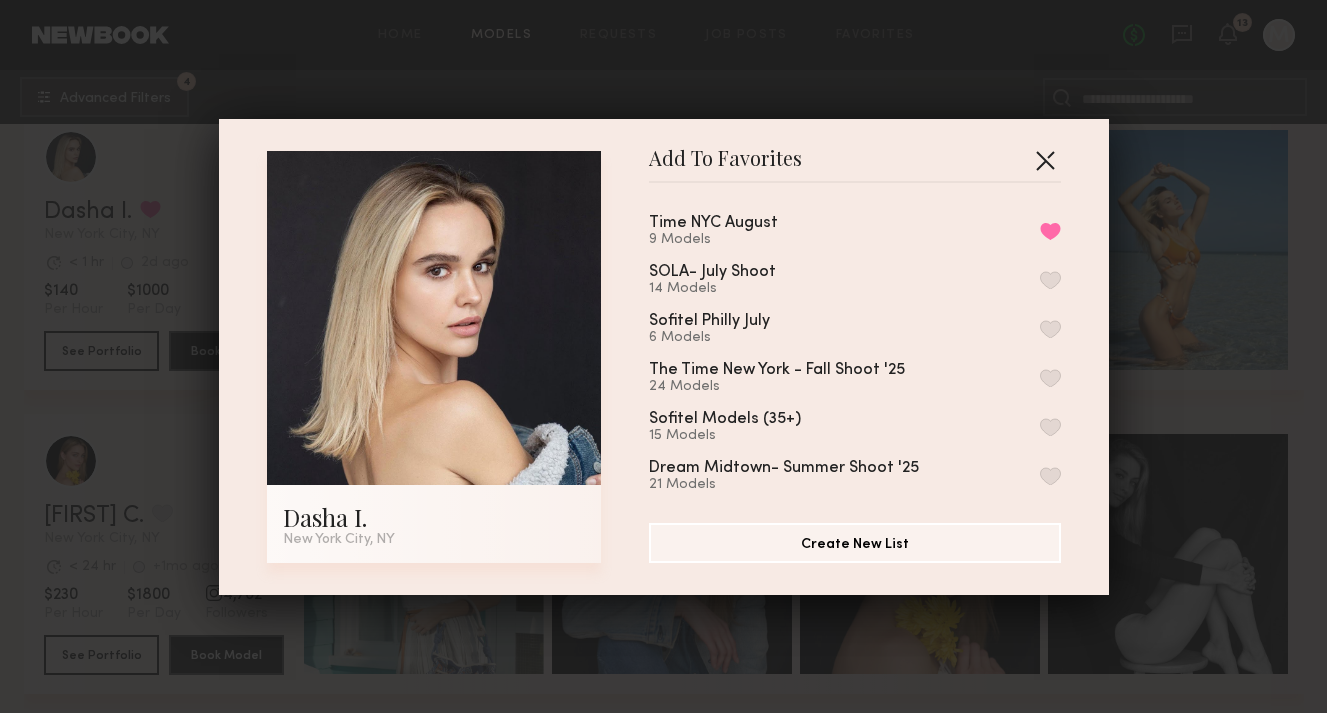 click at bounding box center (1045, 160) 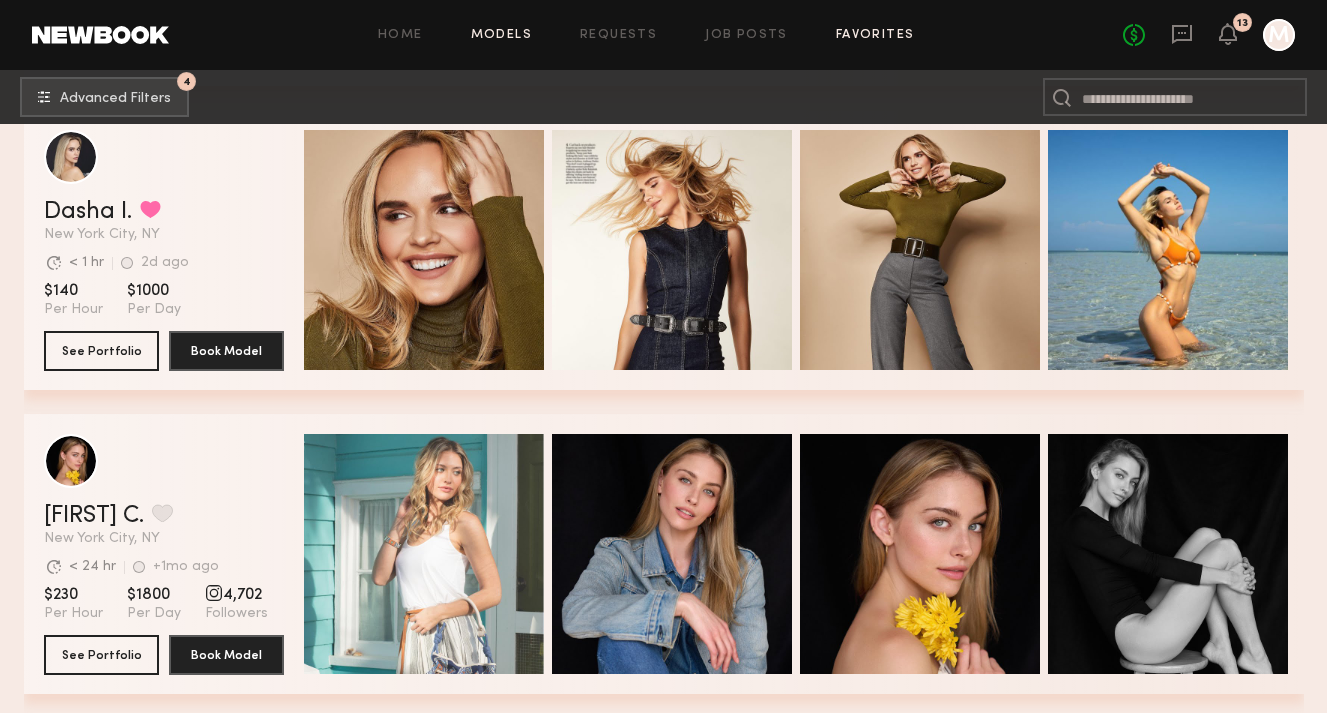click on "Favorites" 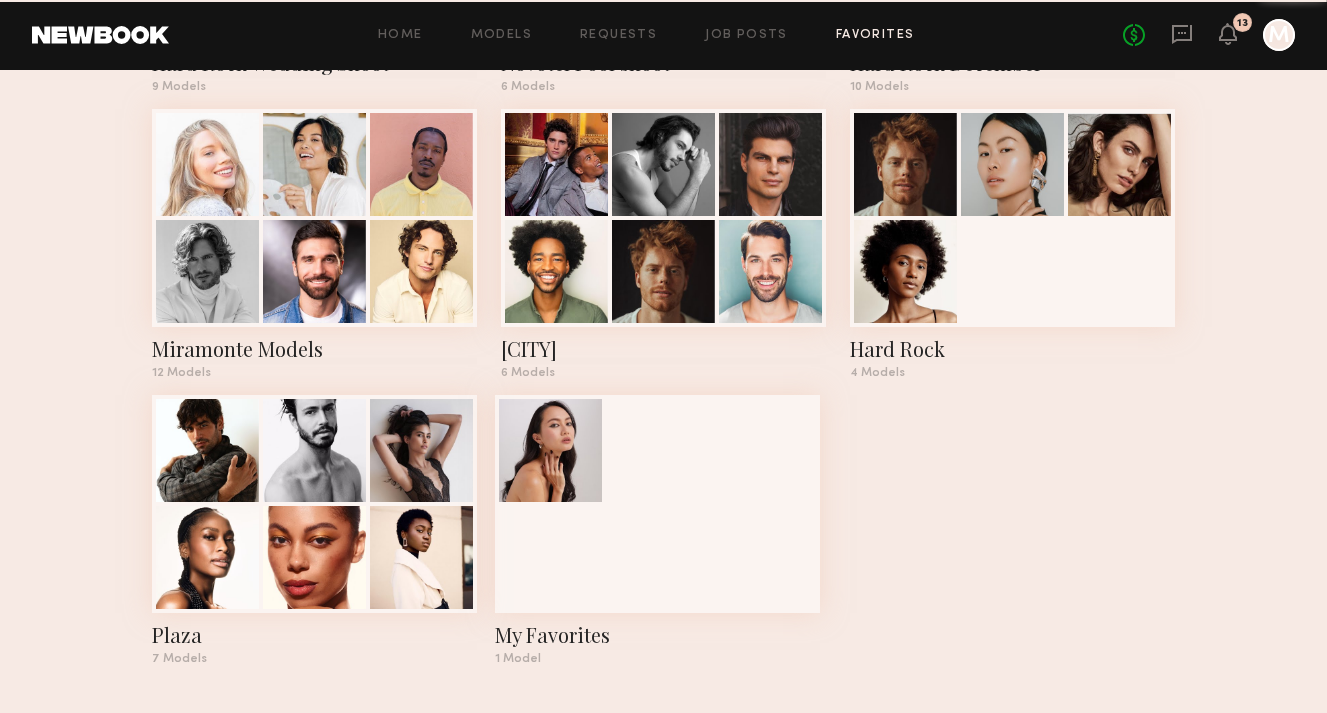 scroll, scrollTop: 0, scrollLeft: 0, axis: both 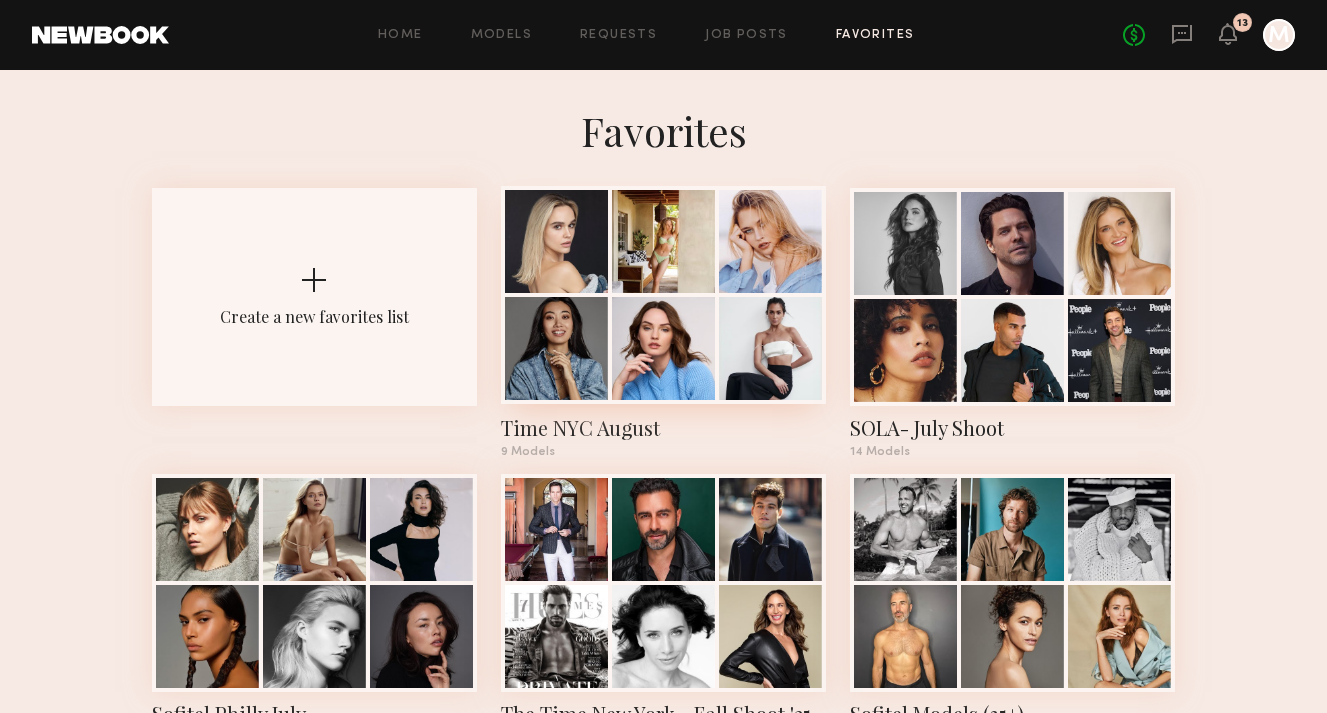 click 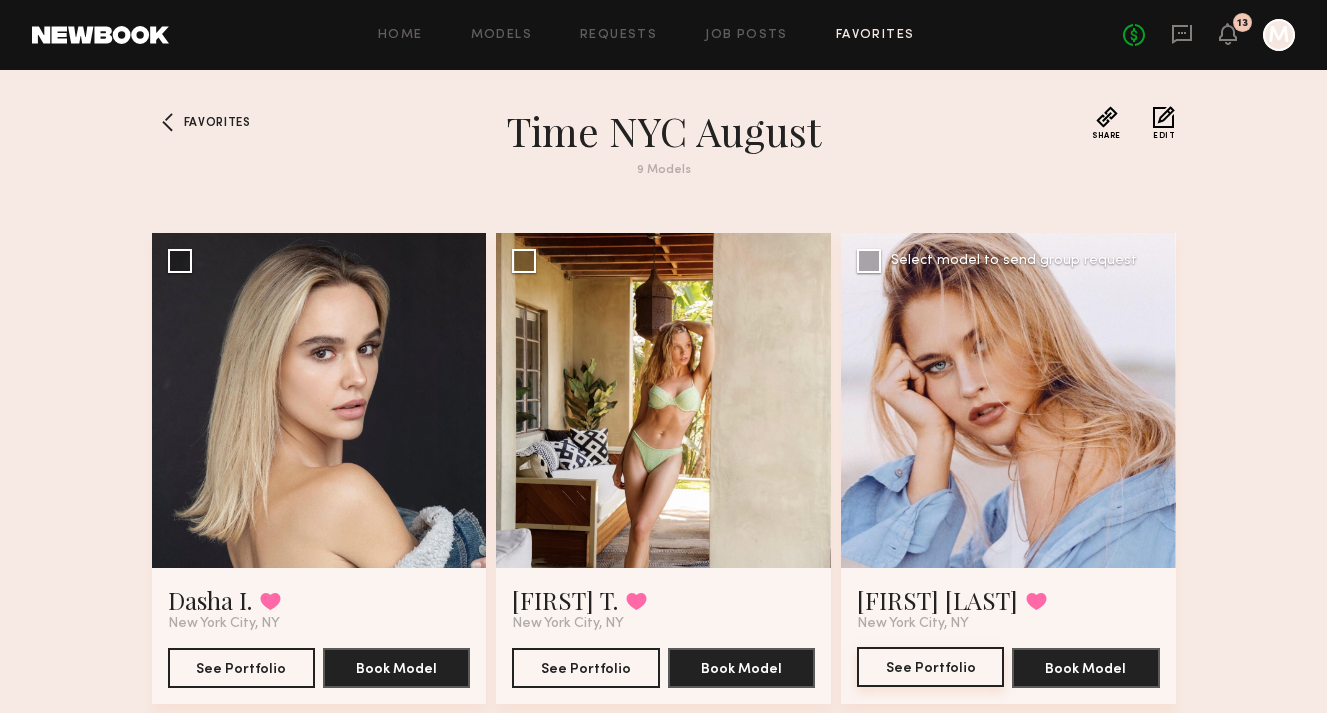 click on "See Portfolio" 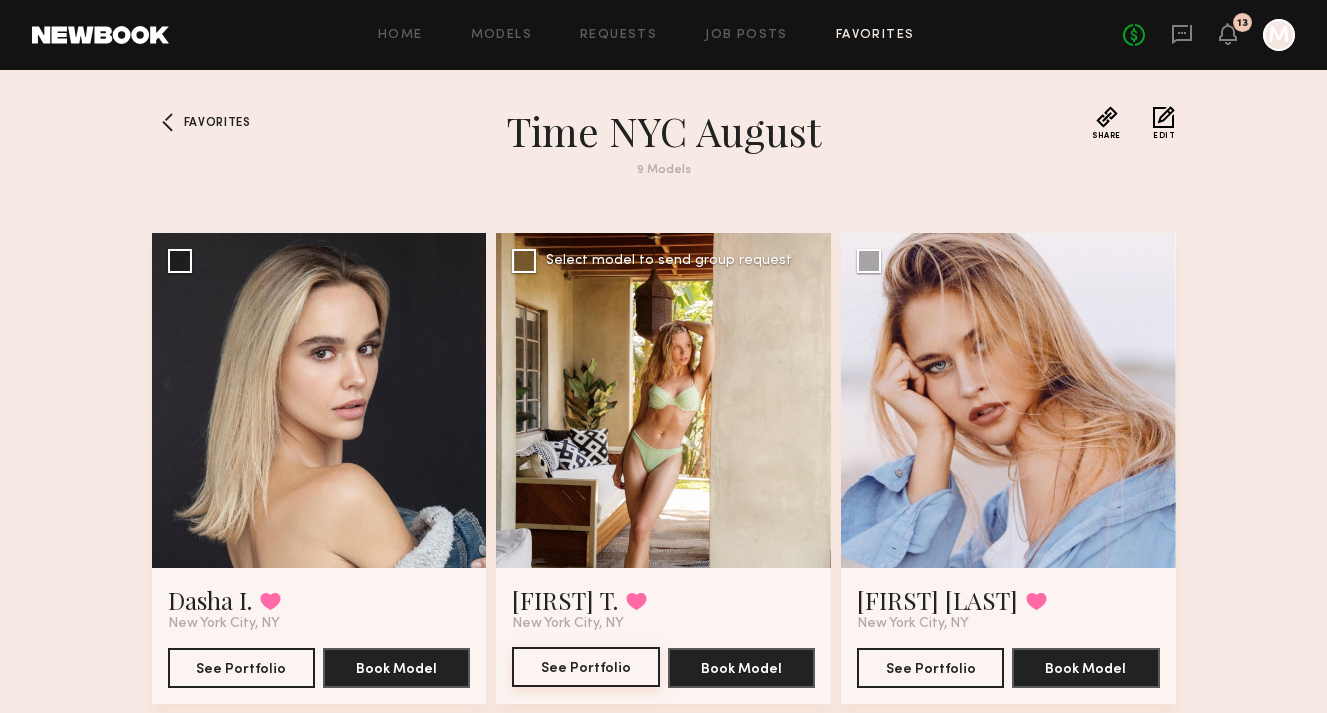 click on "See Portfolio" 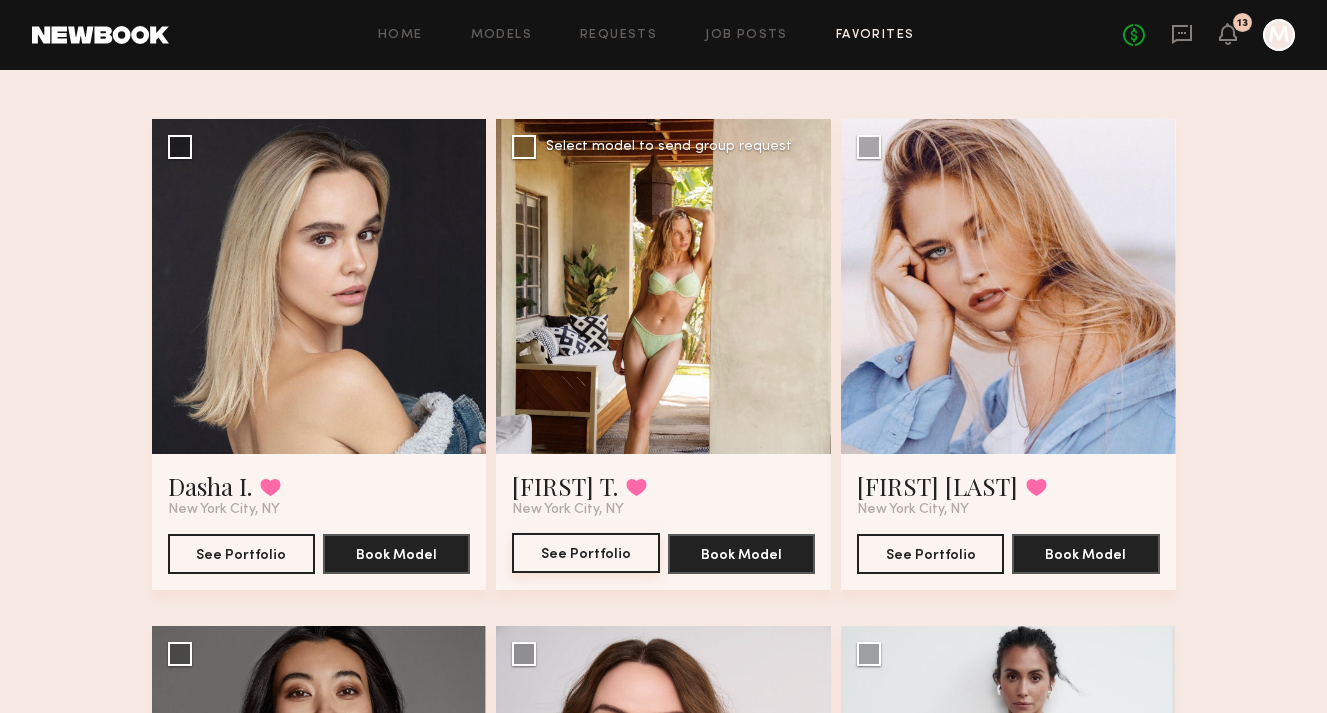 scroll, scrollTop: 134, scrollLeft: 0, axis: vertical 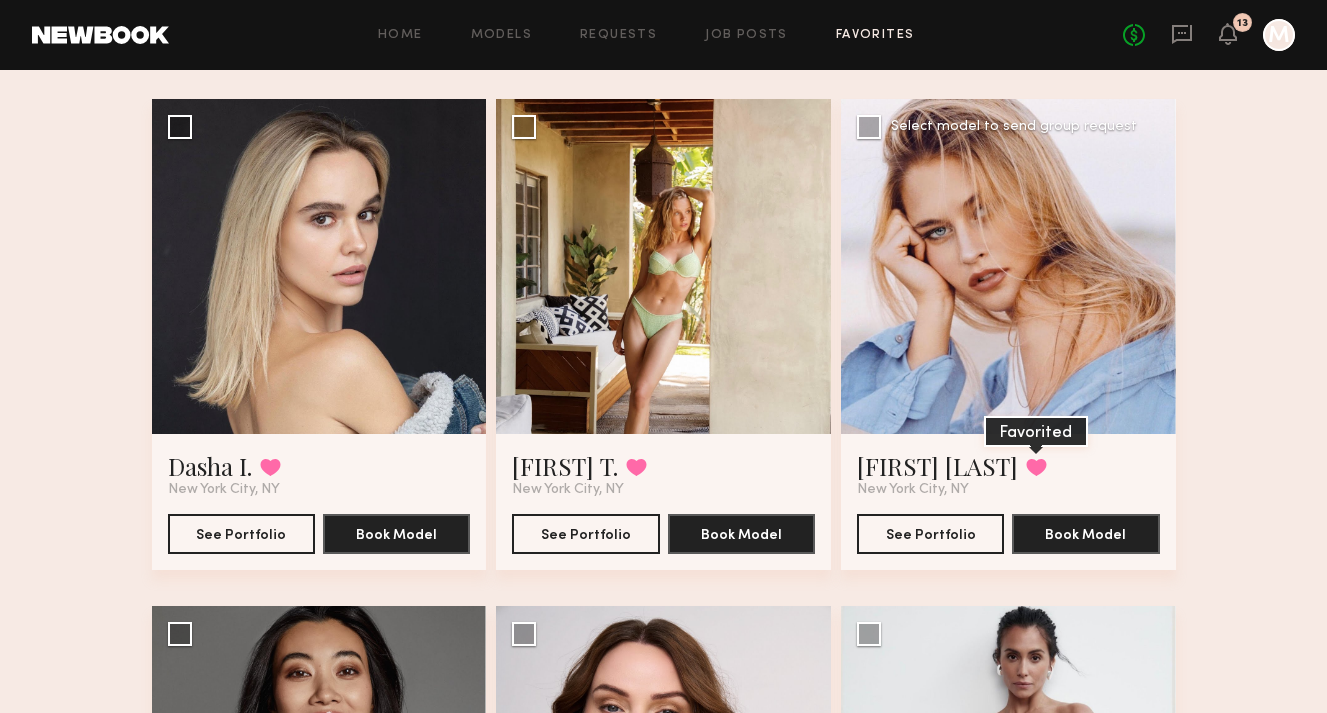 click 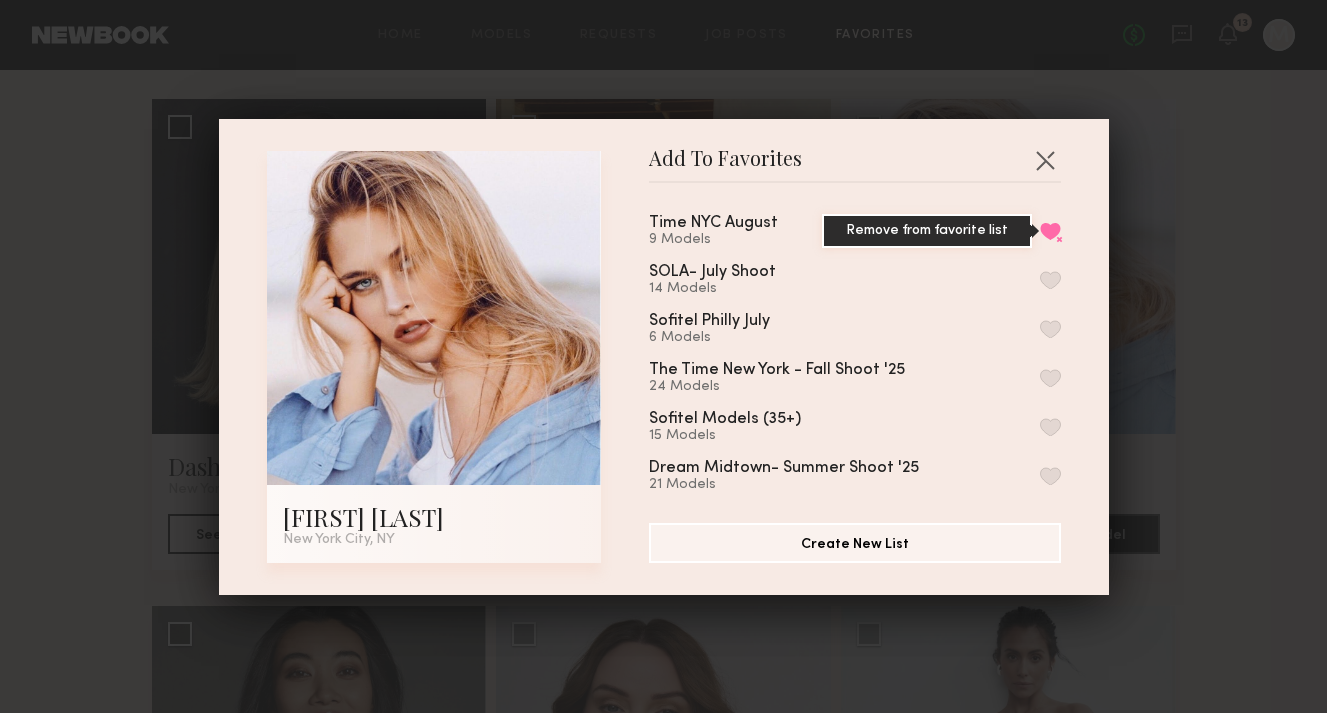 click on "Remove from favorite list" at bounding box center (1050, 231) 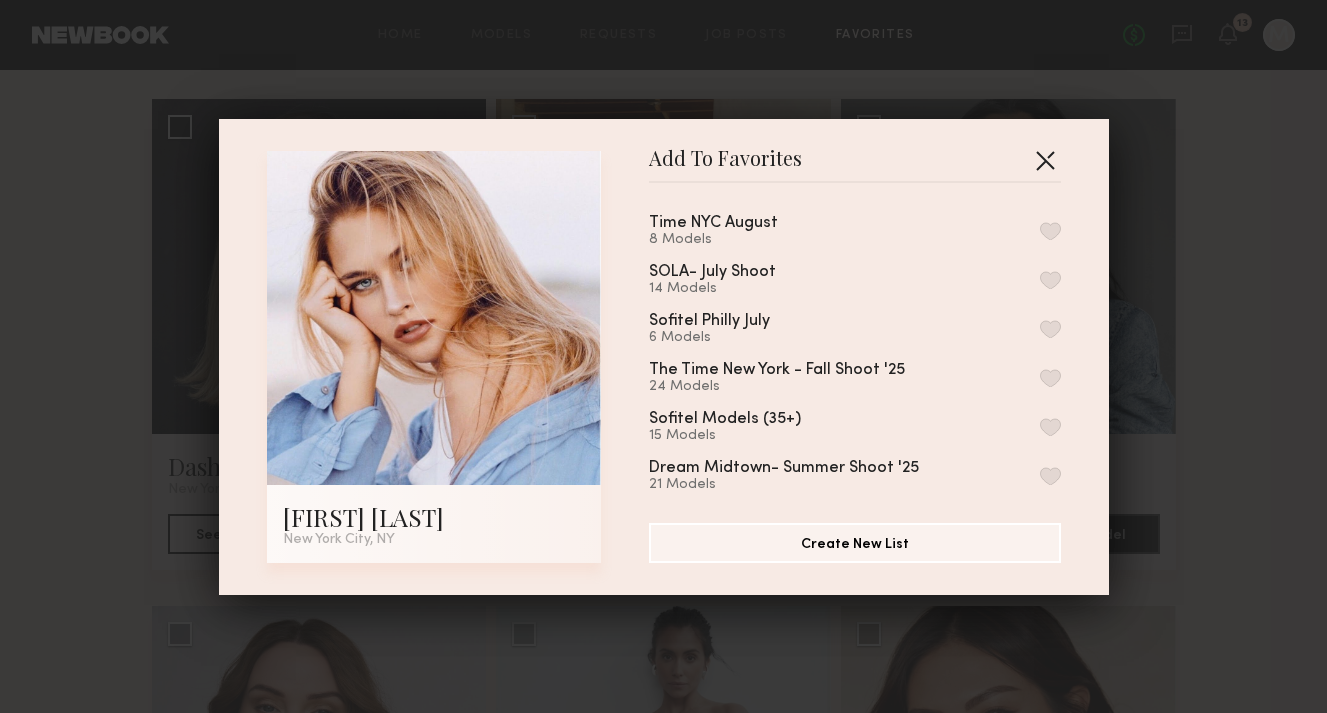 click at bounding box center (1045, 160) 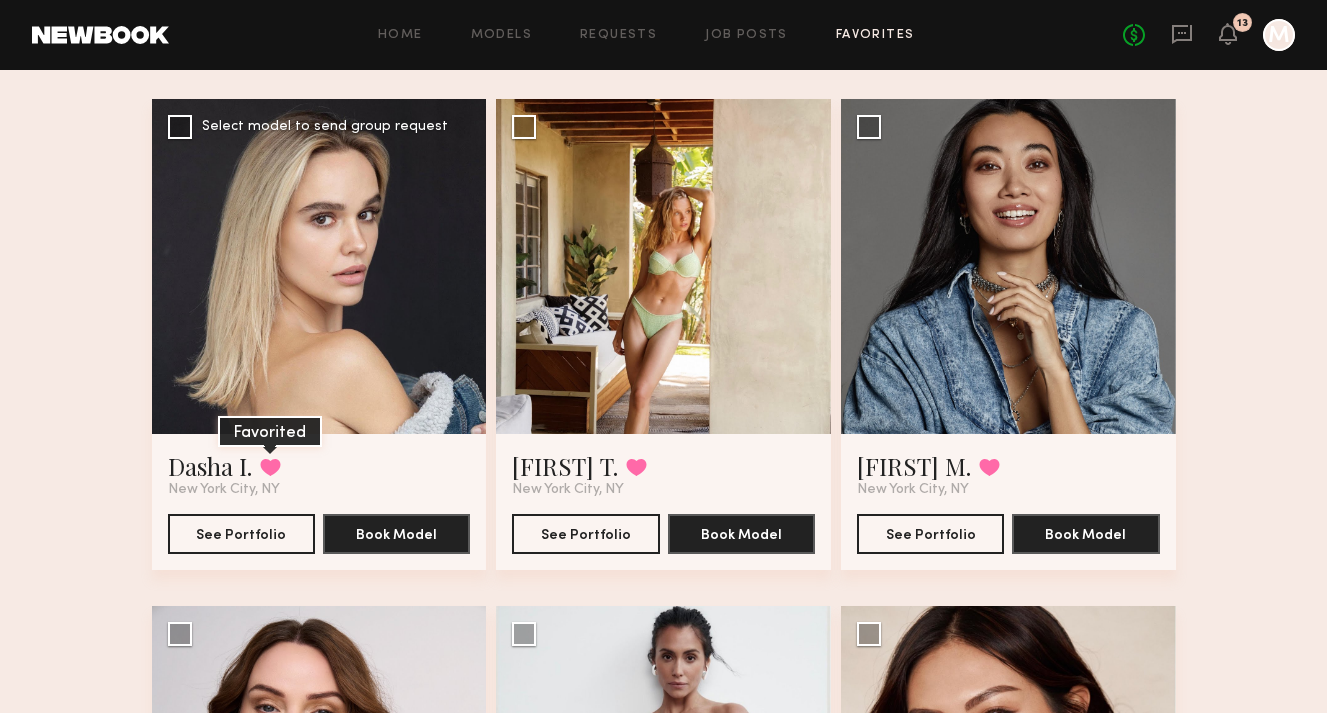 click 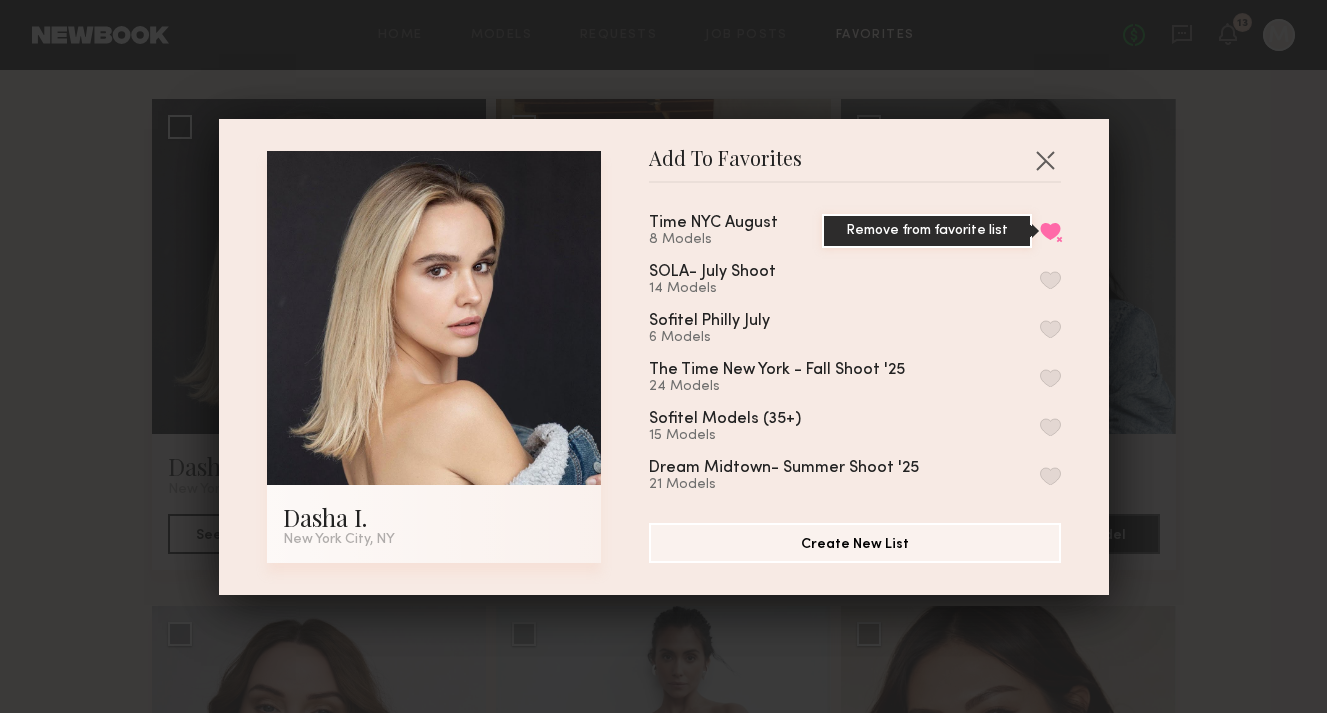 click on "Remove from favorite list" at bounding box center (1050, 231) 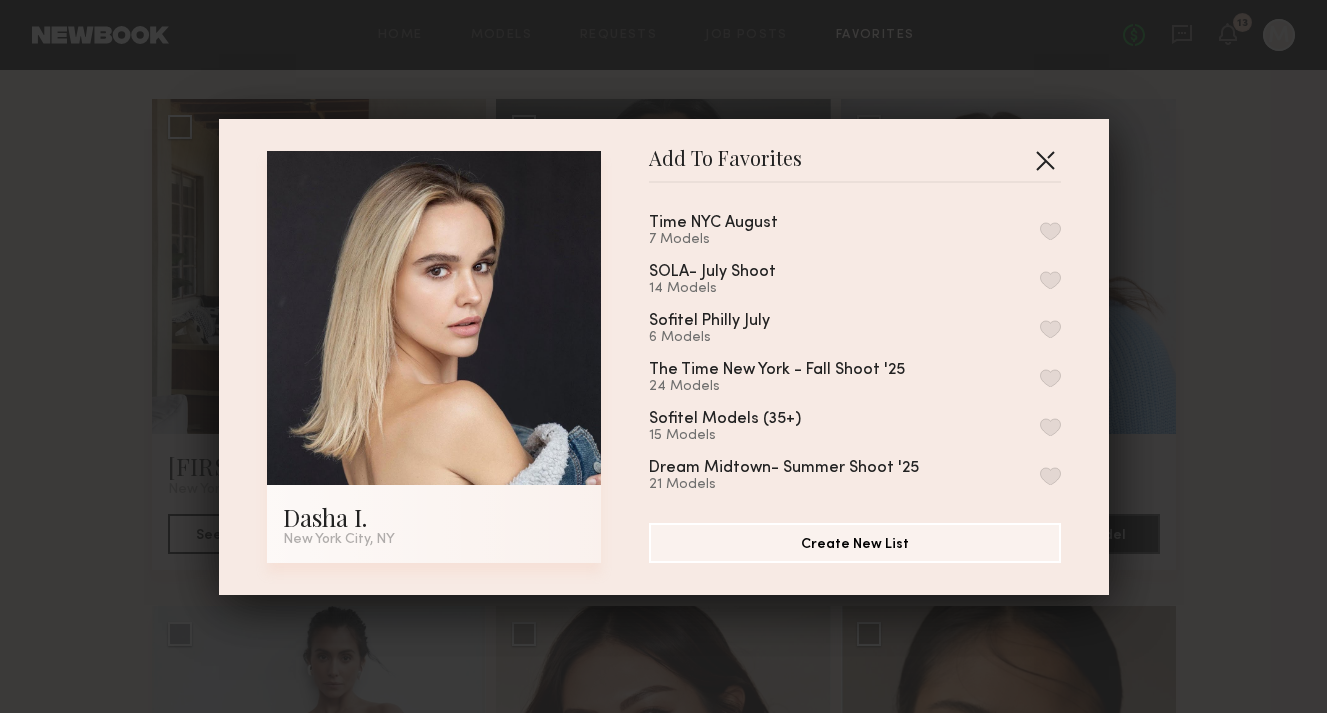 click at bounding box center [1045, 160] 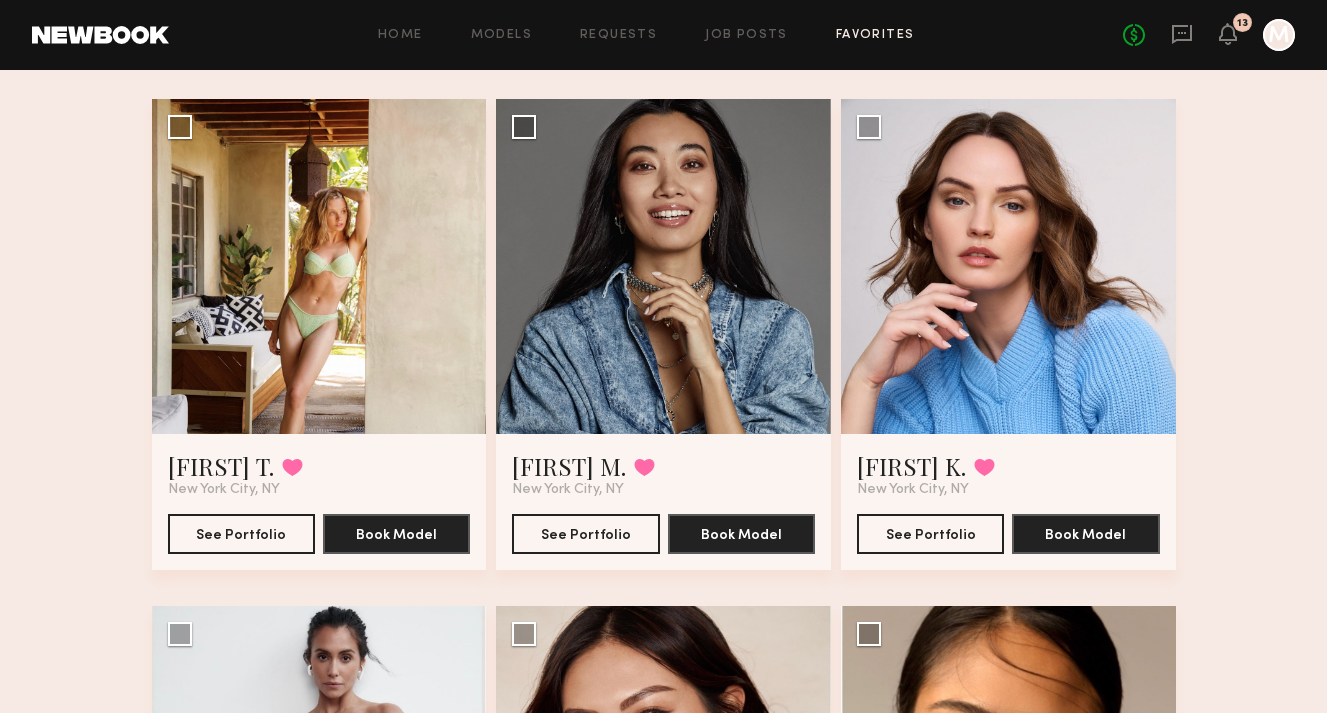 click on "Home Models Requests Job Posts Favorites Sign Out" 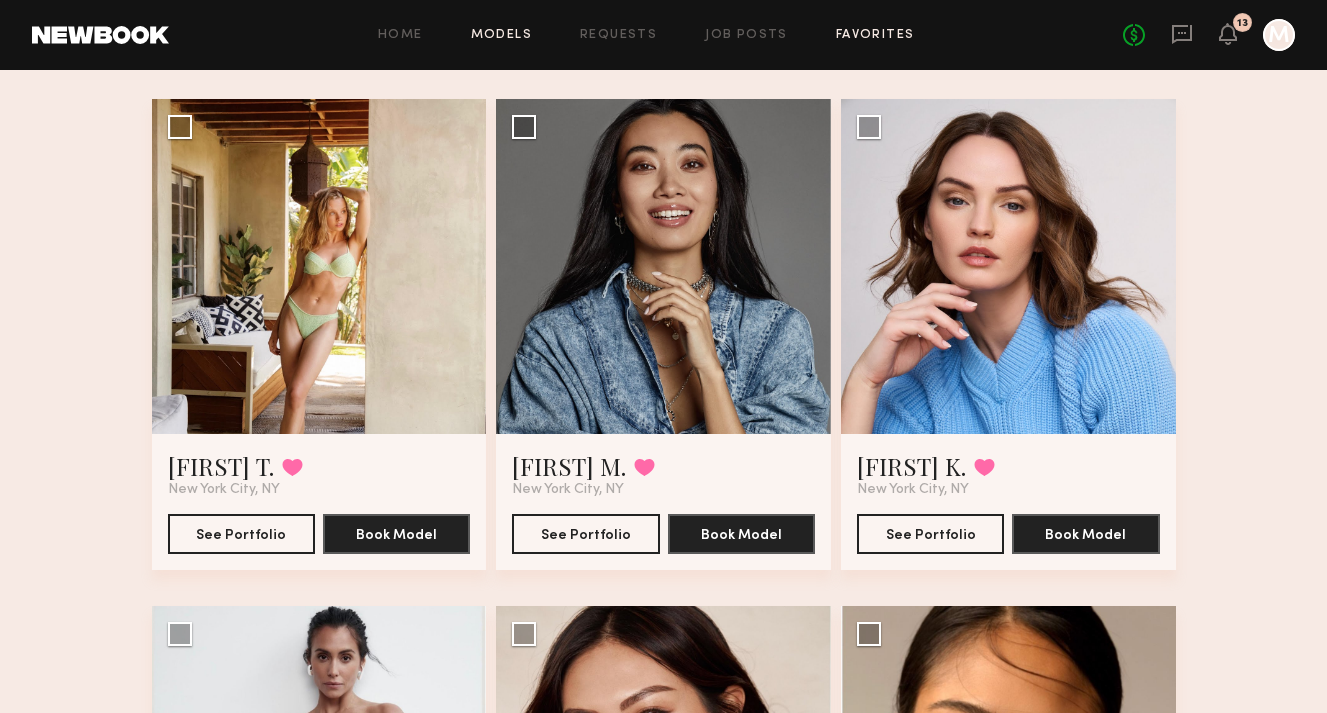 click on "Models" 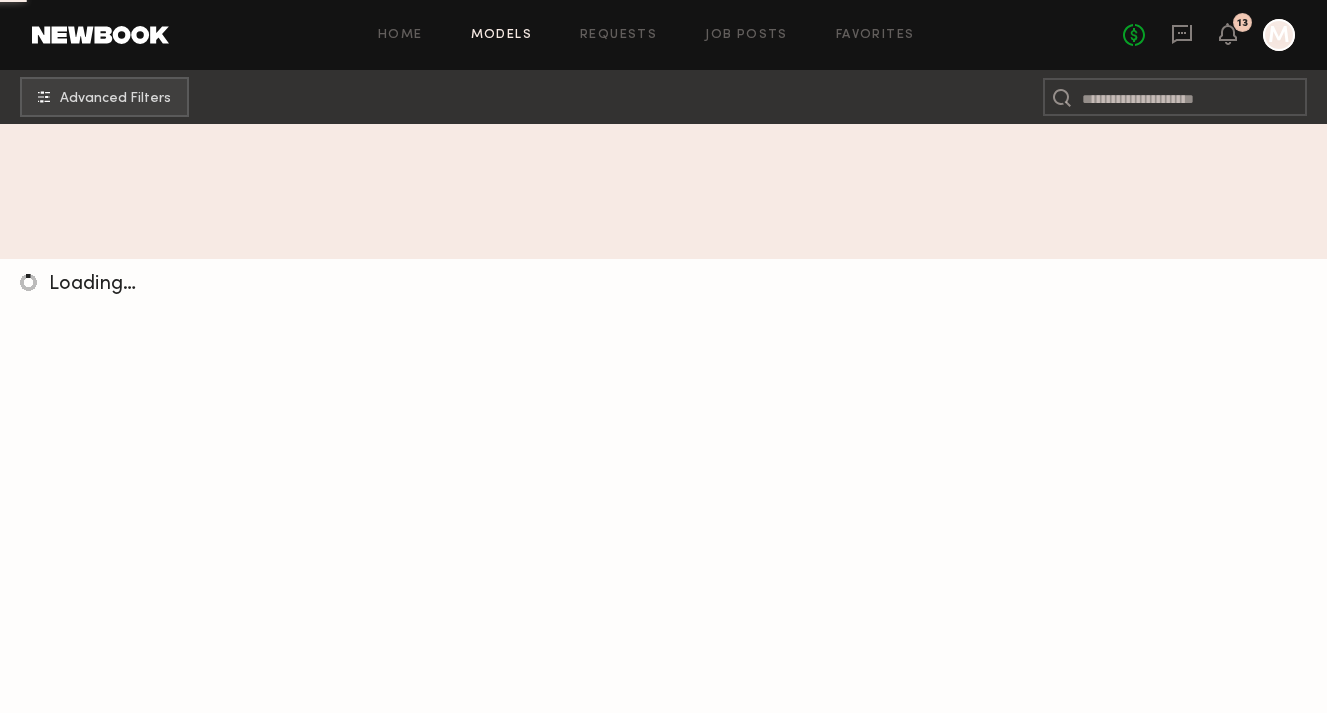 scroll, scrollTop: 0, scrollLeft: 0, axis: both 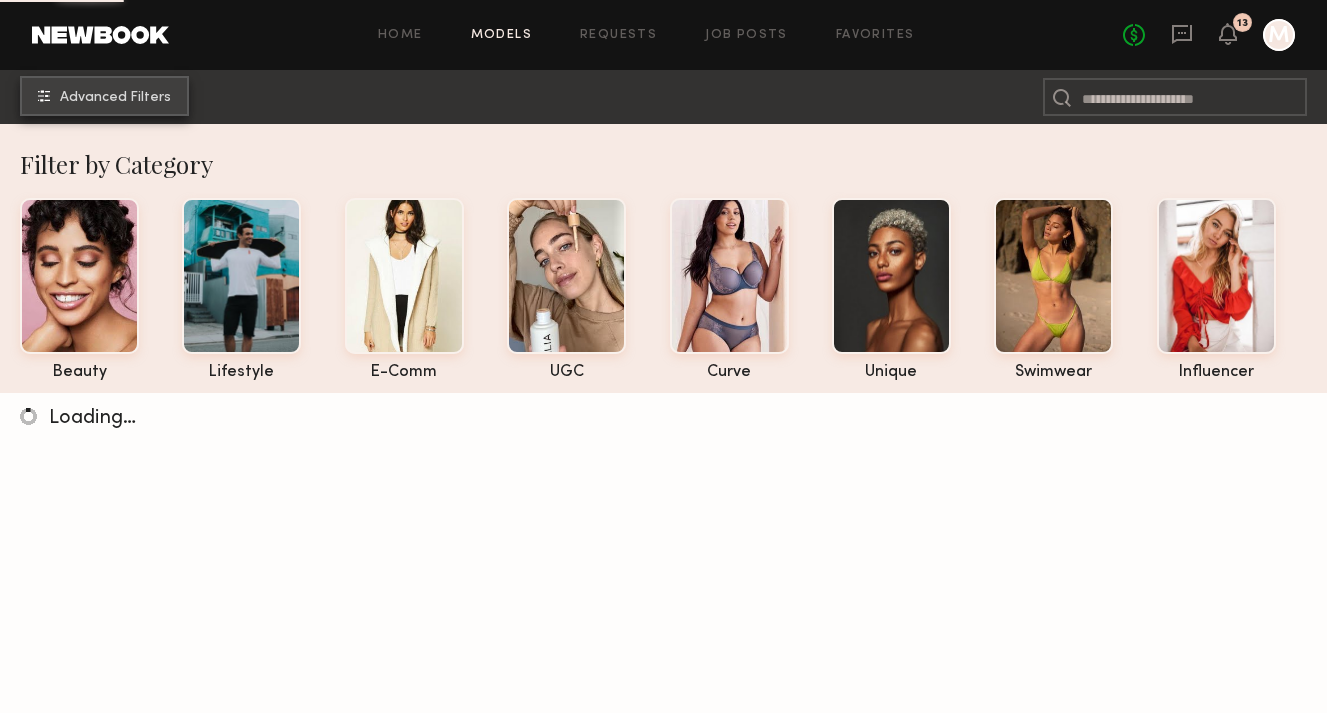 click on "Advanced Filters" 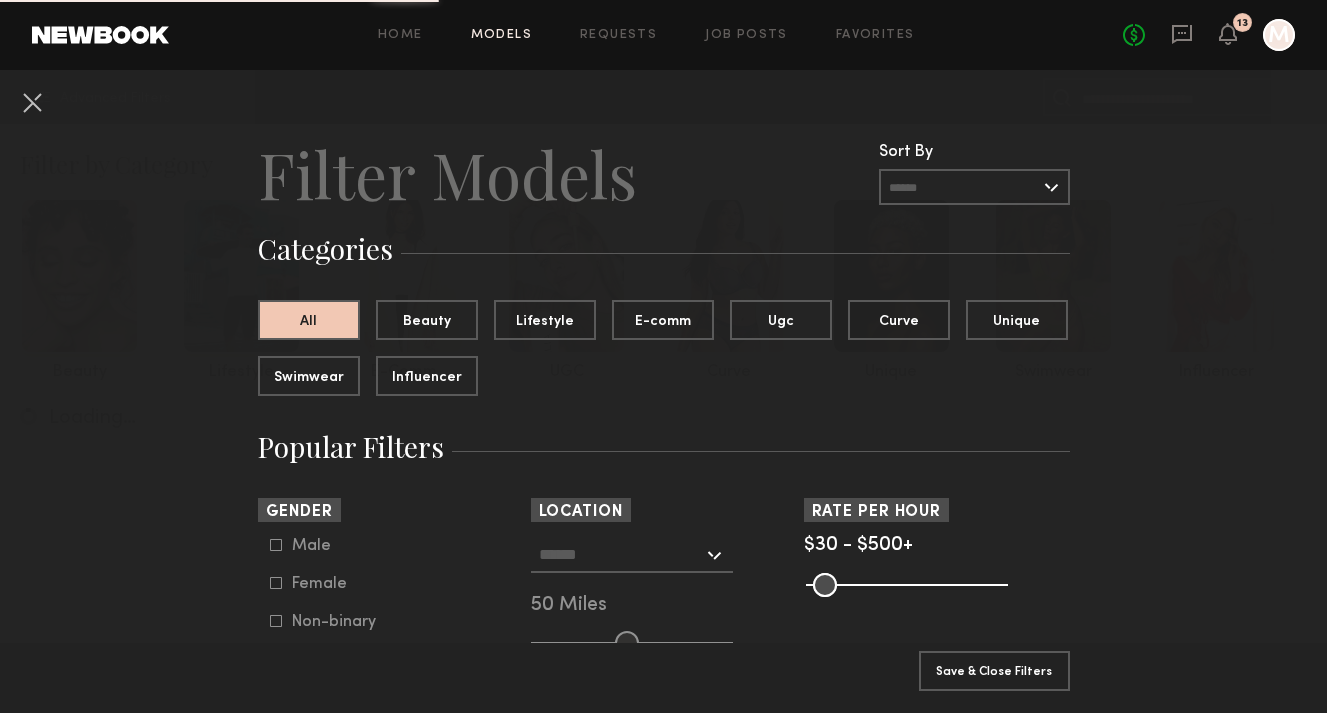 click on "Male   Female   Non-binary" 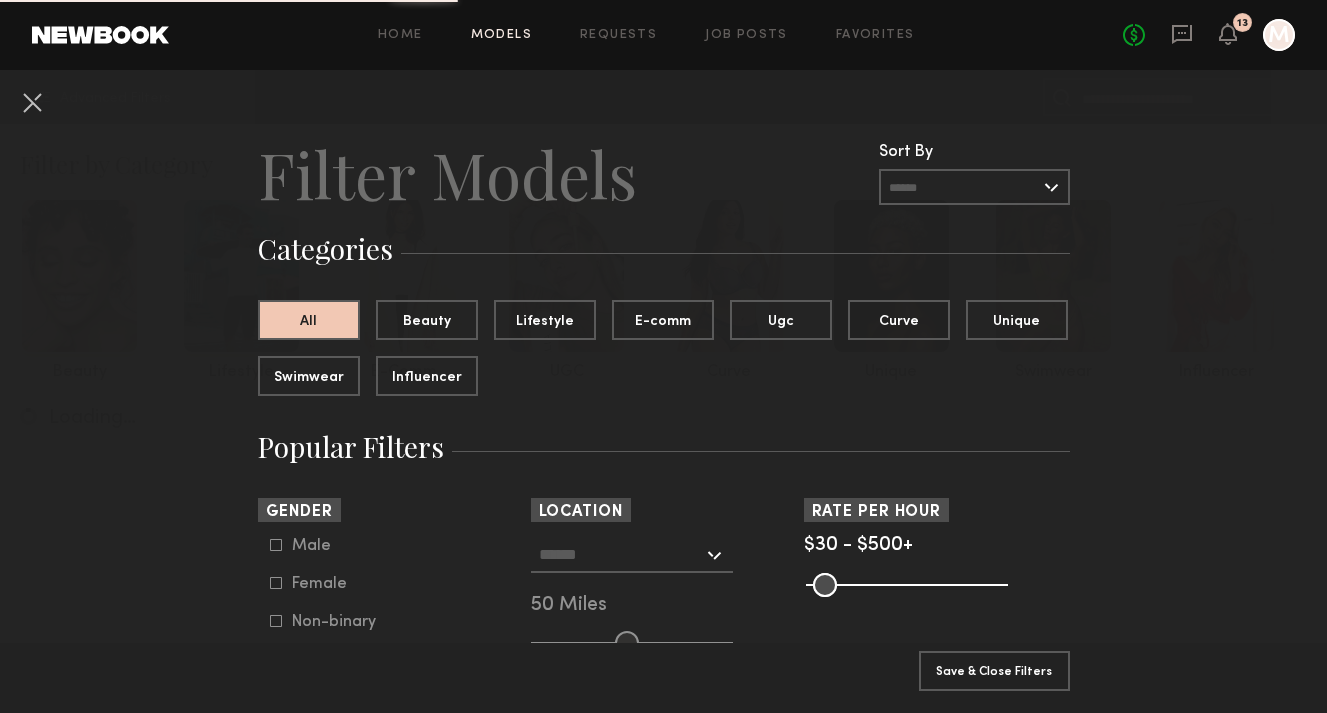 click on "Male" 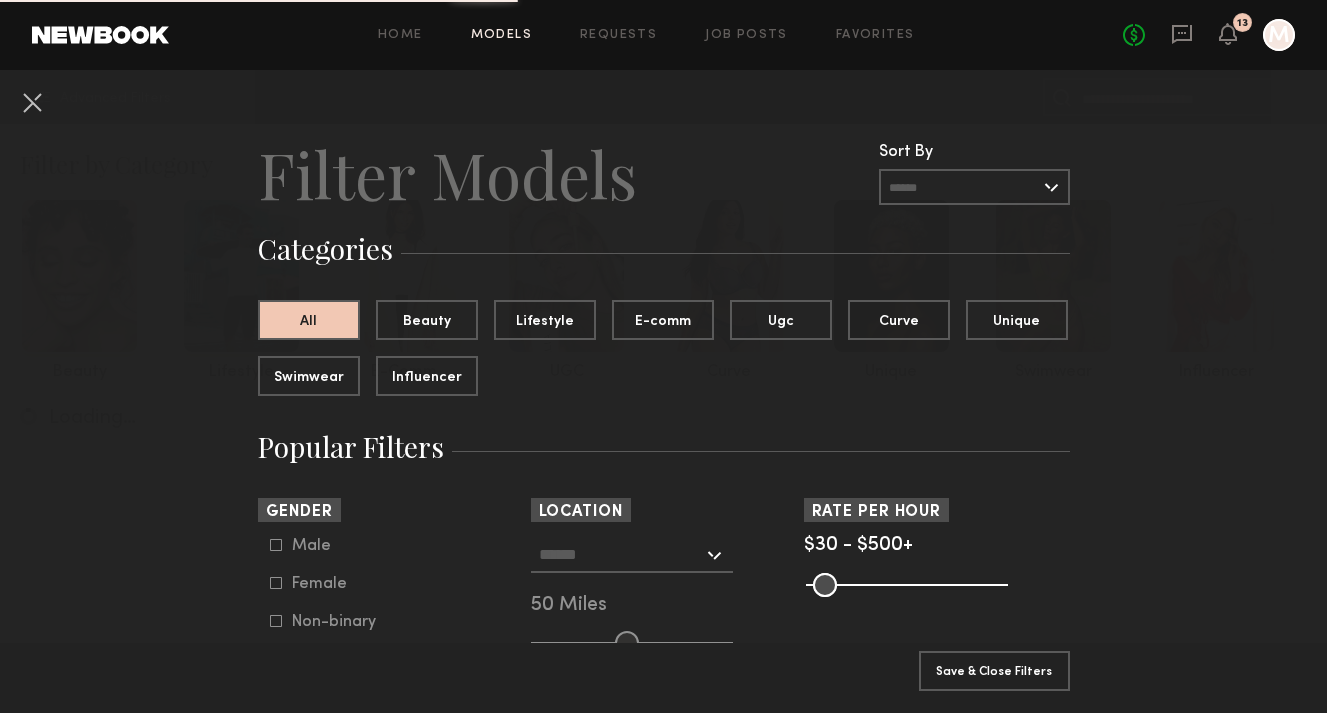 click 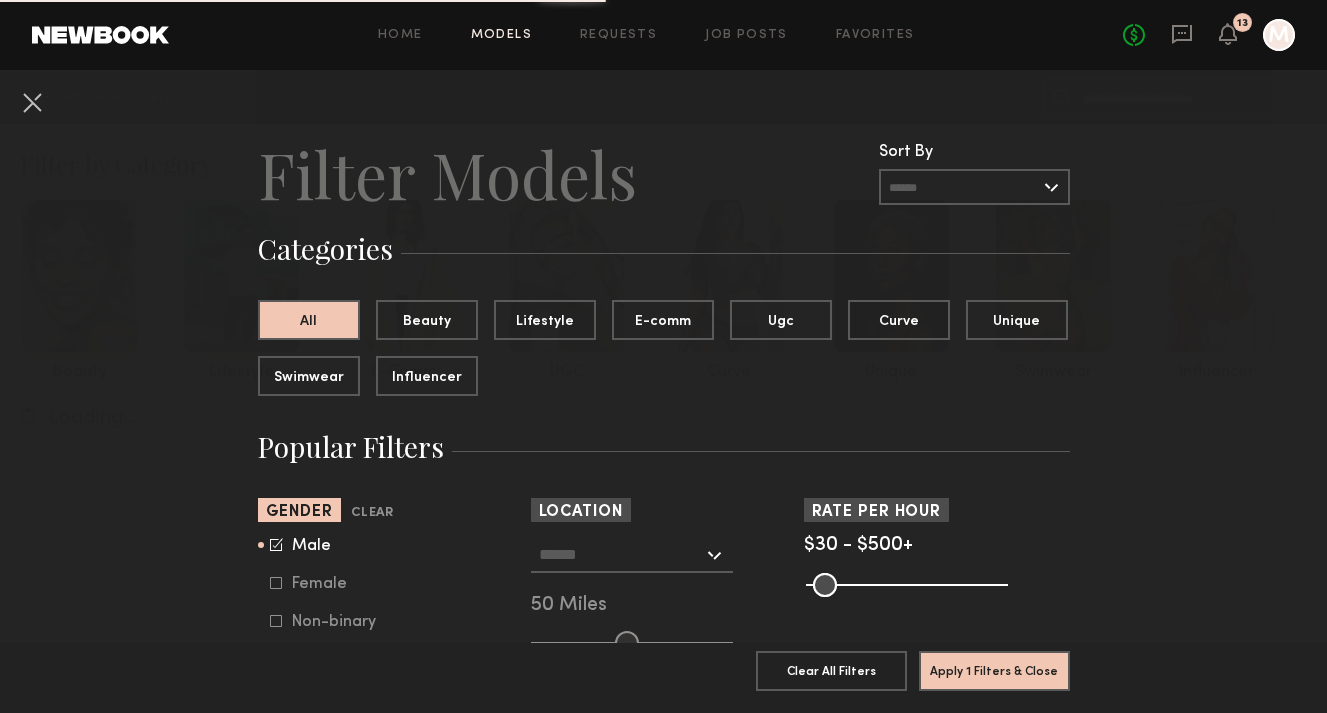click 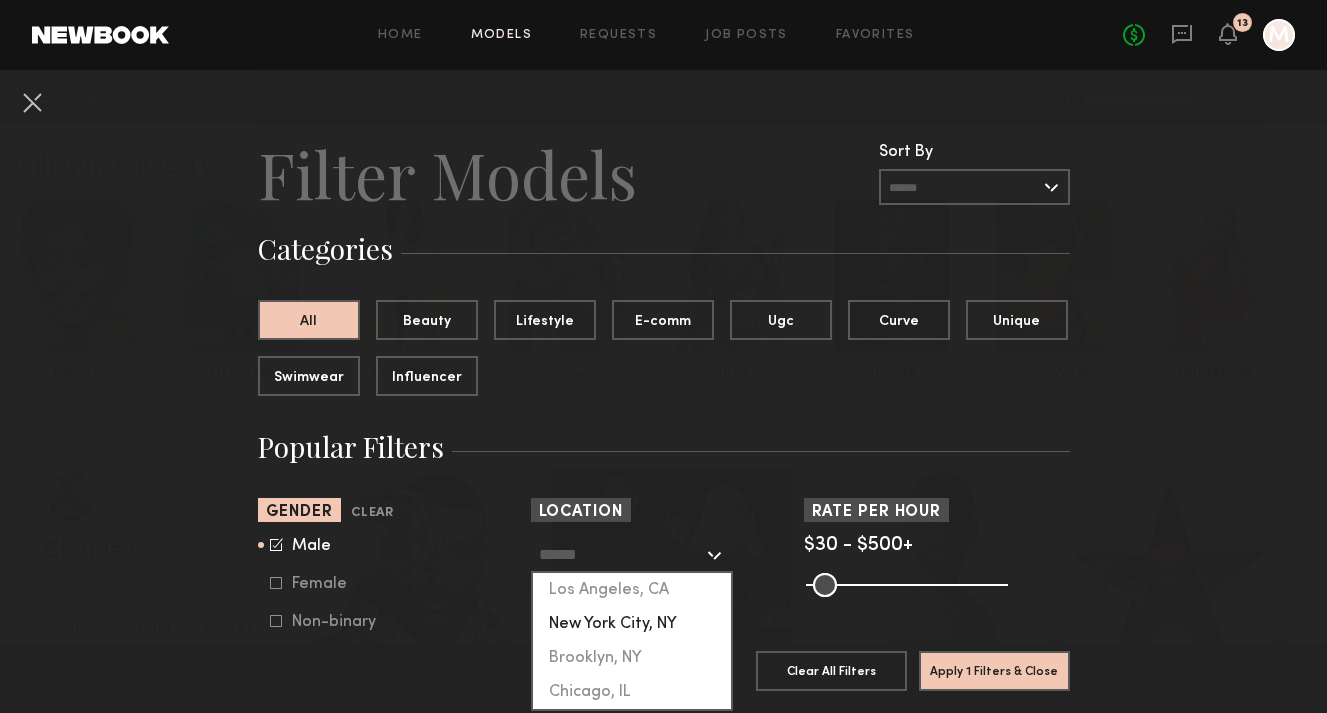 click on "New York City, NY" 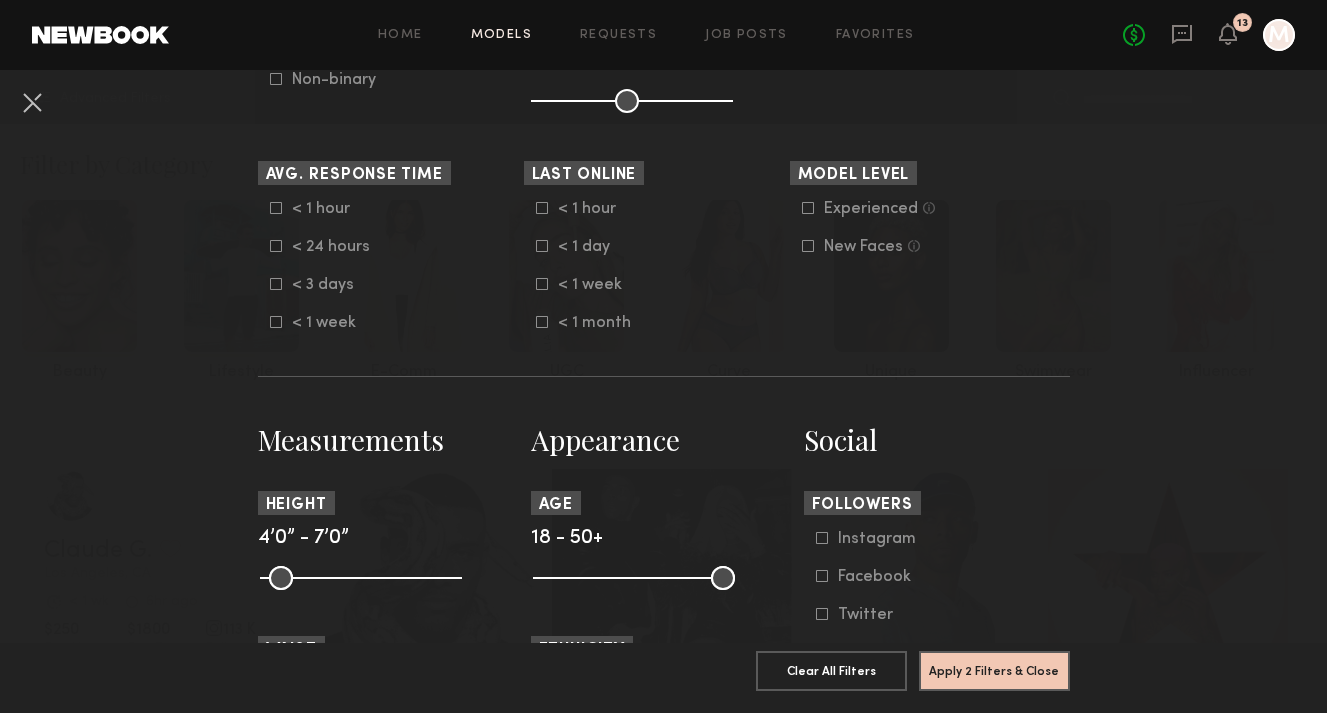 scroll, scrollTop: 623, scrollLeft: 0, axis: vertical 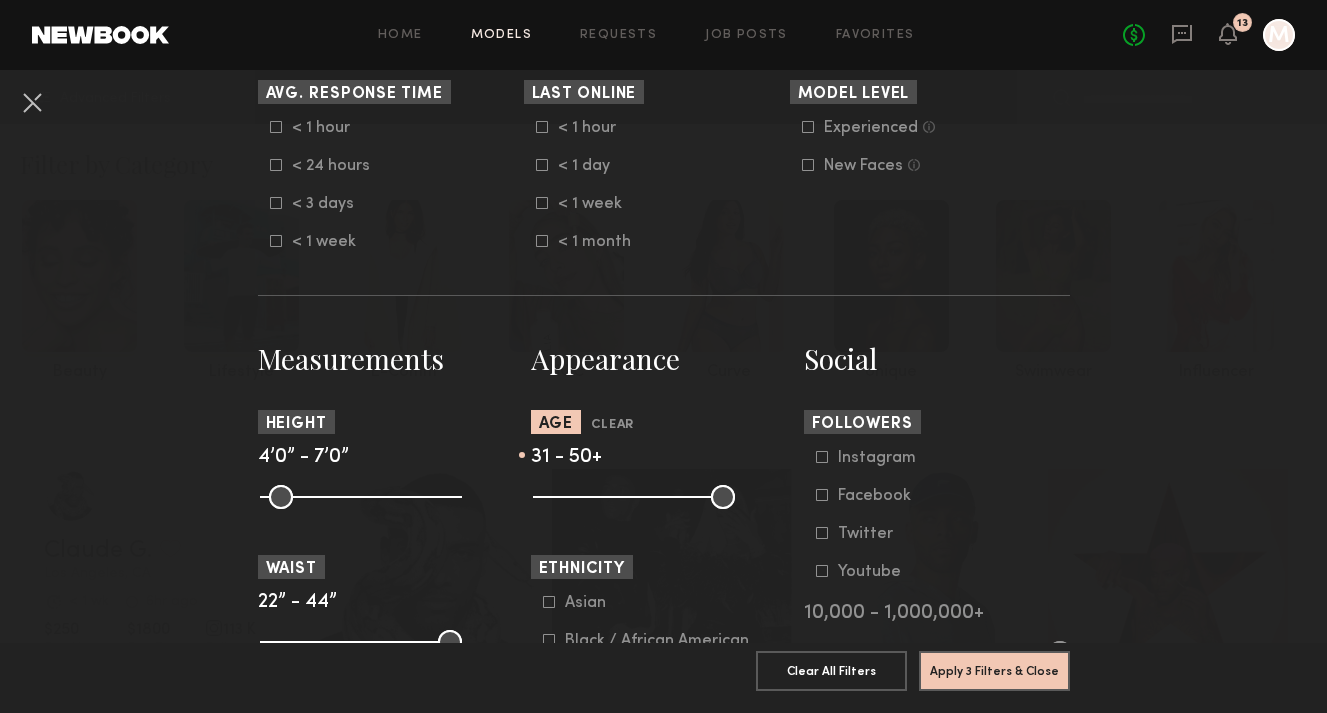 drag, startPoint x: 544, startPoint y: 491, endPoint x: 618, endPoint y: 498, distance: 74.330345 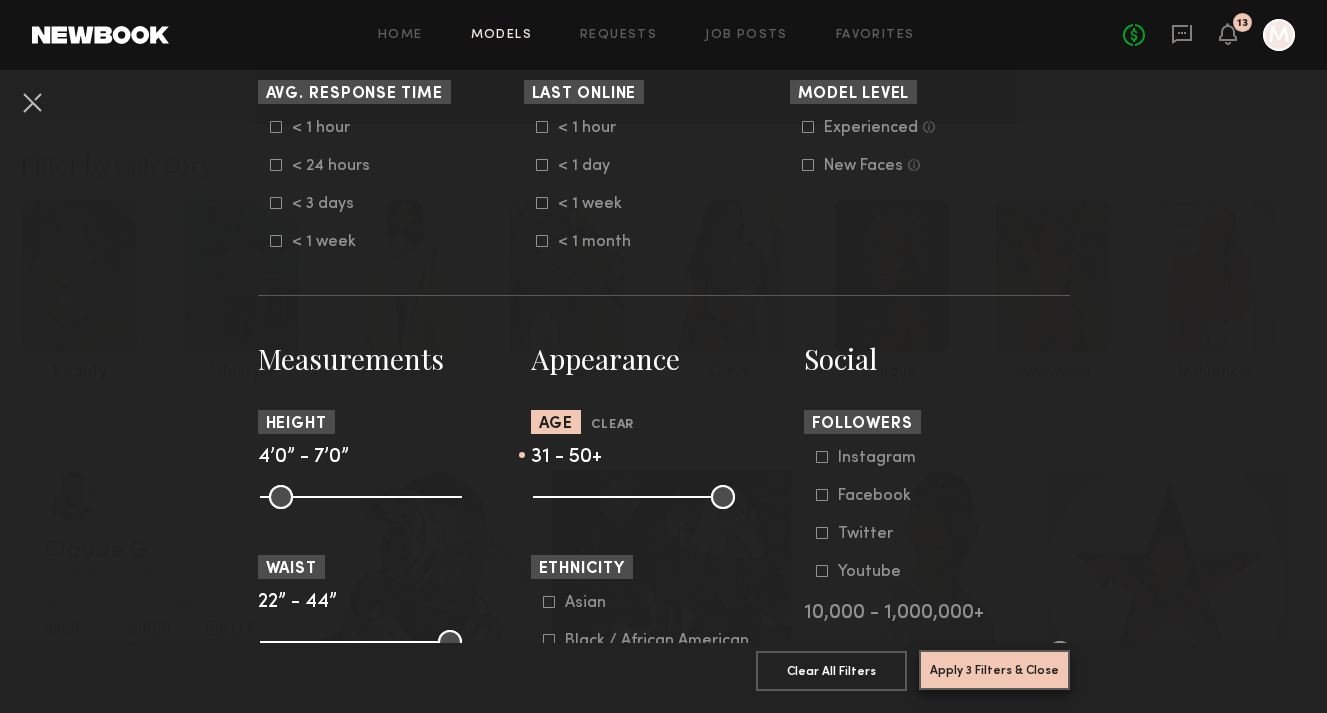 click on "Apply 3 Filters & Close" 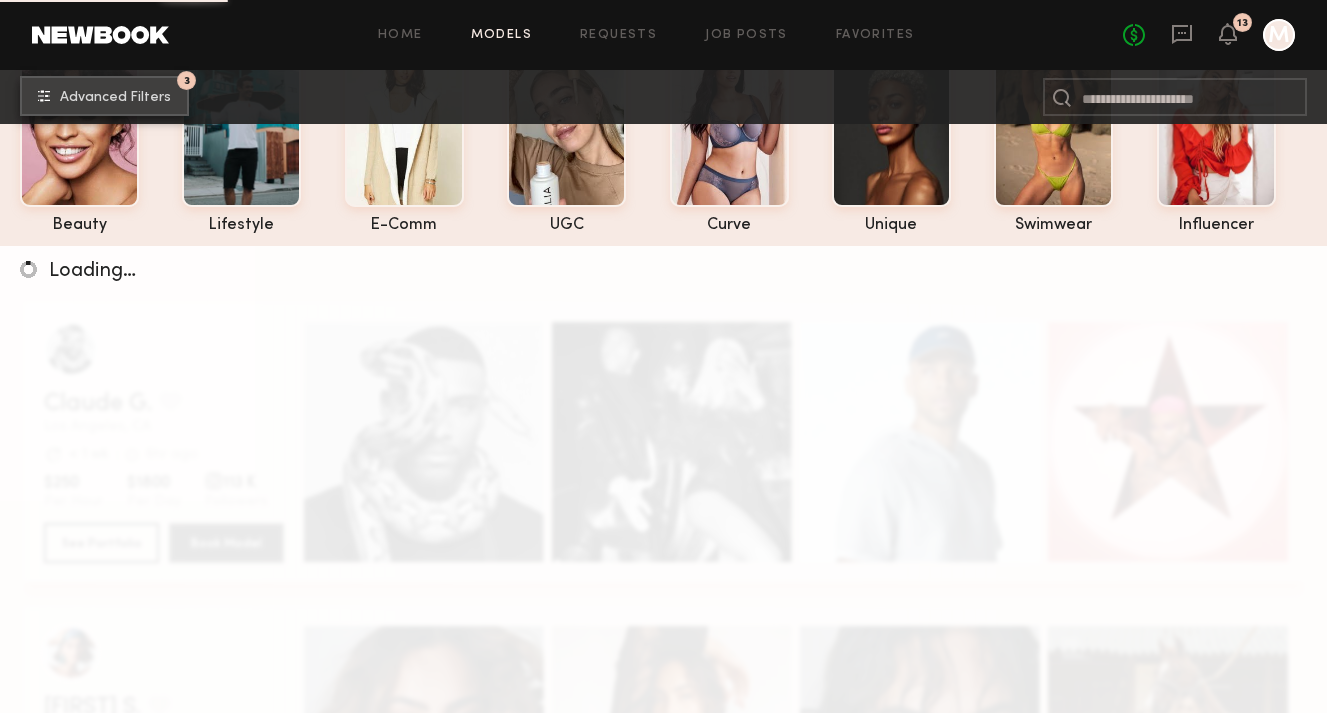 scroll, scrollTop: 149, scrollLeft: 0, axis: vertical 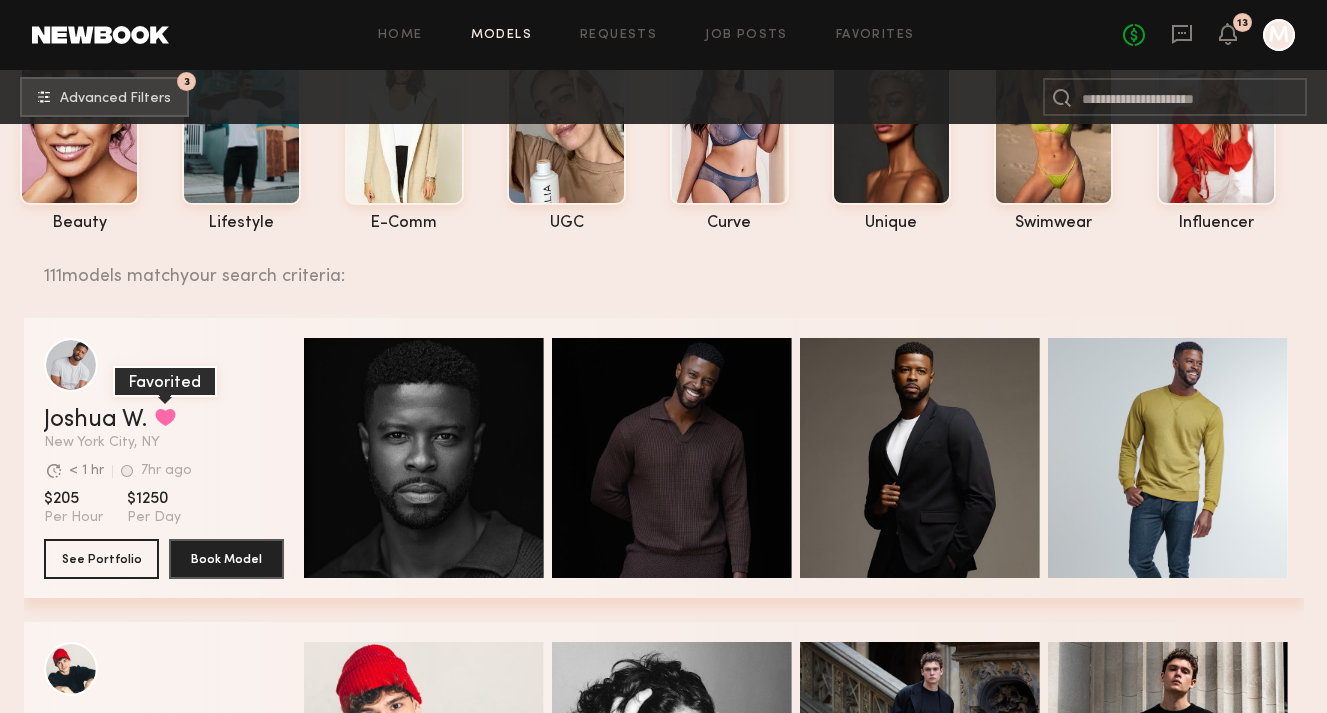 click 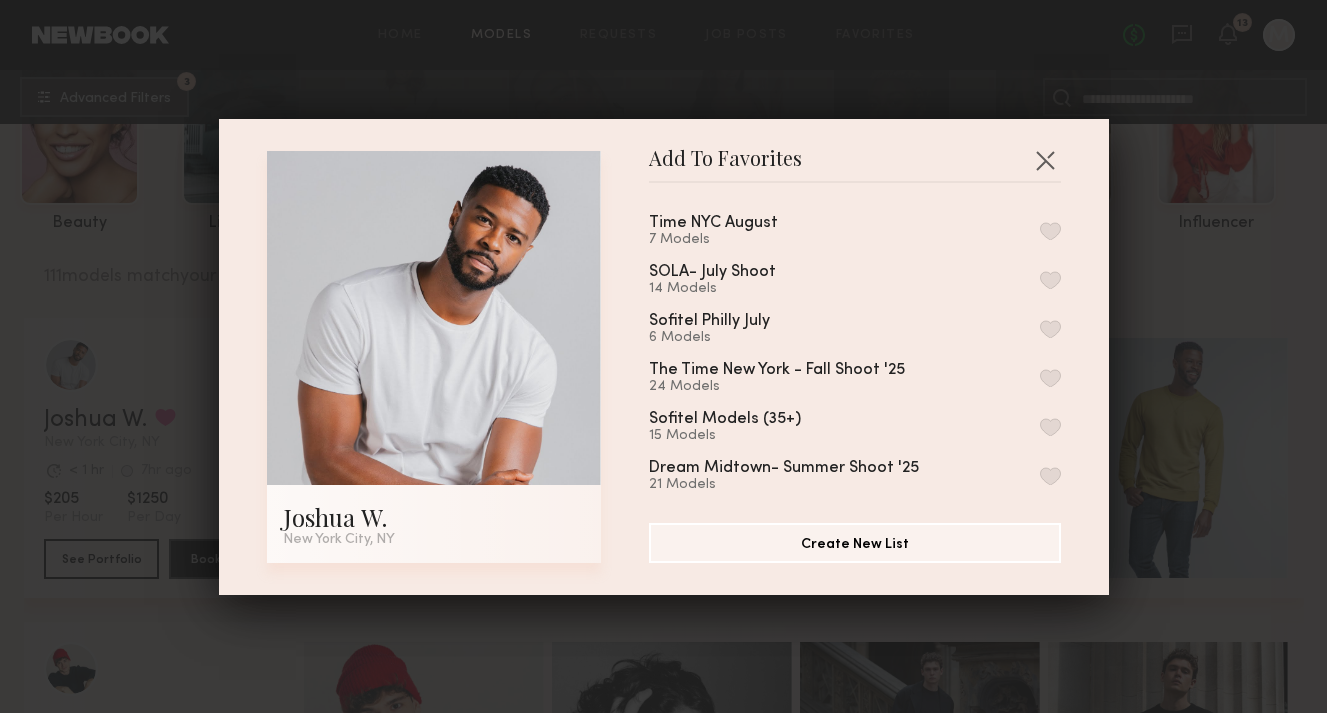 click on "Time NYC August 7   Models" at bounding box center (855, 231) 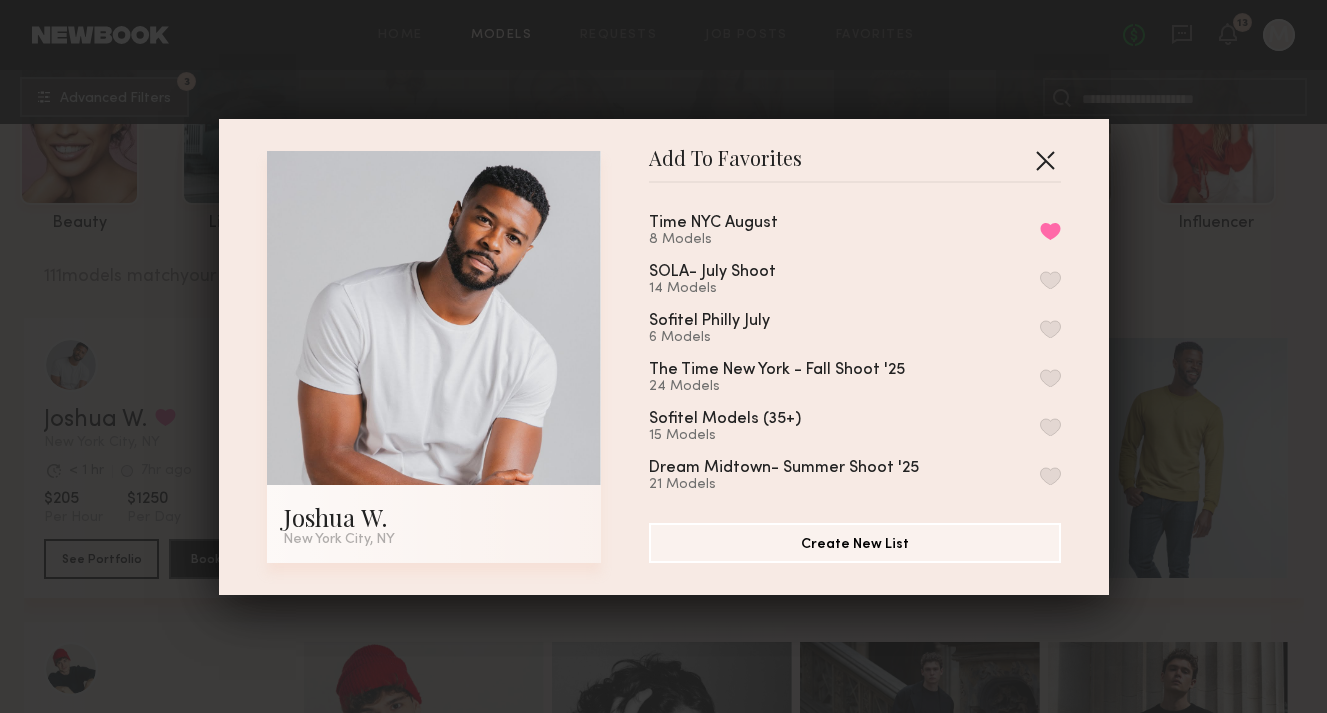 click at bounding box center (1045, 160) 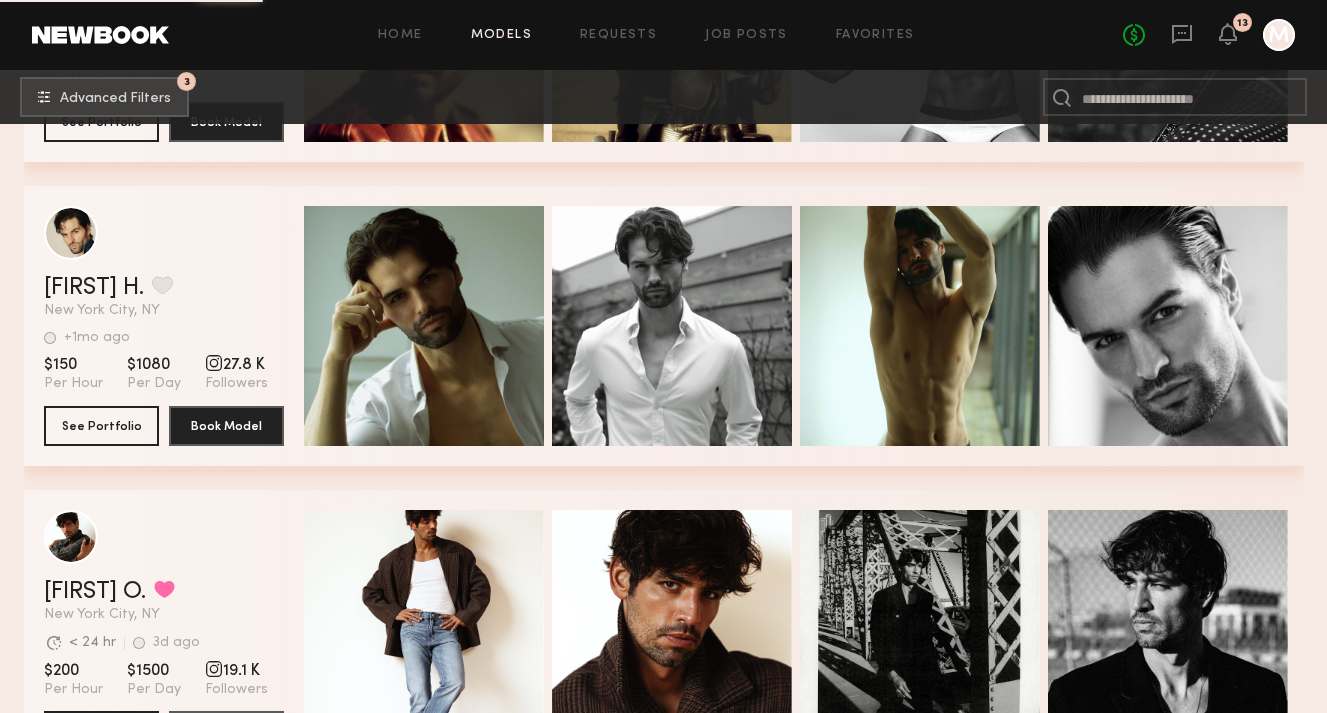 scroll, scrollTop: 2543, scrollLeft: 0, axis: vertical 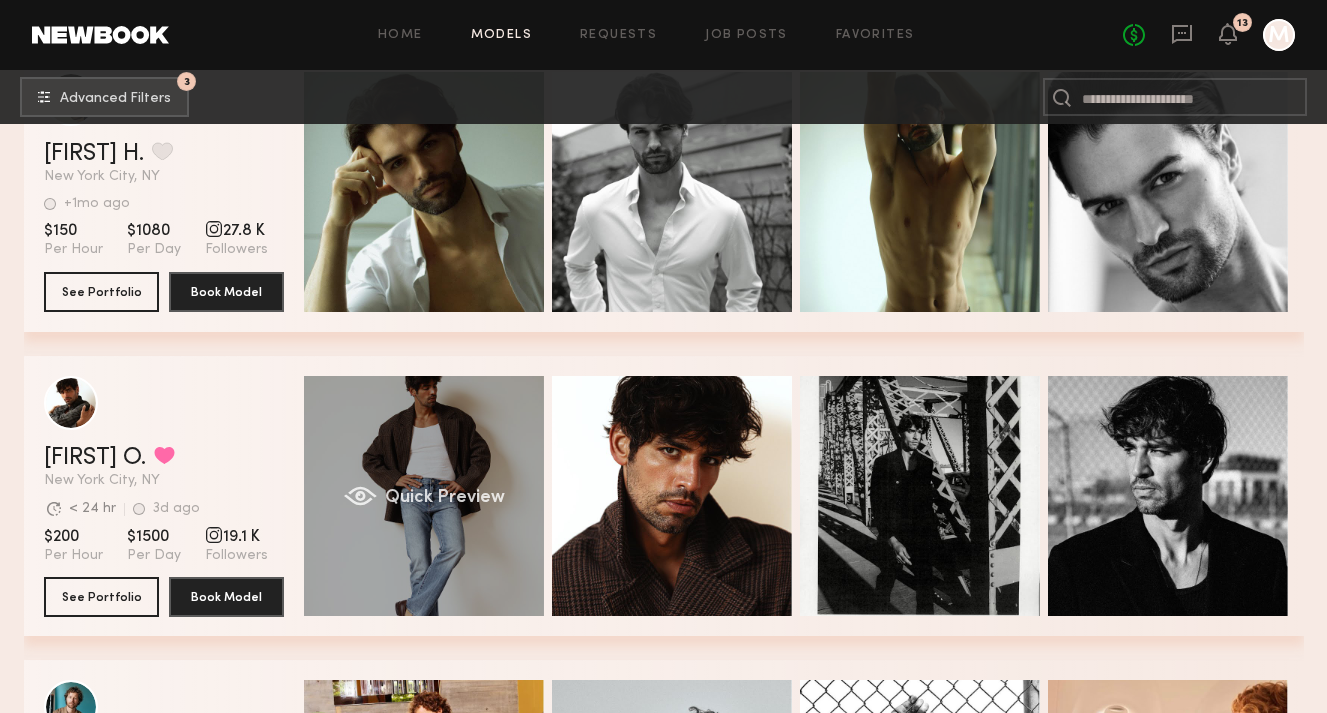 click on "Quick Preview" 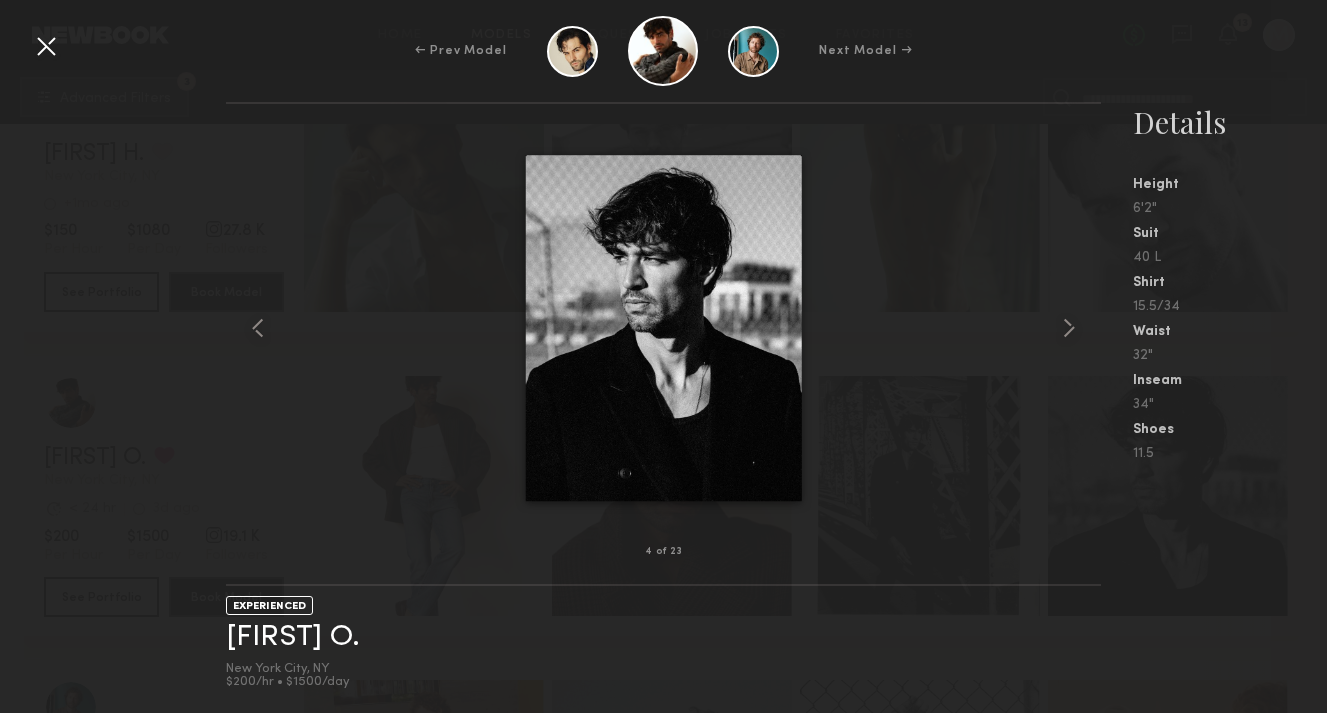 click at bounding box center (46, 46) 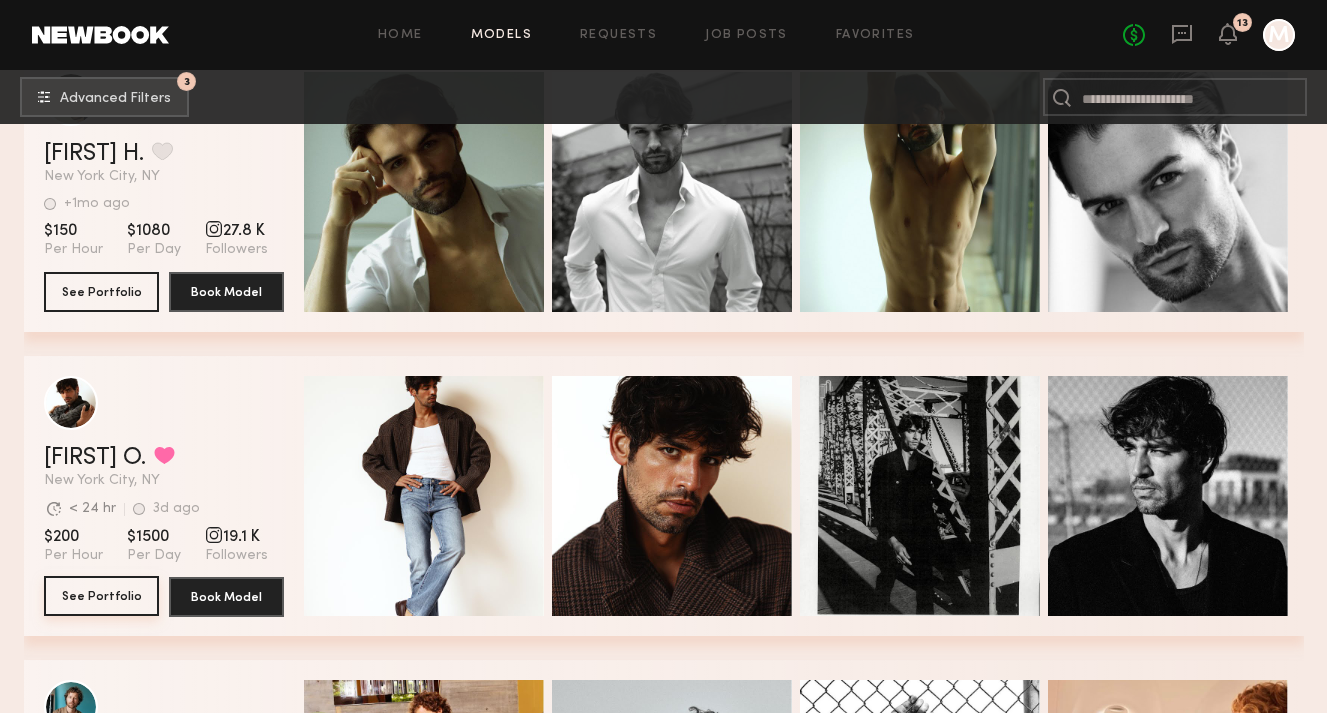 click on "See Portfolio" 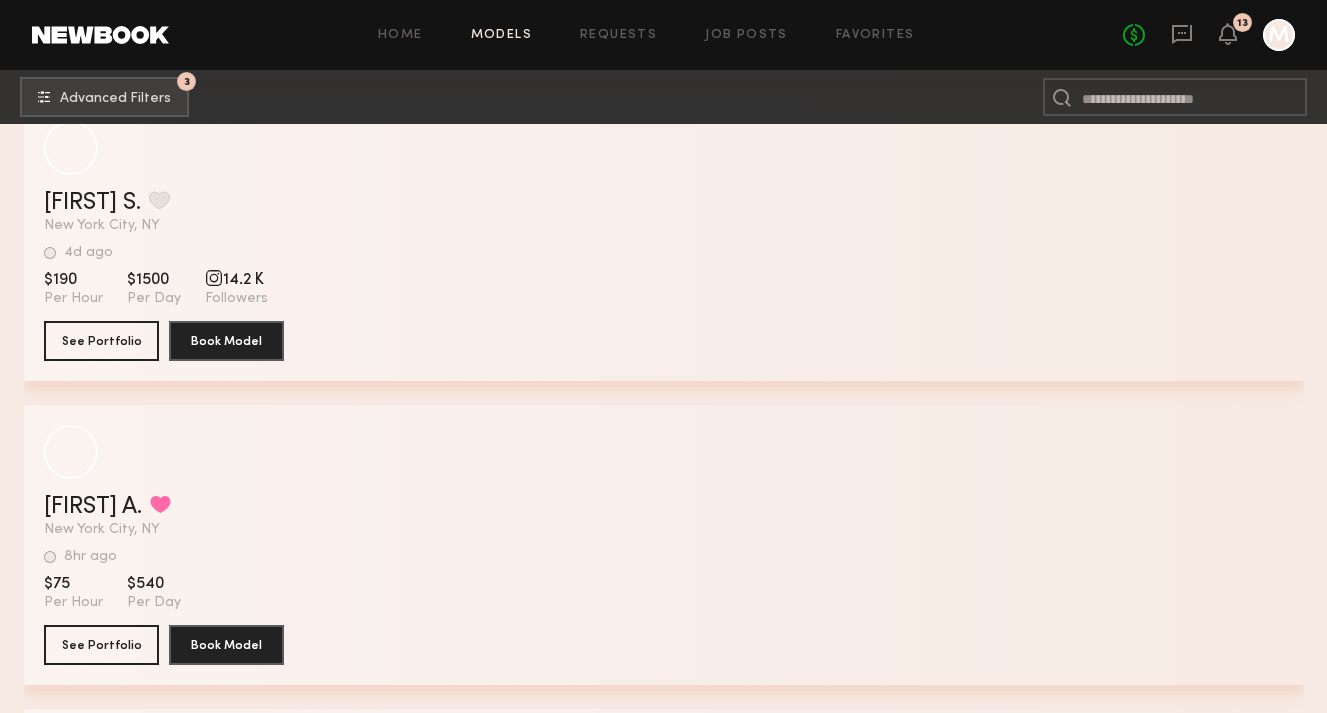 scroll, scrollTop: 15080, scrollLeft: 0, axis: vertical 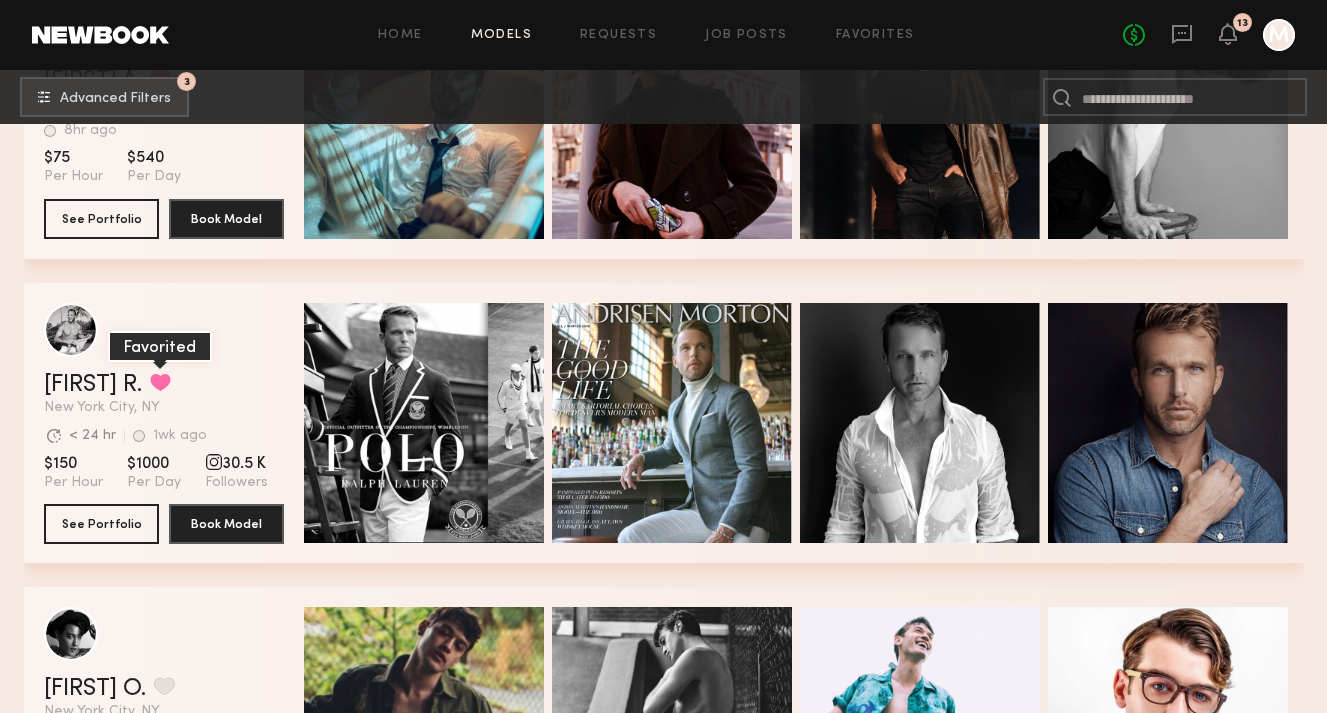 click 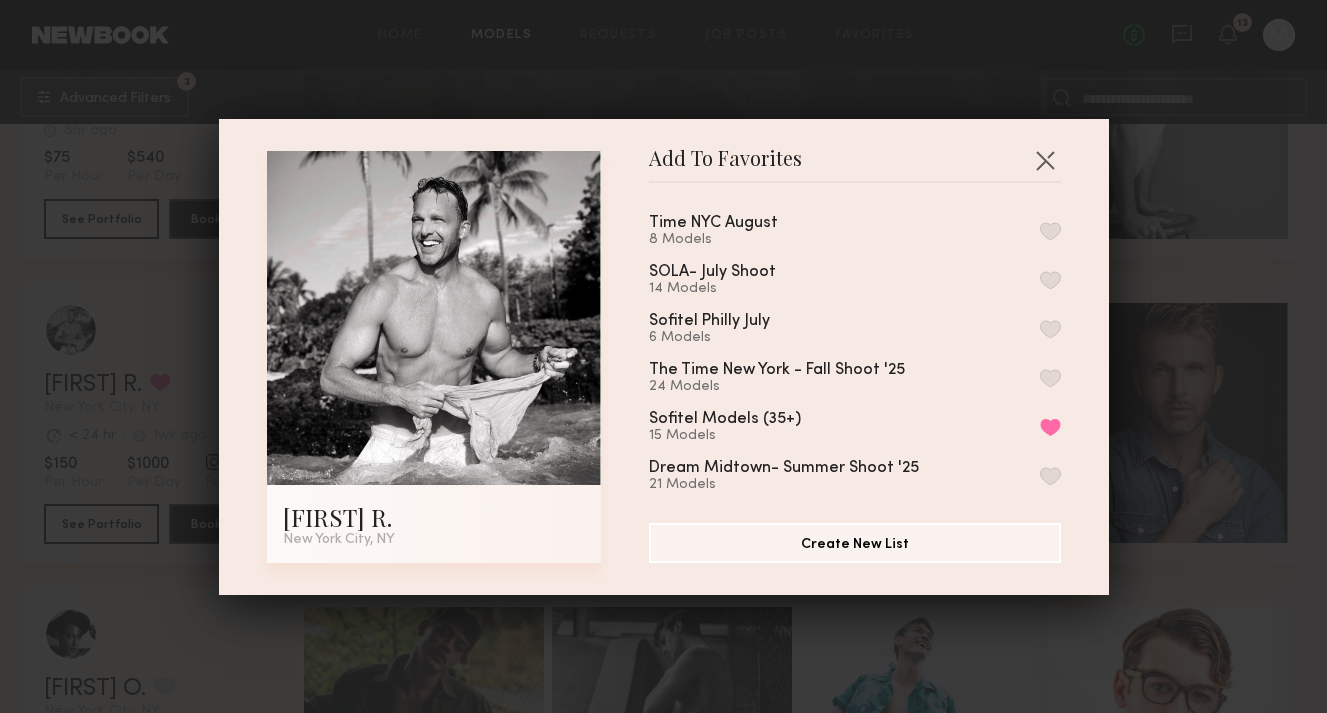 click on "Time NYC August 8   Models" at bounding box center (855, 231) 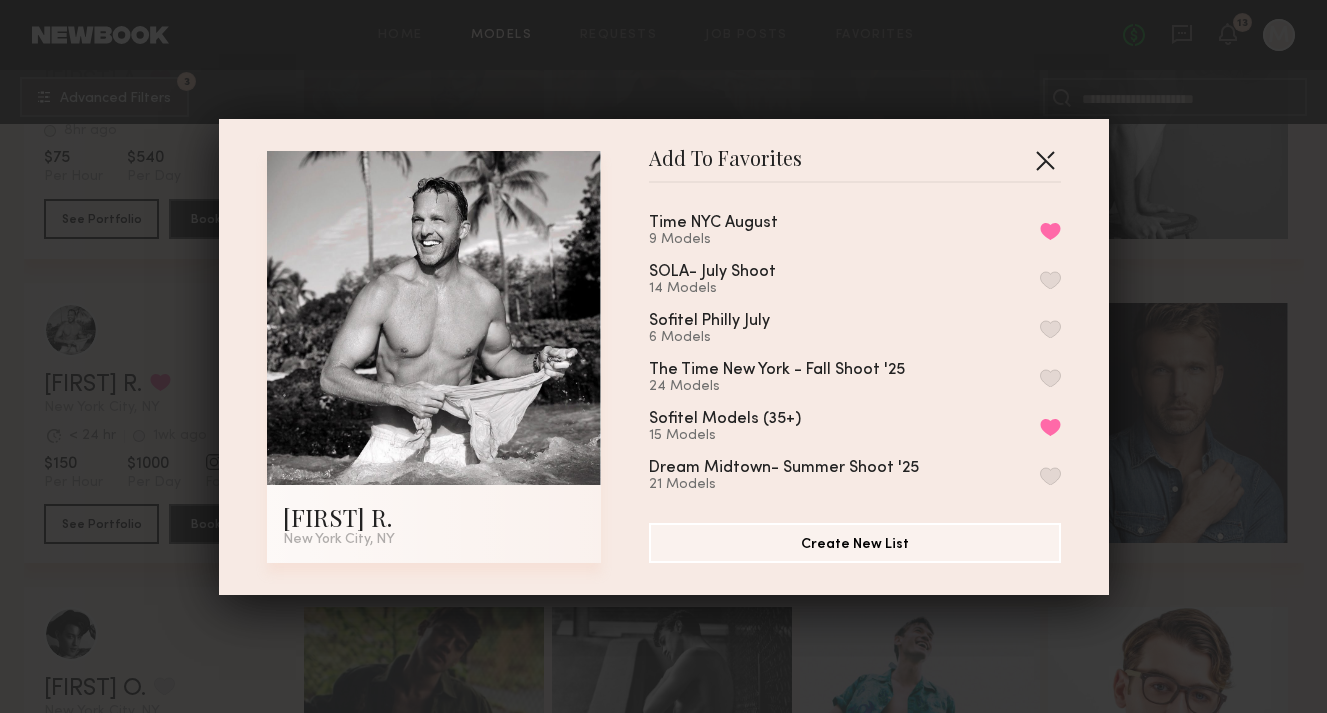 click at bounding box center (1045, 160) 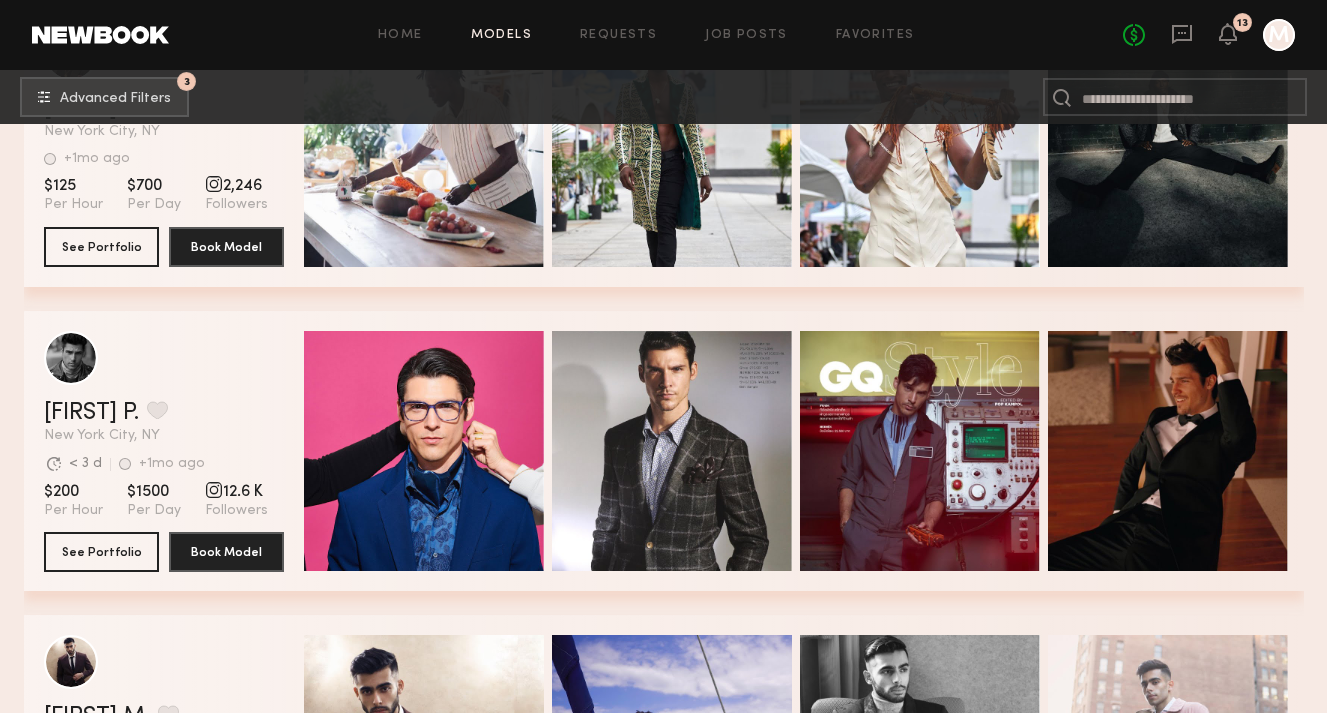 scroll, scrollTop: 16713, scrollLeft: 0, axis: vertical 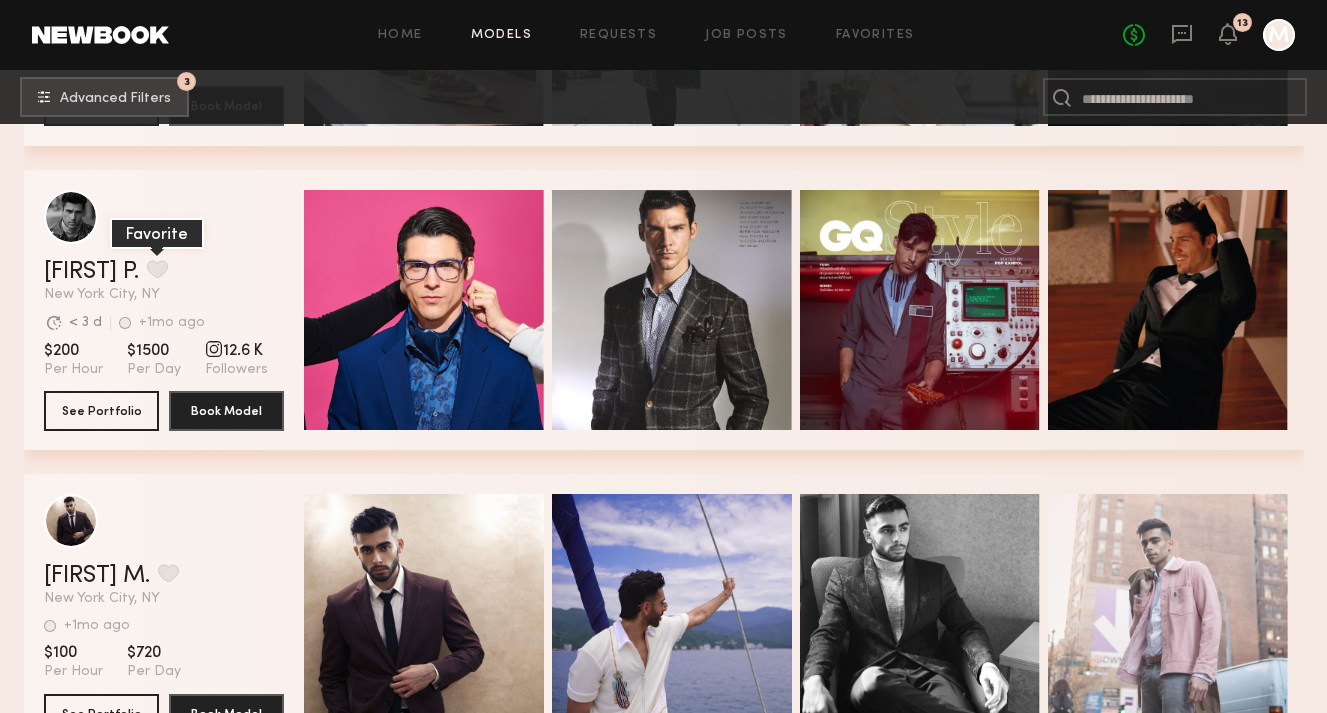 click 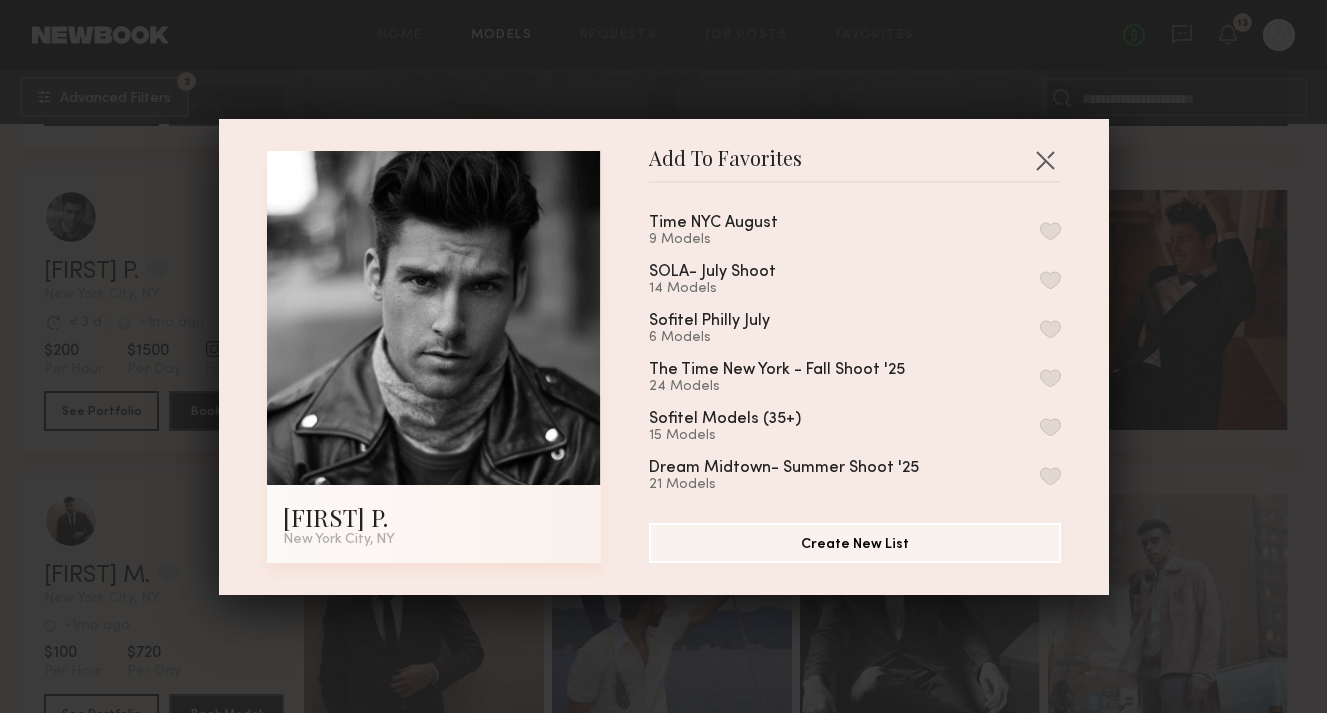 click at bounding box center (1050, 231) 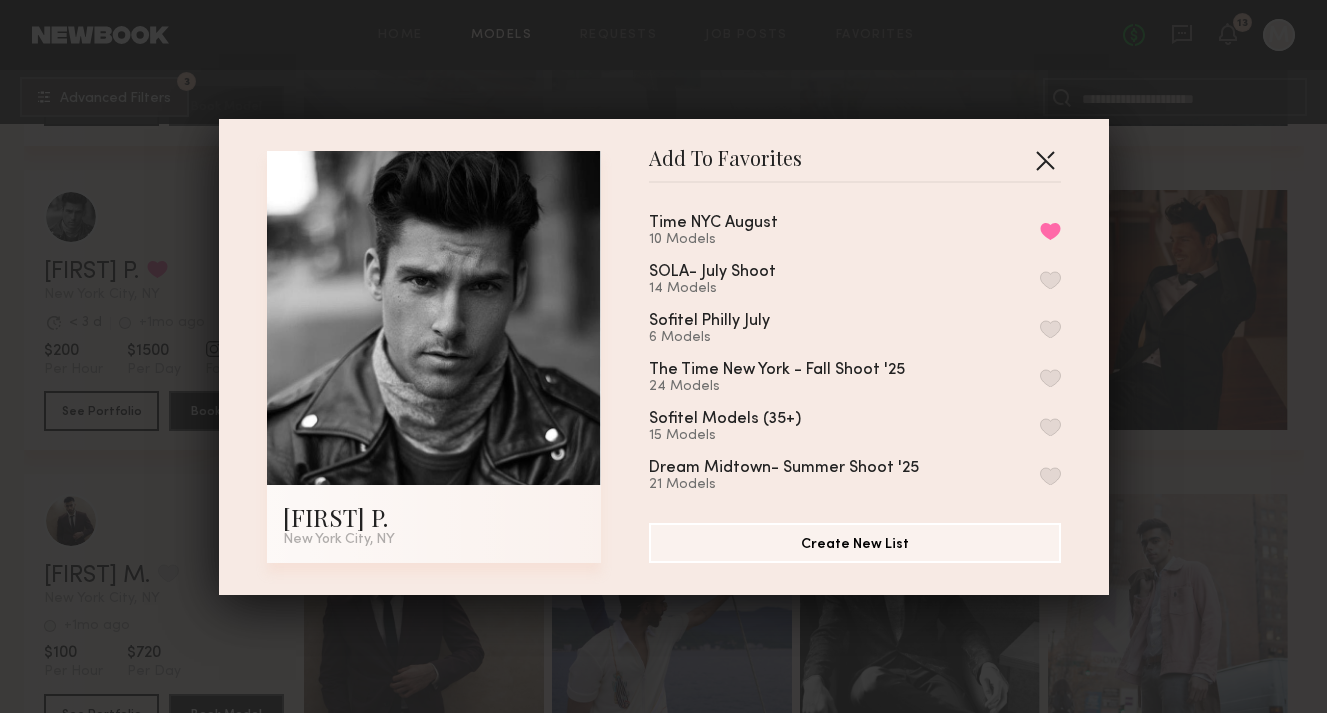 click at bounding box center [1045, 160] 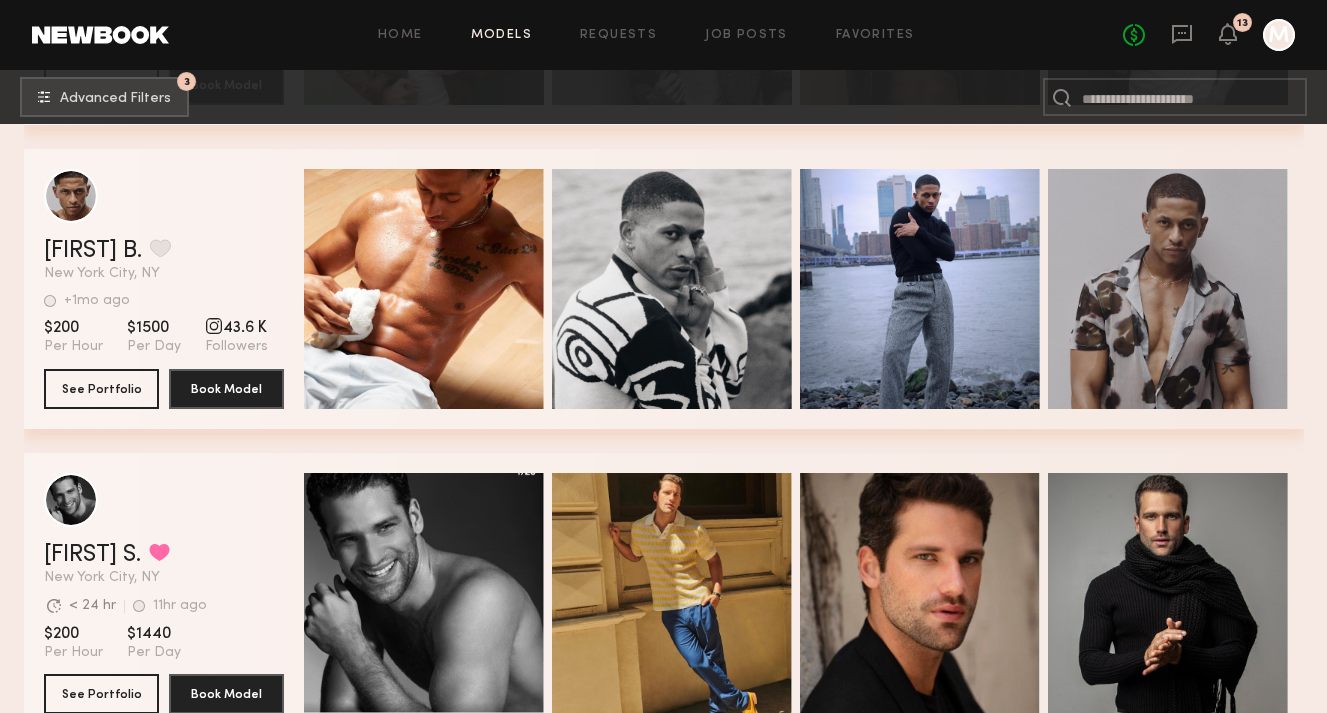 scroll, scrollTop: 17452, scrollLeft: 0, axis: vertical 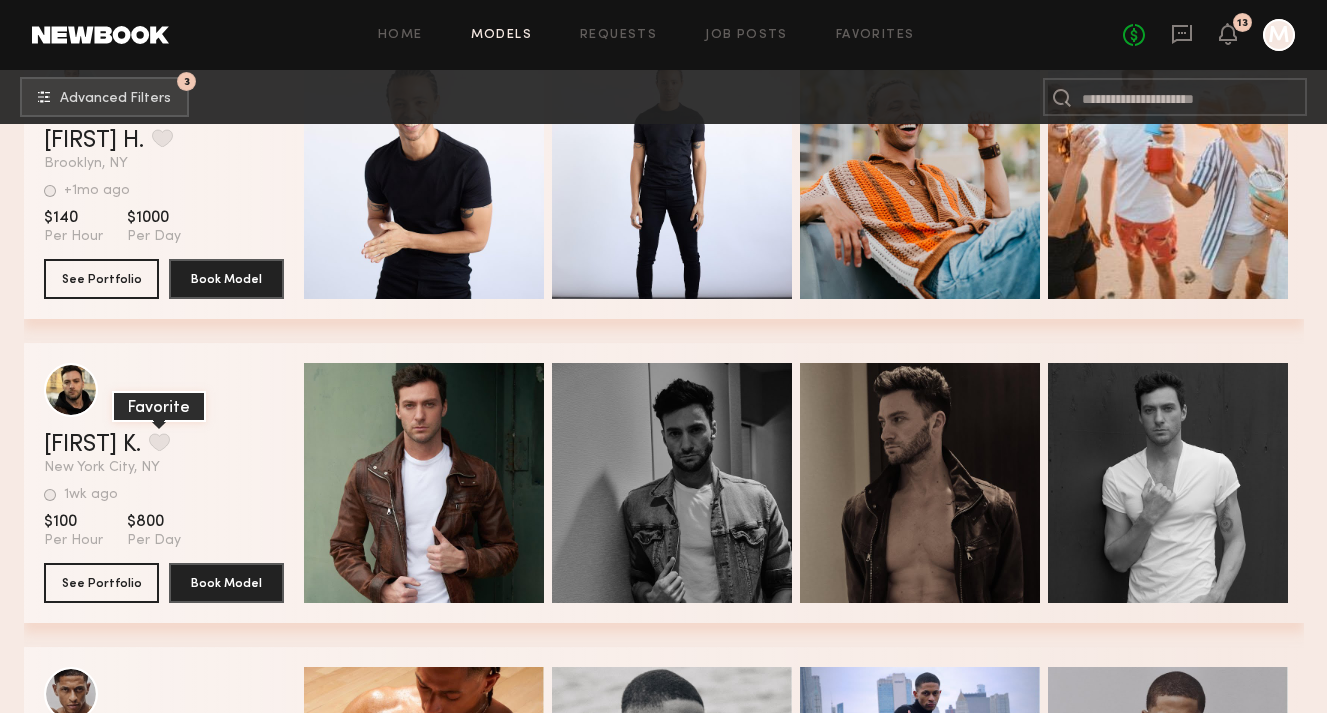 click 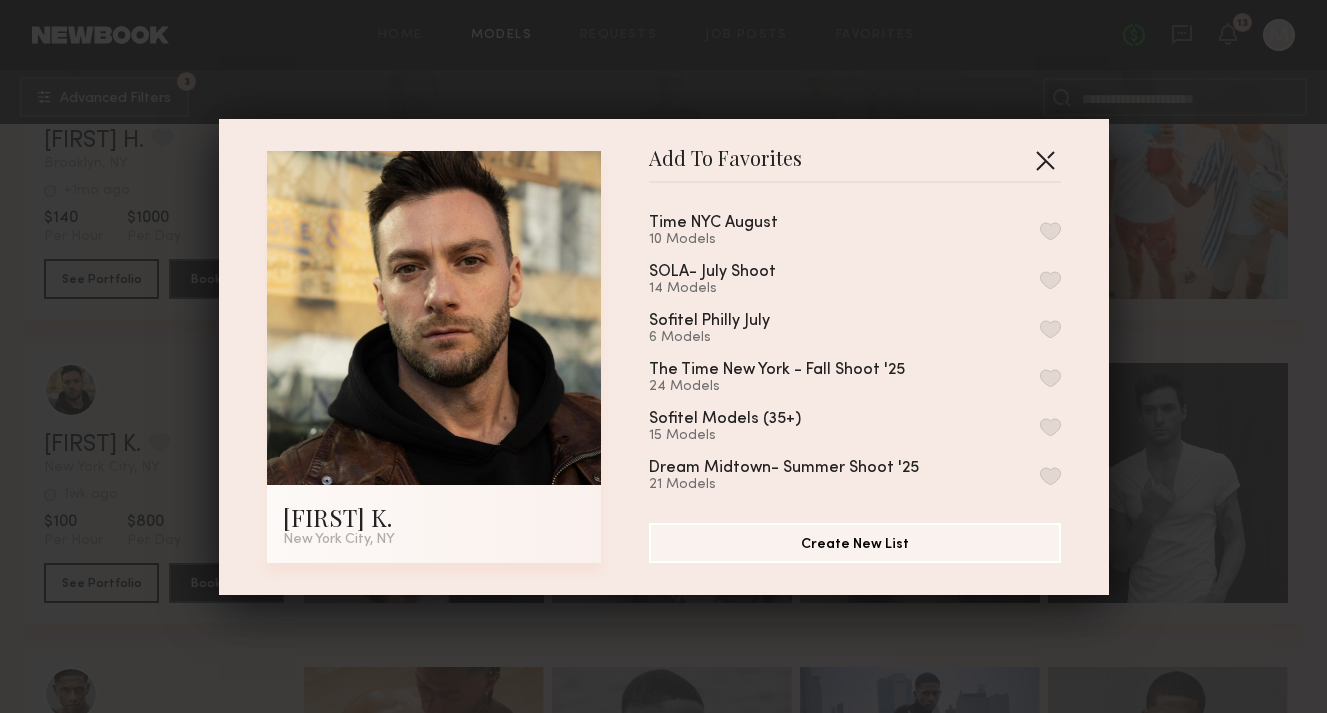 click at bounding box center (1045, 160) 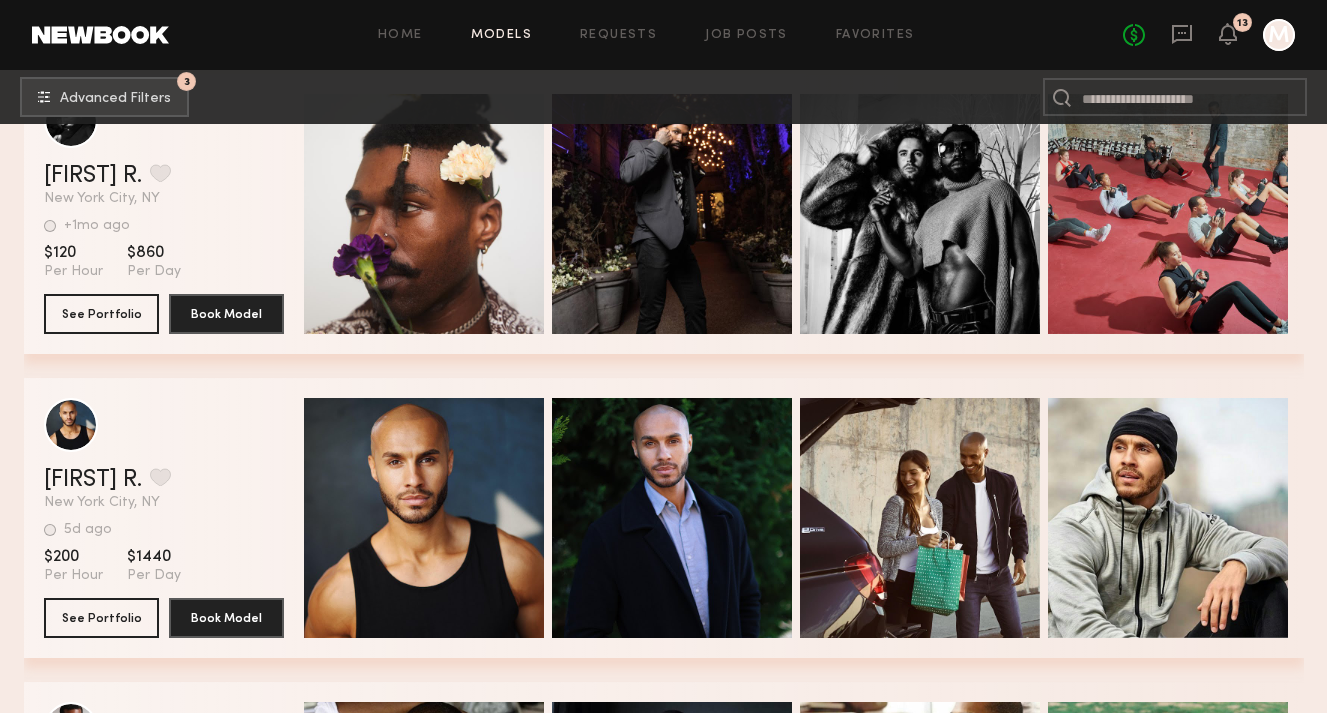 scroll, scrollTop: 19272, scrollLeft: 0, axis: vertical 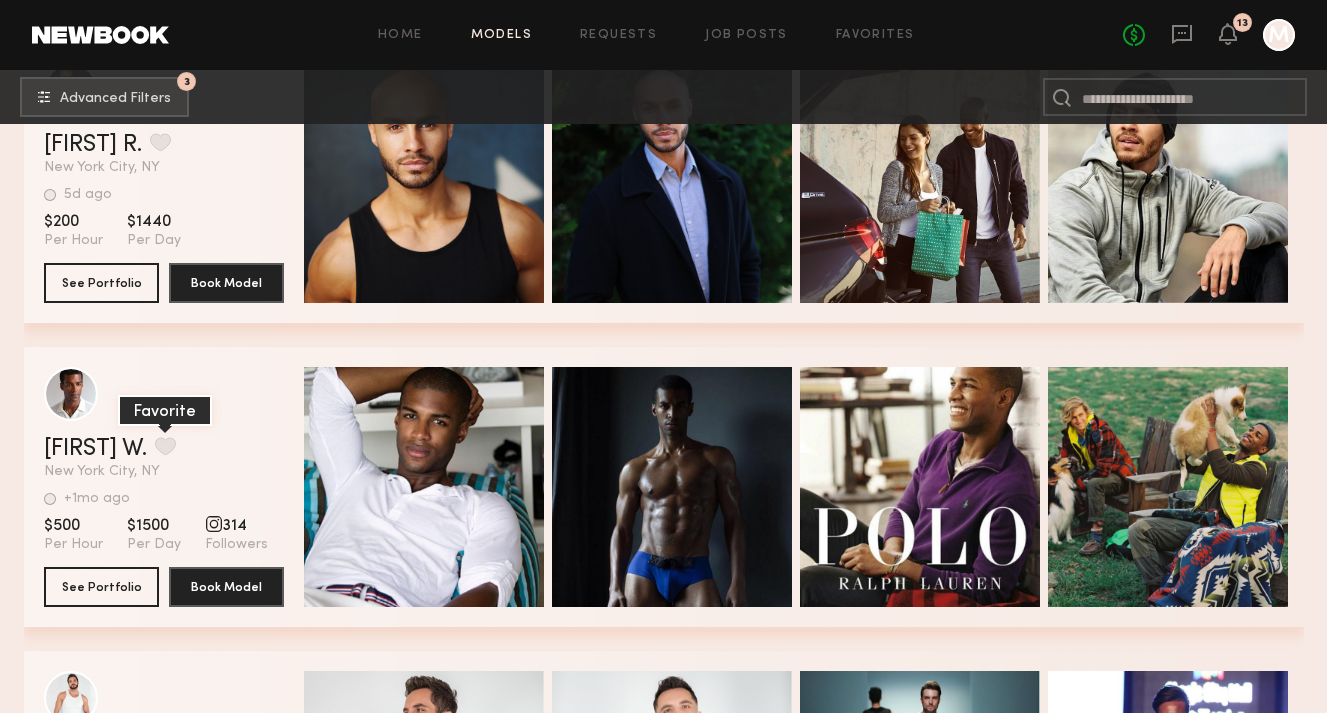 click 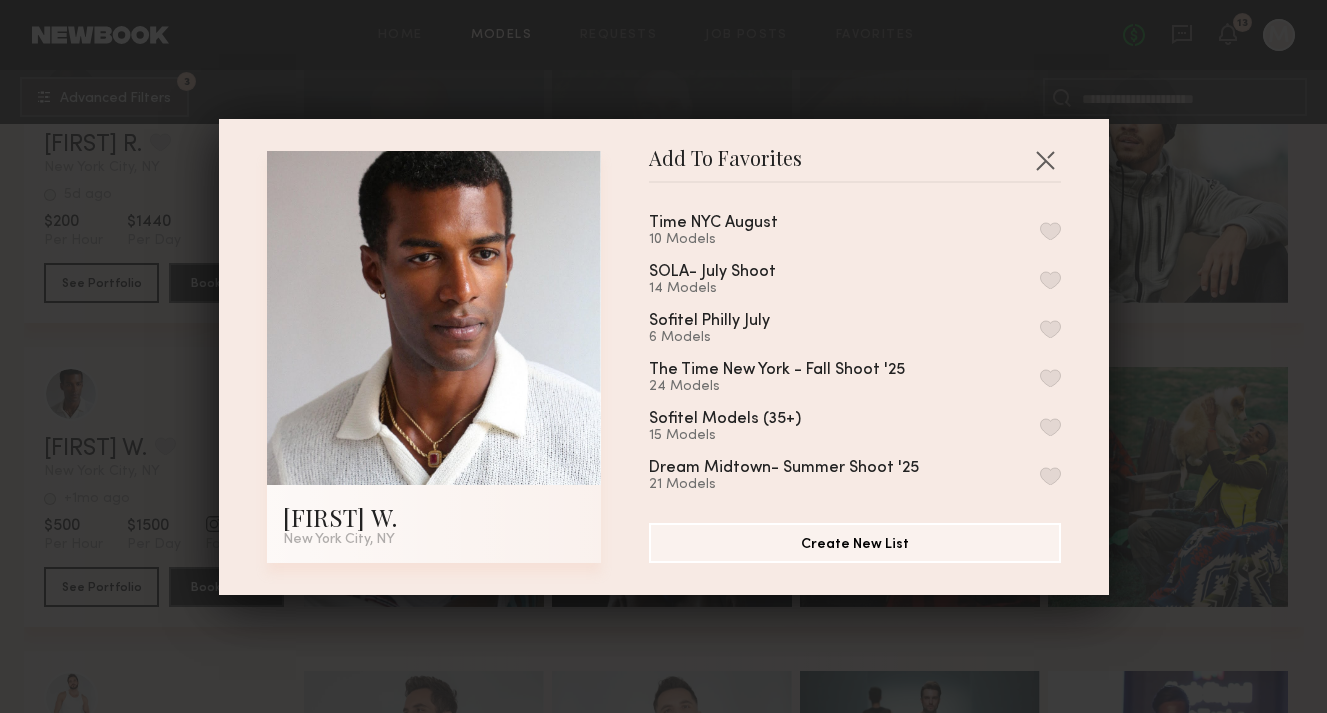 click at bounding box center [1050, 231] 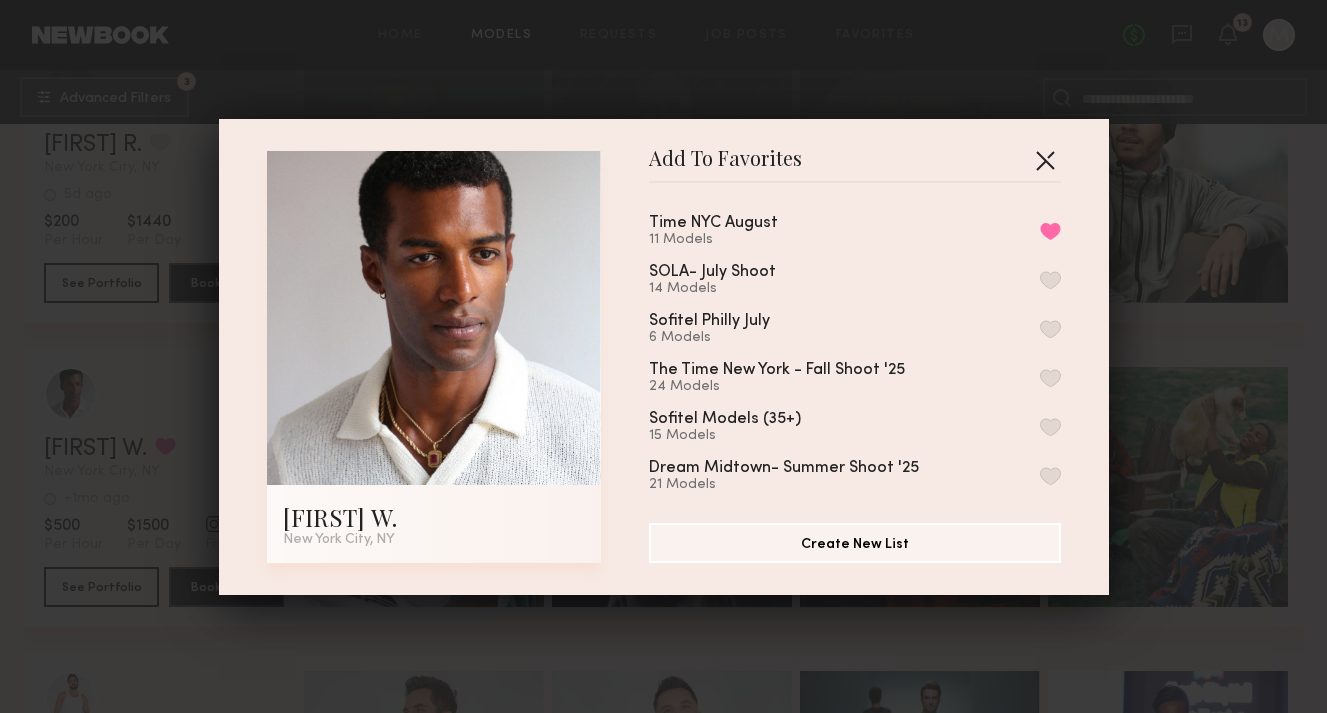 click at bounding box center (1045, 160) 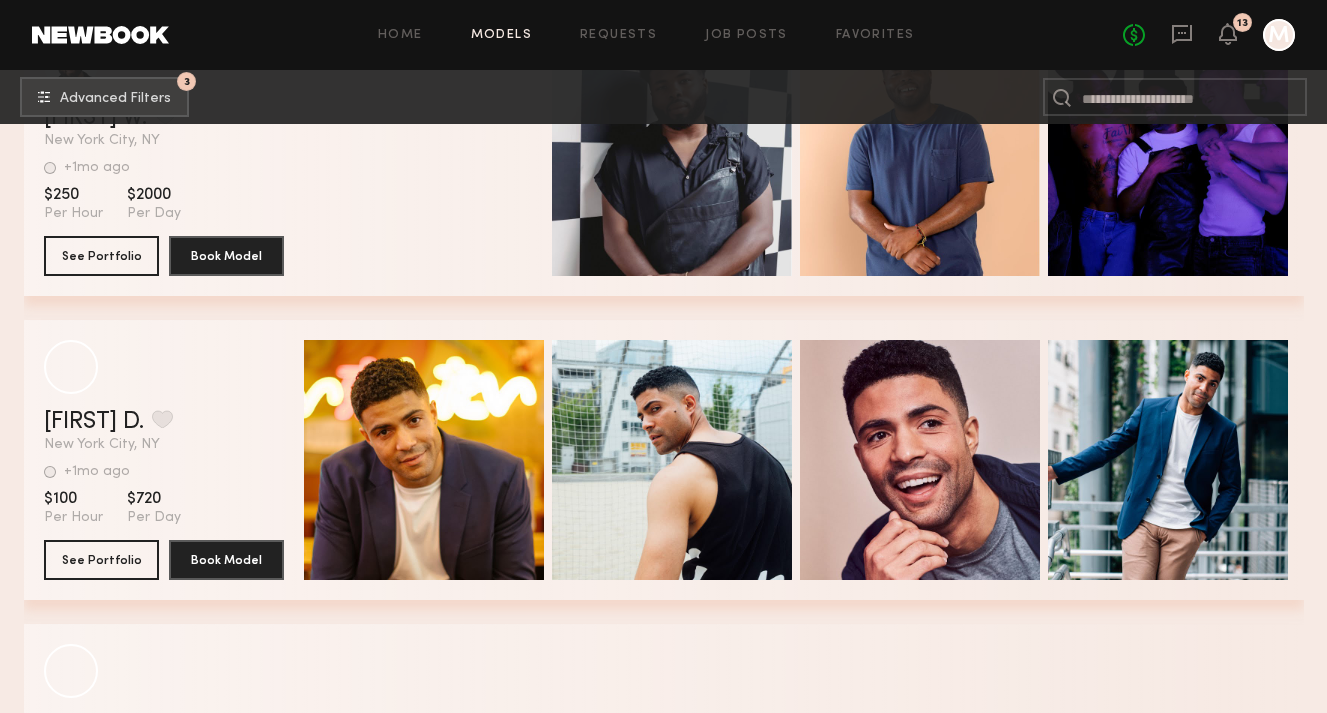 scroll, scrollTop: 24110, scrollLeft: 0, axis: vertical 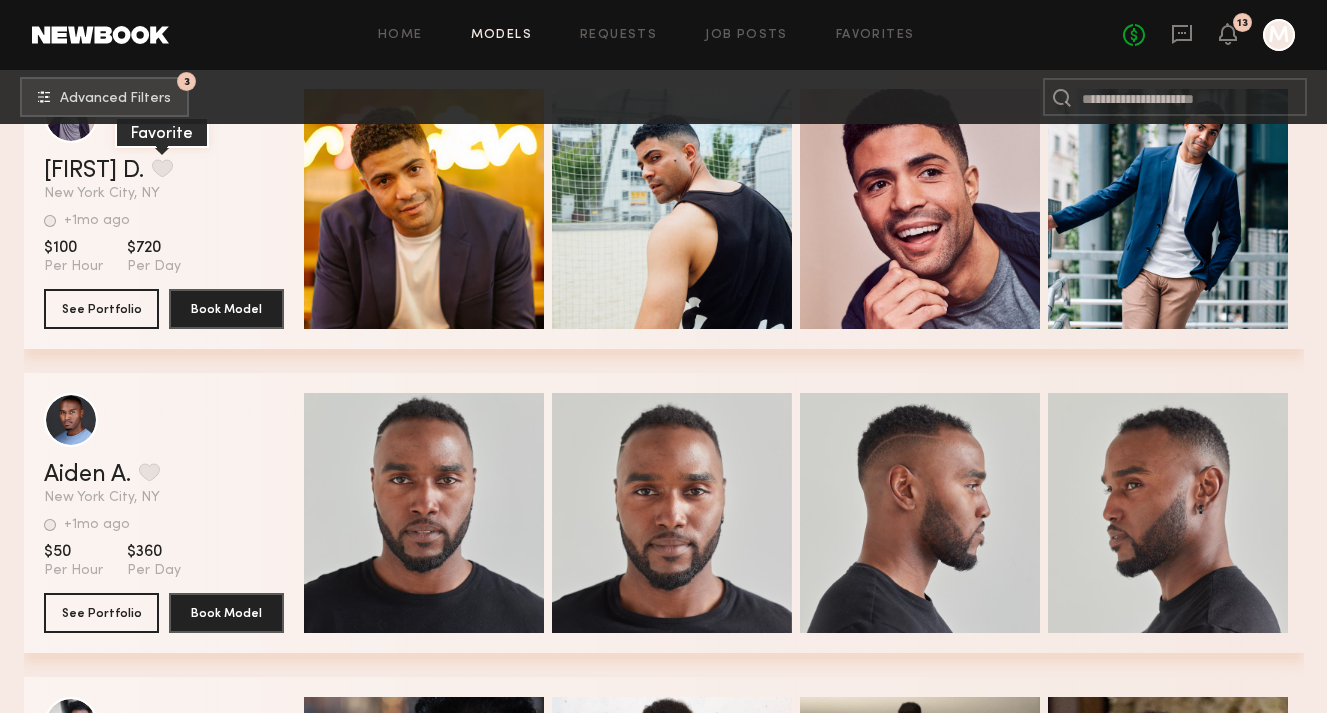 click 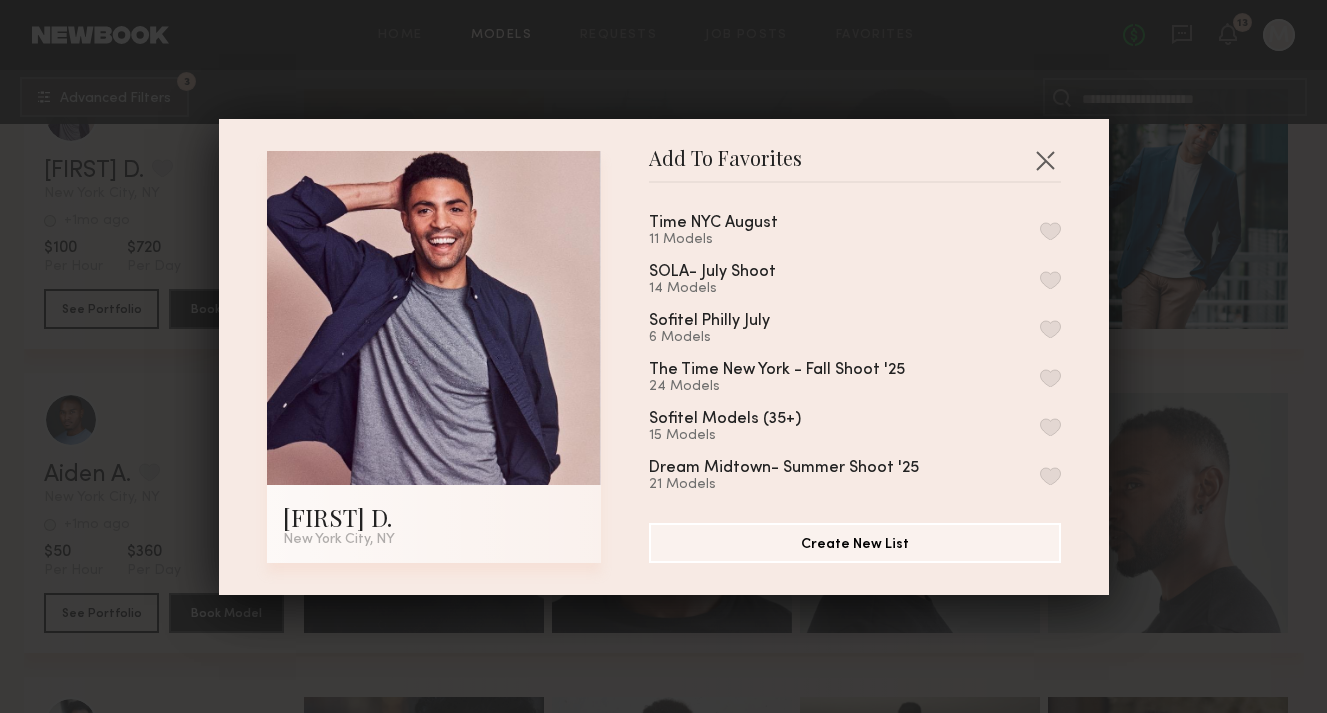 click at bounding box center [1050, 231] 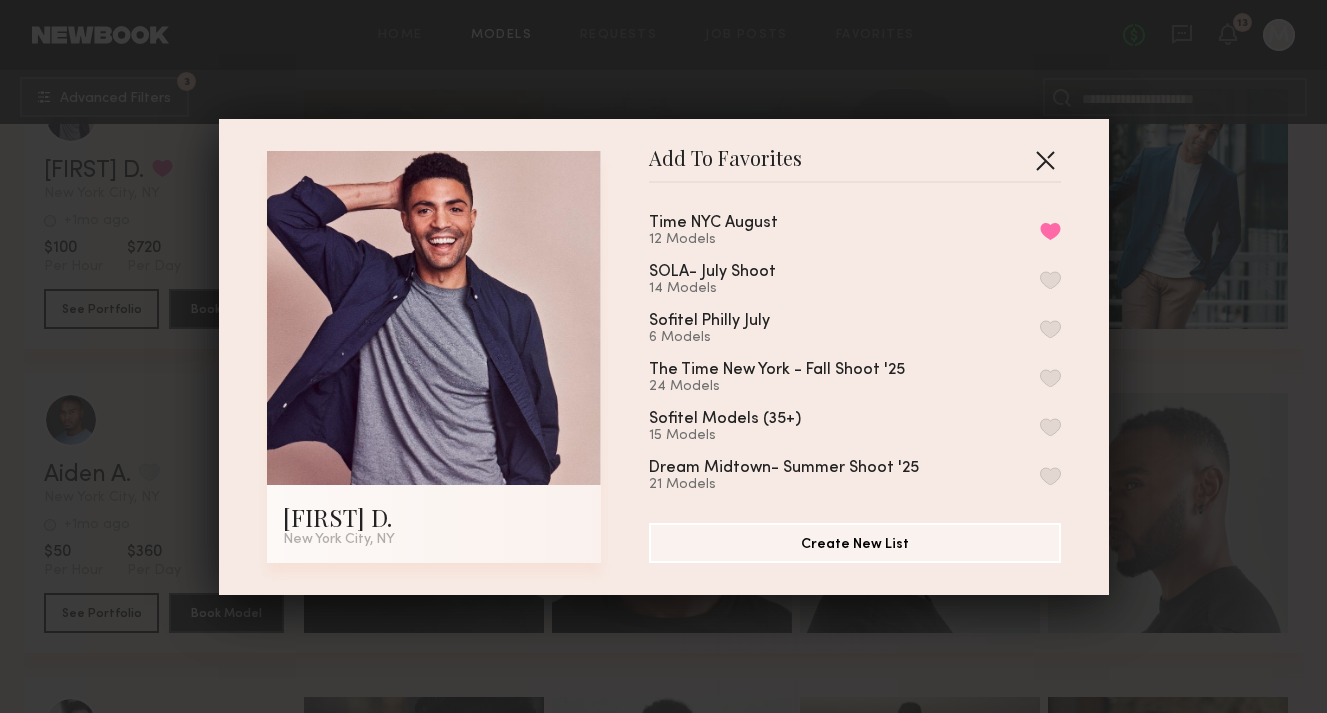 click at bounding box center [1045, 160] 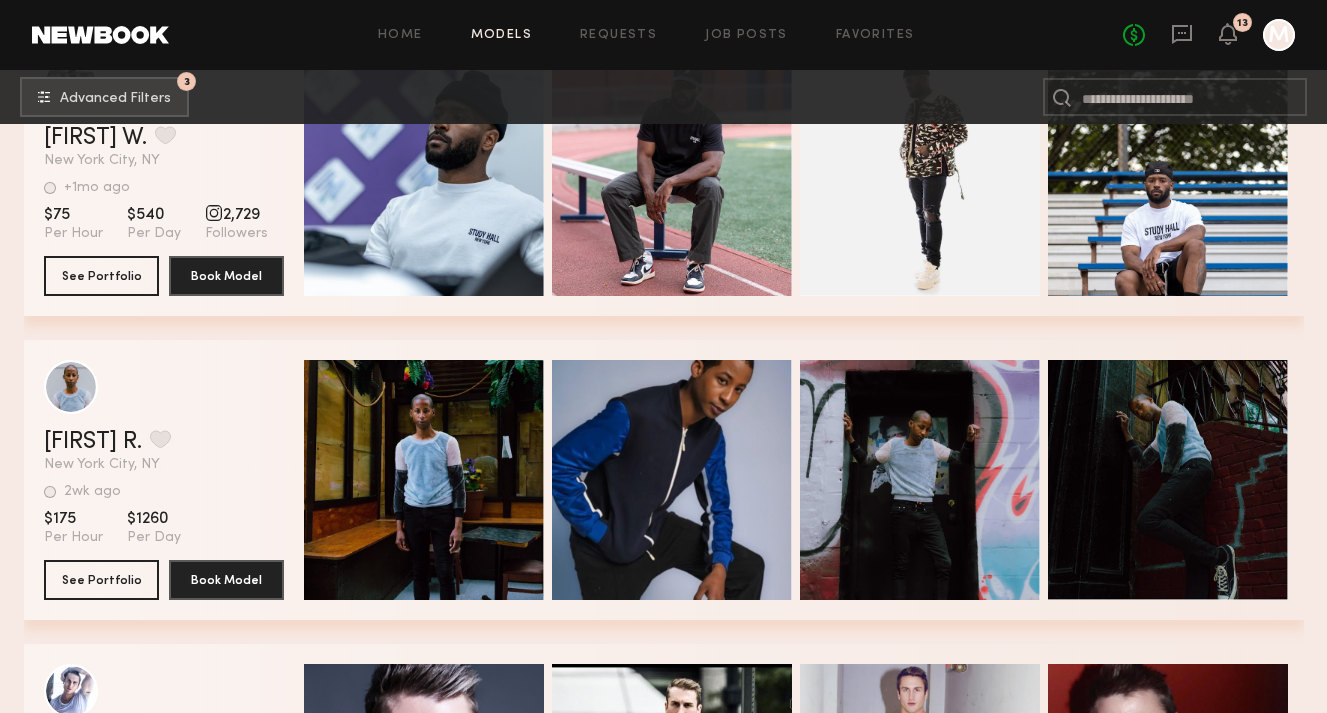 scroll, scrollTop: 24908, scrollLeft: 0, axis: vertical 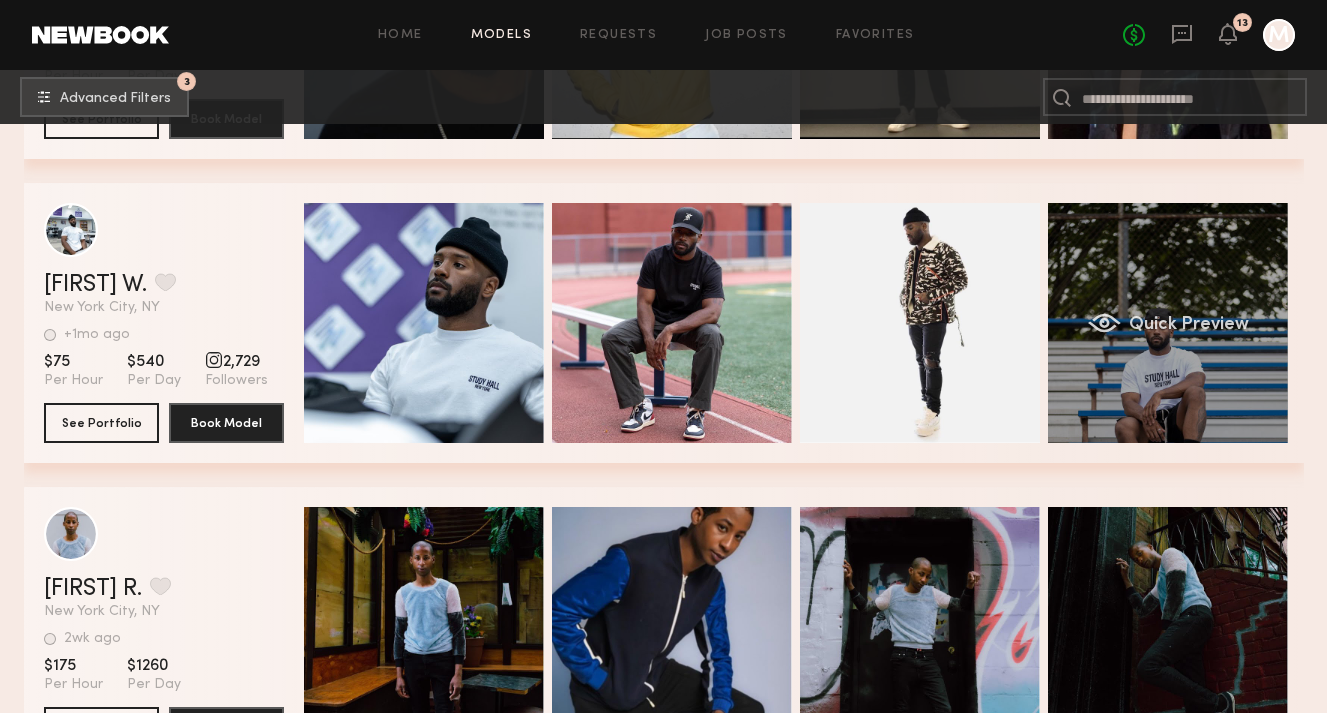 click on "Quick Preview" 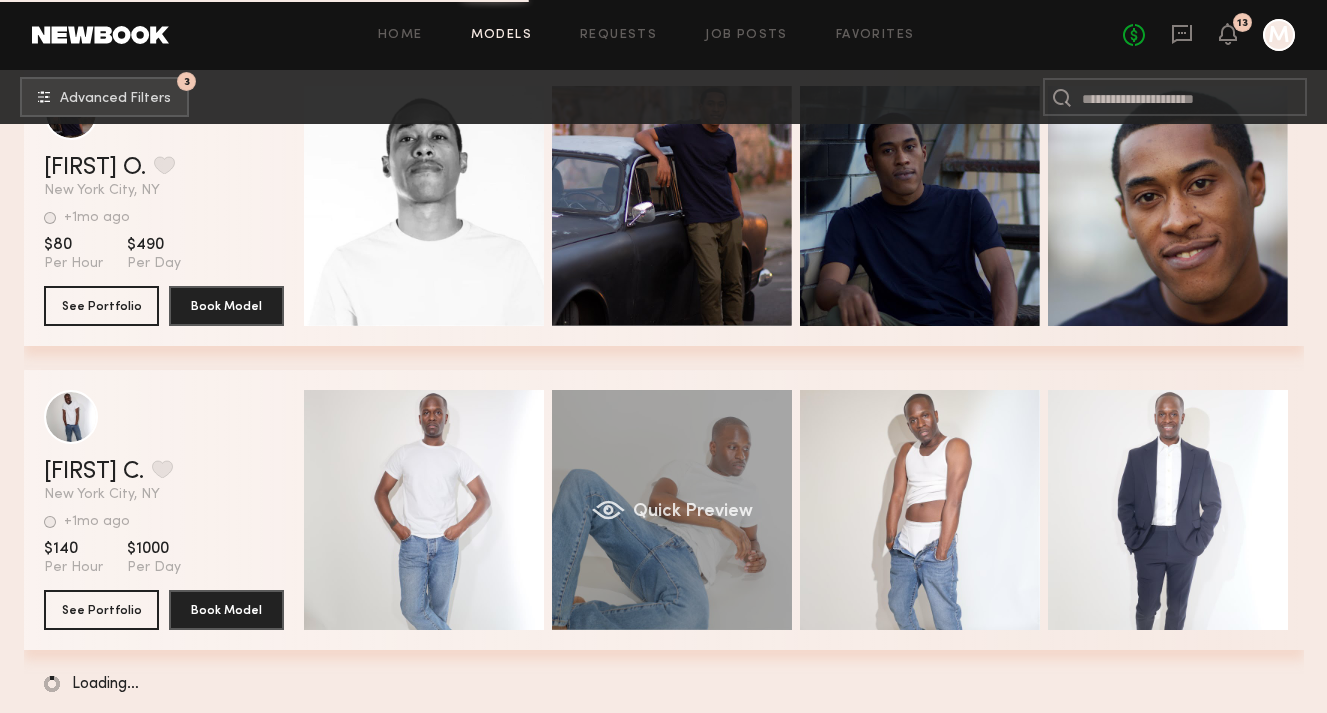 scroll, scrollTop: 28989, scrollLeft: 0, axis: vertical 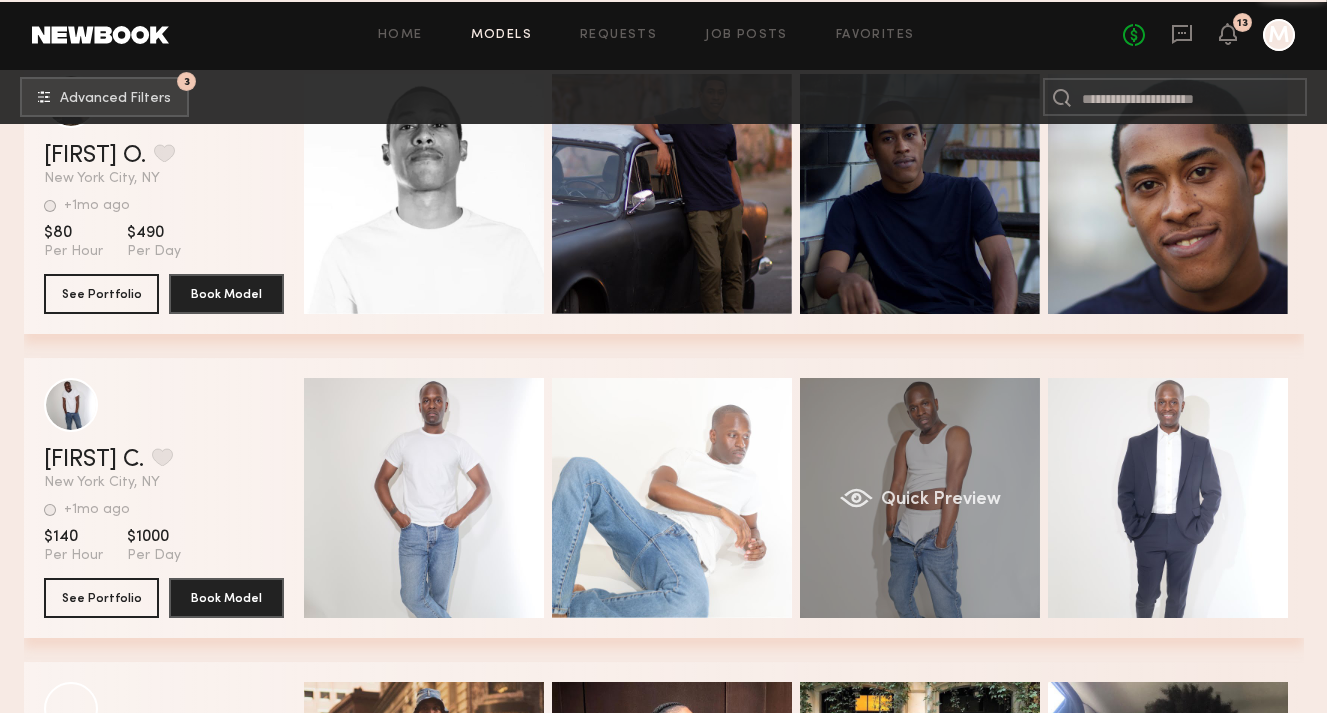 drag, startPoint x: 780, startPoint y: 419, endPoint x: 897, endPoint y: 485, distance: 134.33168 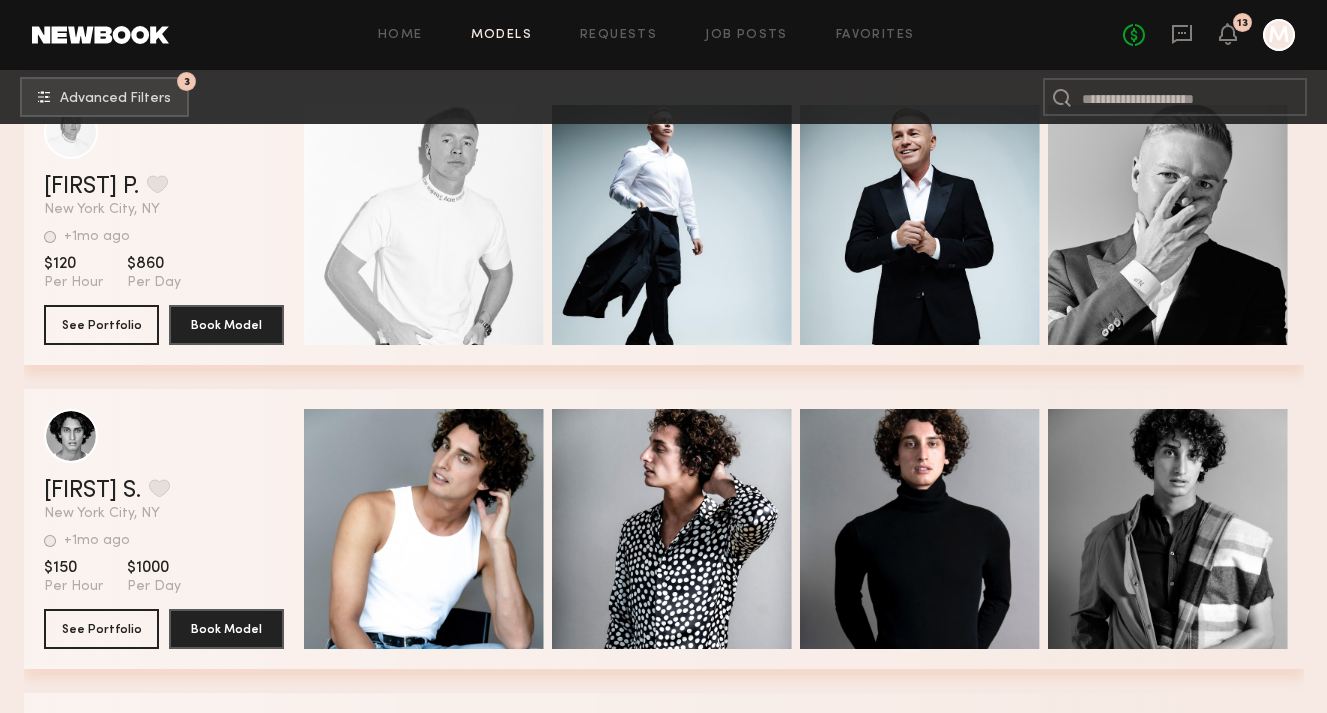 scroll, scrollTop: 31459, scrollLeft: 0, axis: vertical 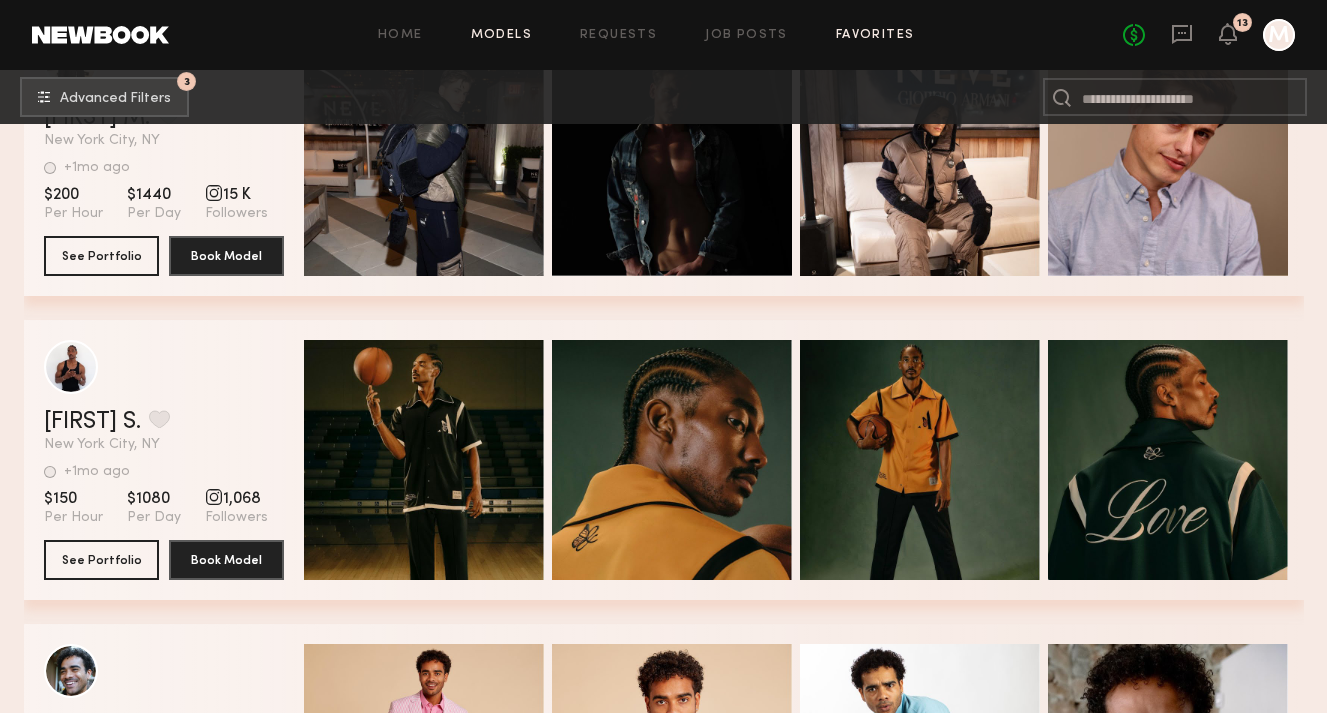 click on "Favorites" 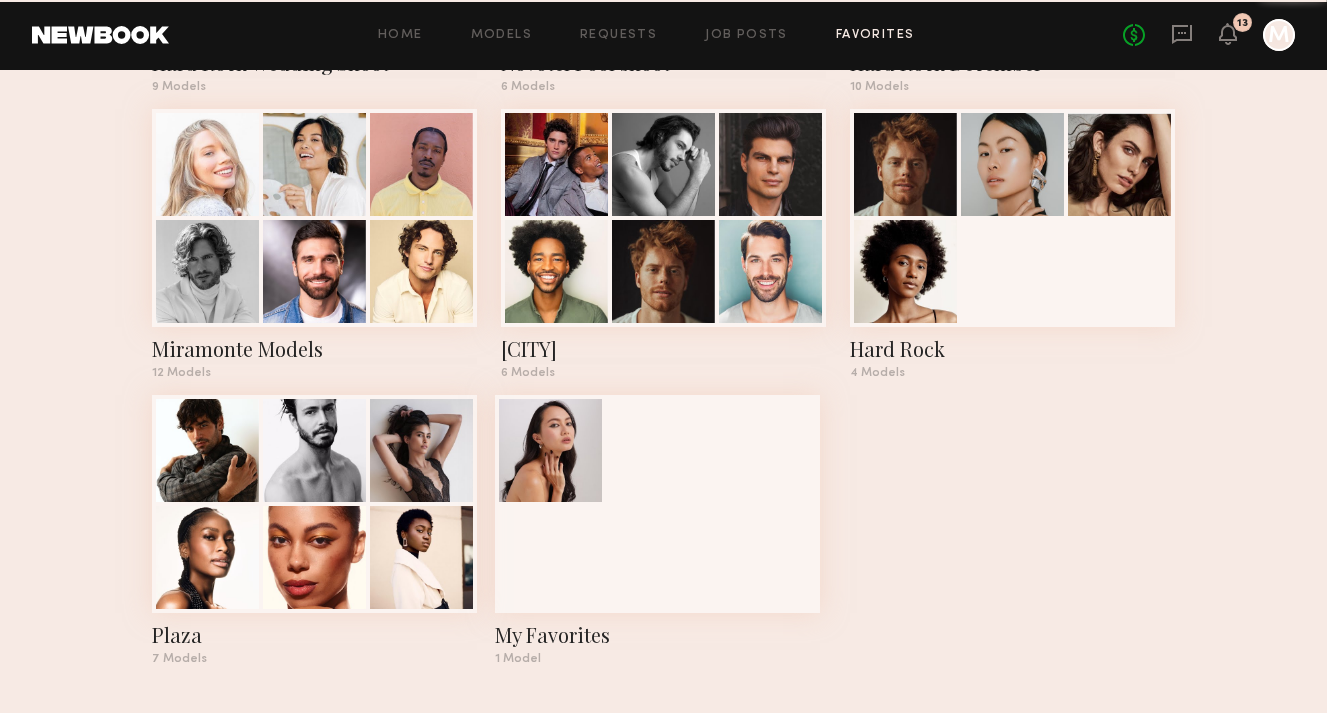scroll, scrollTop: 0, scrollLeft: 0, axis: both 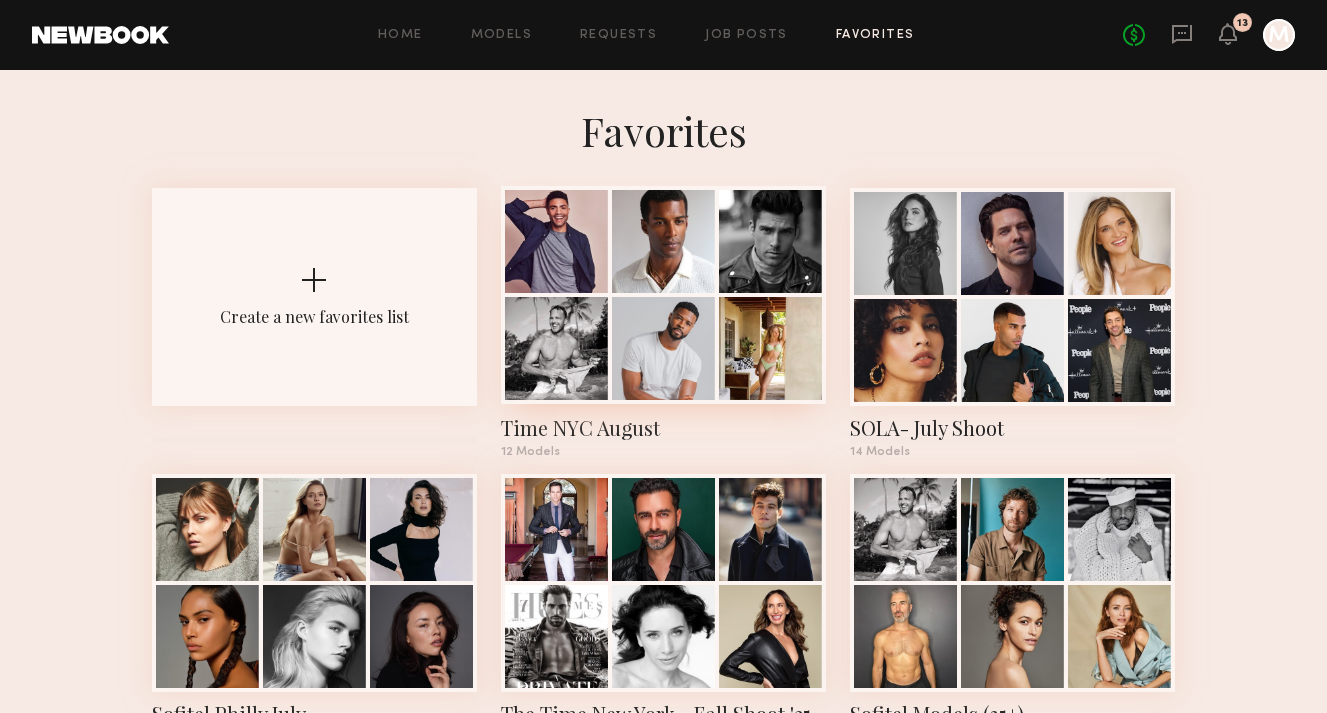 click 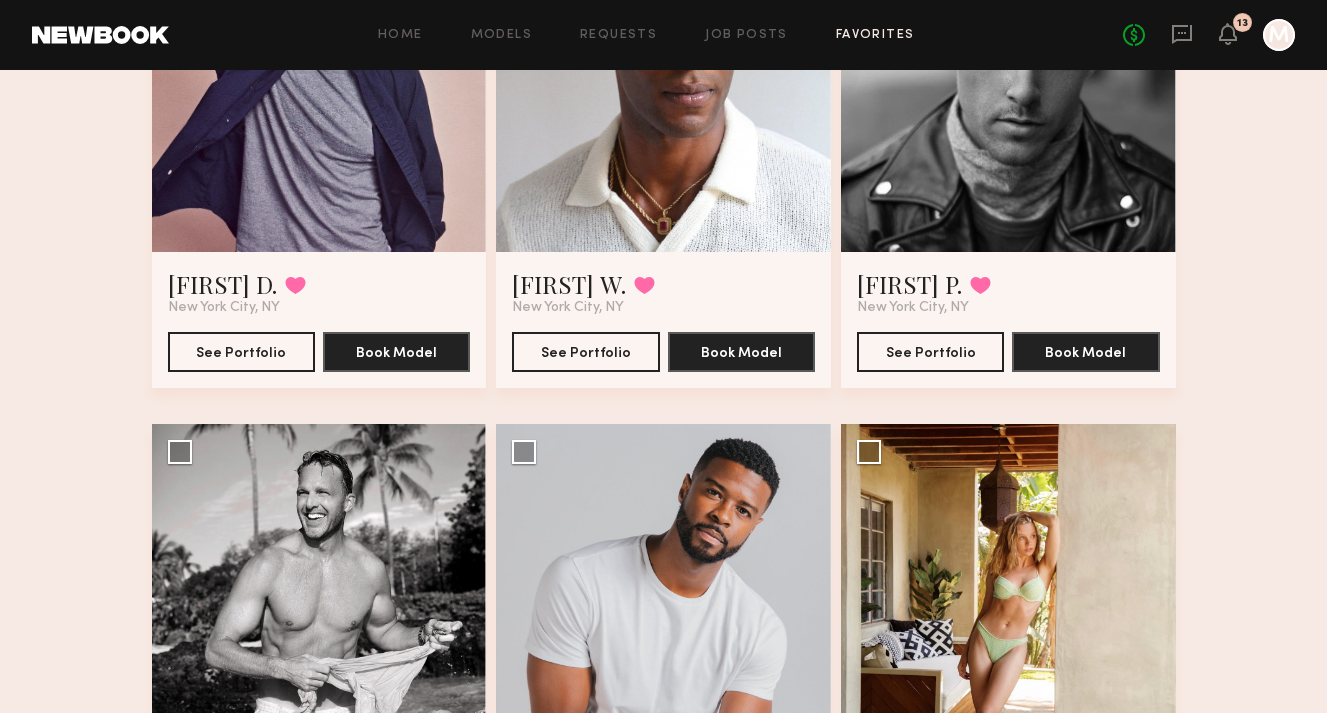 scroll, scrollTop: 542, scrollLeft: 0, axis: vertical 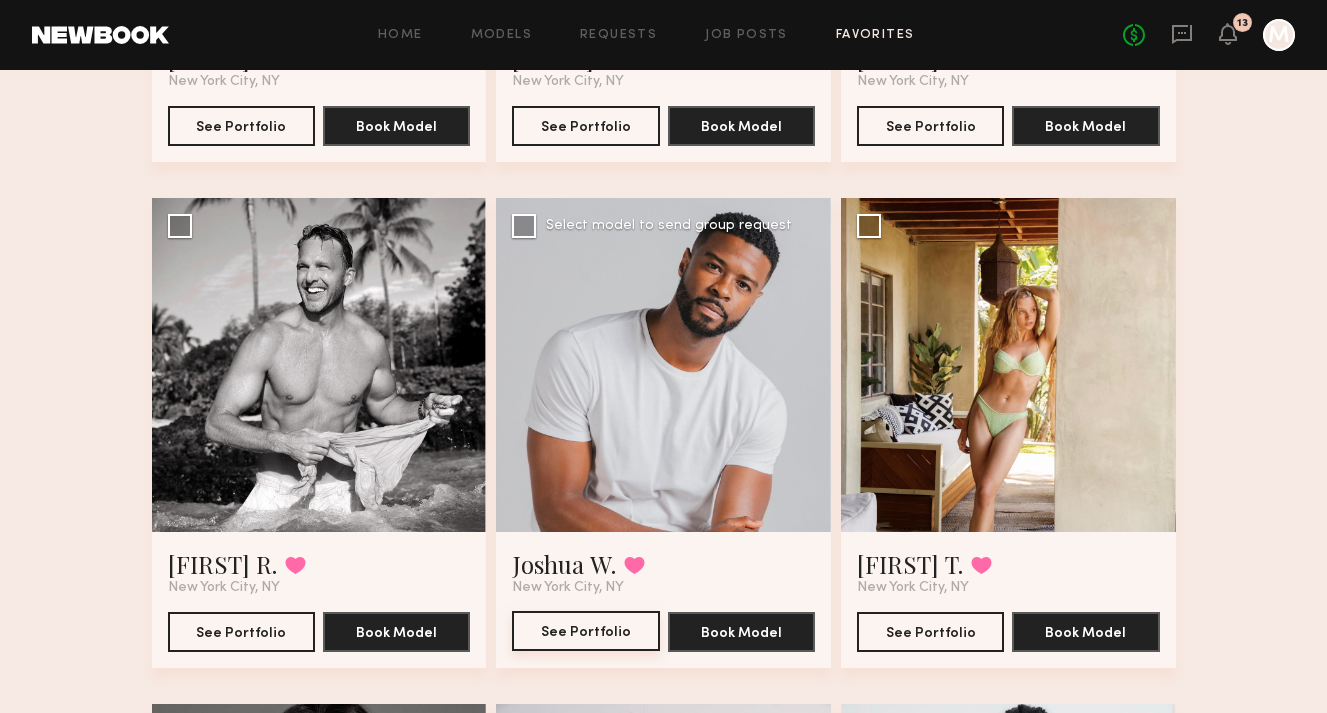 click on "See Portfolio" 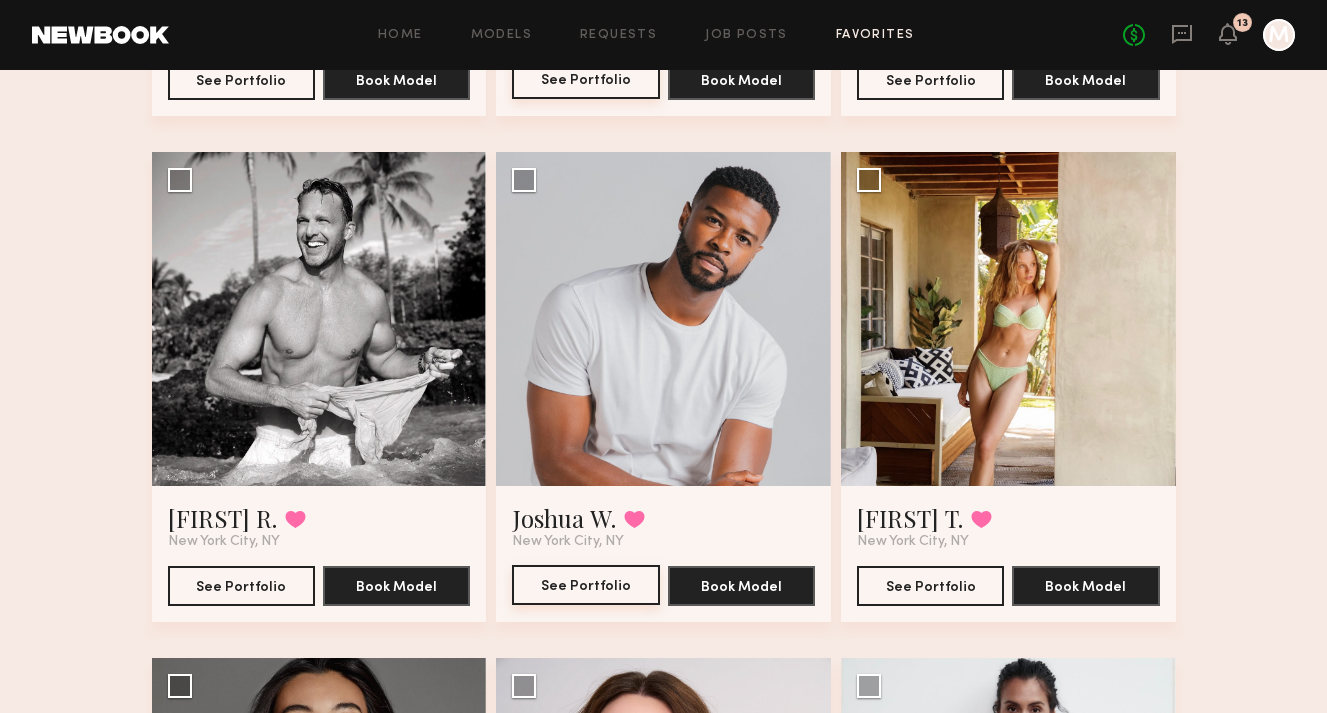 scroll, scrollTop: 589, scrollLeft: 0, axis: vertical 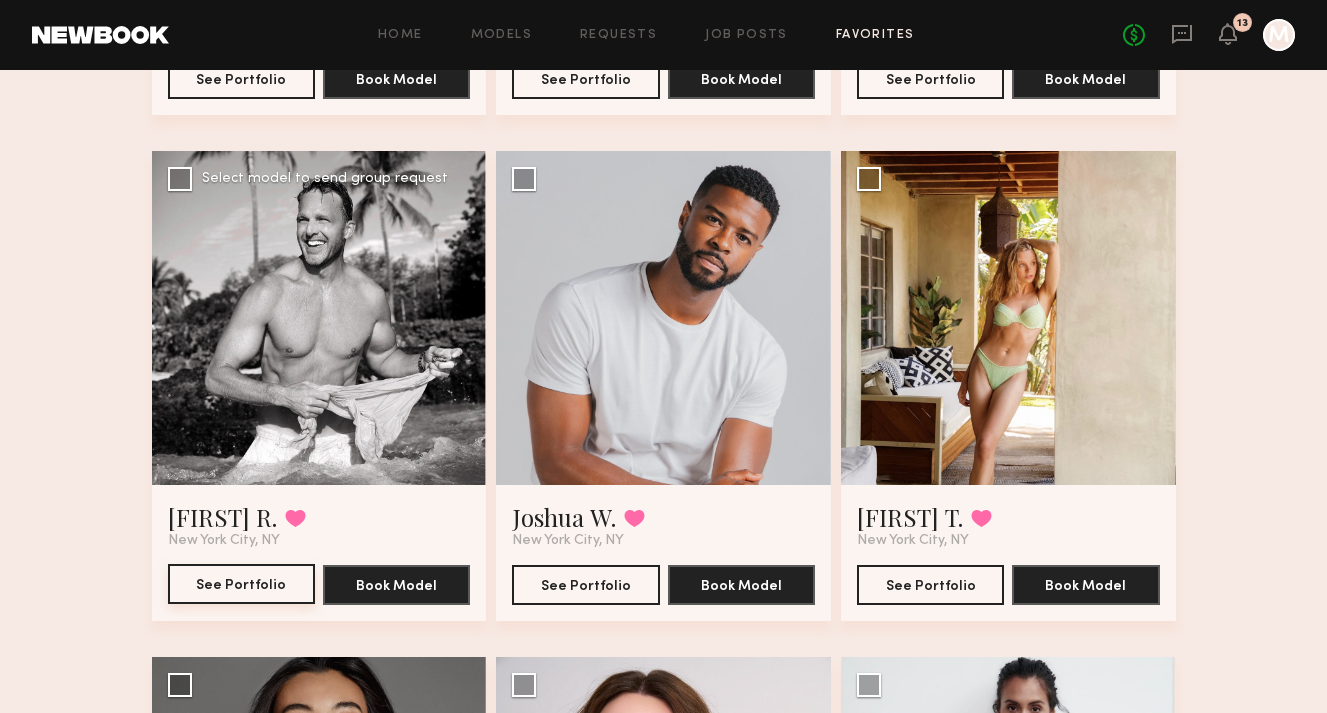 click on "See Portfolio" 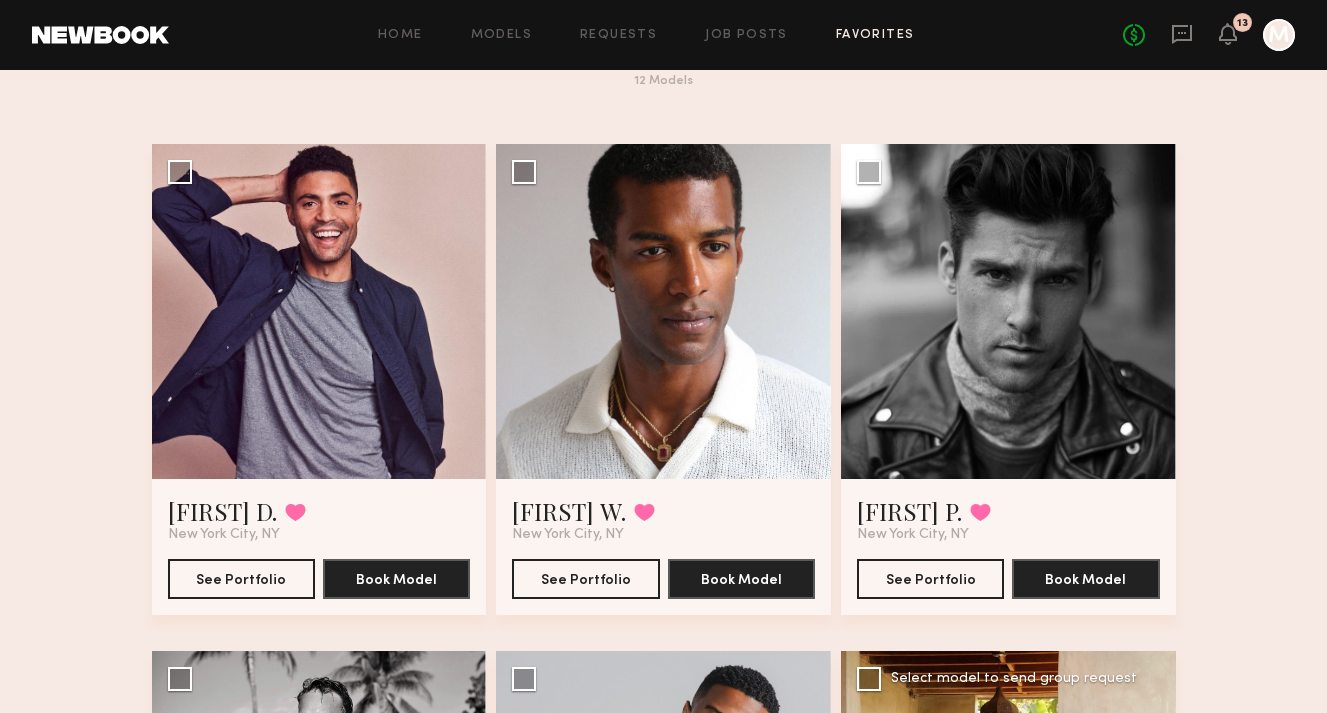 scroll, scrollTop: 87, scrollLeft: 0, axis: vertical 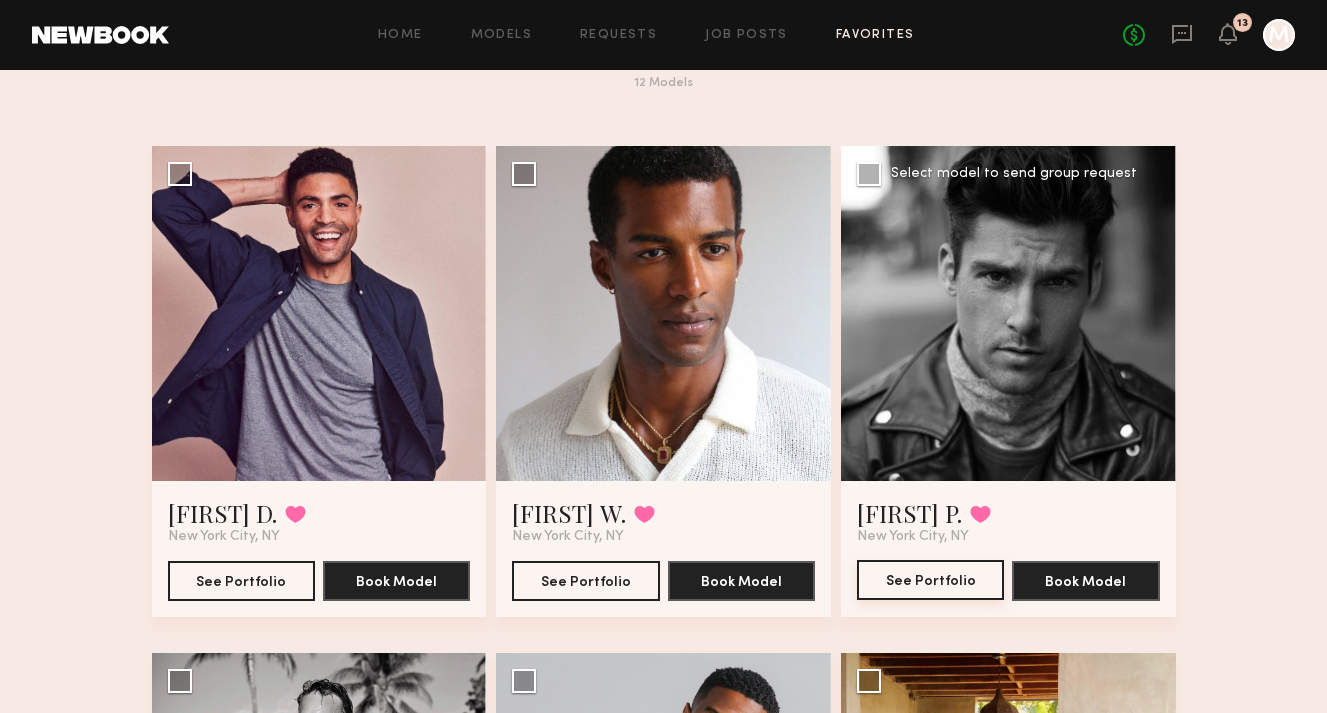click on "See Portfolio" 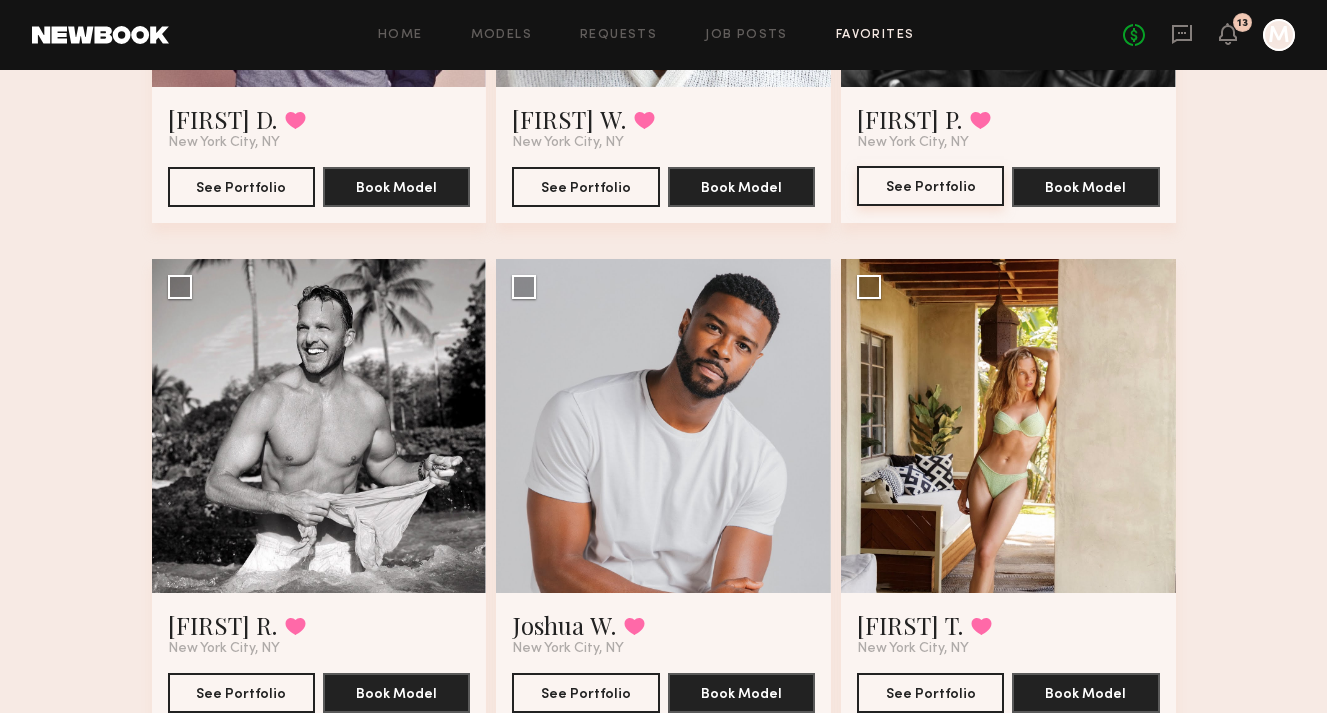 scroll, scrollTop: 486, scrollLeft: 0, axis: vertical 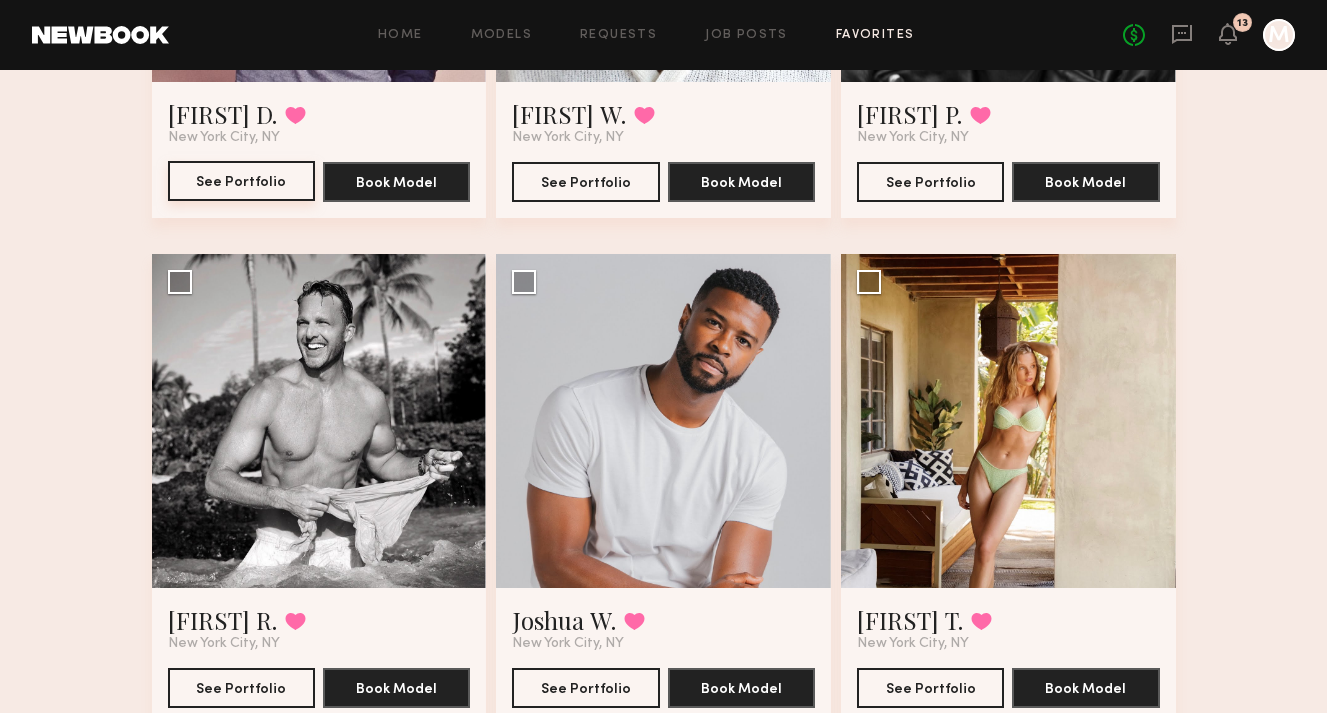 click on "See Portfolio" 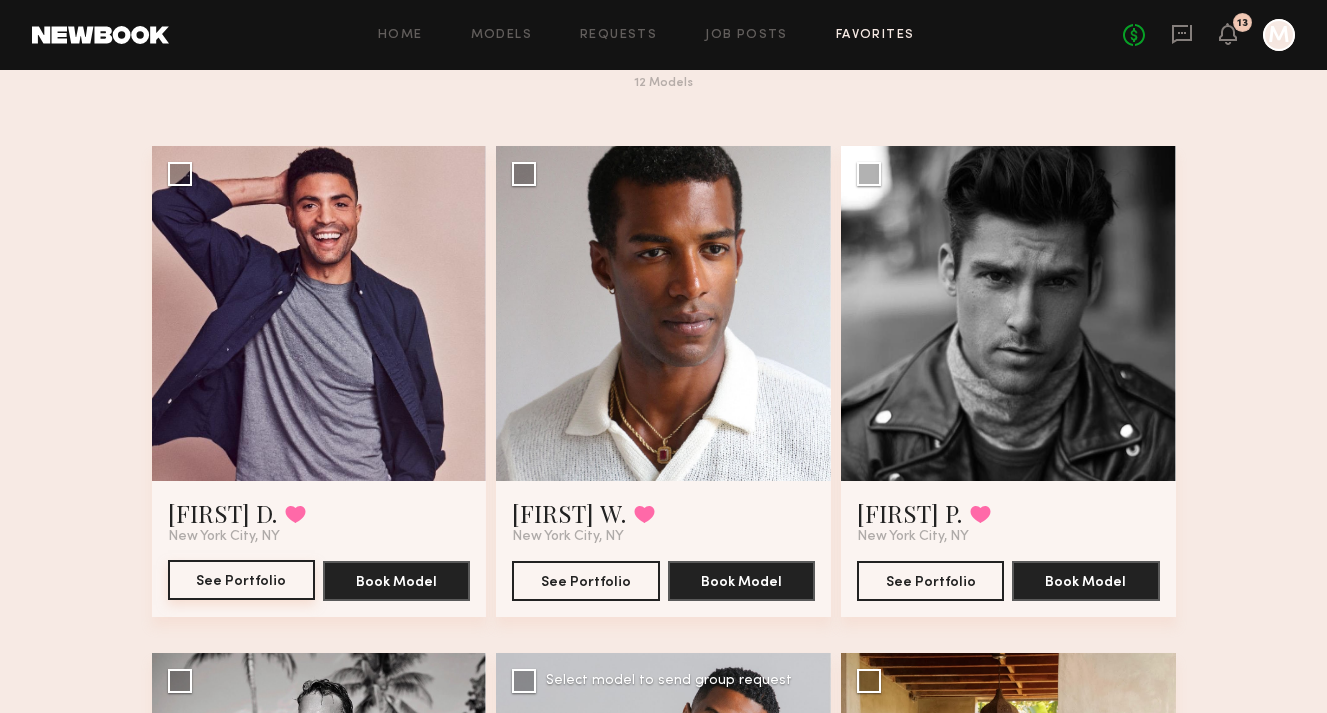 scroll, scrollTop: 82, scrollLeft: 0, axis: vertical 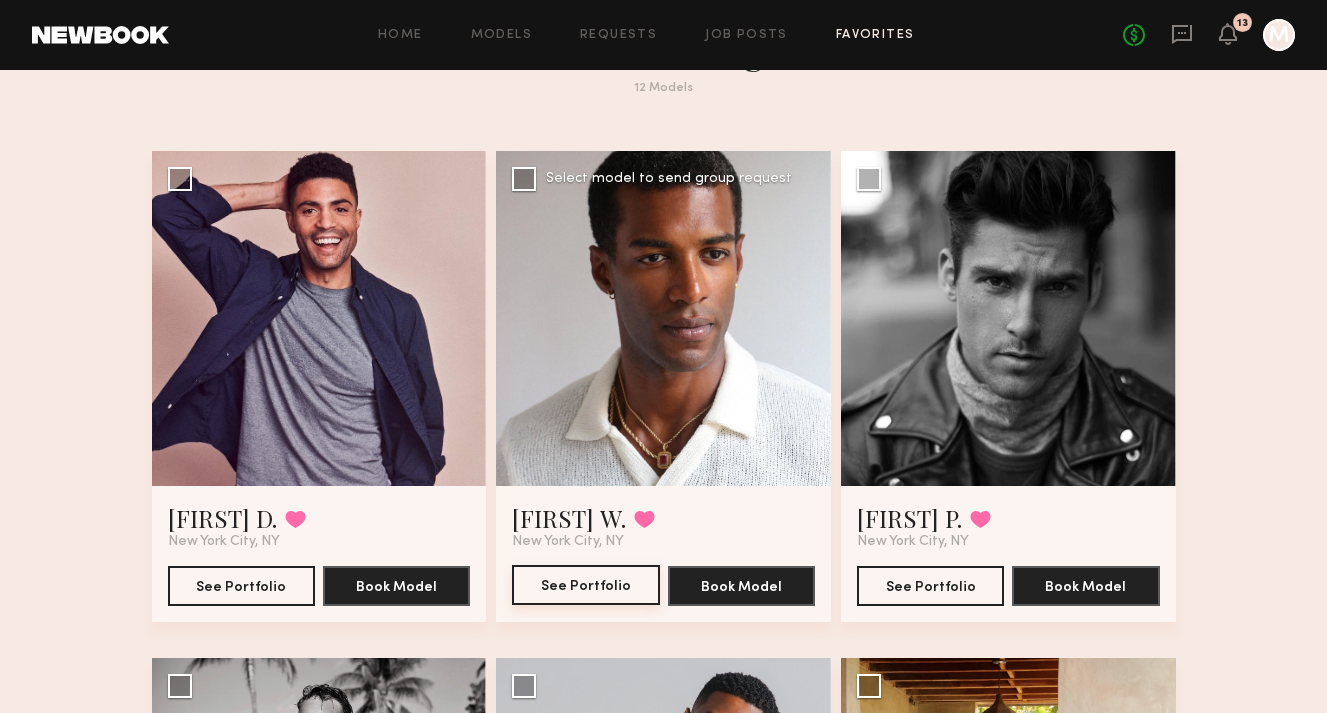 click on "See Portfolio" 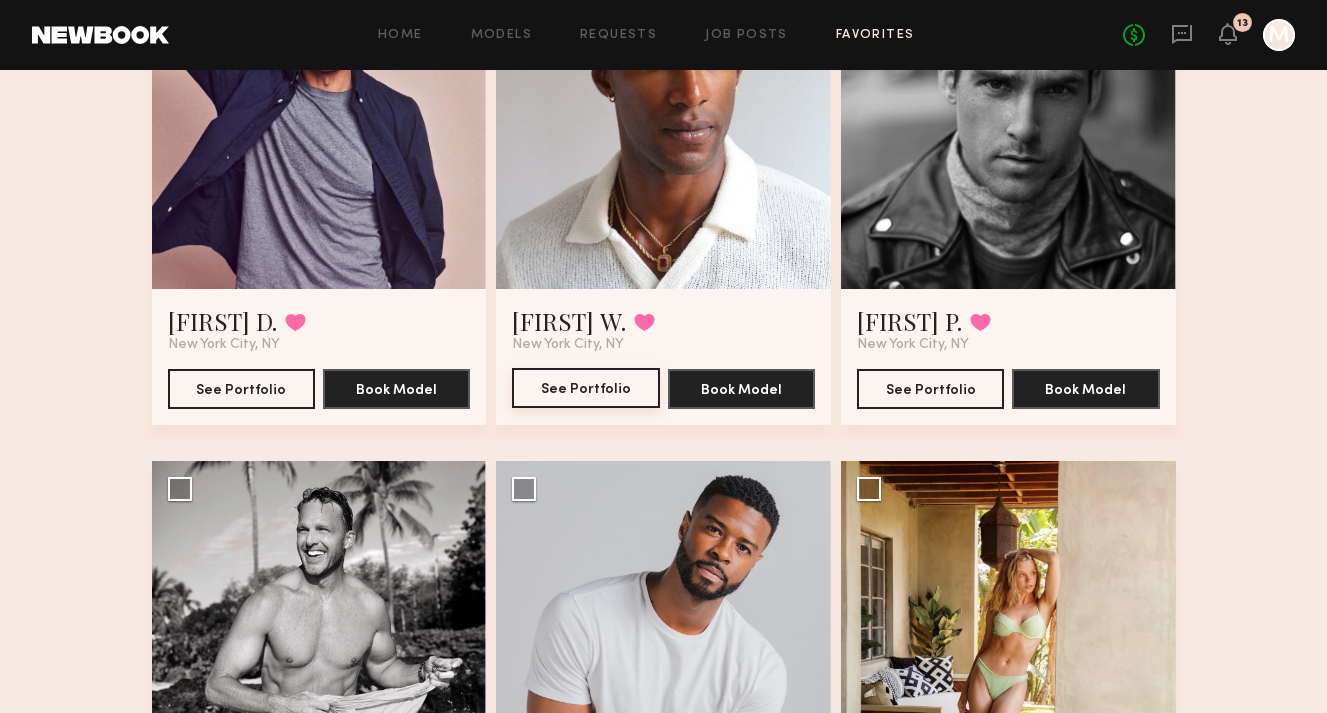 scroll, scrollTop: 281, scrollLeft: 0, axis: vertical 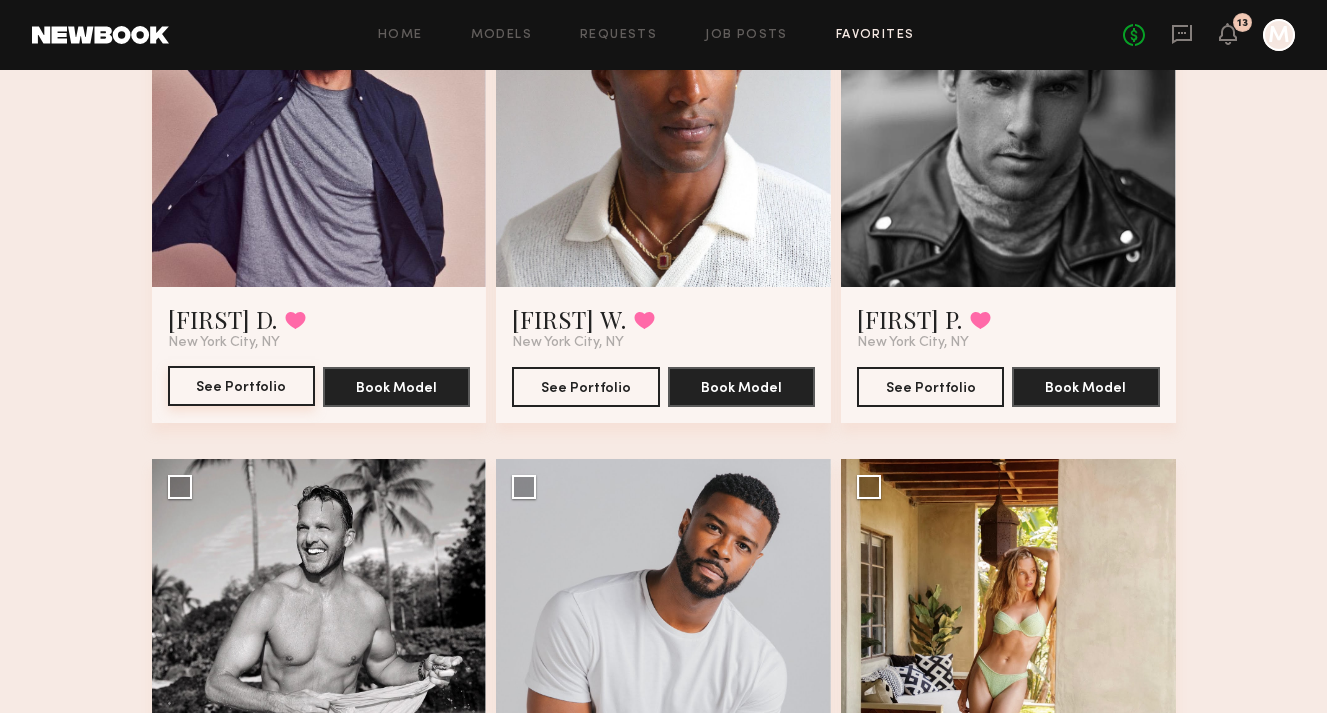 click on "See Portfolio" 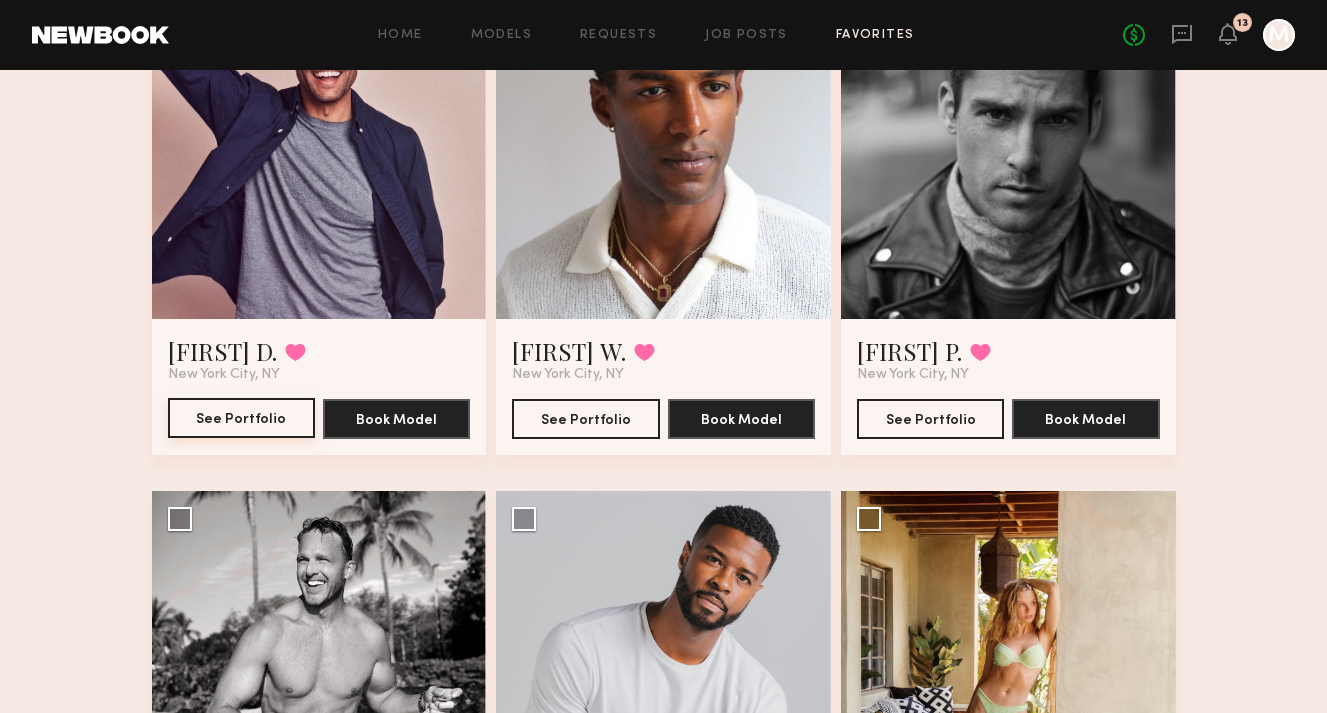 scroll, scrollTop: 246, scrollLeft: 0, axis: vertical 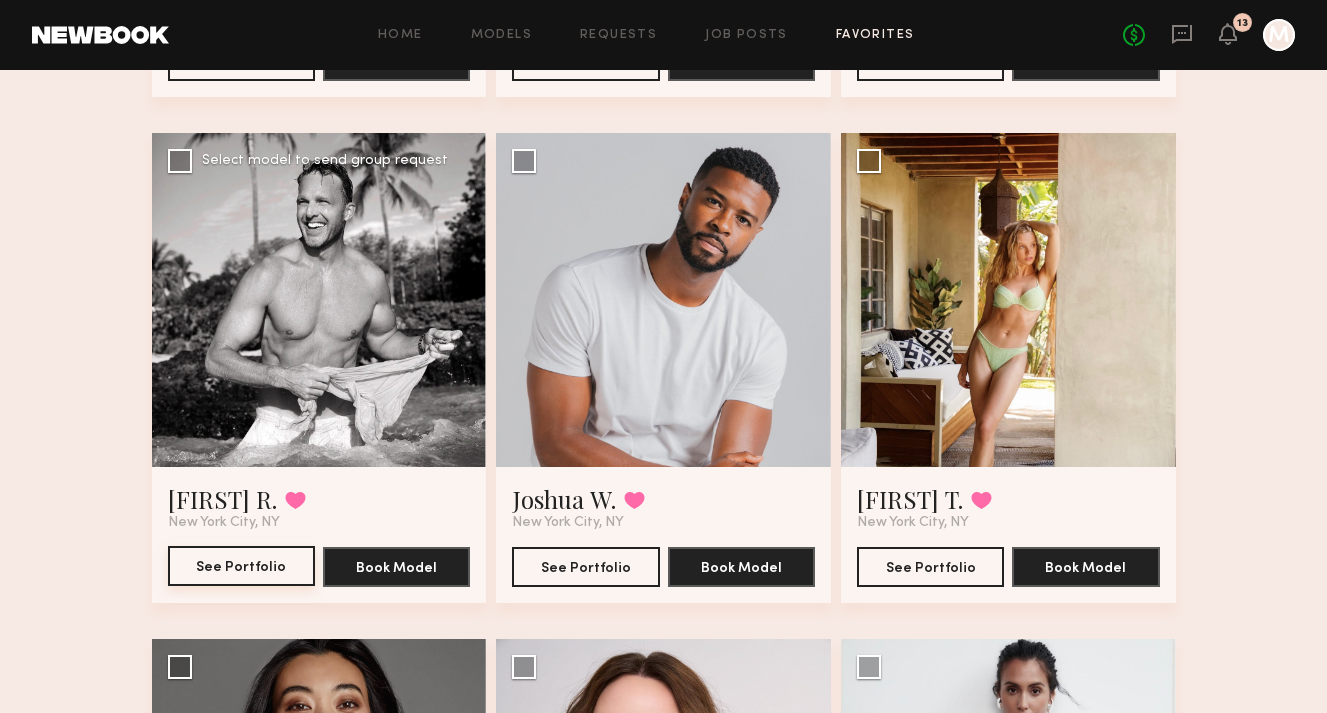 click on "See Portfolio" 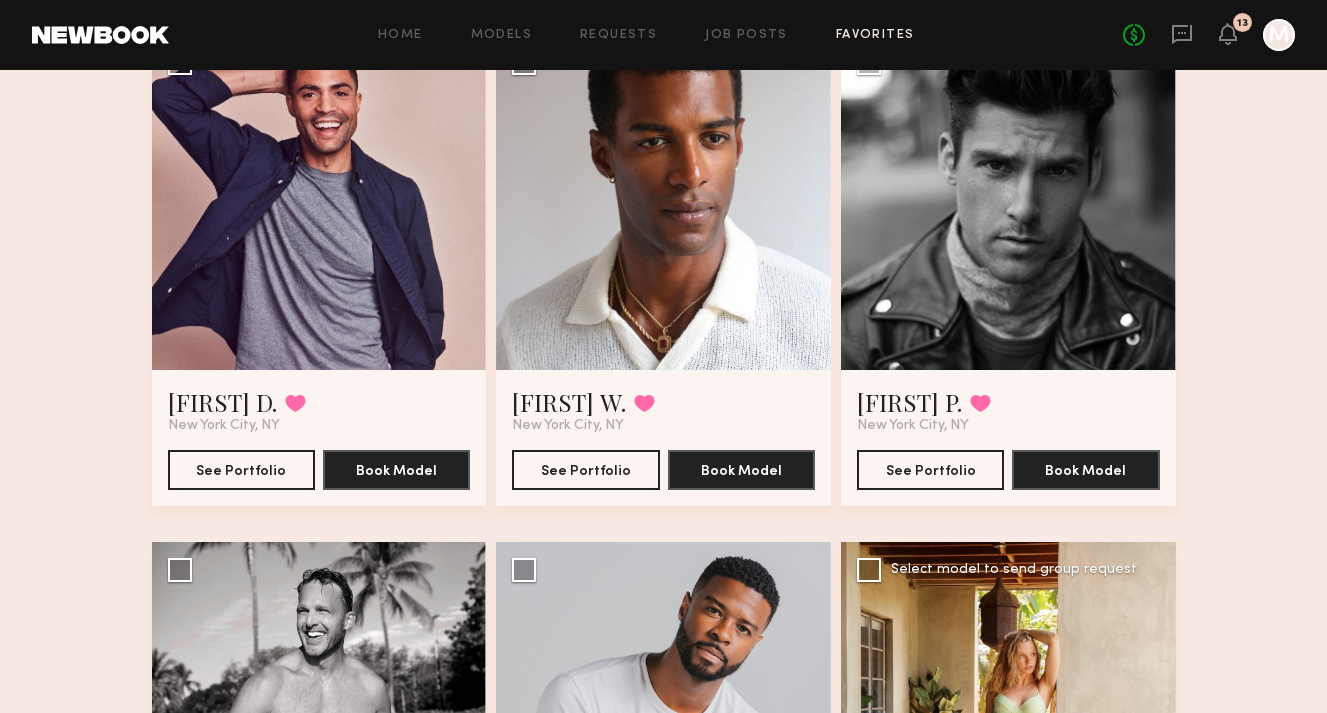 scroll, scrollTop: 122, scrollLeft: 0, axis: vertical 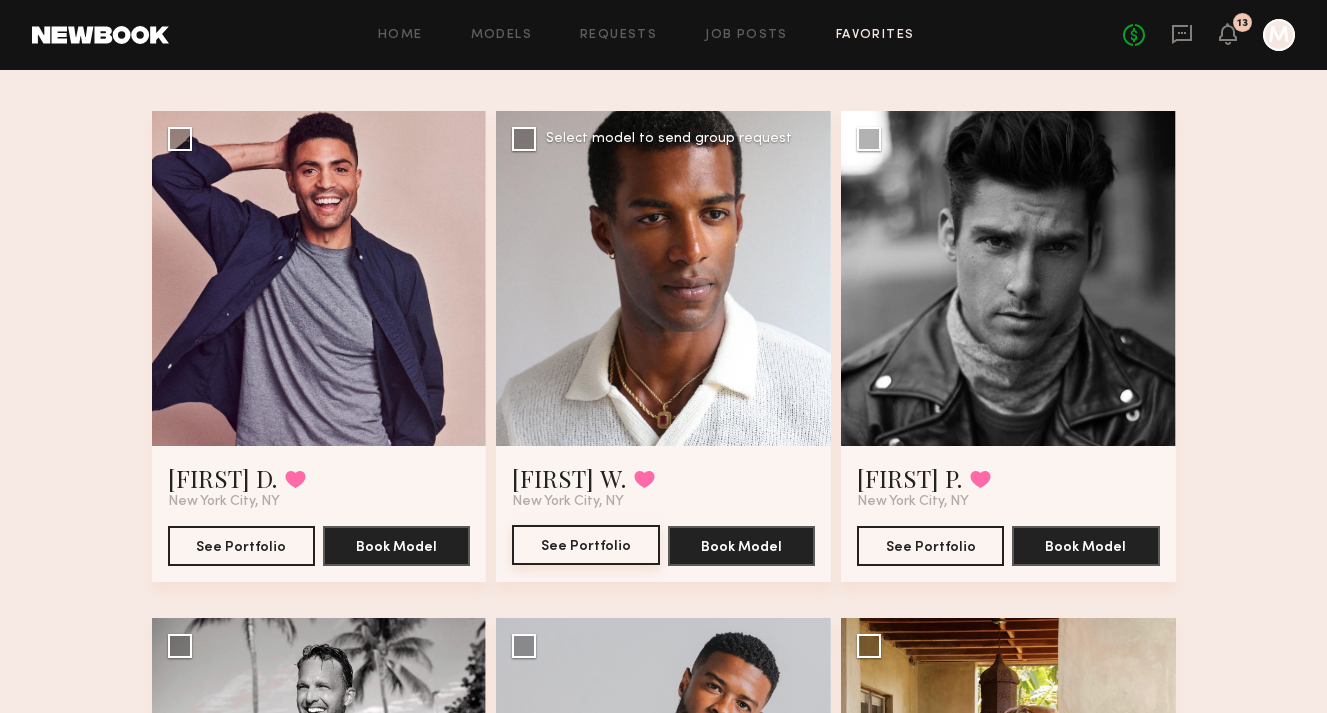 click on "See Portfolio" 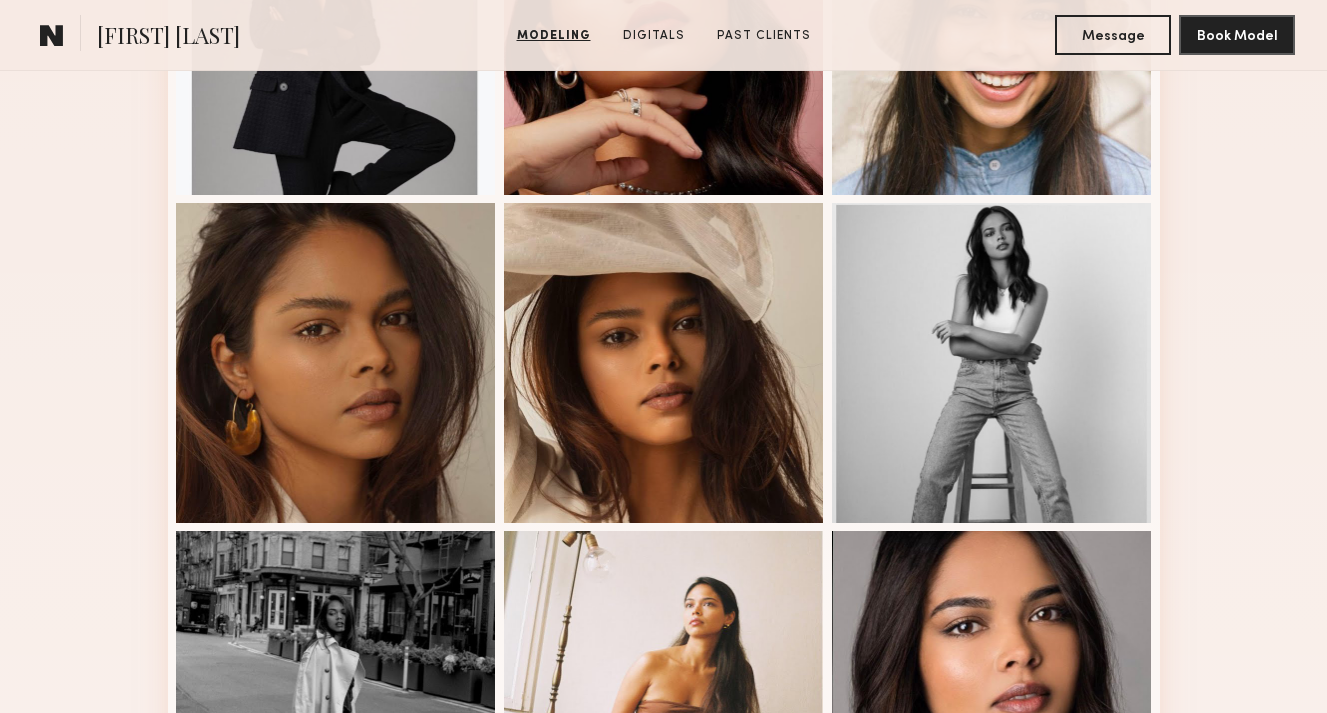 scroll, scrollTop: 1038, scrollLeft: 0, axis: vertical 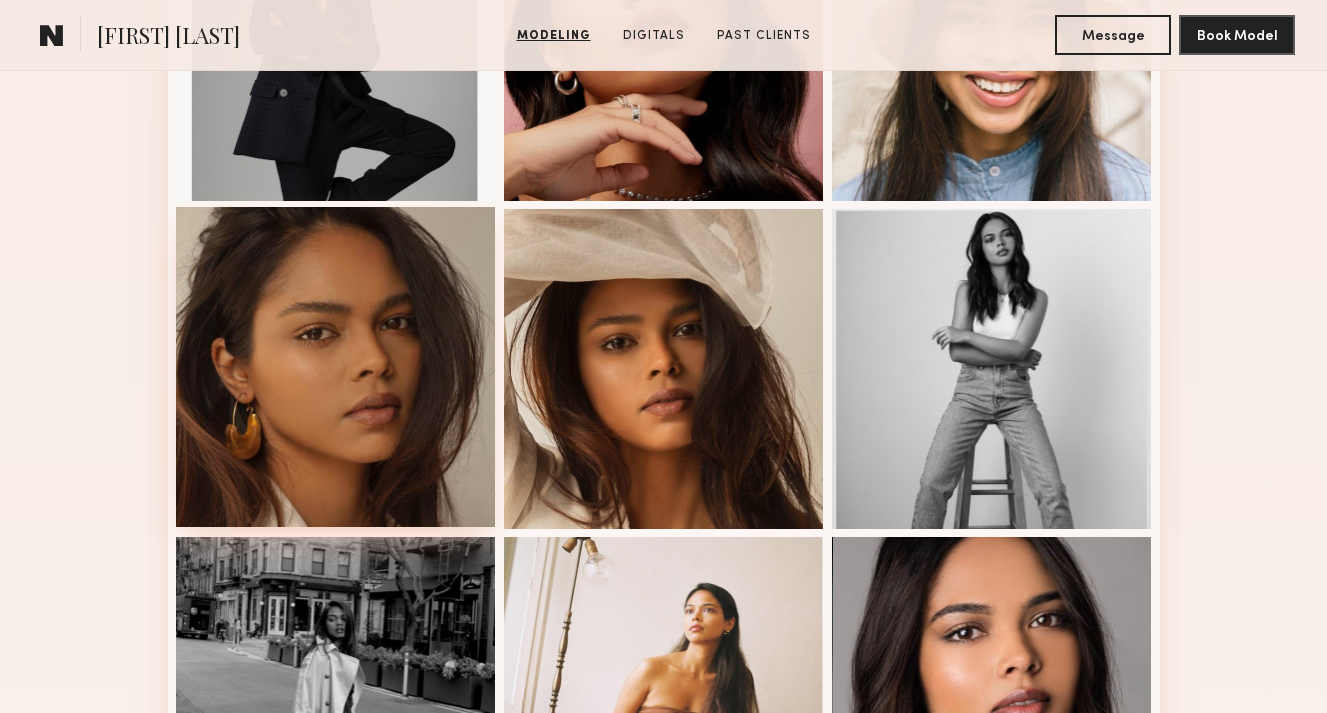 click at bounding box center [336, 367] 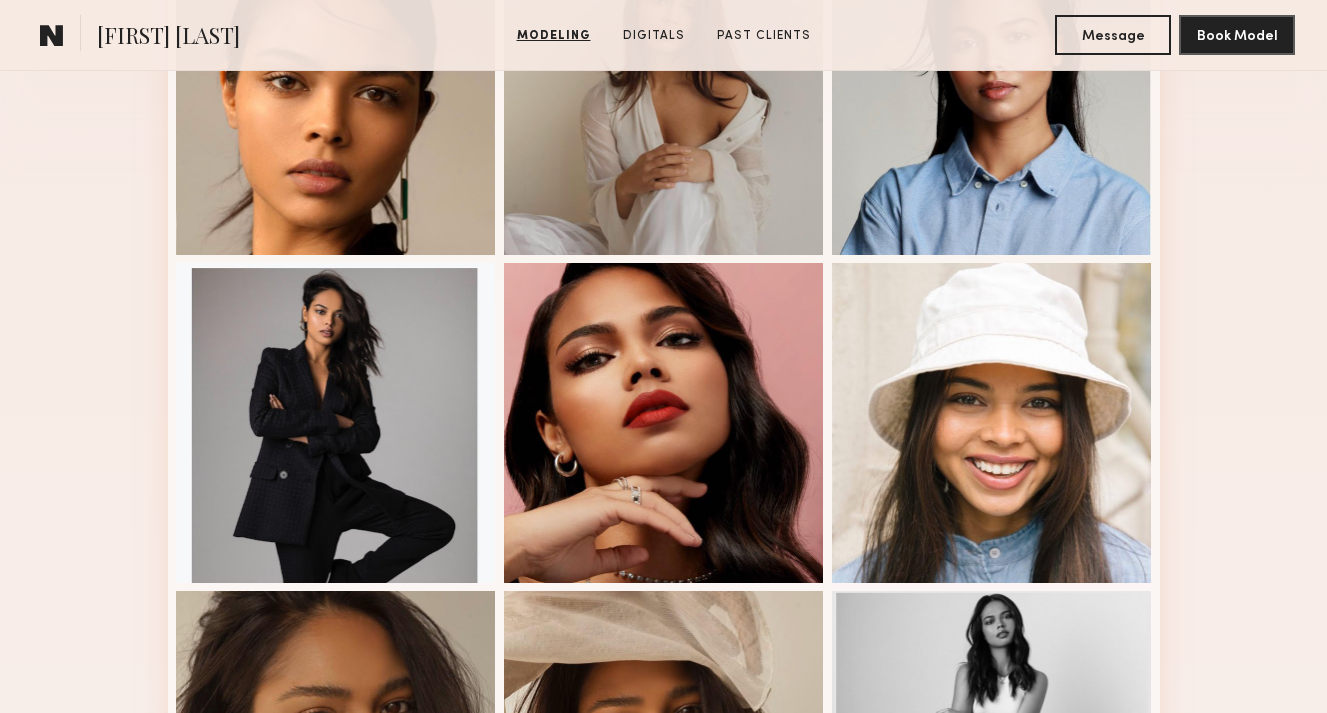 scroll, scrollTop: 654, scrollLeft: 0, axis: vertical 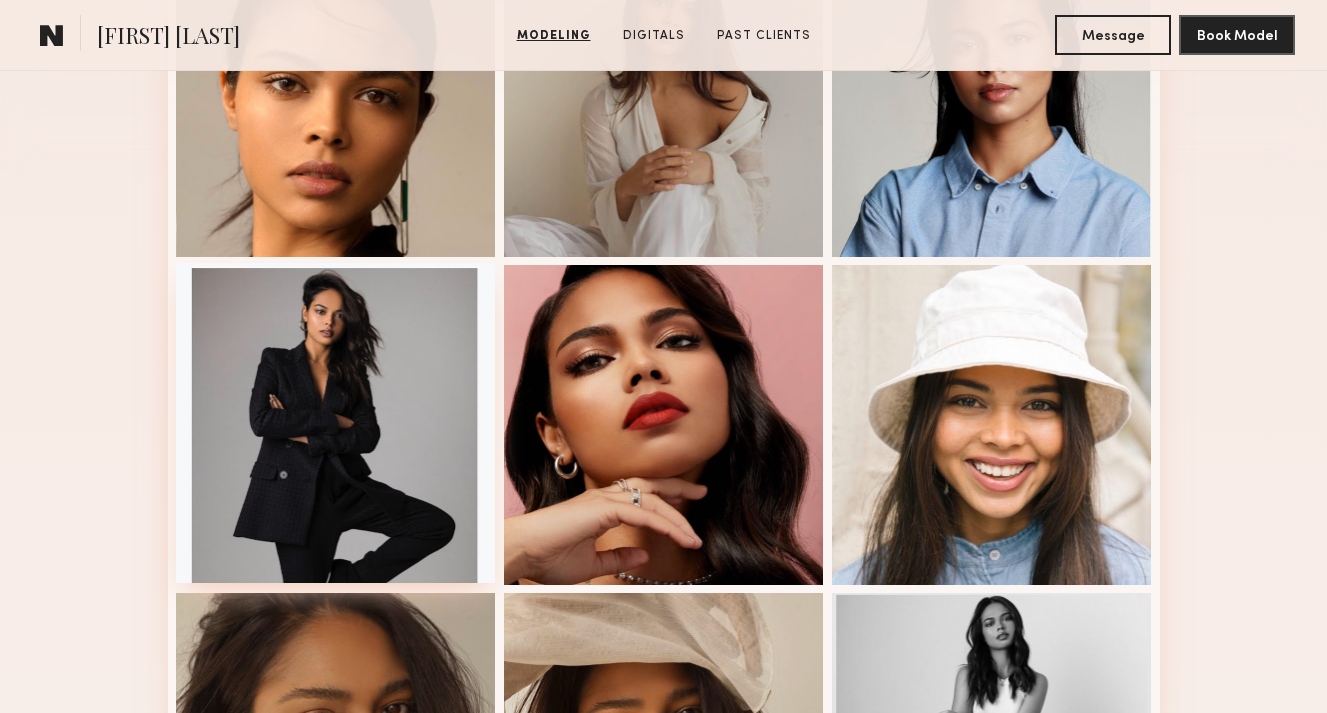 click at bounding box center [336, 423] 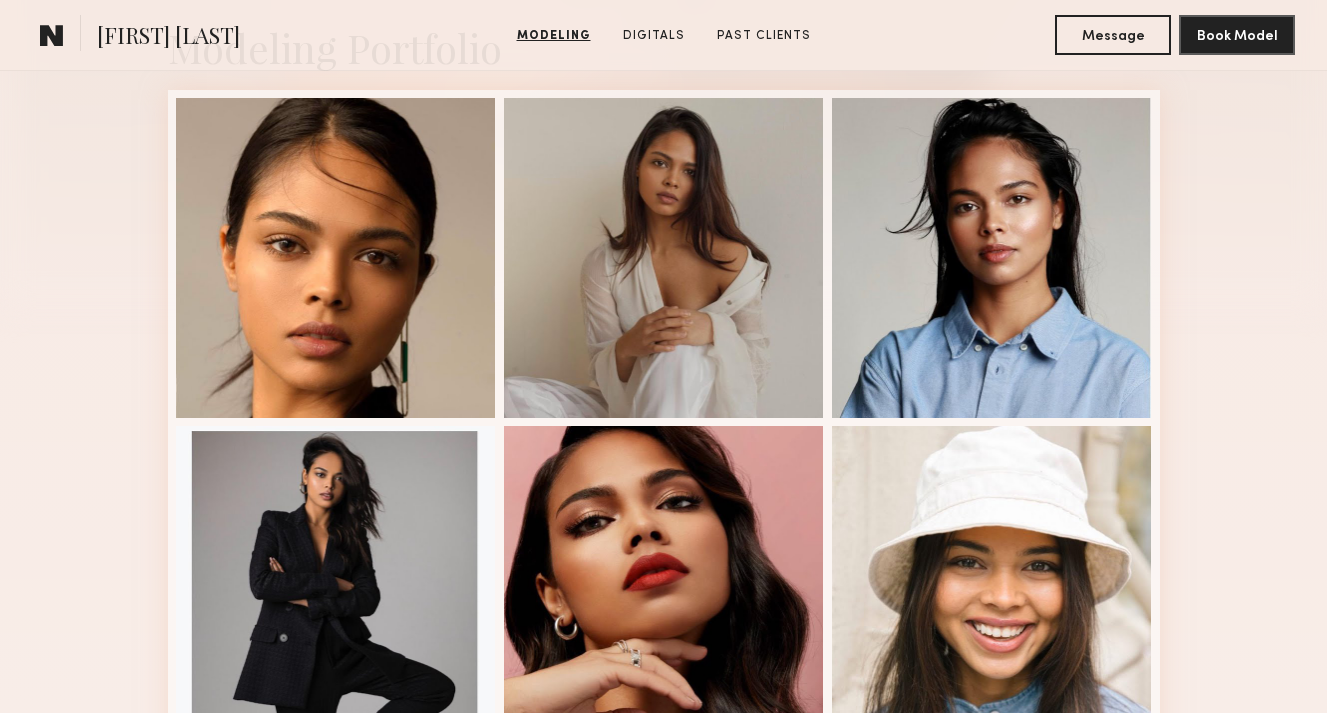scroll, scrollTop: 491, scrollLeft: 0, axis: vertical 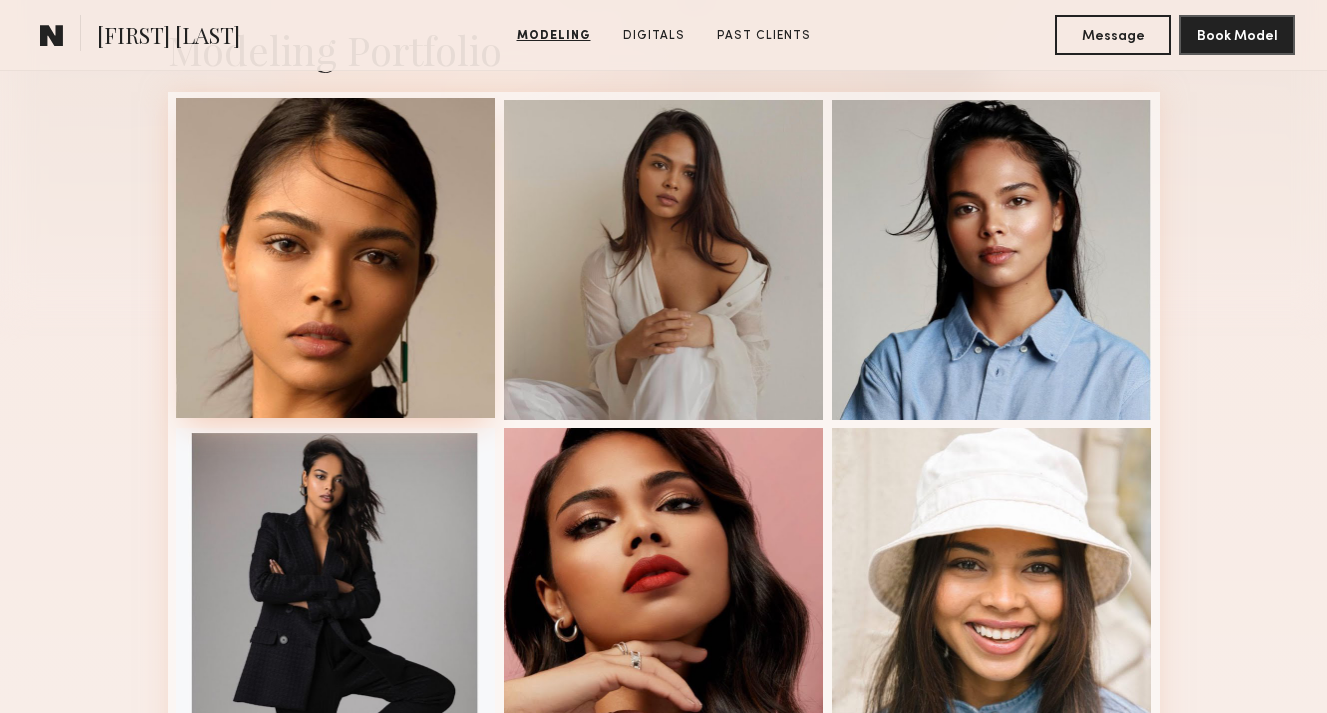 click at bounding box center (336, 258) 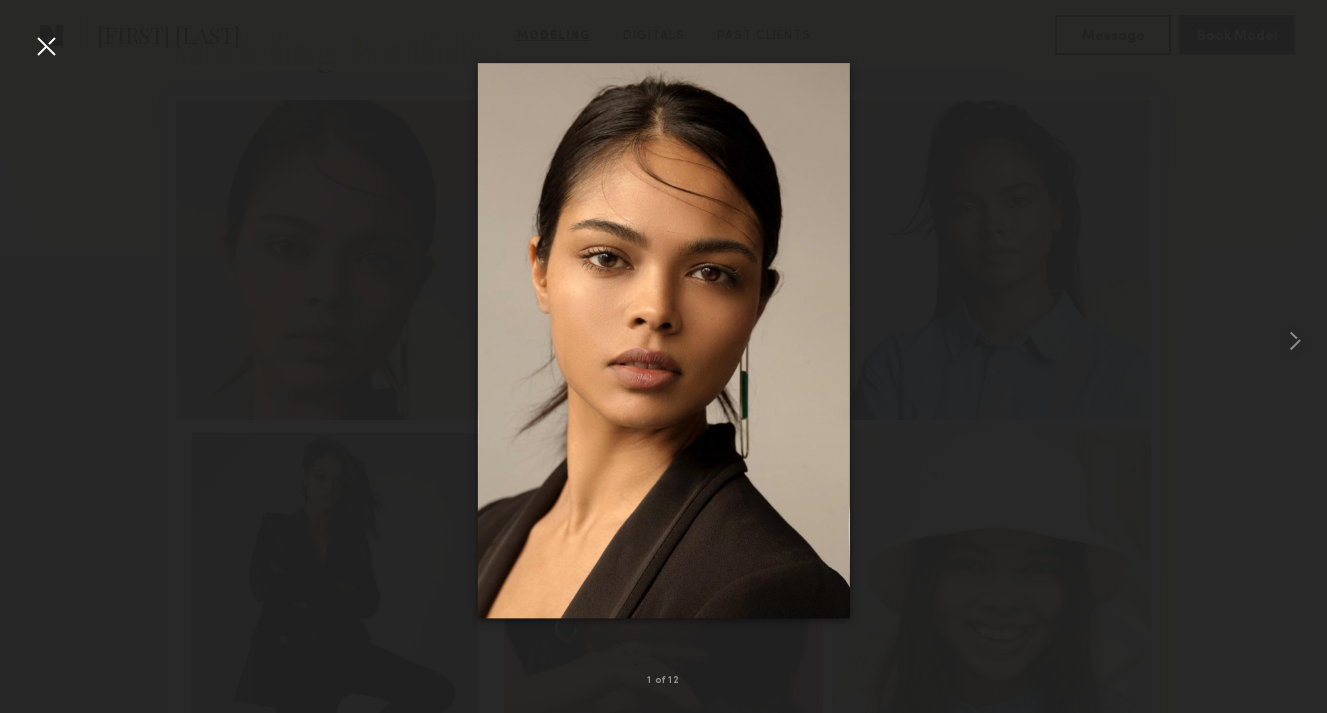 click at bounding box center (46, 46) 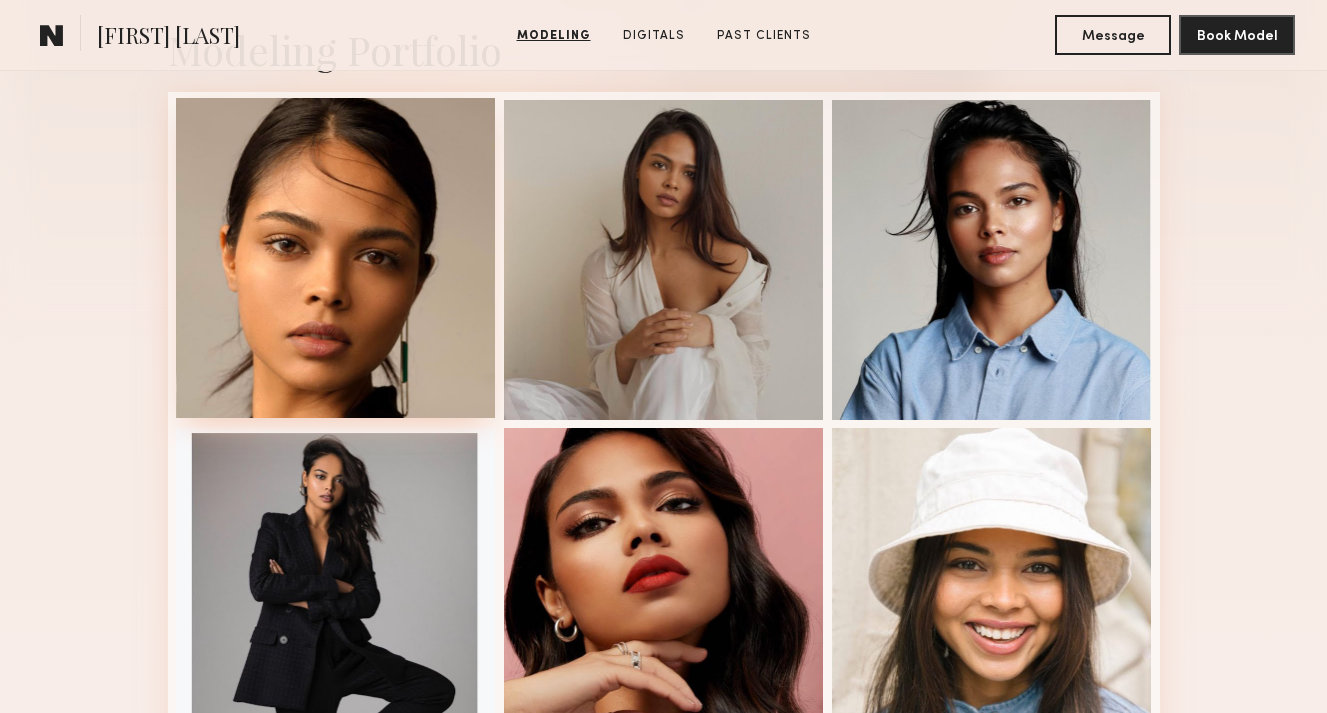 scroll, scrollTop: 0, scrollLeft: 0, axis: both 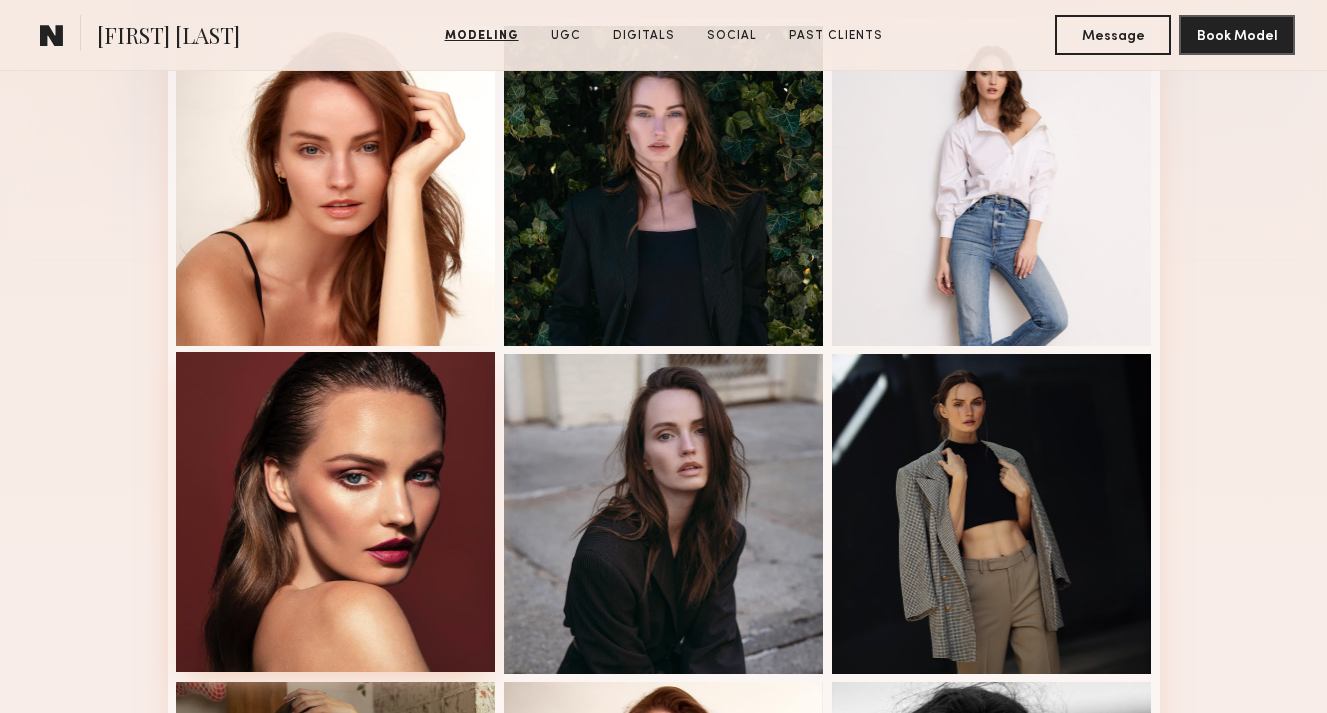 click at bounding box center [336, 512] 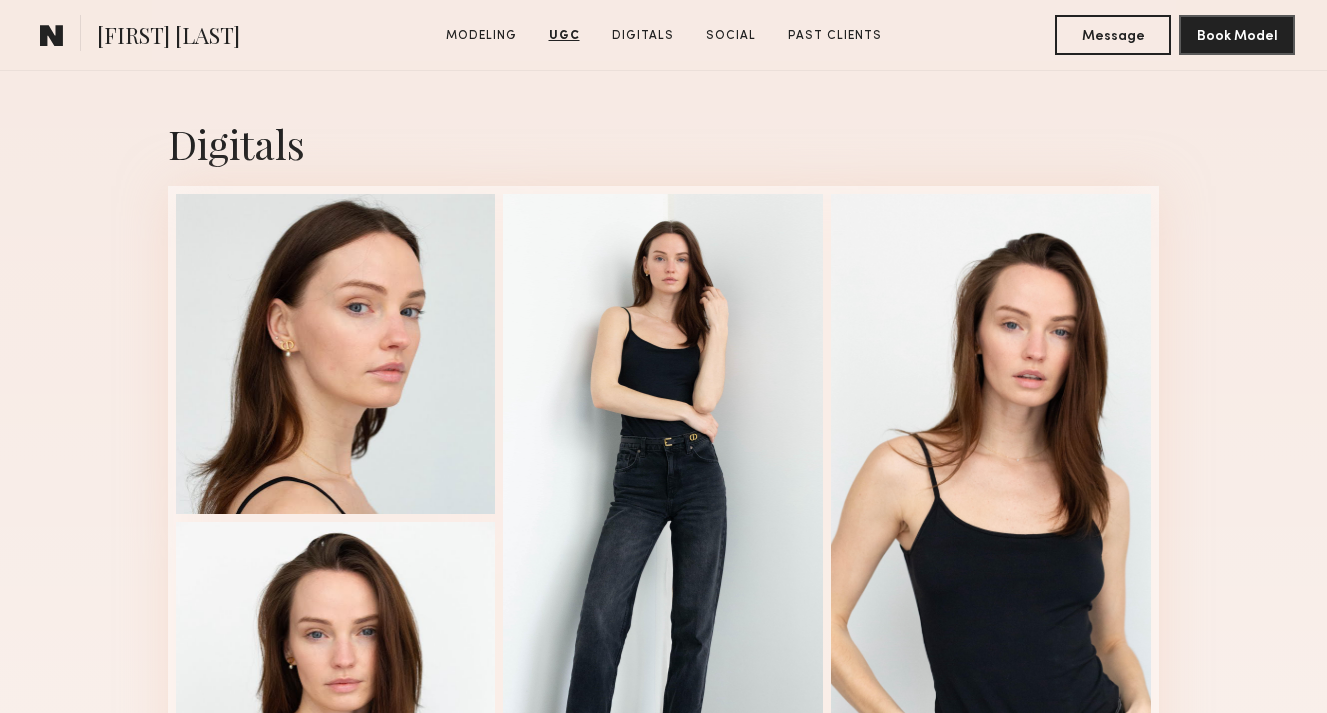 scroll, scrollTop: 2958, scrollLeft: 0, axis: vertical 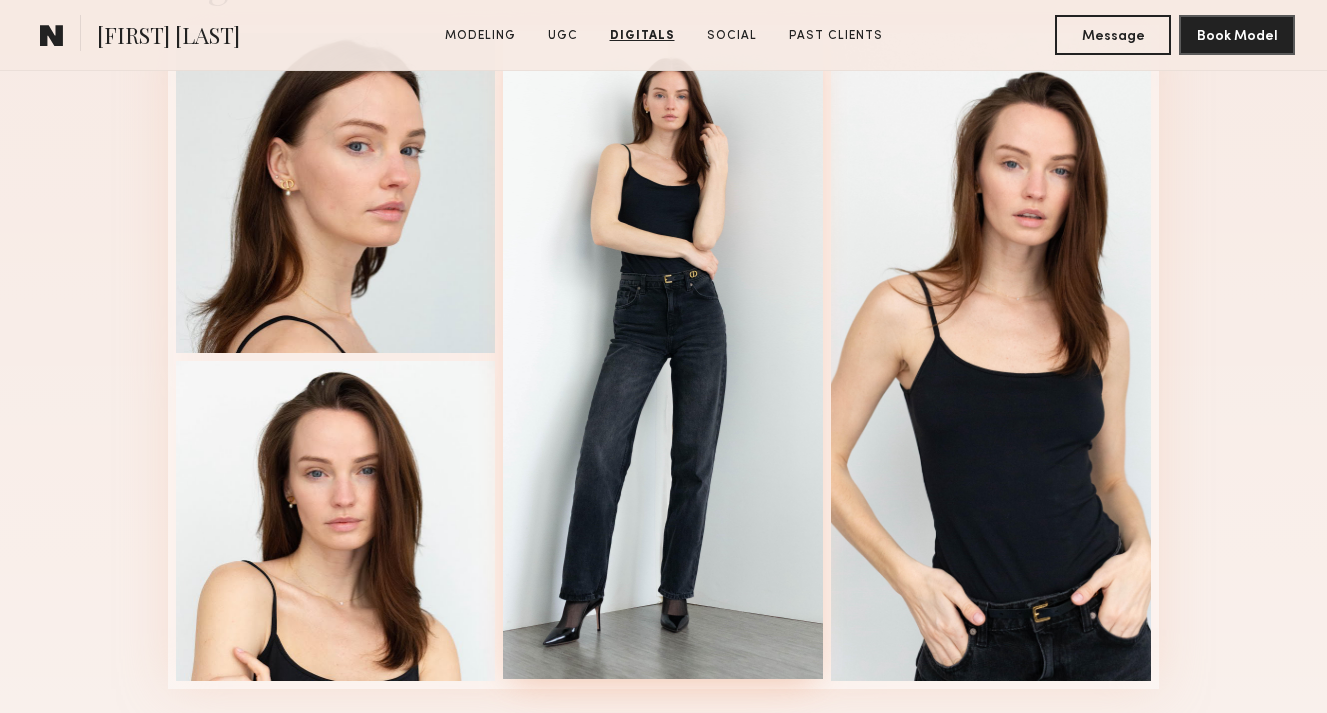 click at bounding box center (663, 355) 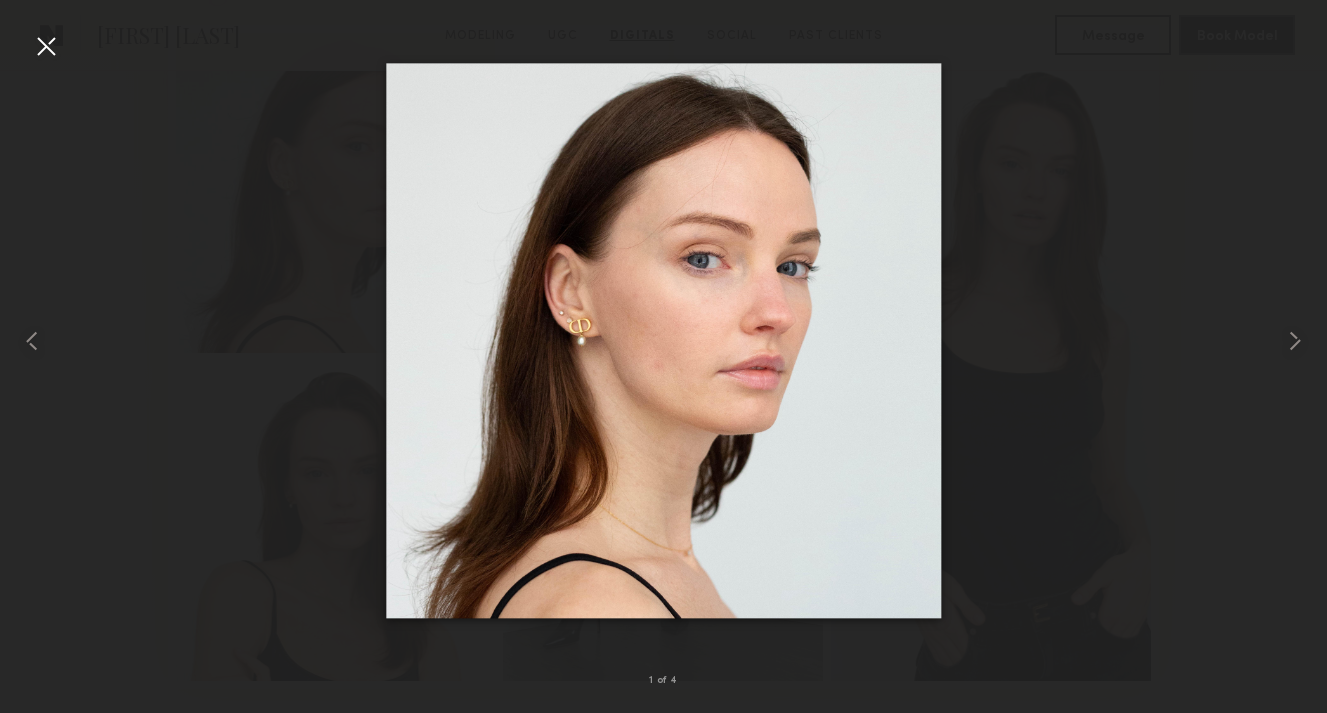 click at bounding box center (46, 46) 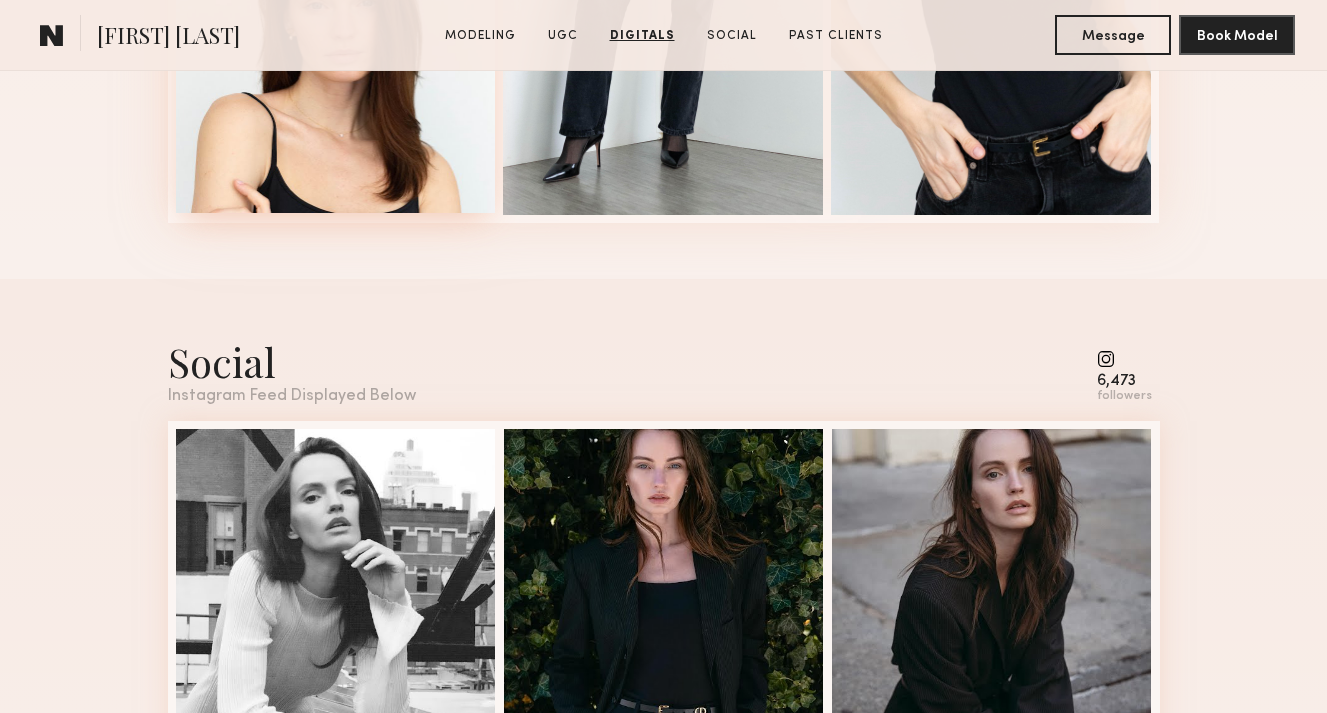 scroll, scrollTop: 3600, scrollLeft: 0, axis: vertical 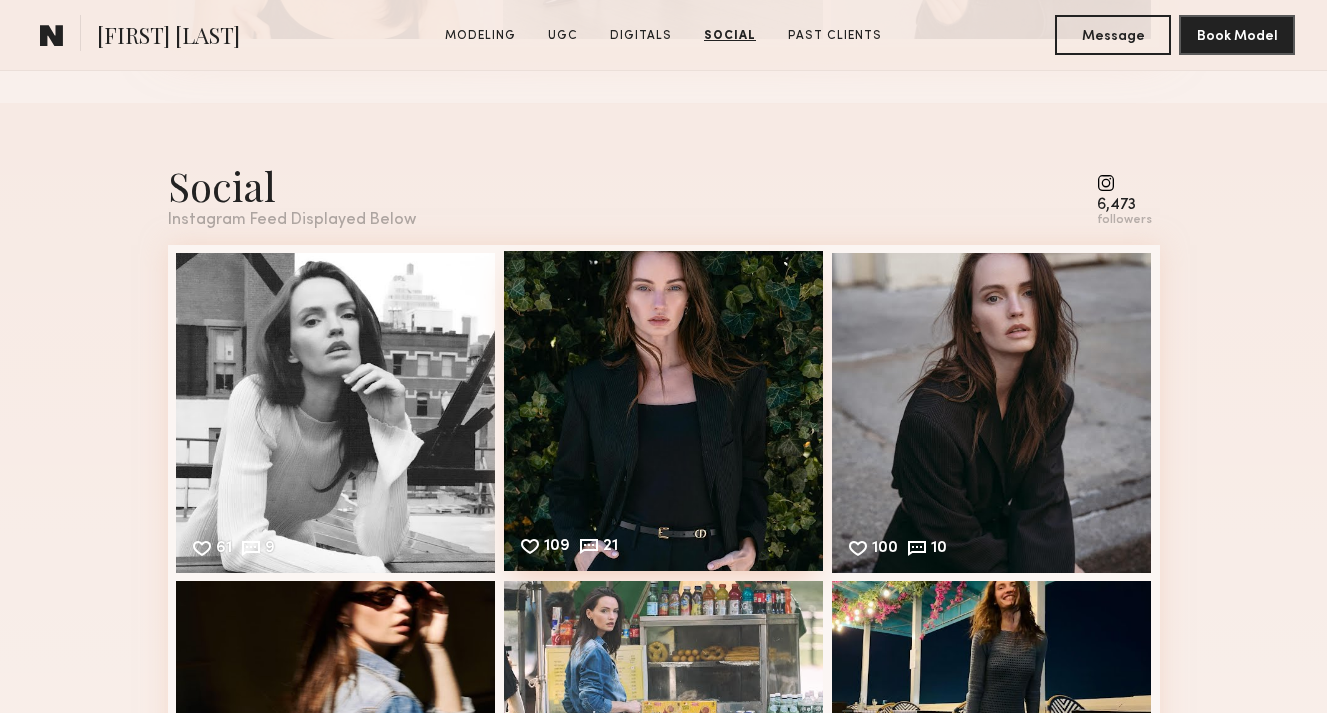 click on "109 21  Likes & comments displayed  to show model’s engagement" at bounding box center [664, 411] 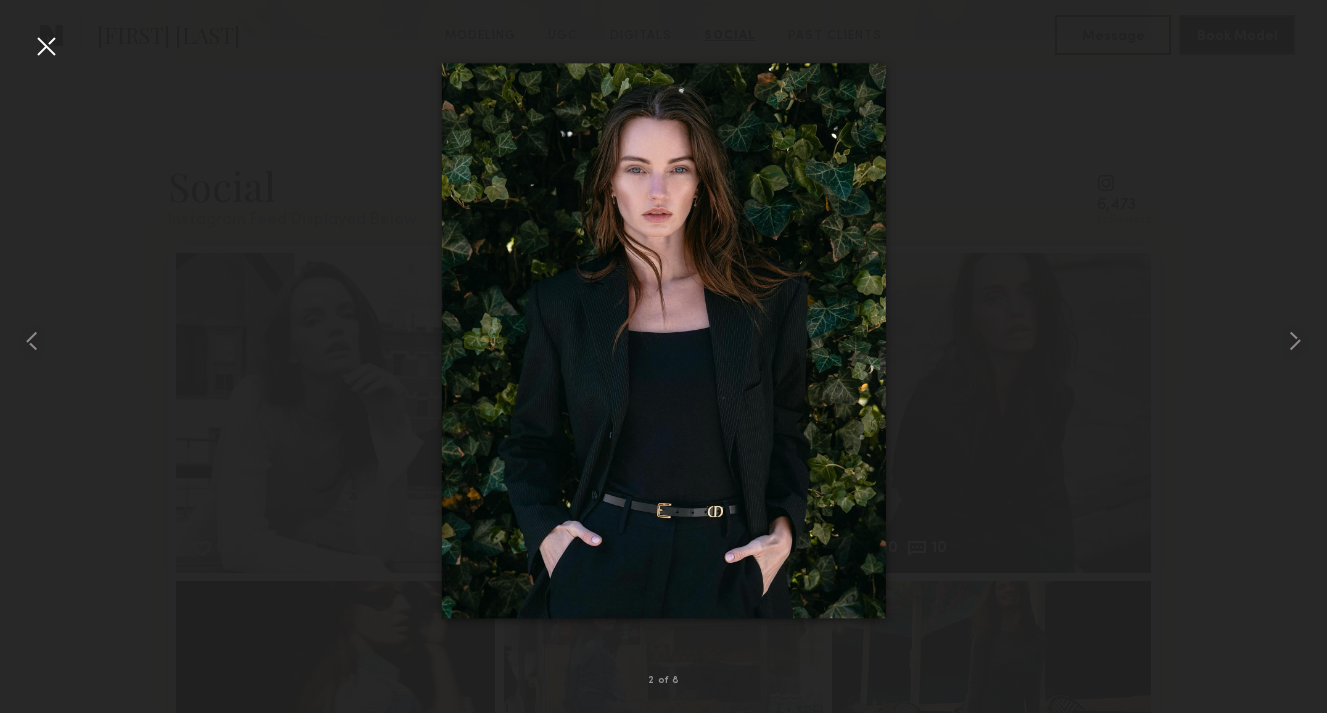 click at bounding box center [663, 340] 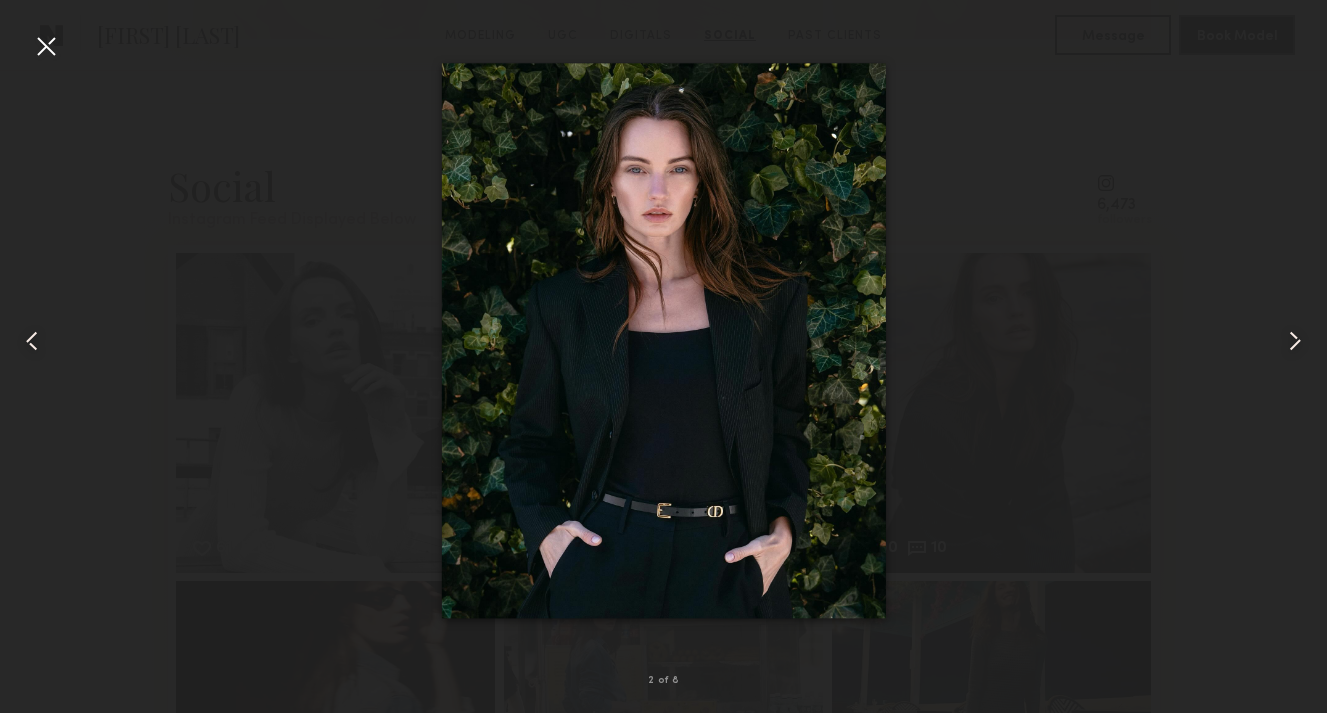 click at bounding box center [663, 340] 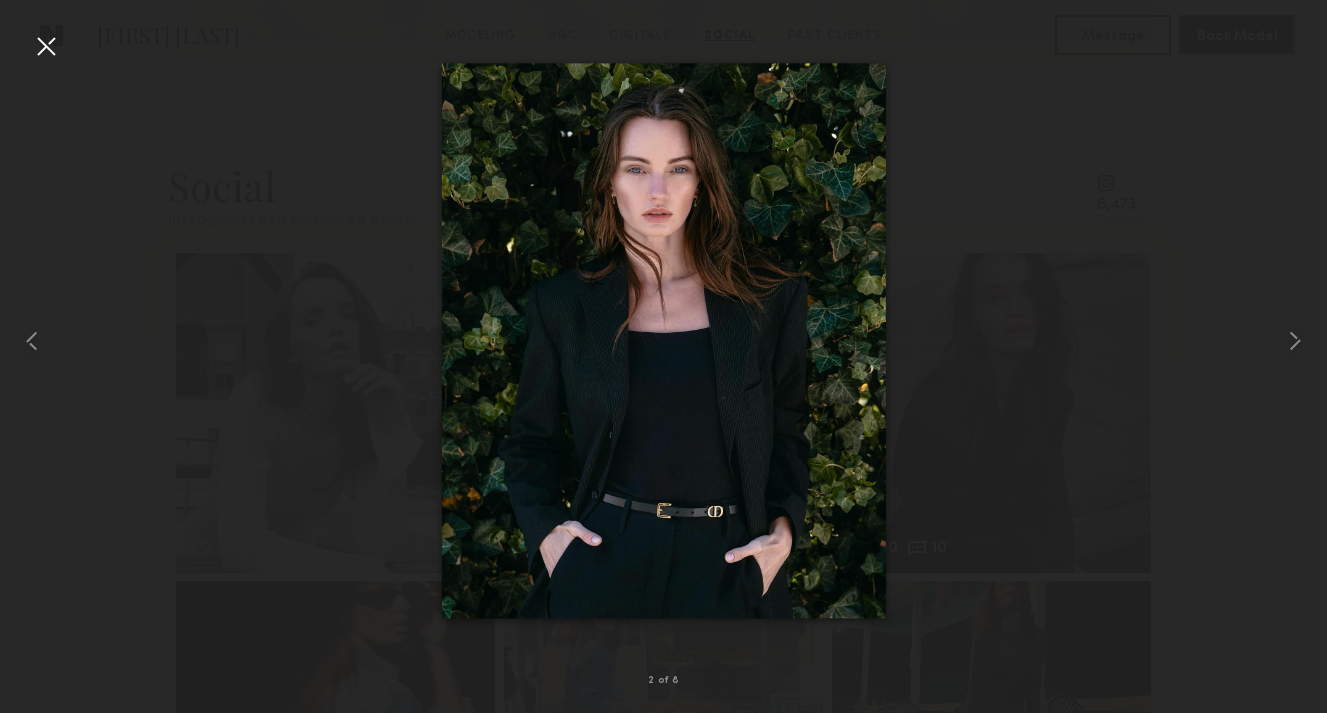 click at bounding box center [46, 46] 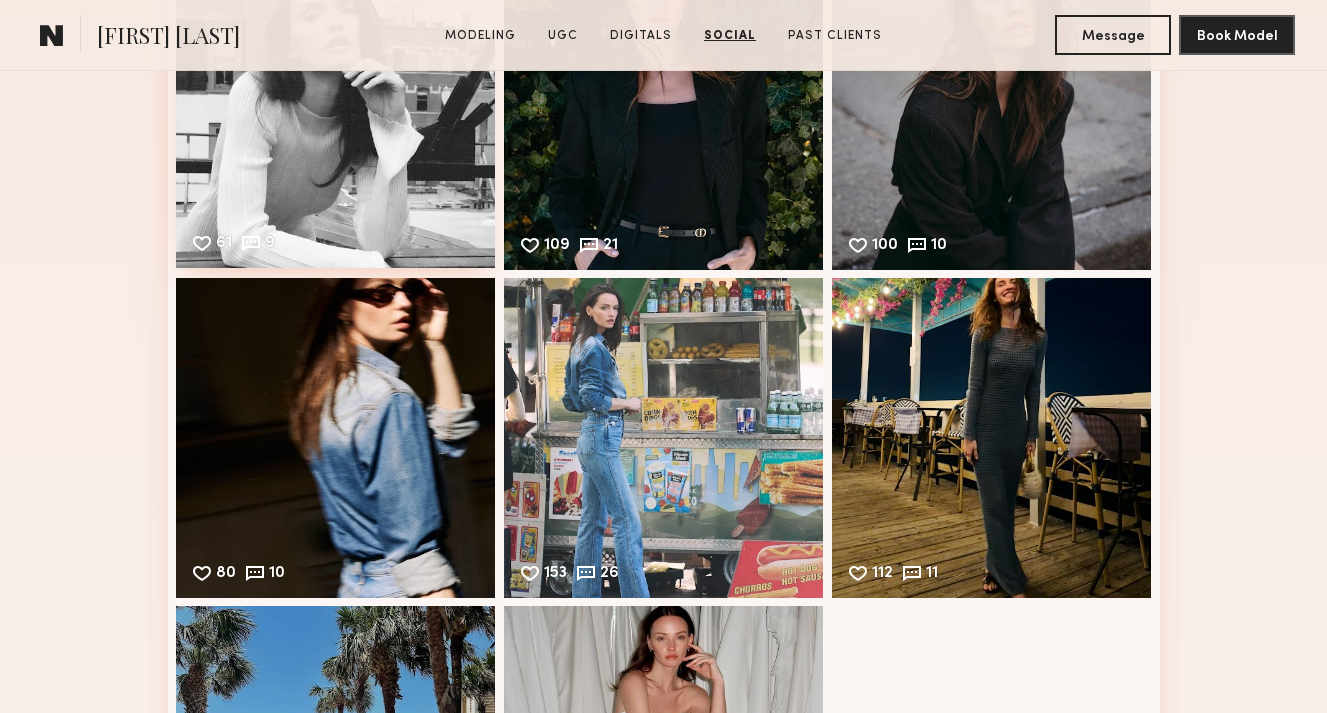 scroll, scrollTop: 3750, scrollLeft: 0, axis: vertical 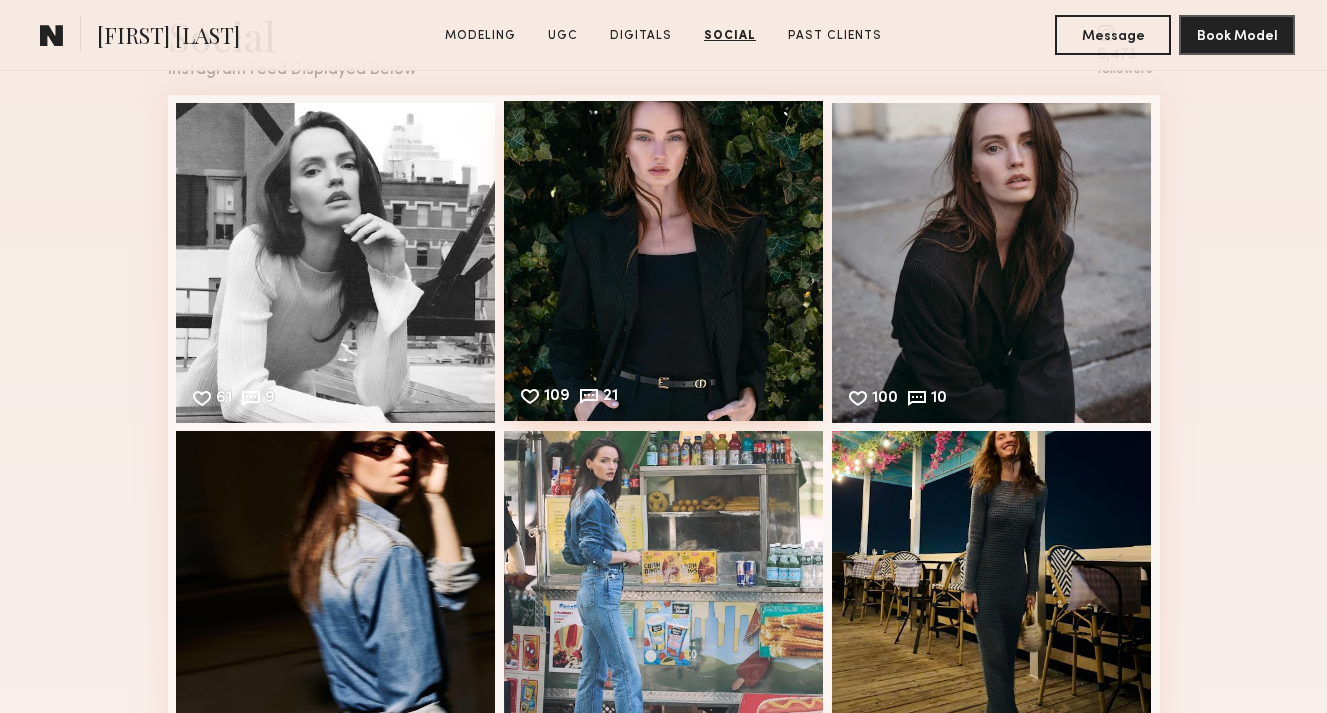 click on "109 21  Likes & comments displayed  to show model’s engagement" at bounding box center (664, 261) 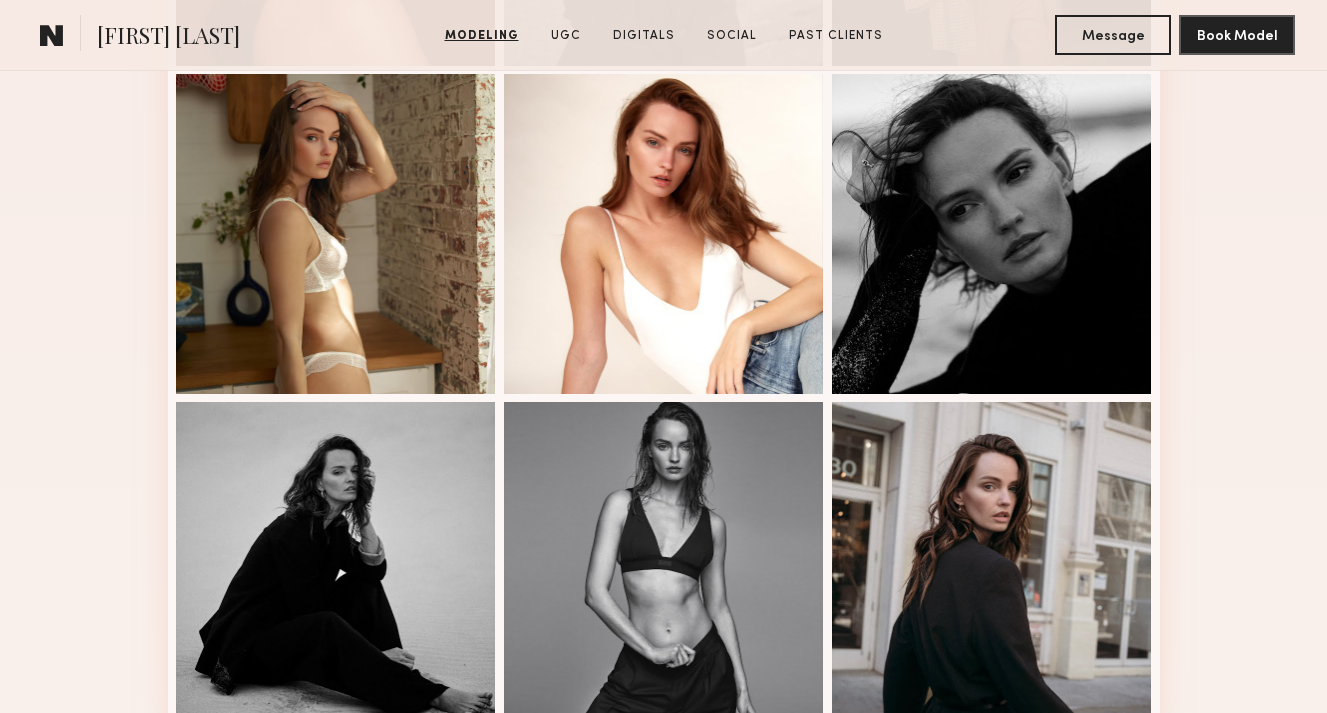 scroll, scrollTop: 532, scrollLeft: 0, axis: vertical 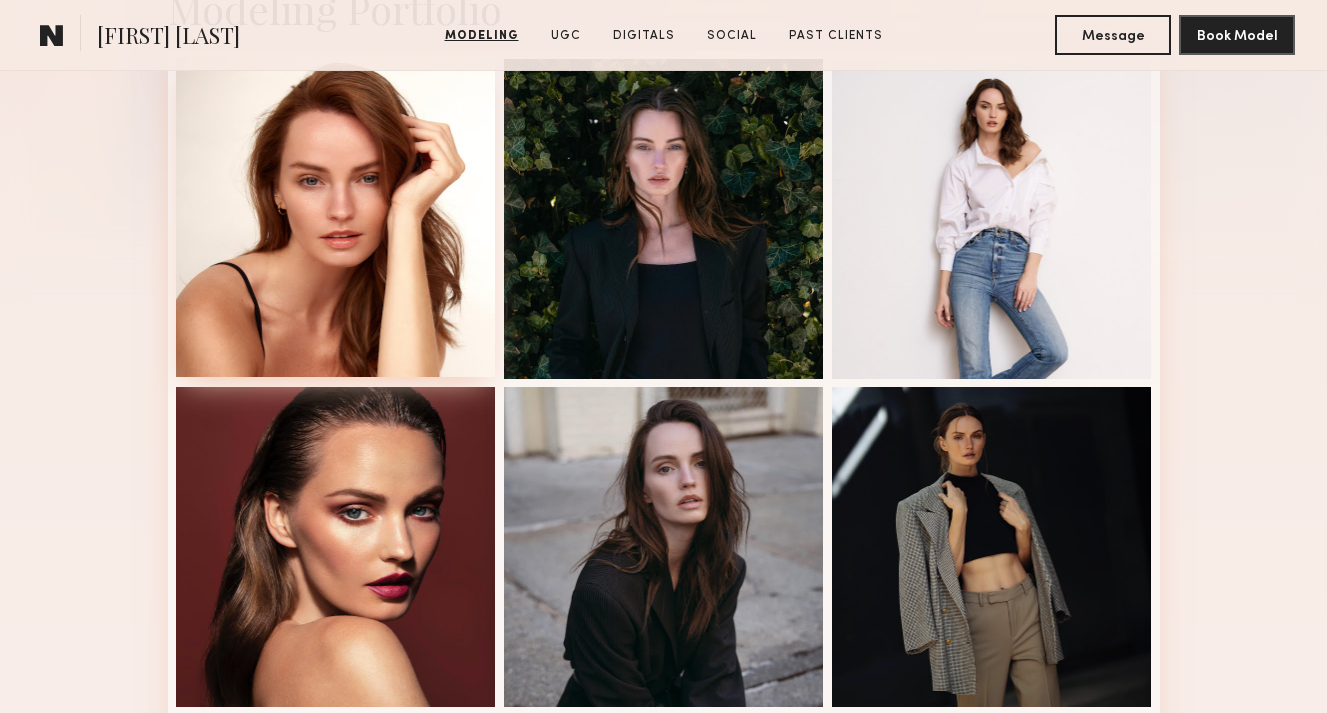 click at bounding box center (336, 217) 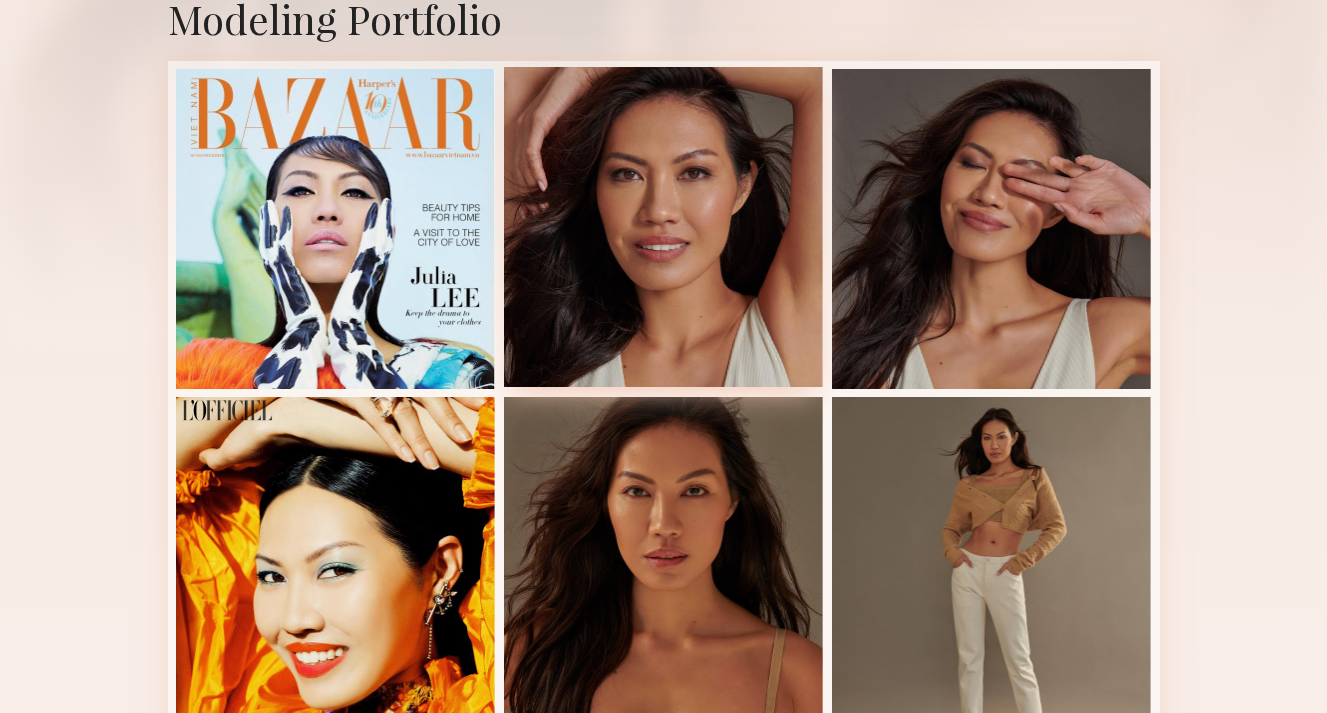 scroll, scrollTop: 818, scrollLeft: 0, axis: vertical 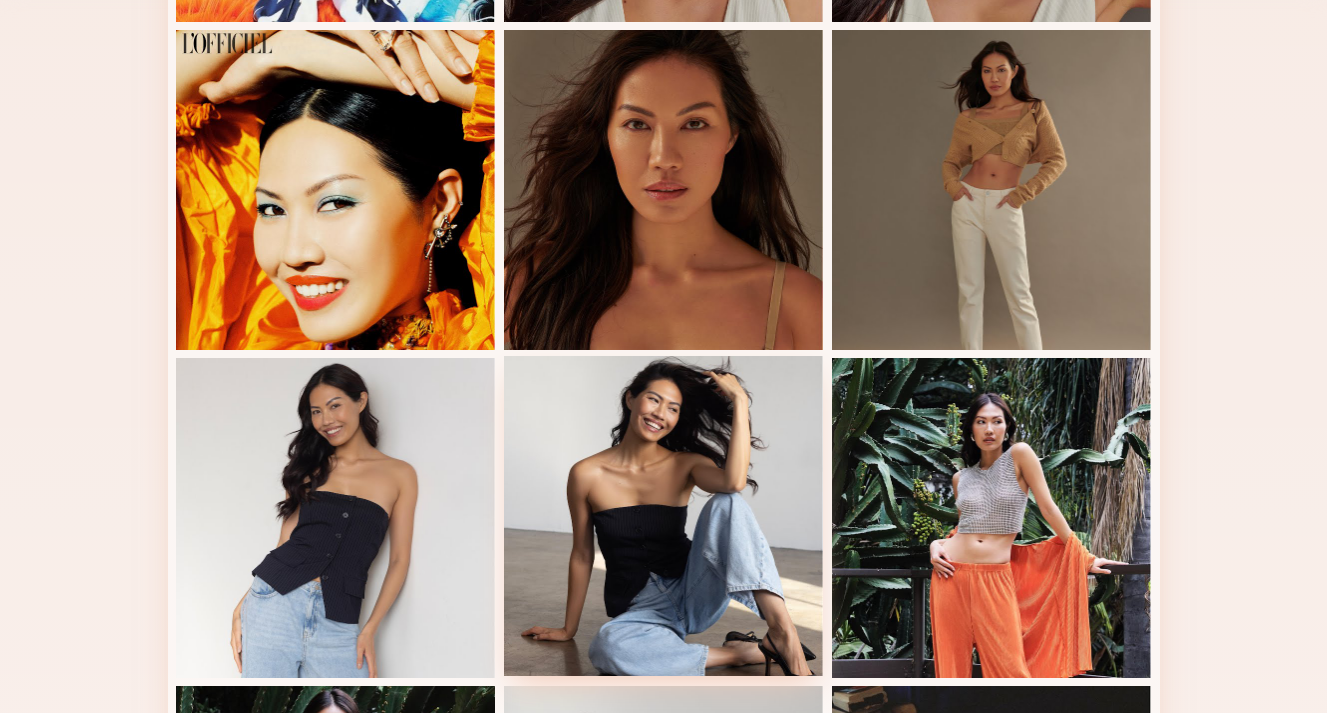 click at bounding box center [664, 516] 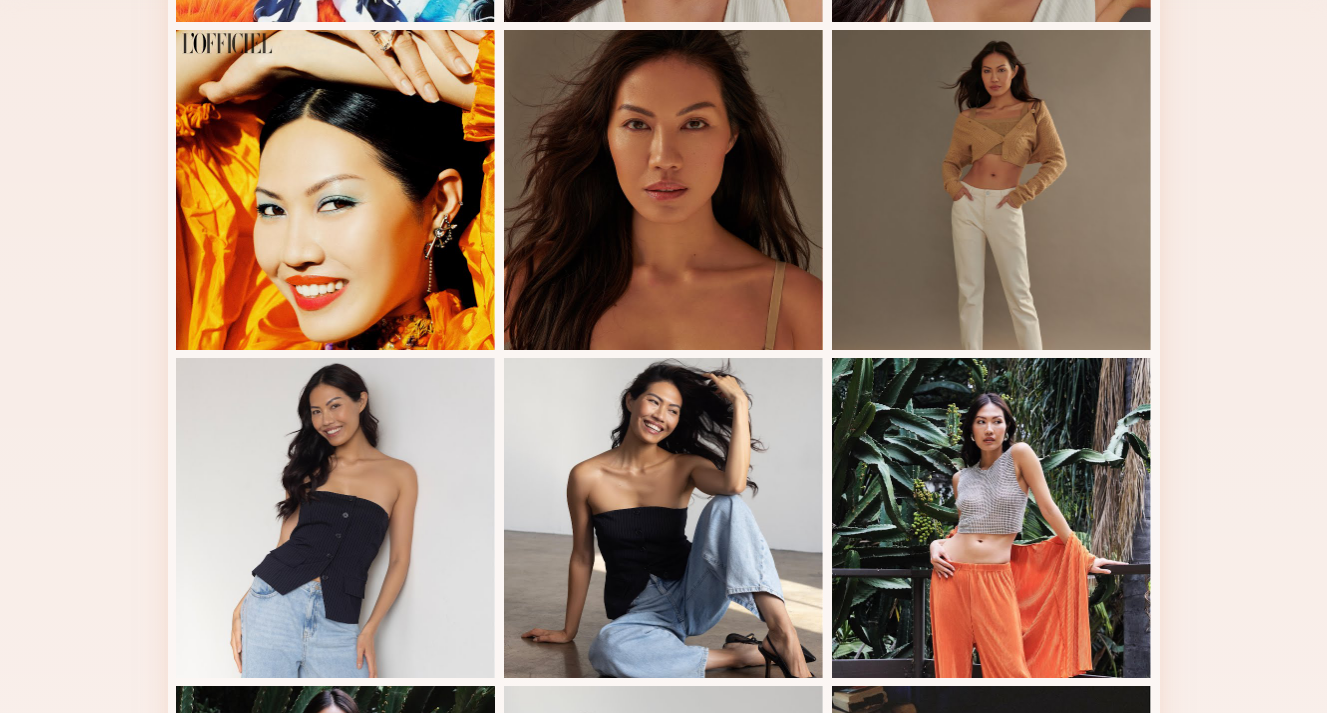 scroll, scrollTop: 1183, scrollLeft: 0, axis: vertical 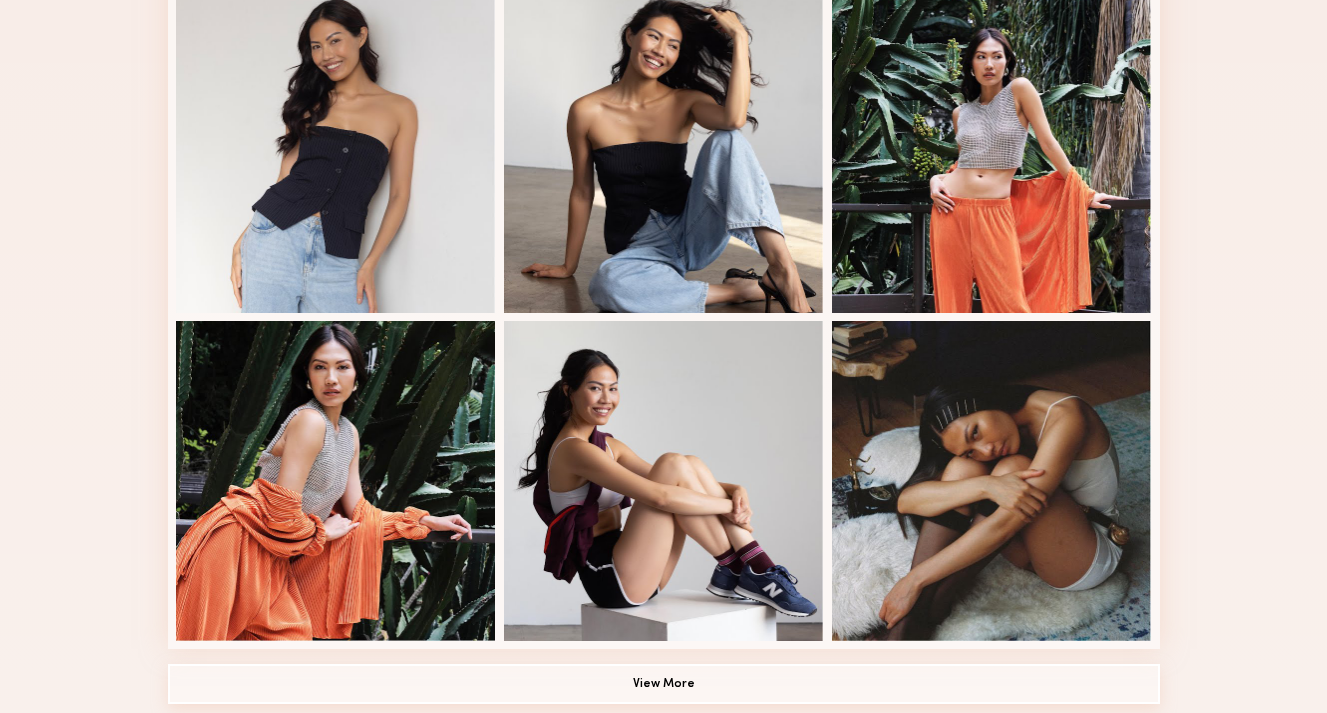 click on "View More" 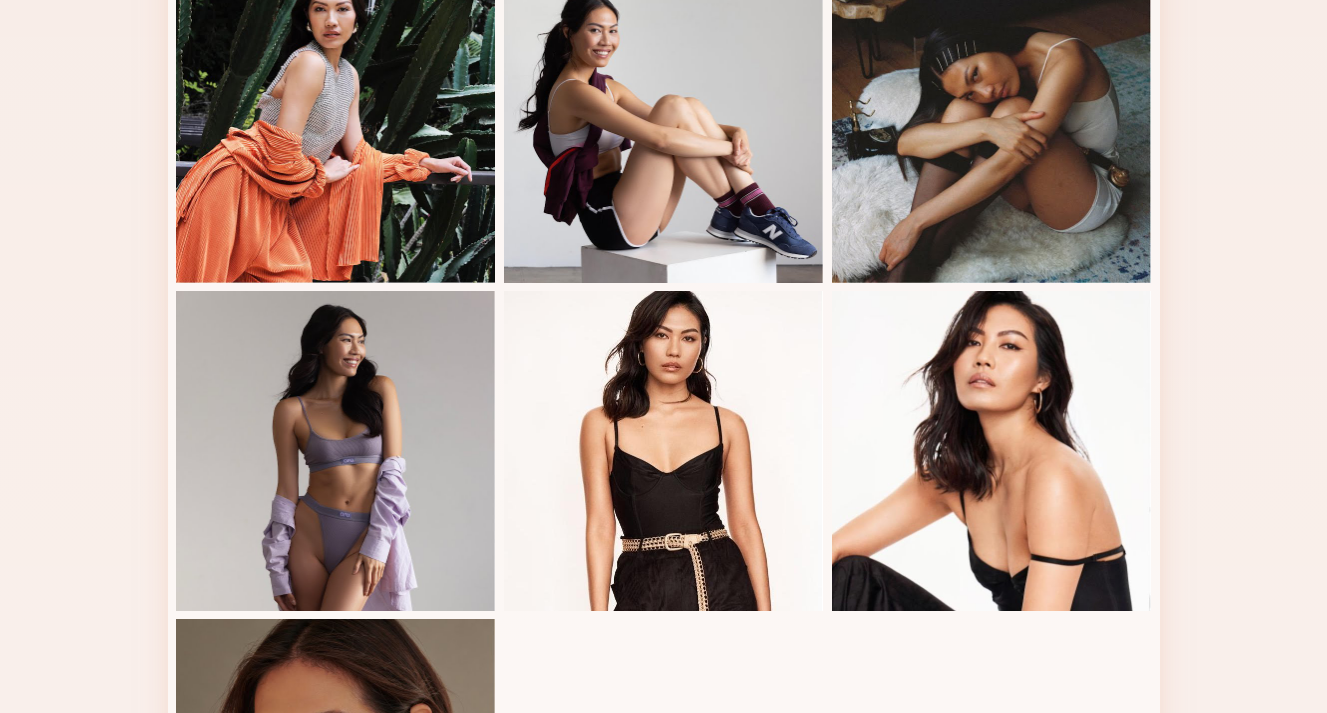 scroll, scrollTop: 1544, scrollLeft: 0, axis: vertical 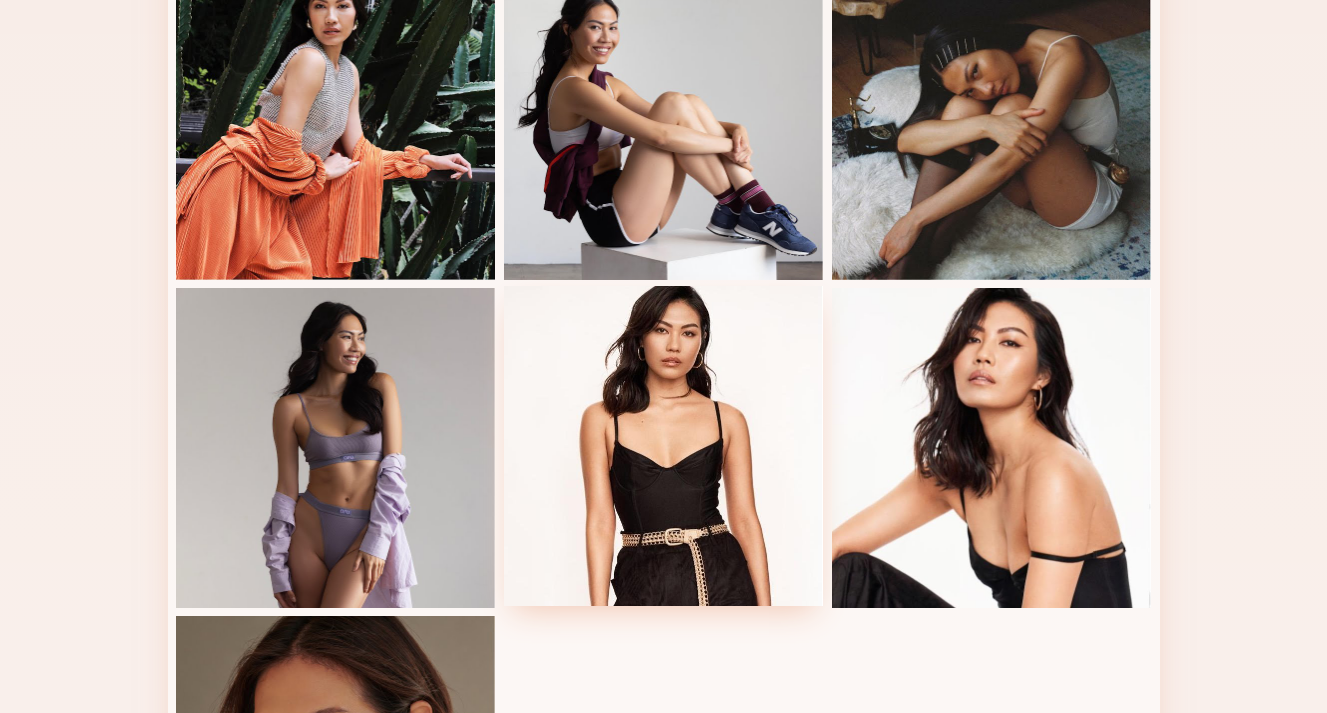click at bounding box center [664, 446] 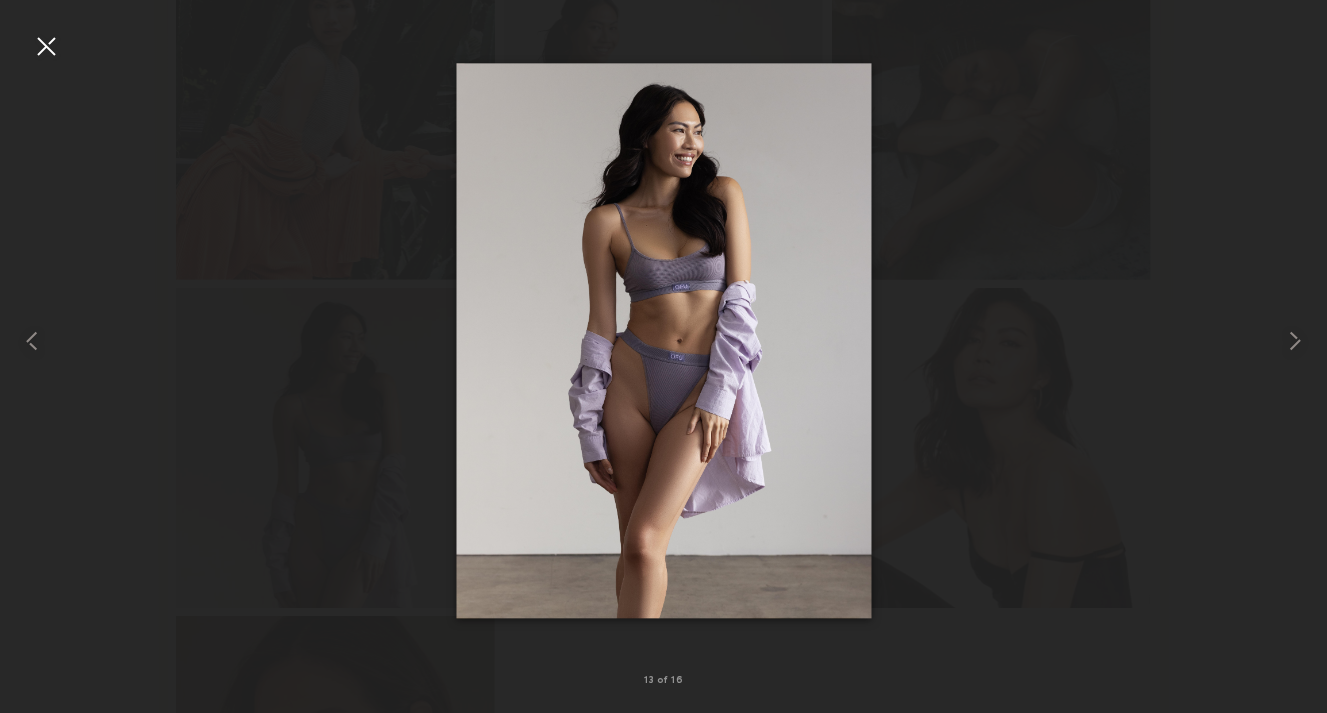 click at bounding box center (46, 46) 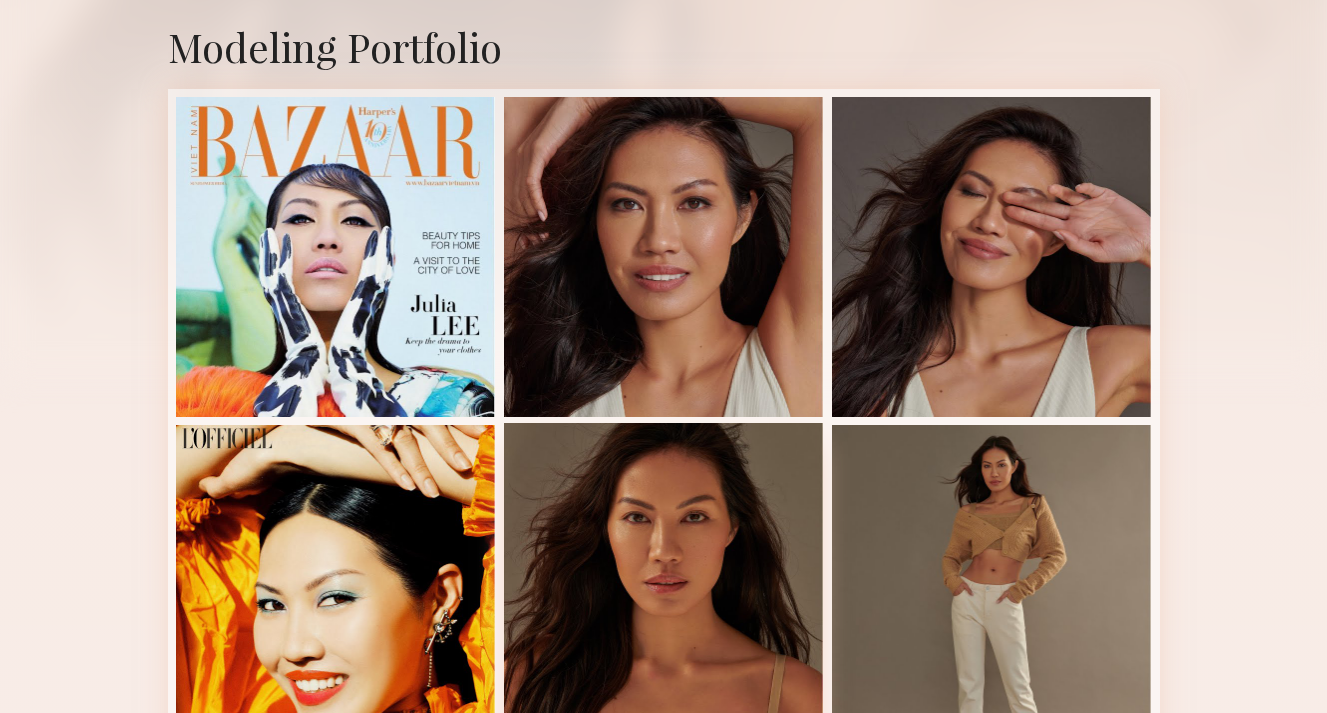 scroll, scrollTop: 383, scrollLeft: 0, axis: vertical 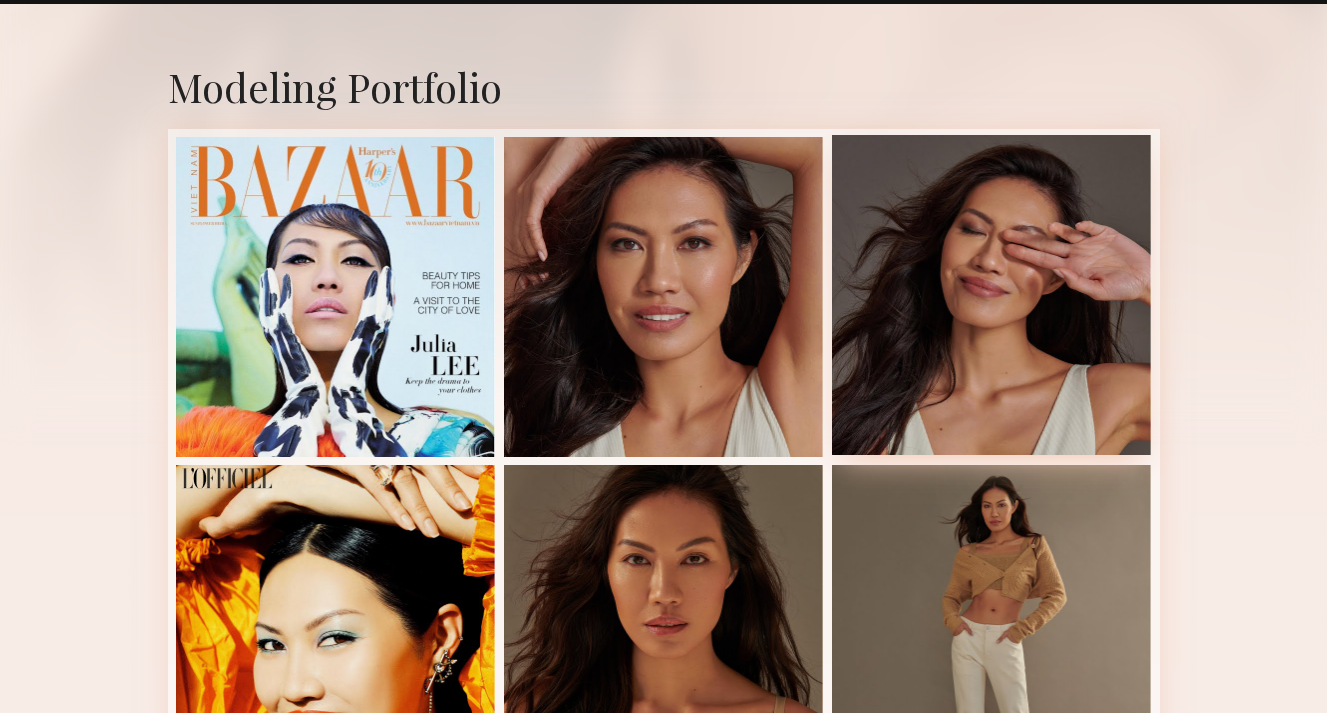 click at bounding box center [992, 295] 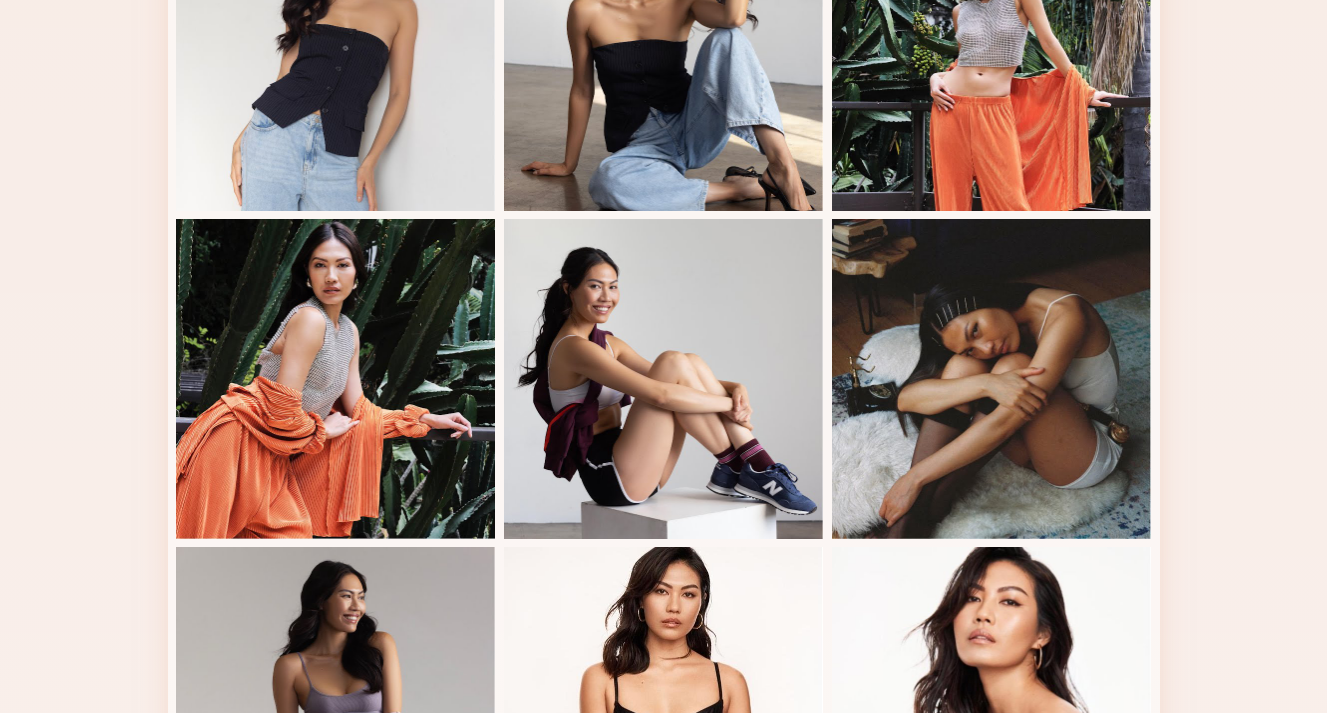 scroll, scrollTop: 1281, scrollLeft: 0, axis: vertical 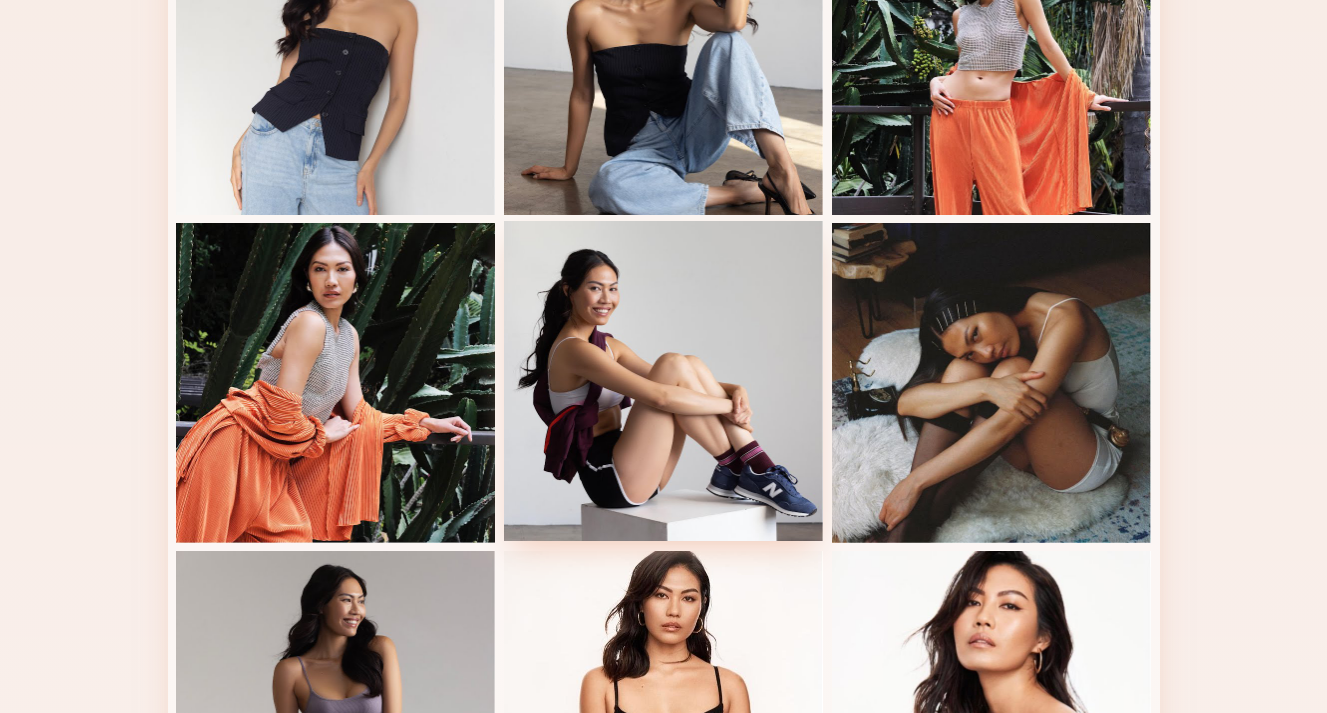 click at bounding box center (664, 381) 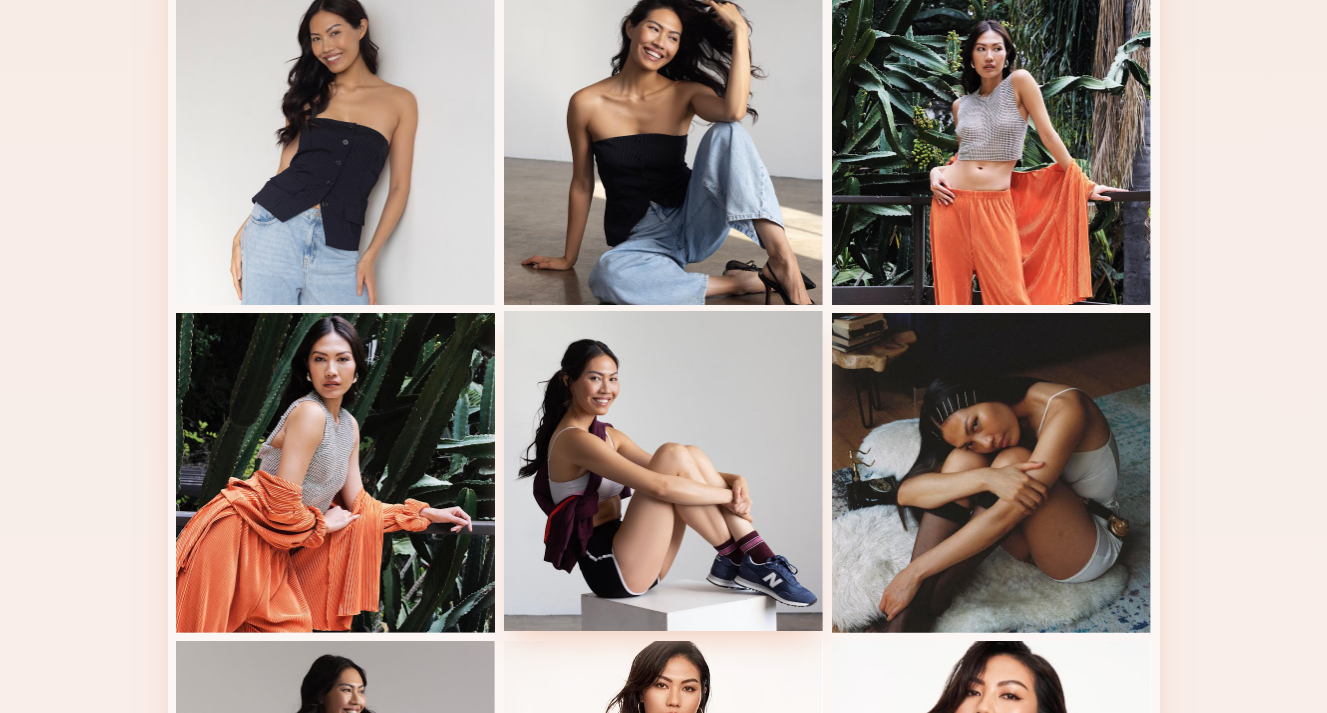 scroll, scrollTop: 1491, scrollLeft: 0, axis: vertical 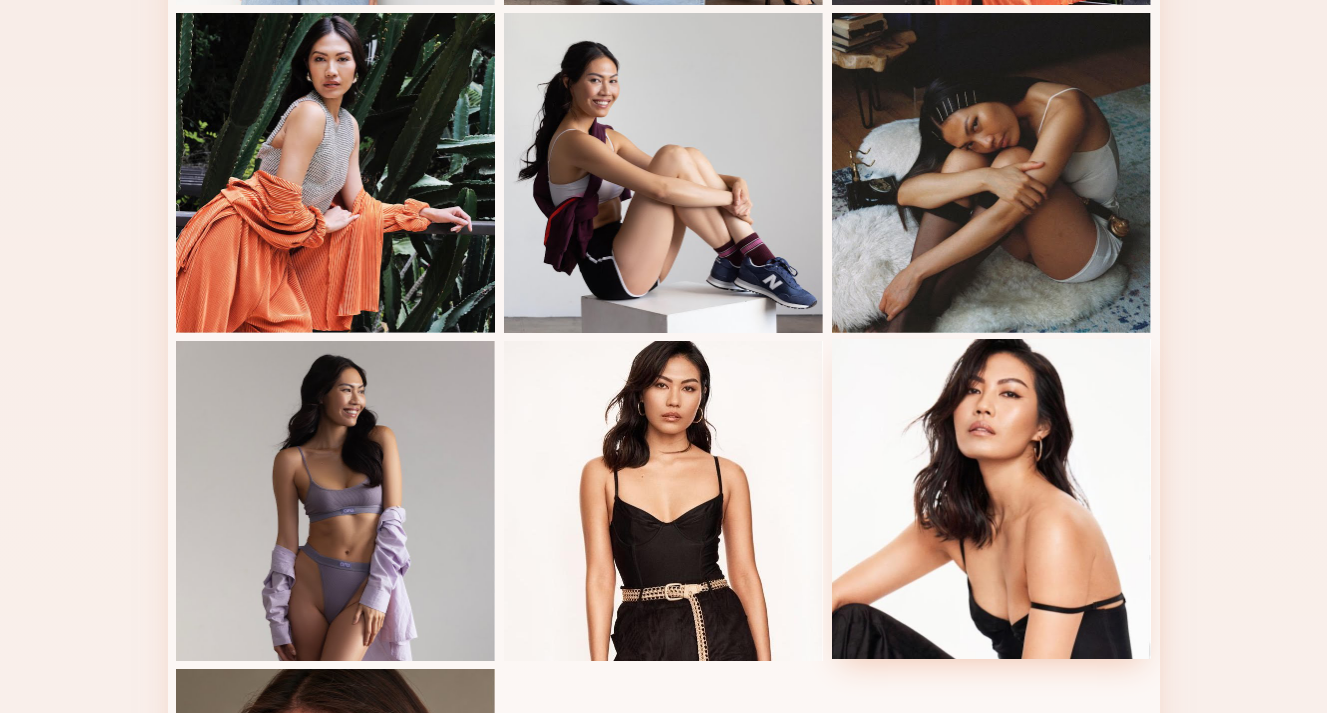 click at bounding box center [992, 499] 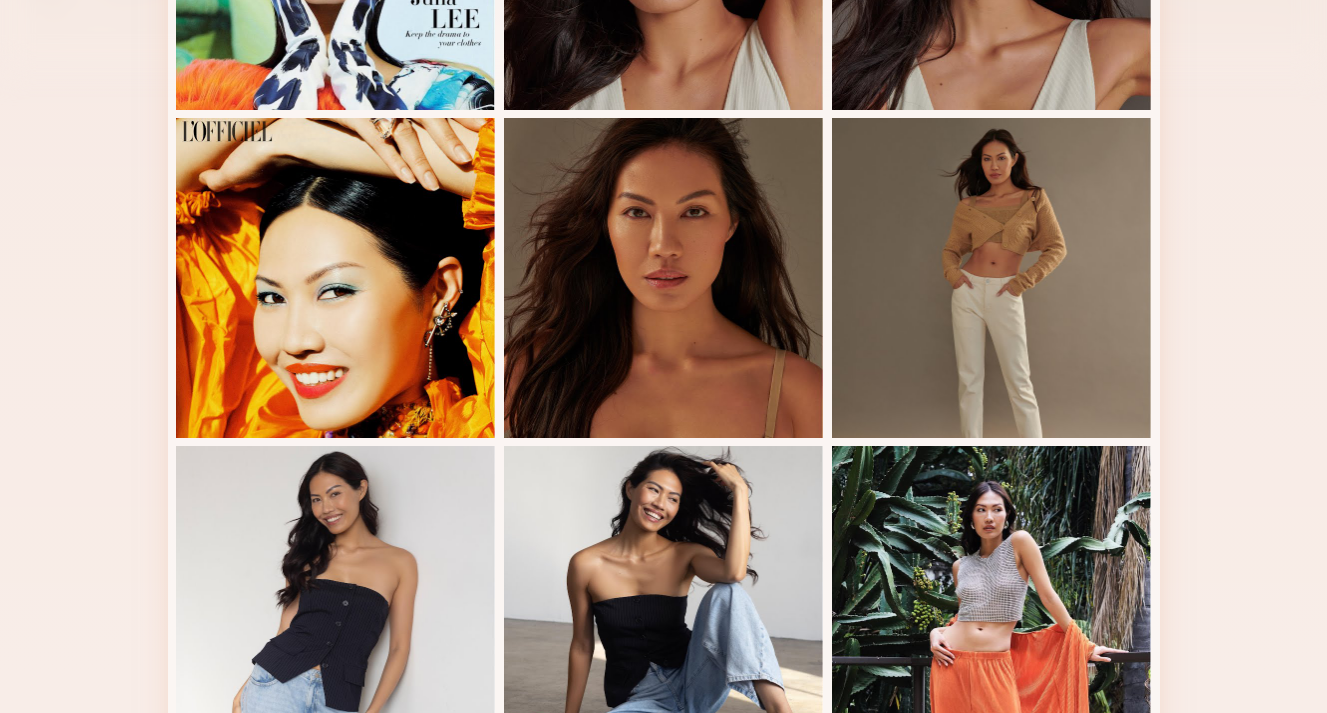 scroll, scrollTop: 0, scrollLeft: 0, axis: both 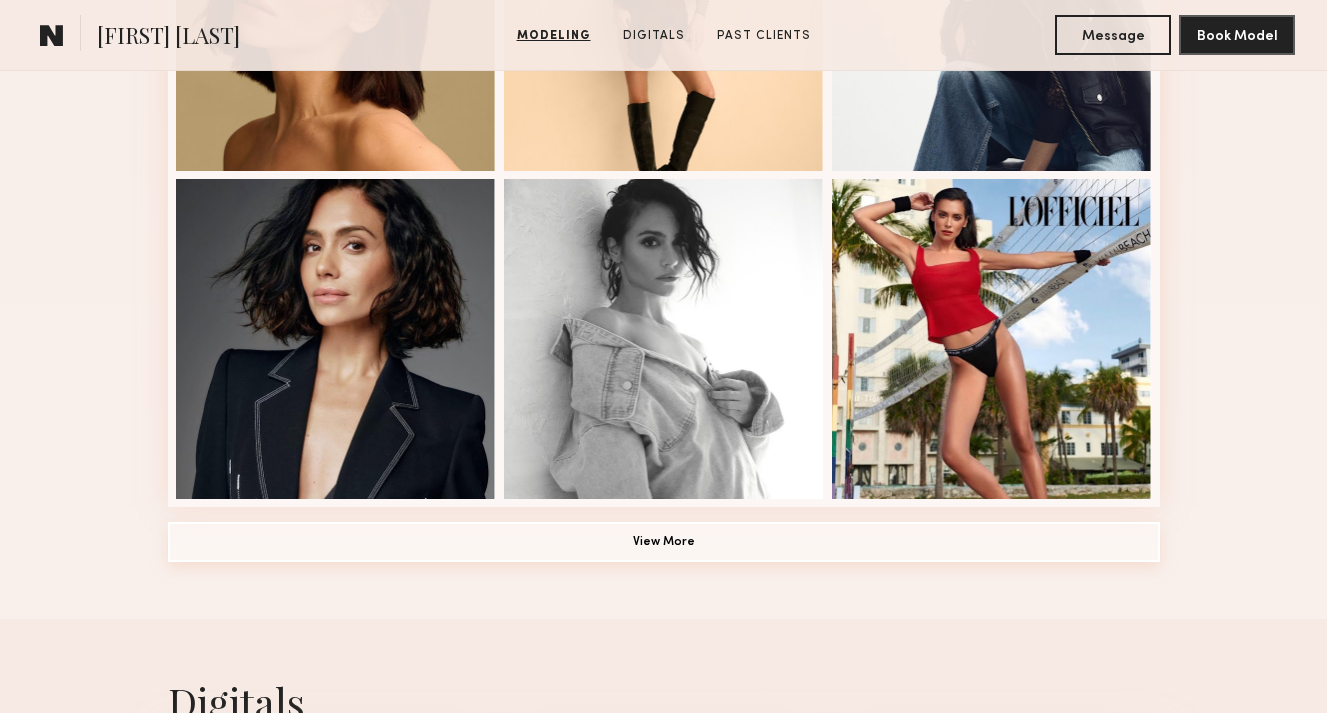 click on "View More" 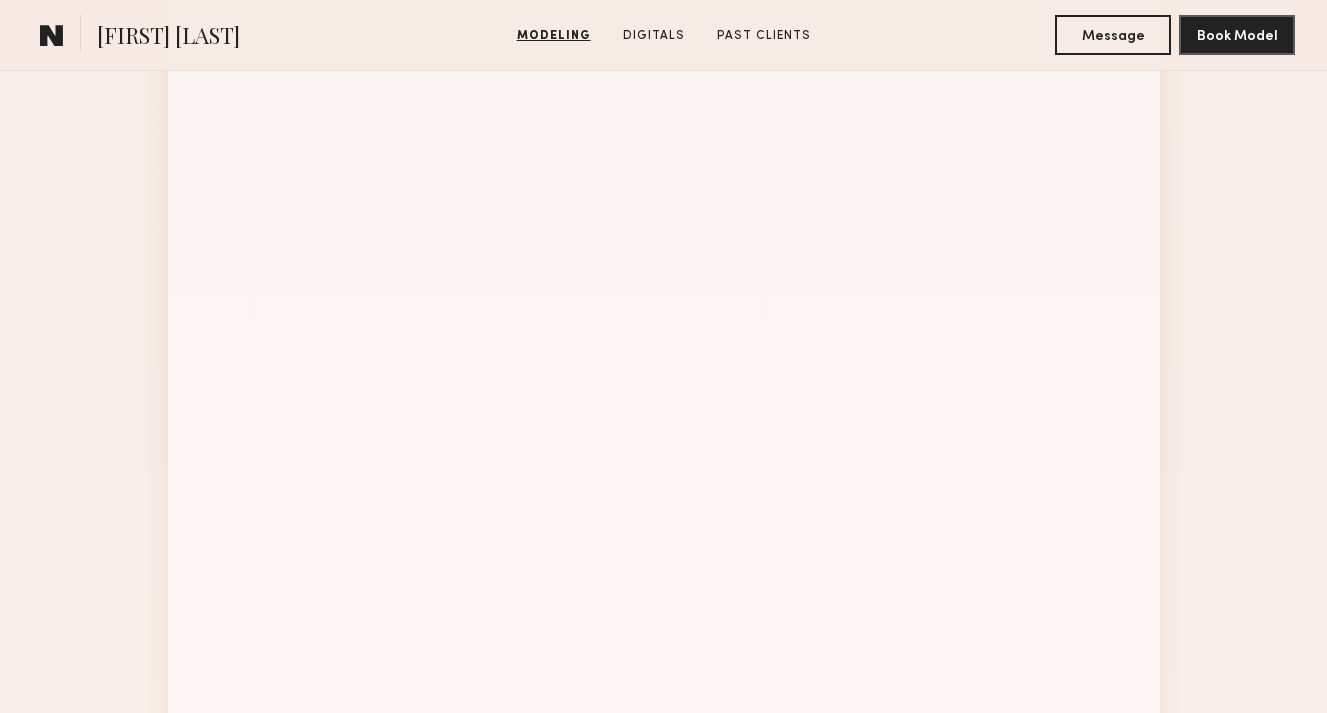 scroll, scrollTop: 2175, scrollLeft: 0, axis: vertical 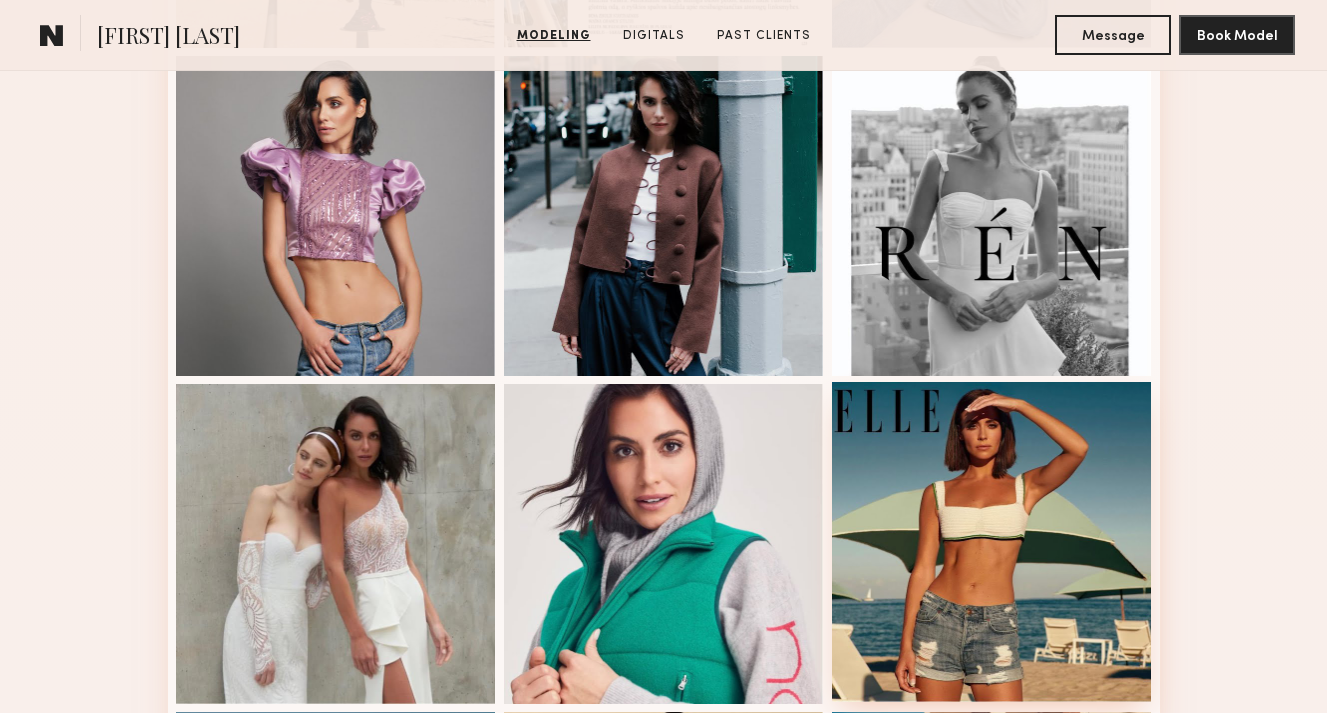 click at bounding box center [992, 542] 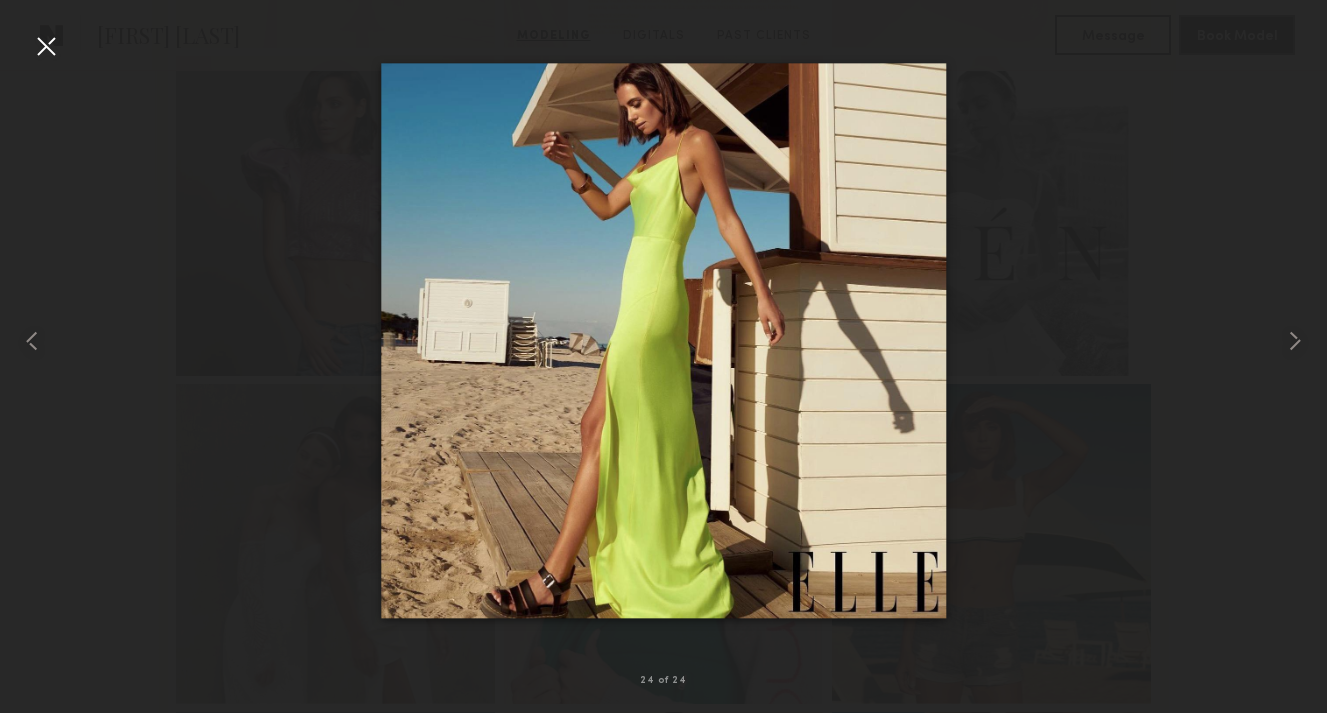 click at bounding box center [46, 46] 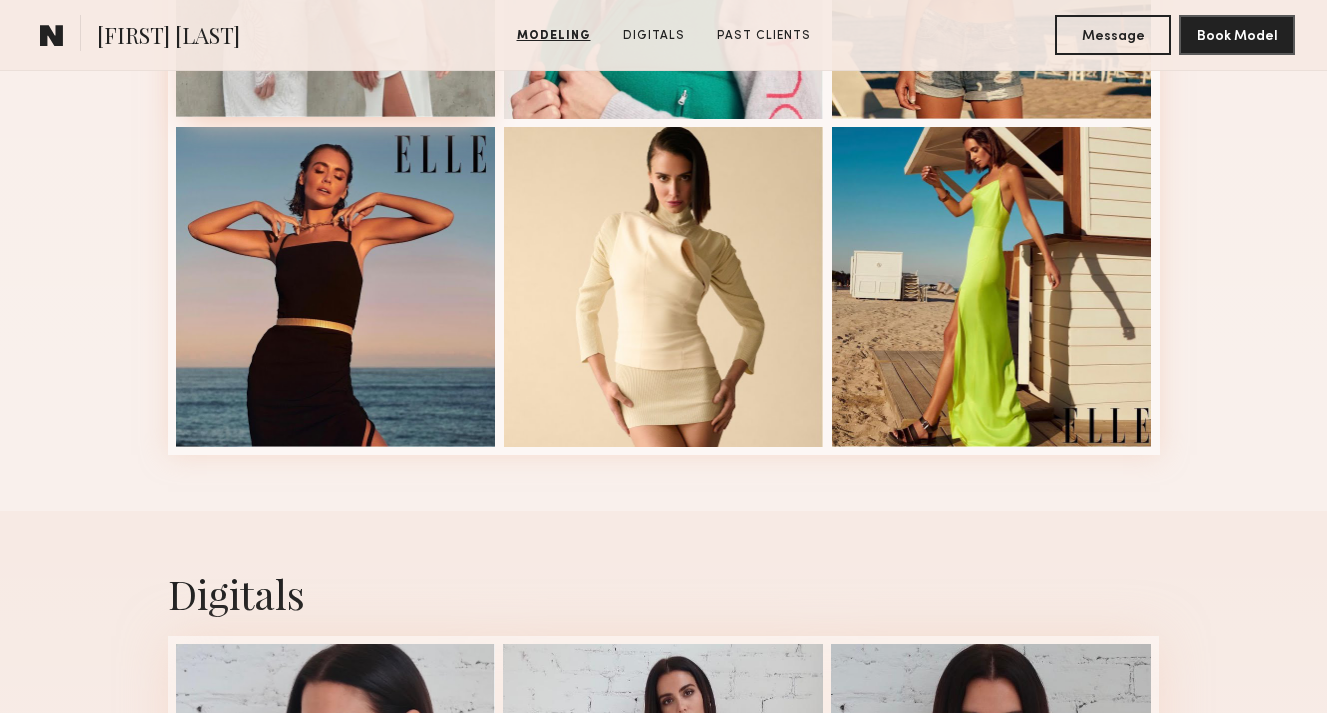 scroll, scrollTop: 2752, scrollLeft: 0, axis: vertical 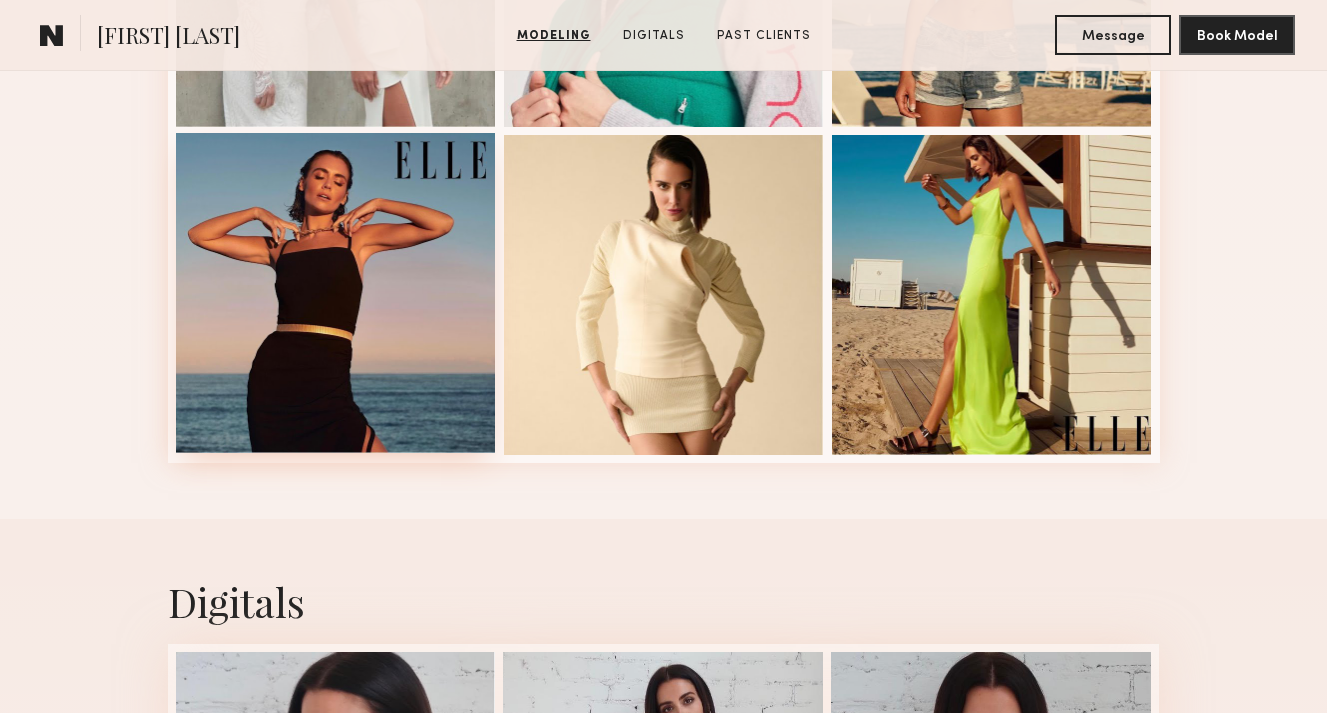 click at bounding box center [336, 293] 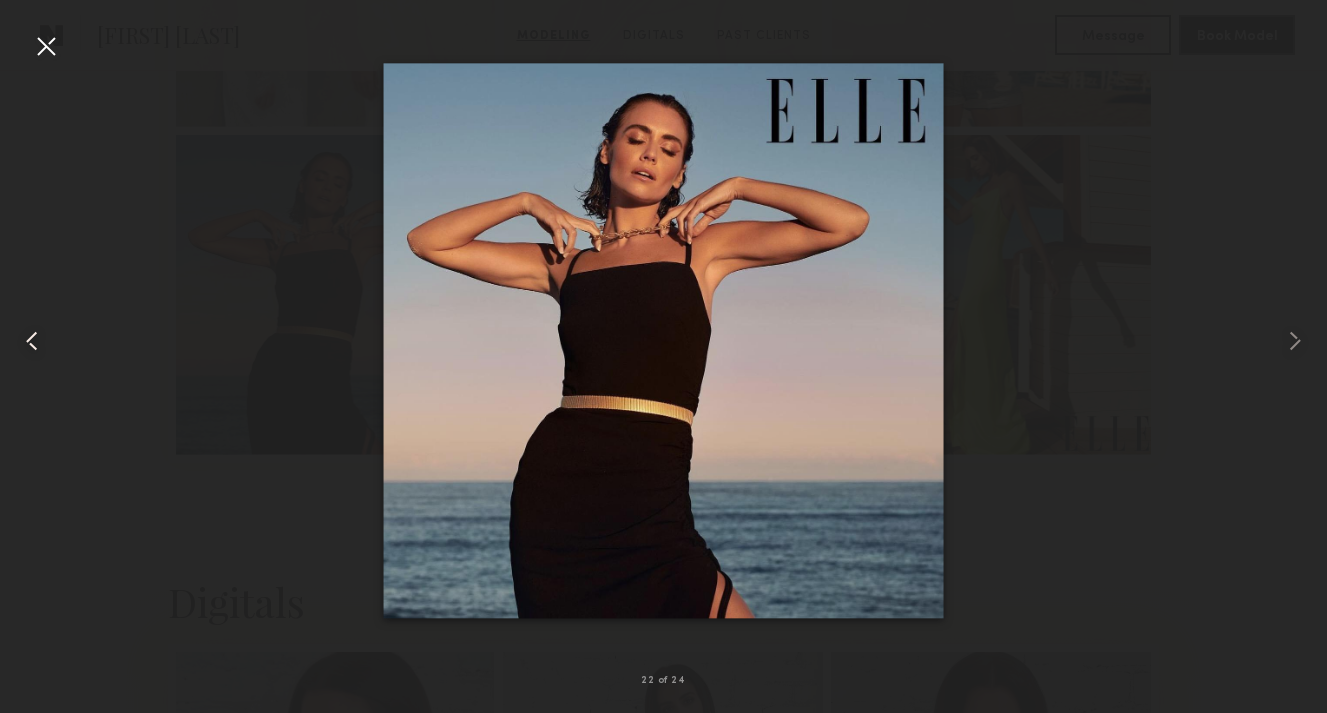 click at bounding box center [26, 340] 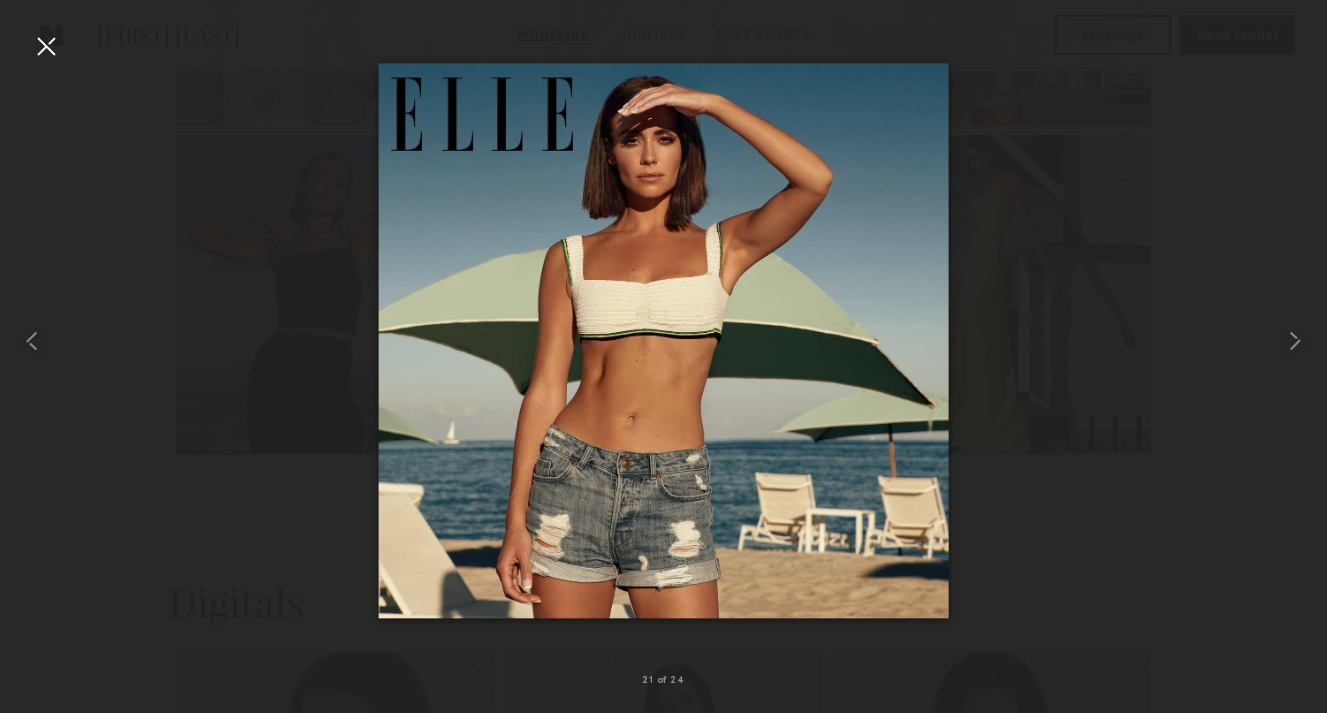 click at bounding box center (46, 46) 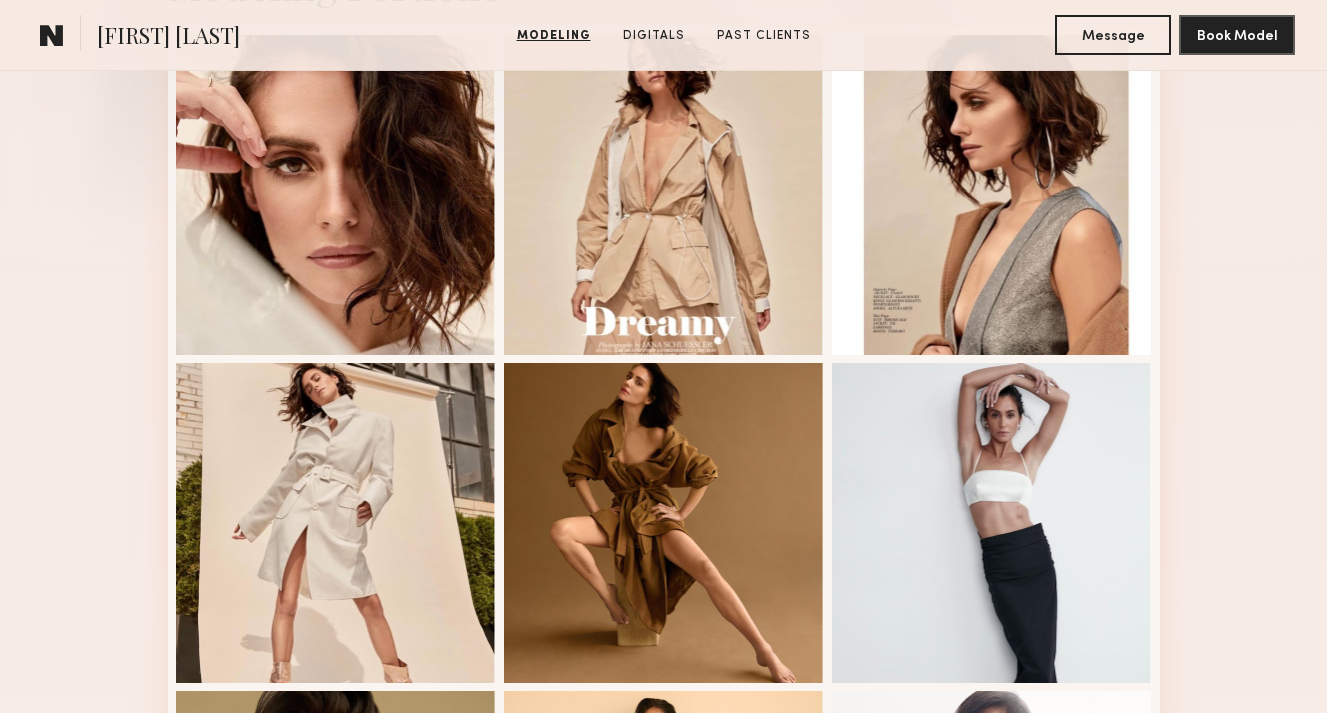 scroll, scrollTop: 310, scrollLeft: 0, axis: vertical 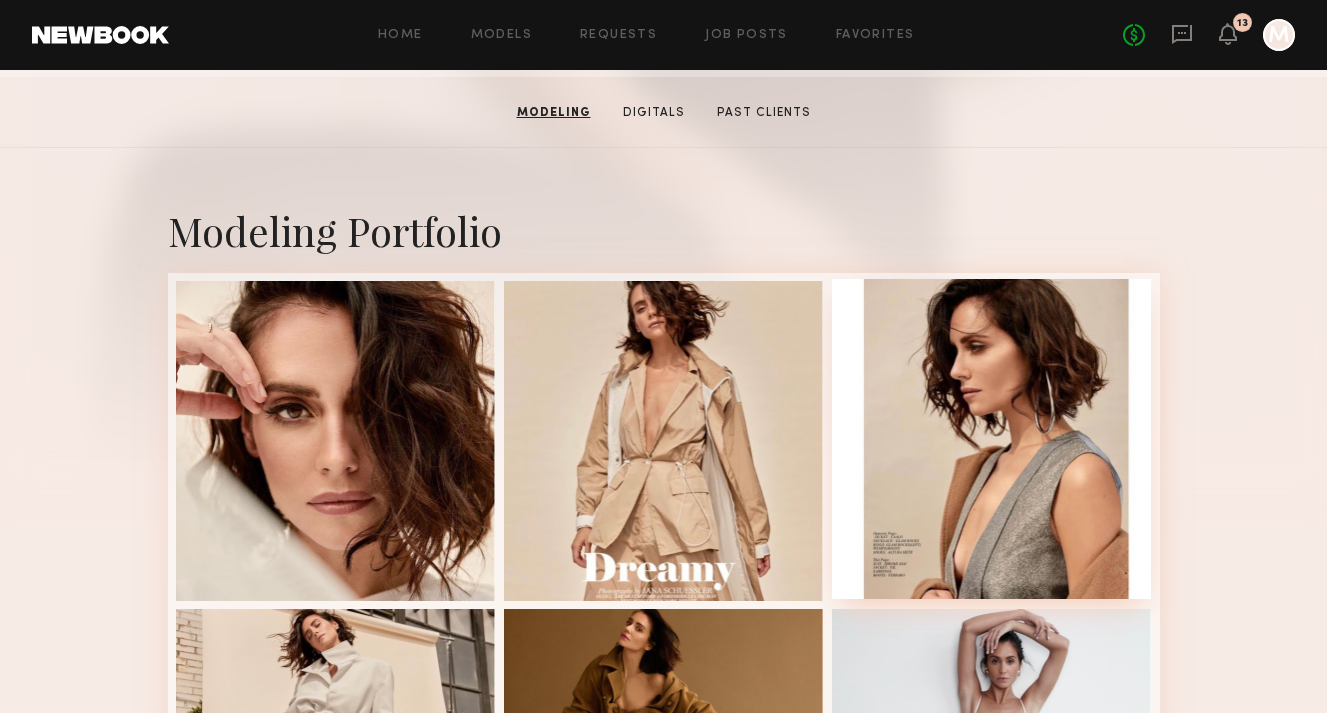 click at bounding box center [992, 439] 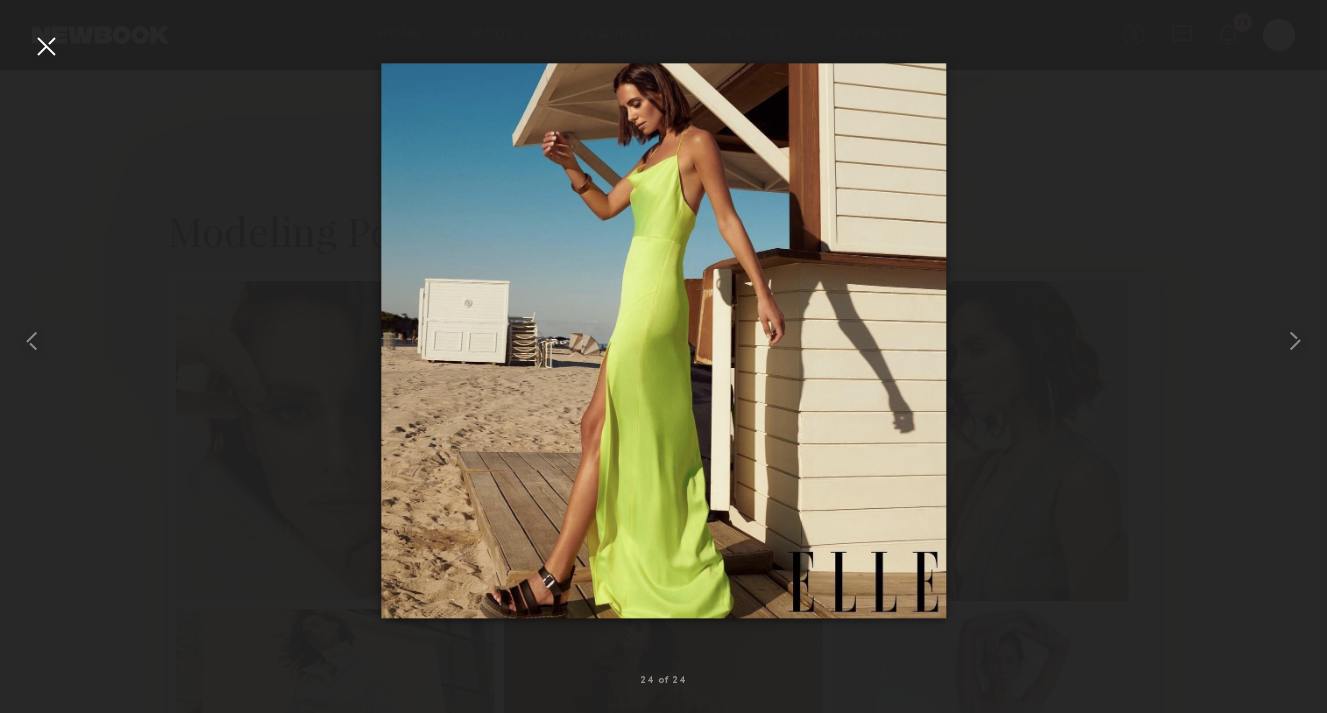click at bounding box center [46, 46] 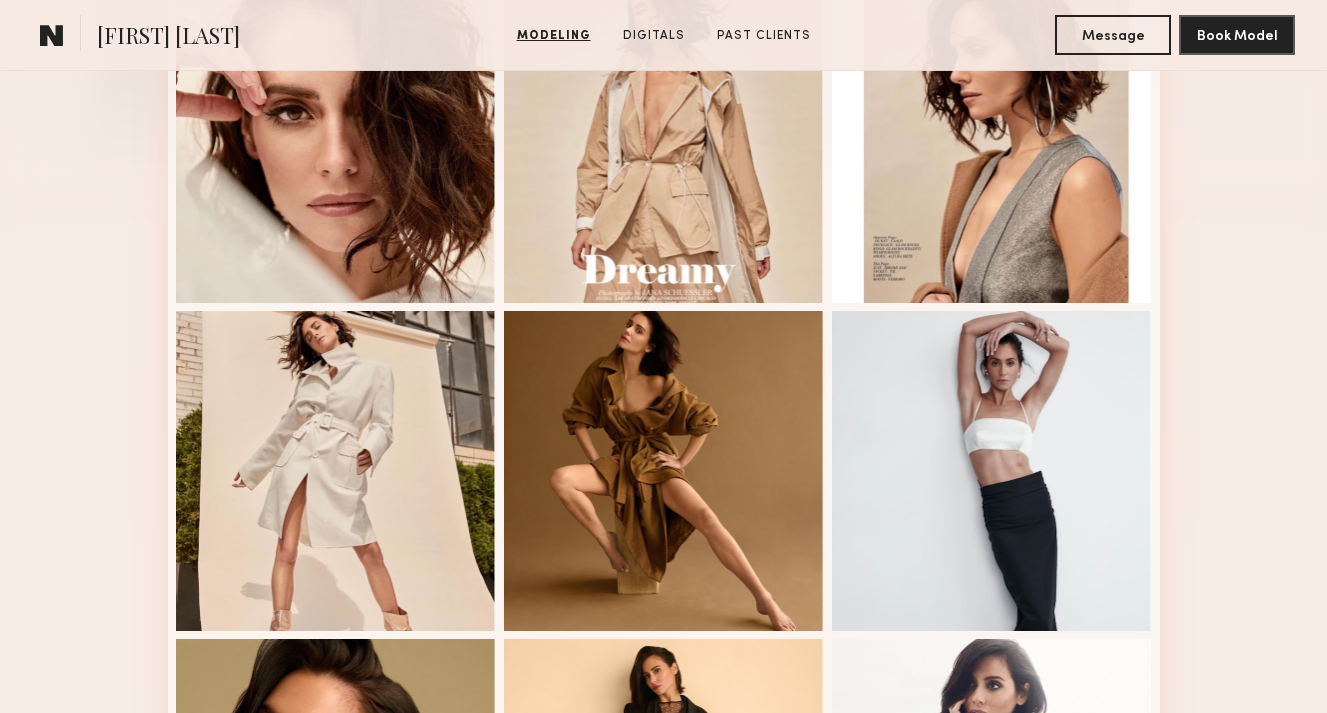 scroll, scrollTop: 763, scrollLeft: 0, axis: vertical 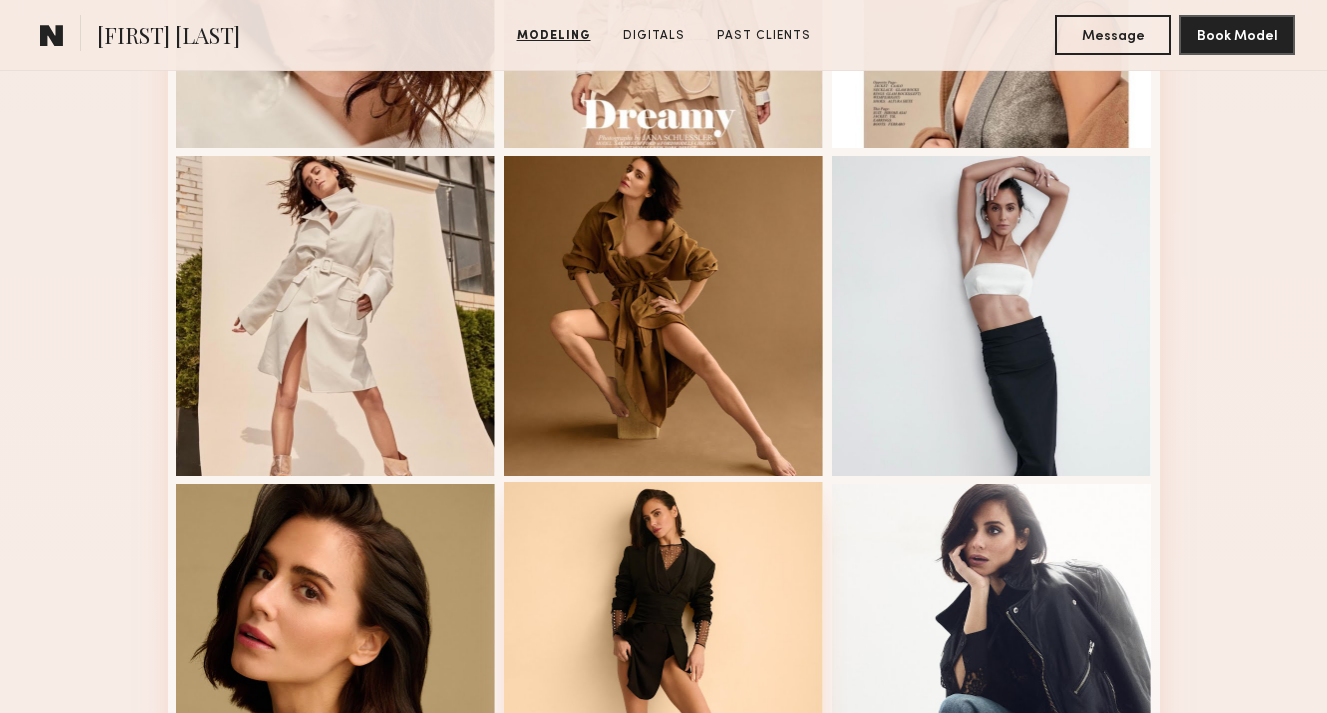 click at bounding box center [664, 642] 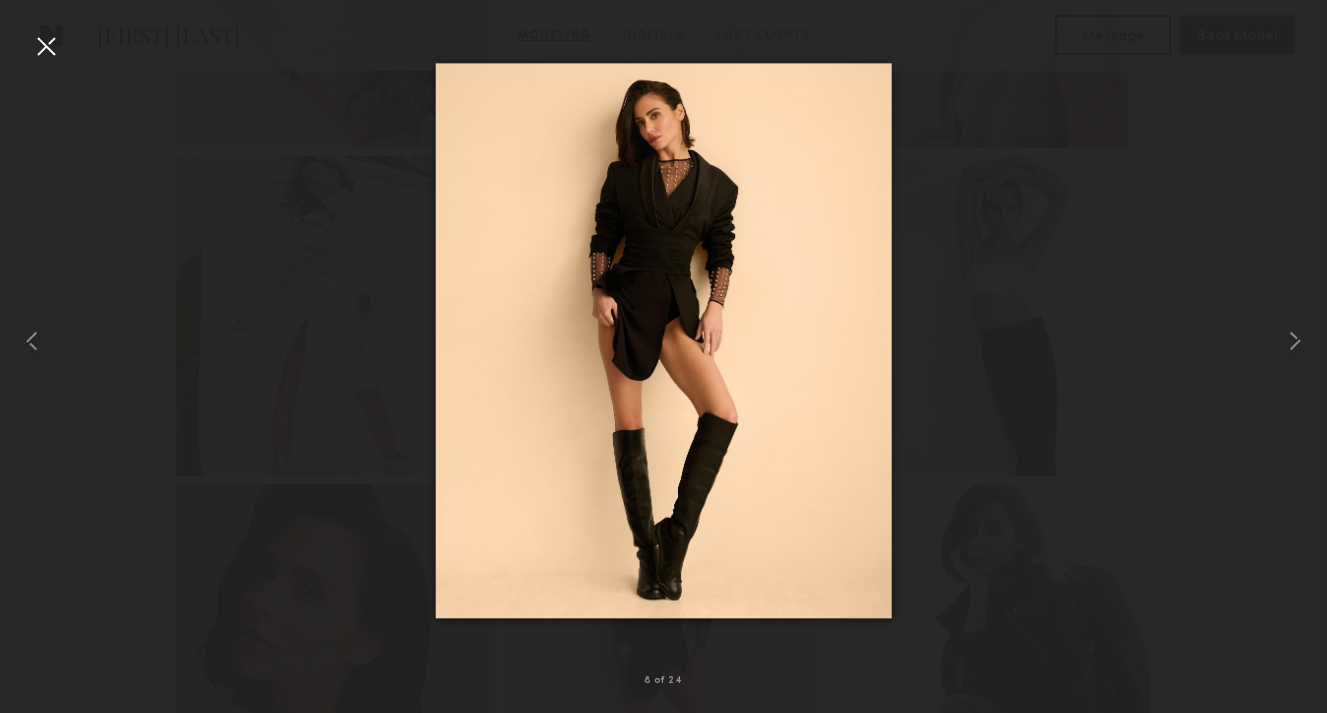 click at bounding box center (46, 46) 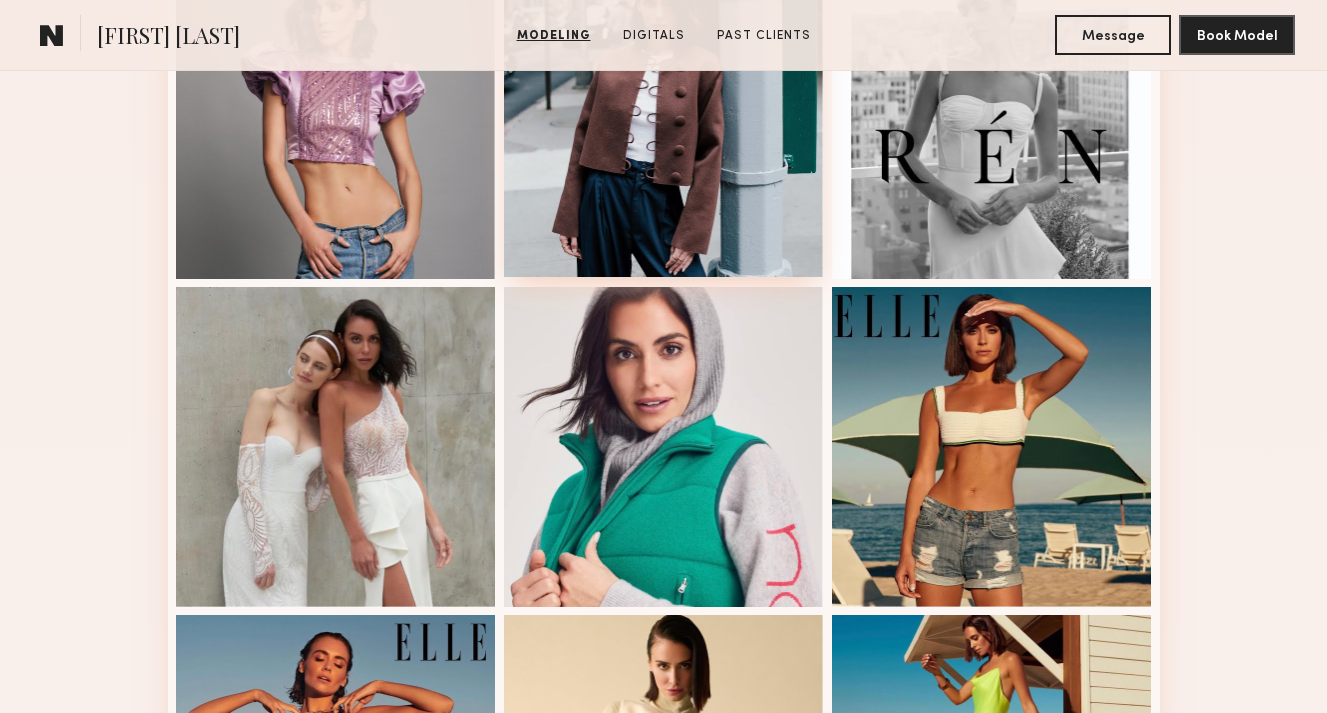 scroll, scrollTop: 2710, scrollLeft: 0, axis: vertical 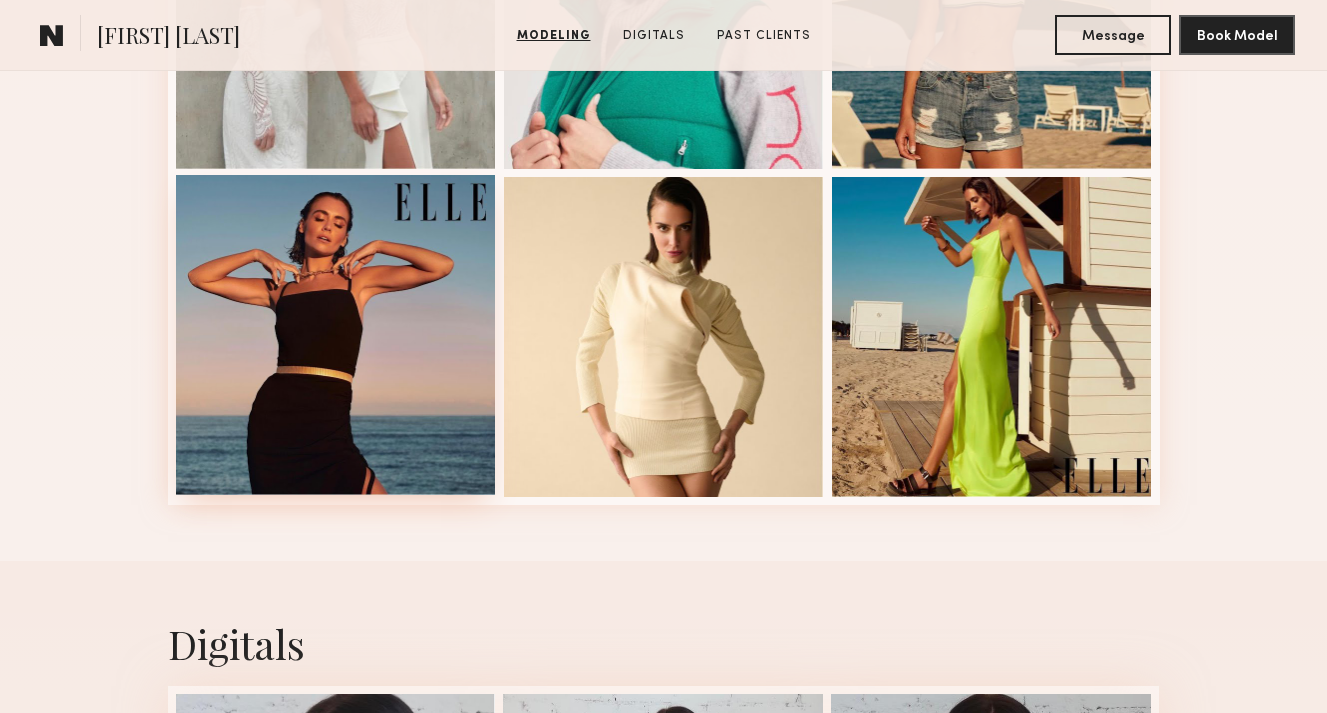 click at bounding box center [336, 335] 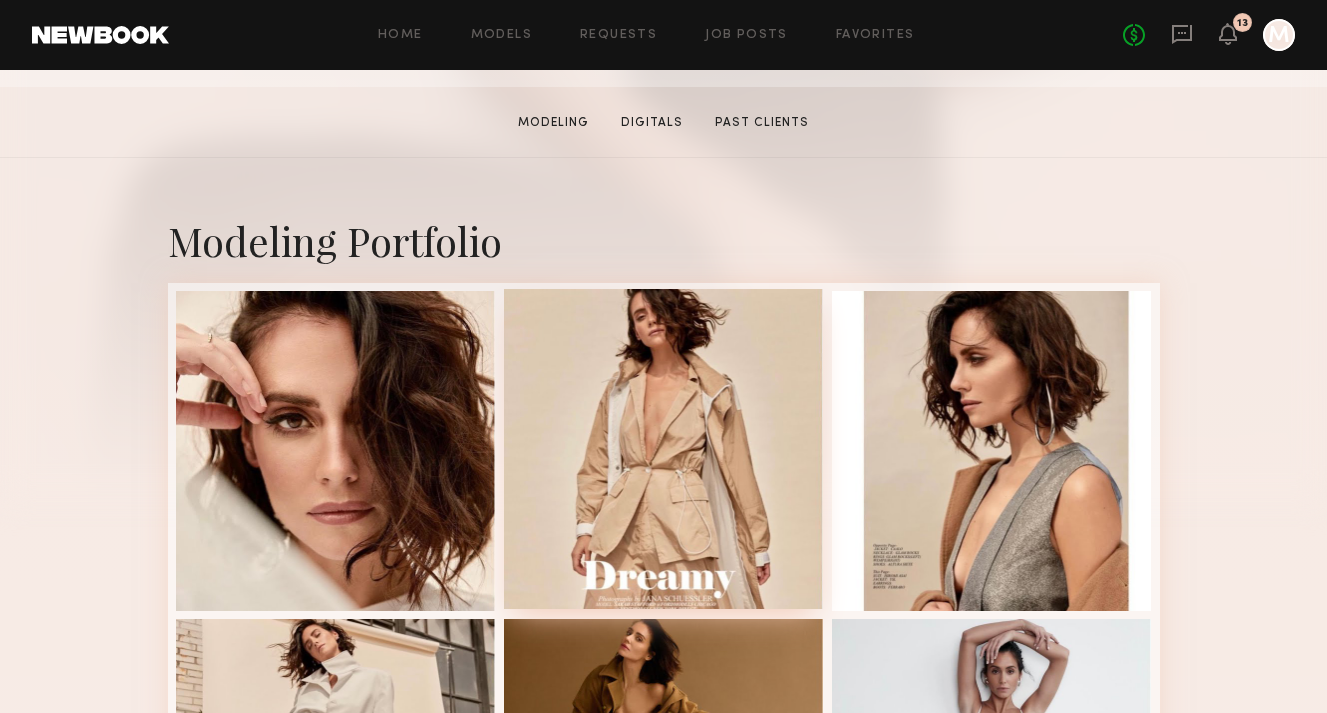 scroll, scrollTop: 332, scrollLeft: 0, axis: vertical 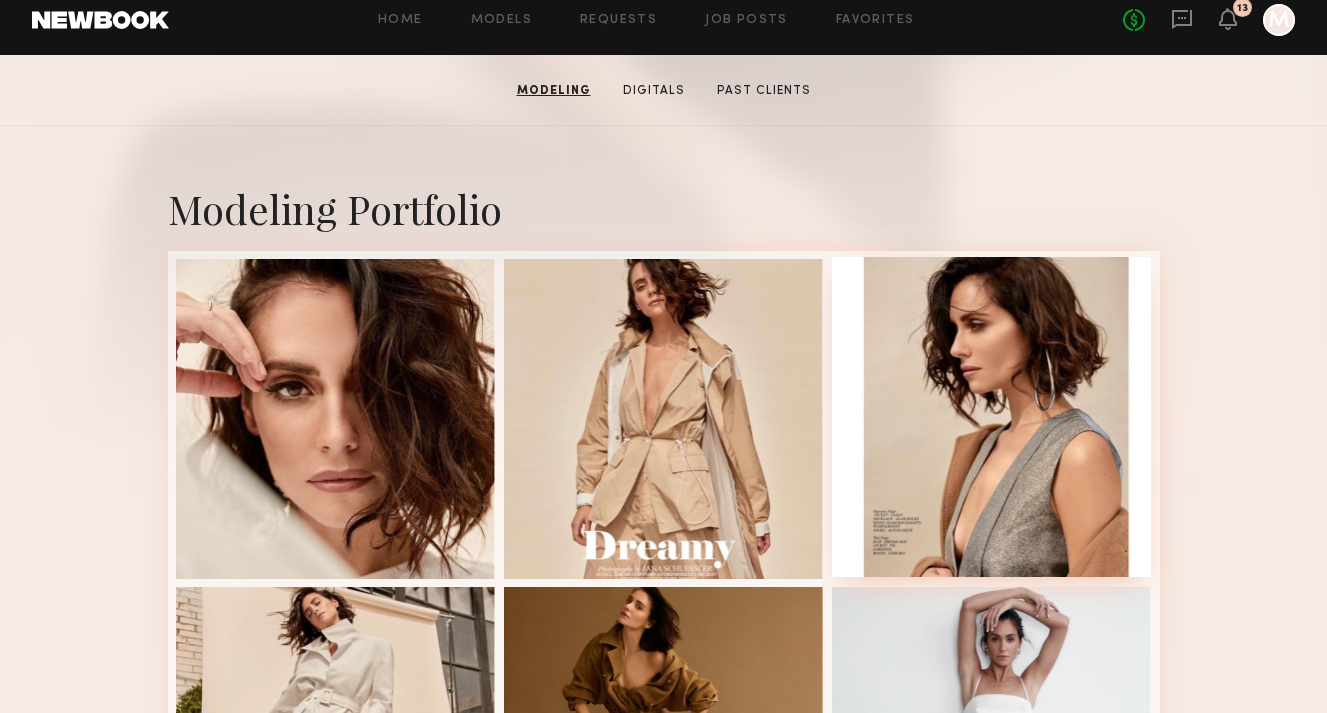 click at bounding box center [992, 417] 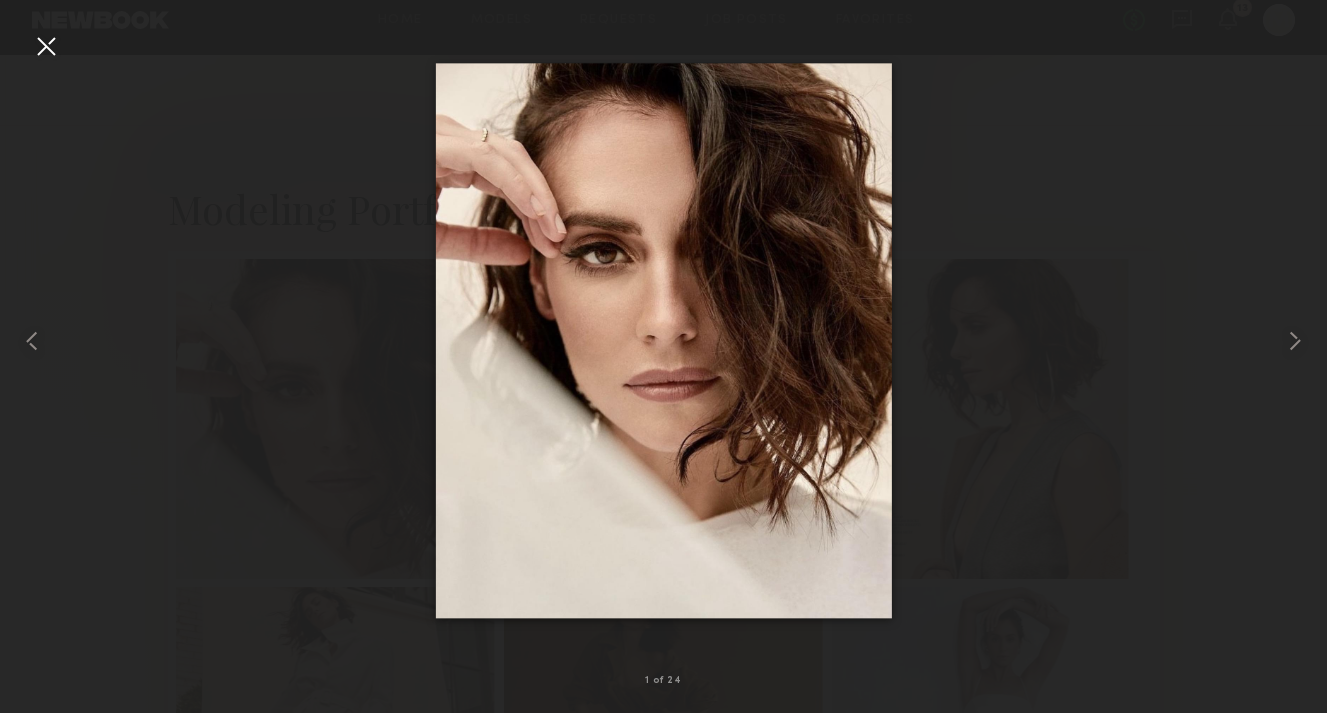 click at bounding box center [663, 340] 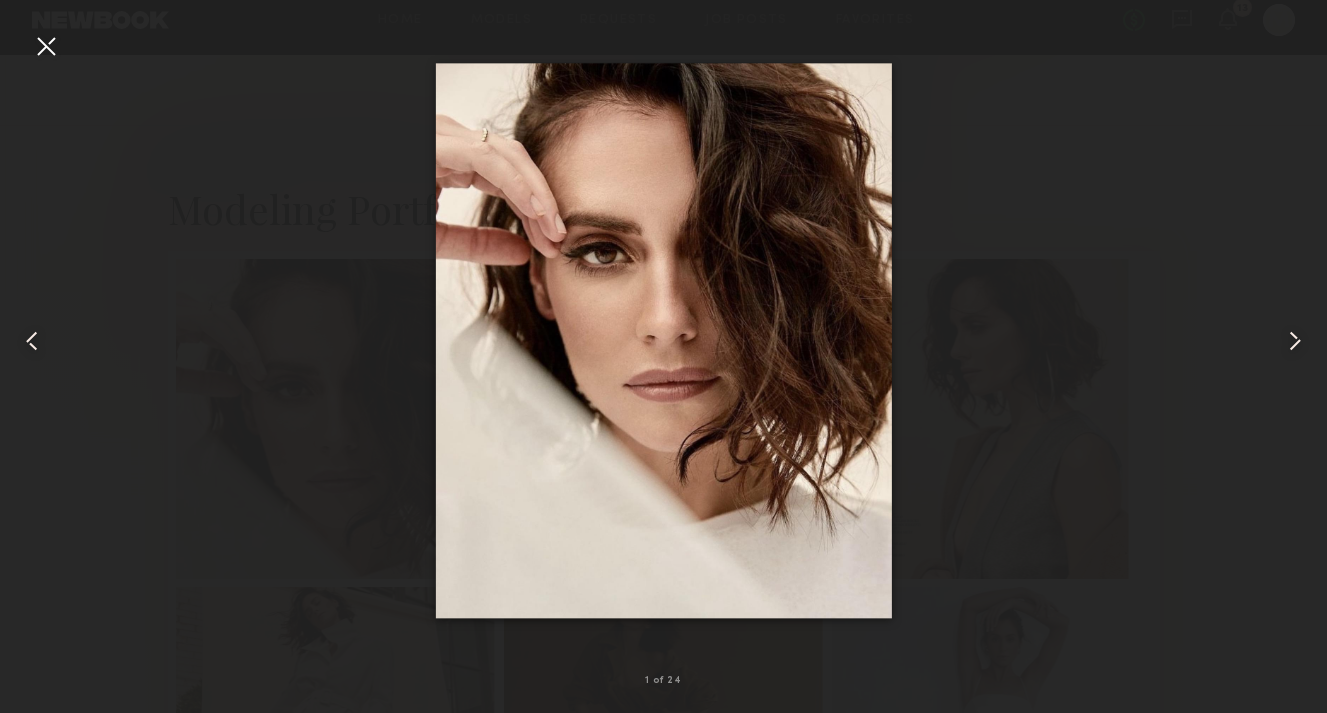 click at bounding box center [46, 46] 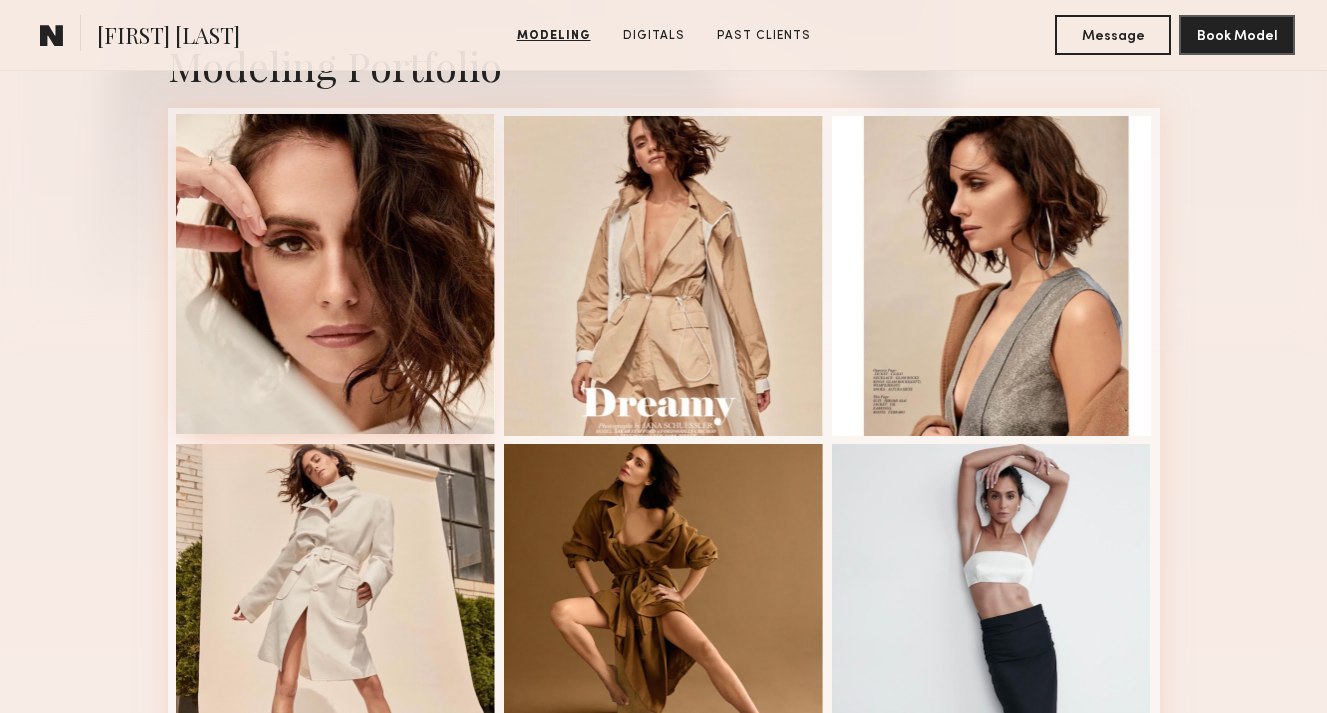 scroll, scrollTop: 601, scrollLeft: 0, axis: vertical 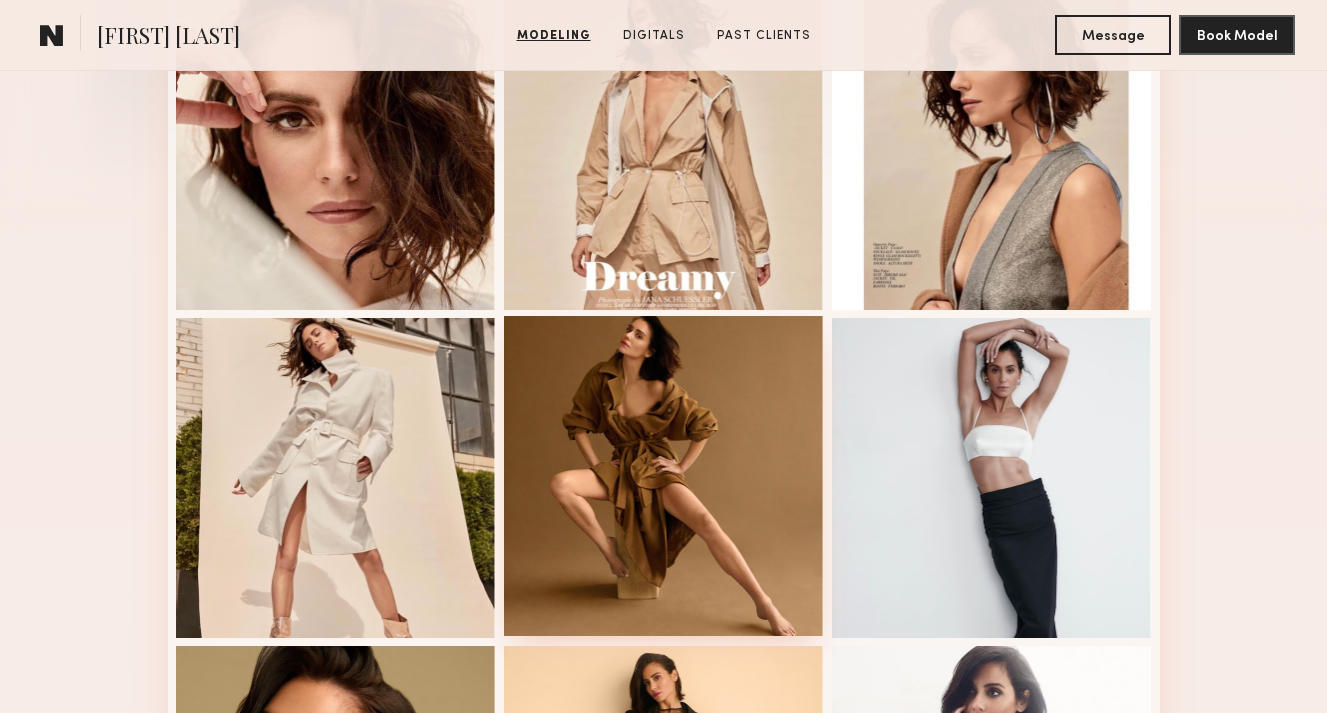 click at bounding box center [664, 476] 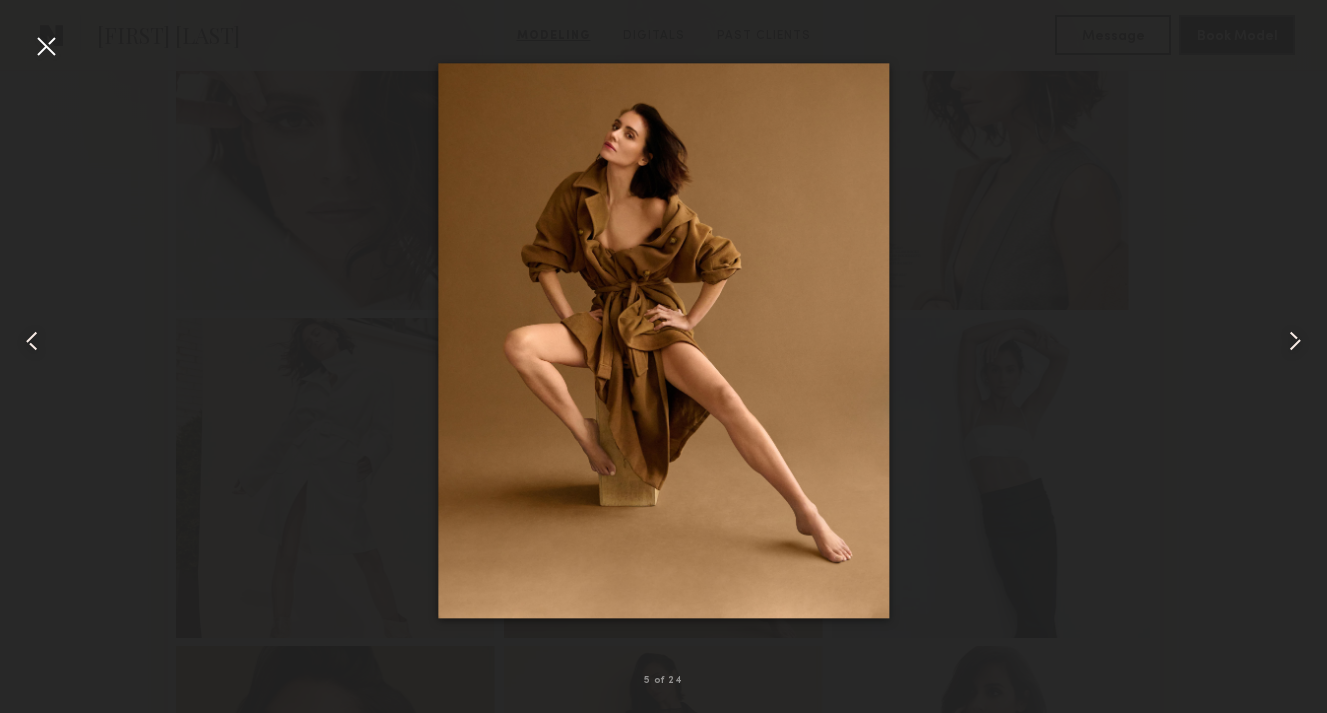 click at bounding box center (46, 46) 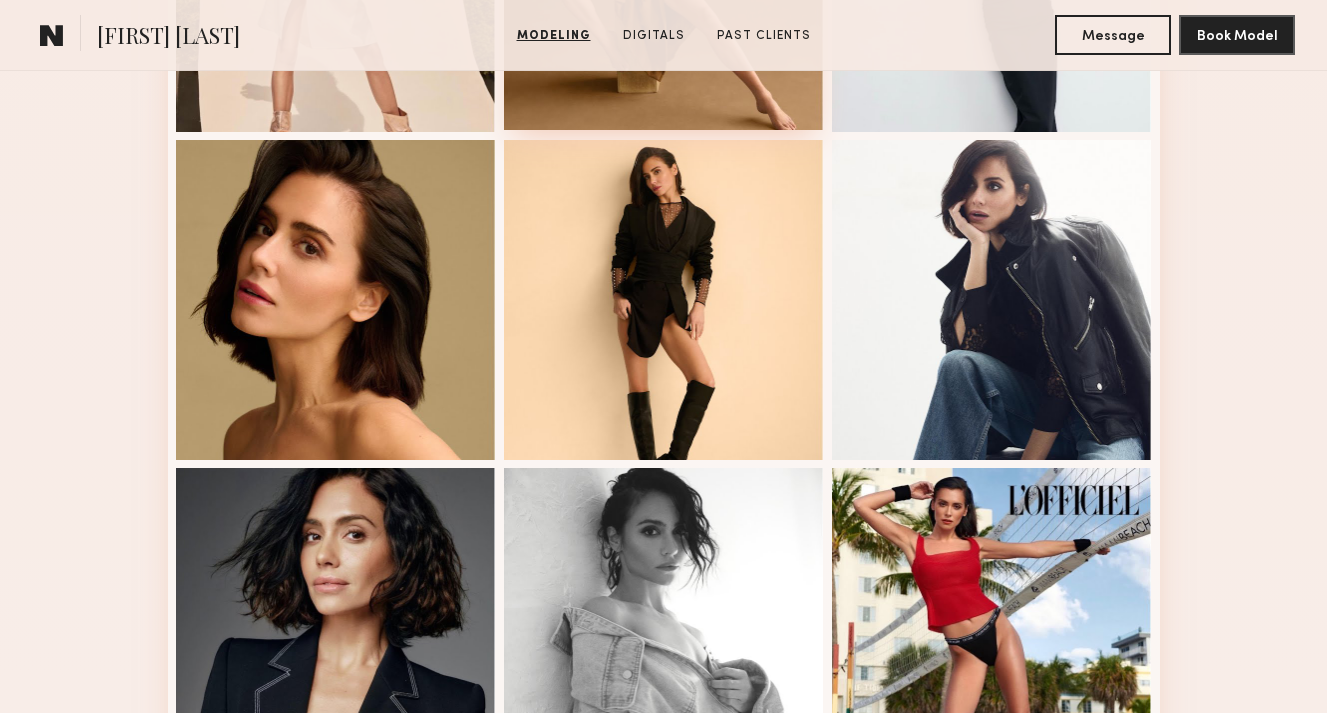 scroll, scrollTop: 1211, scrollLeft: 0, axis: vertical 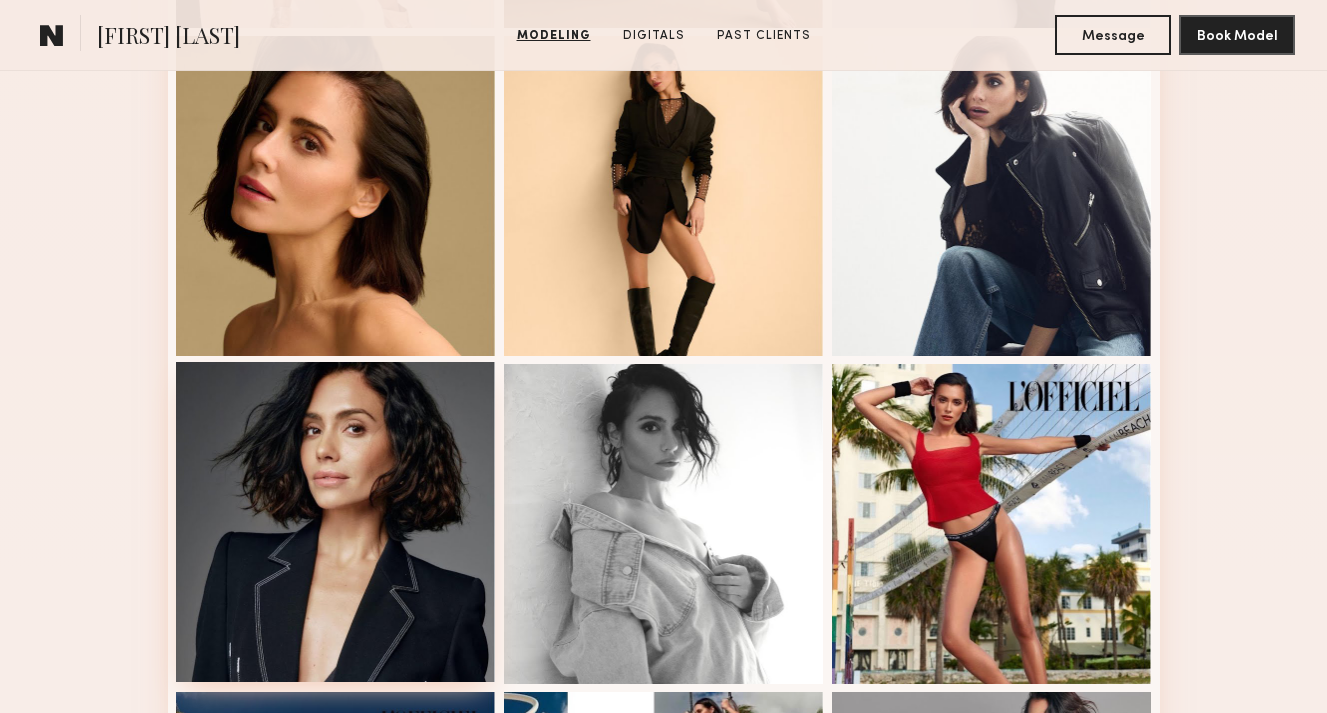 click at bounding box center (336, 522) 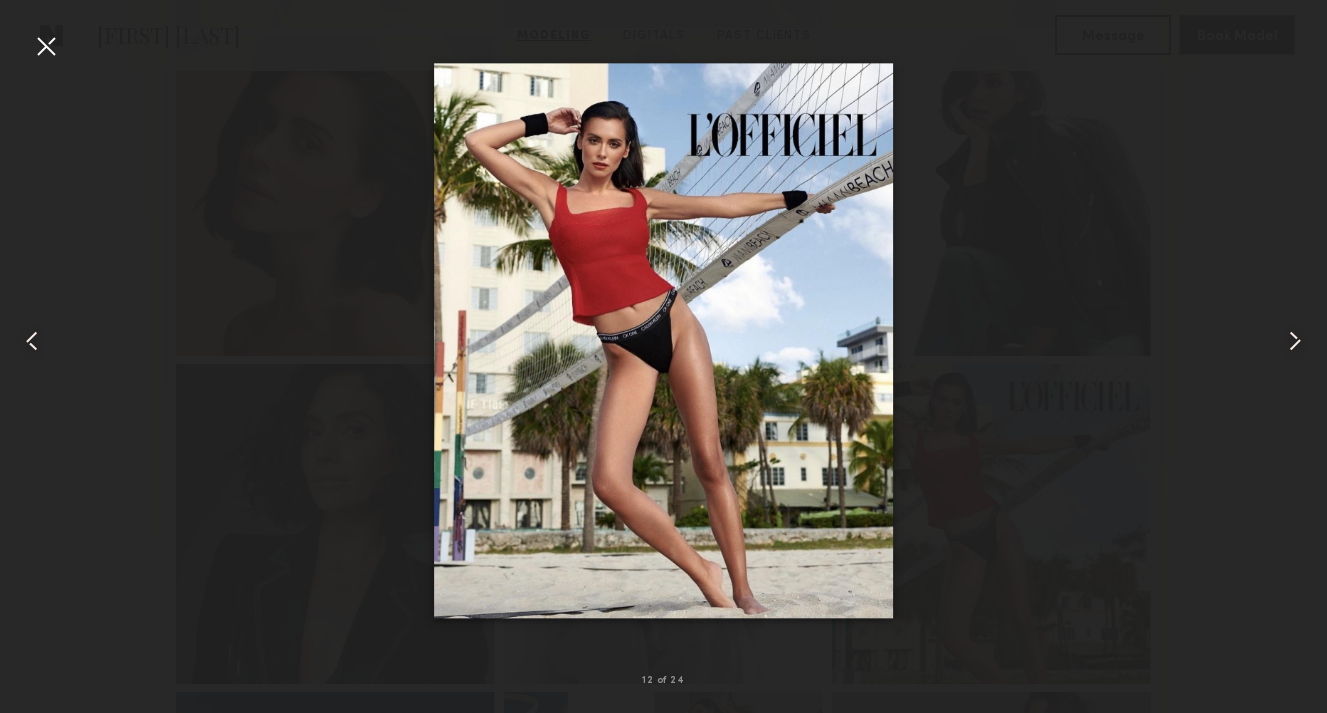 click at bounding box center (46, 46) 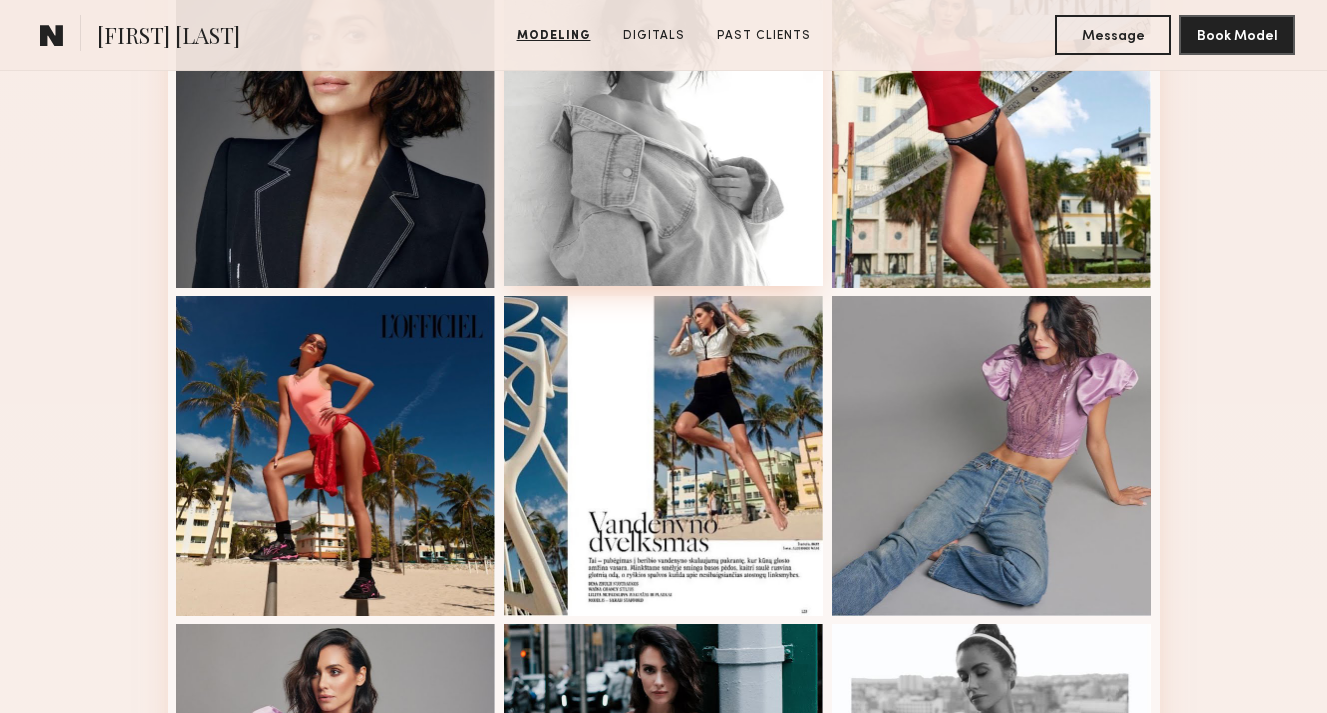 scroll, scrollTop: 1608, scrollLeft: 0, axis: vertical 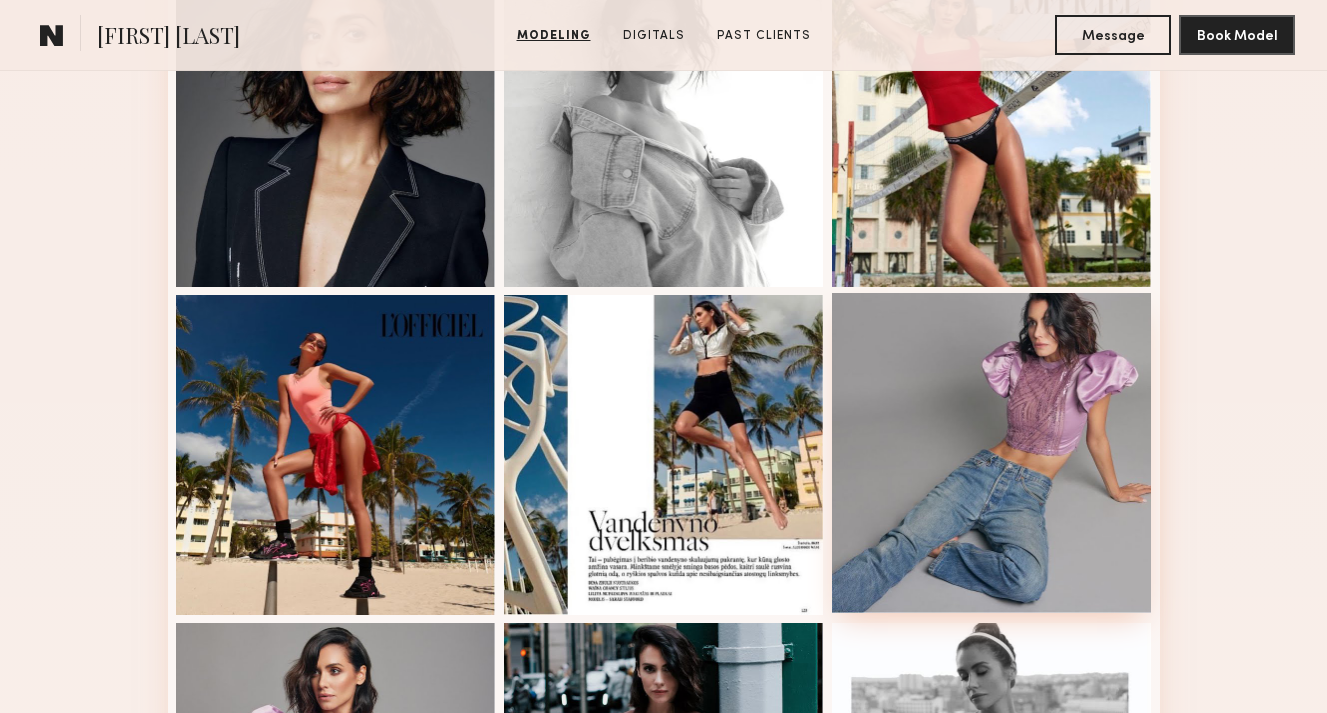 click at bounding box center [992, 453] 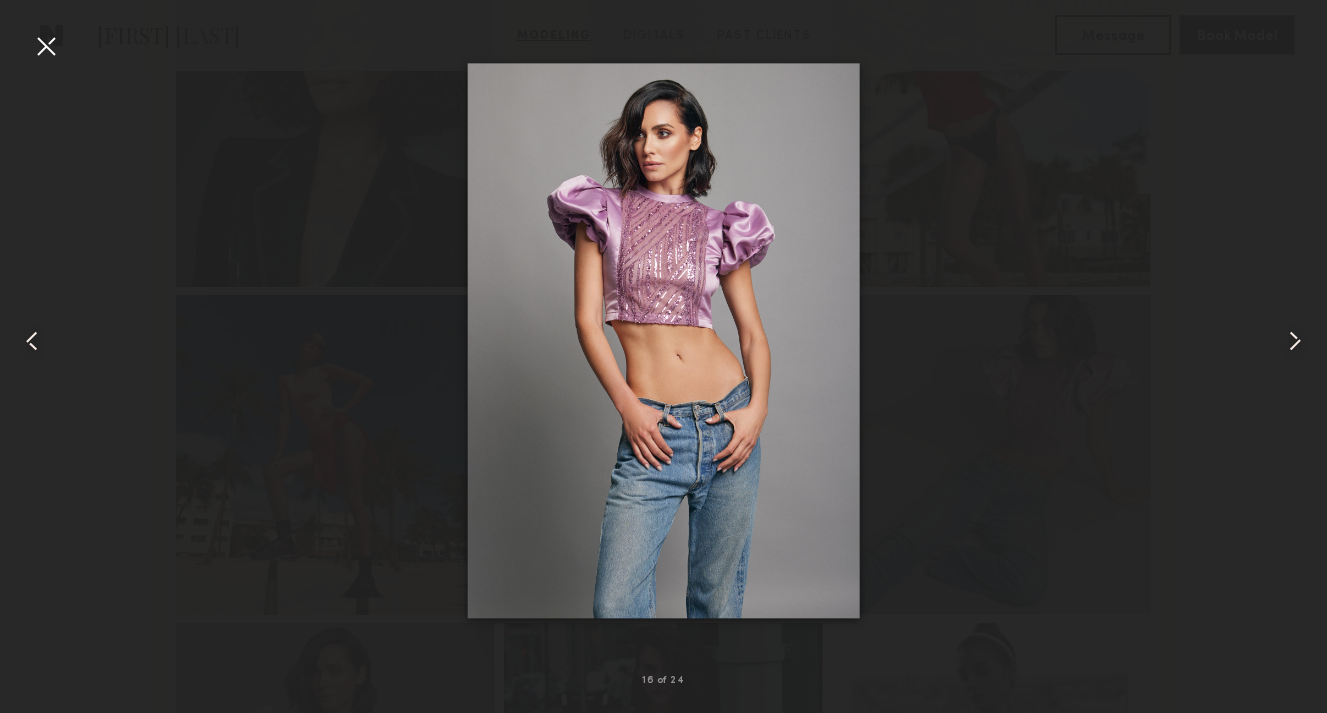 click at bounding box center [46, 46] 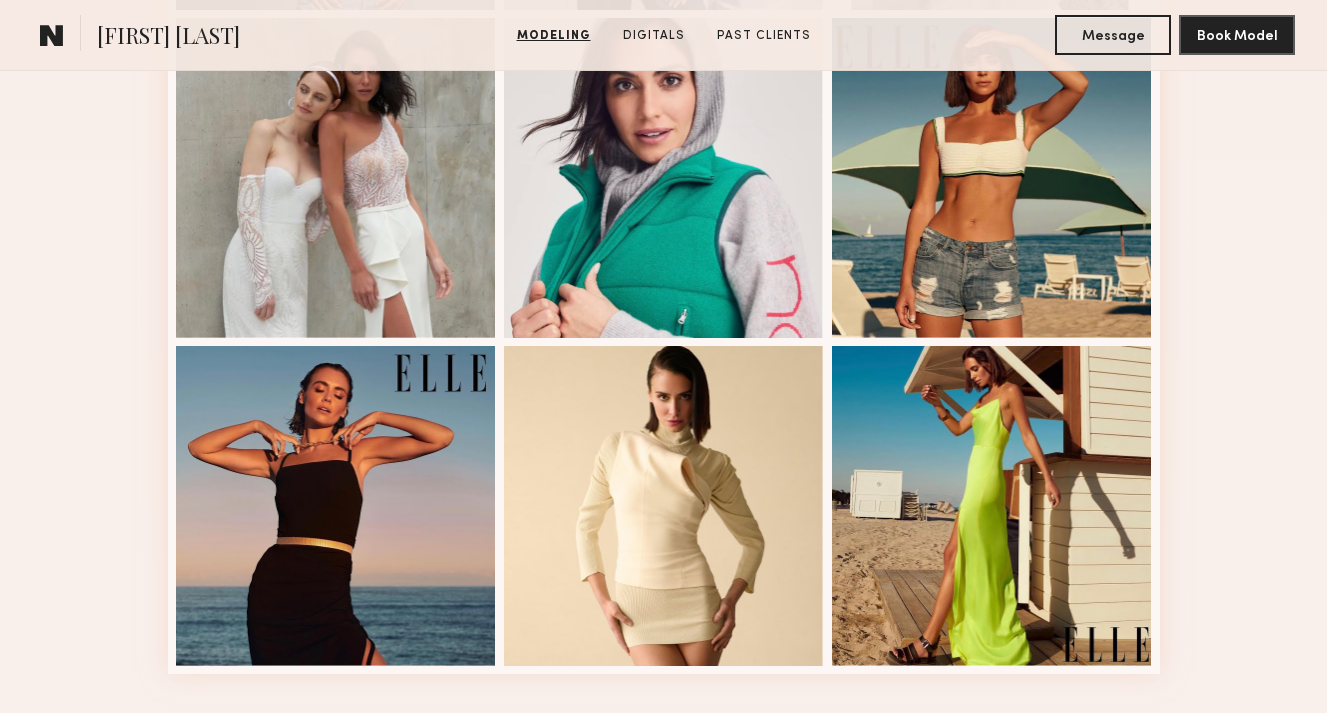 scroll, scrollTop: 2677, scrollLeft: 0, axis: vertical 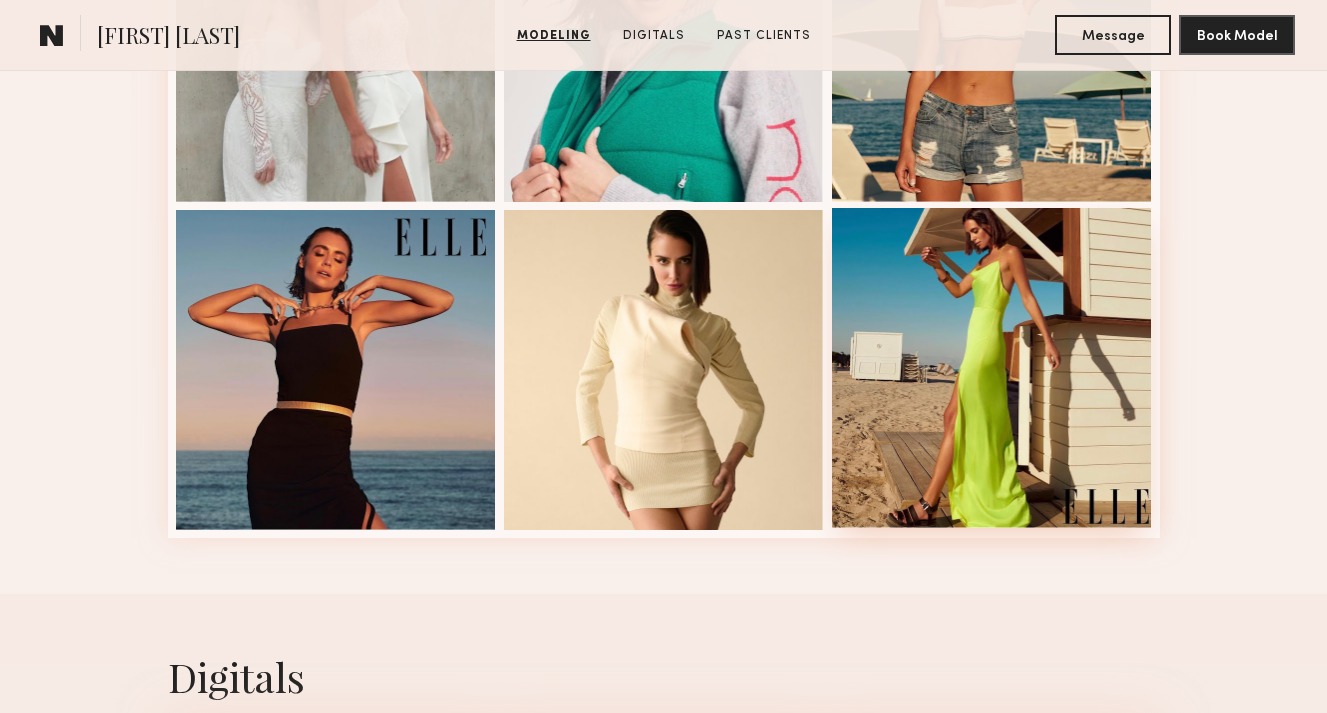 click at bounding box center [992, 368] 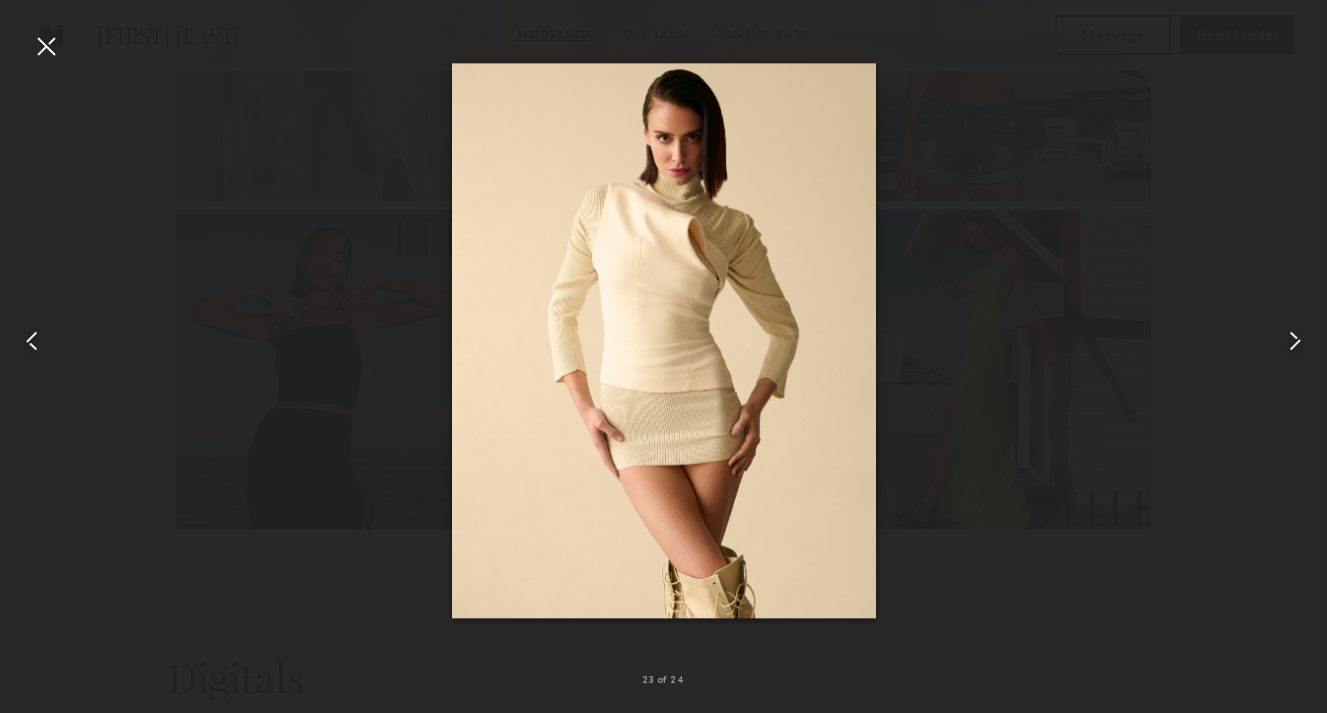 click at bounding box center (46, 46) 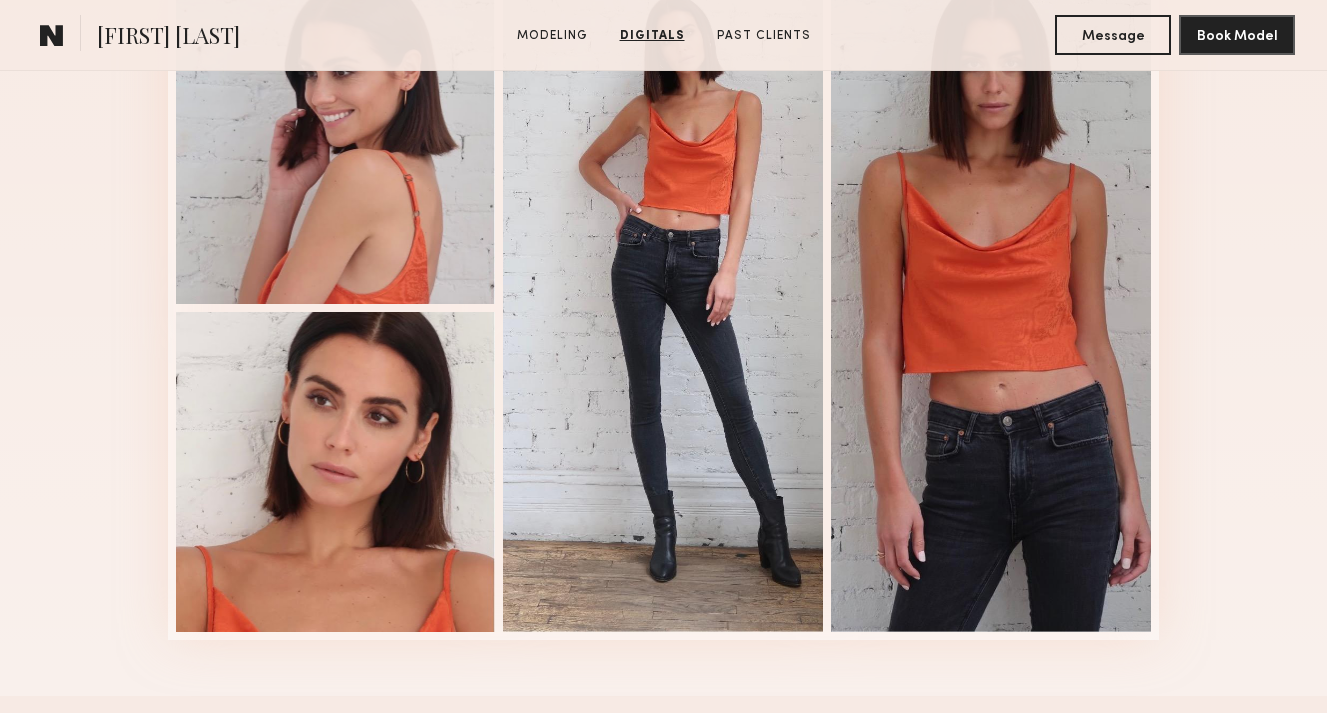 scroll, scrollTop: 3449, scrollLeft: 0, axis: vertical 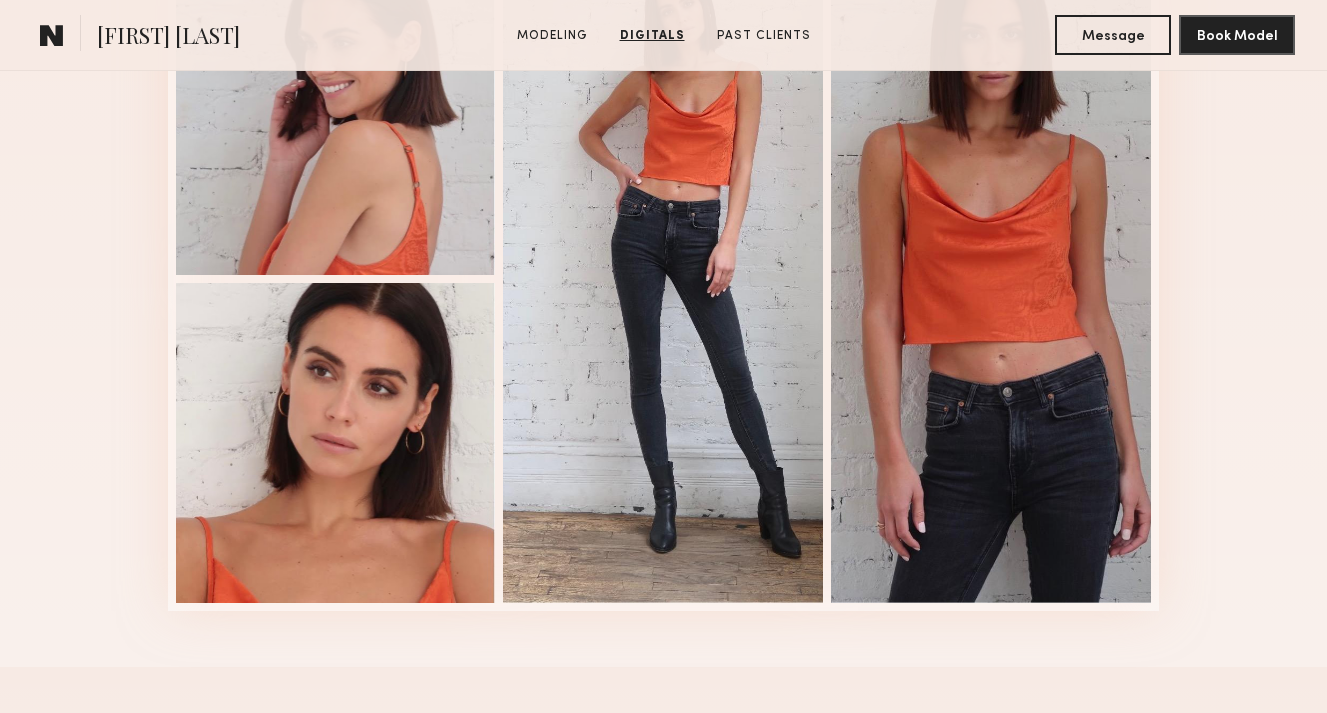 click at bounding box center [336, 443] 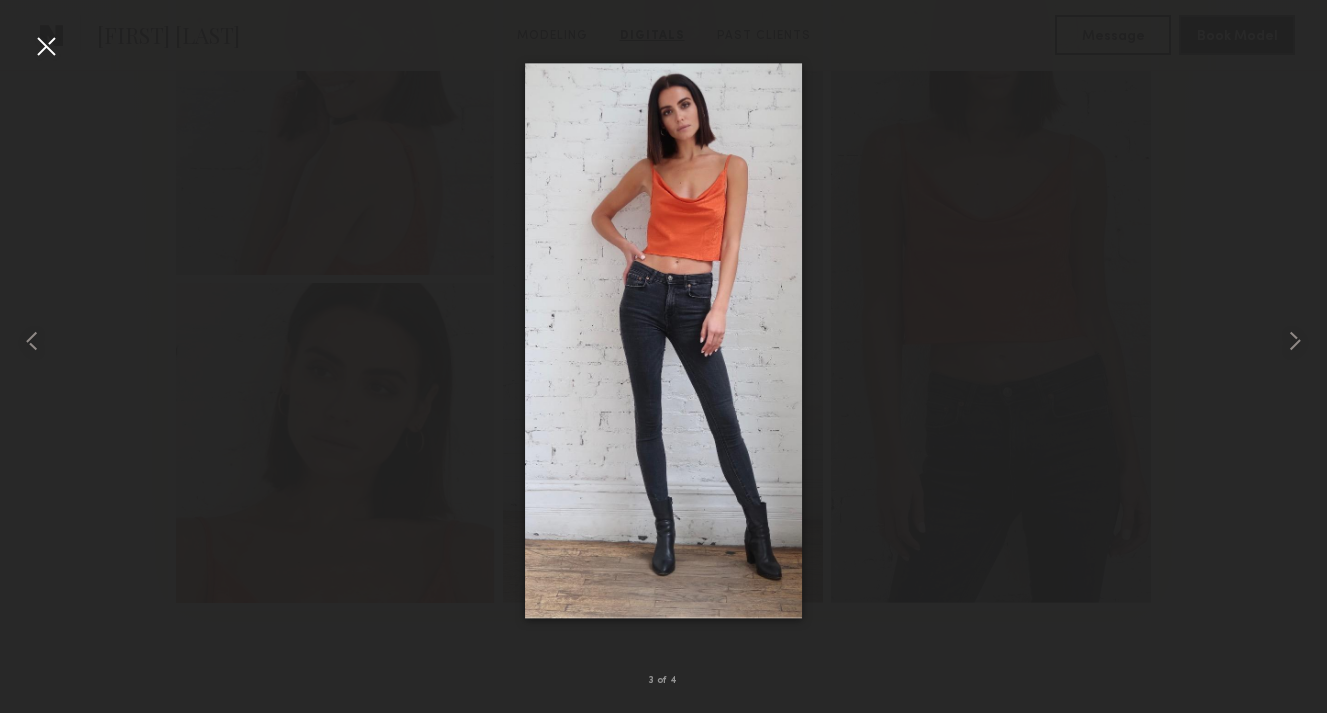 click at bounding box center (46, 46) 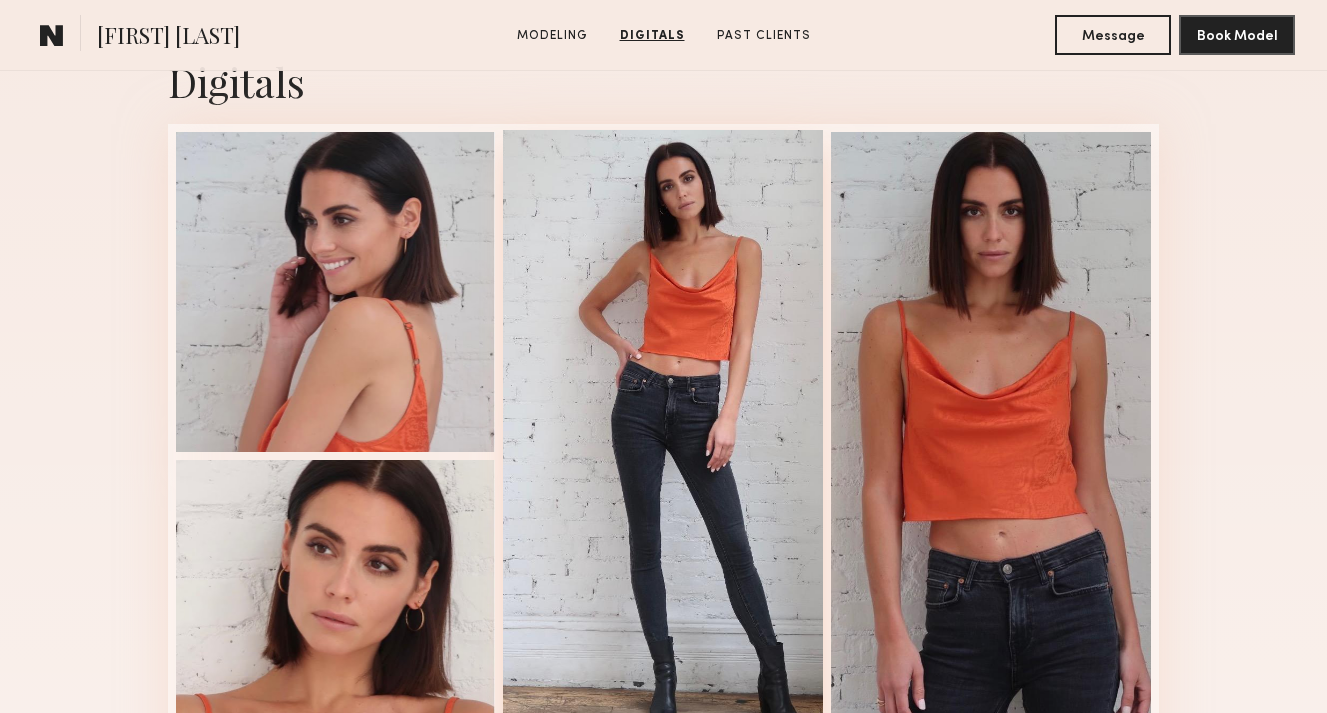 scroll, scrollTop: 3269, scrollLeft: 0, axis: vertical 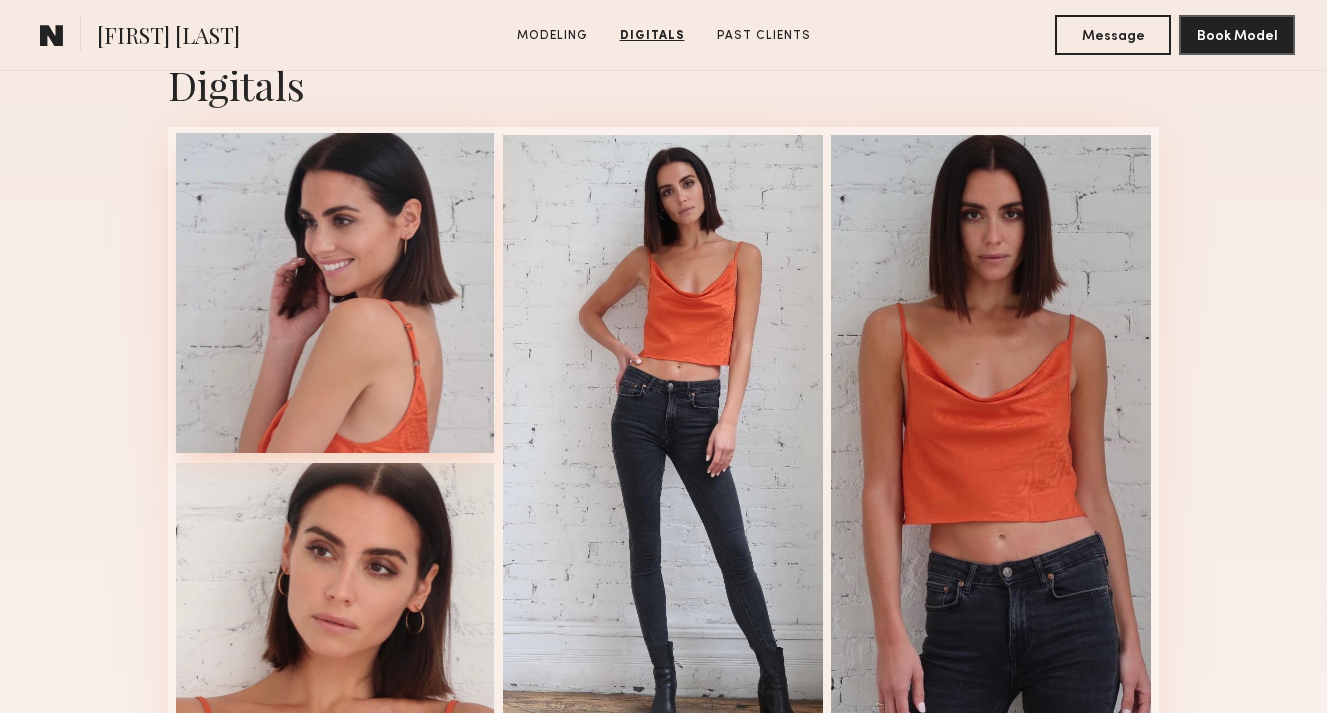 click at bounding box center (336, 293) 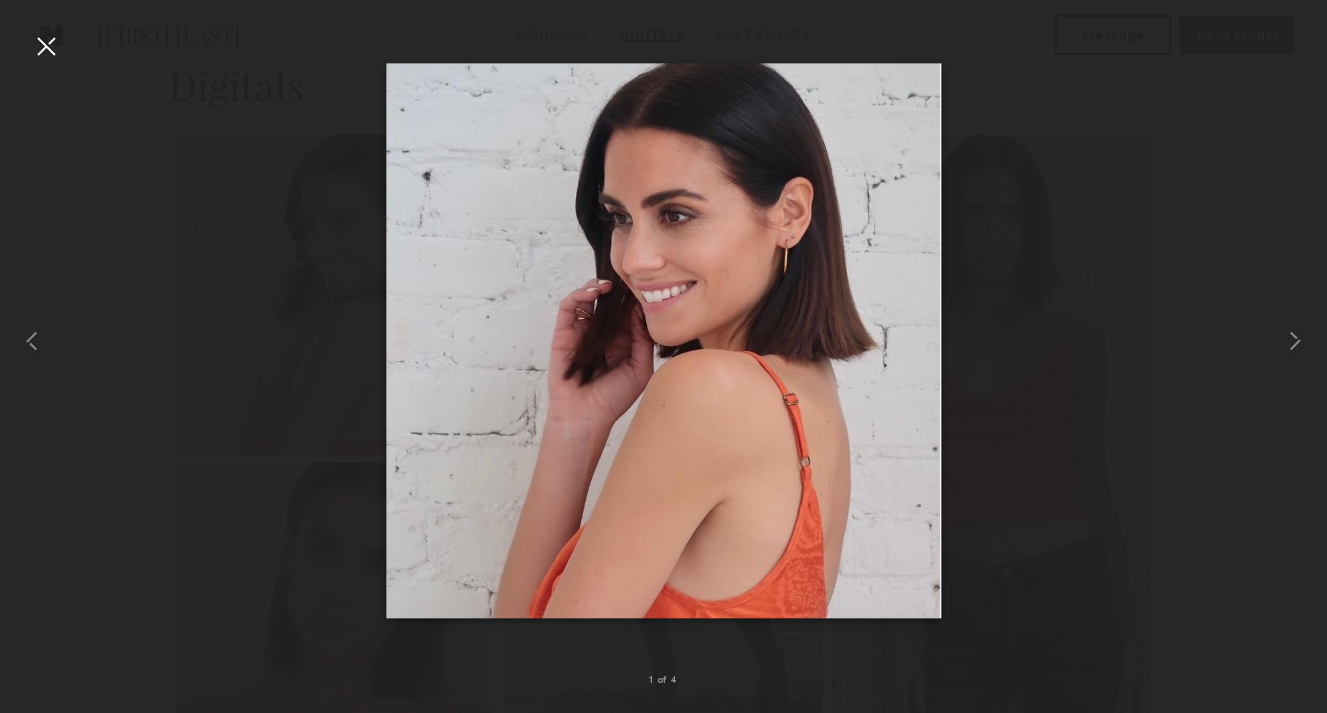 click at bounding box center (46, 46) 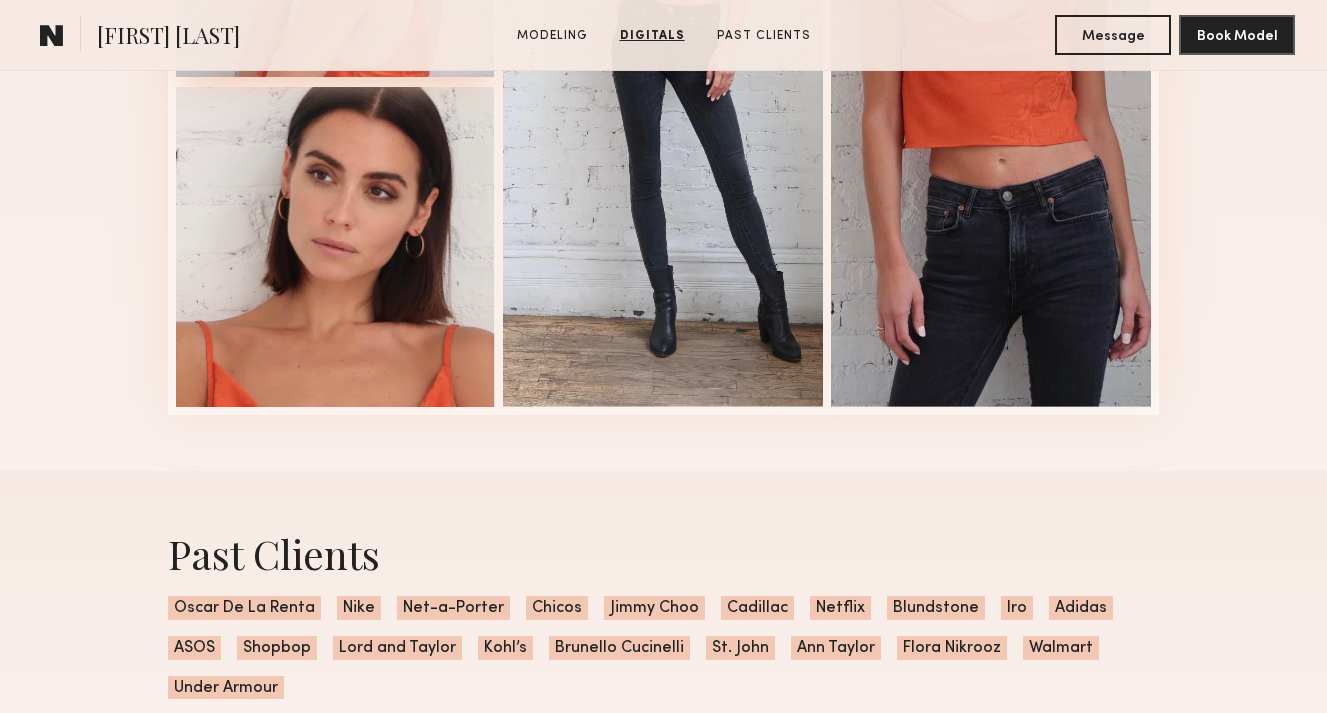 scroll, scrollTop: 3647, scrollLeft: 0, axis: vertical 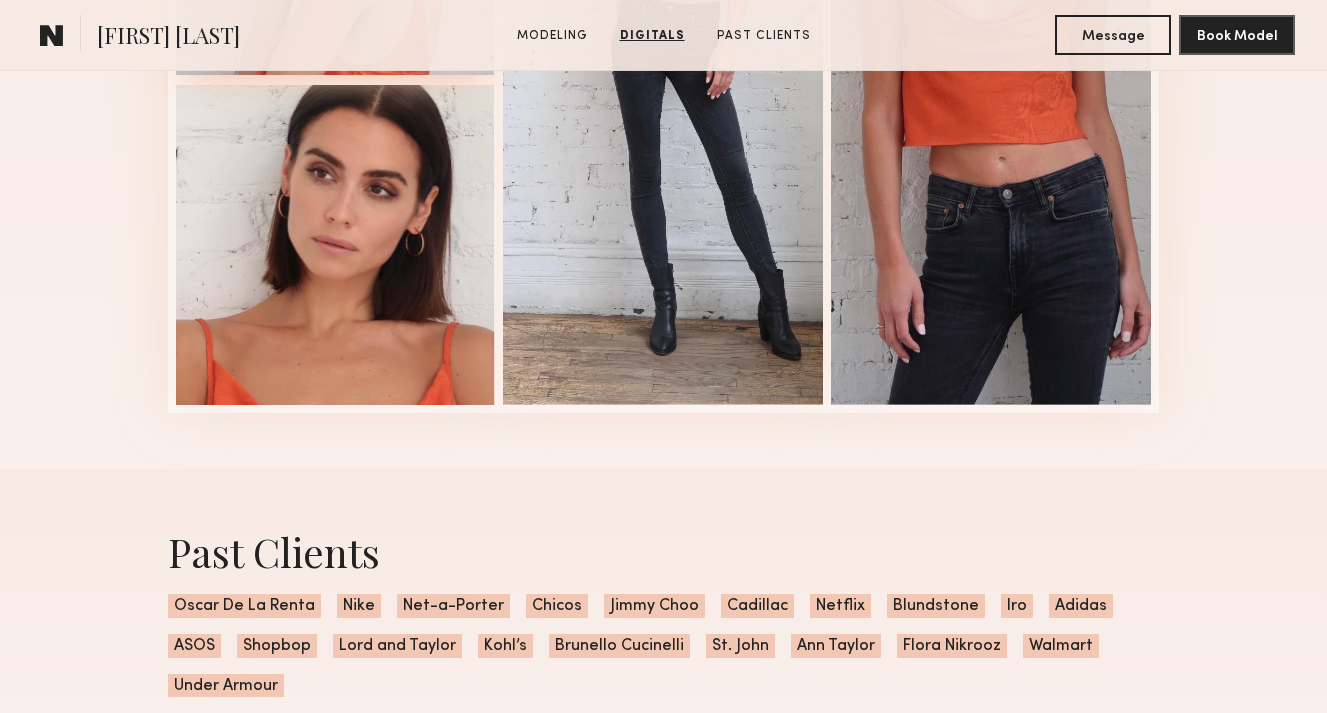 click at bounding box center (336, 245) 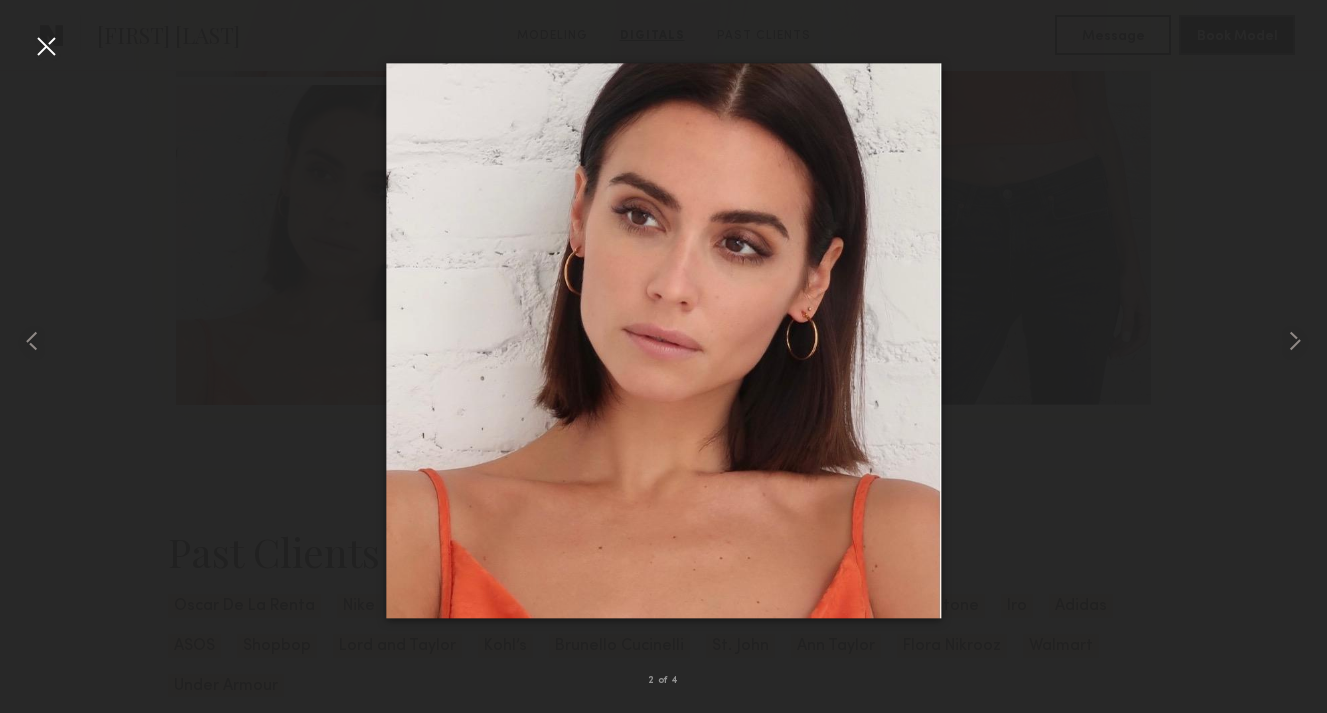 click at bounding box center [46, 46] 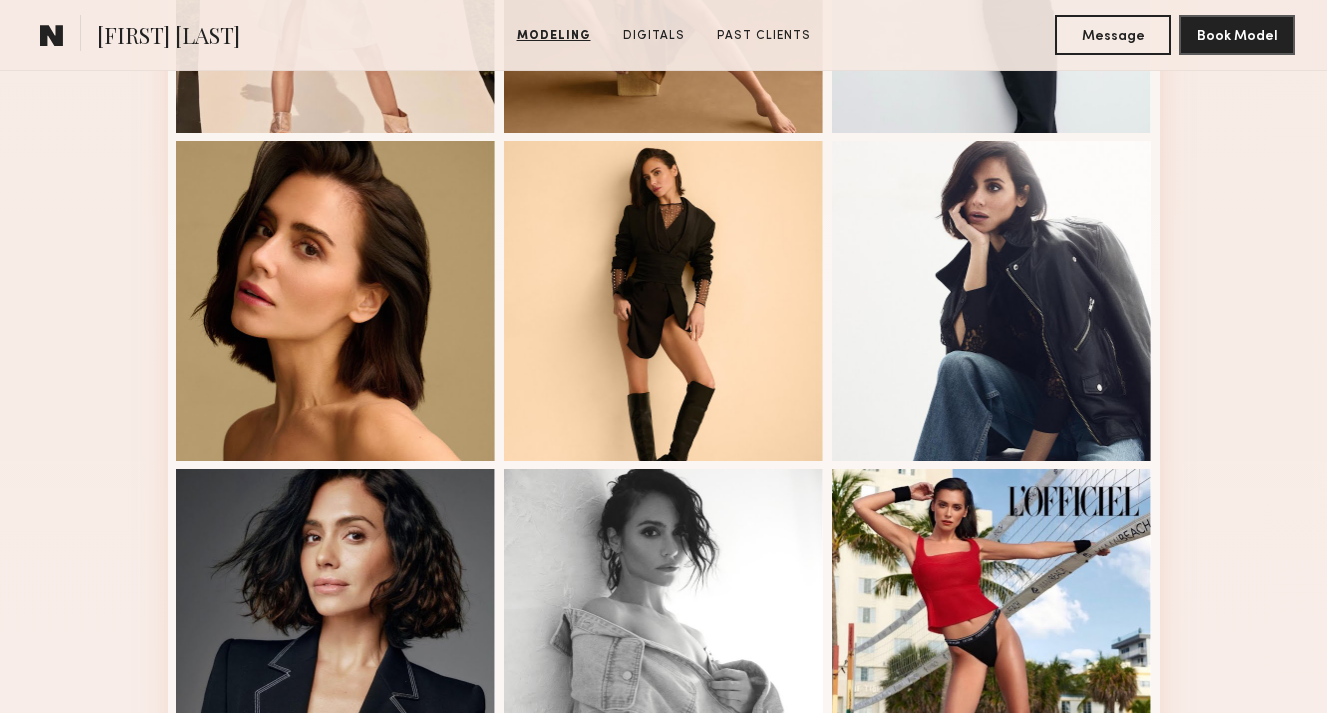 scroll, scrollTop: 1262, scrollLeft: 0, axis: vertical 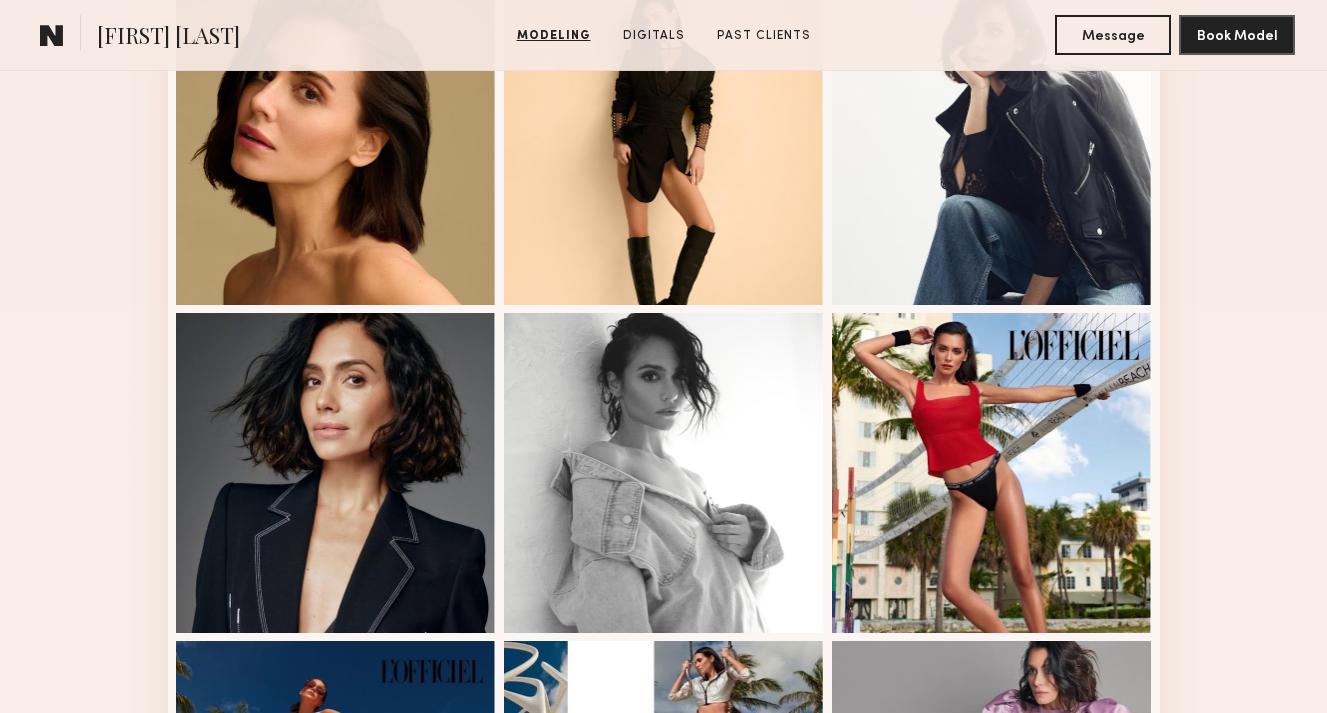 click at bounding box center [664, 473] 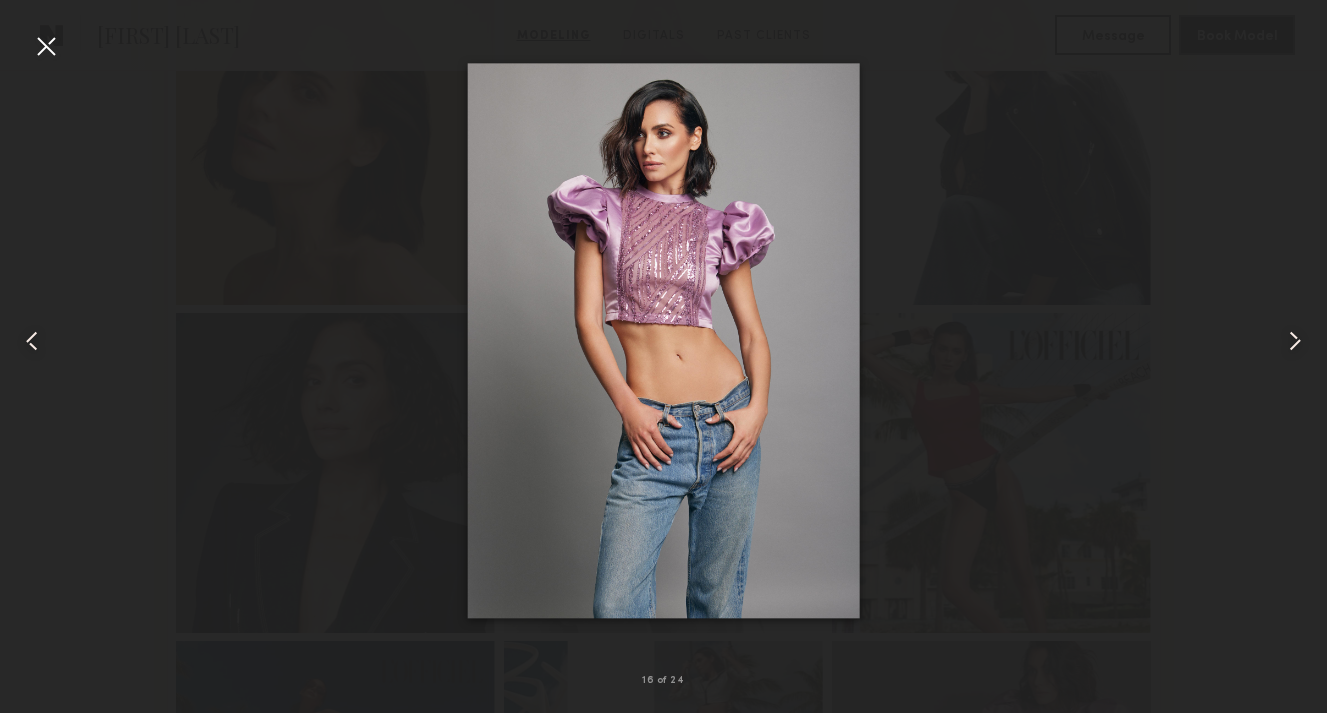 click at bounding box center (46, 46) 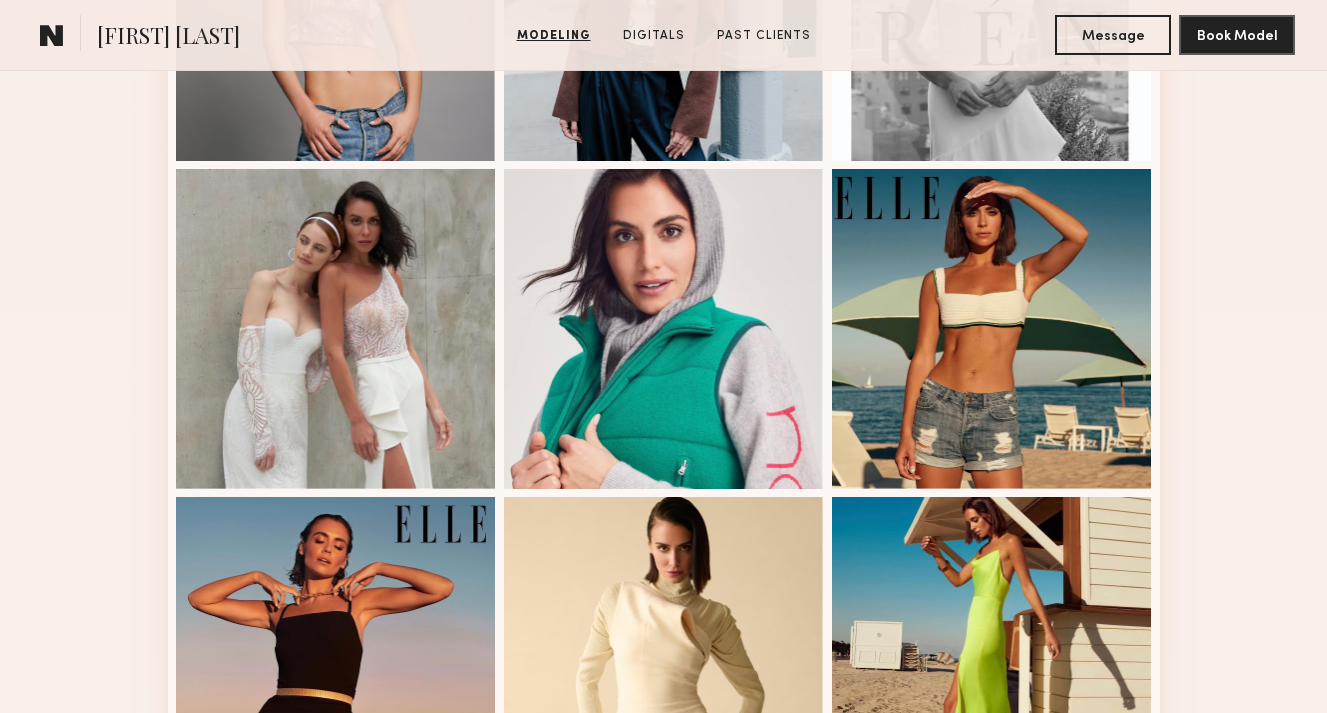 scroll, scrollTop: 2492, scrollLeft: 0, axis: vertical 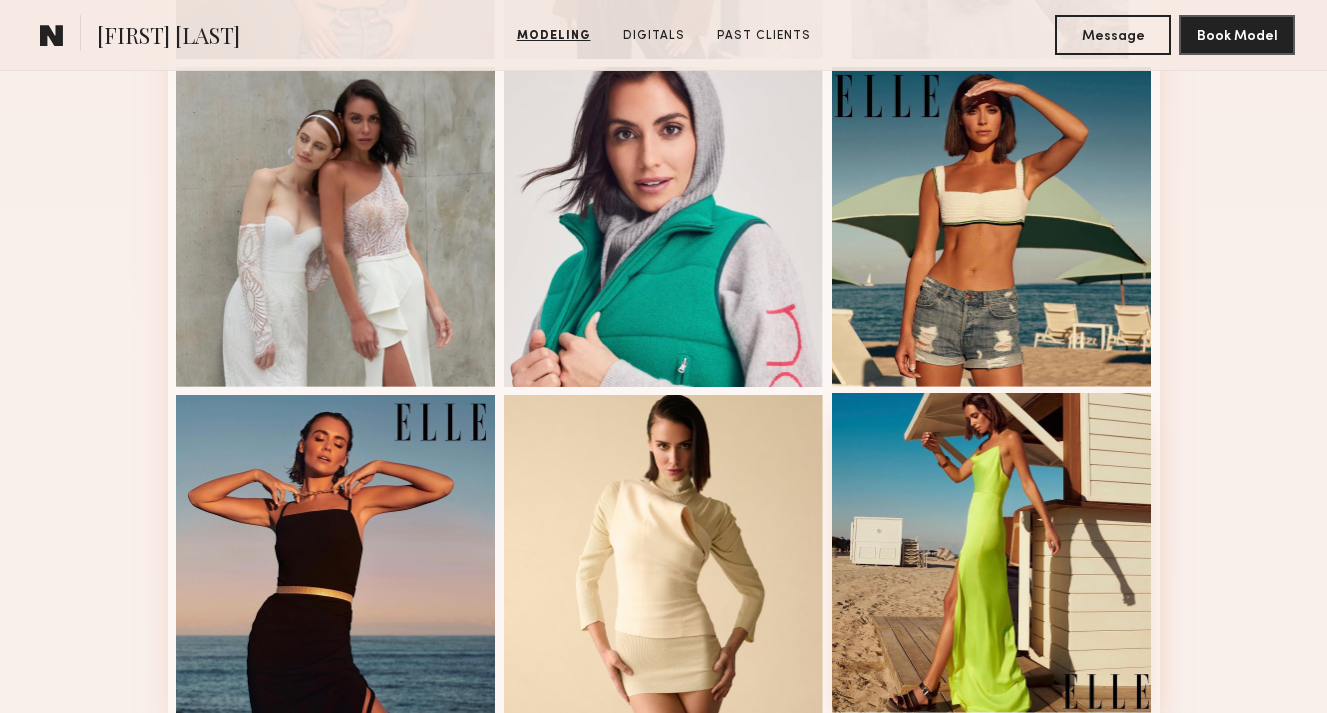 click at bounding box center [992, 553] 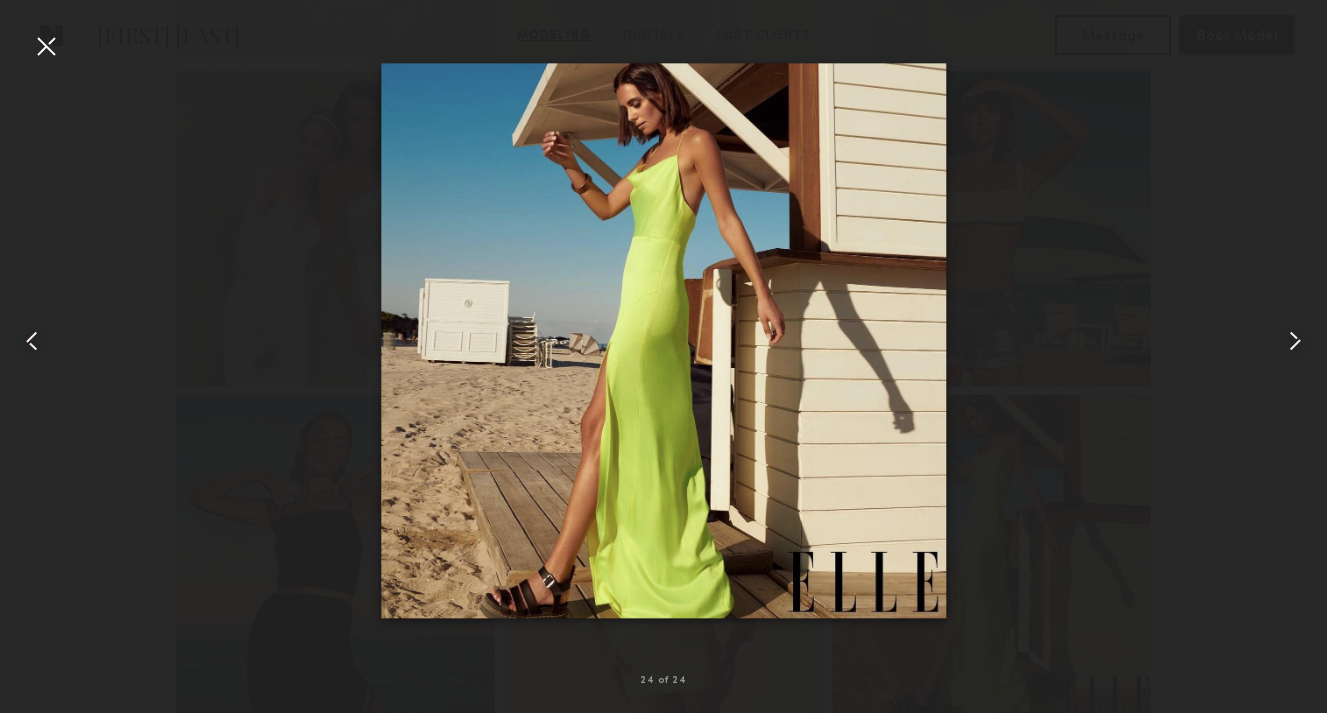 click at bounding box center [46, 46] 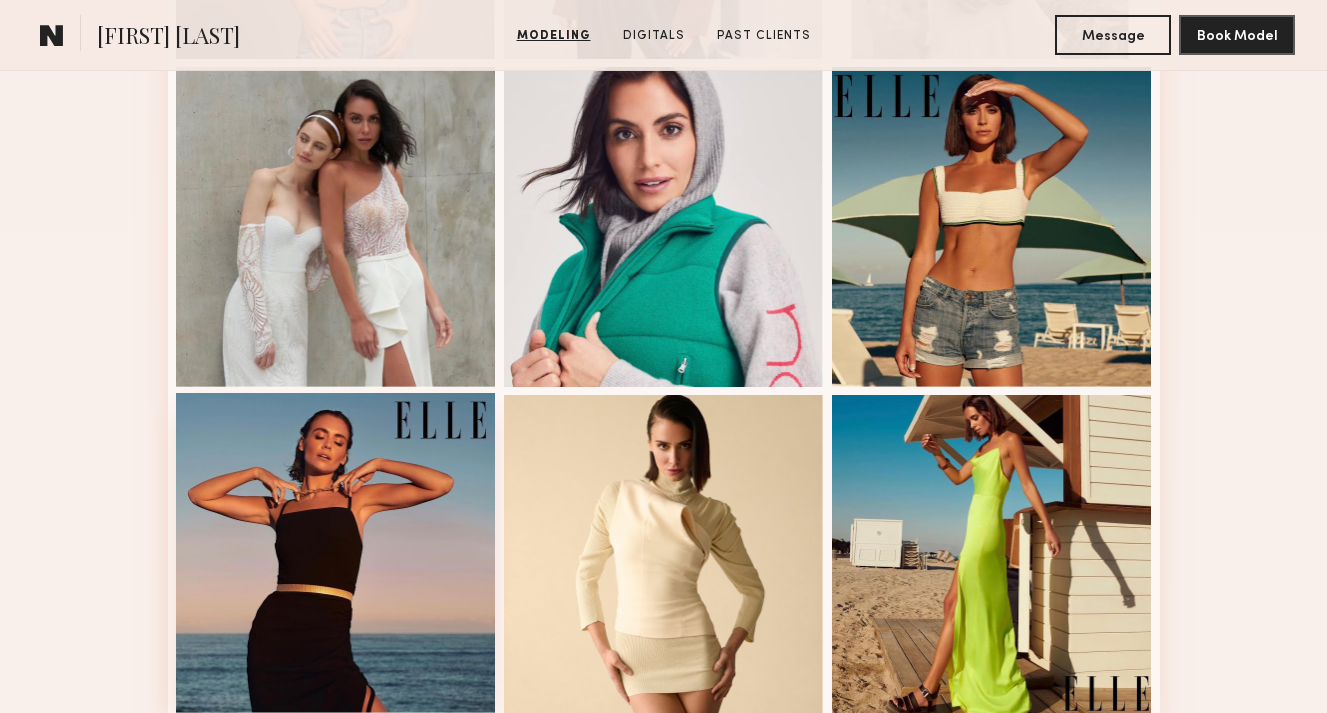 click at bounding box center [336, 553] 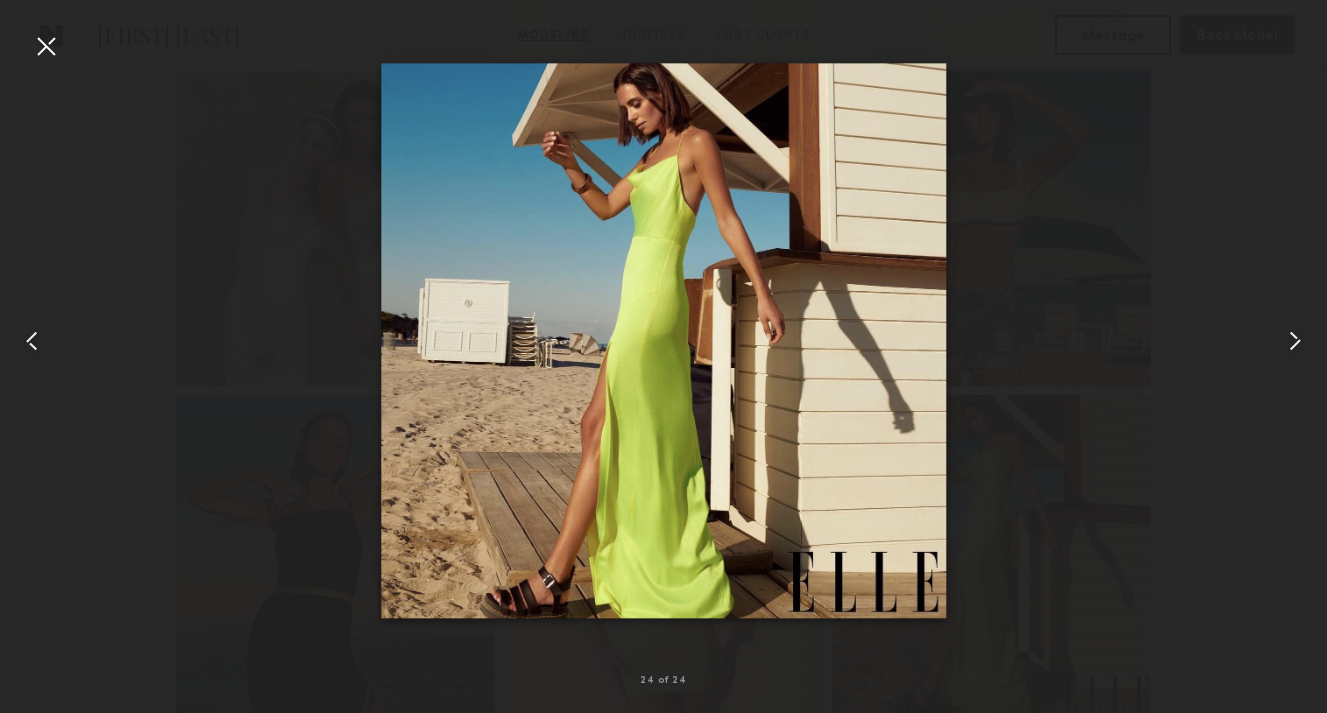 click at bounding box center [26, 340] 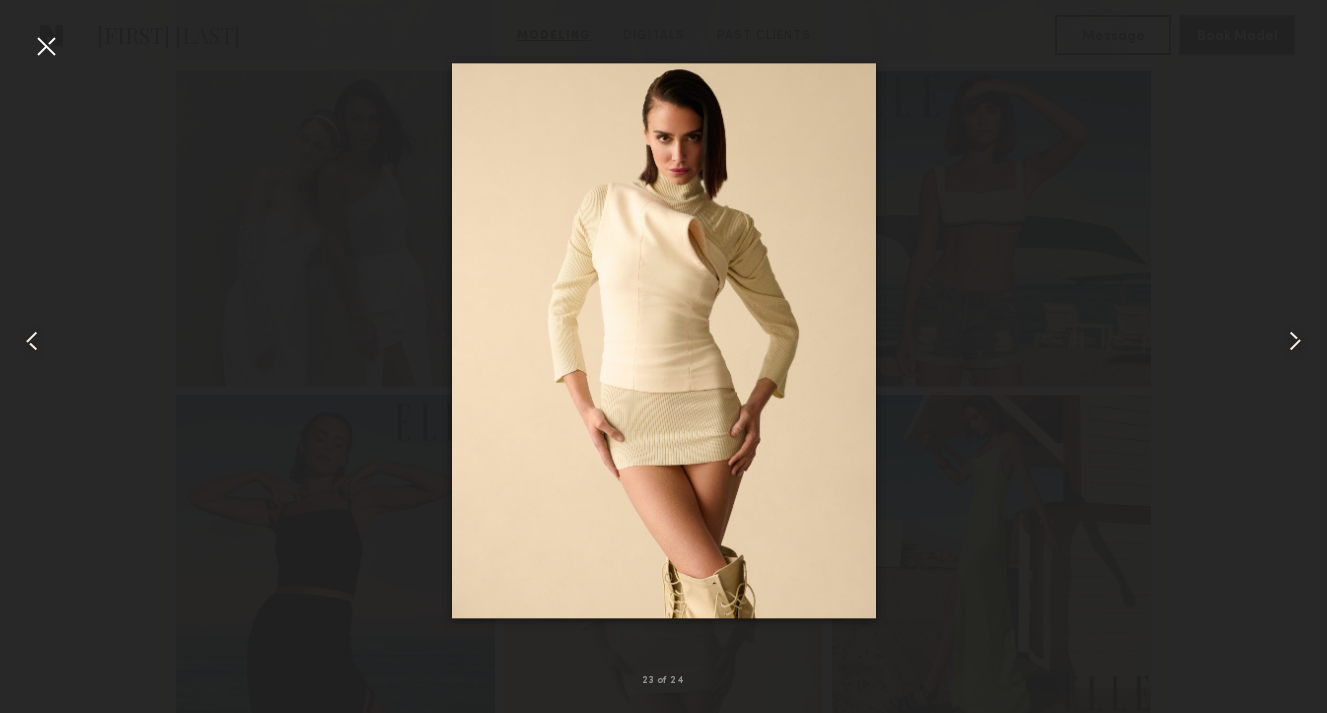 click at bounding box center [46, 46] 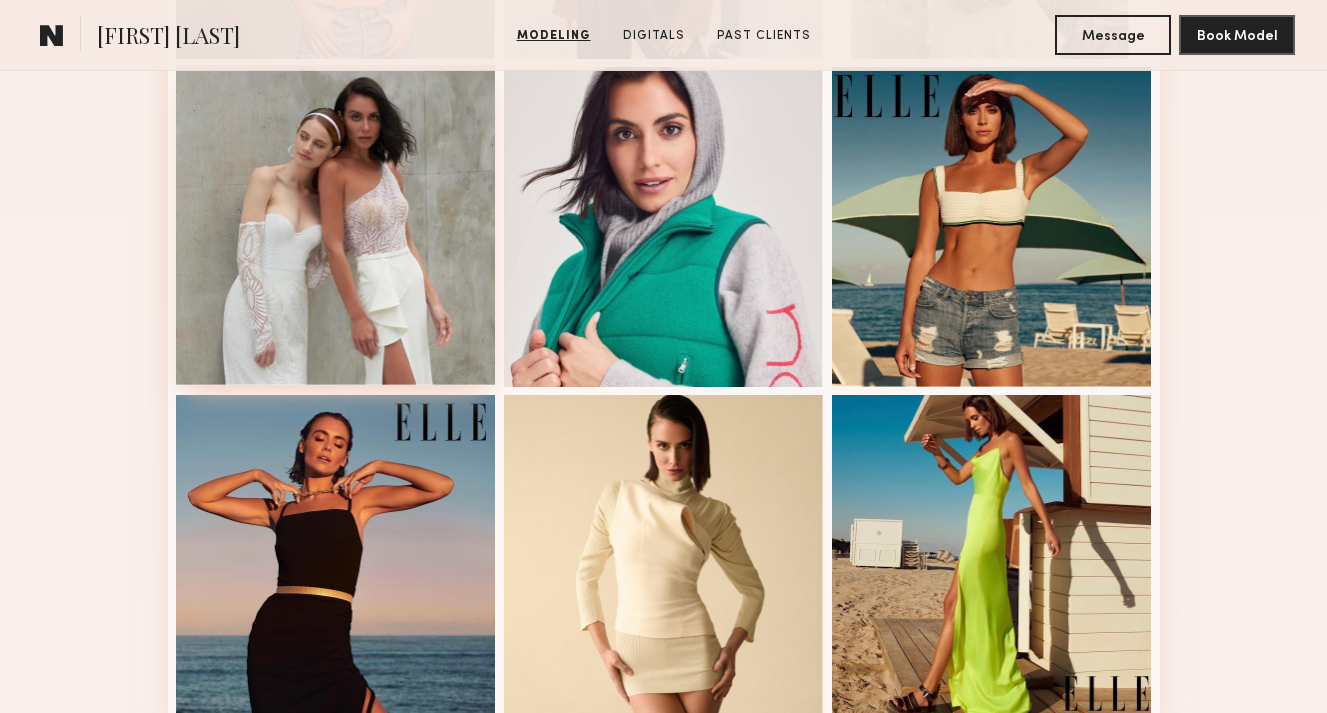 click at bounding box center [336, 225] 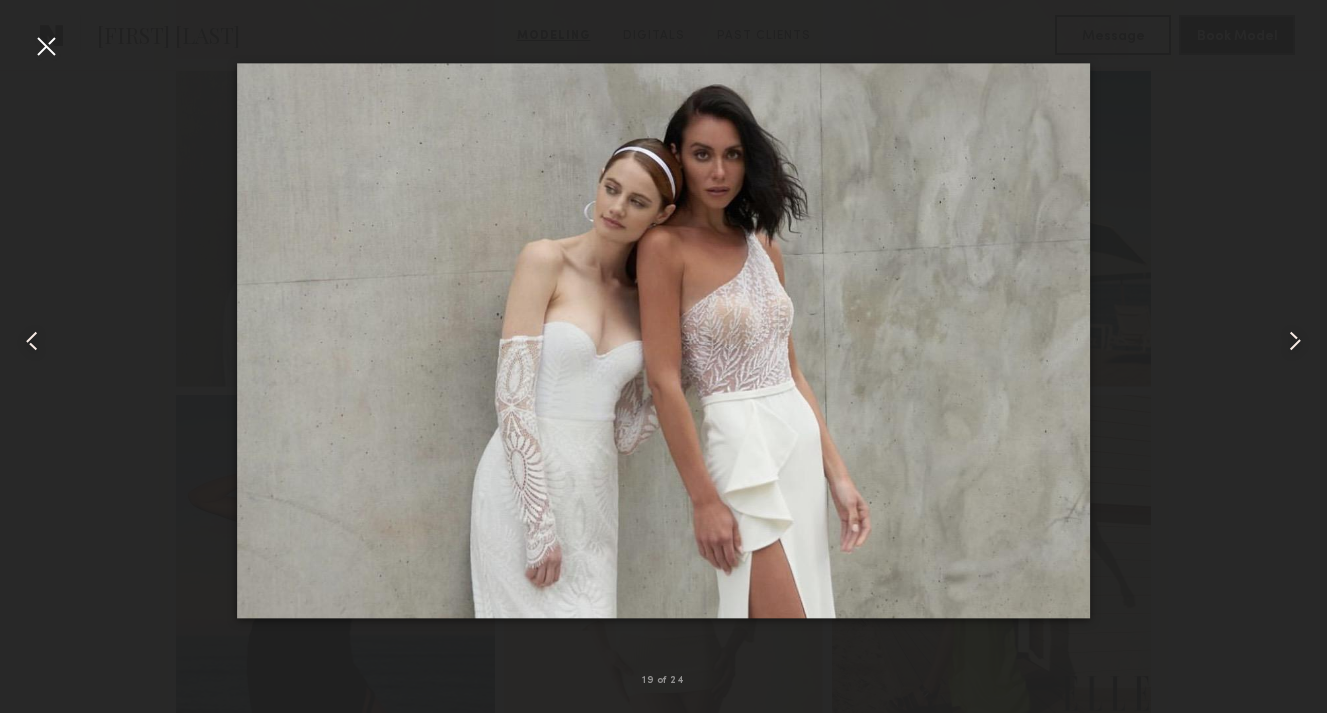 click at bounding box center [46, 46] 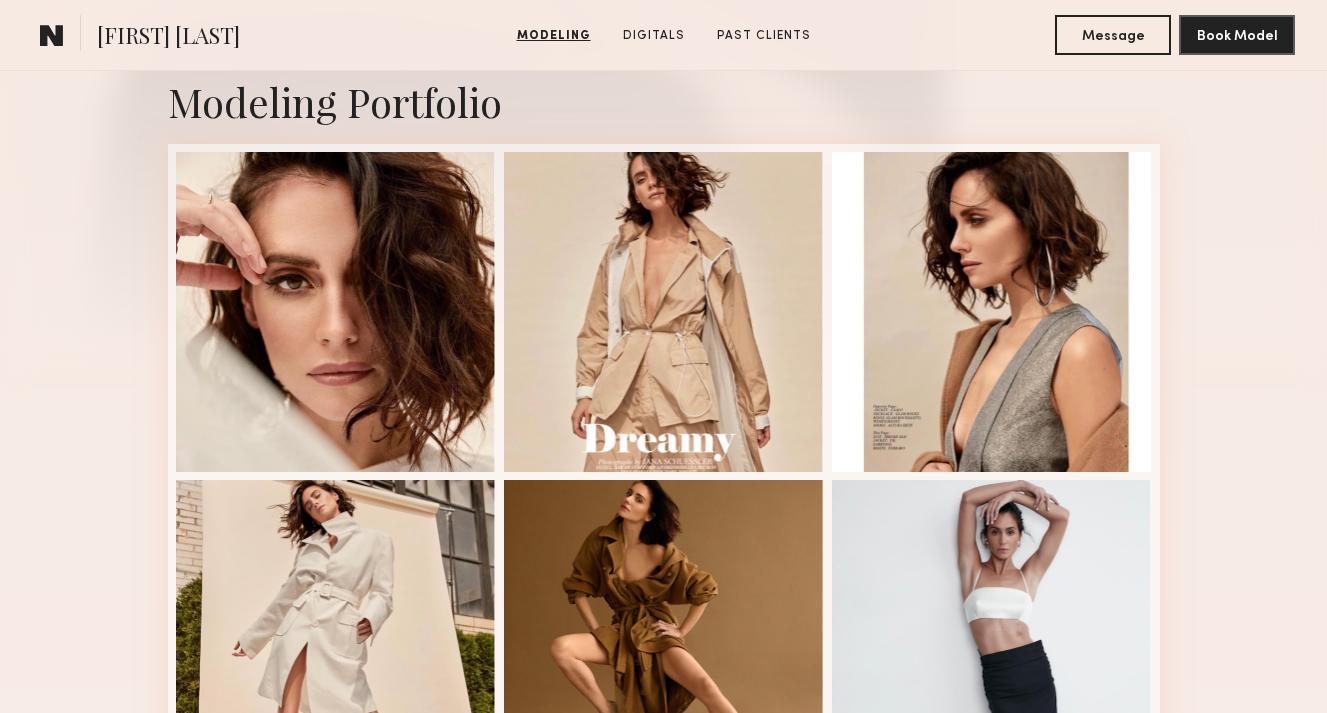 scroll, scrollTop: 405, scrollLeft: 0, axis: vertical 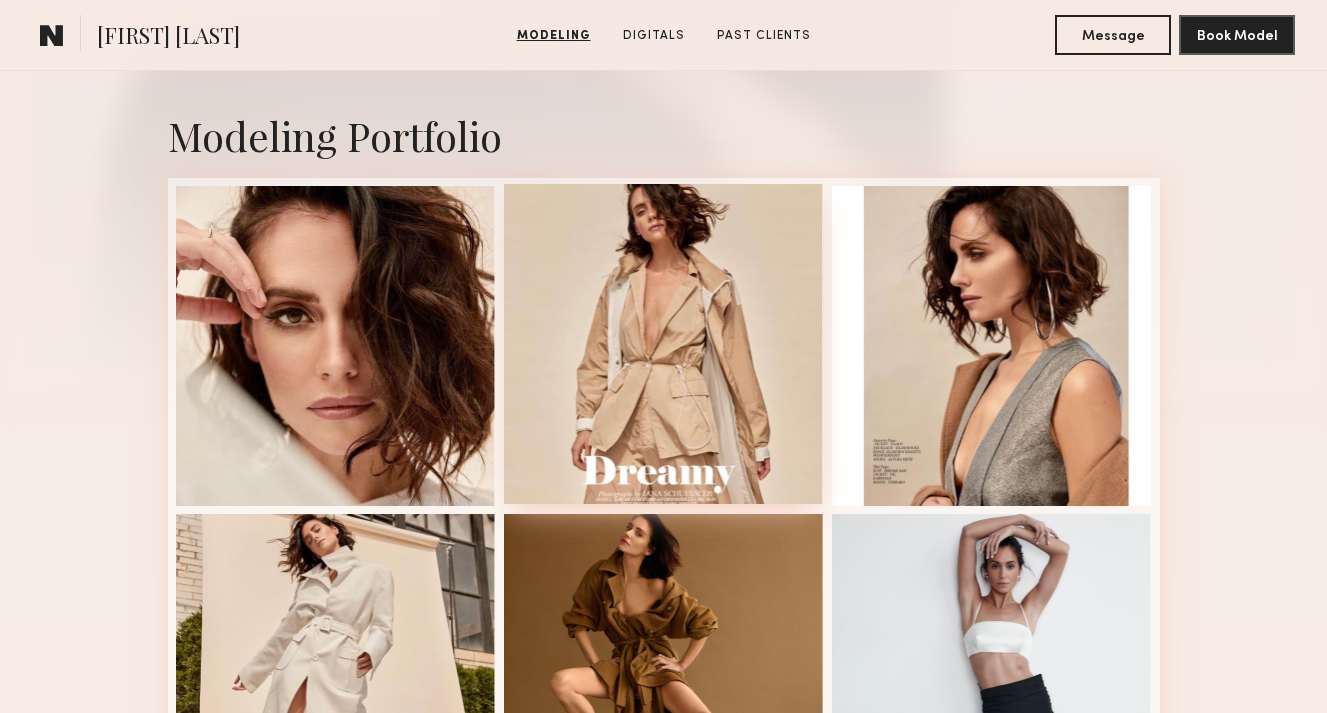click at bounding box center (664, 344) 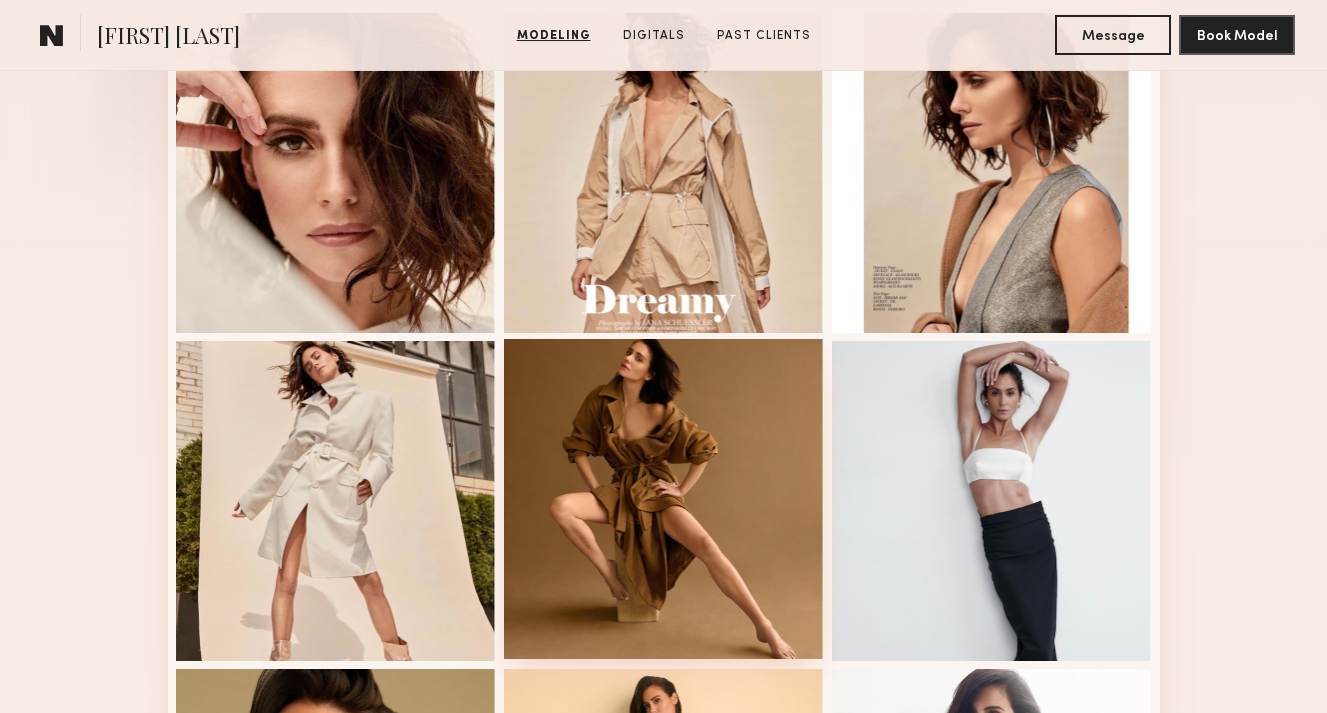 scroll, scrollTop: 716, scrollLeft: 0, axis: vertical 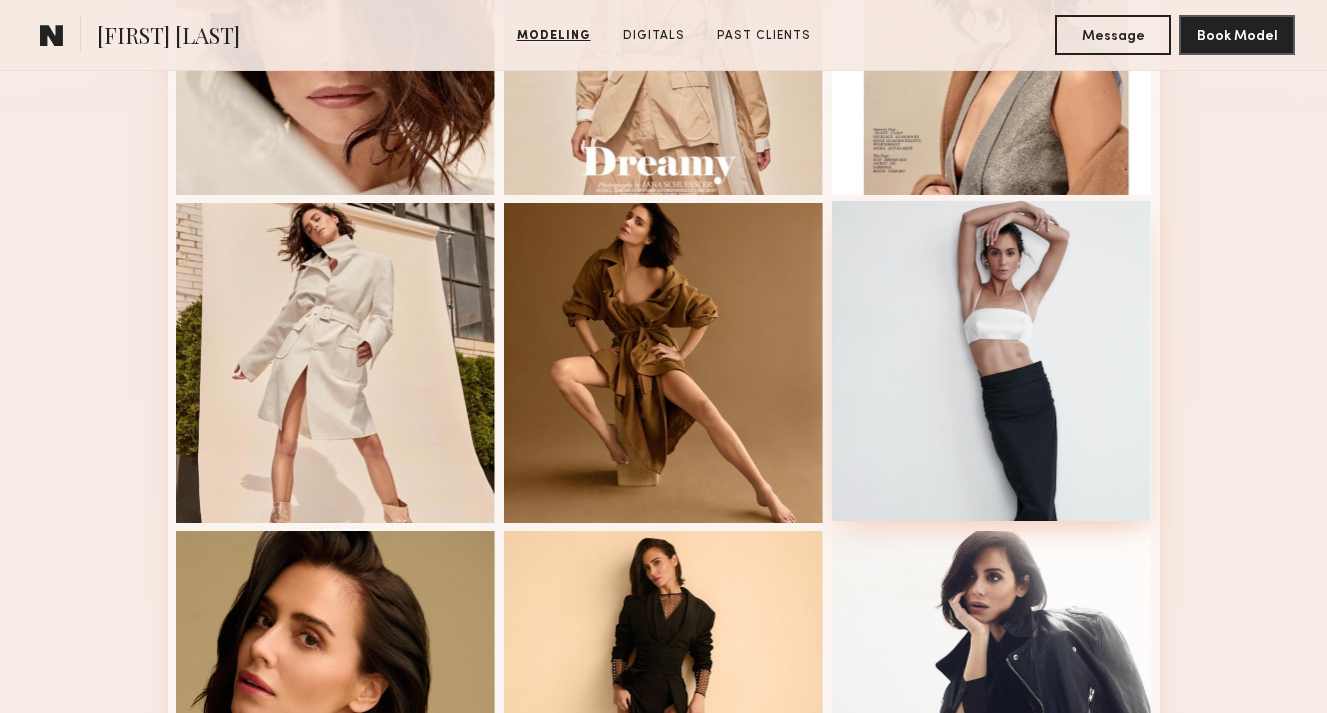 click at bounding box center (992, 361) 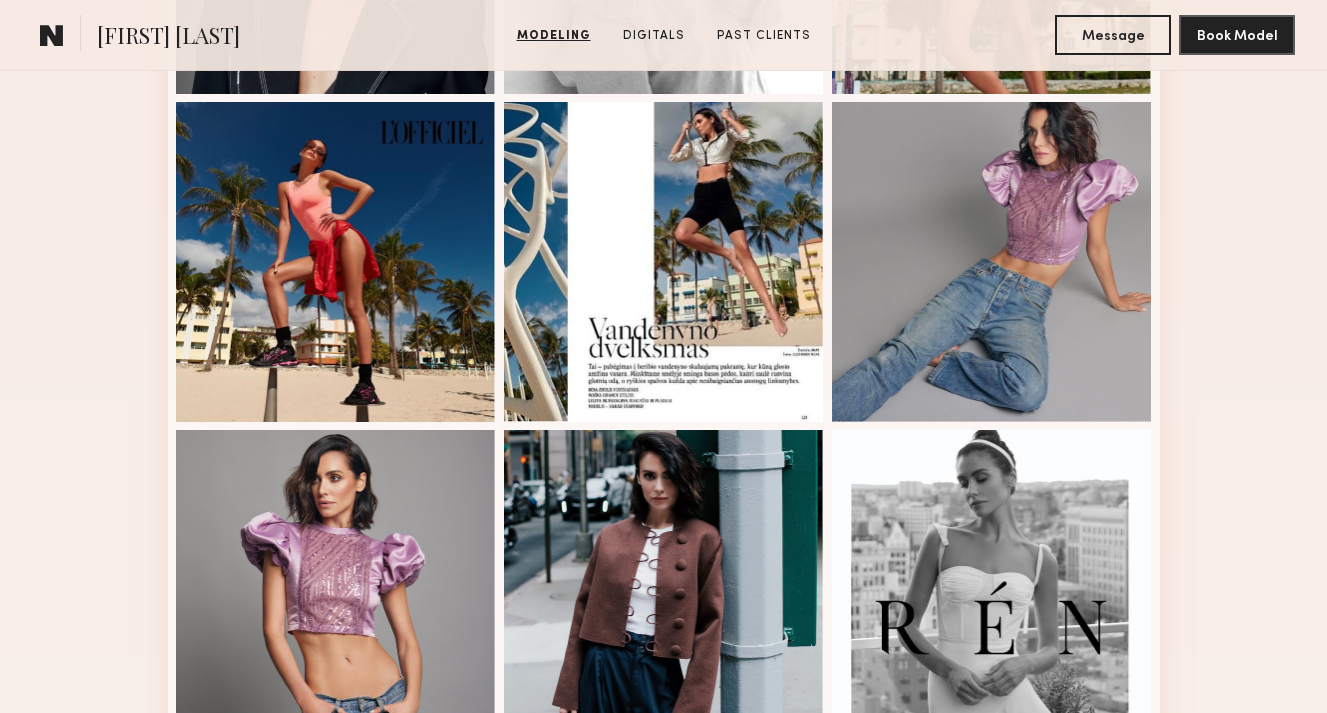 scroll, scrollTop: 1837, scrollLeft: 0, axis: vertical 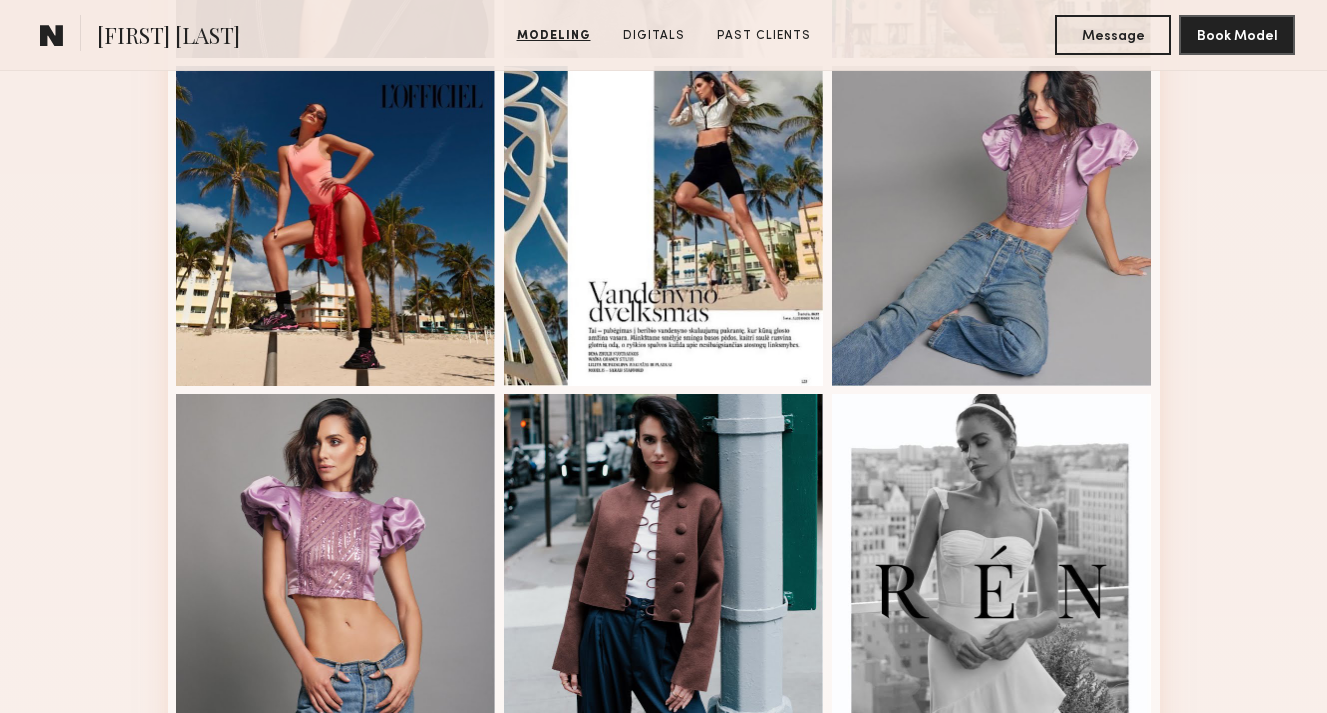 click at bounding box center [336, 554] 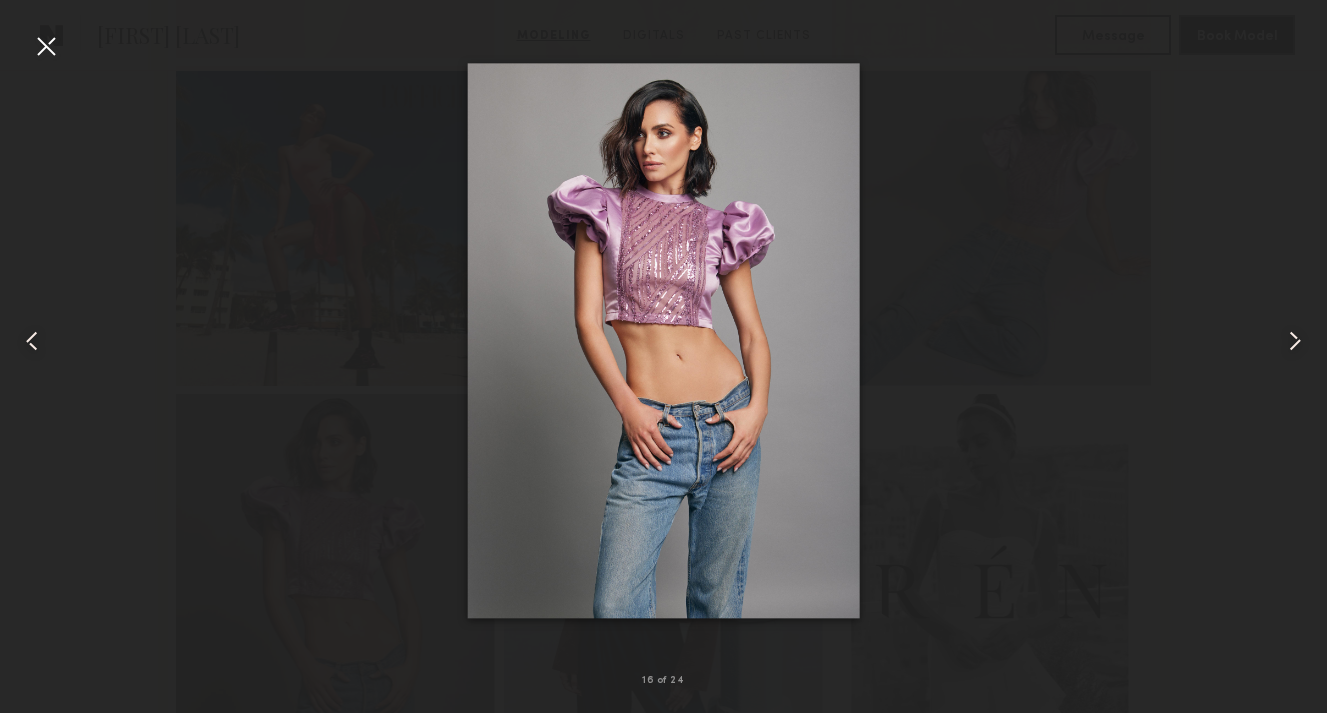 click at bounding box center [46, 46] 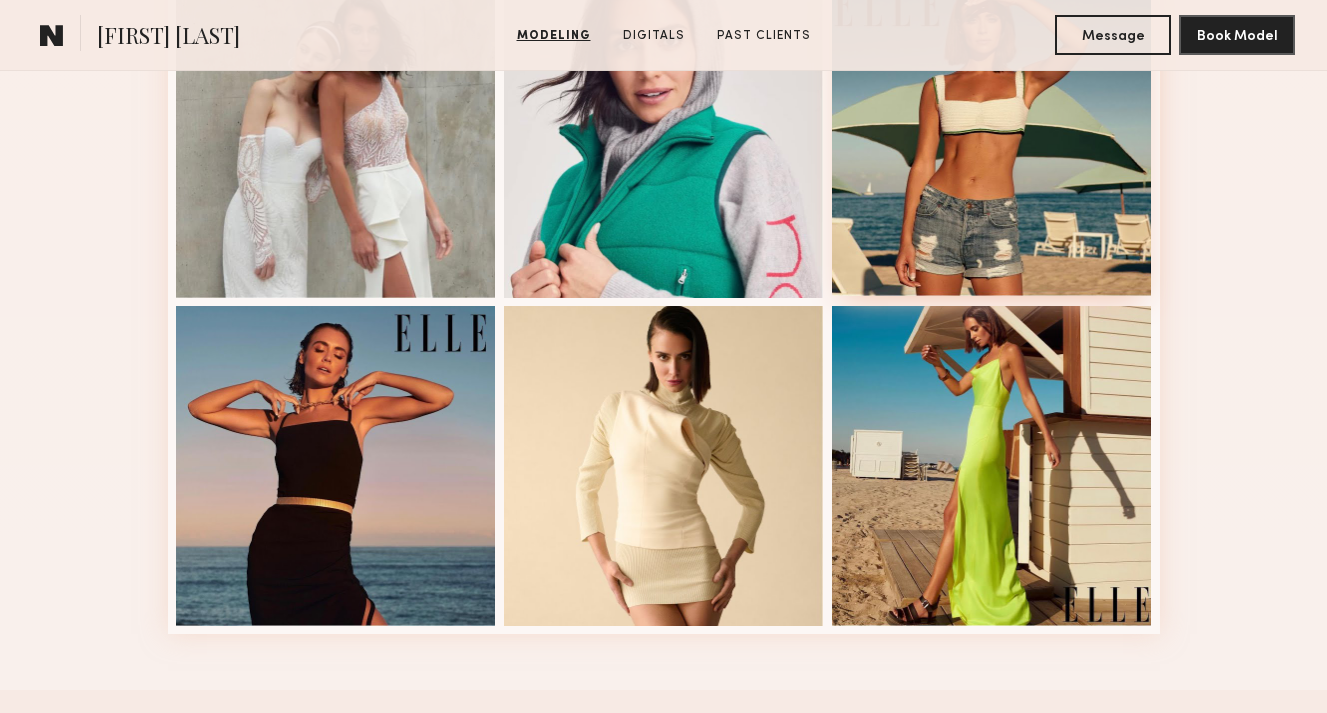 scroll, scrollTop: 2597, scrollLeft: 0, axis: vertical 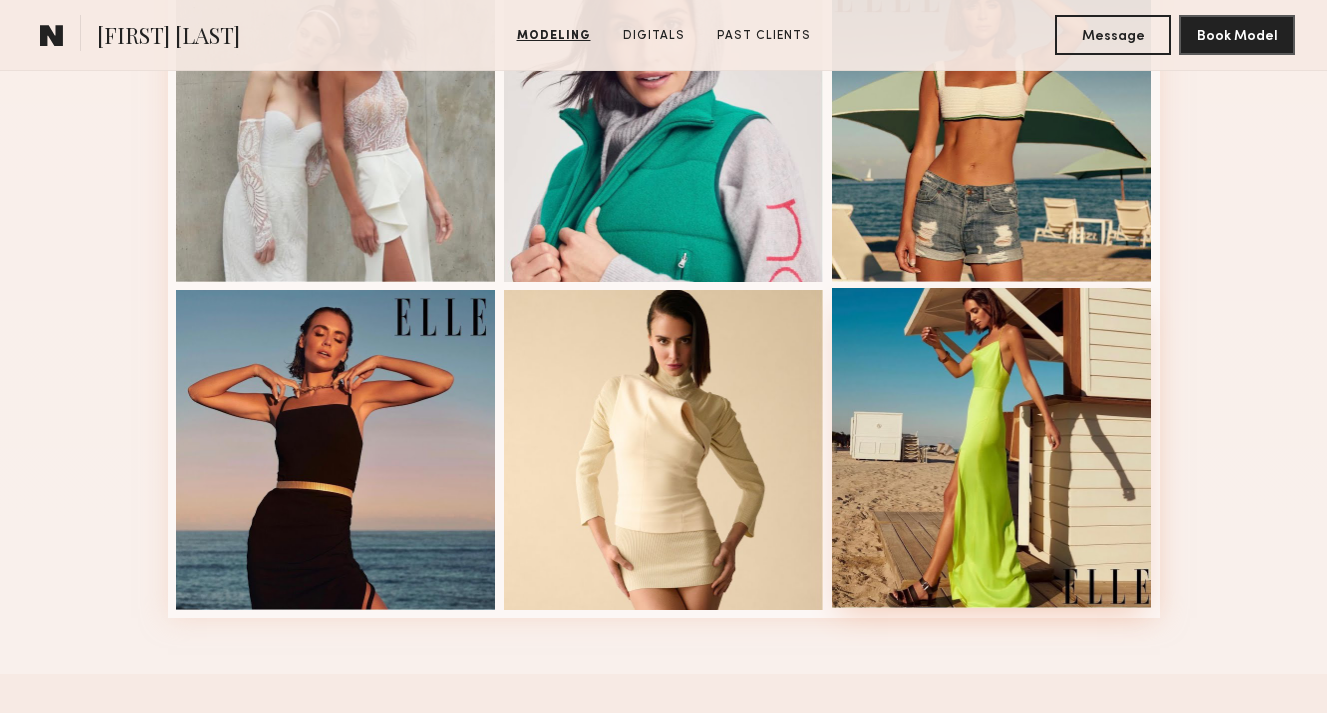 click at bounding box center (992, 448) 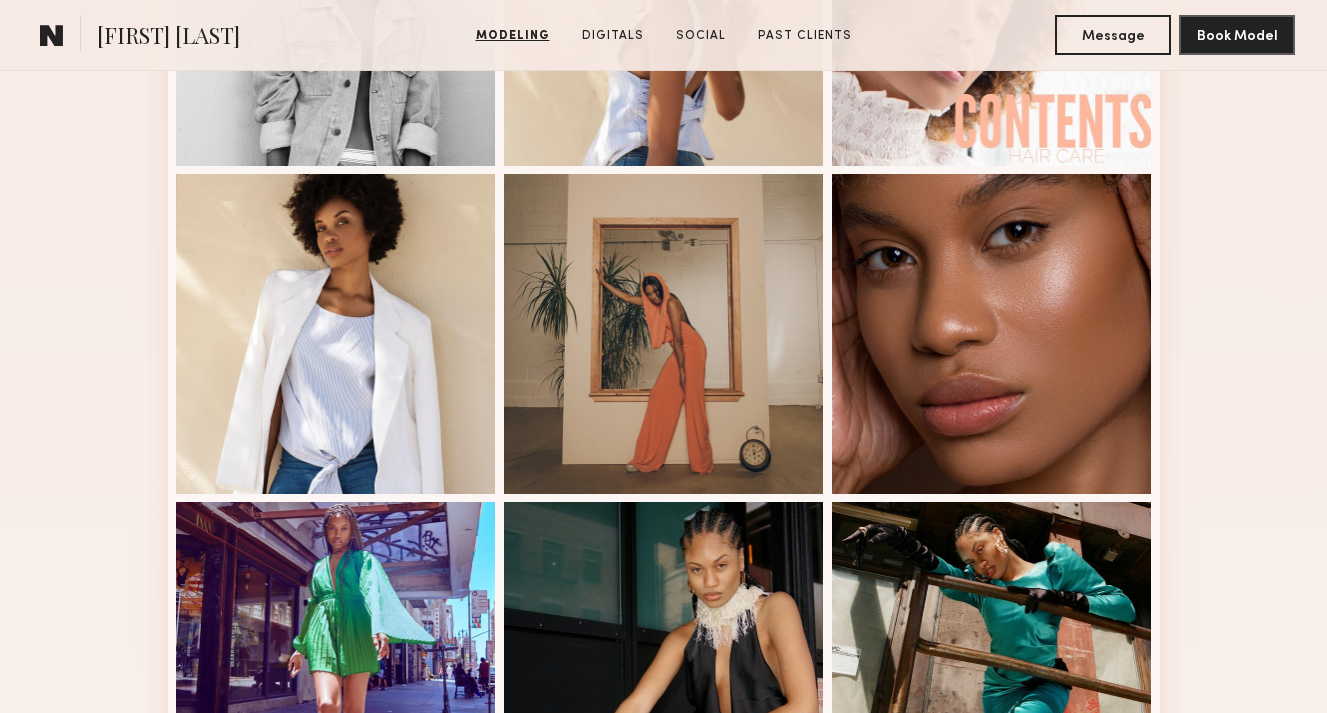 scroll, scrollTop: 1345, scrollLeft: 0, axis: vertical 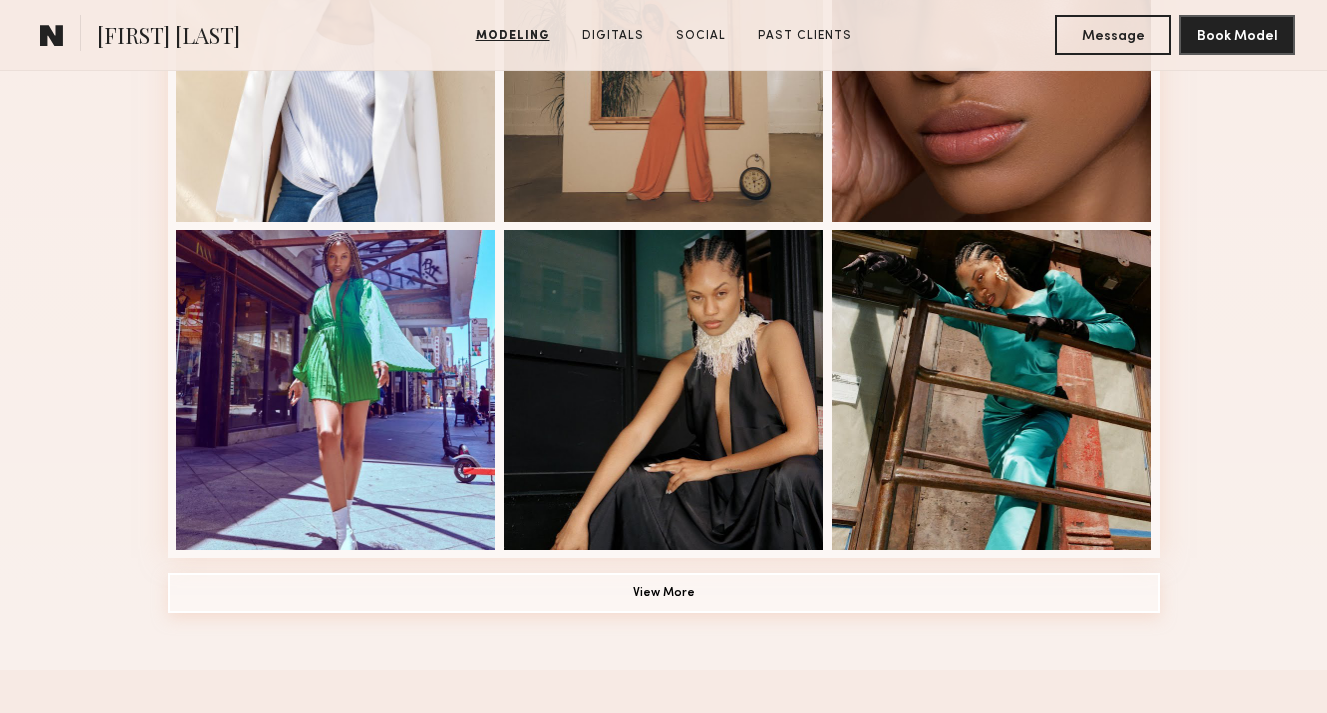 click on "View More" 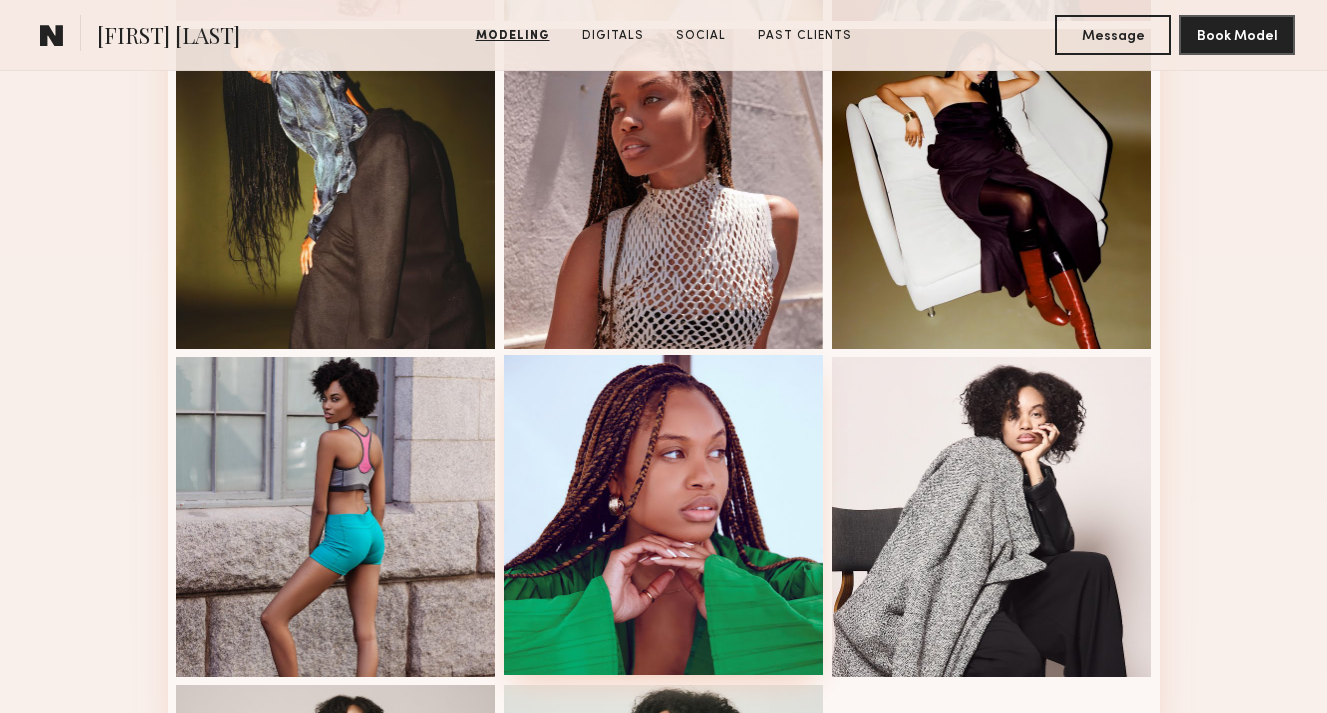 scroll, scrollTop: 2375, scrollLeft: 0, axis: vertical 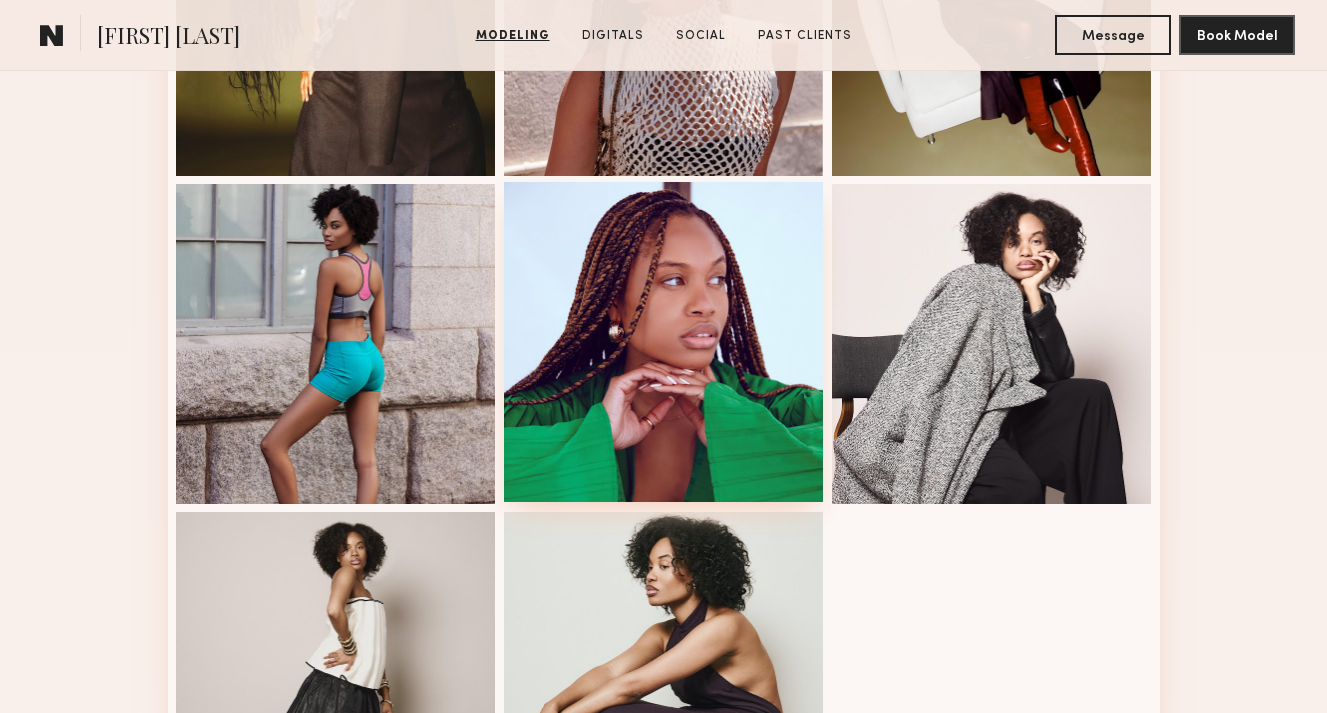 click at bounding box center (664, 342) 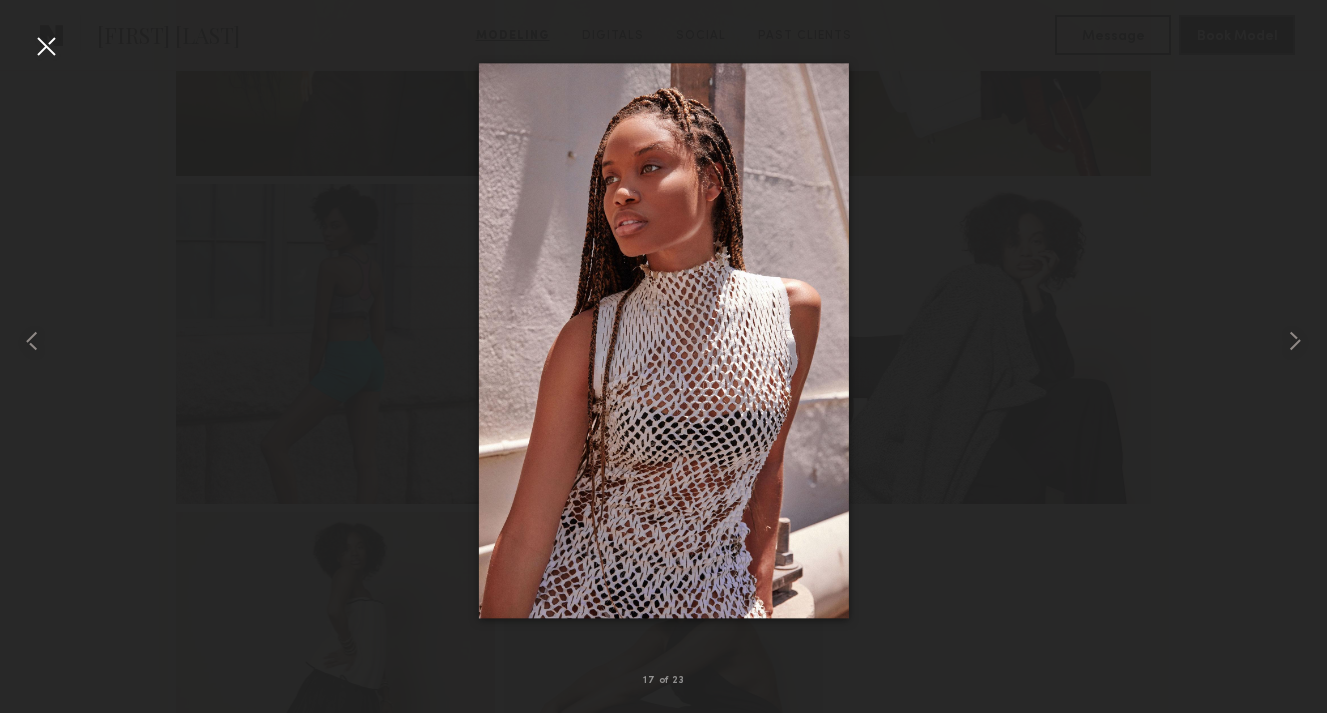 click at bounding box center [46, 46] 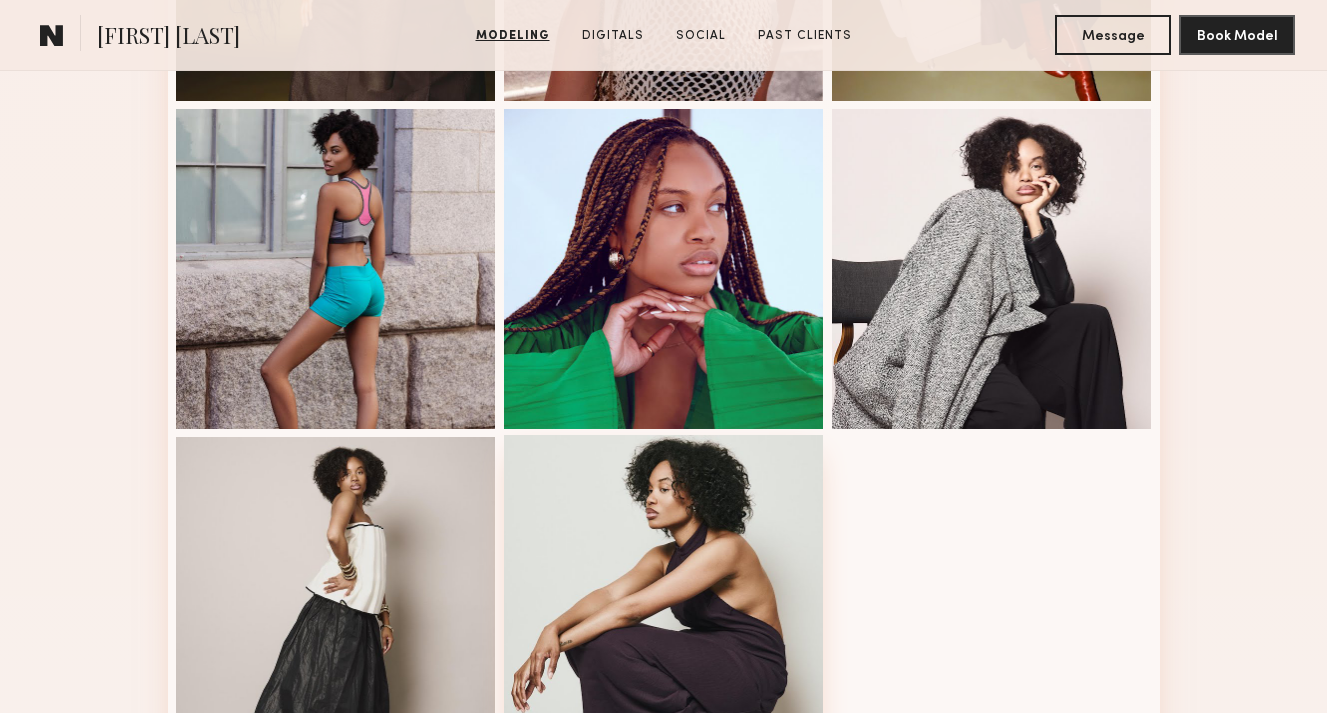 scroll, scrollTop: 2443, scrollLeft: 0, axis: vertical 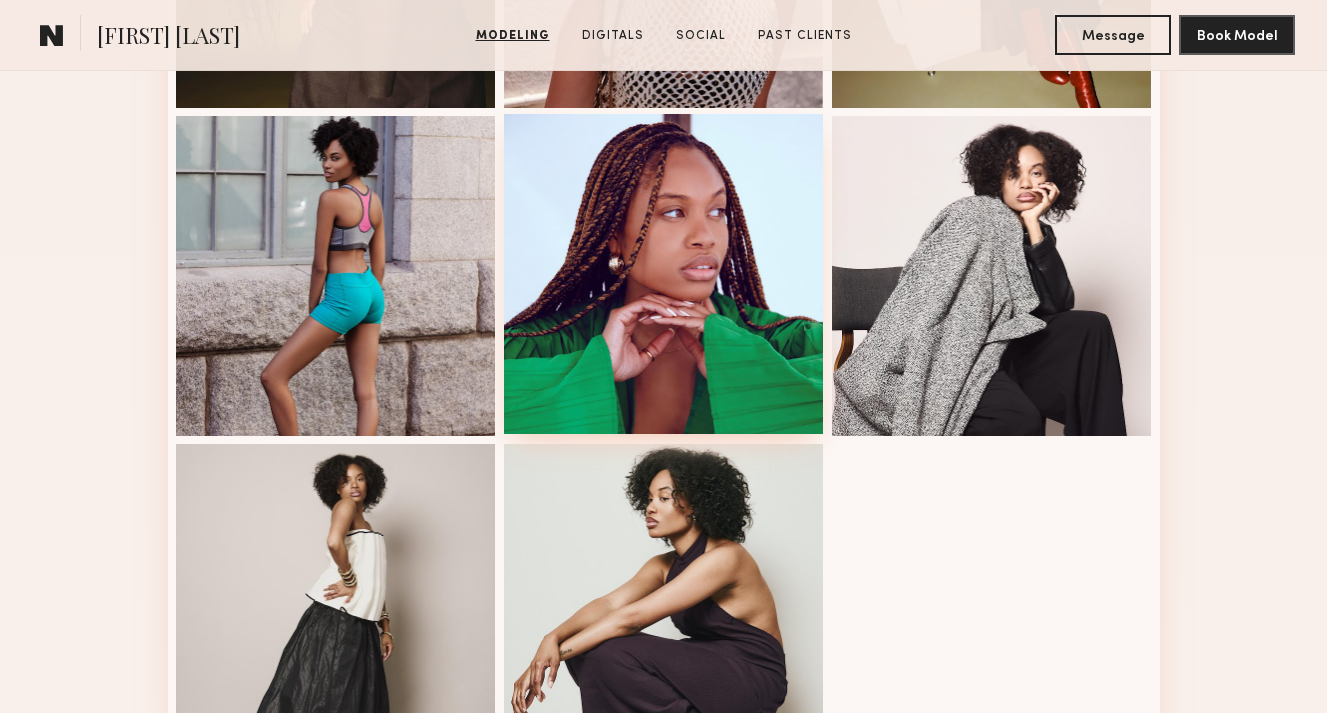 click at bounding box center [664, 274] 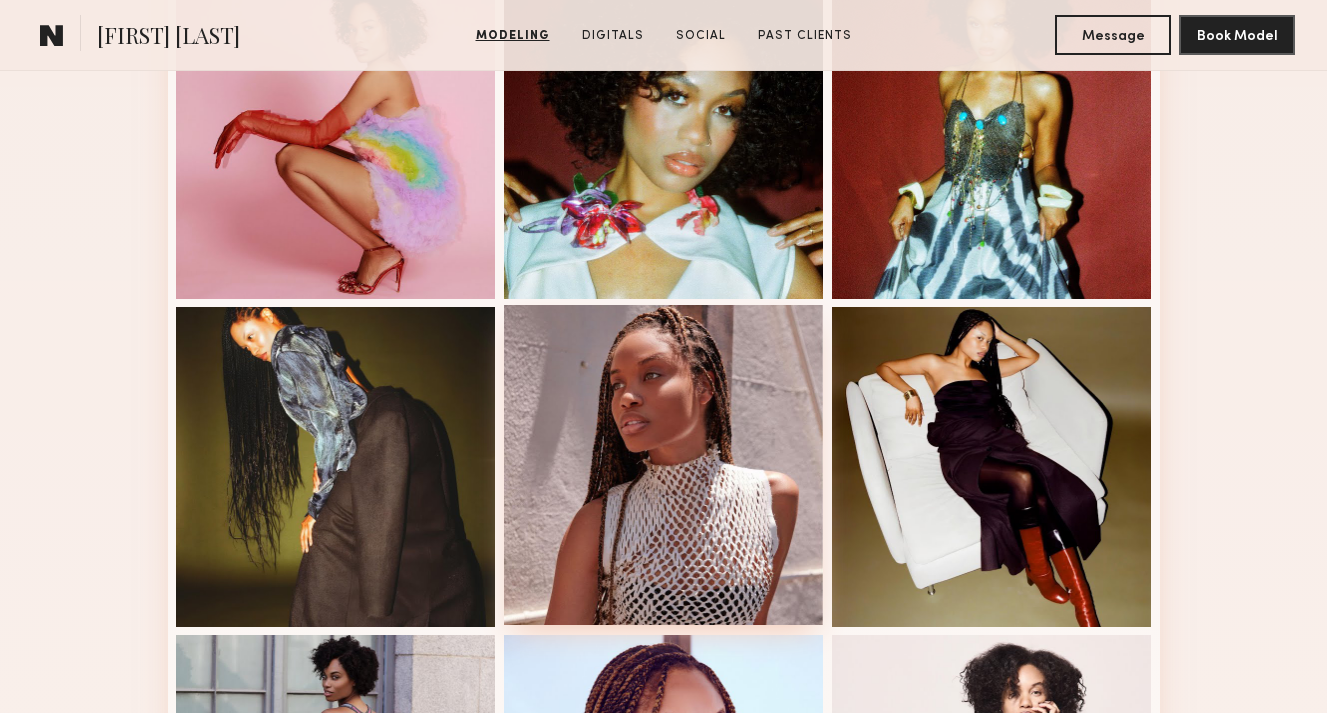scroll, scrollTop: 1914, scrollLeft: 0, axis: vertical 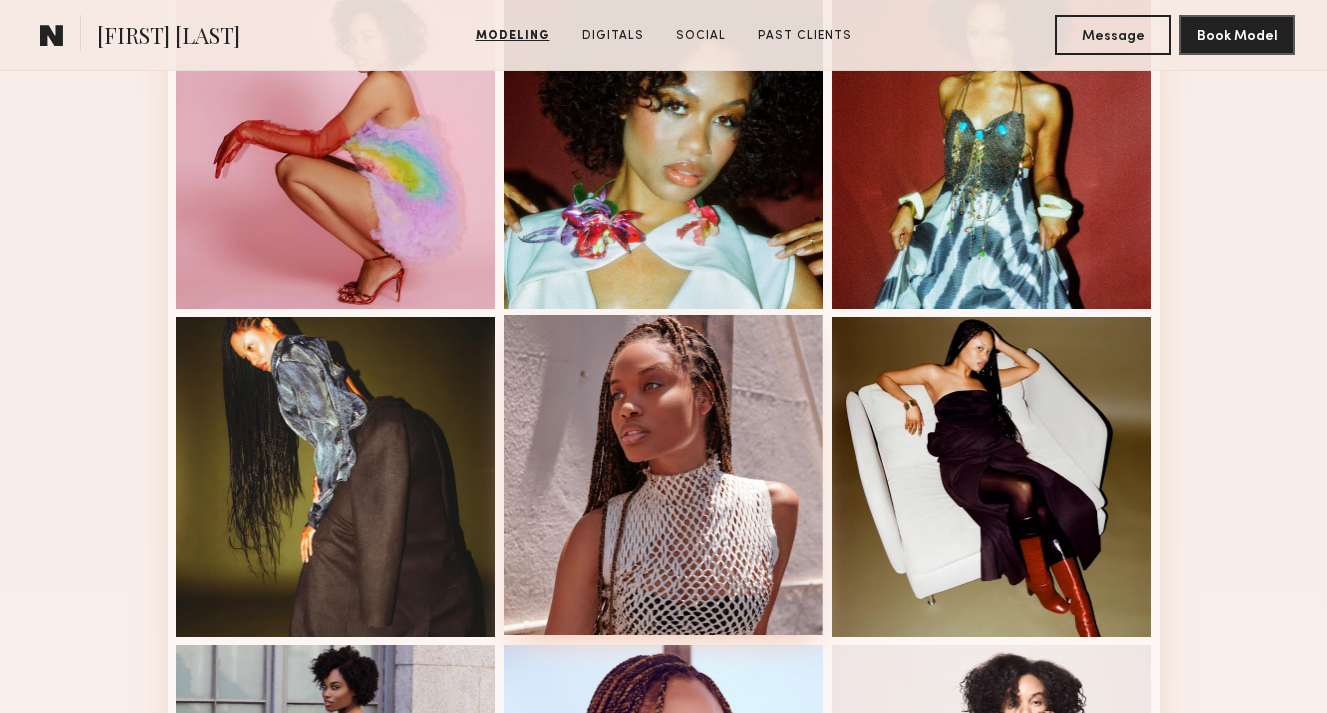 click at bounding box center [664, 475] 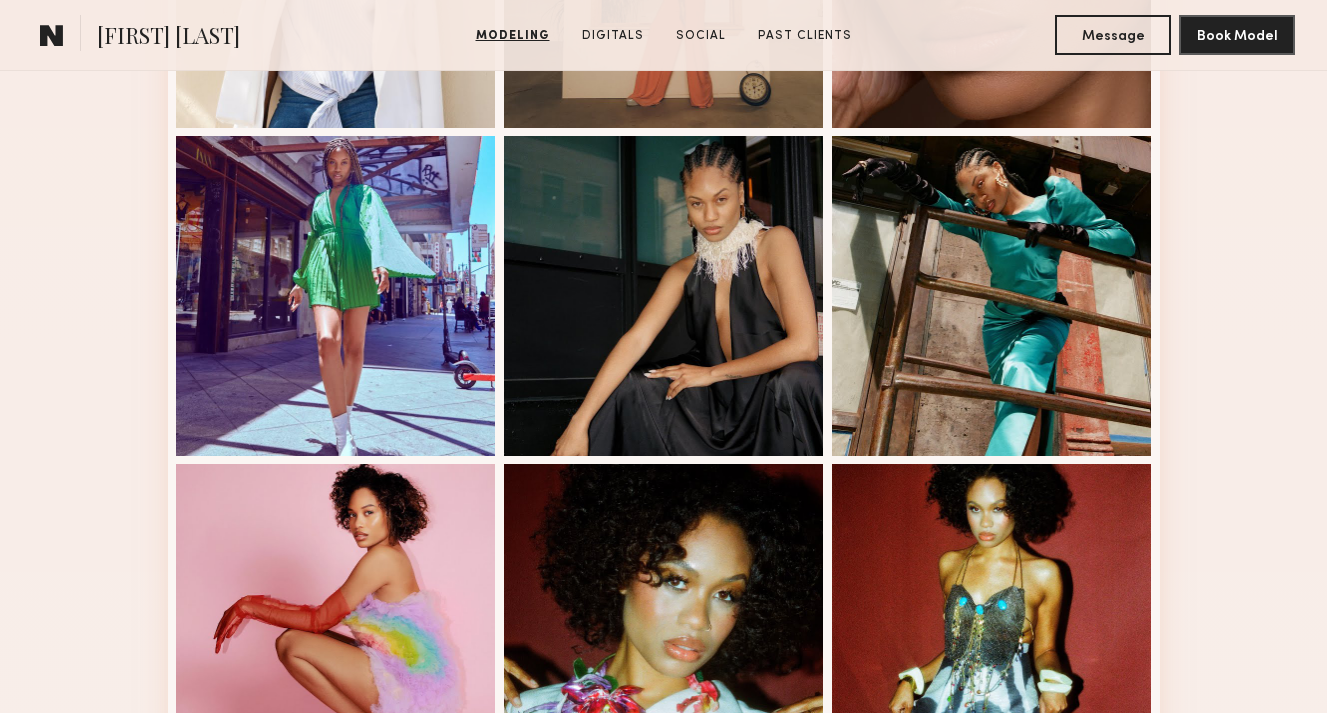 scroll, scrollTop: 1100, scrollLeft: 0, axis: vertical 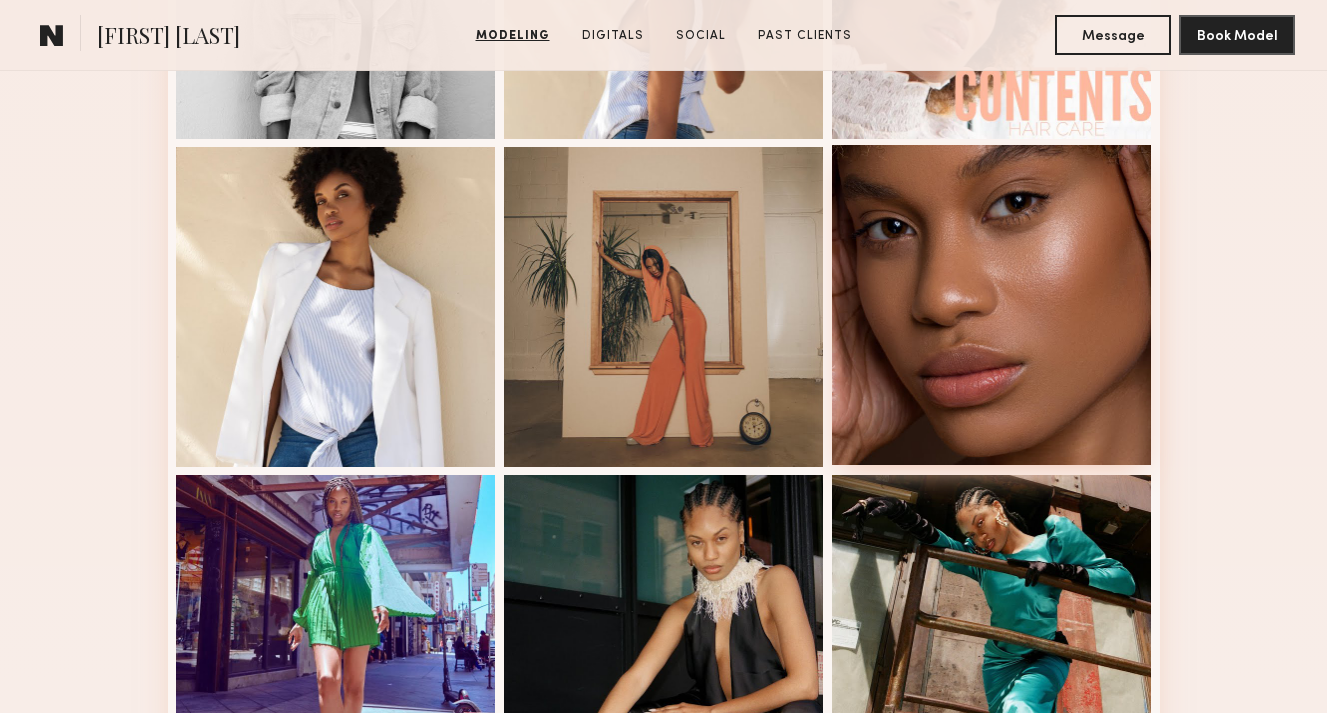 click at bounding box center (992, 305) 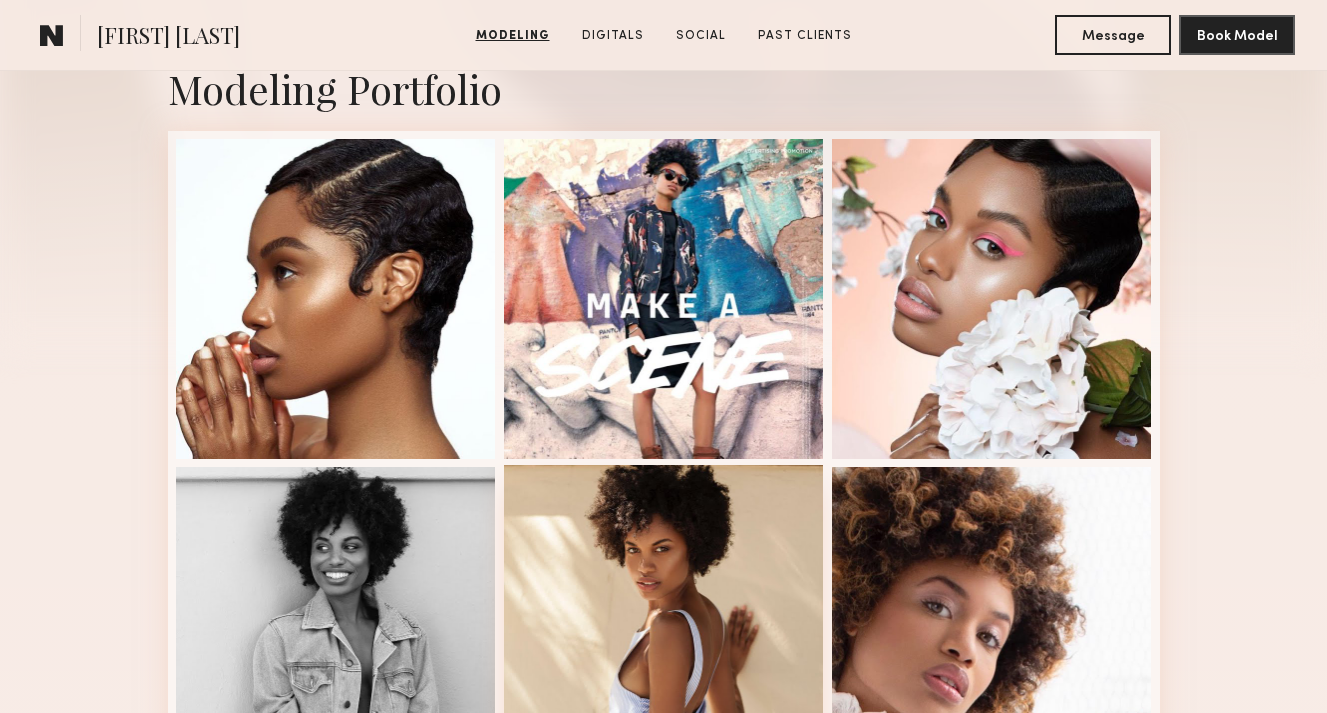 scroll, scrollTop: 446, scrollLeft: 0, axis: vertical 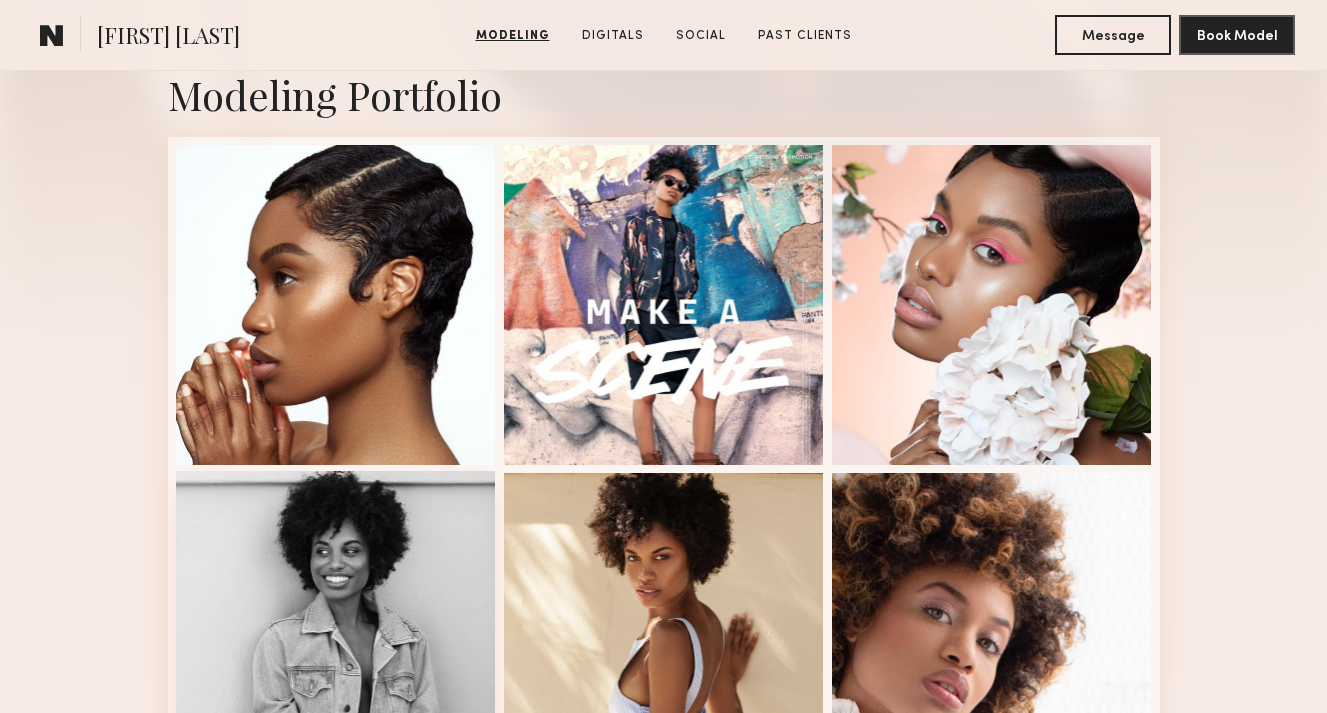 click at bounding box center [336, 631] 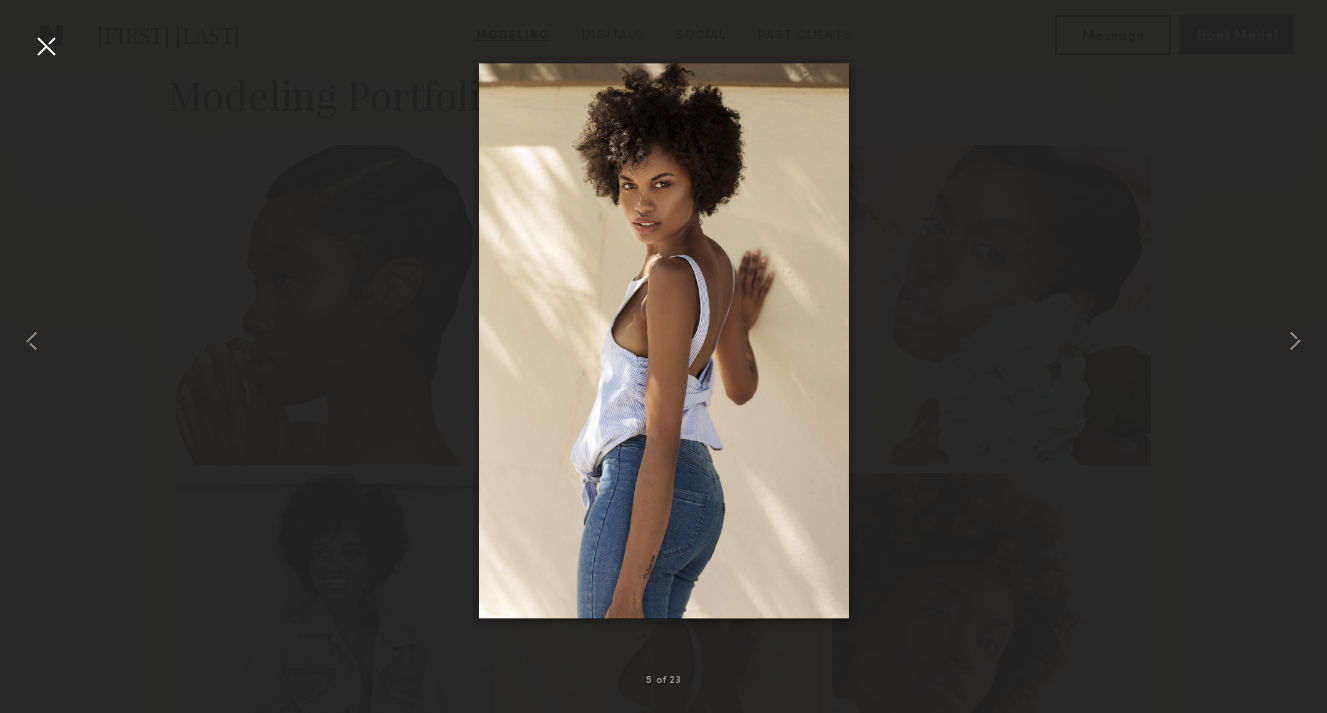 click at bounding box center (46, 46) 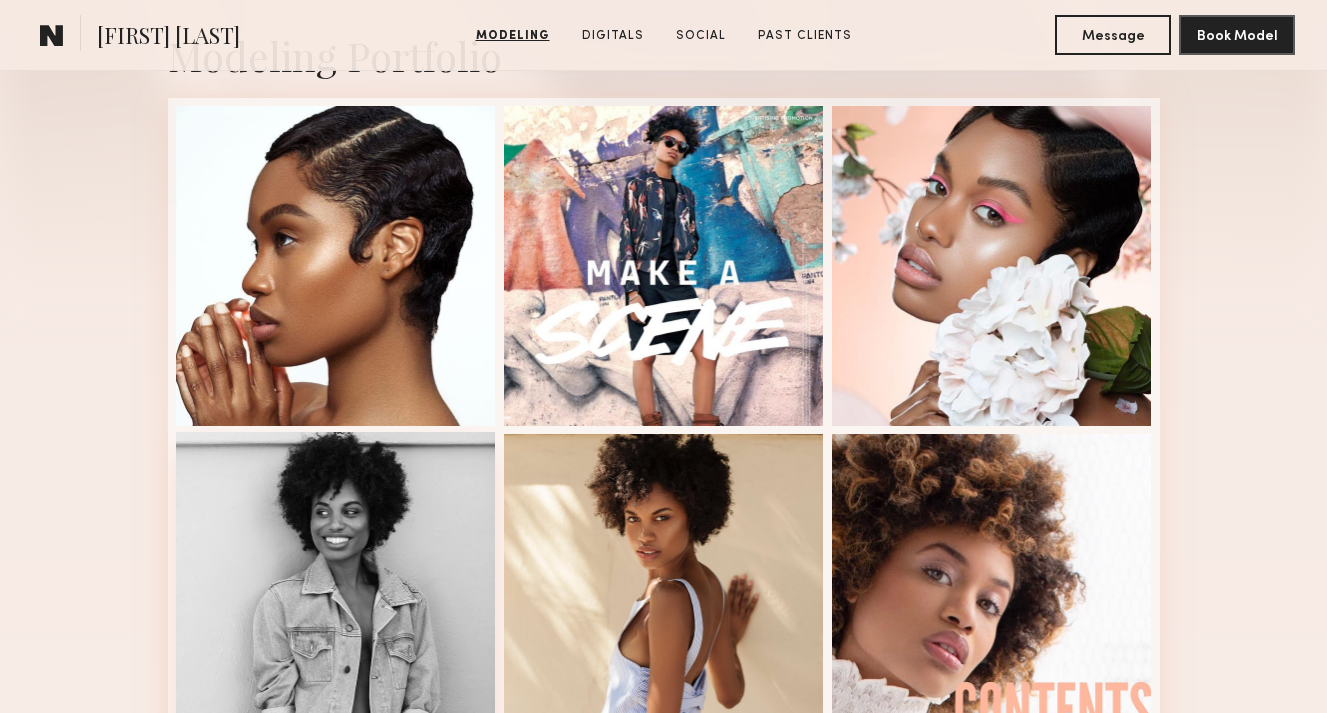 scroll, scrollTop: 487, scrollLeft: 0, axis: vertical 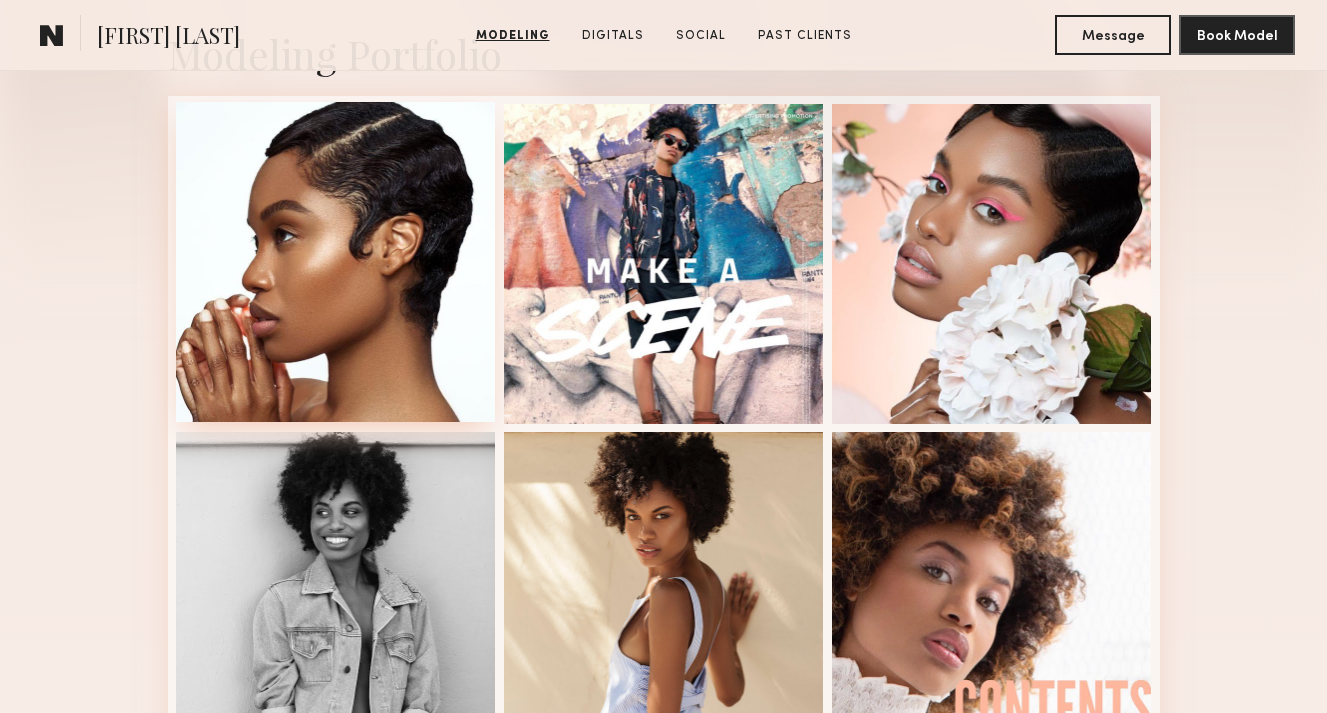 click at bounding box center (336, 262) 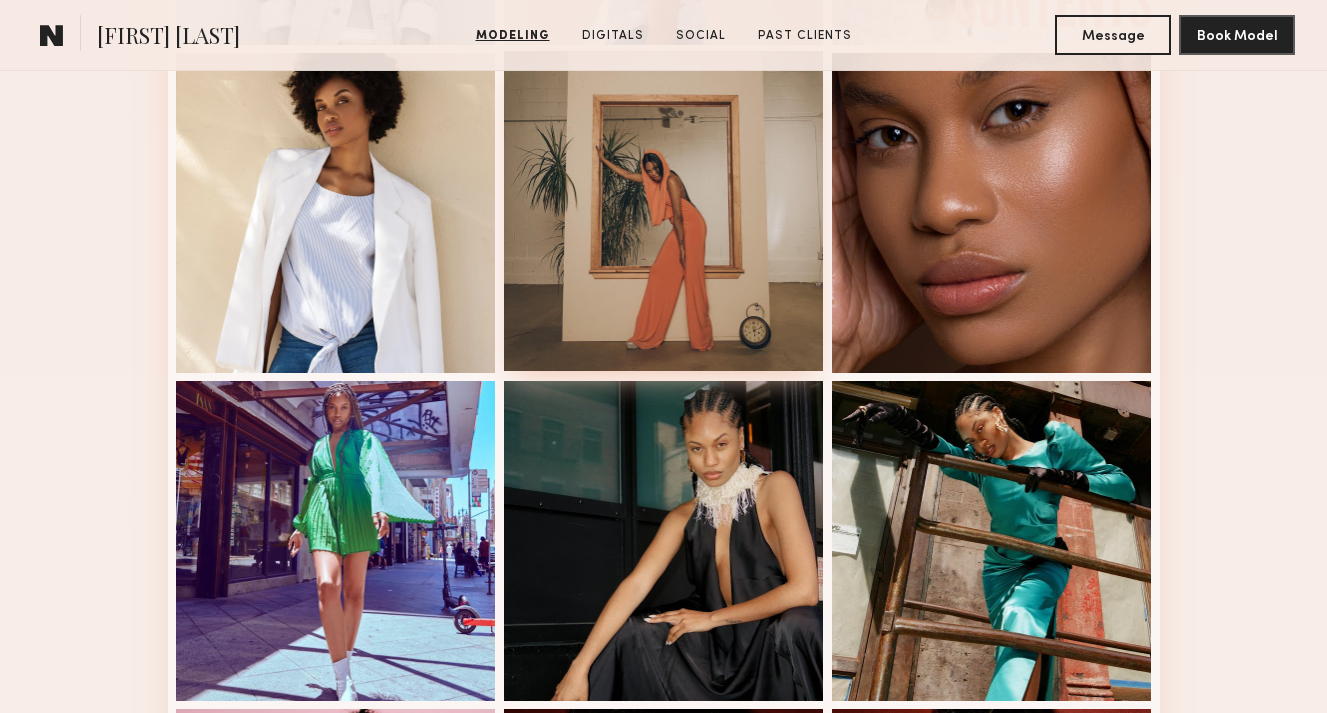 scroll, scrollTop: 1196, scrollLeft: 0, axis: vertical 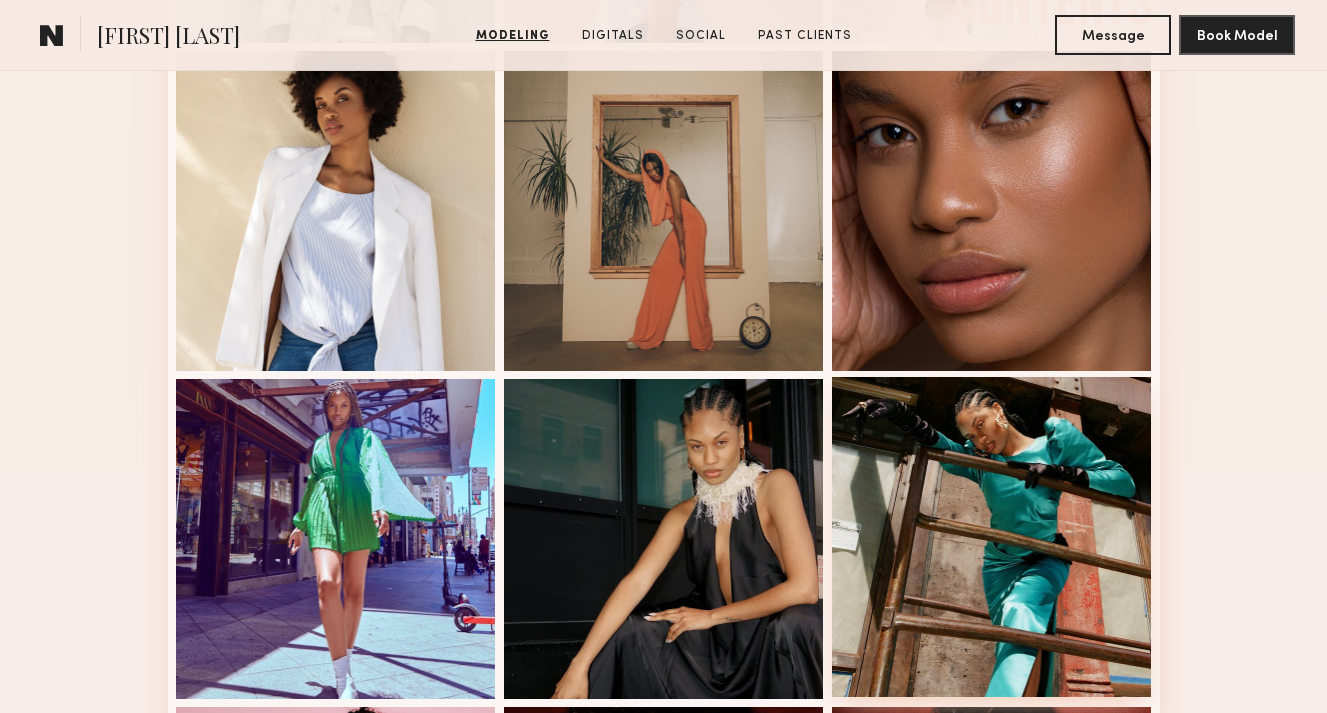 click at bounding box center (992, 537) 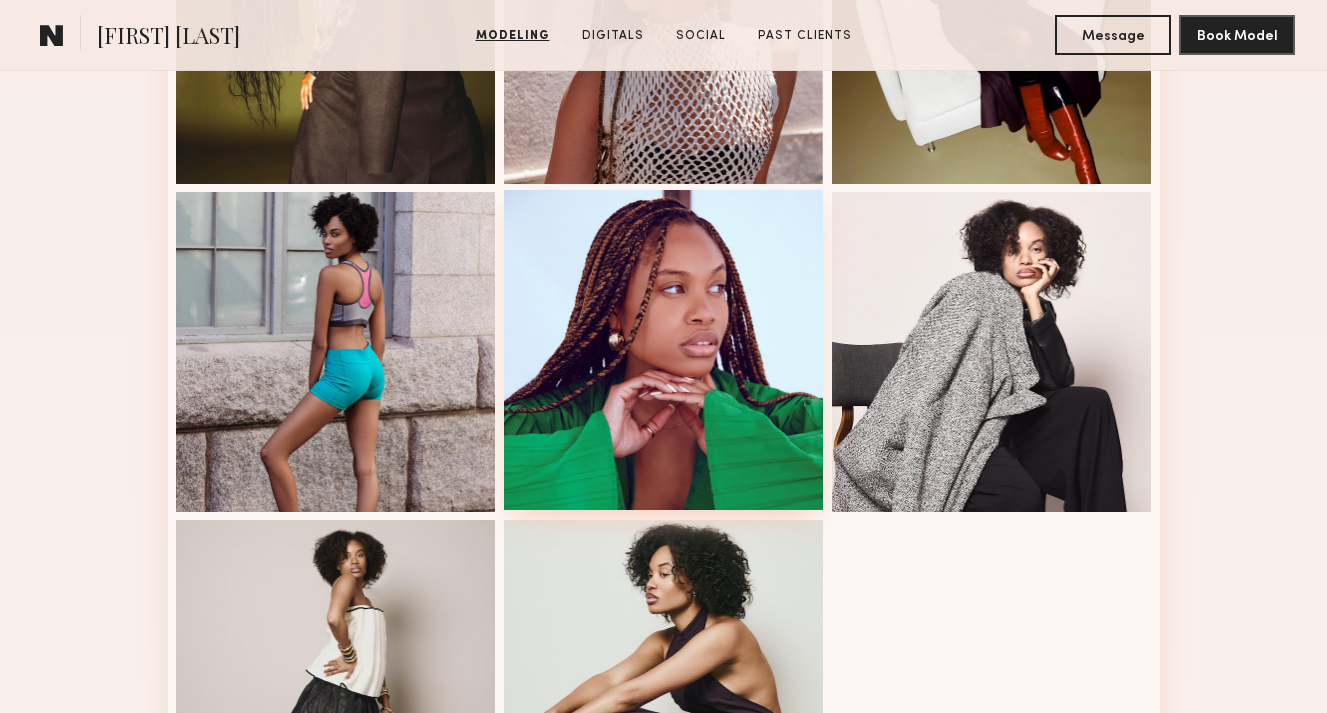 scroll, scrollTop: 2373, scrollLeft: 0, axis: vertical 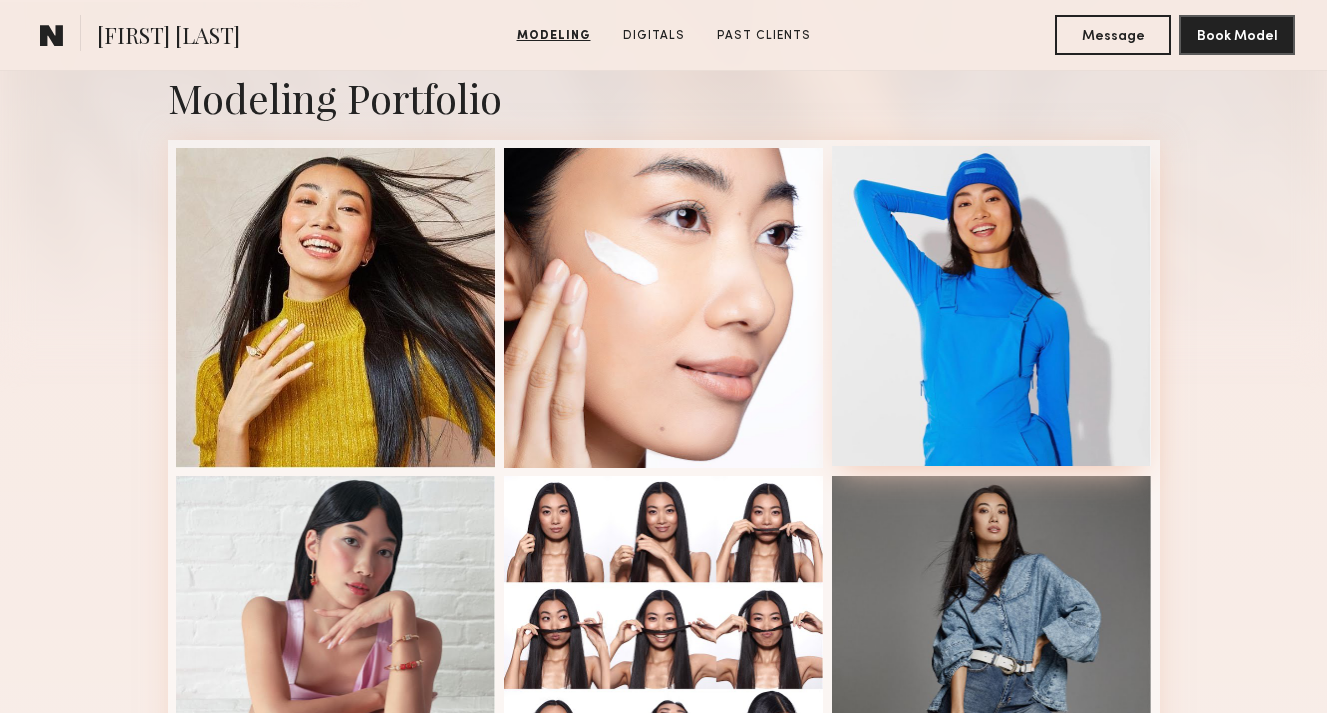 click at bounding box center [992, 306] 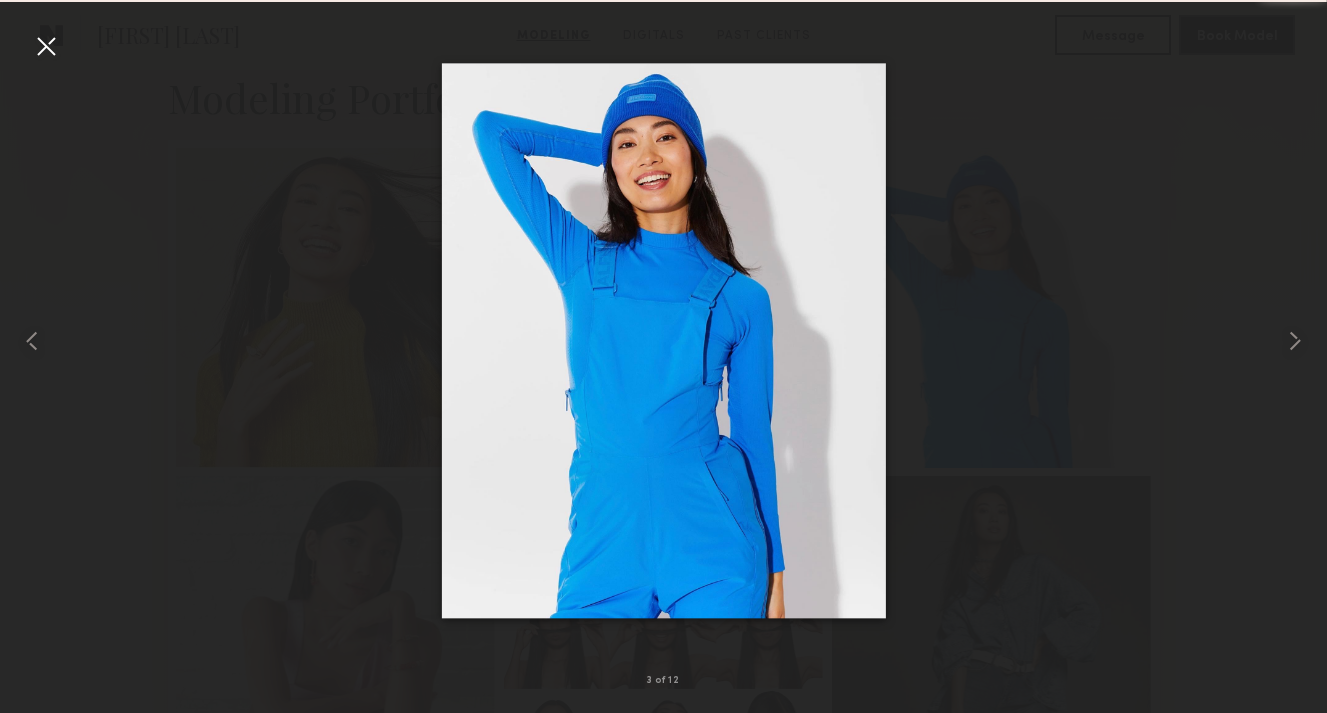 click at bounding box center [46, 46] 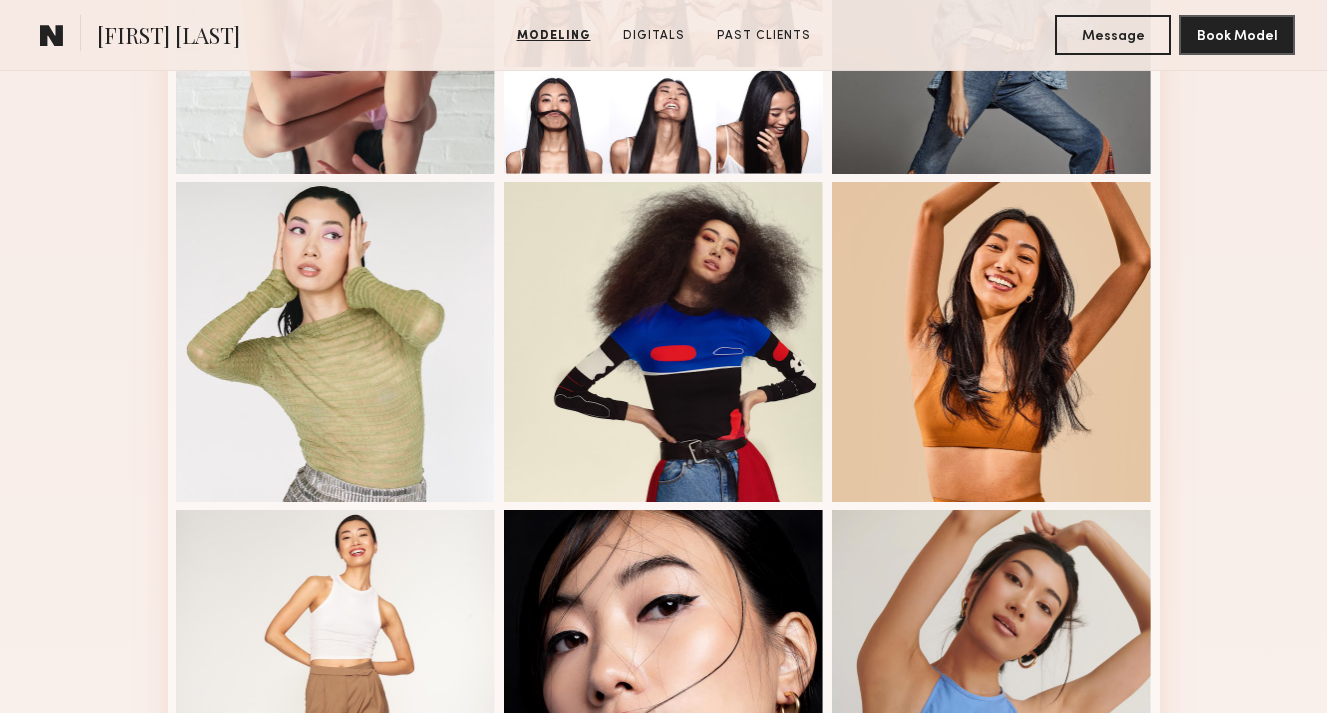scroll, scrollTop: 1363, scrollLeft: 0, axis: vertical 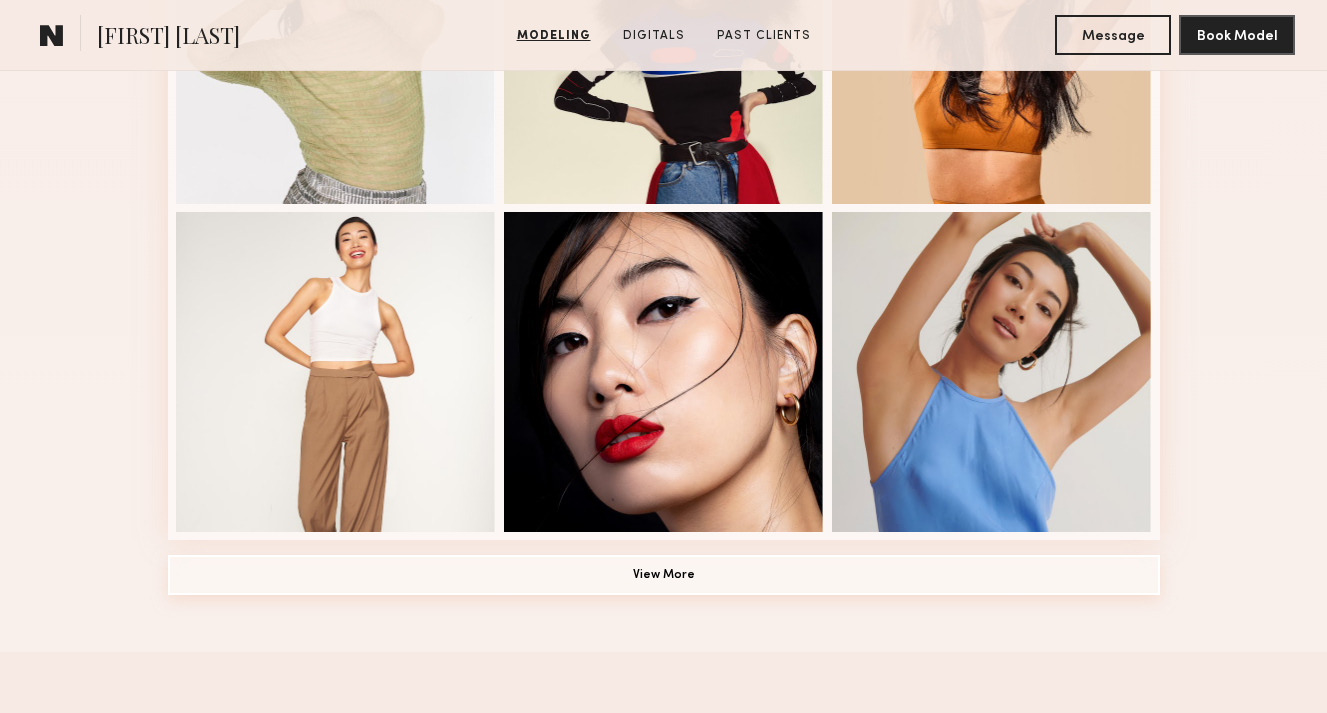 click on "View More" 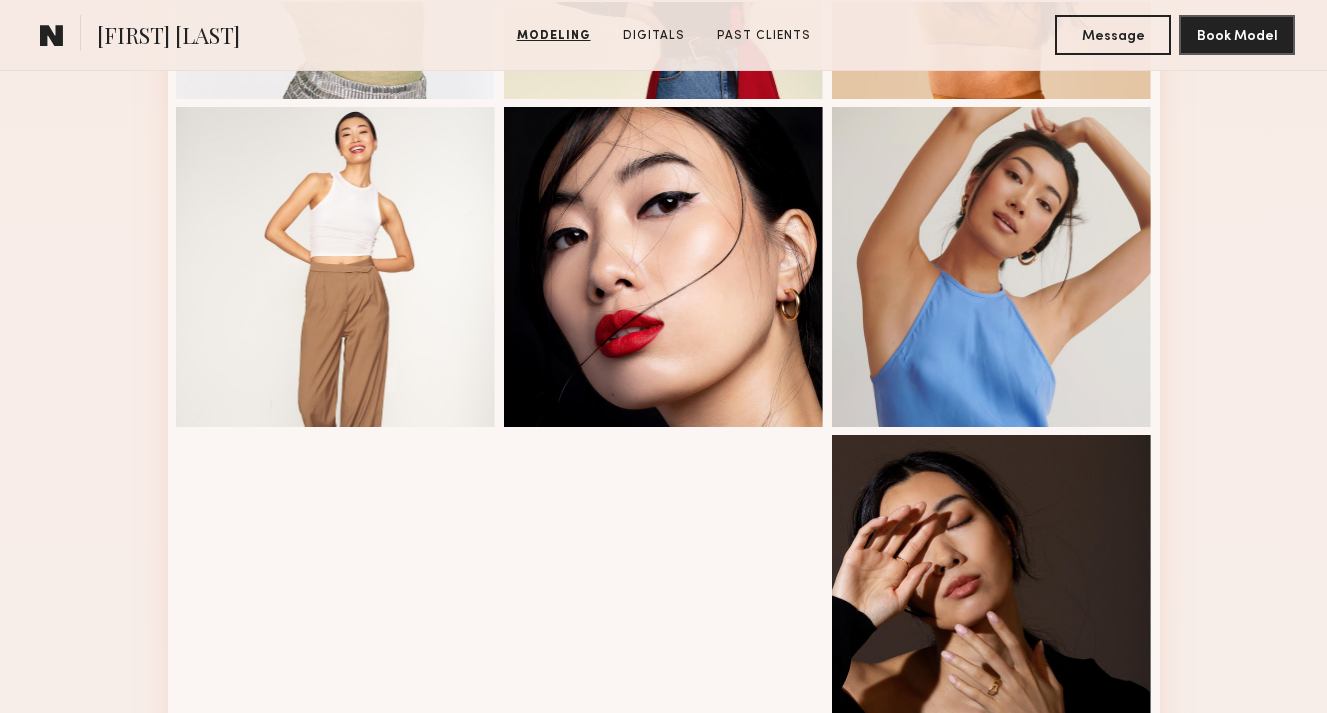 scroll, scrollTop: 1518, scrollLeft: 0, axis: vertical 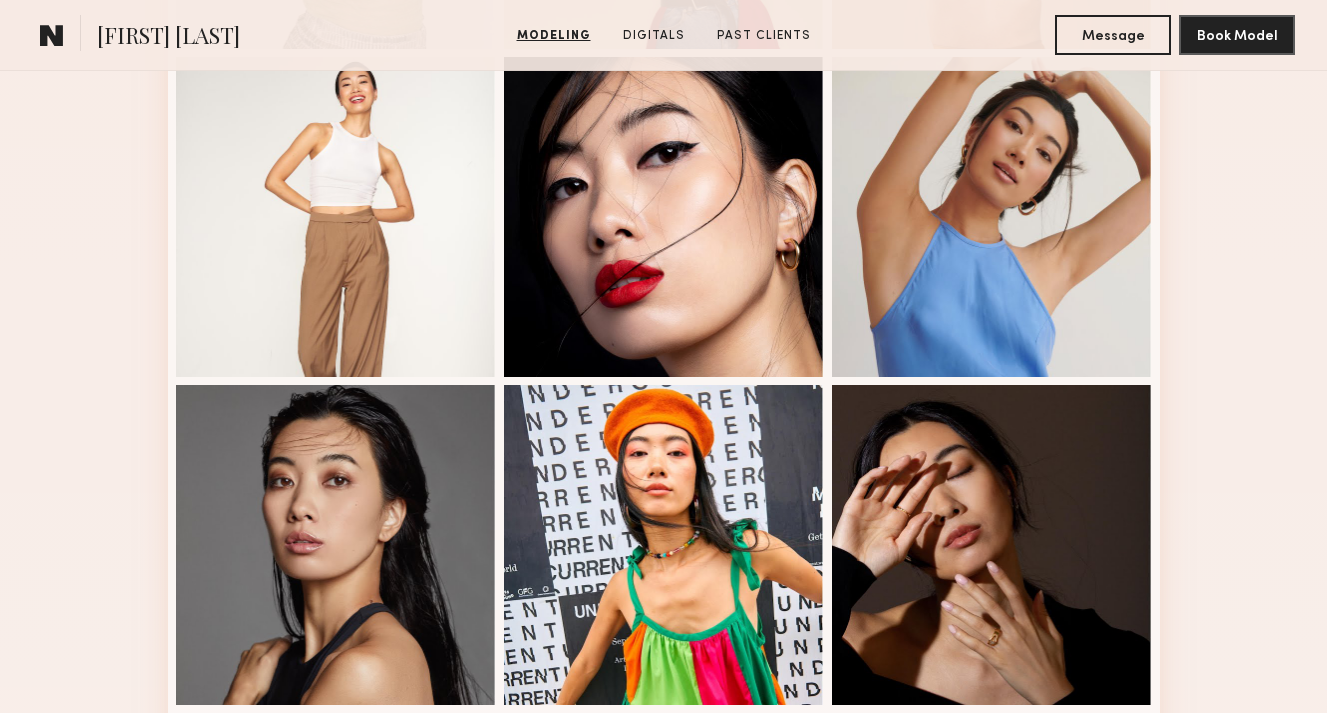 click at bounding box center (664, 545) 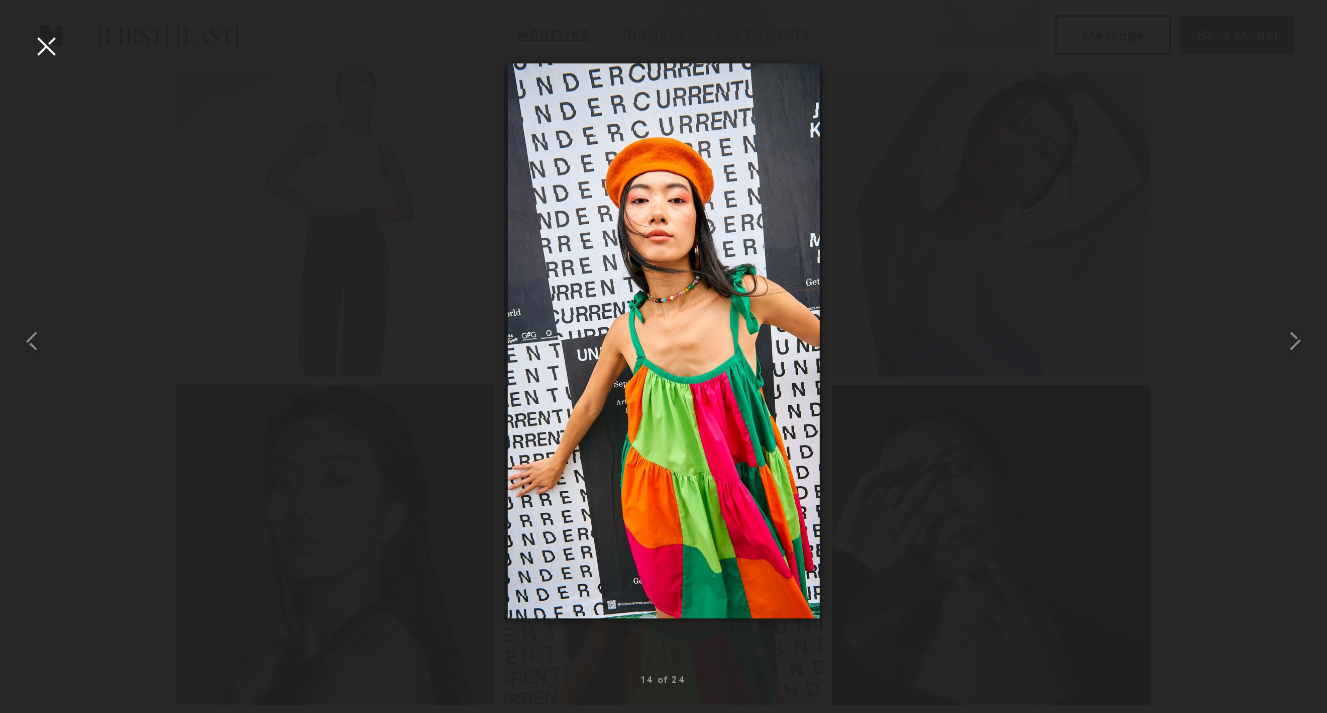 click at bounding box center (46, 46) 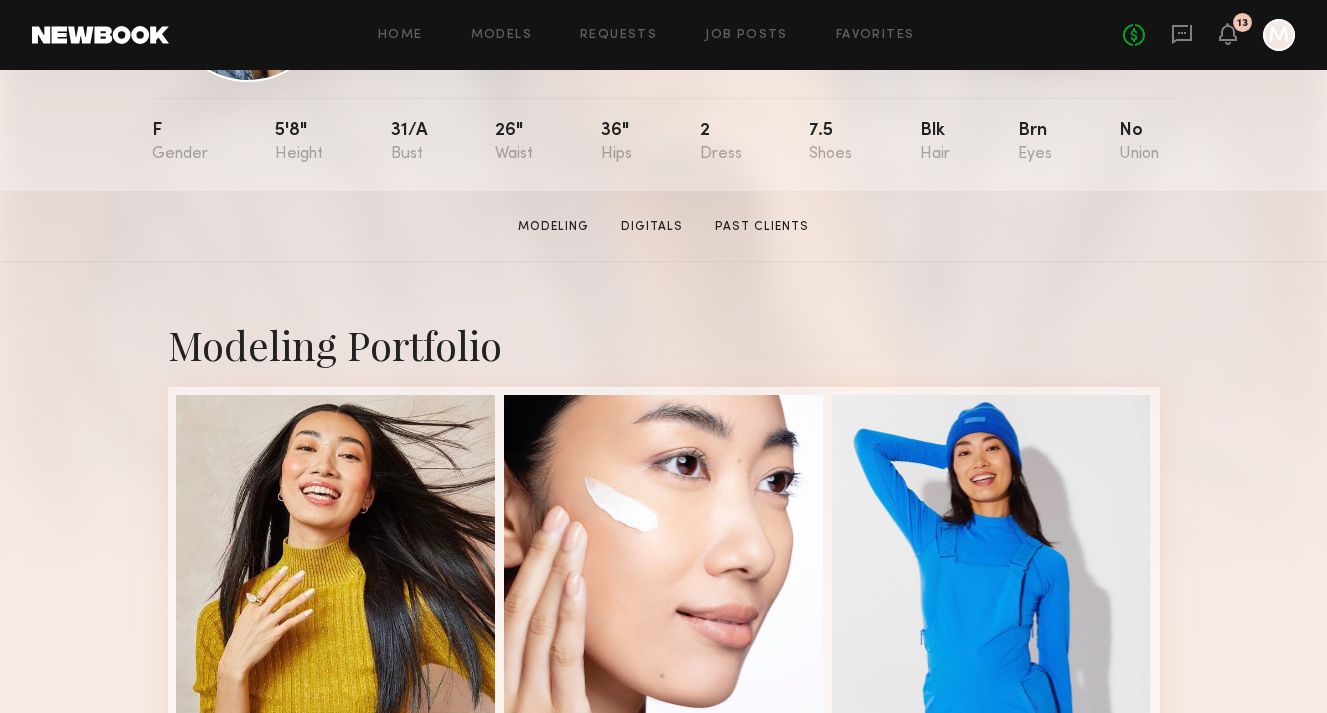 scroll, scrollTop: 365, scrollLeft: 0, axis: vertical 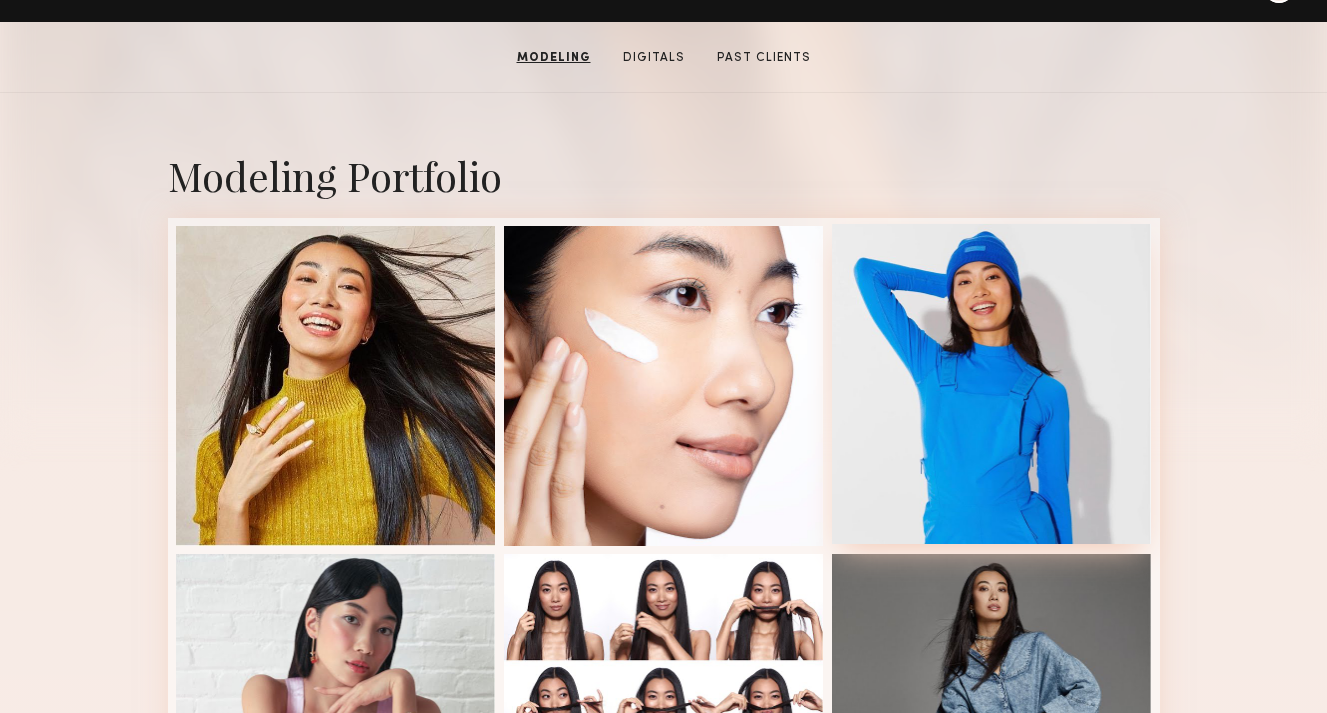 click at bounding box center [992, 384] 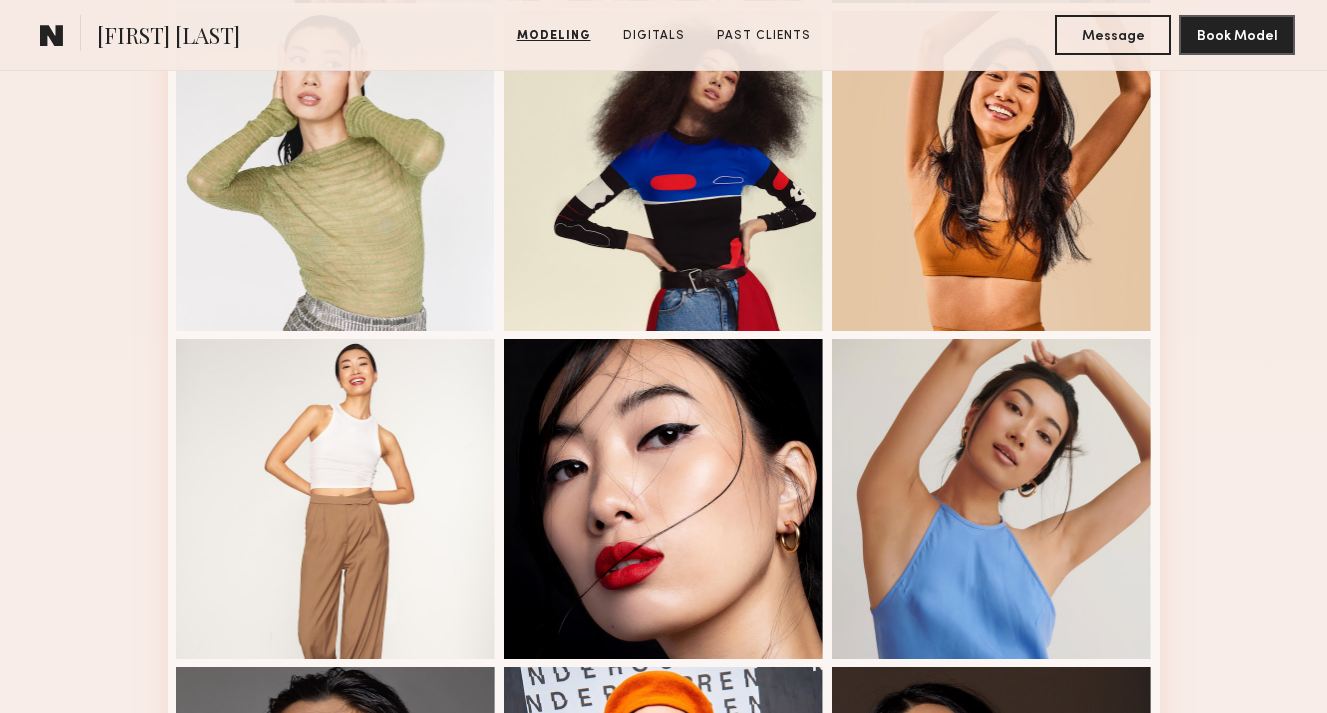 scroll, scrollTop: 1278, scrollLeft: 0, axis: vertical 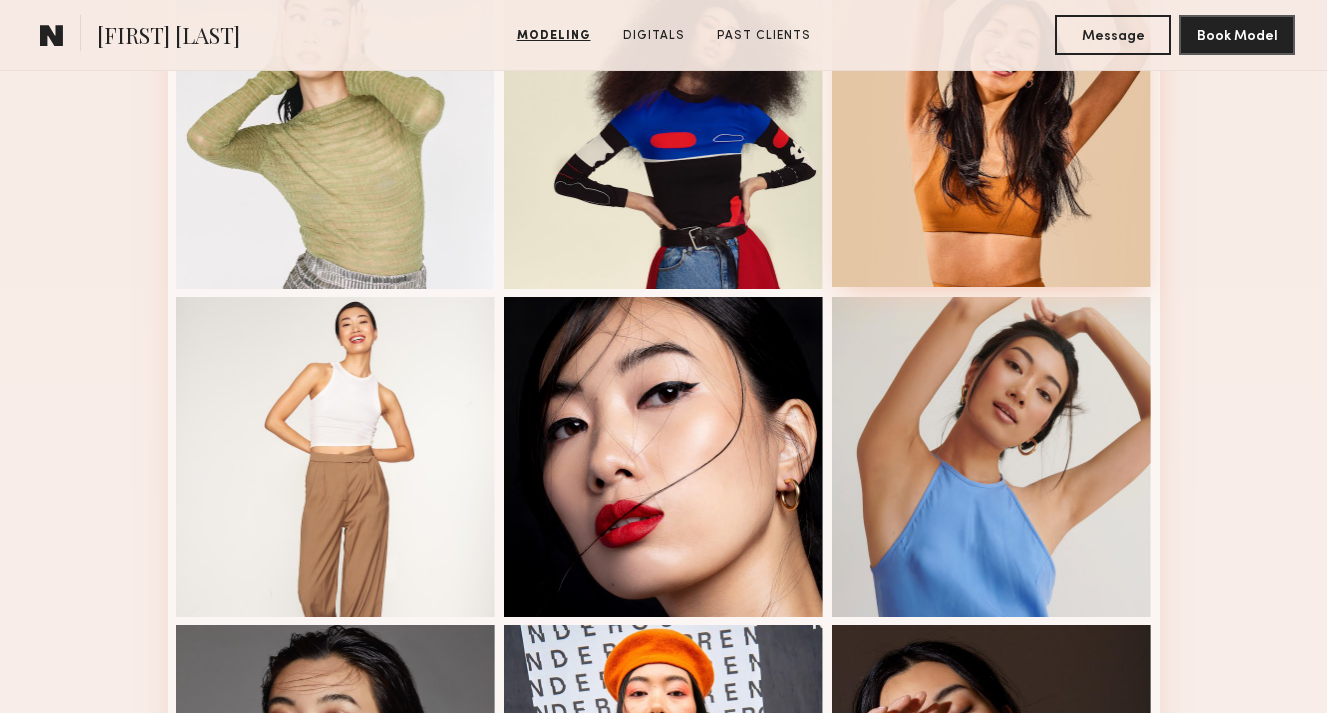 click at bounding box center (992, 127) 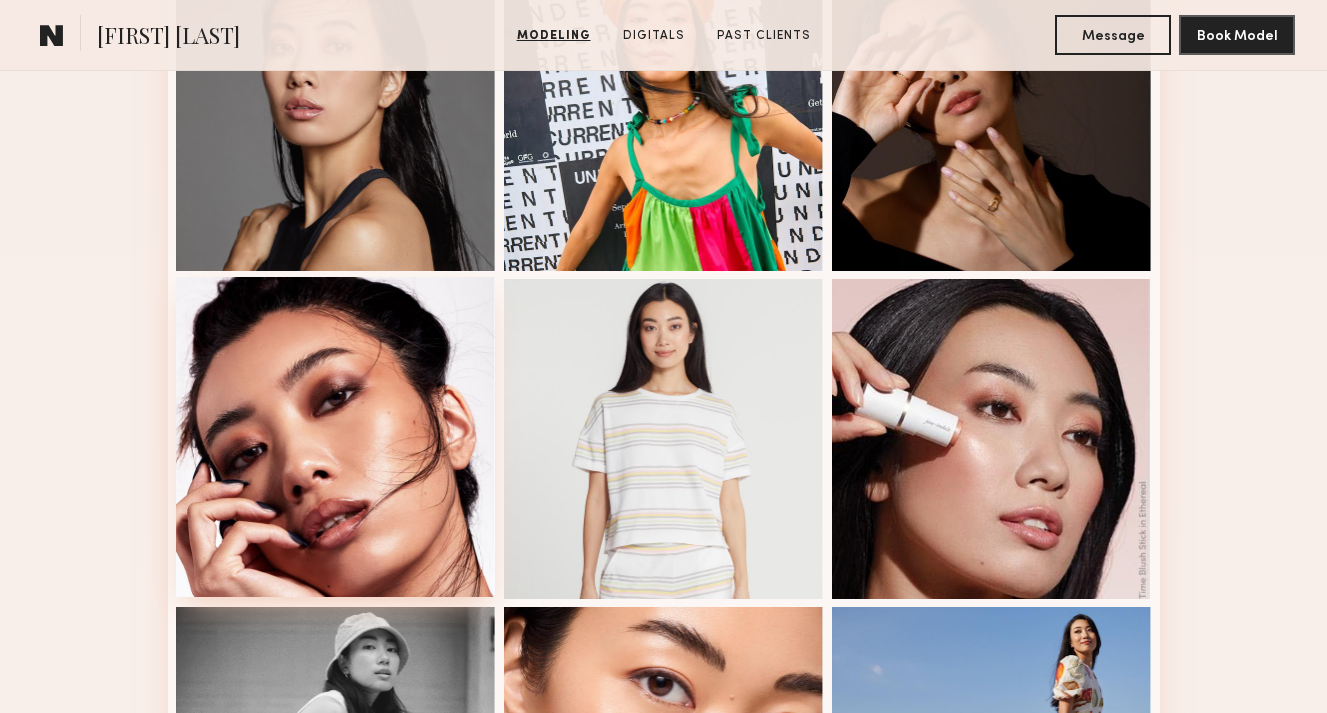 scroll, scrollTop: 1953, scrollLeft: 0, axis: vertical 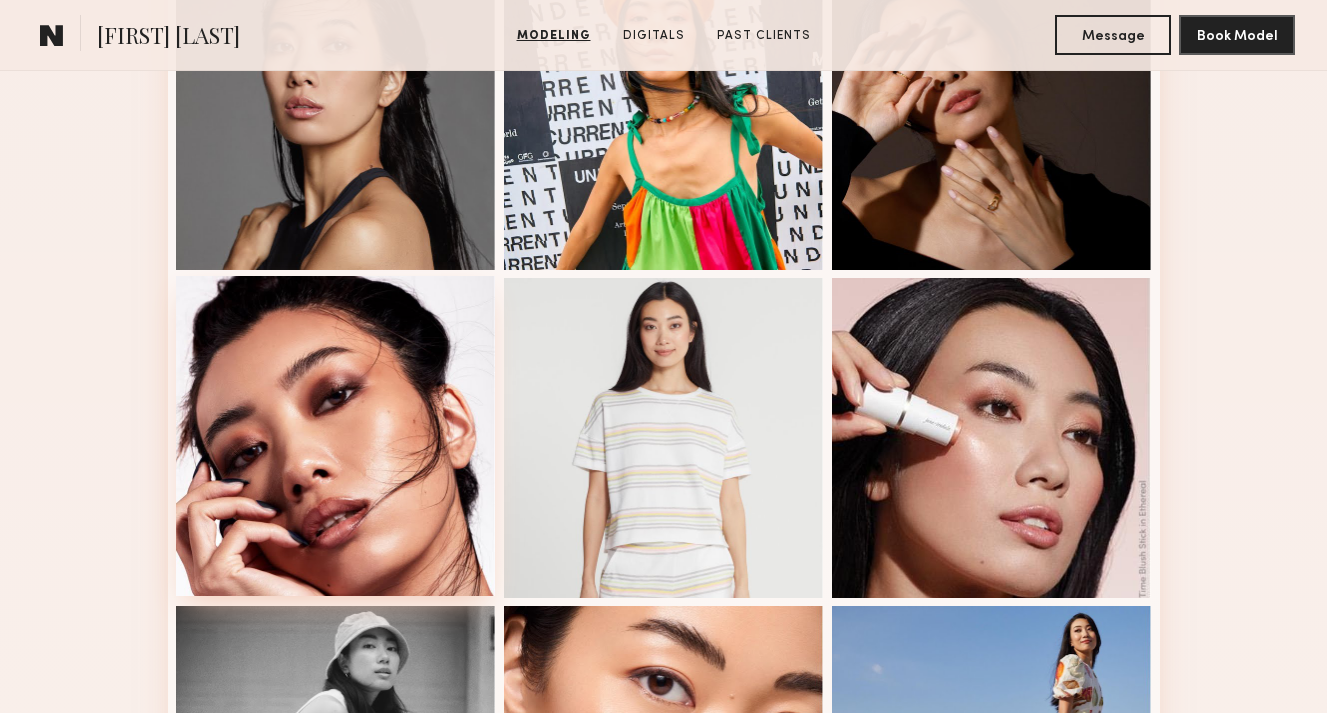 click at bounding box center (336, 436) 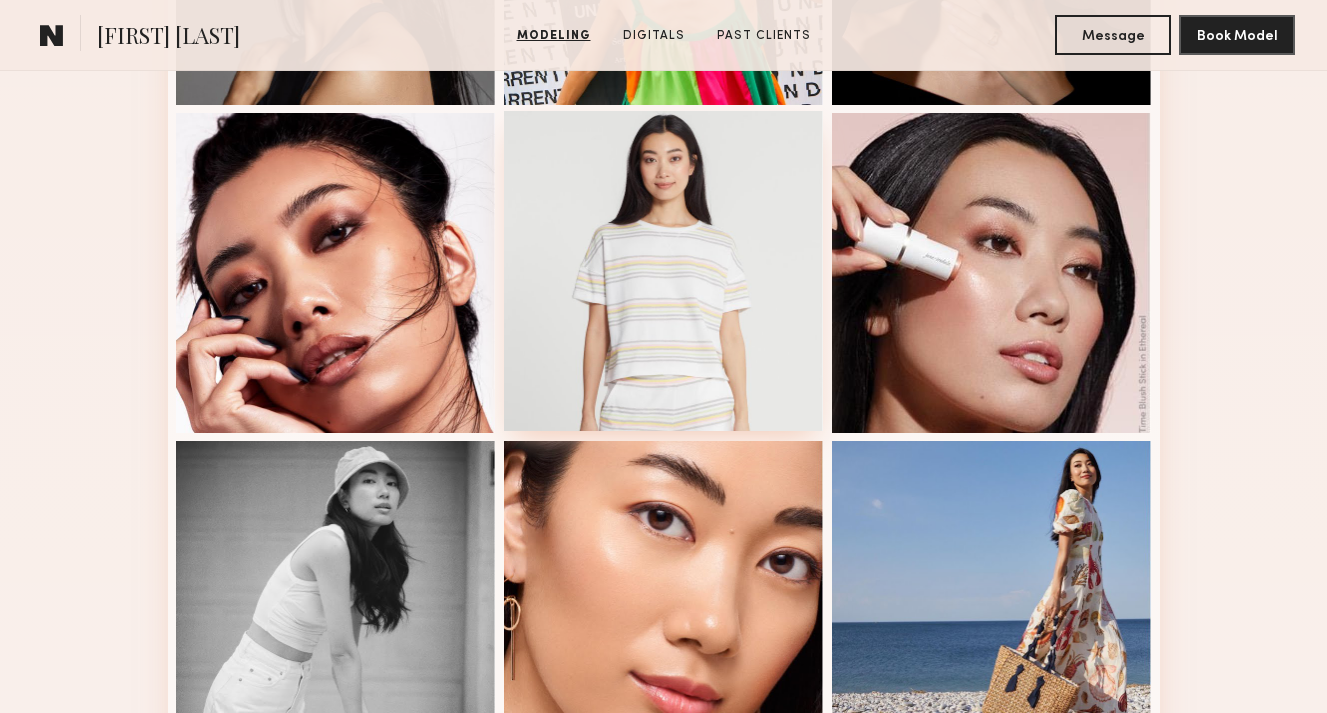 scroll, scrollTop: 2363, scrollLeft: 0, axis: vertical 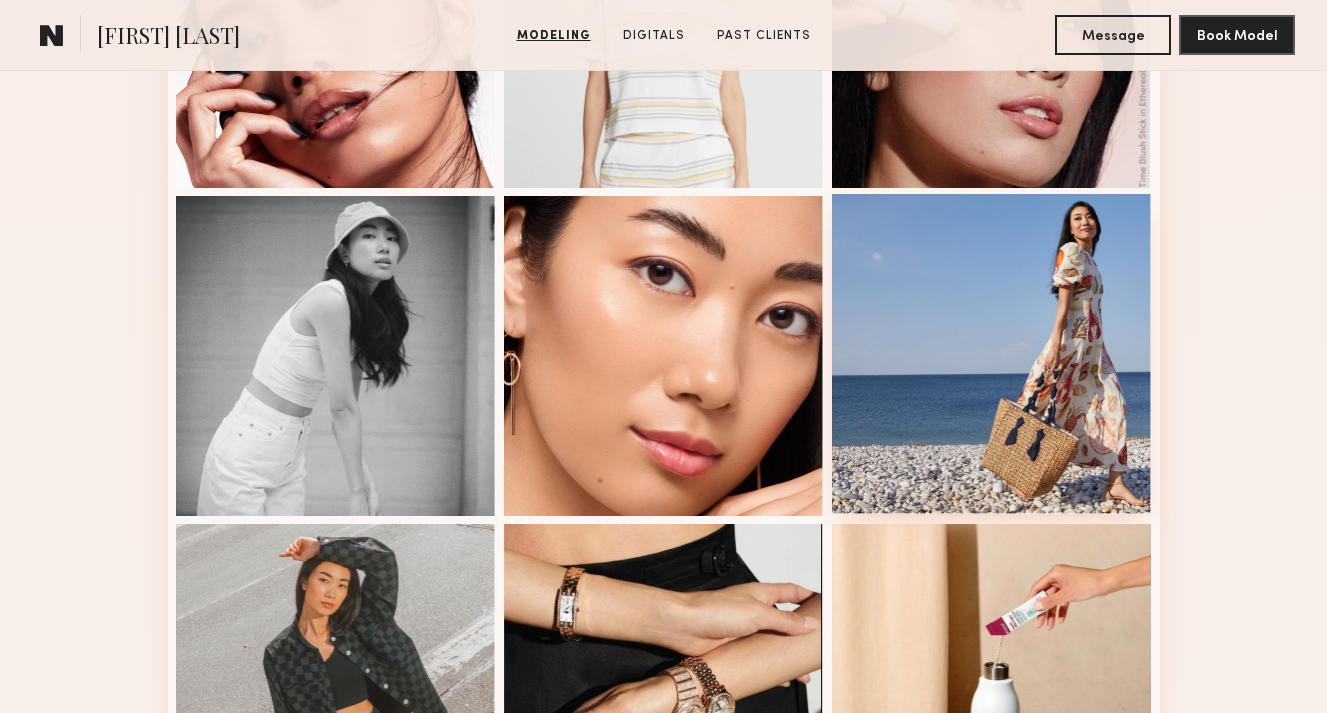 click at bounding box center (992, 354) 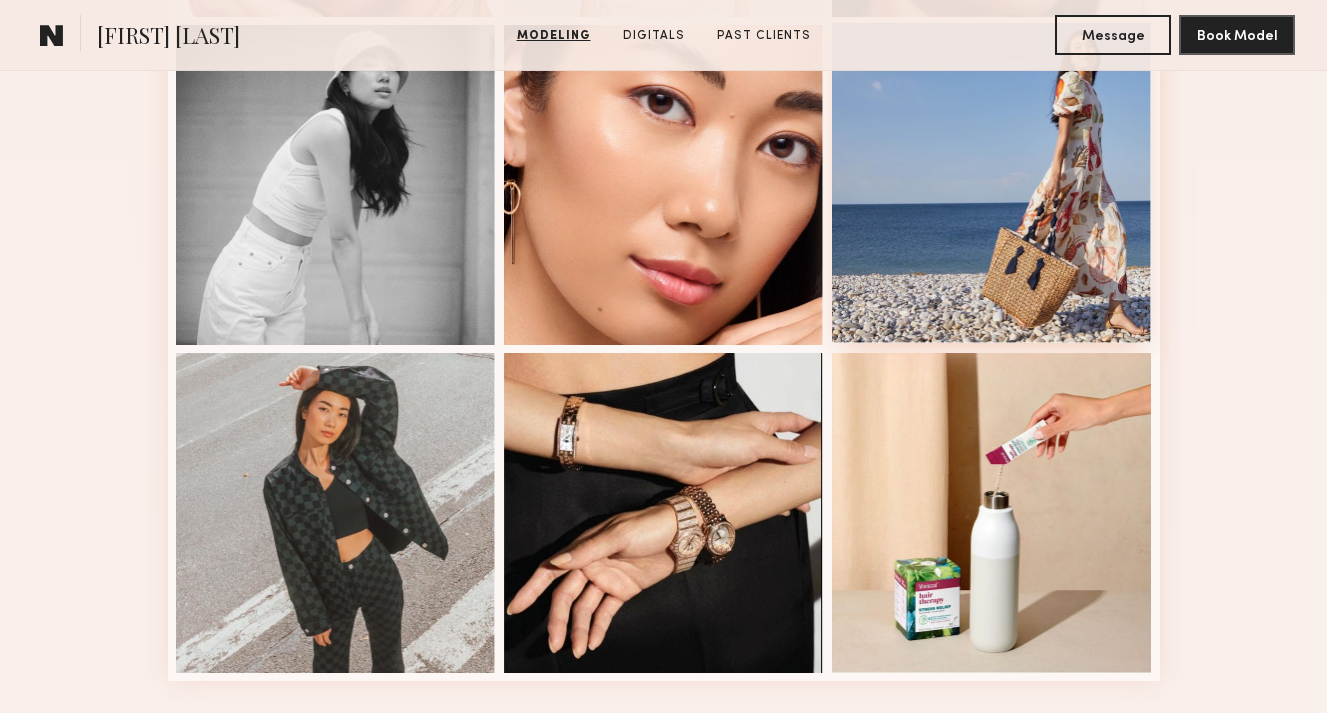 scroll, scrollTop: 2802, scrollLeft: 0, axis: vertical 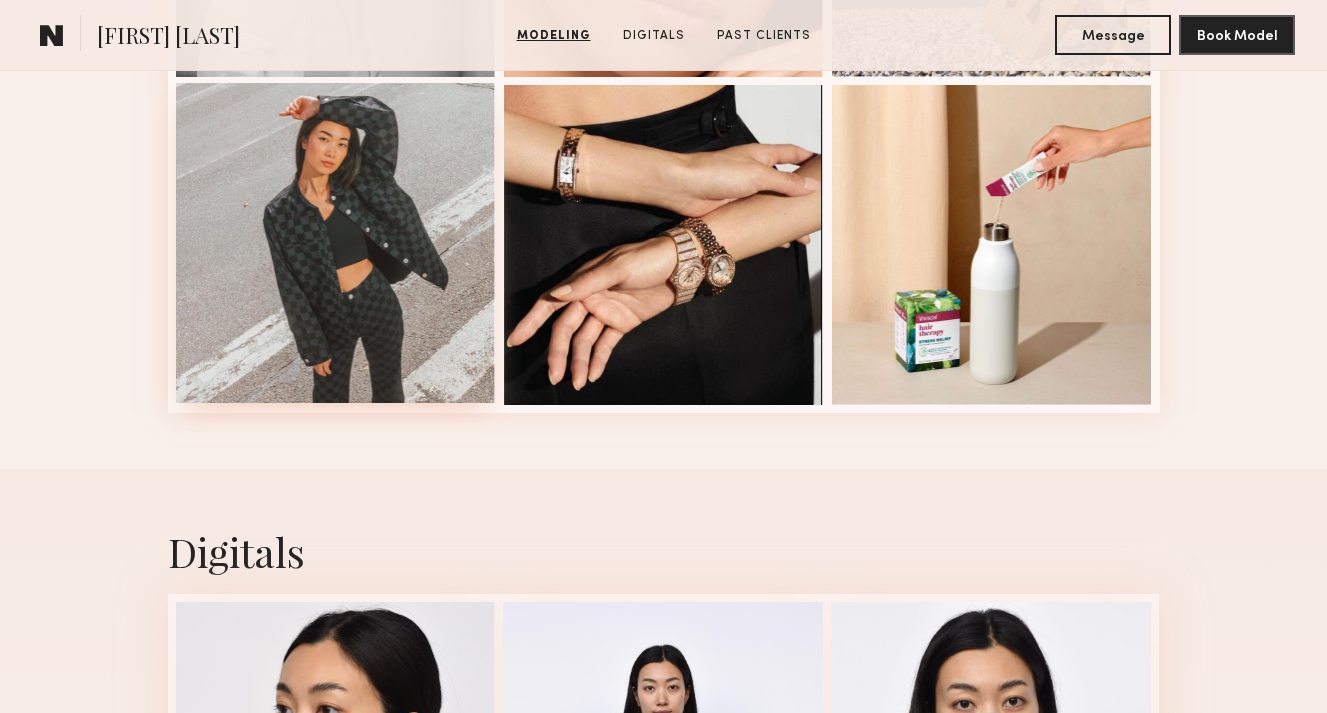 click at bounding box center [336, 243] 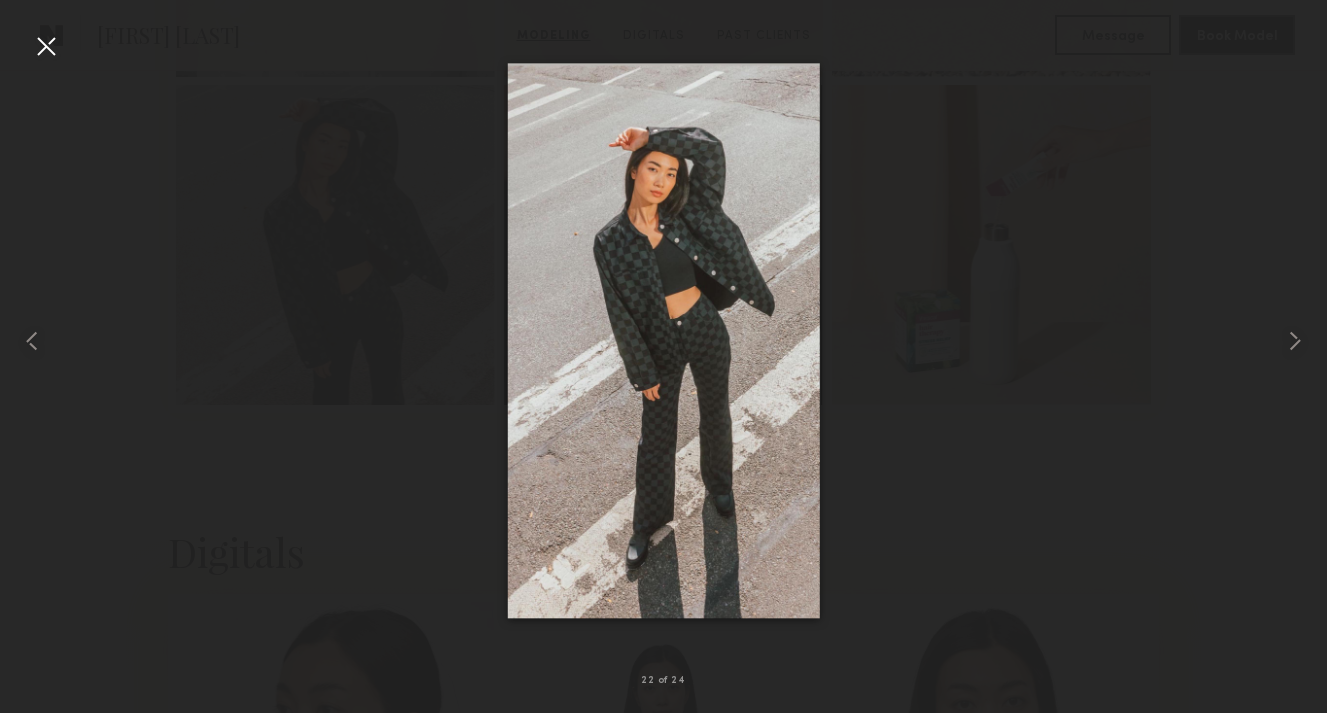 click at bounding box center (46, 46) 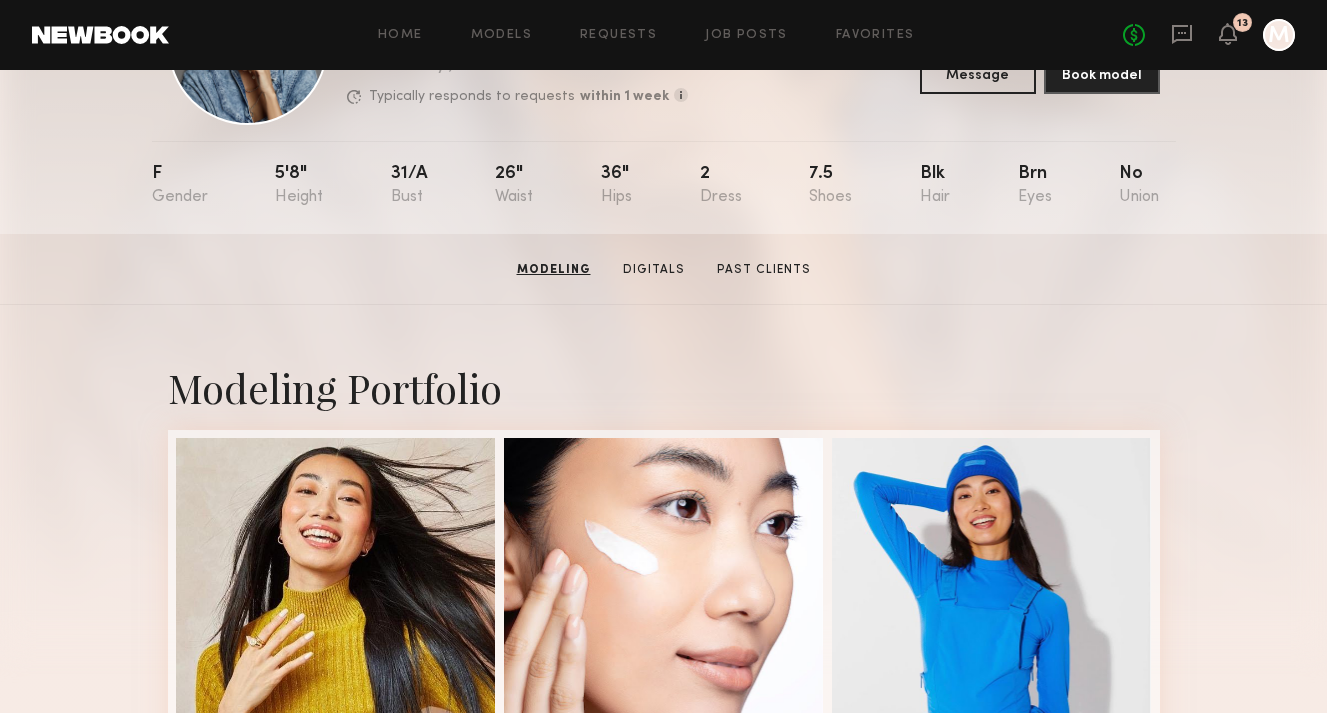 scroll, scrollTop: 0, scrollLeft: 0, axis: both 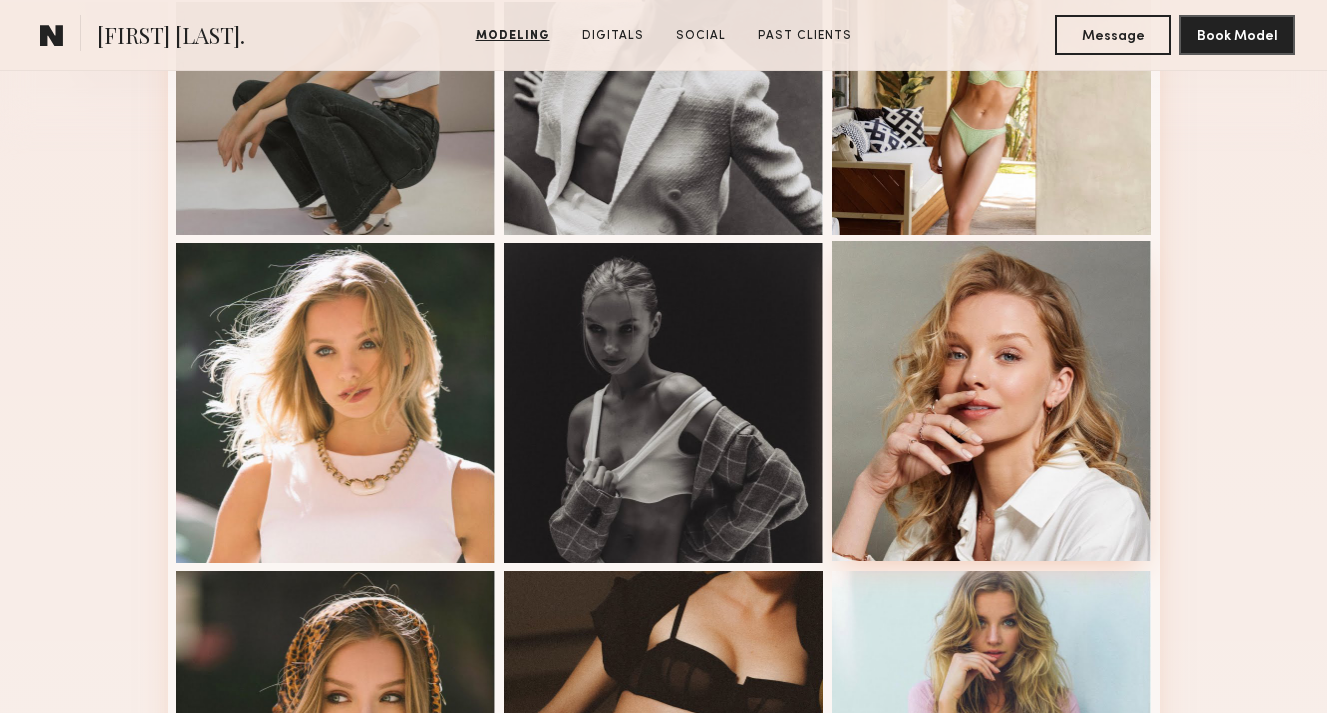 click at bounding box center (992, 401) 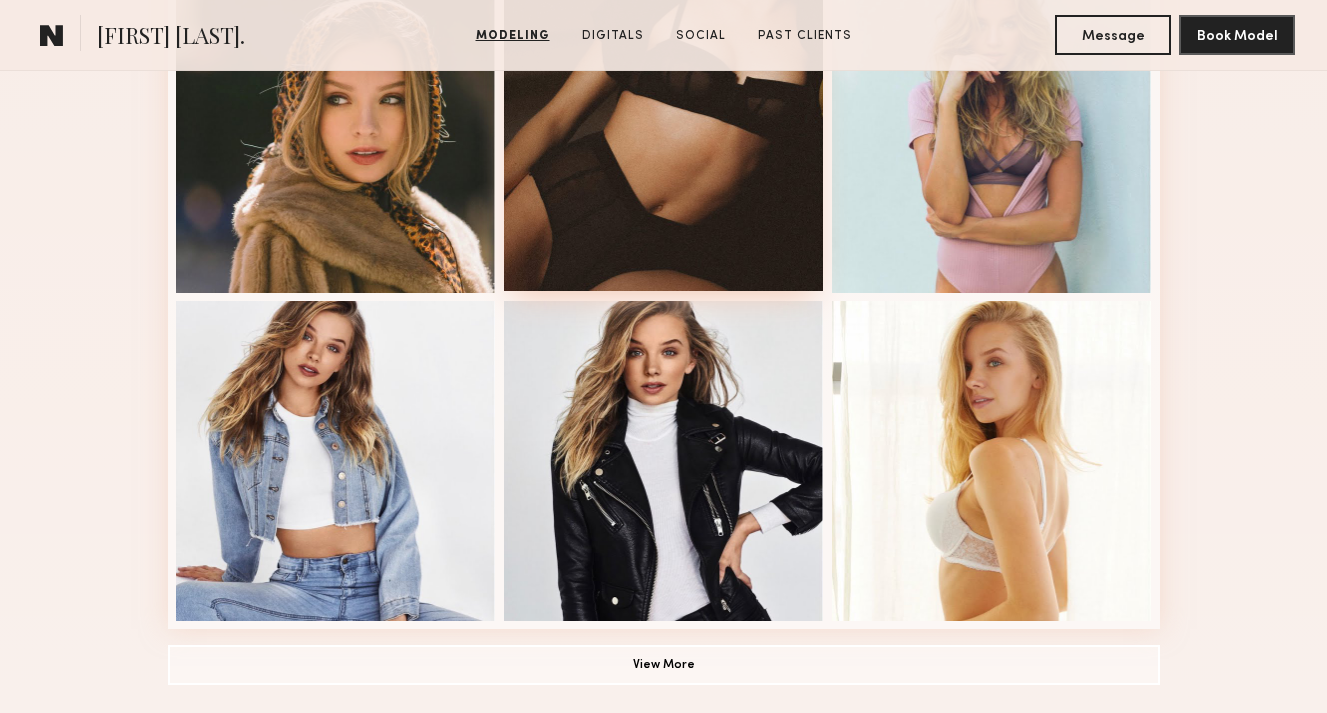 scroll, scrollTop: 1359, scrollLeft: 0, axis: vertical 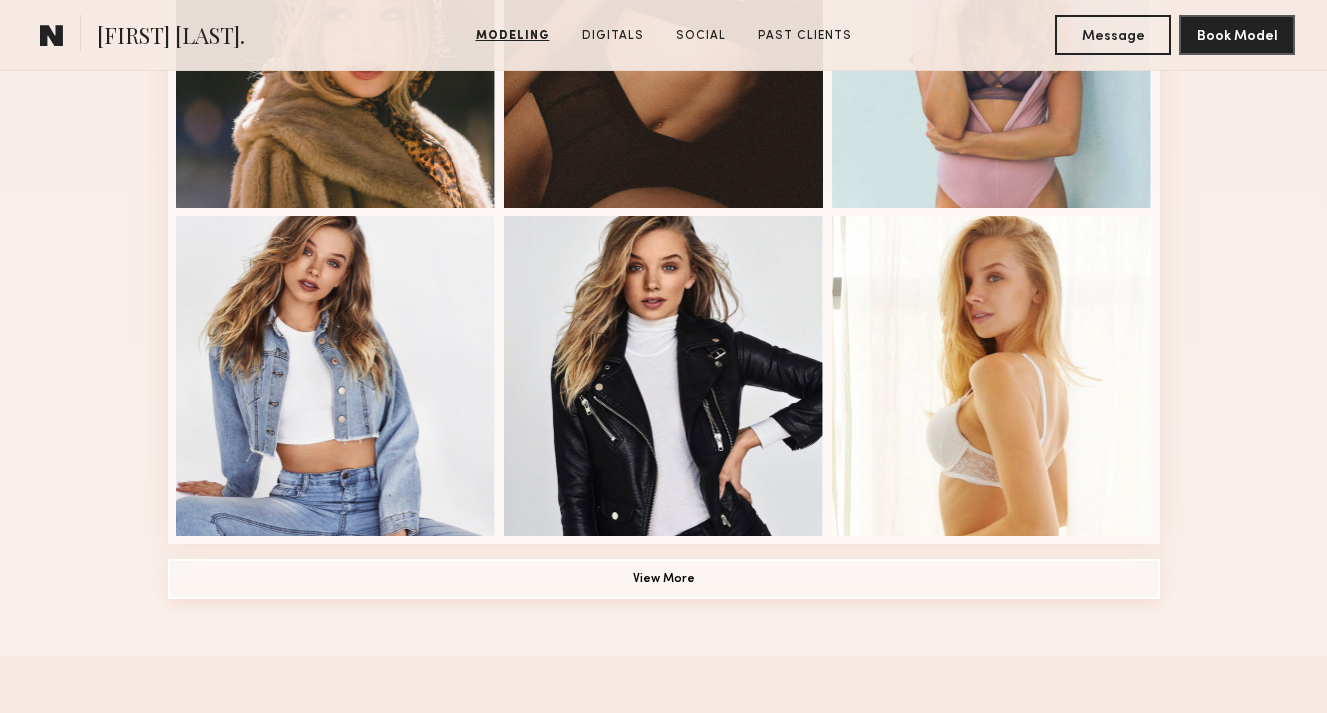 click on "View More" 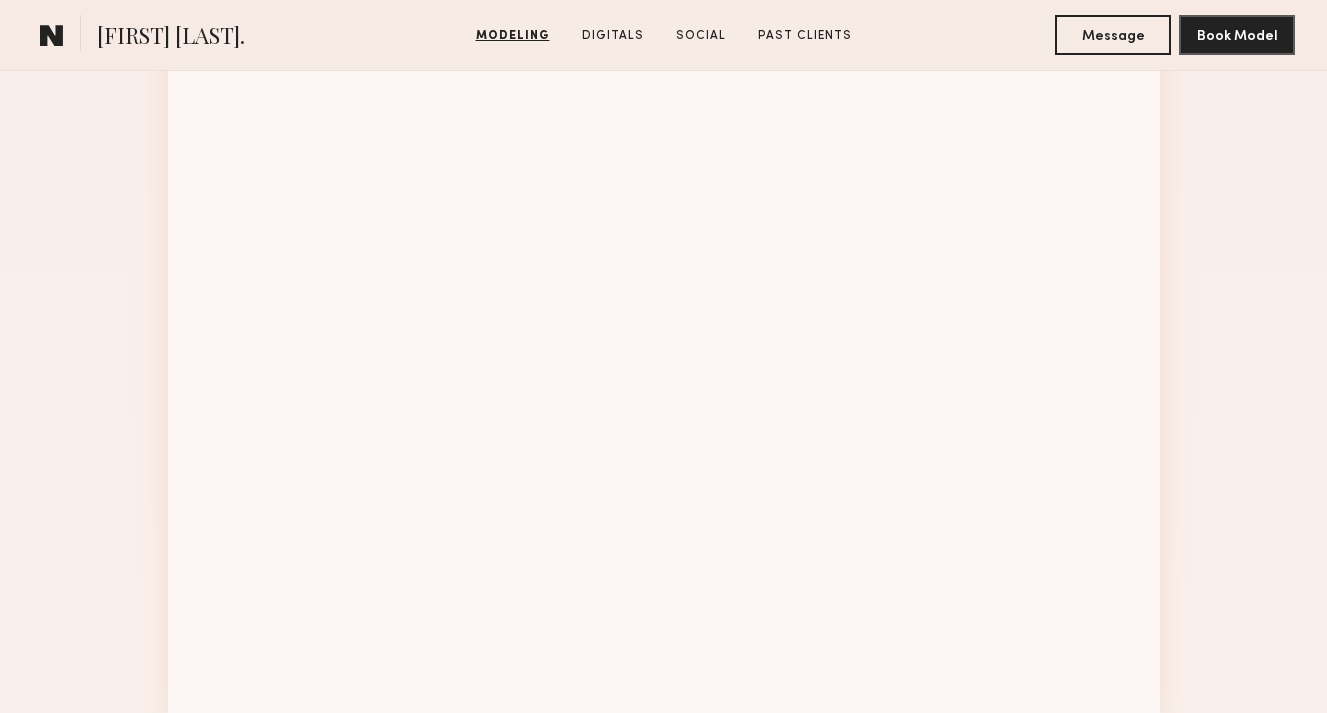 scroll, scrollTop: 2190, scrollLeft: 0, axis: vertical 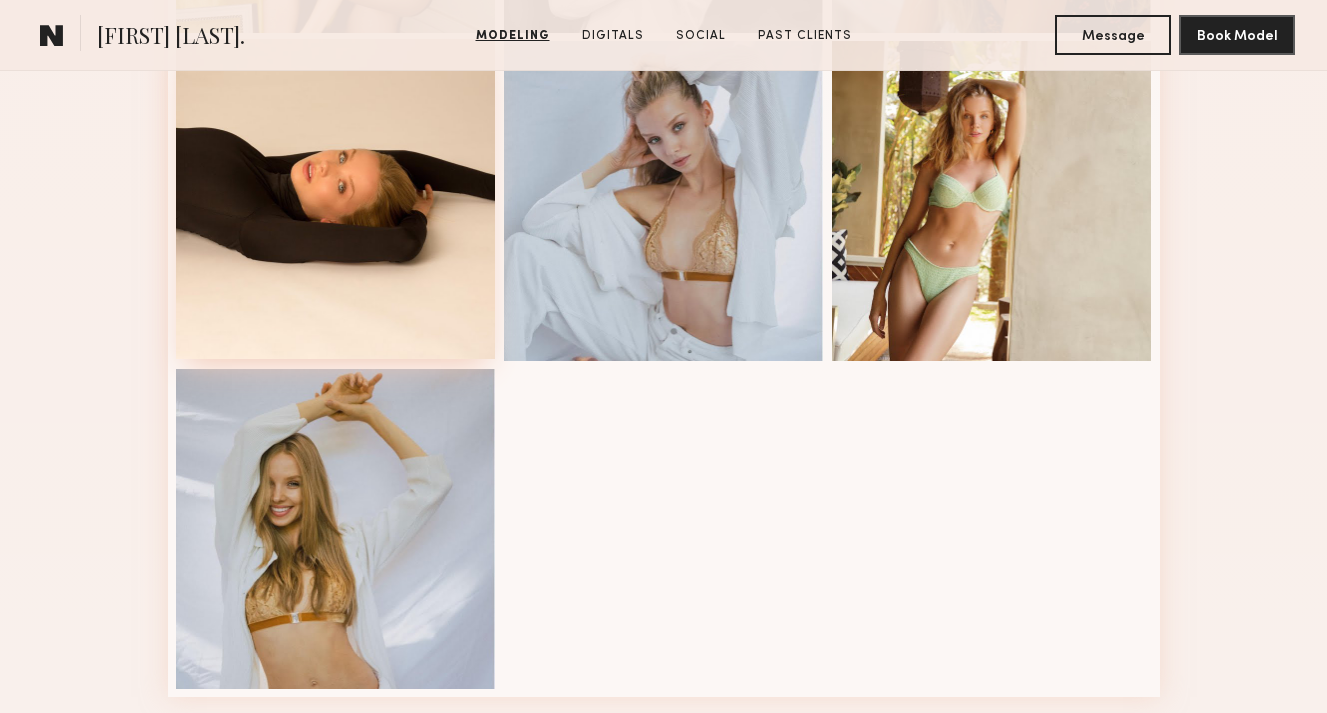 click at bounding box center (336, 199) 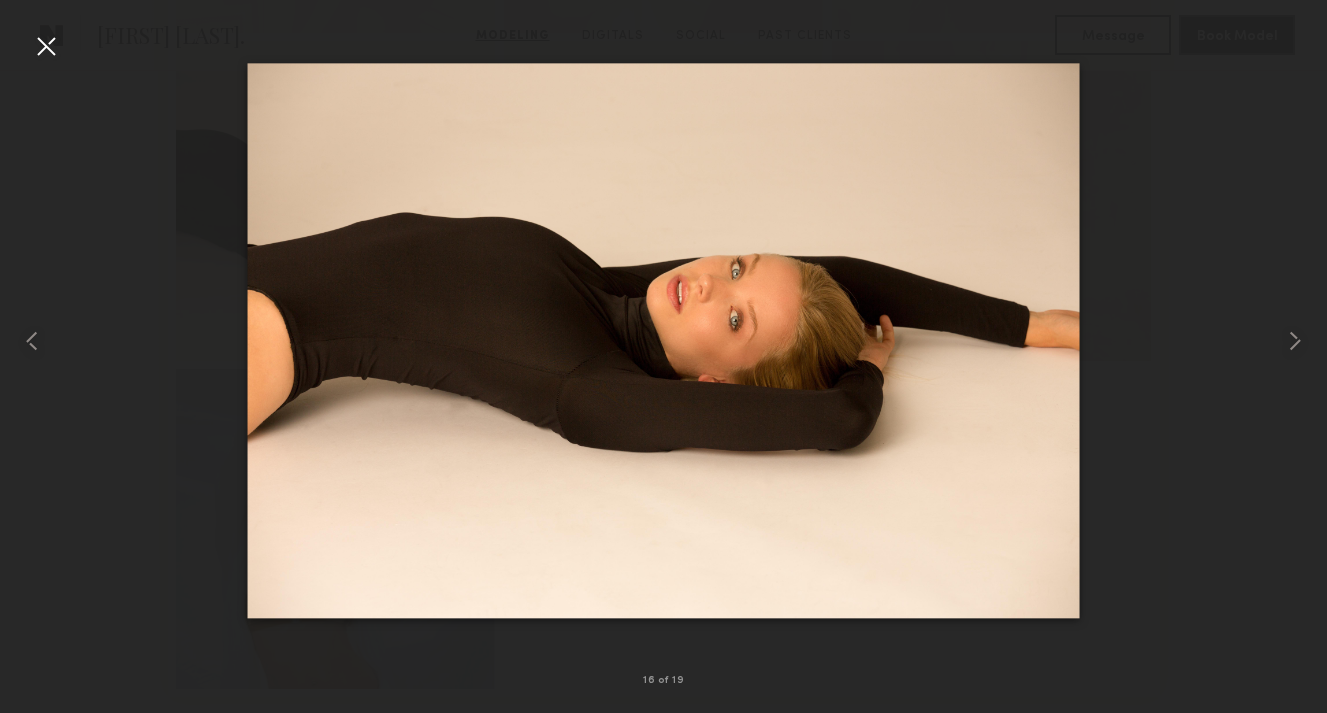 click at bounding box center [663, 340] 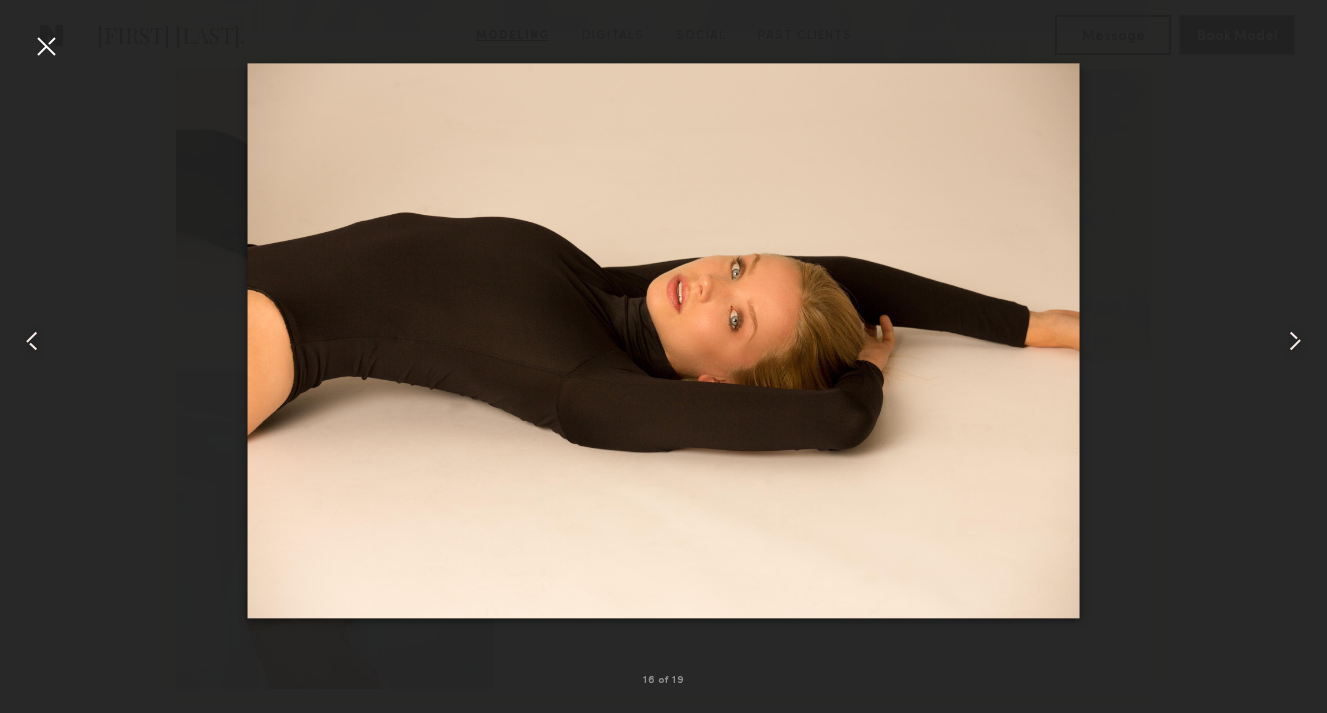 click at bounding box center (46, 46) 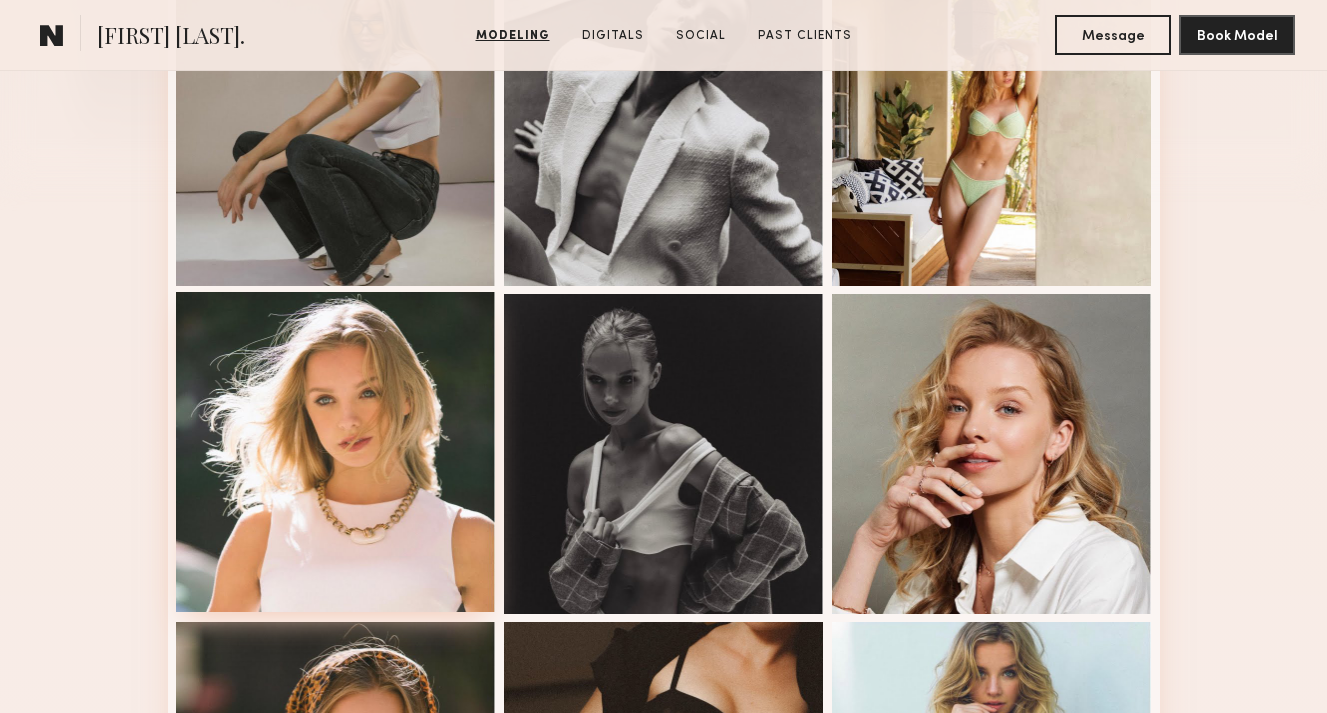 scroll, scrollTop: 393, scrollLeft: 0, axis: vertical 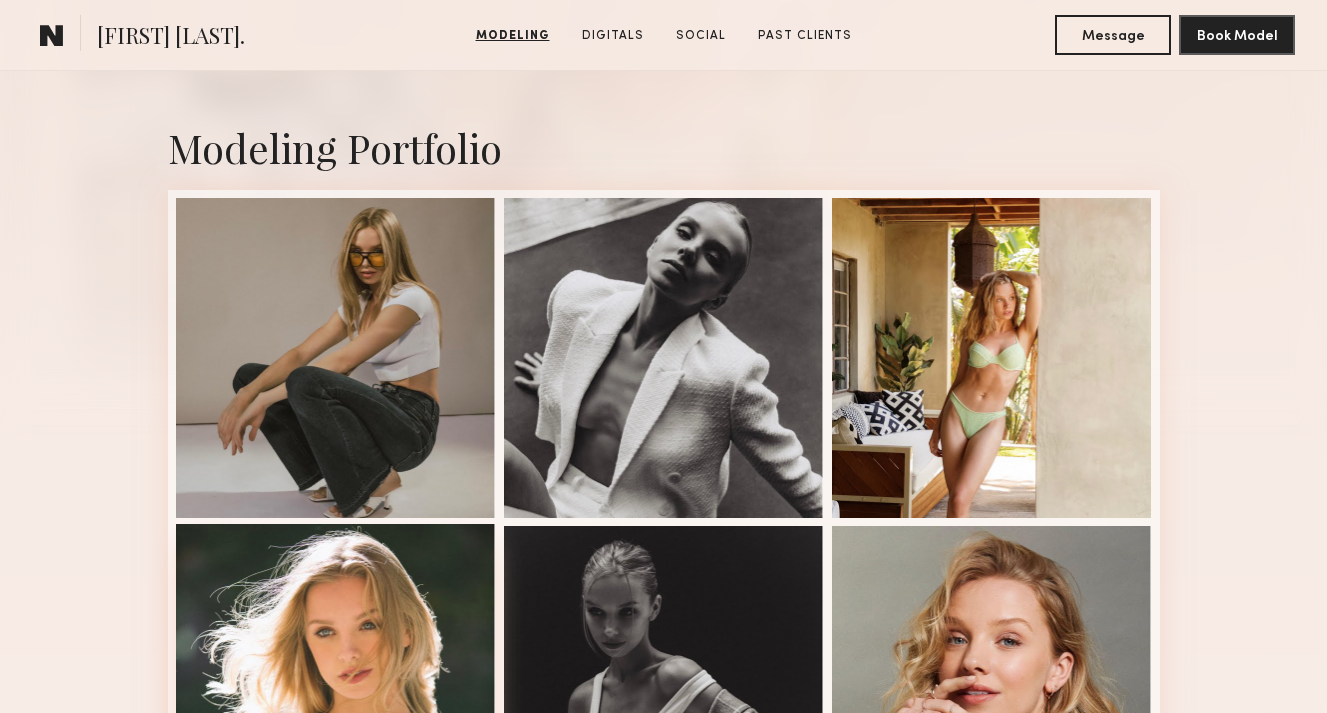 click at bounding box center (336, 358) 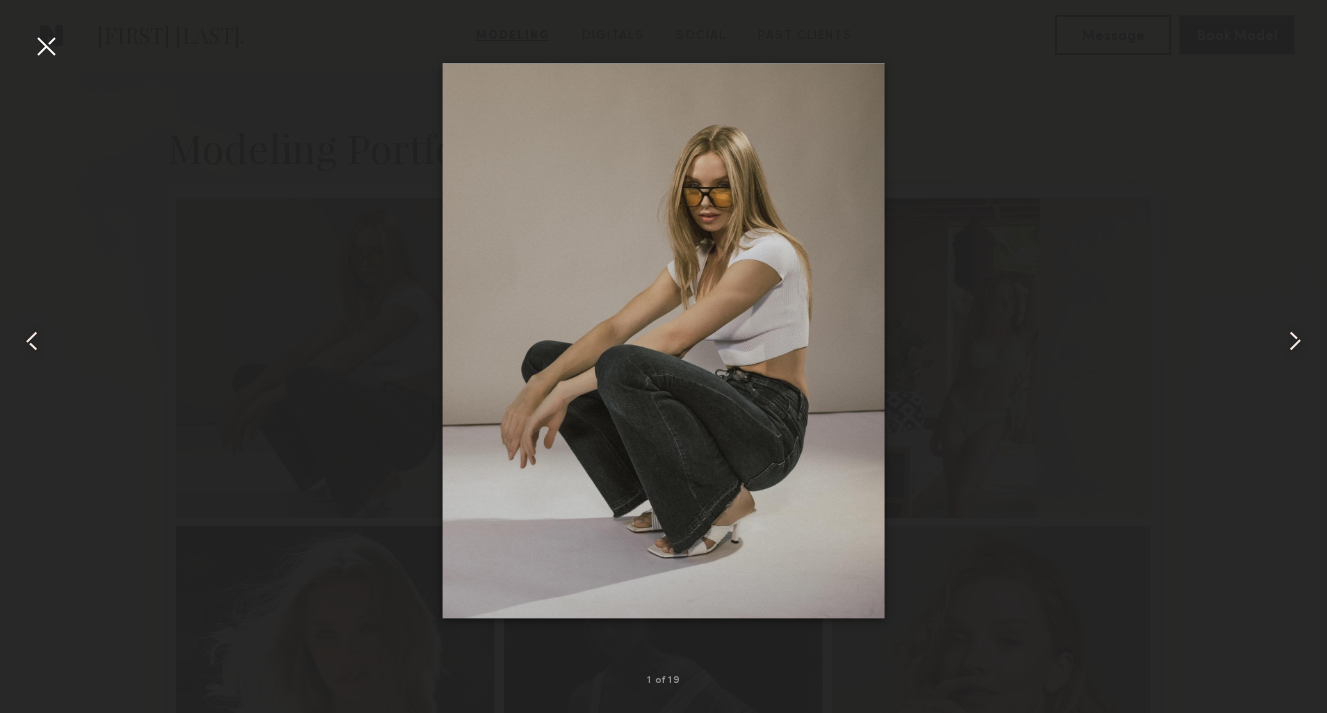 click at bounding box center [46, 46] 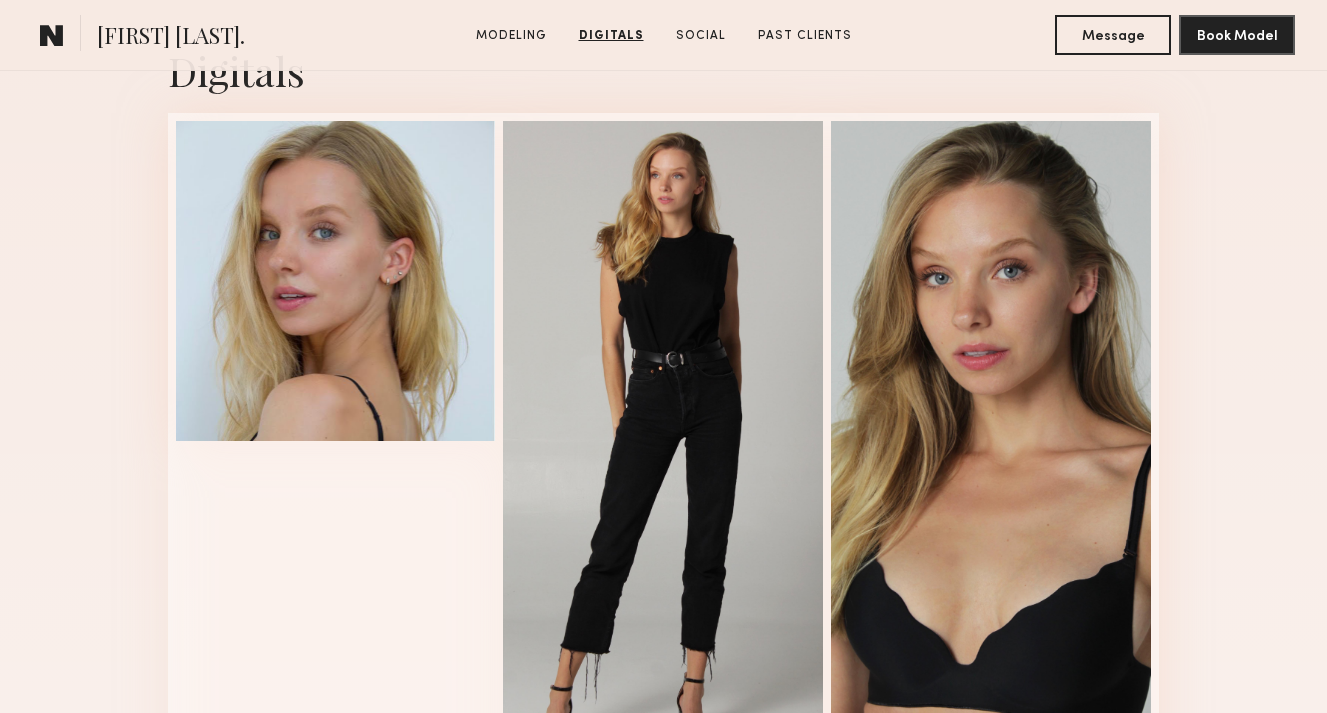 scroll, scrollTop: 3001, scrollLeft: 0, axis: vertical 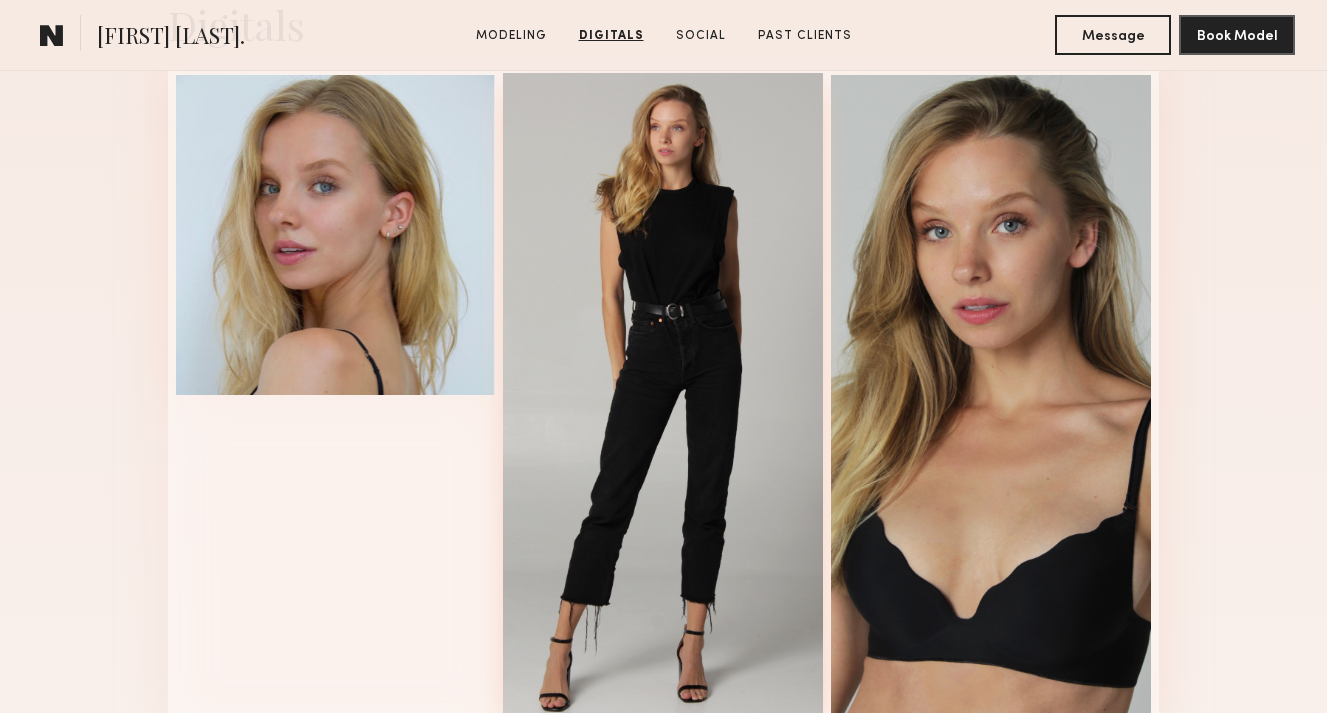 click at bounding box center [663, 397] 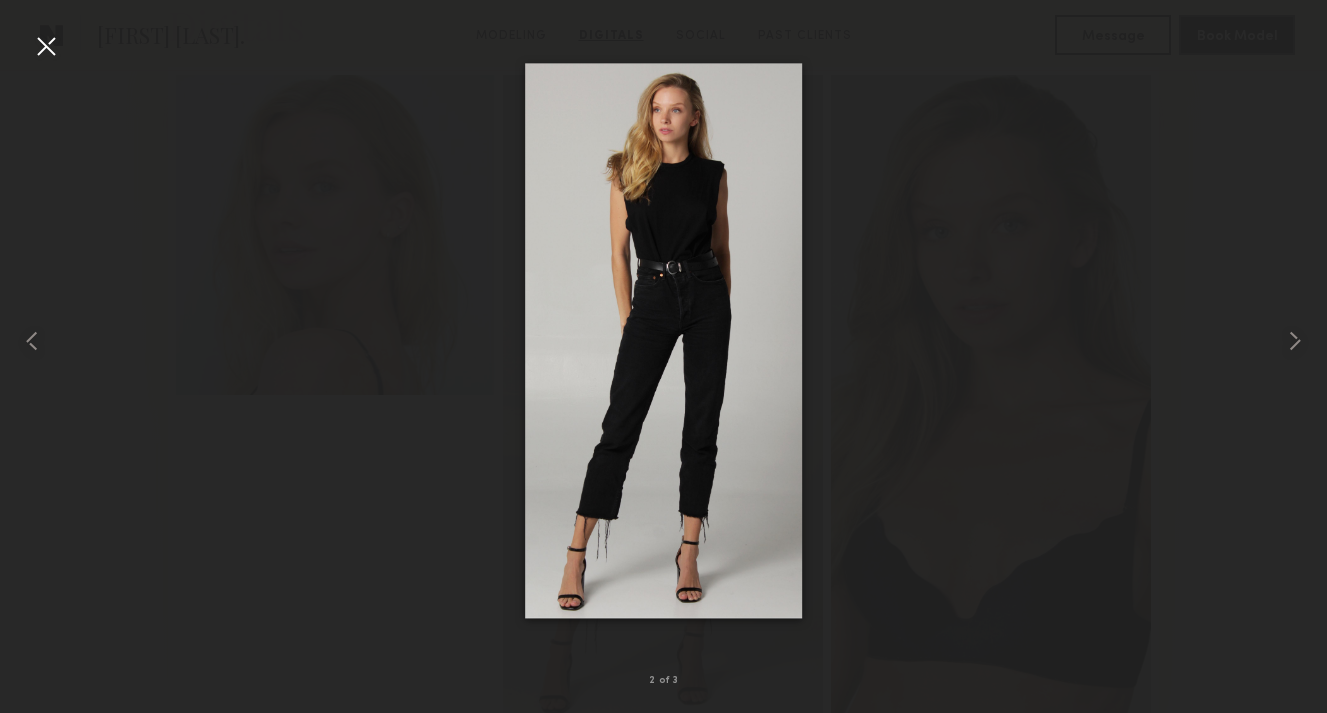 click at bounding box center (46, 46) 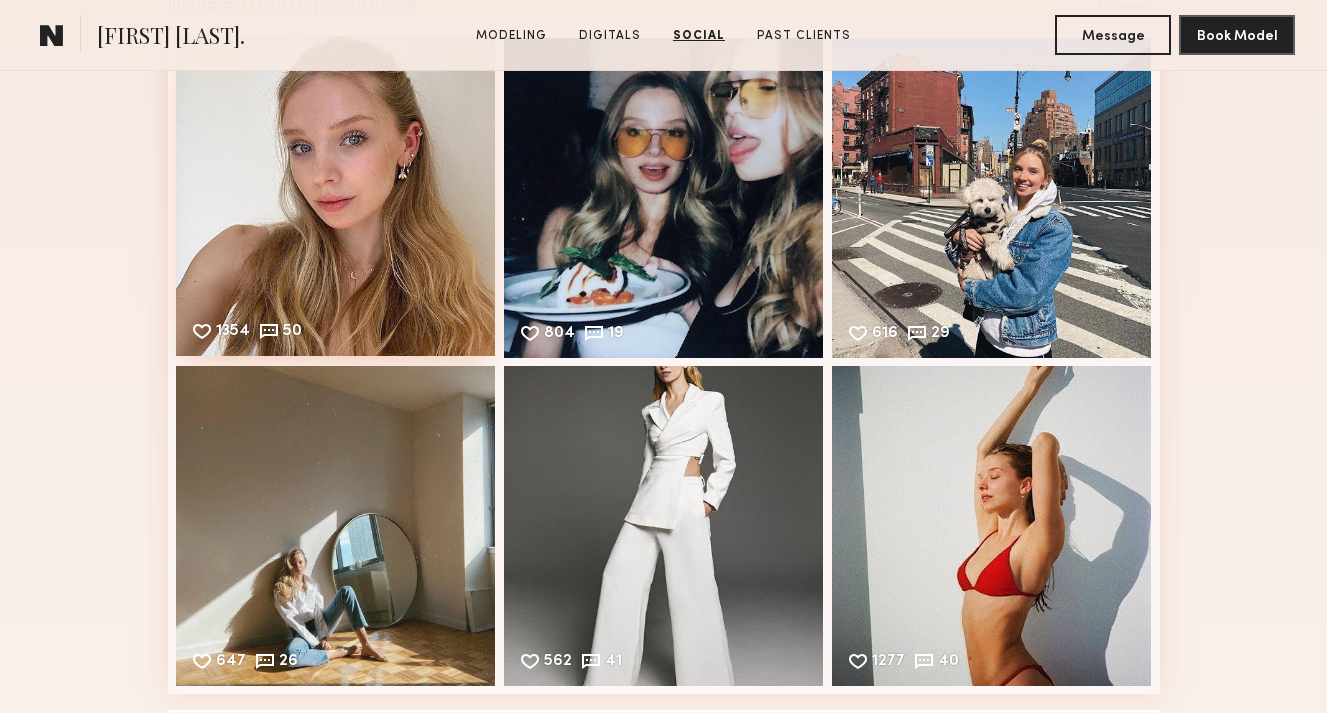 scroll, scrollTop: 4006, scrollLeft: 0, axis: vertical 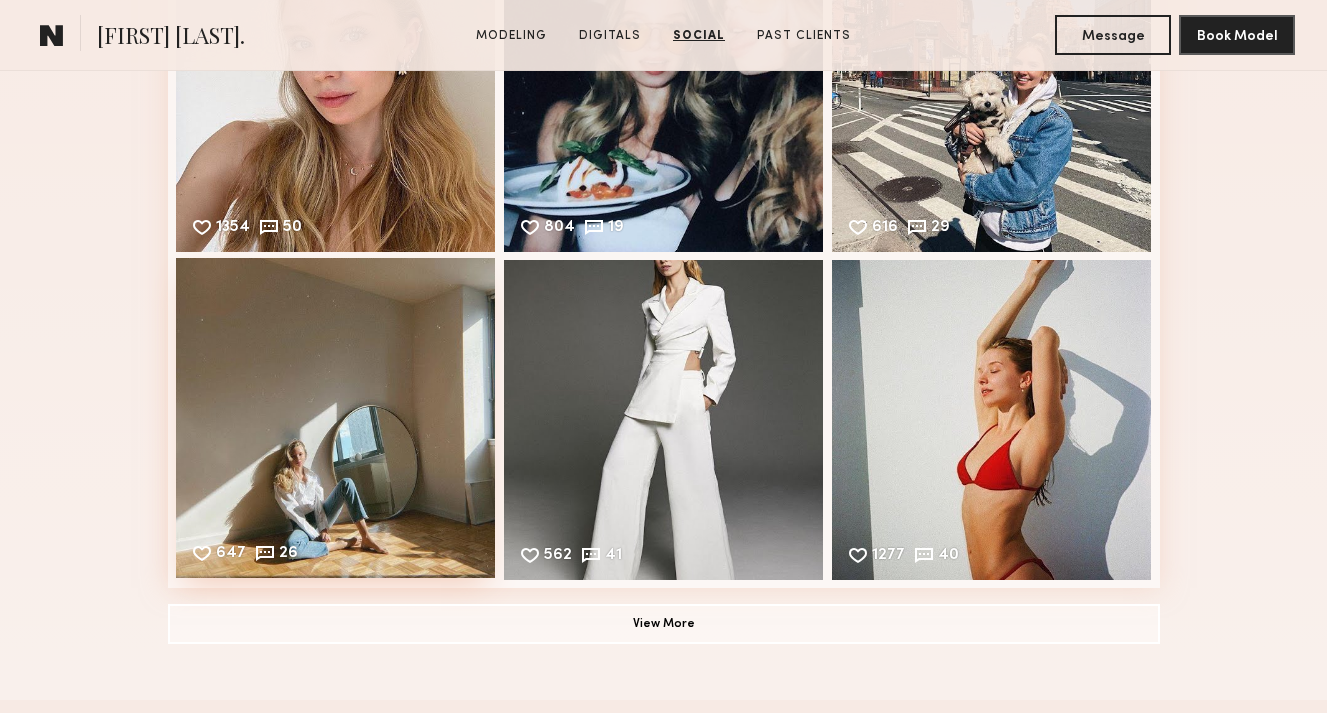 click on "647 26  Likes & comments displayed  to show model’s engagement" at bounding box center [336, 418] 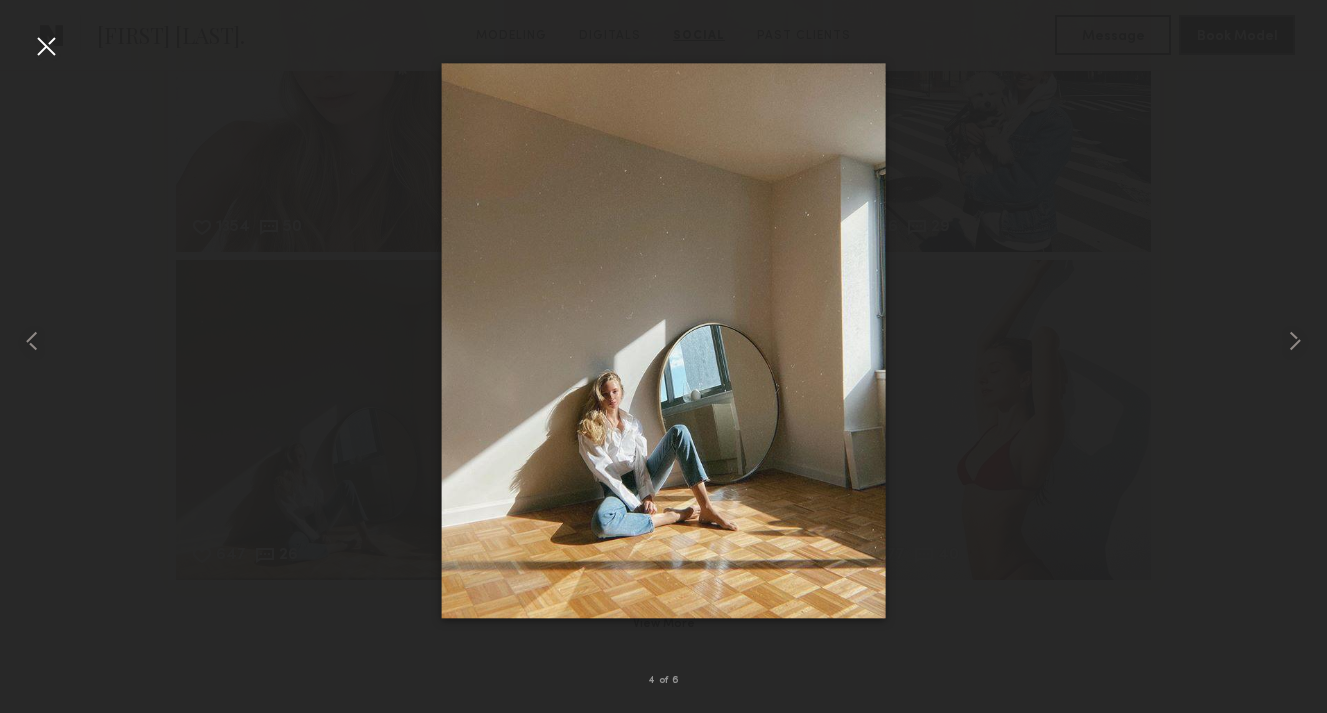 click at bounding box center [46, 46] 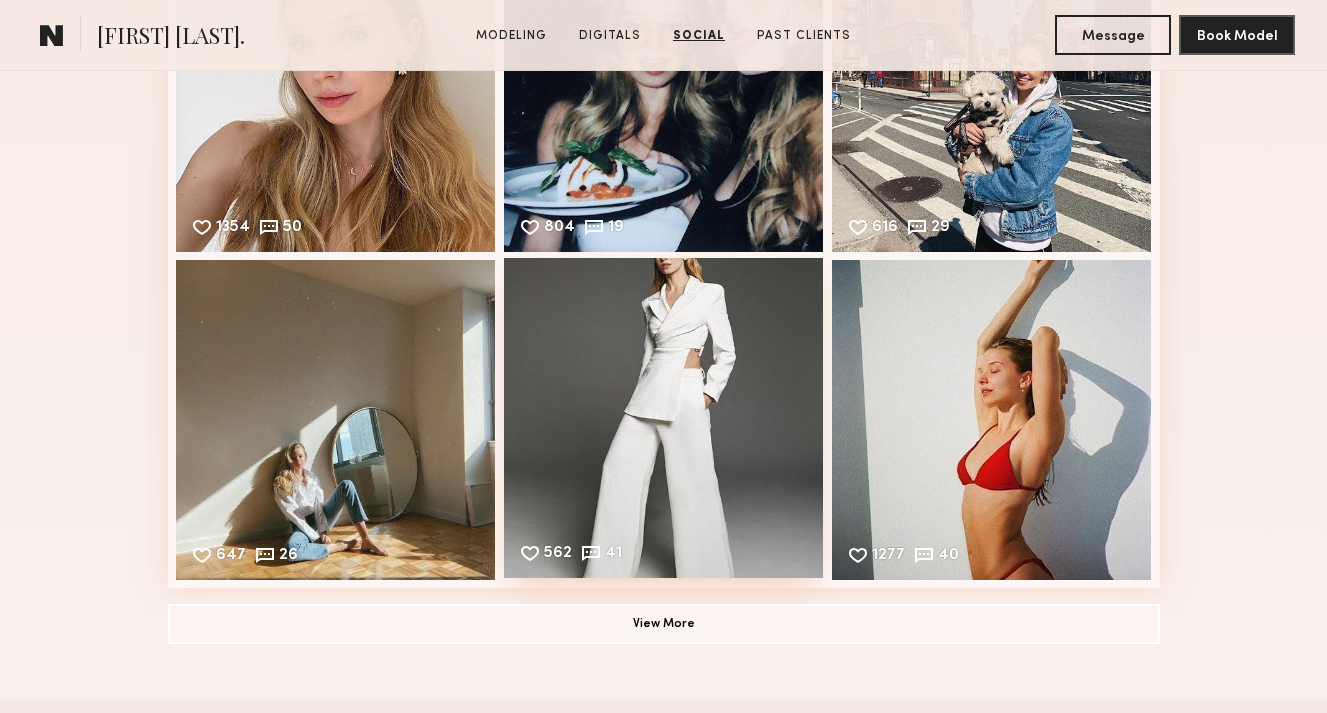 click on "562 41  Likes & comments displayed  to show model’s engagement" at bounding box center [664, 418] 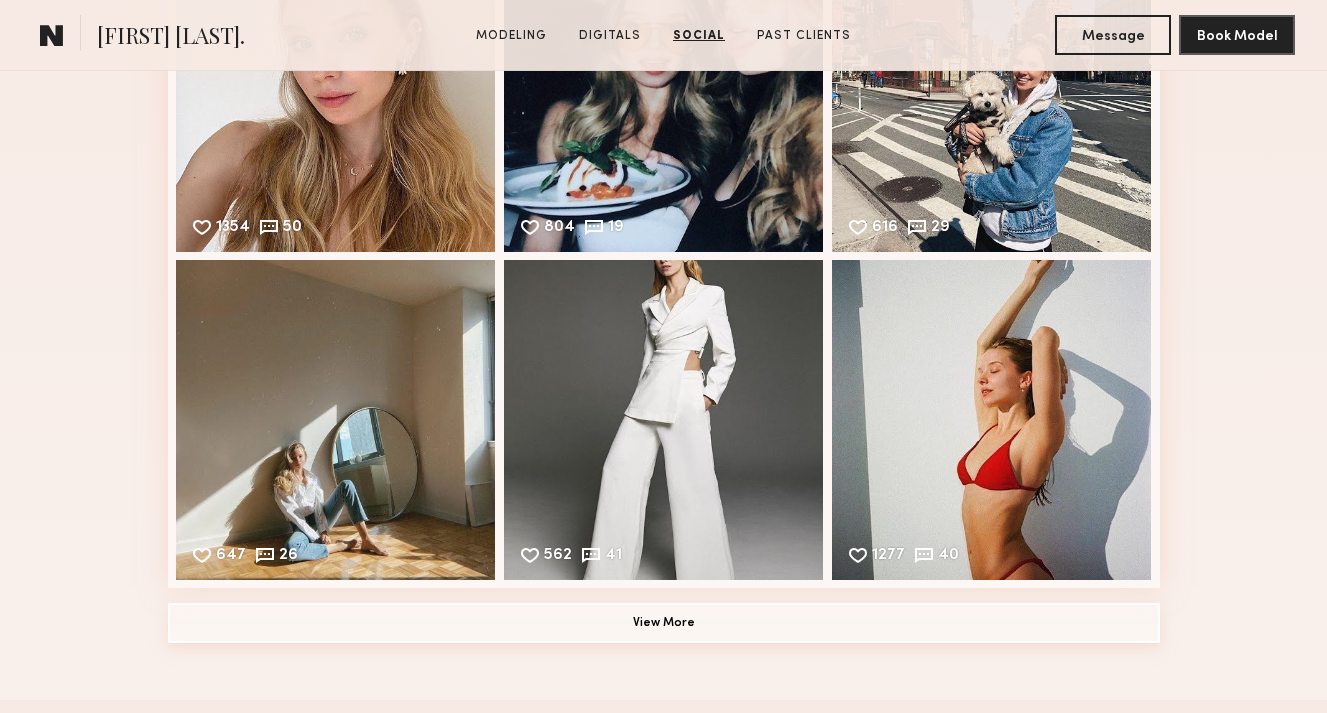 click on "View More" 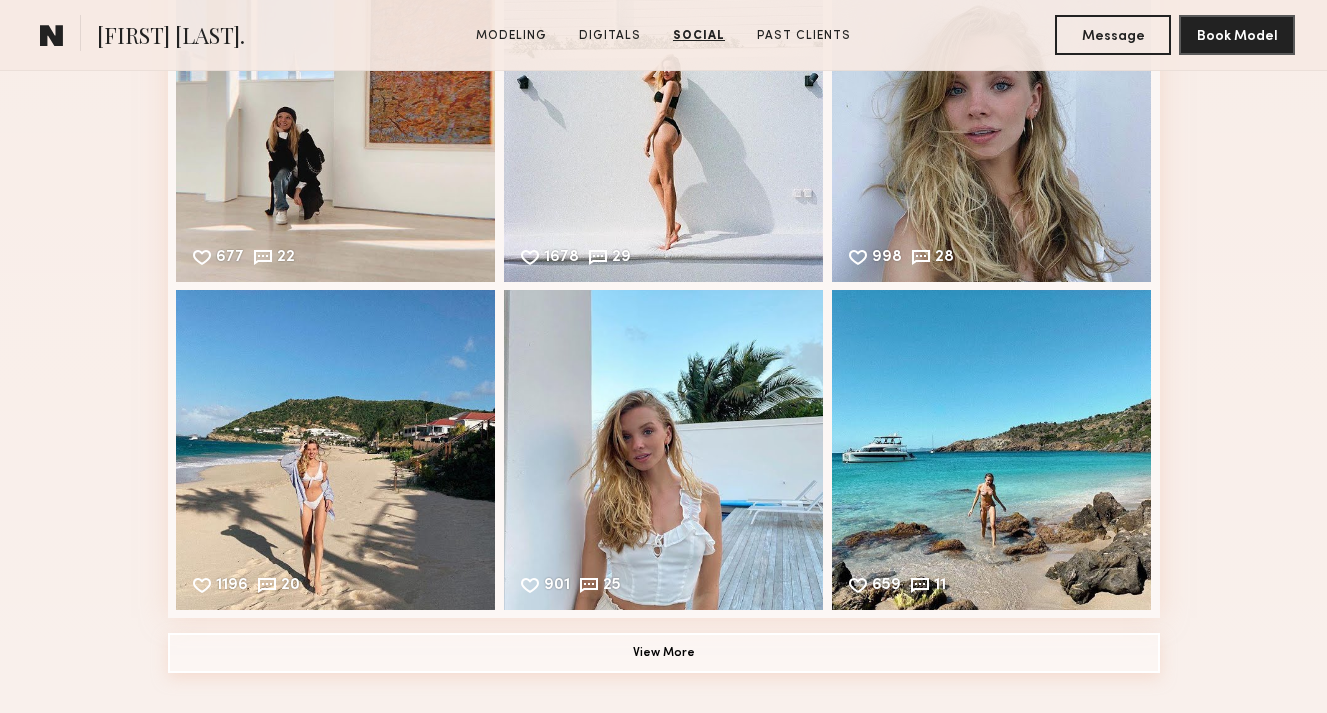 scroll, scrollTop: 4626, scrollLeft: 0, axis: vertical 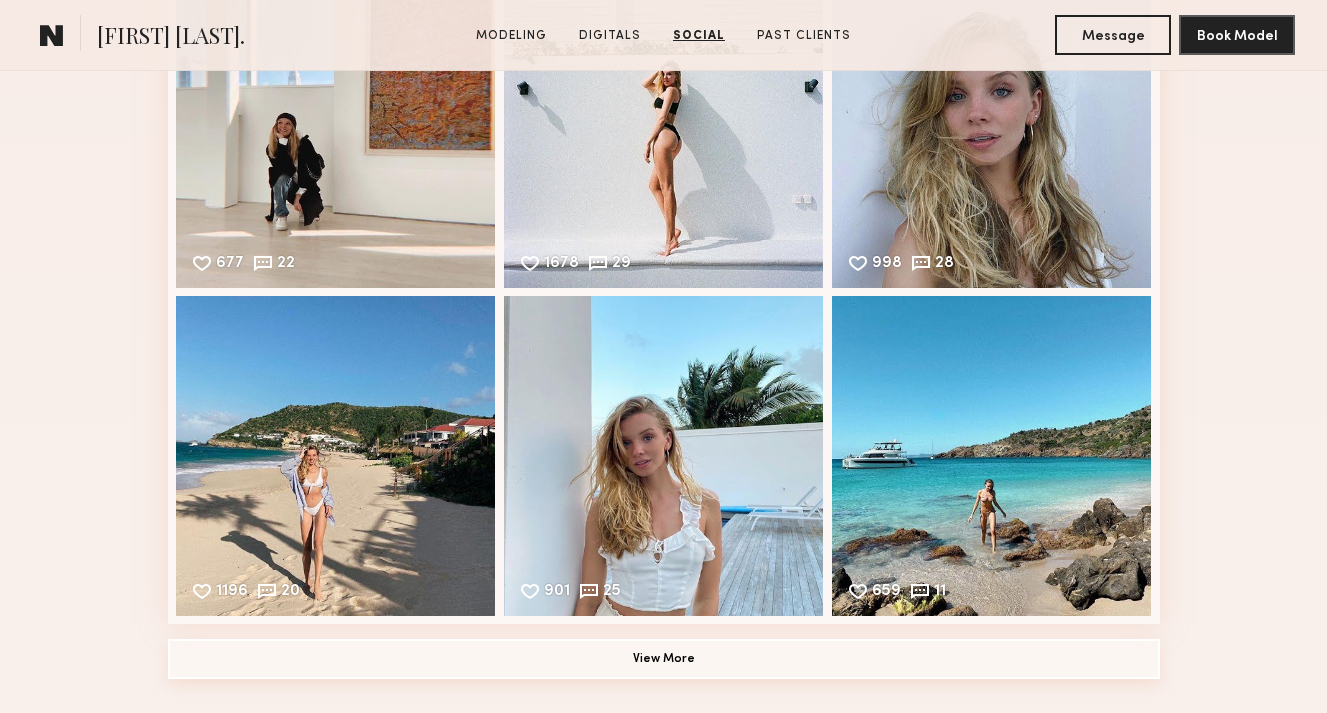 click on "View More" 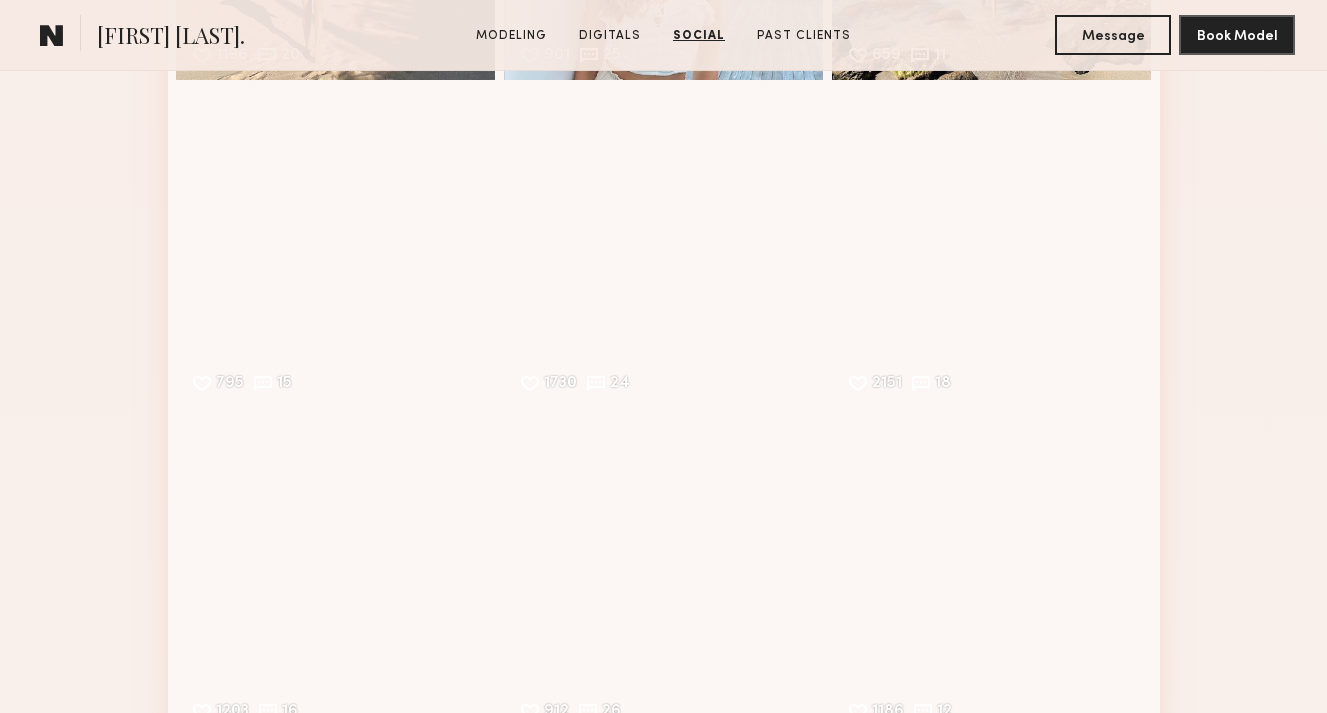 scroll, scrollTop: 5350, scrollLeft: 0, axis: vertical 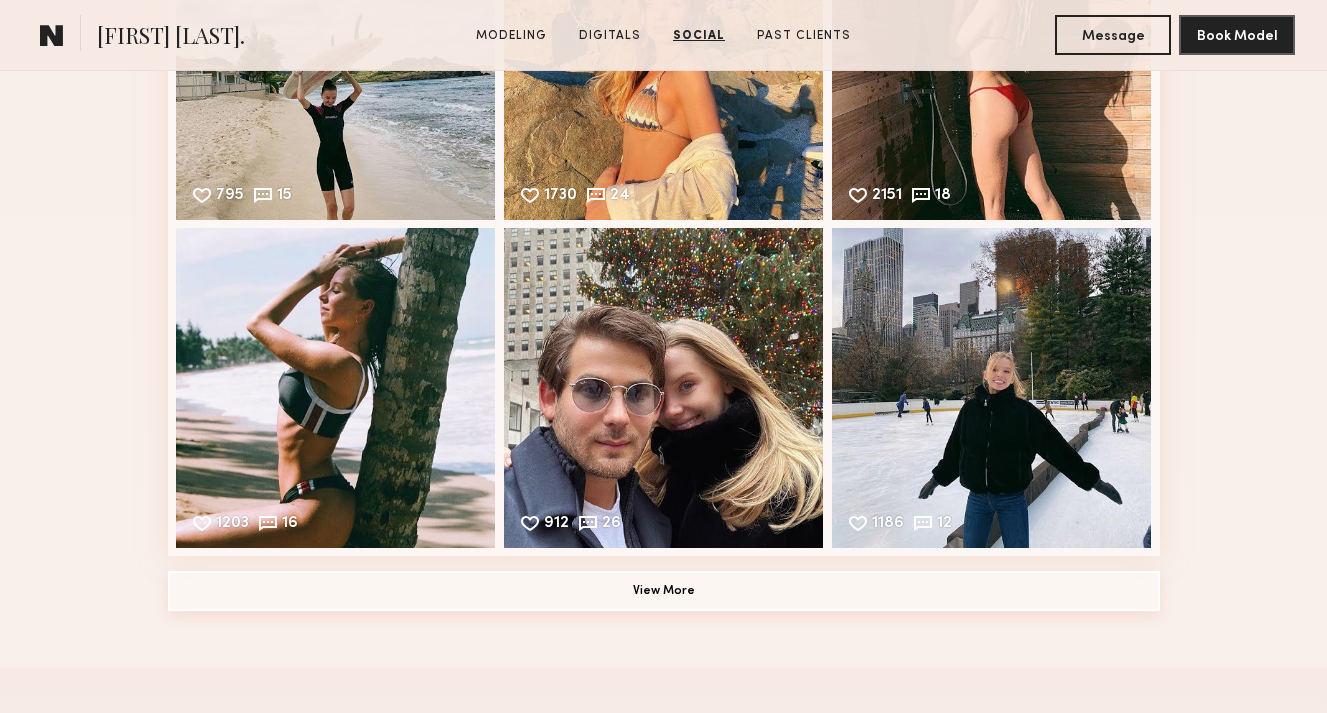 click on "View More" 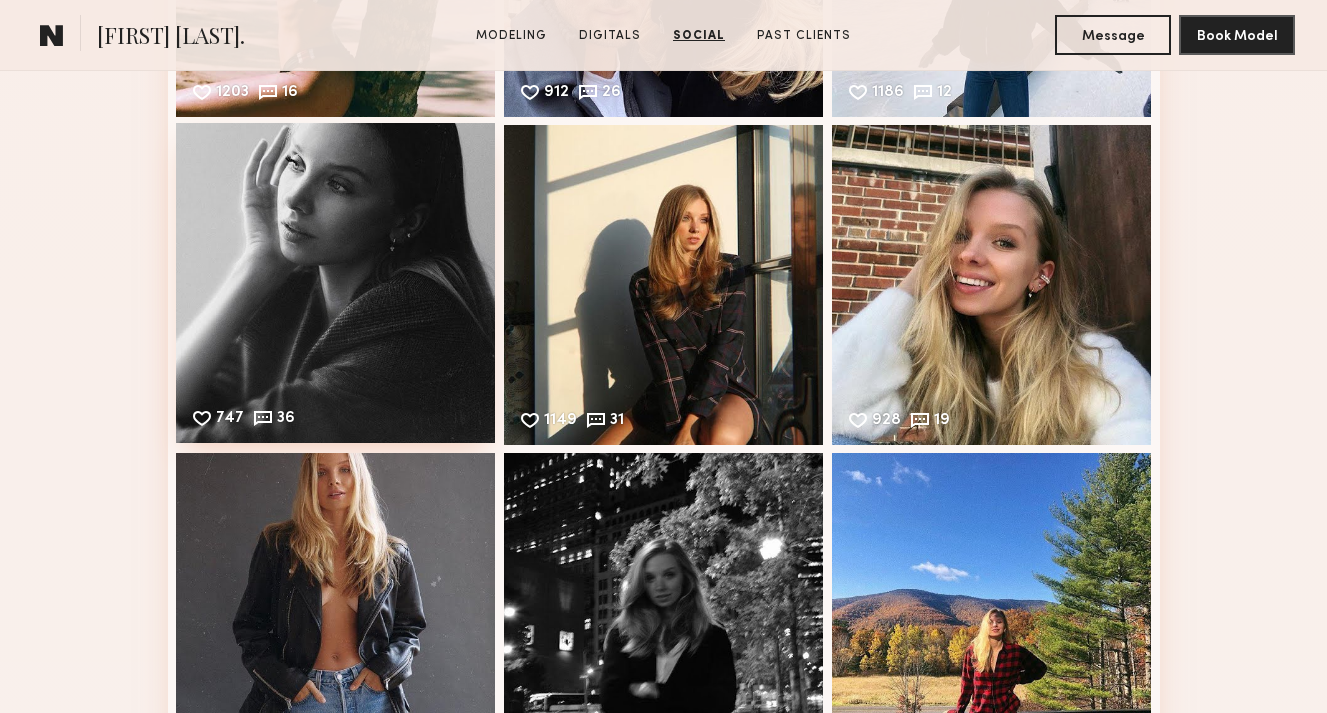 scroll, scrollTop: 6045, scrollLeft: 0, axis: vertical 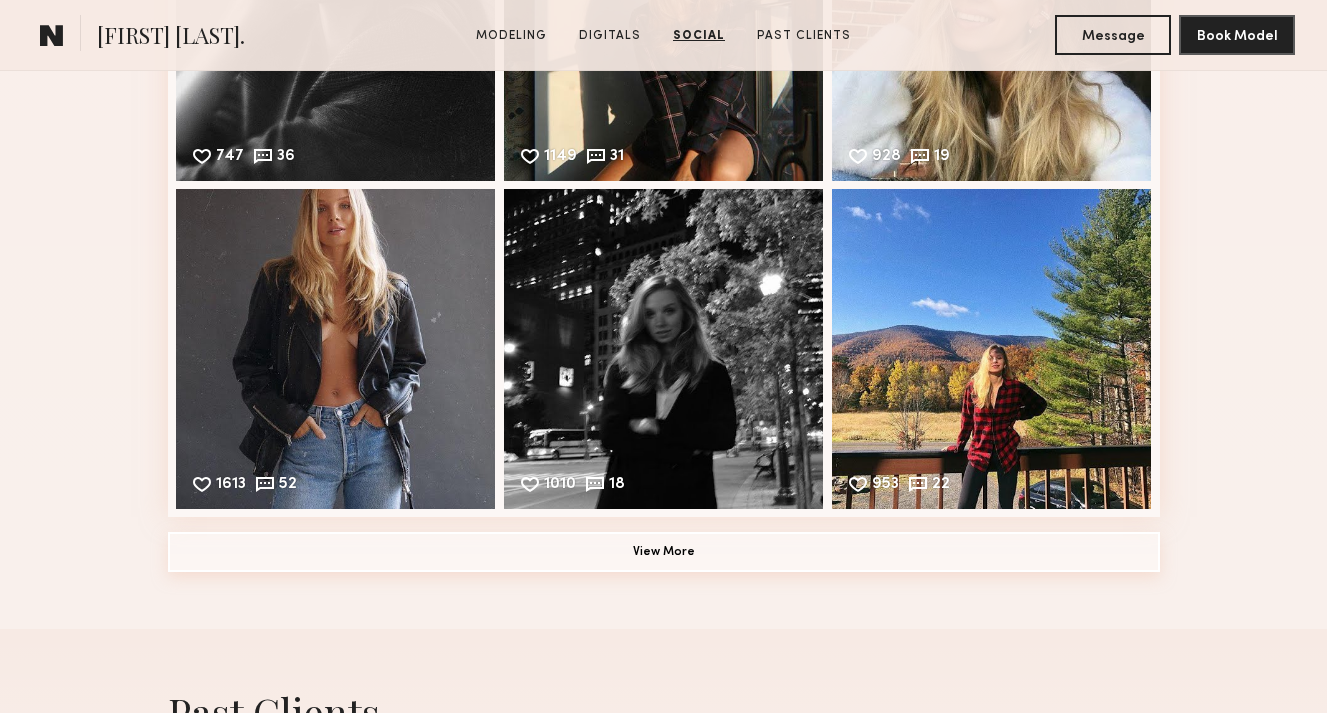 click on "View More" 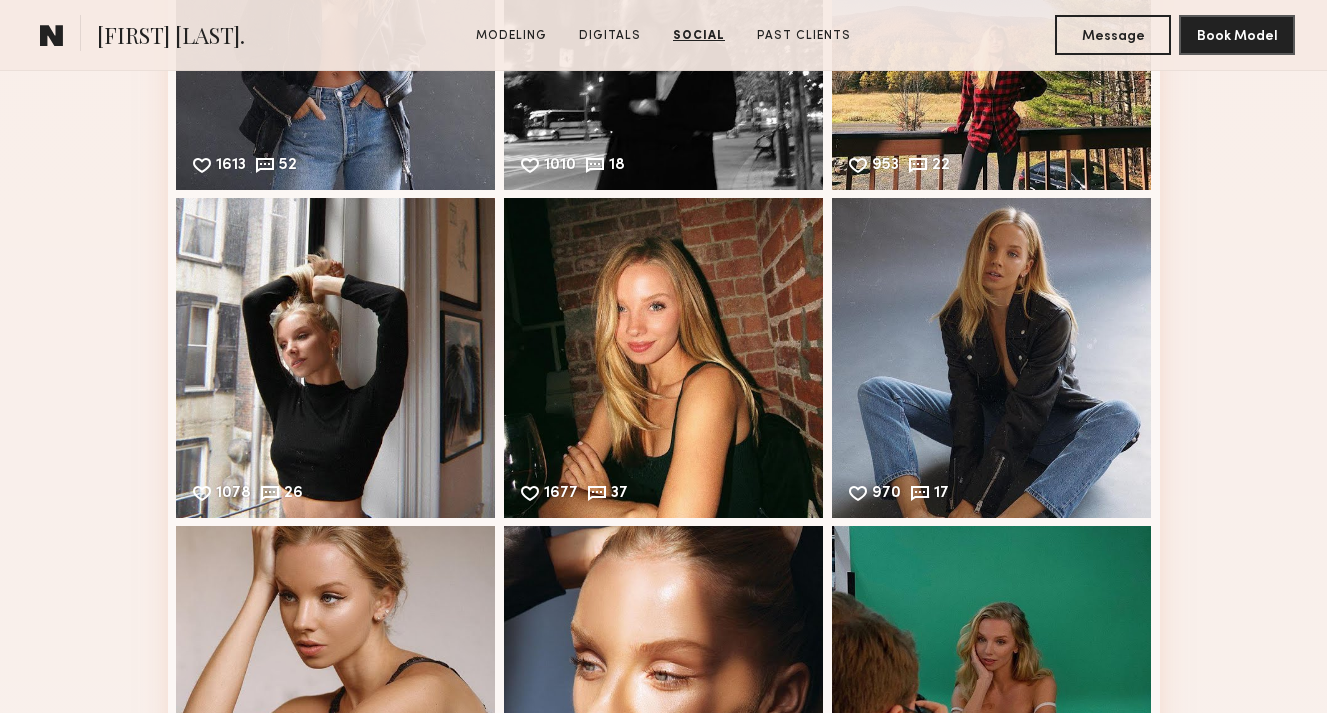 scroll, scrollTop: 6523, scrollLeft: 0, axis: vertical 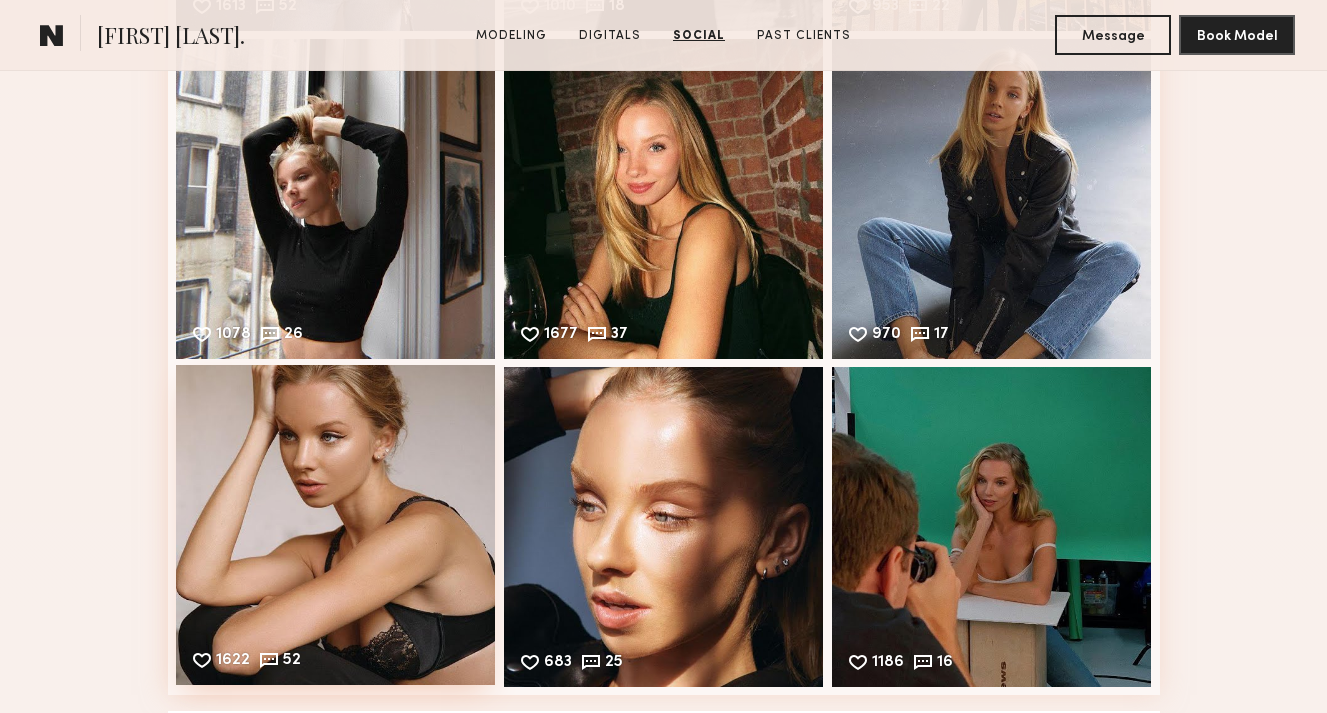 click on "1622 52  Likes & comments displayed  to show model’s engagement" at bounding box center (336, 525) 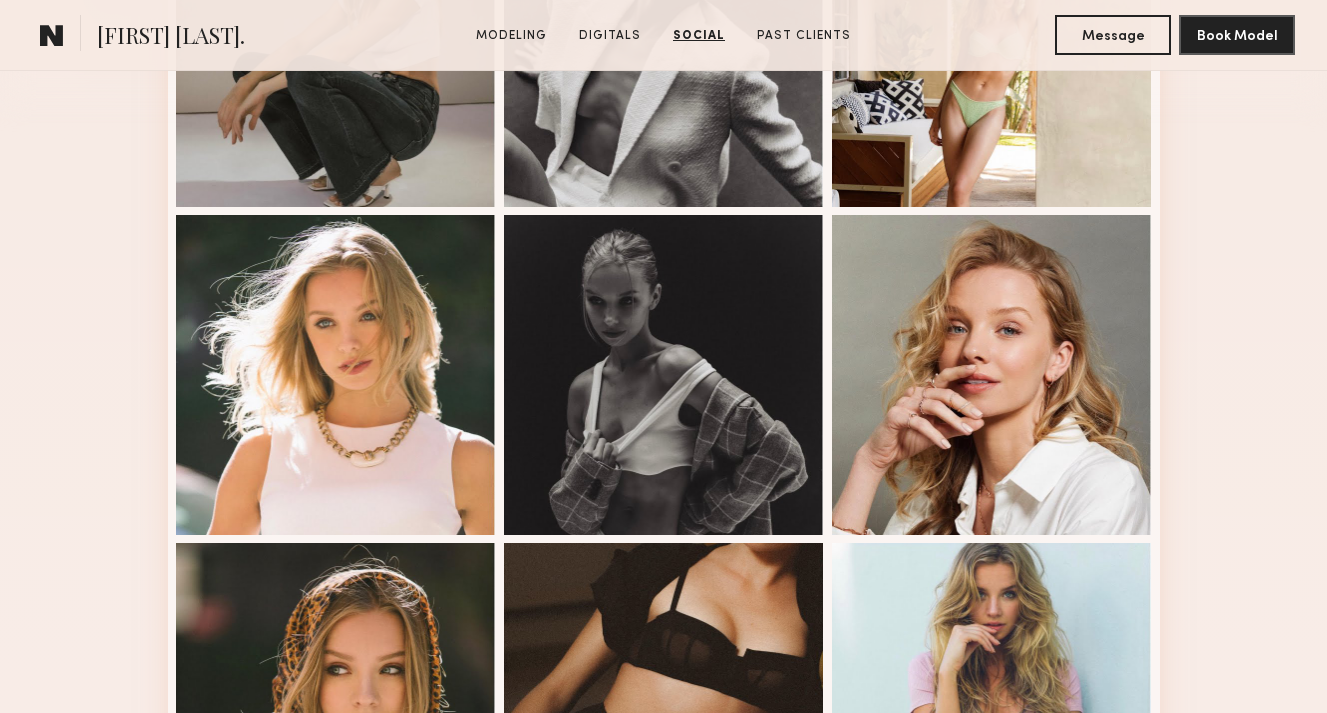 scroll, scrollTop: 0, scrollLeft: 0, axis: both 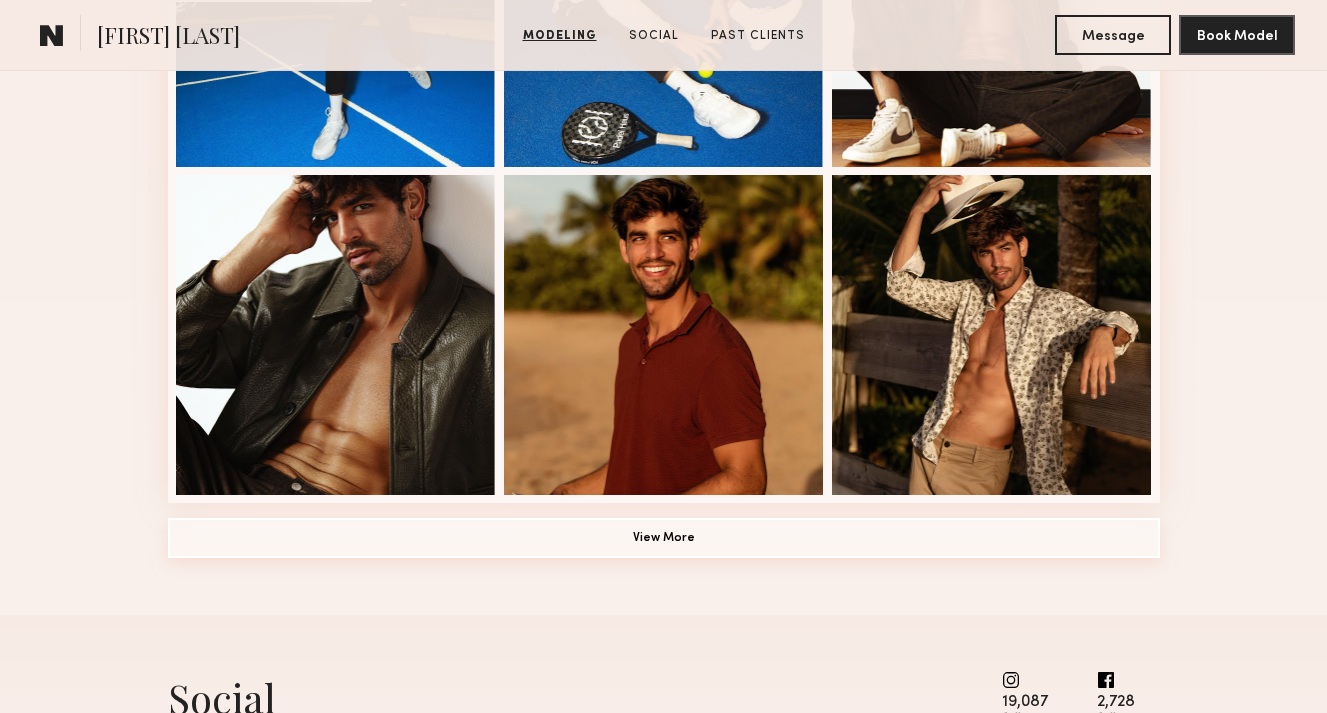 click on "View More" 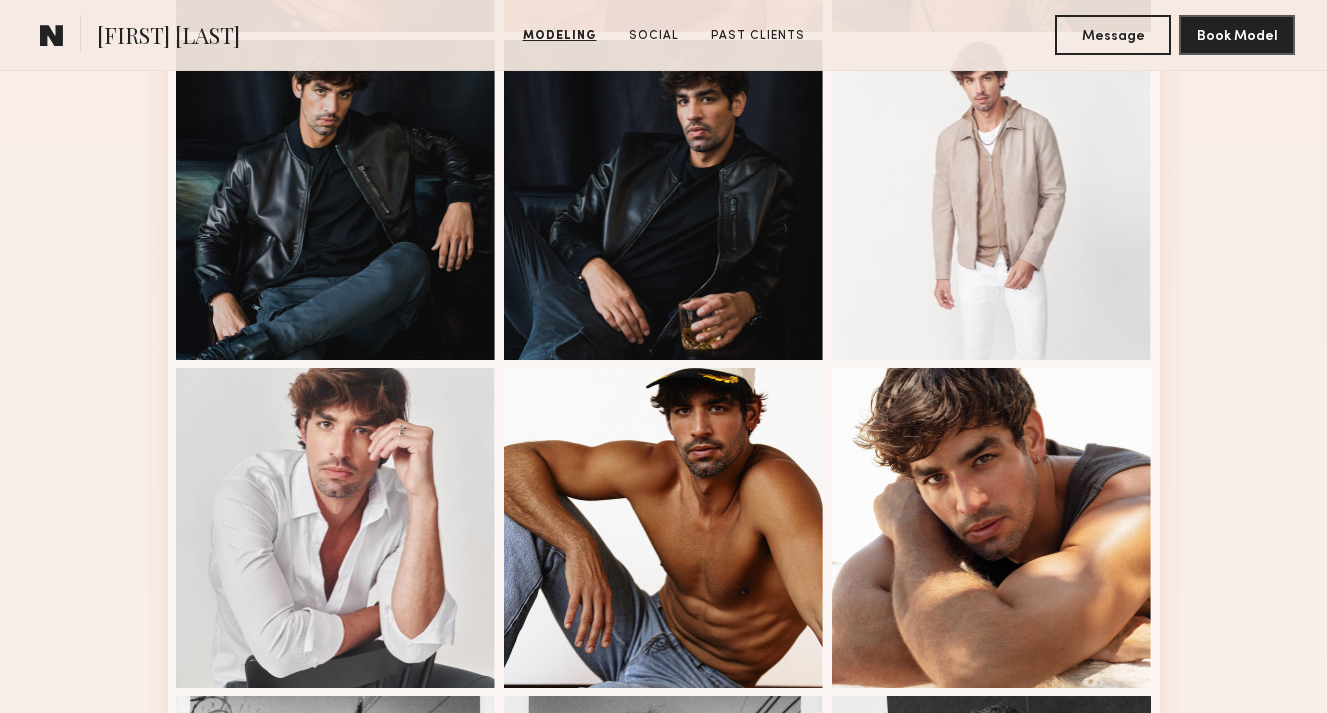 scroll, scrollTop: 1885, scrollLeft: 0, axis: vertical 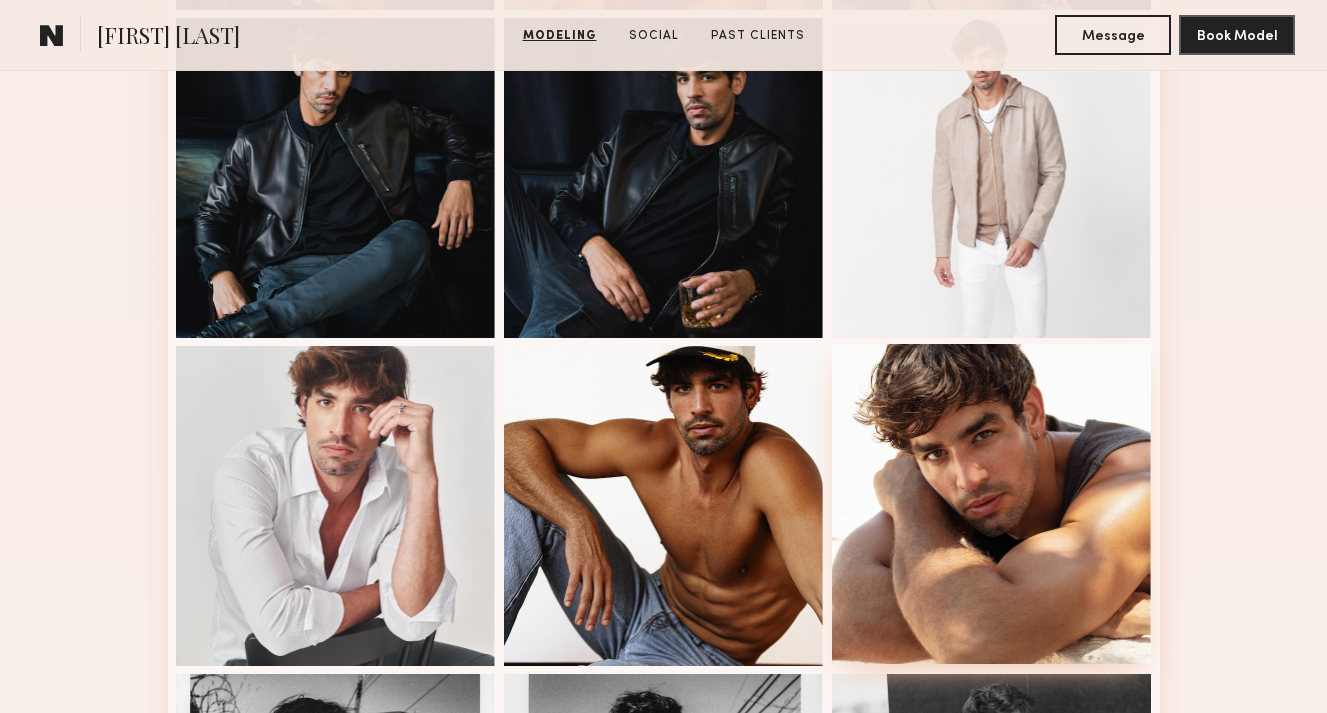 click at bounding box center [992, 504] 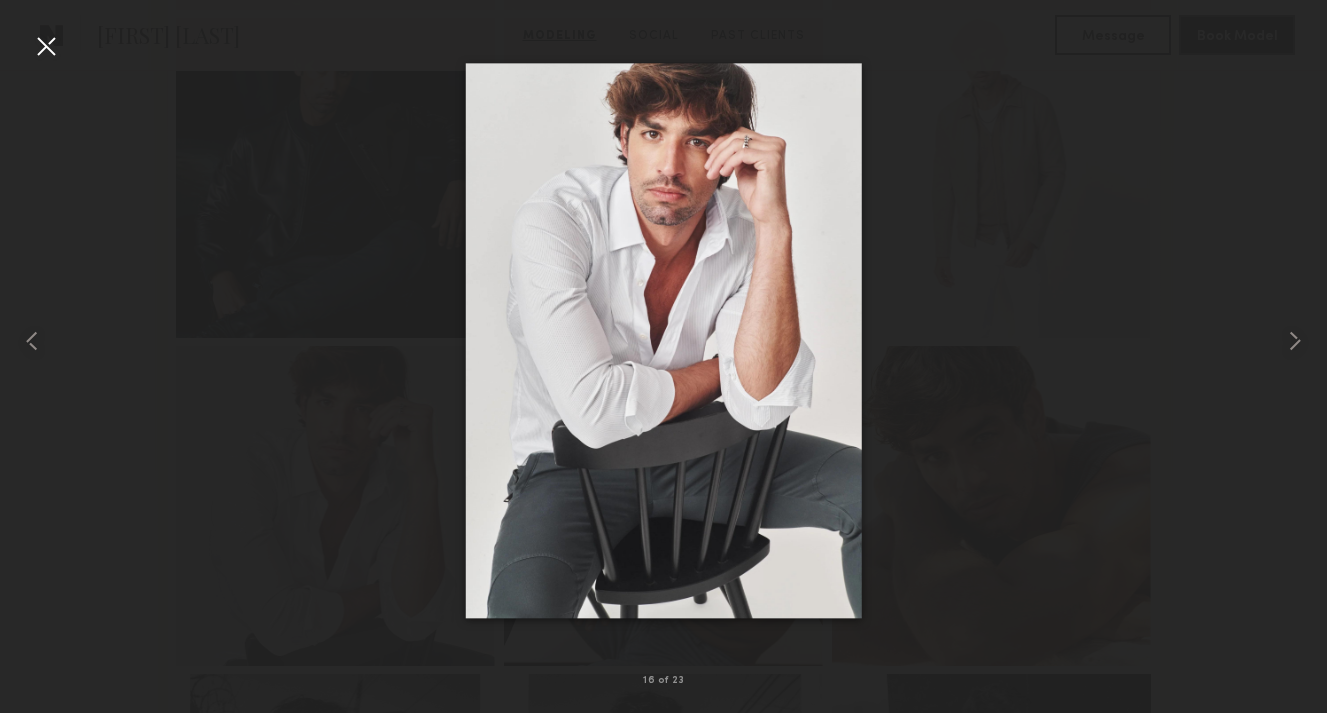click at bounding box center [46, 46] 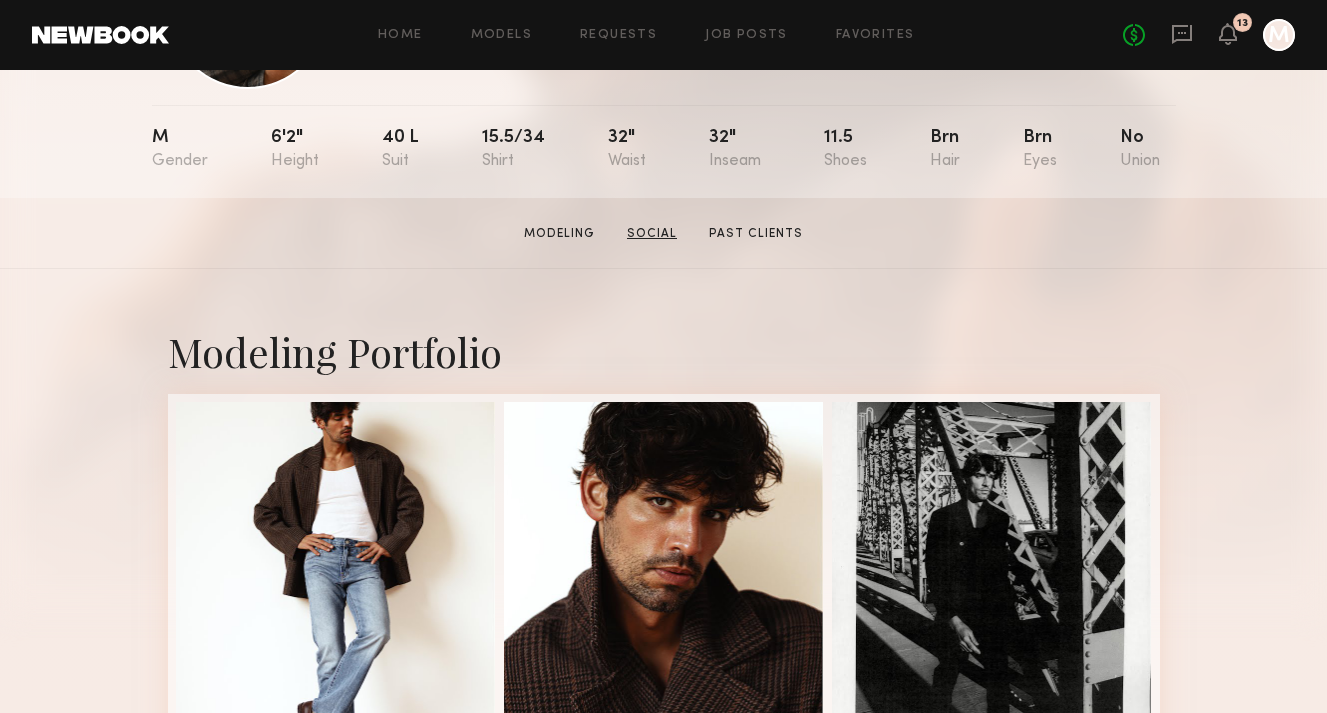 click on "Social" 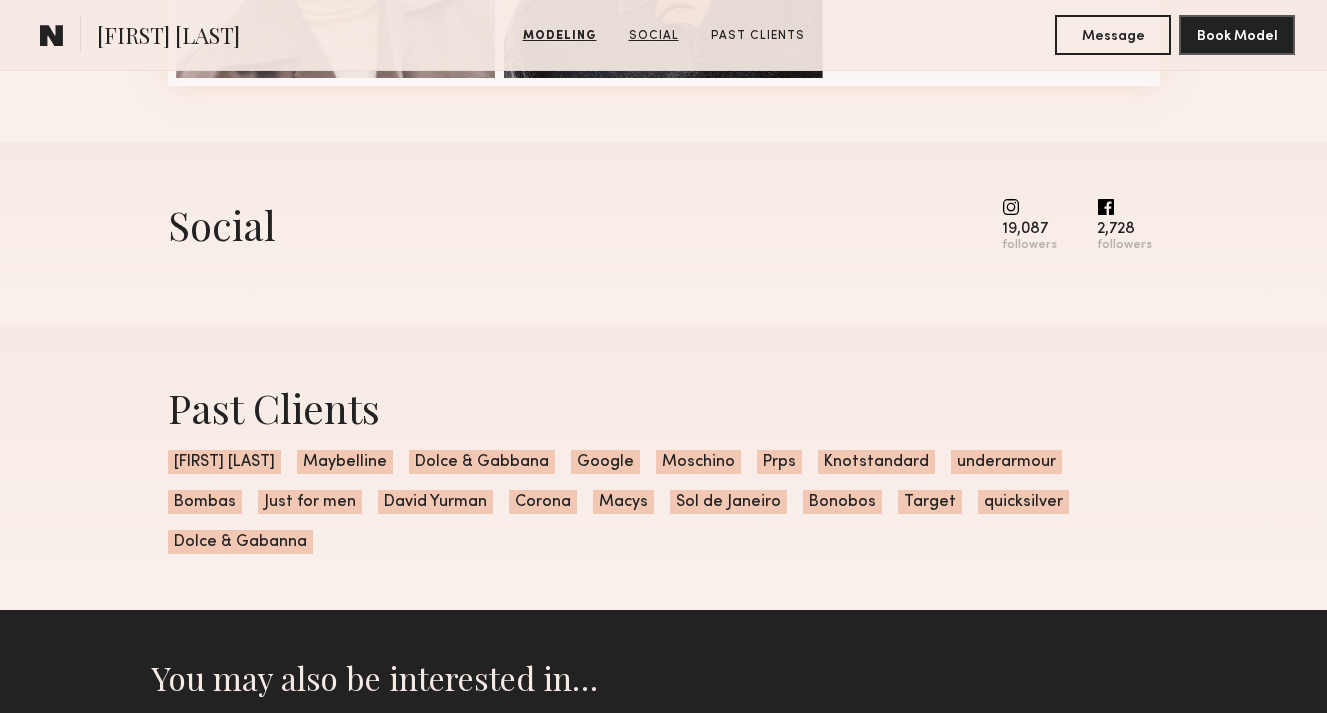 scroll, scrollTop: 3133, scrollLeft: 0, axis: vertical 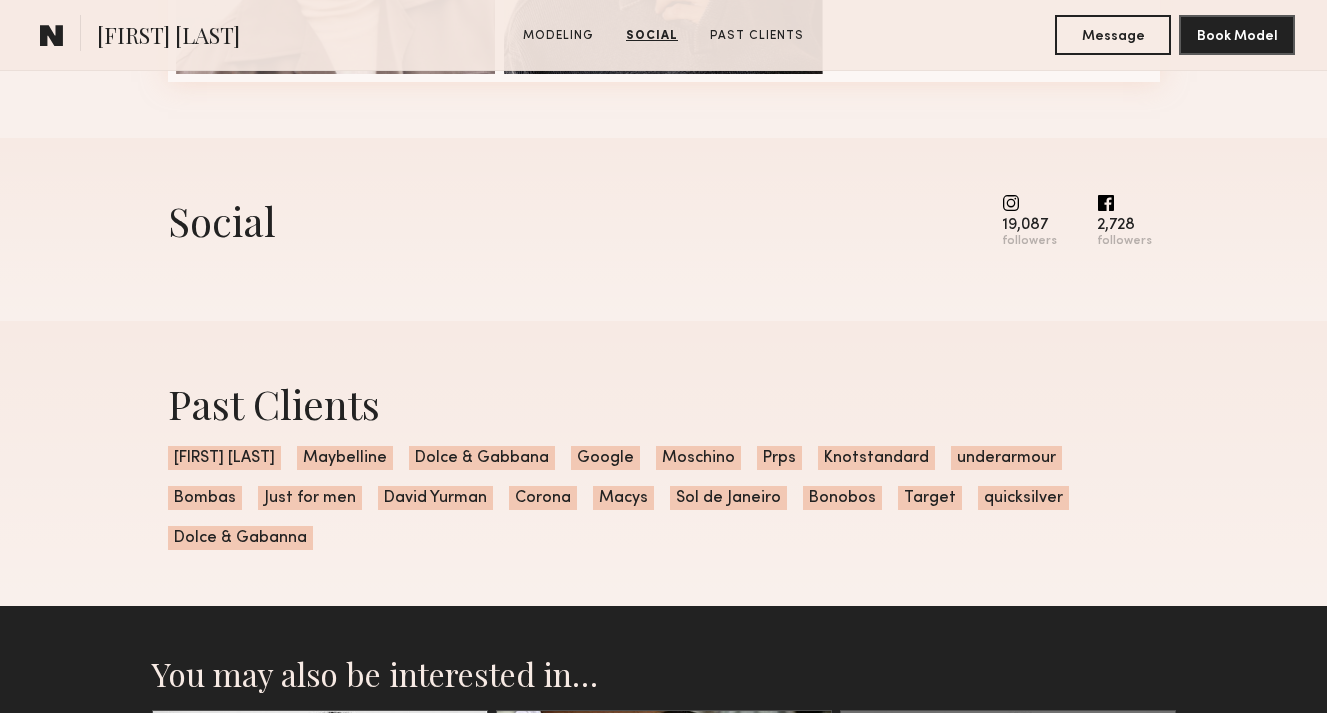 click at bounding box center [1029, 203] 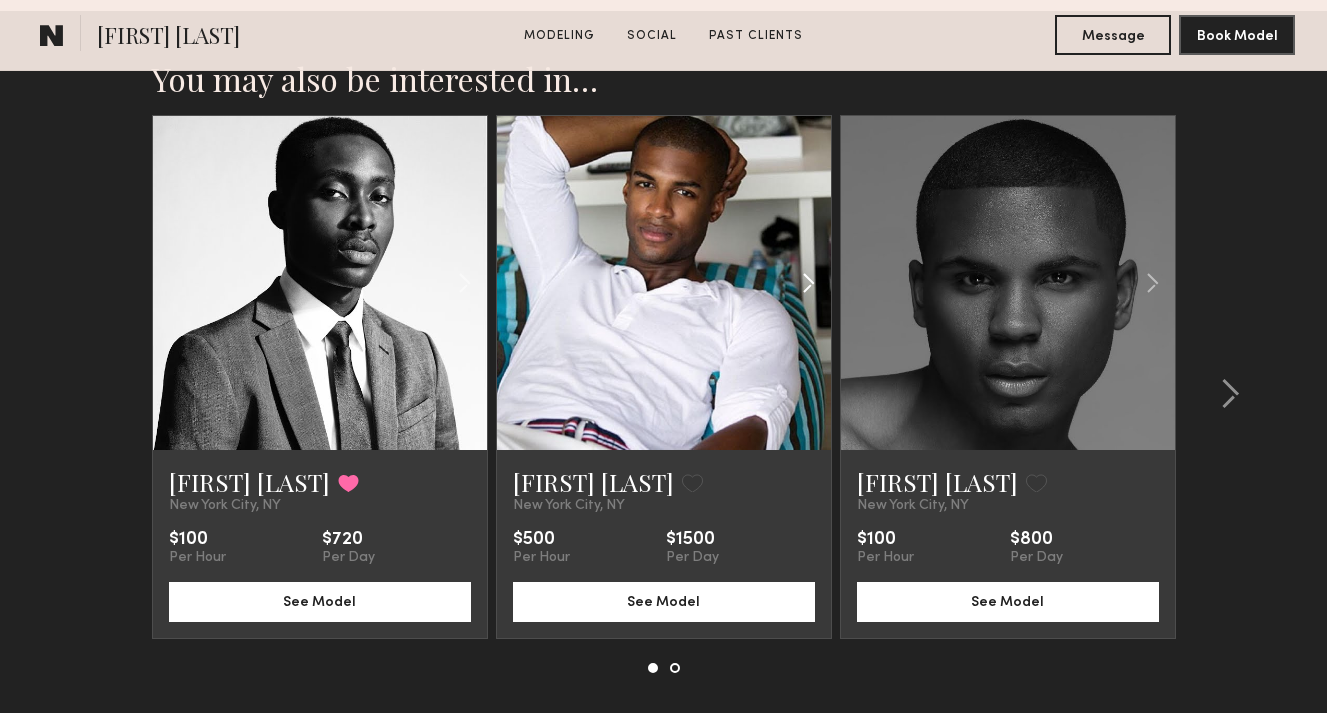 scroll, scrollTop: 3740, scrollLeft: 0, axis: vertical 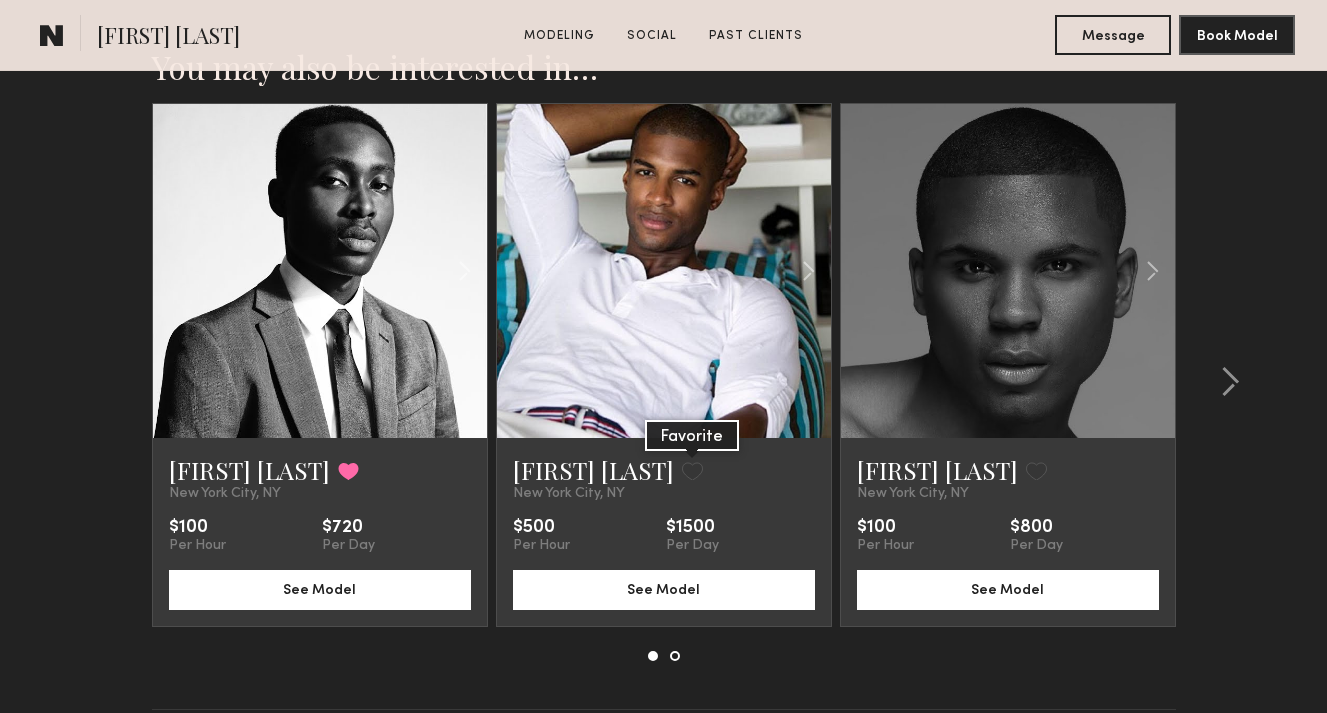 click 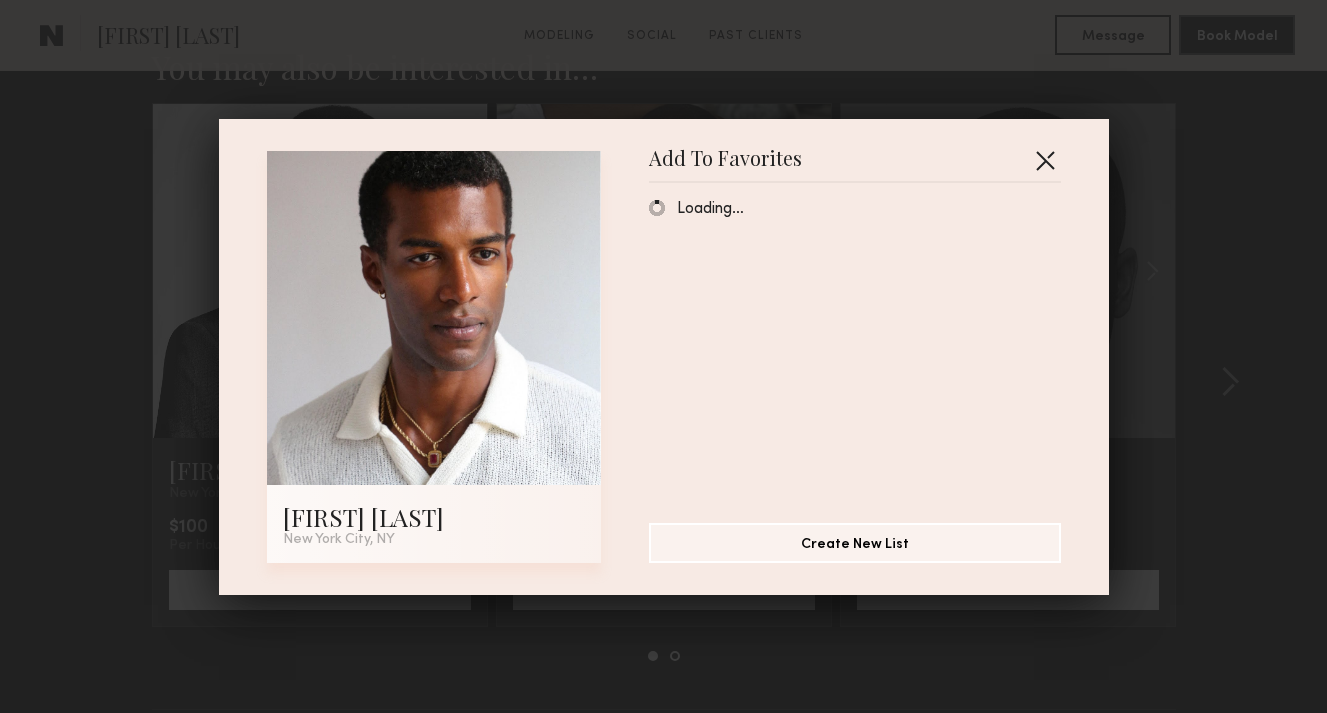 click at bounding box center (1045, 160) 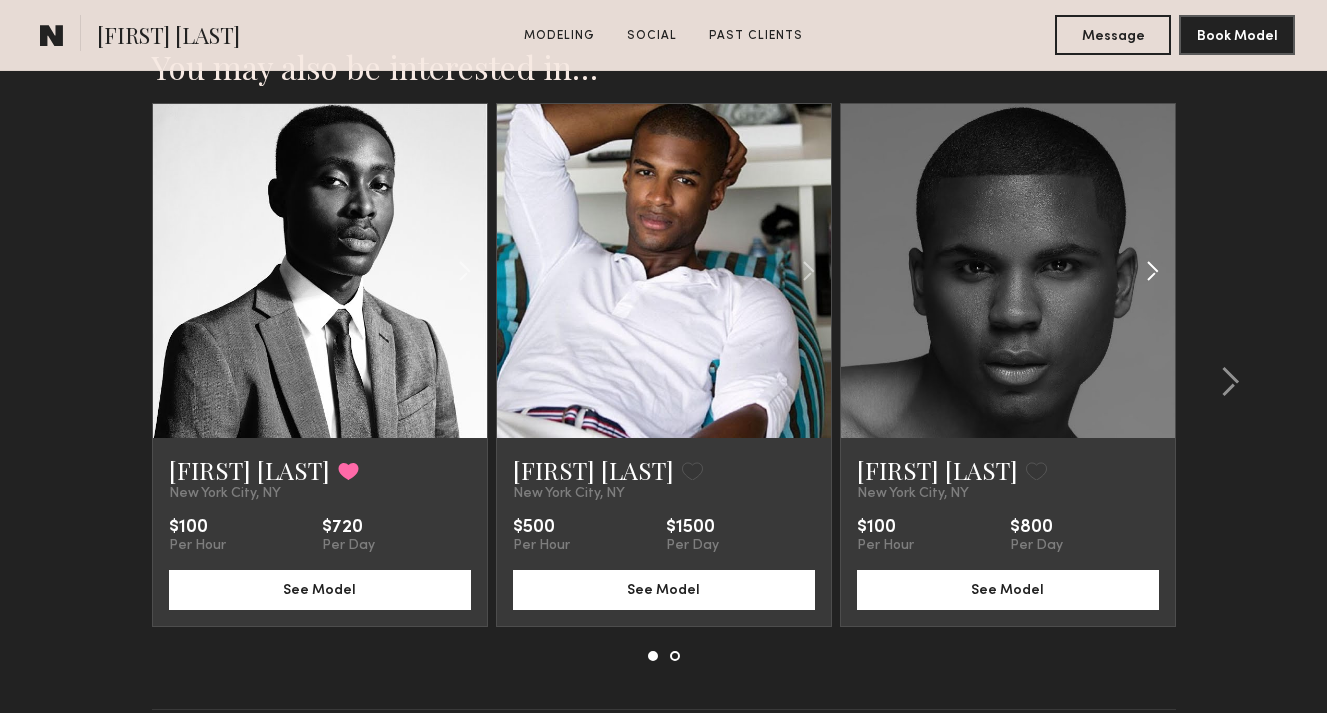 click 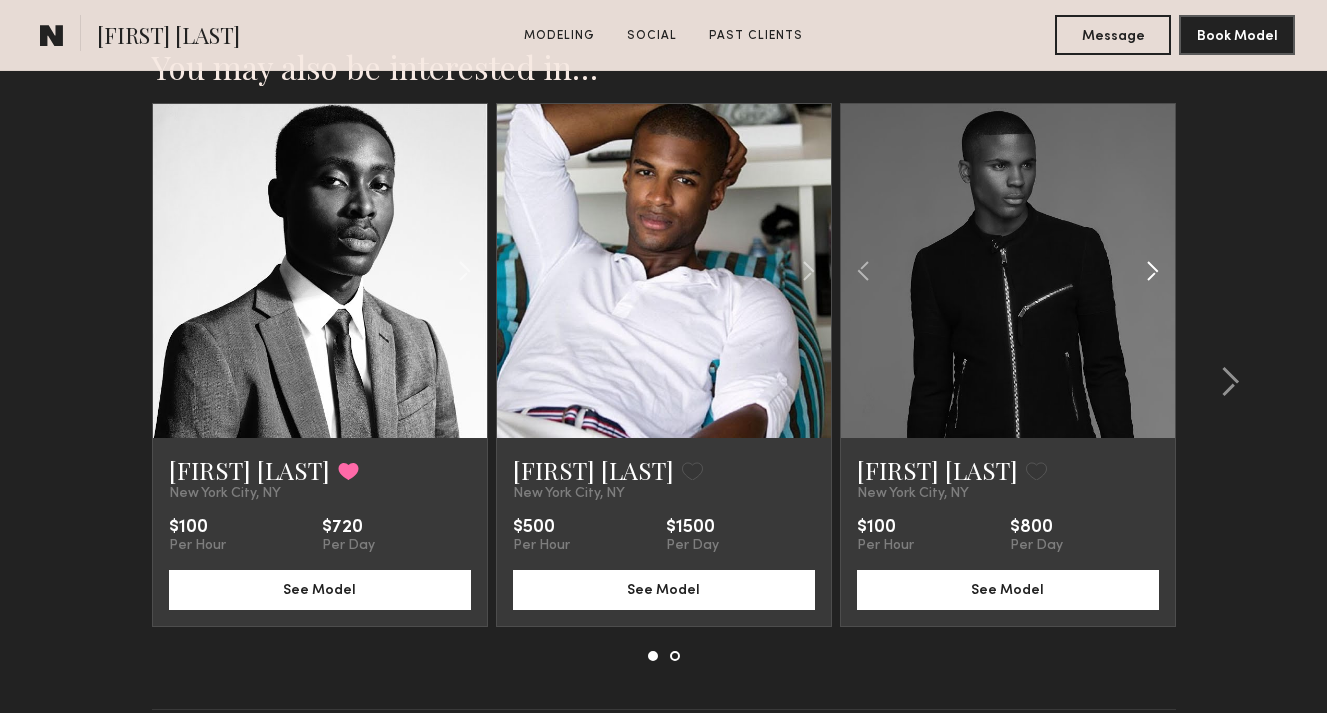 click 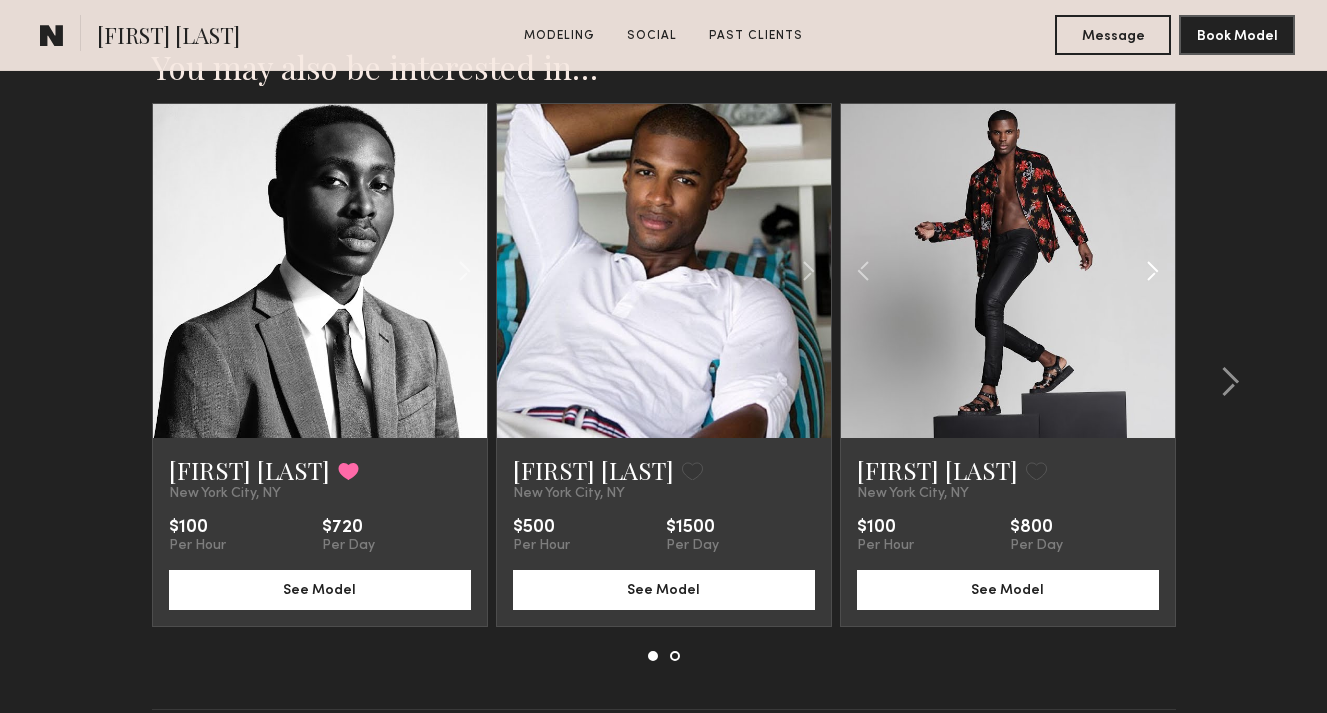 click 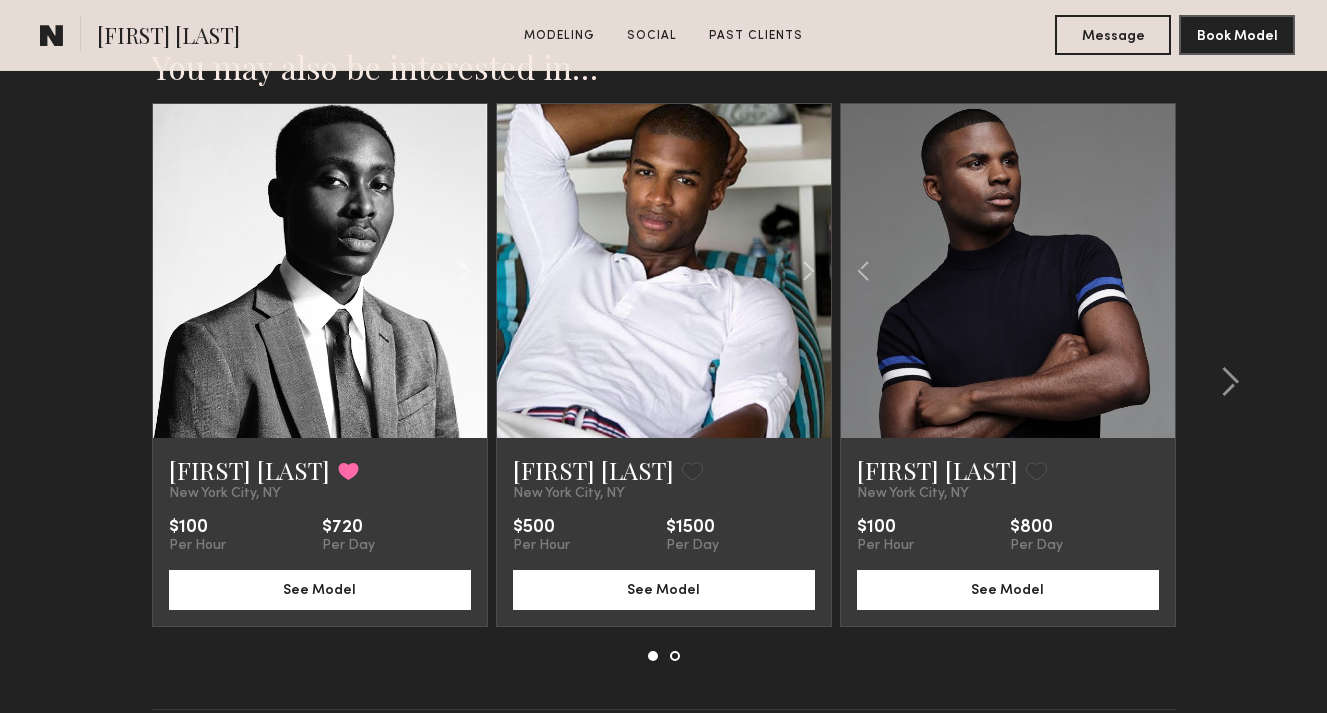 click 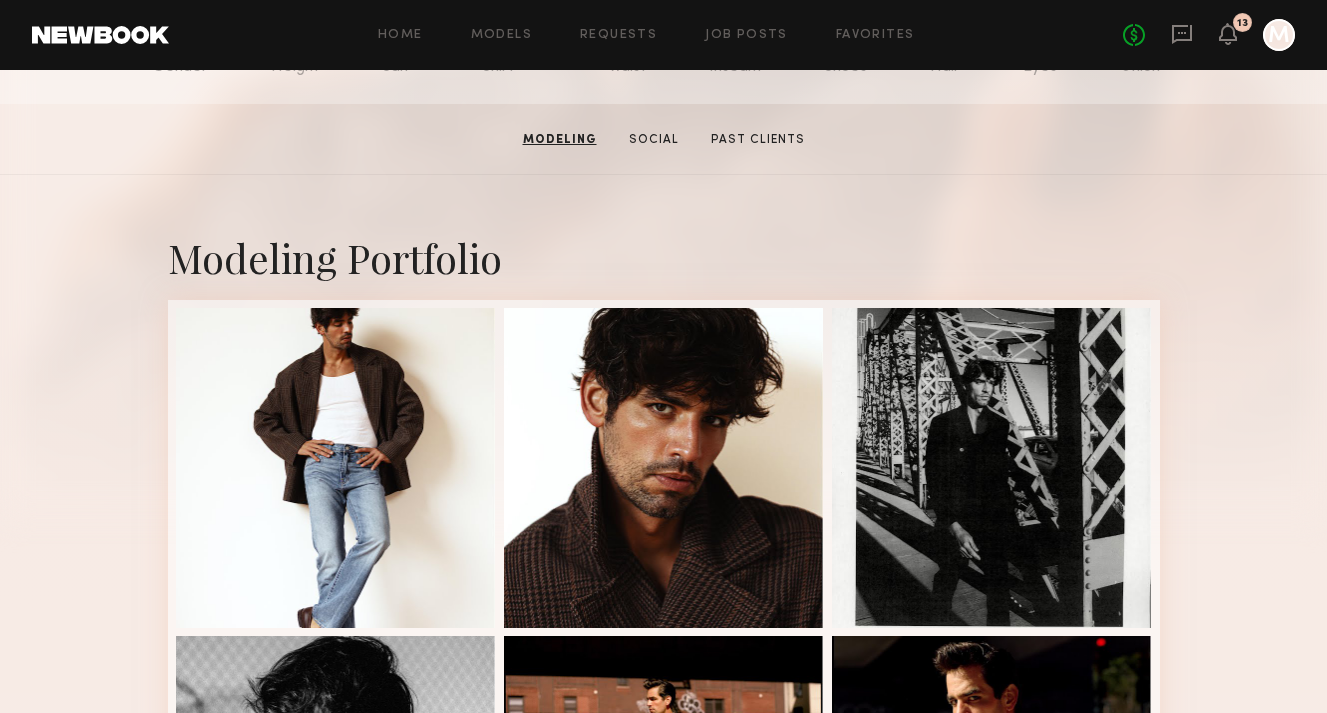 scroll, scrollTop: 0, scrollLeft: 0, axis: both 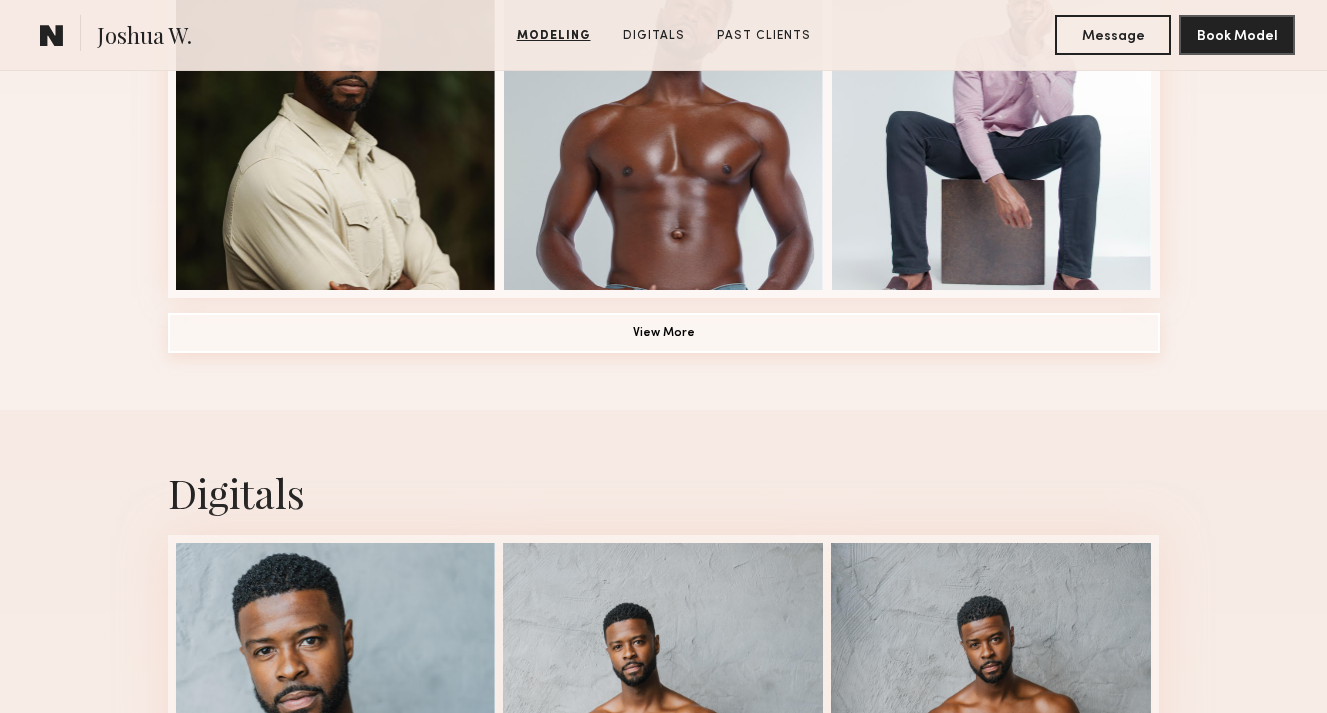 click on "View More" 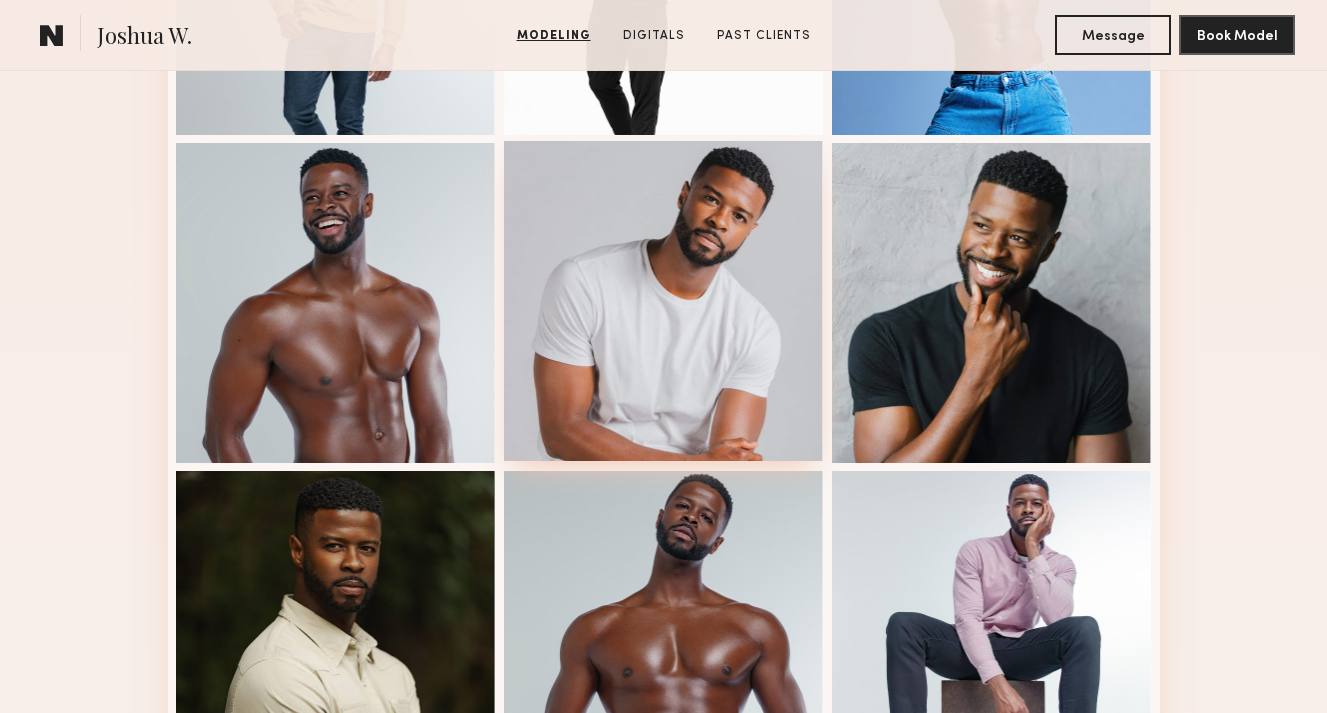 scroll, scrollTop: 1113, scrollLeft: 0, axis: vertical 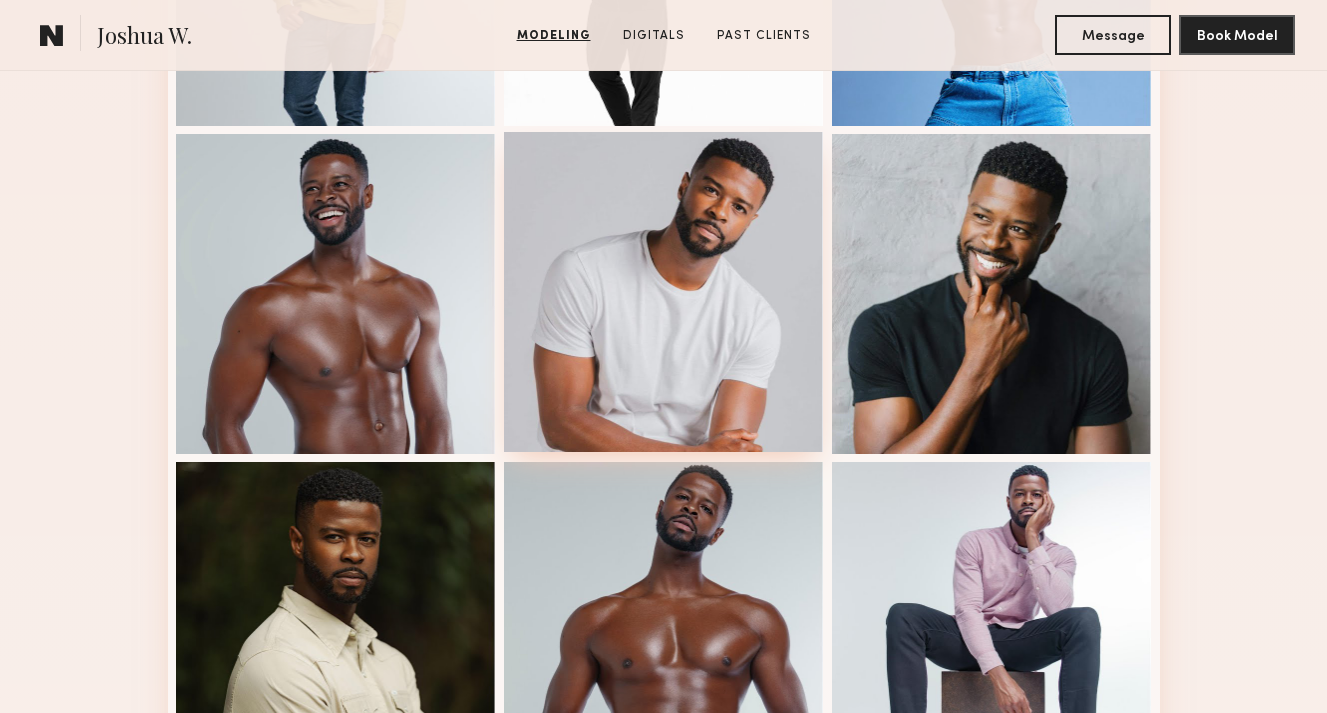 click at bounding box center [664, 292] 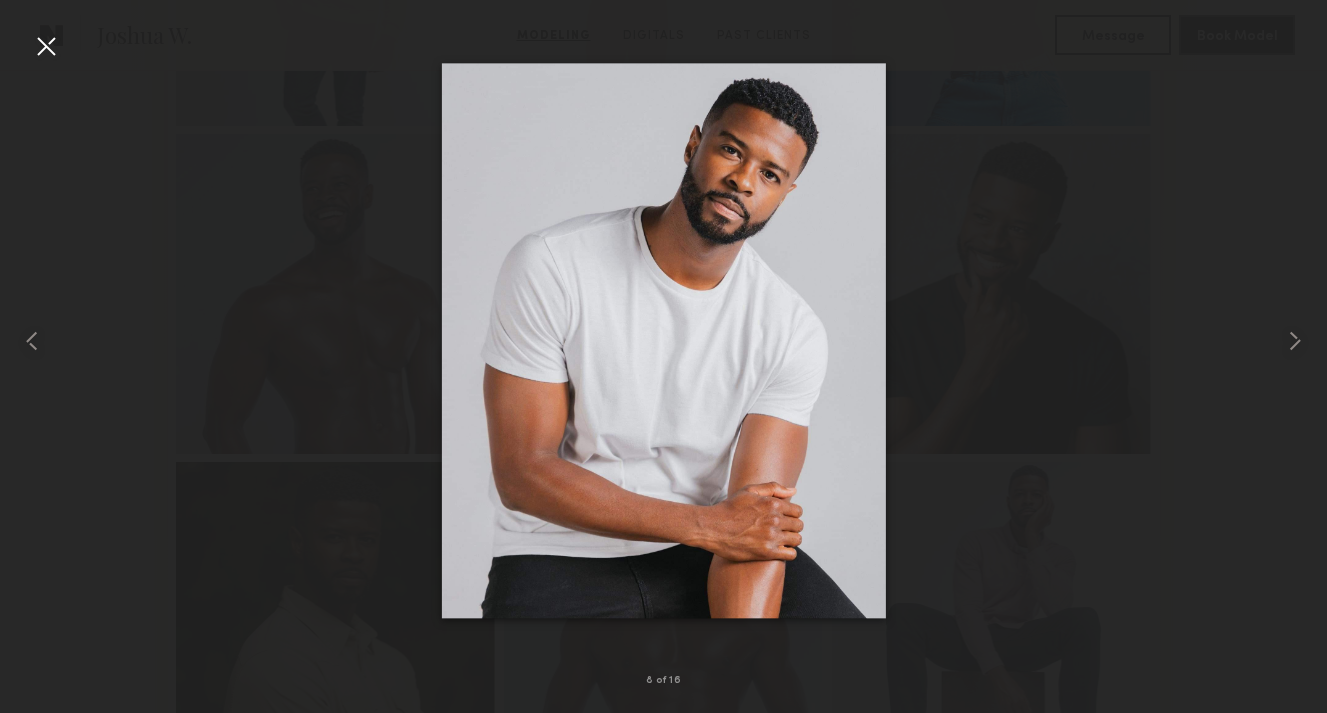 click at bounding box center (663, 340) 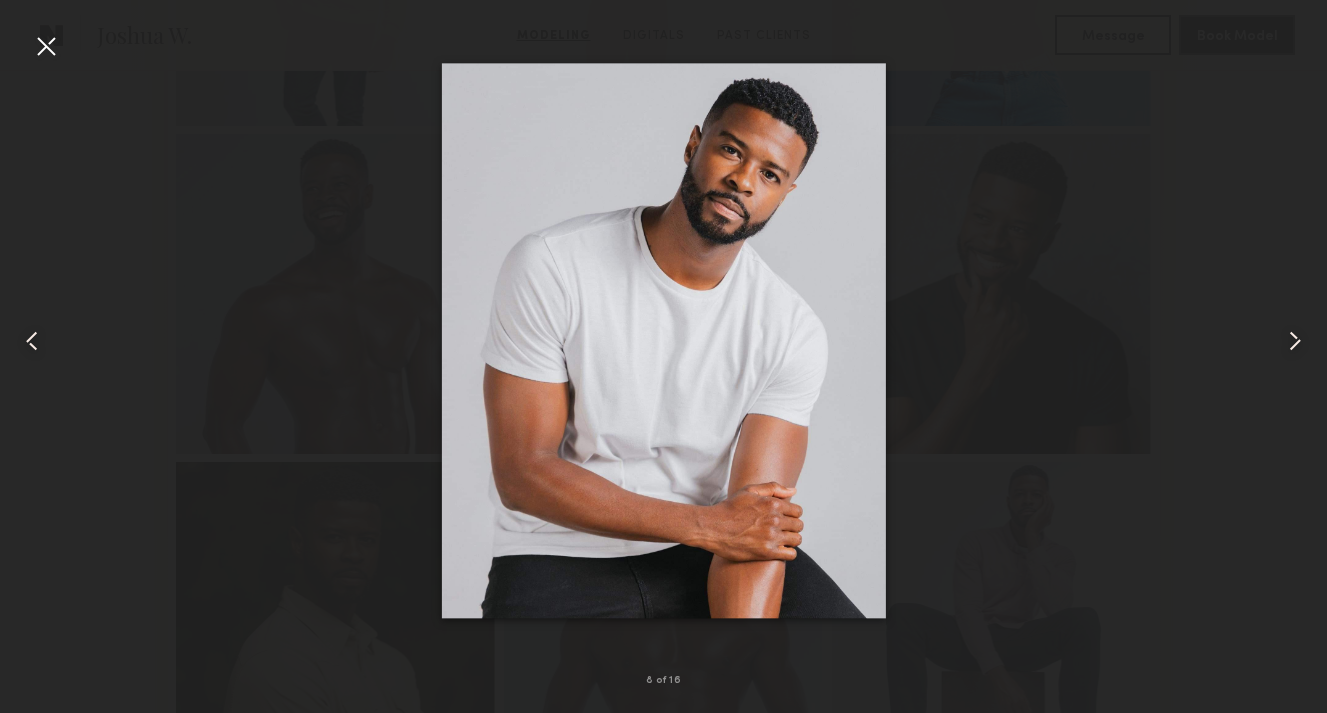 click at bounding box center [46, 46] 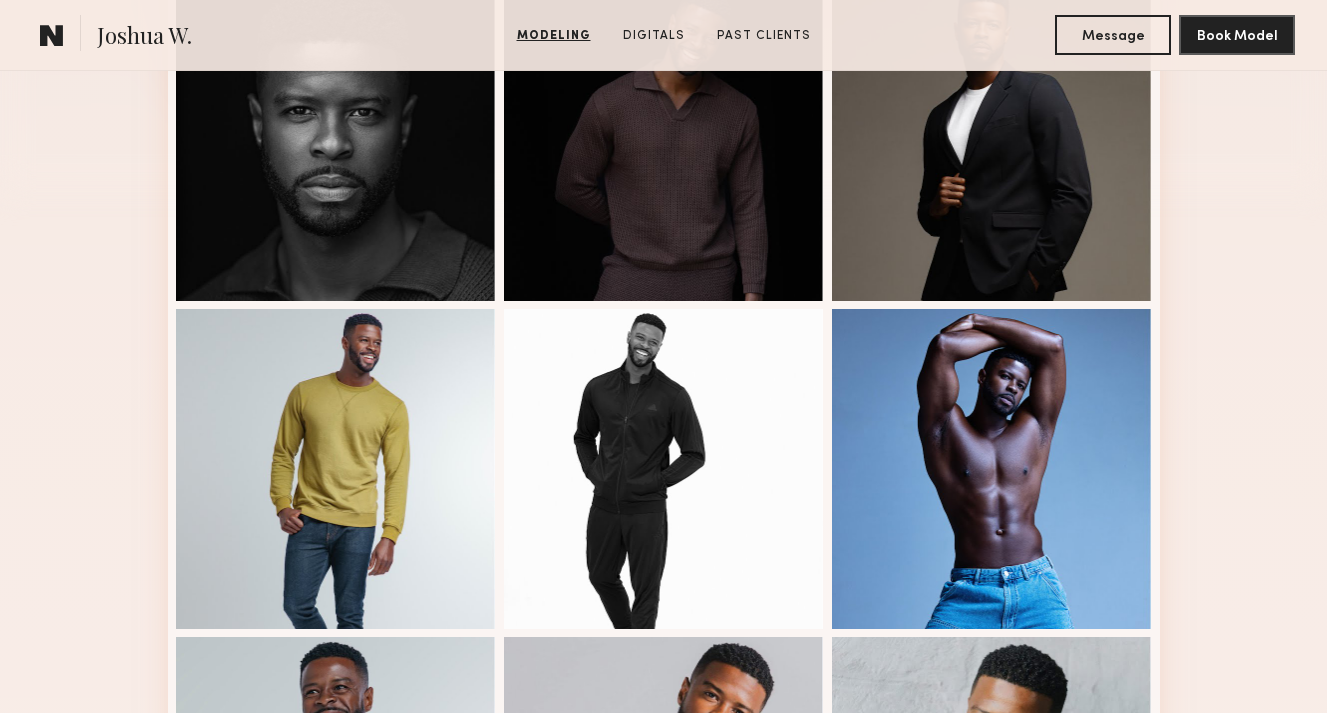 scroll, scrollTop: 614, scrollLeft: 0, axis: vertical 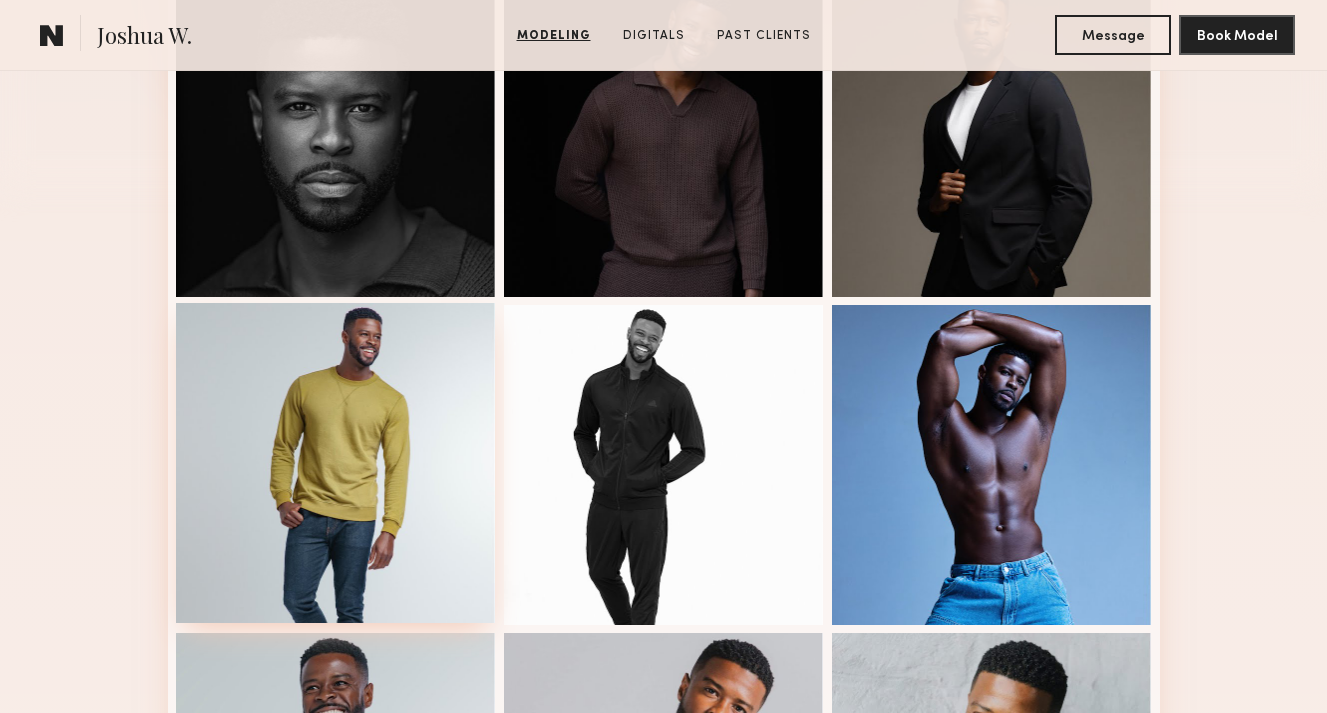 click at bounding box center (336, 463) 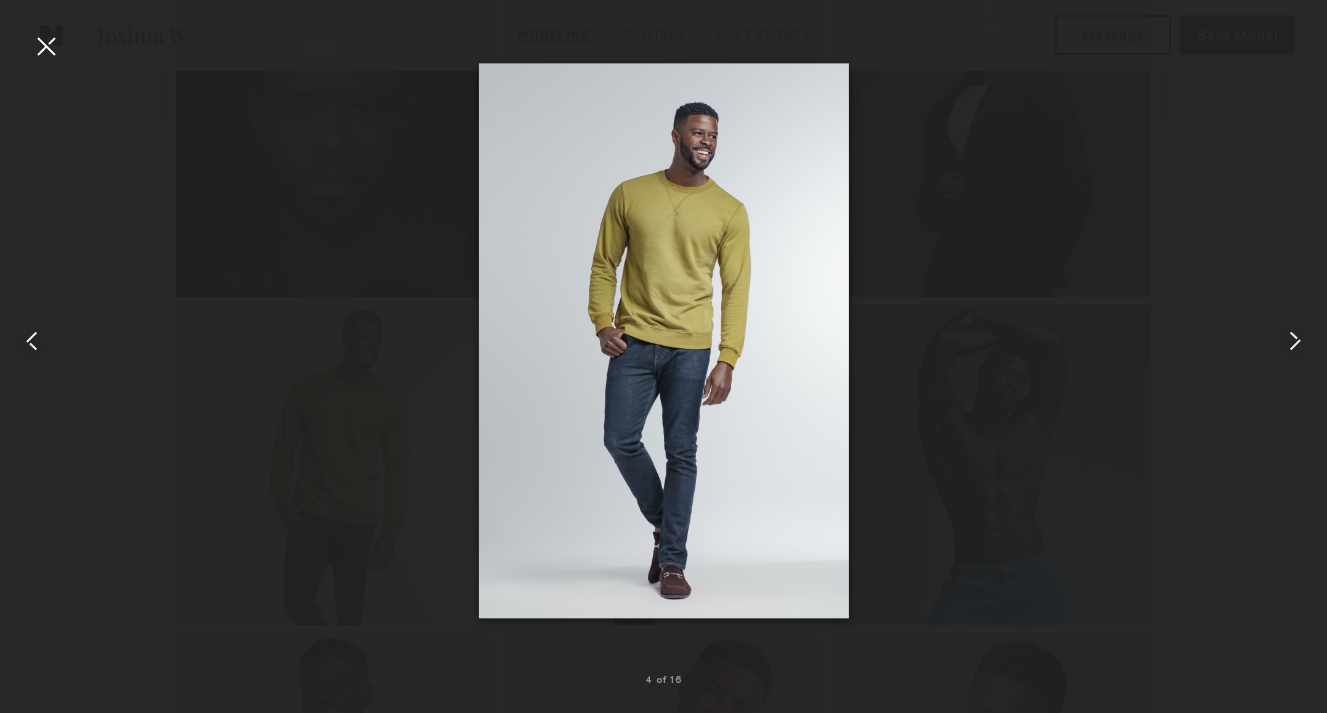 click at bounding box center (663, 340) 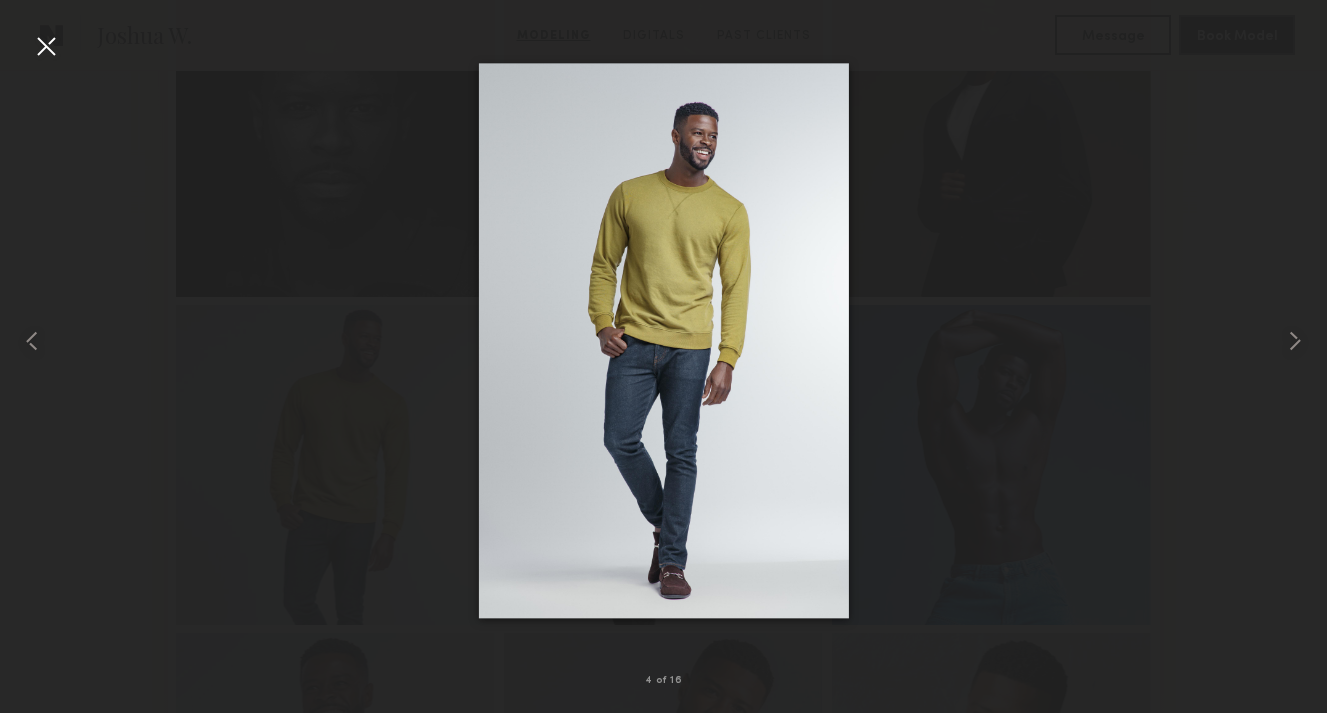 click at bounding box center [46, 46] 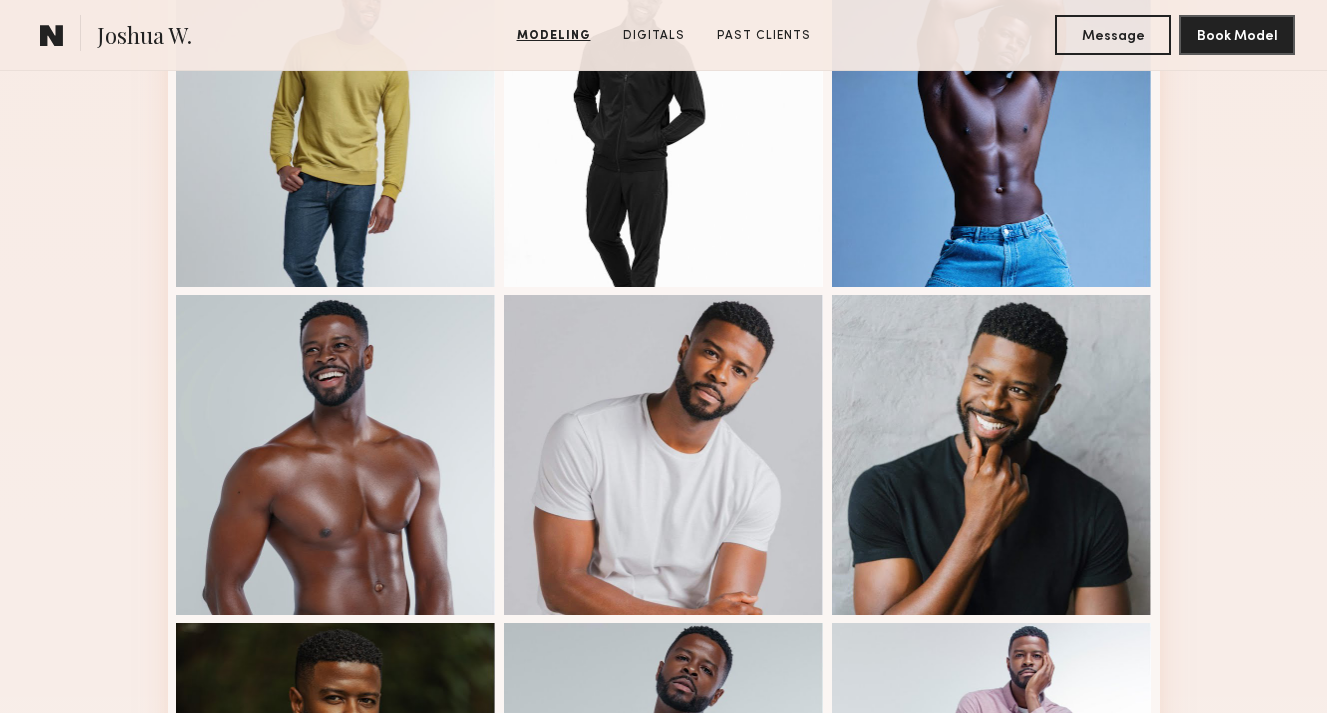 scroll, scrollTop: 965, scrollLeft: 0, axis: vertical 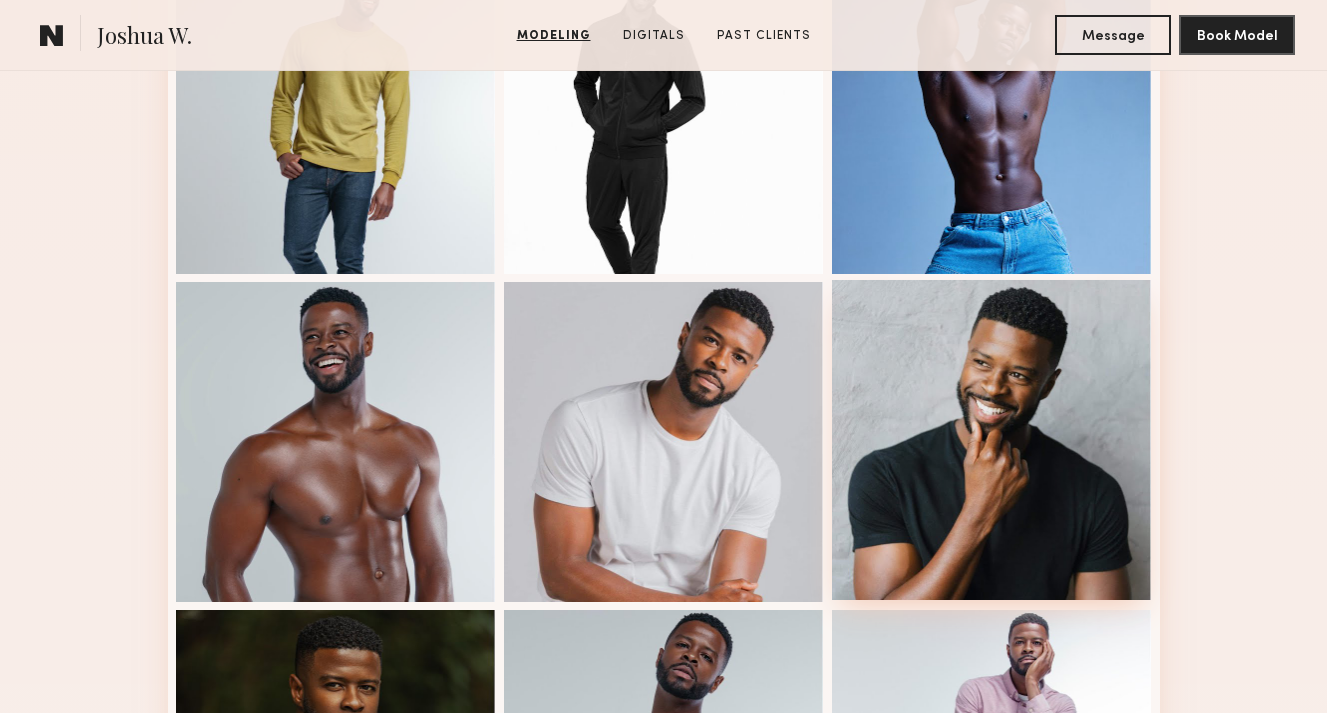 click at bounding box center [992, 440] 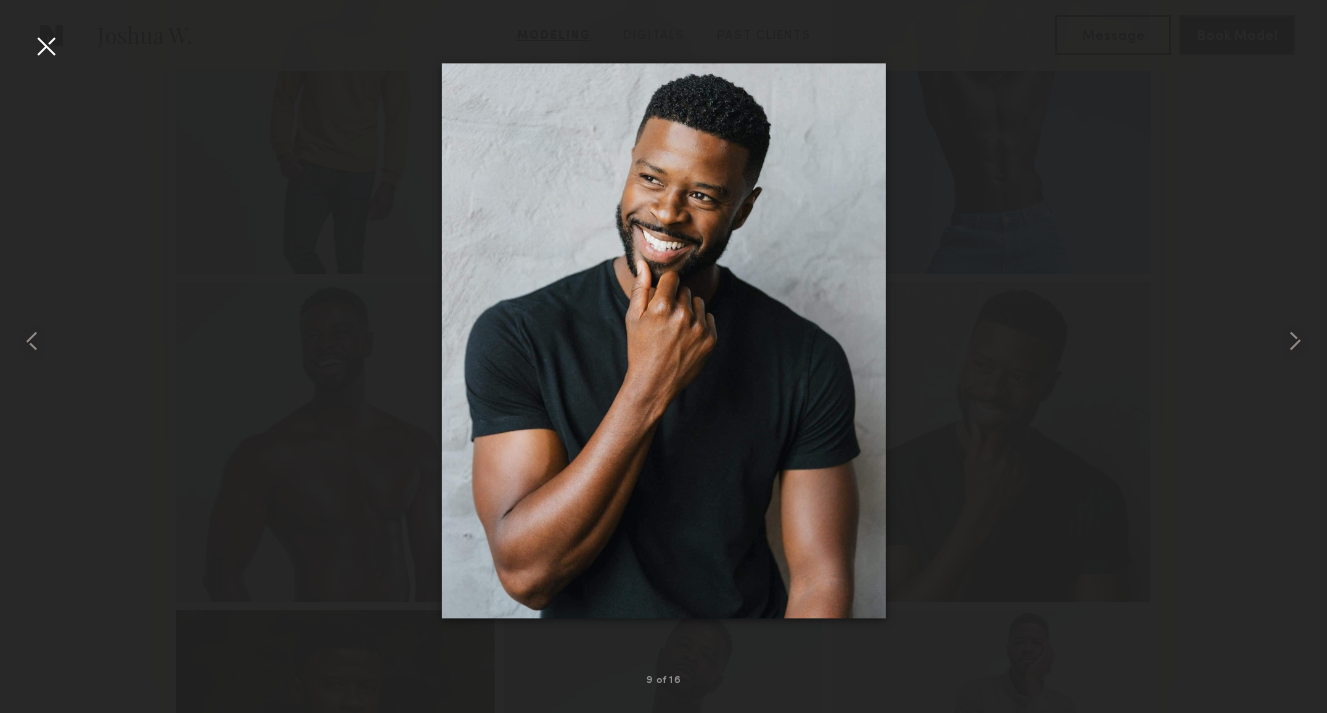 click at bounding box center [663, 340] 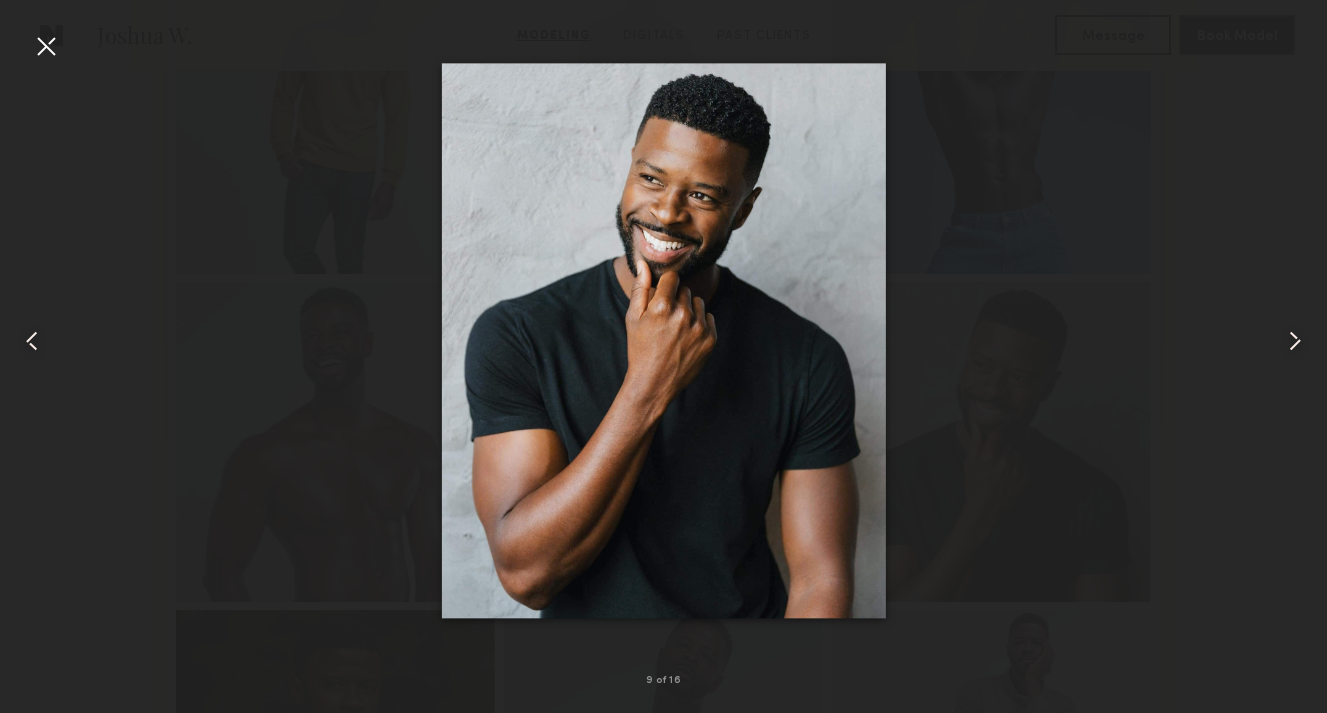 click at bounding box center [46, 46] 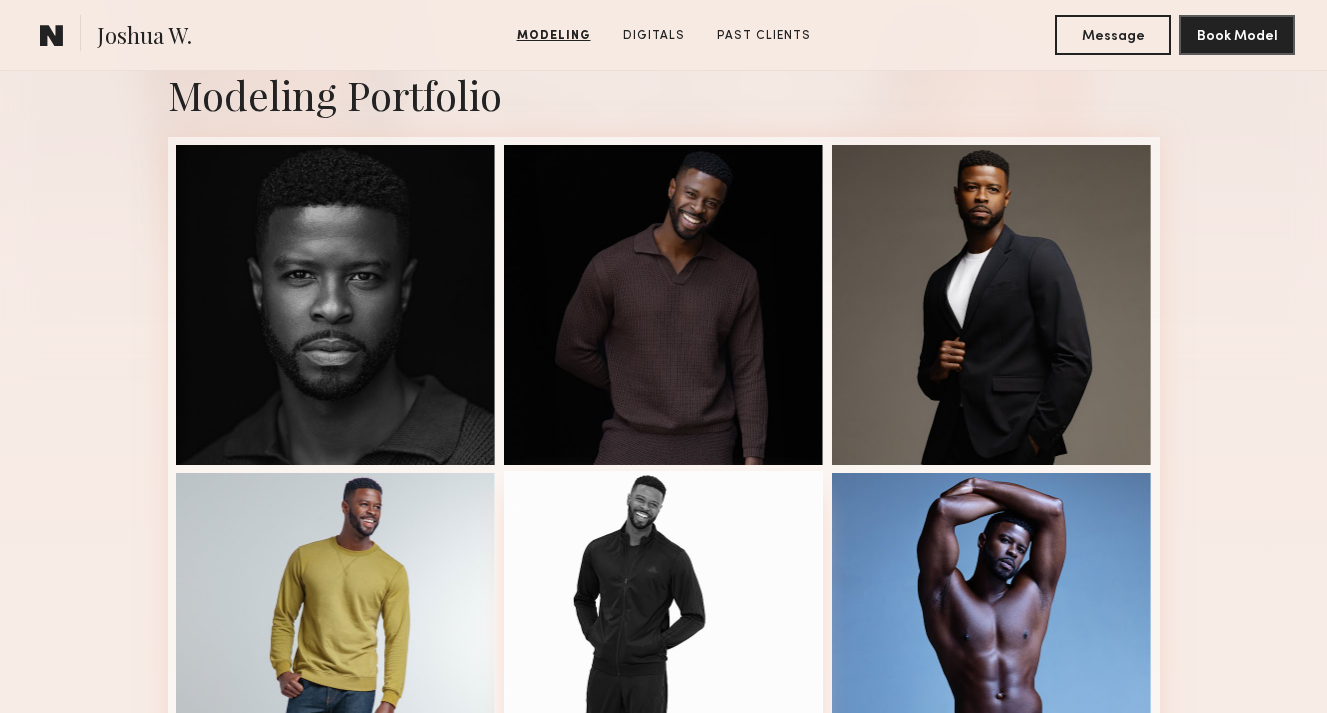 scroll, scrollTop: 448, scrollLeft: 0, axis: vertical 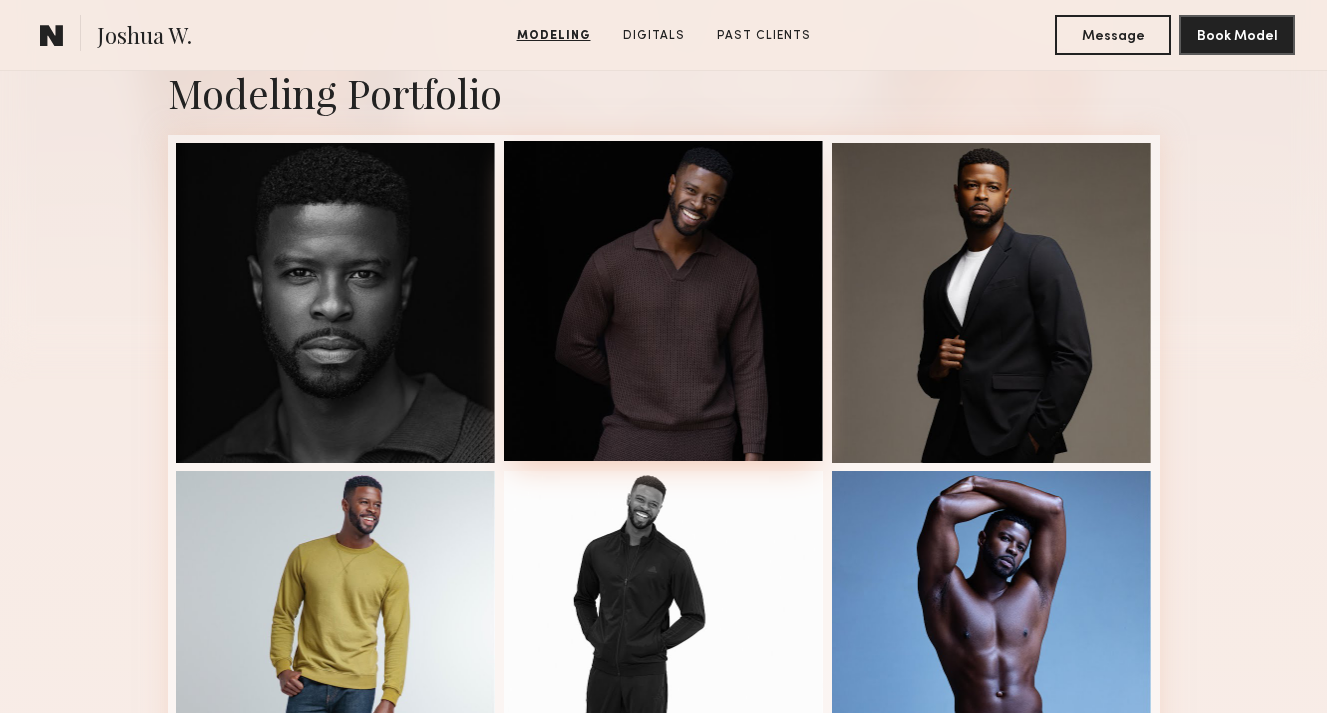 click at bounding box center [664, 301] 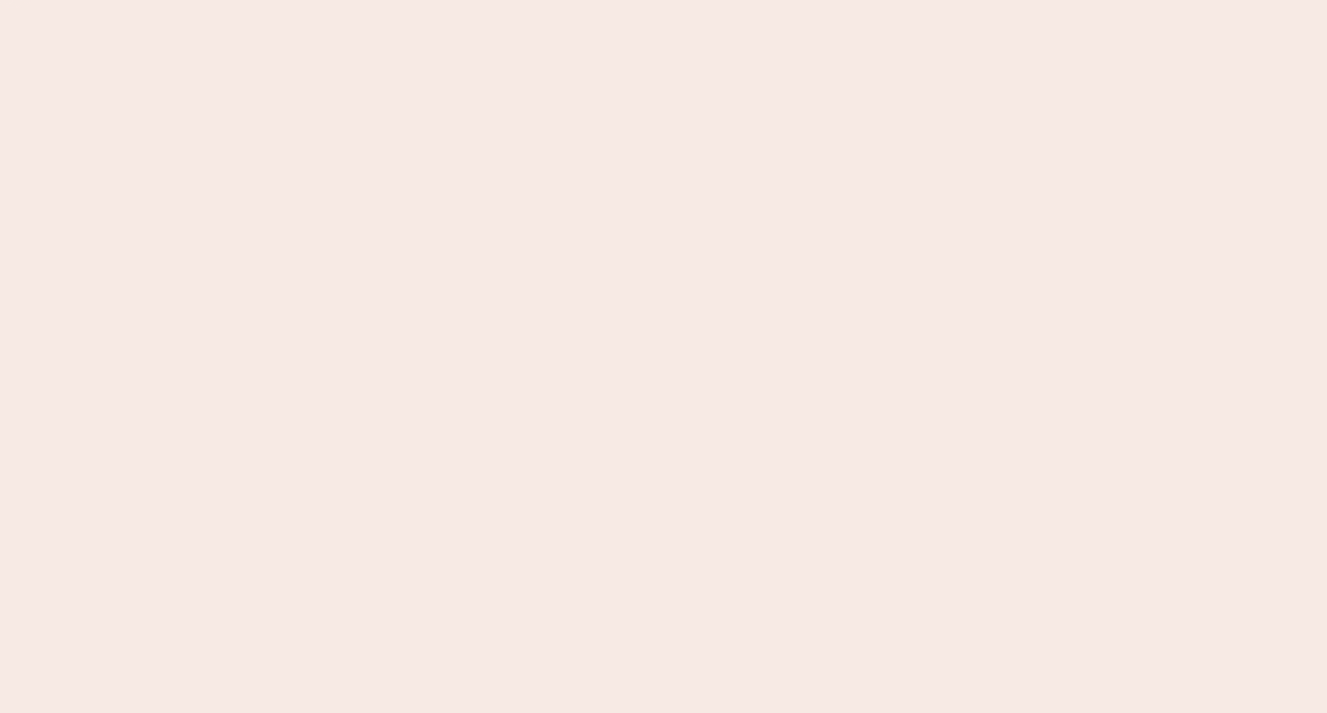 scroll, scrollTop: 0, scrollLeft: 0, axis: both 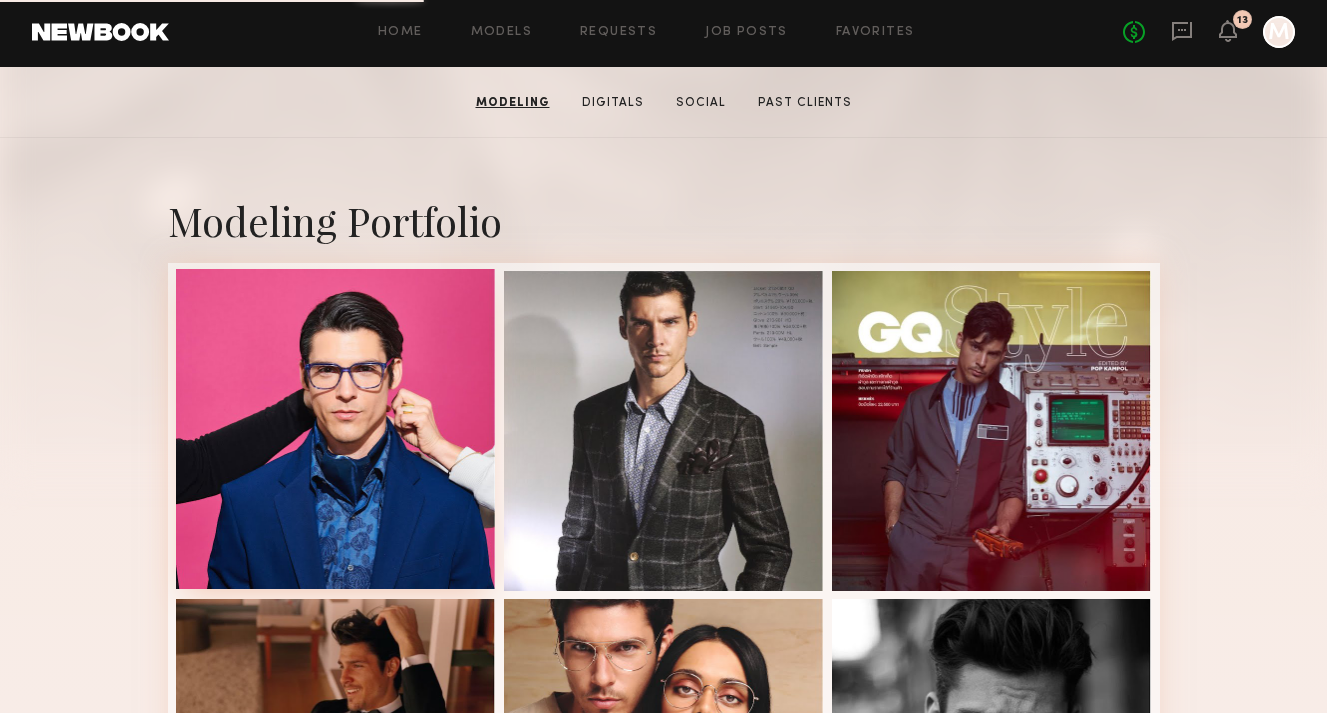 click at bounding box center [336, 429] 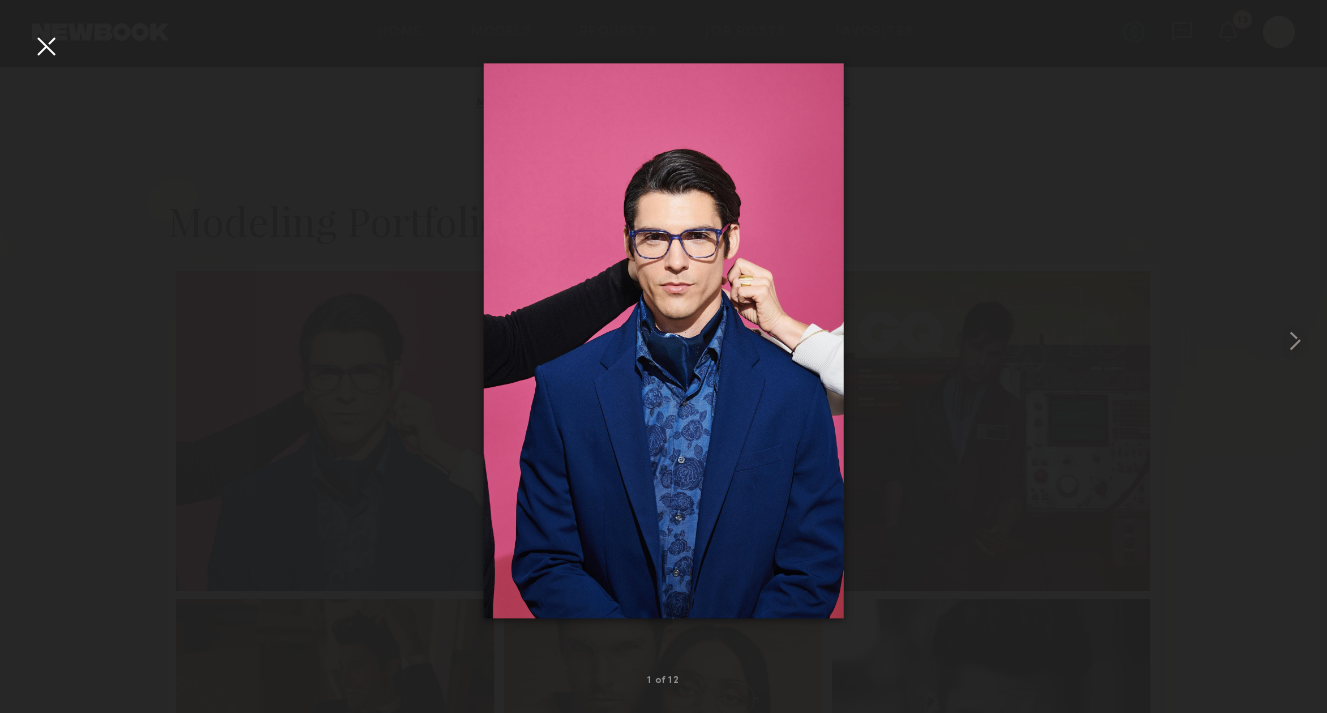 click at bounding box center [46, 46] 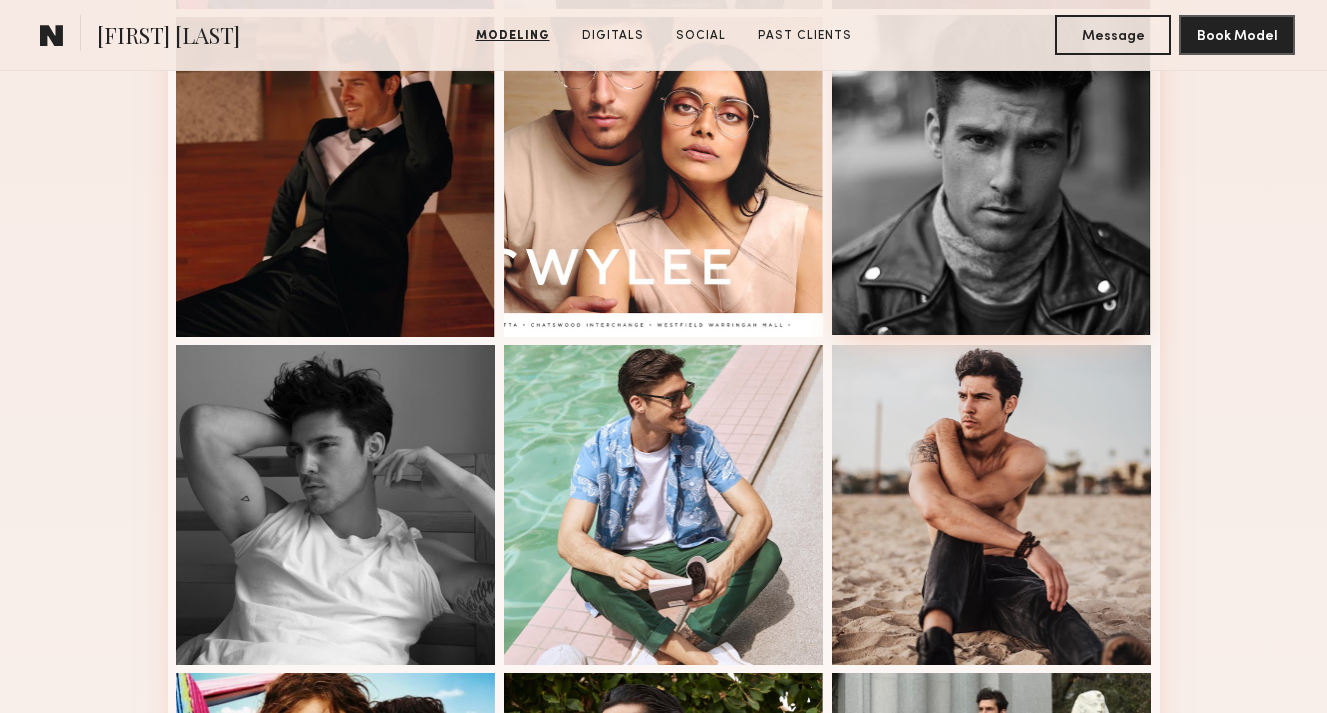 scroll, scrollTop: 904, scrollLeft: 0, axis: vertical 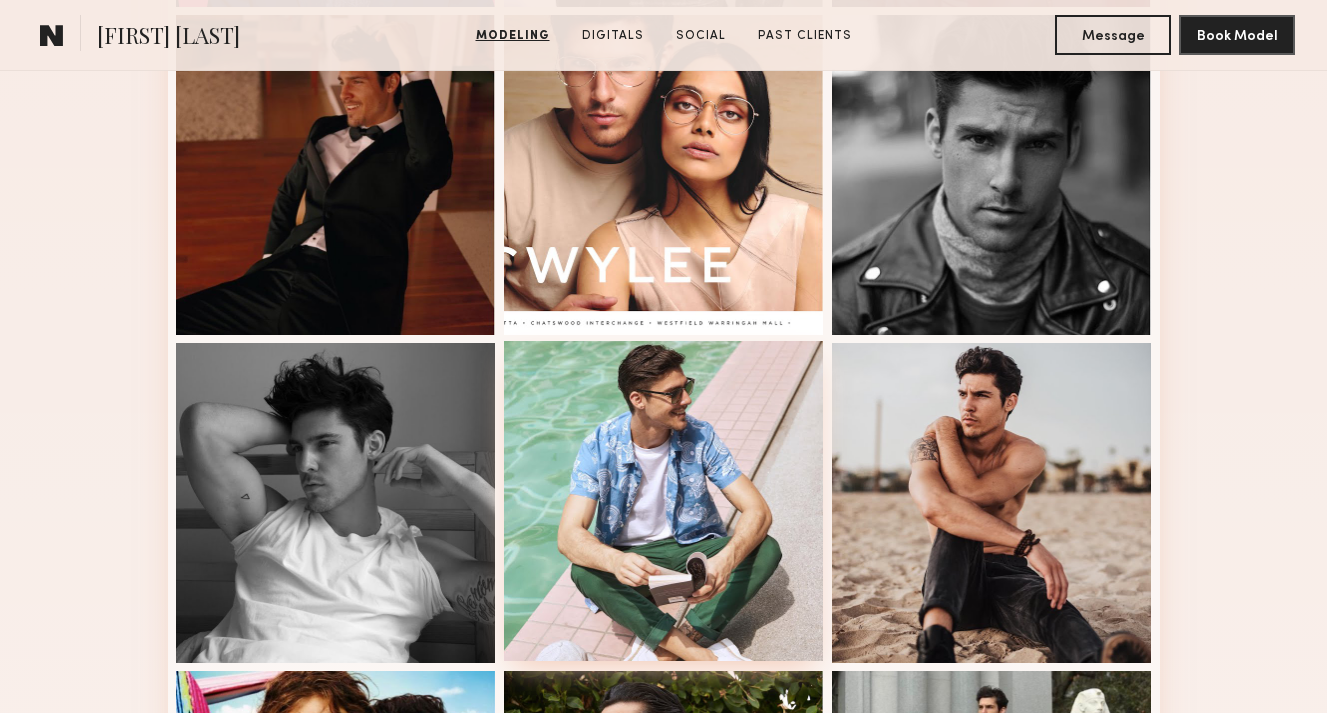 click at bounding box center (664, 501) 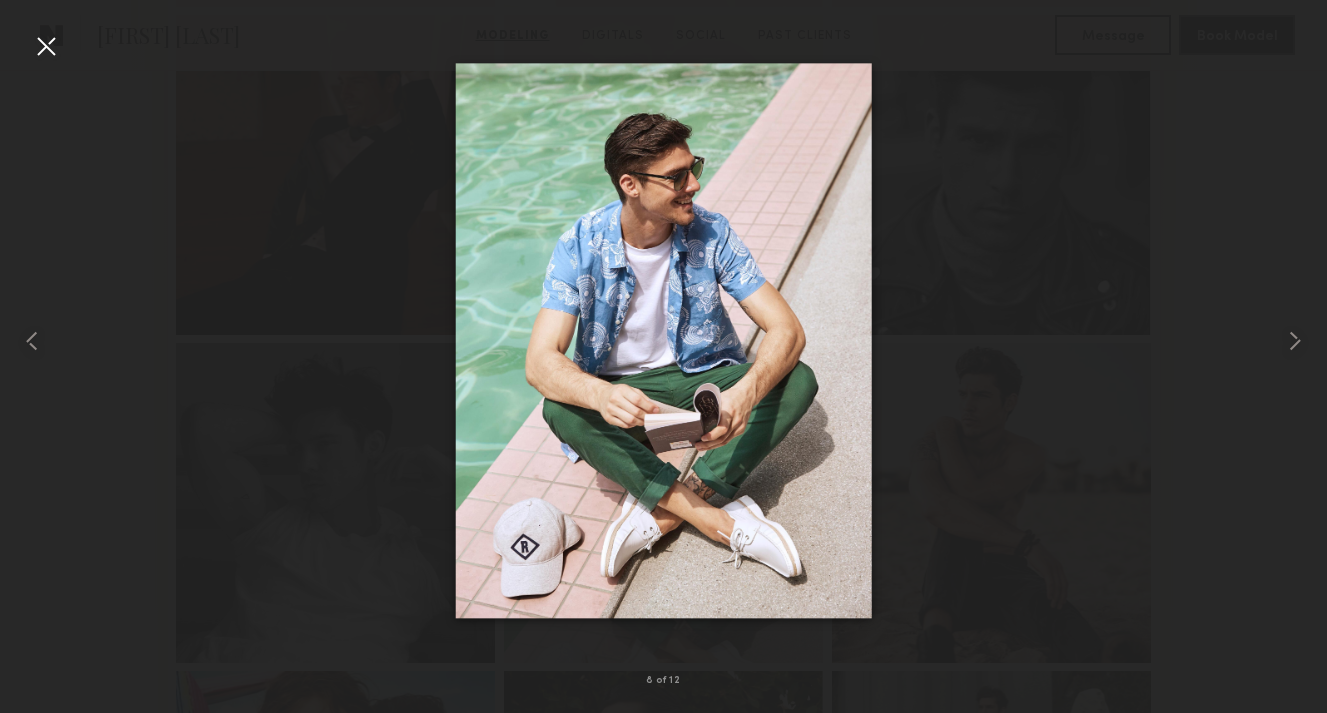 click at bounding box center (663, 340) 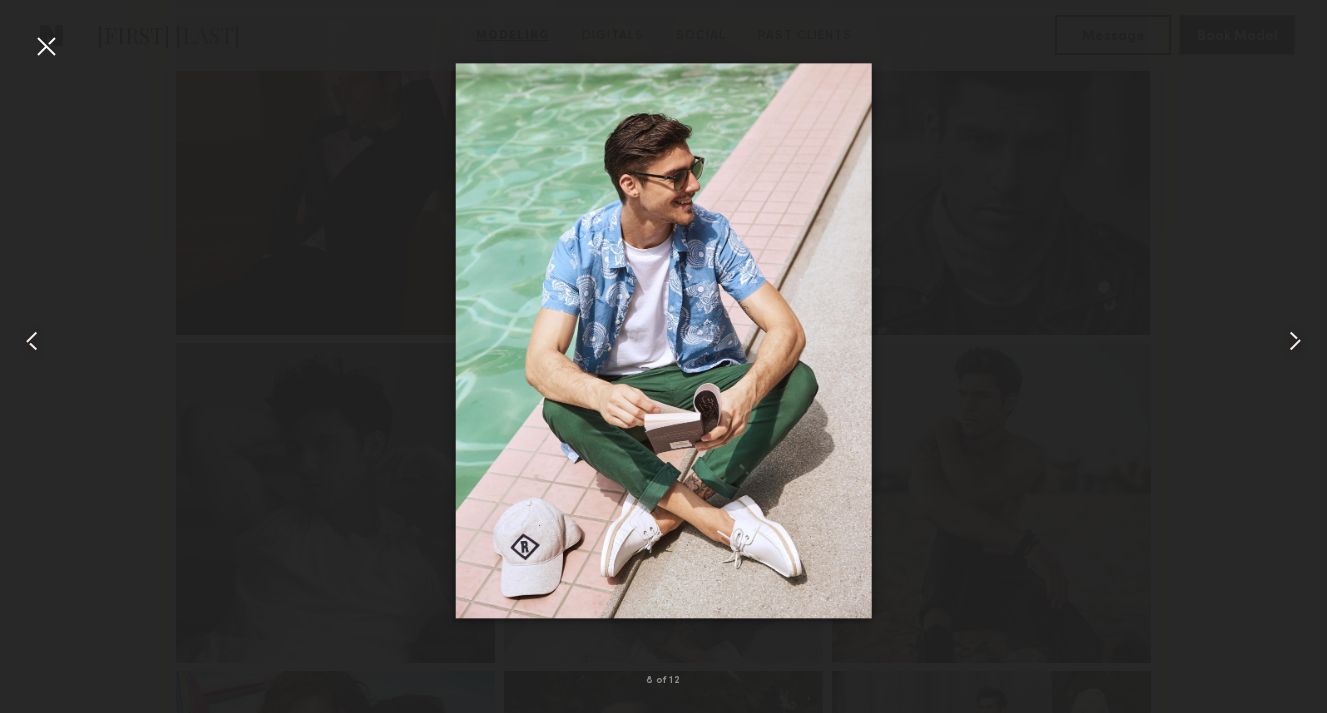 click at bounding box center (46, 46) 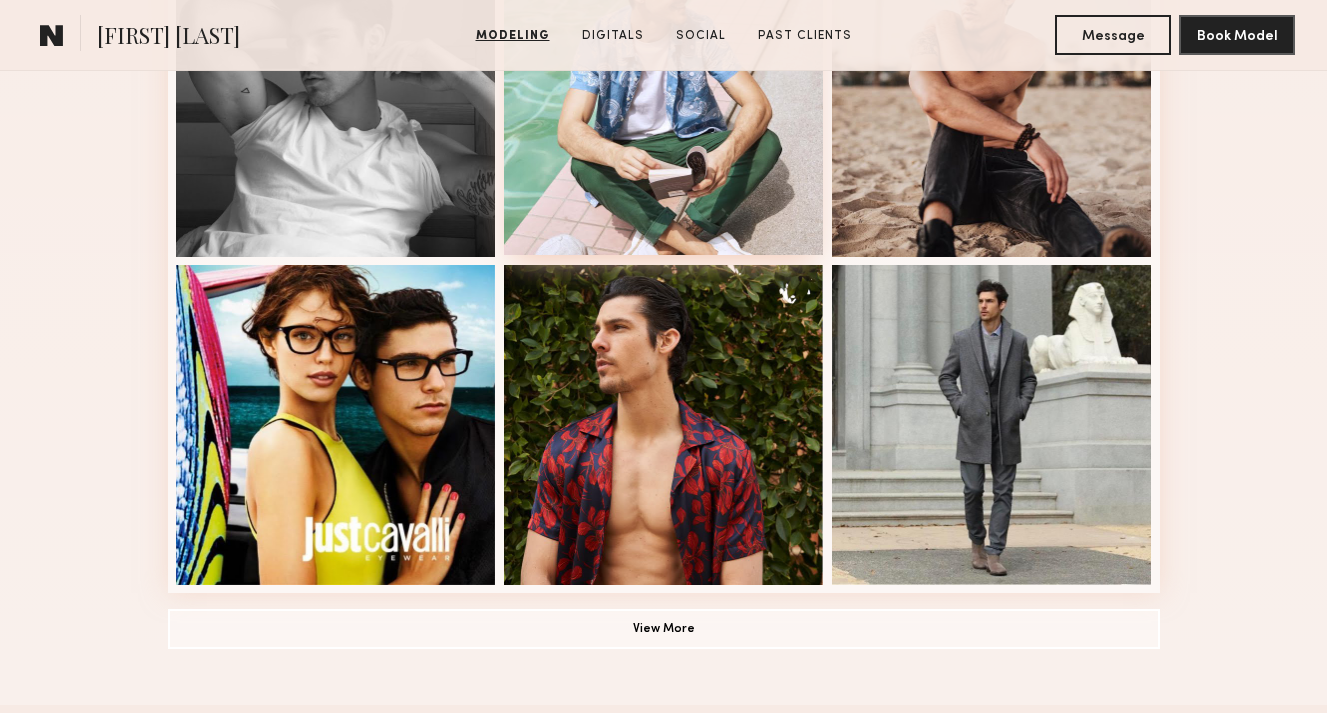 scroll, scrollTop: 1308, scrollLeft: 0, axis: vertical 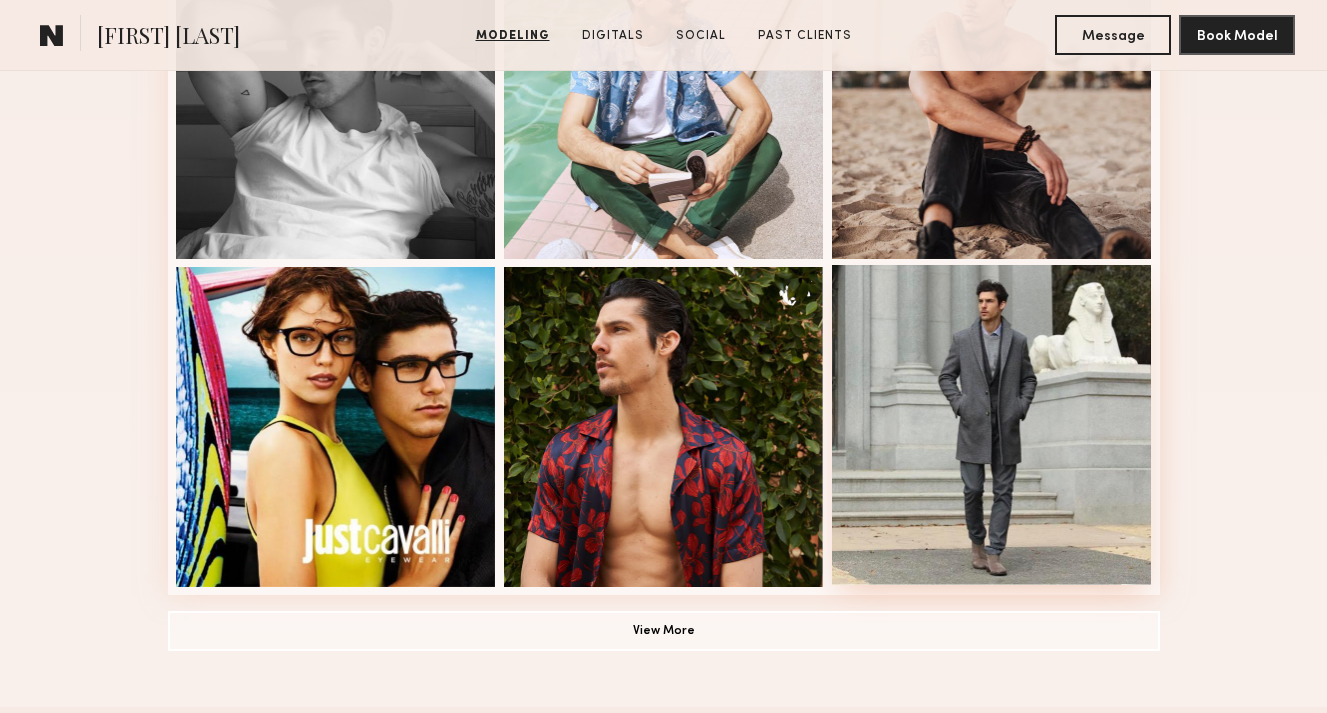 click at bounding box center (992, 425) 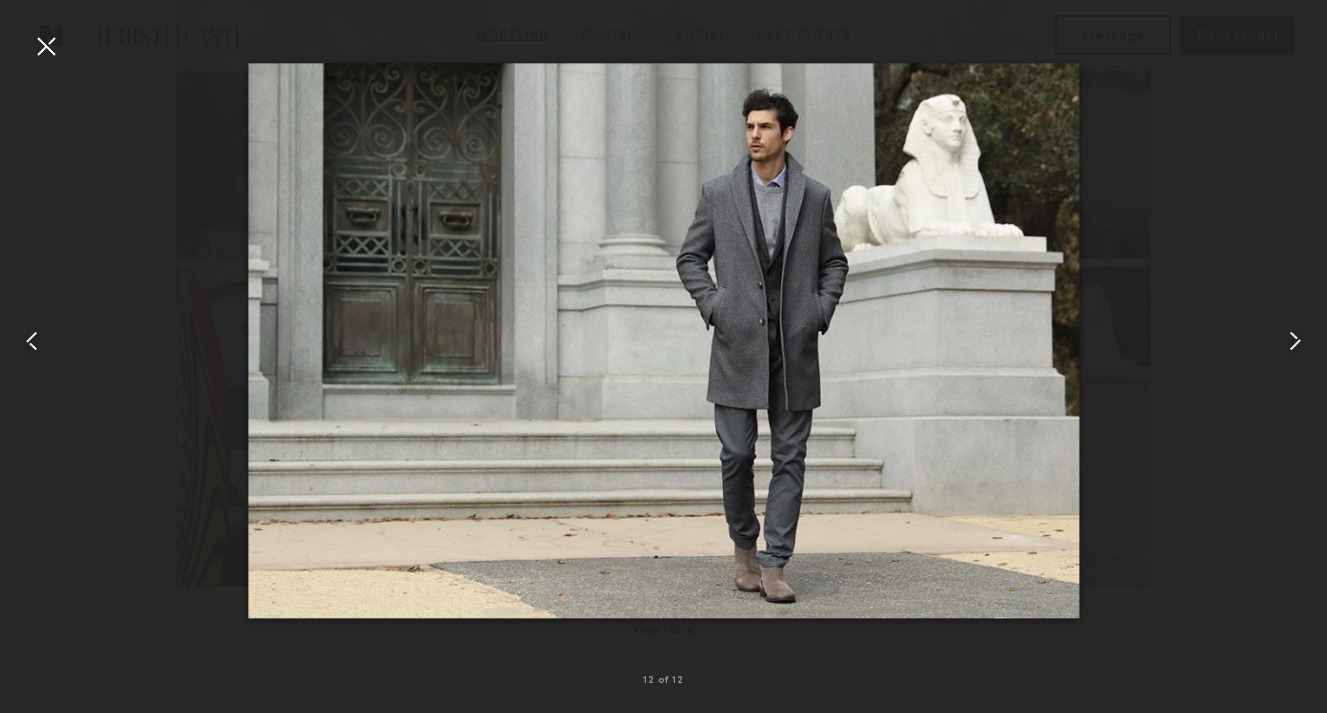 click at bounding box center [46, 46] 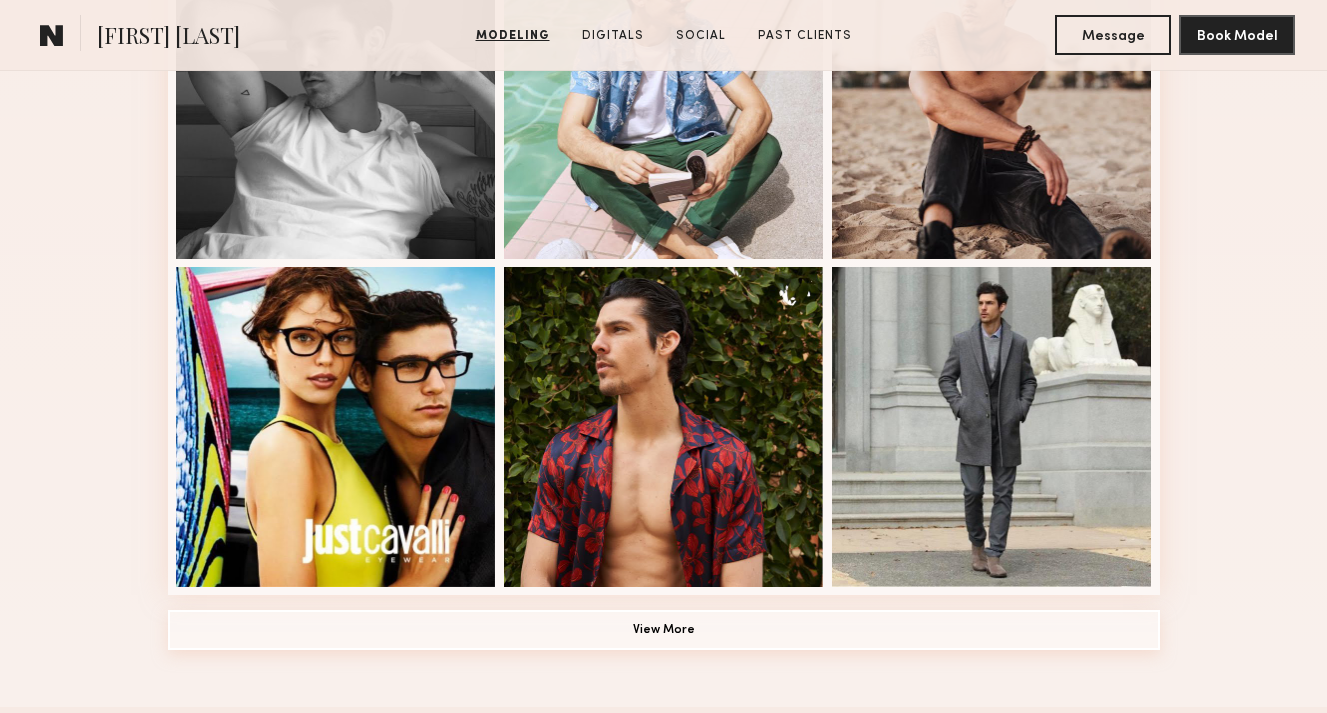 click on "View More" 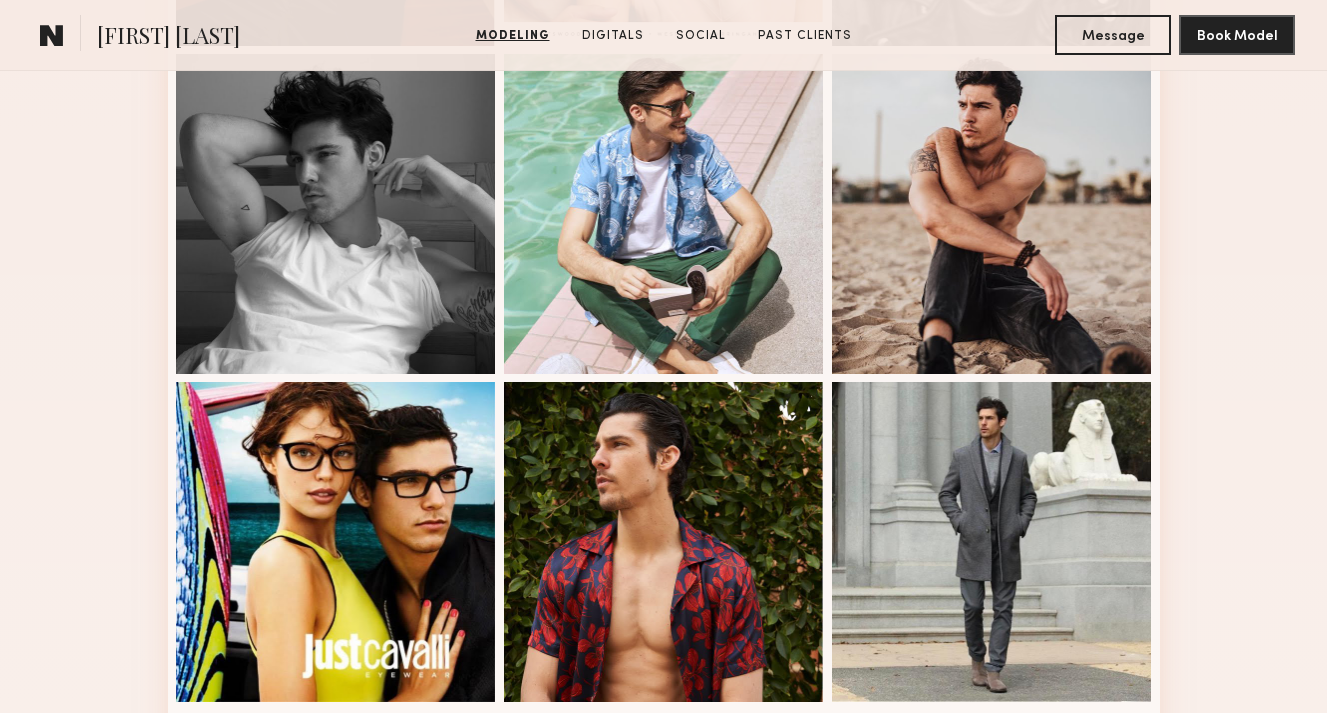 scroll, scrollTop: 1191, scrollLeft: 0, axis: vertical 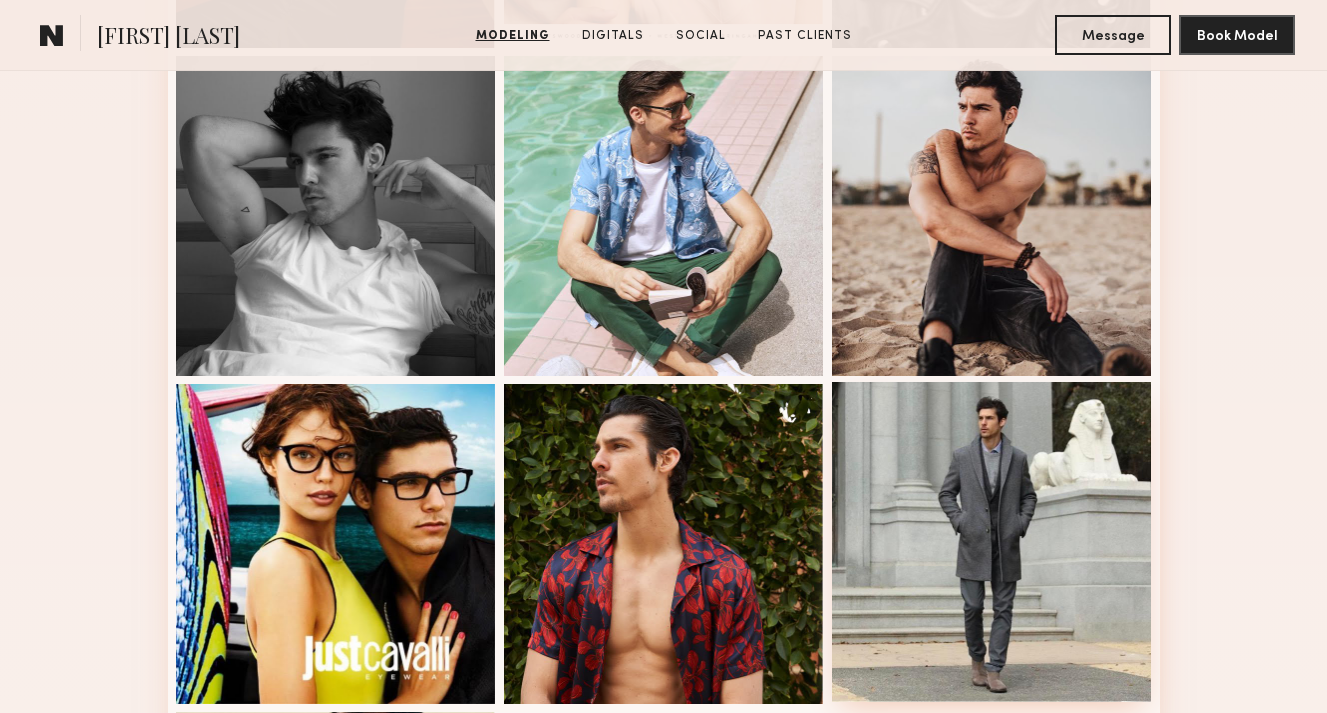 click at bounding box center (992, 542) 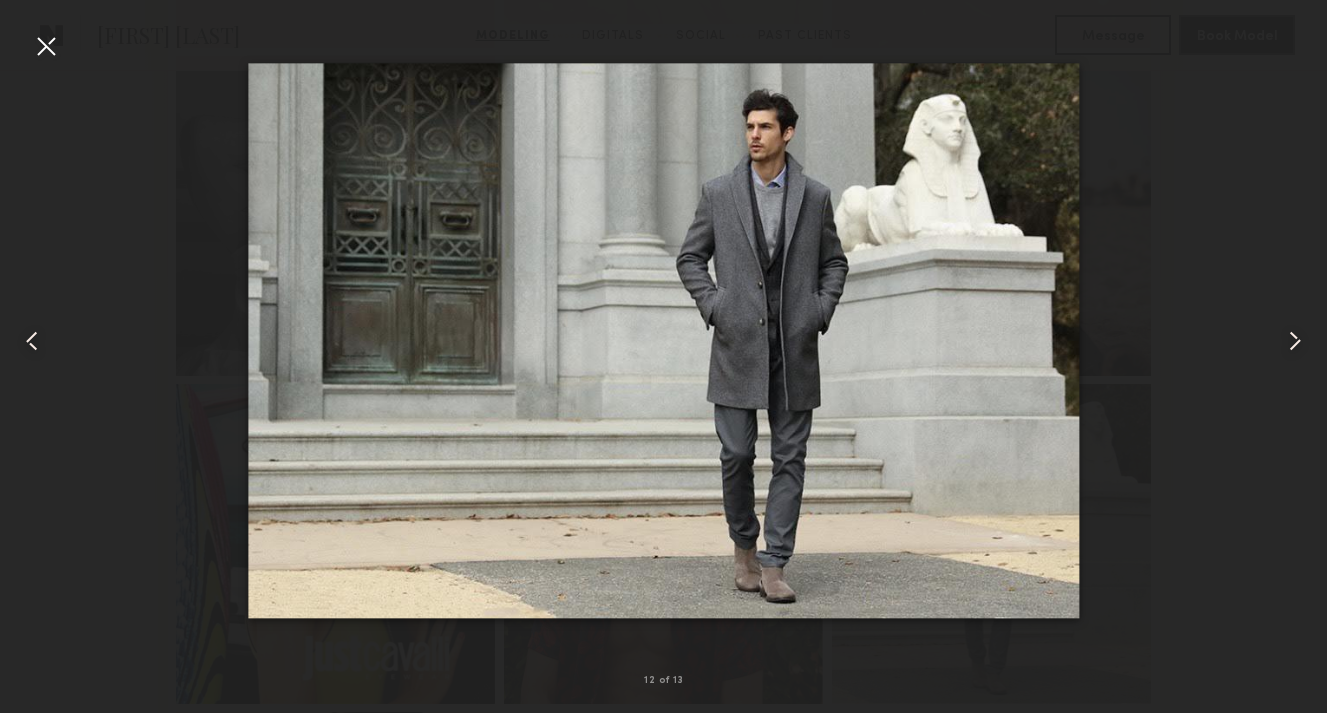 click at bounding box center (46, 46) 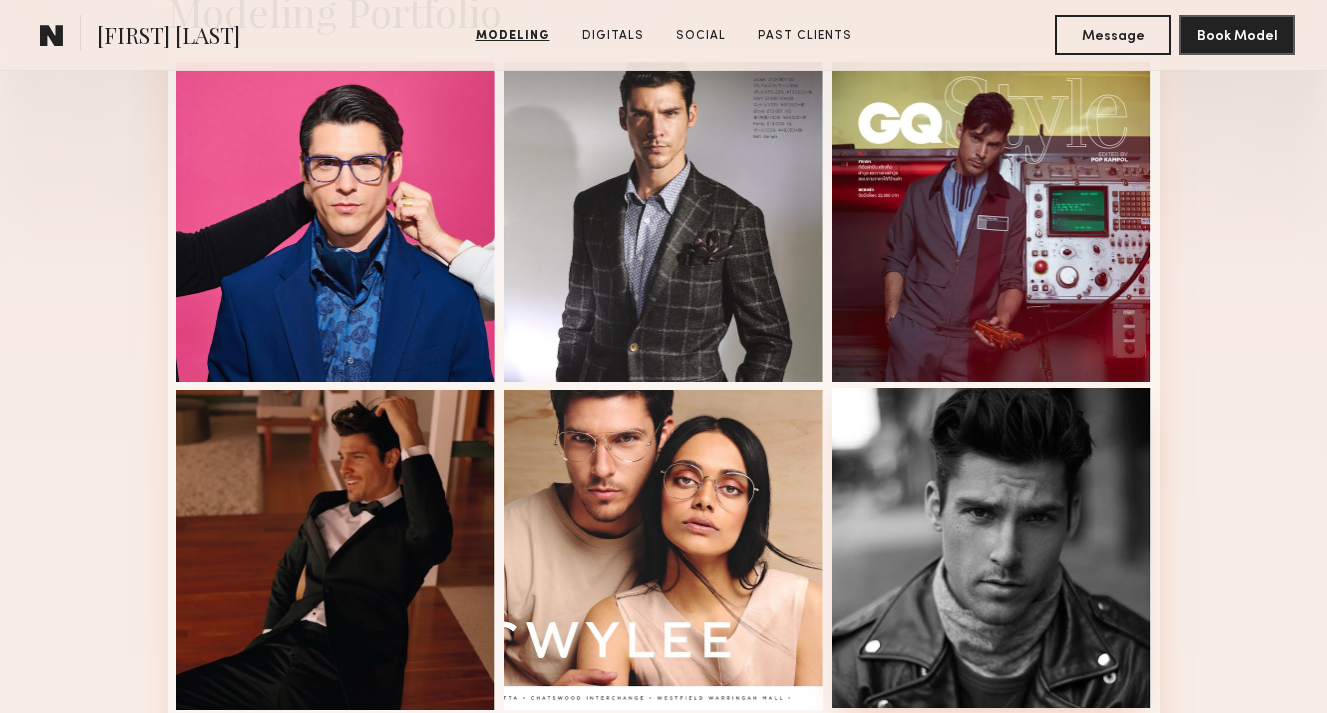 scroll, scrollTop: 539, scrollLeft: 0, axis: vertical 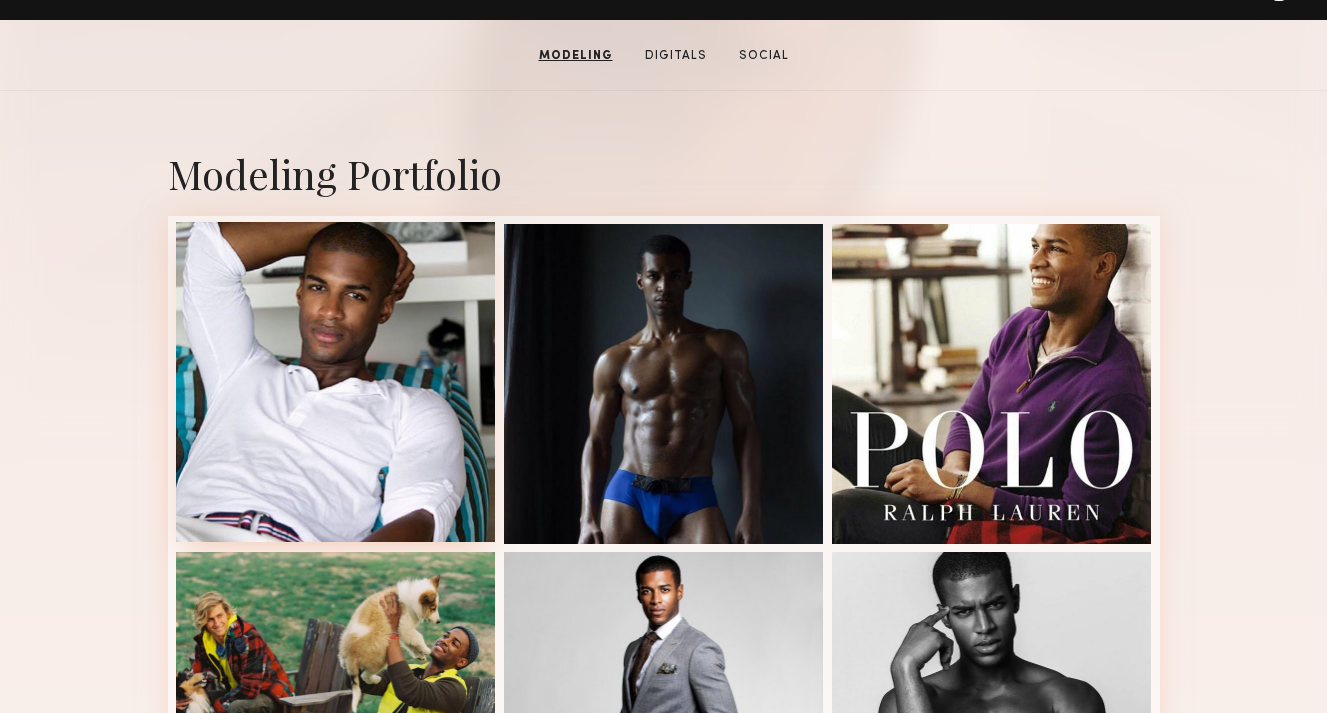click at bounding box center [336, 382] 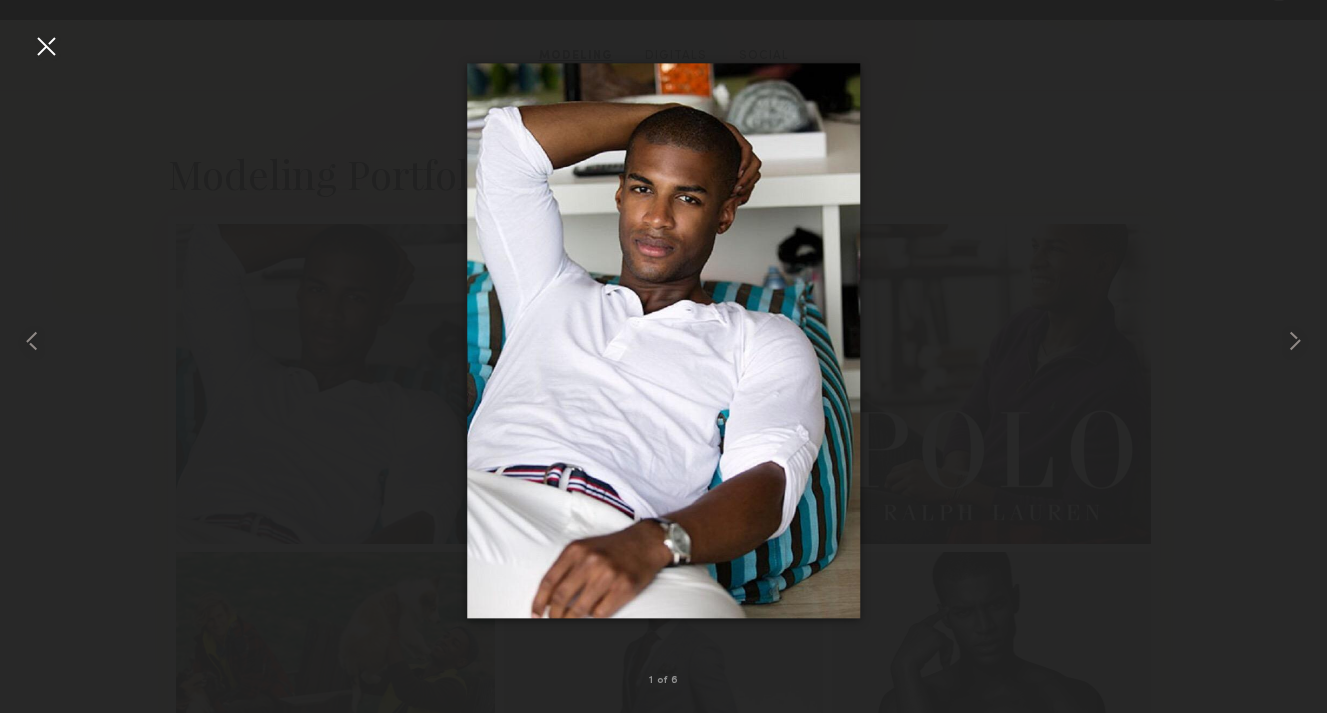 click at bounding box center [663, 340] 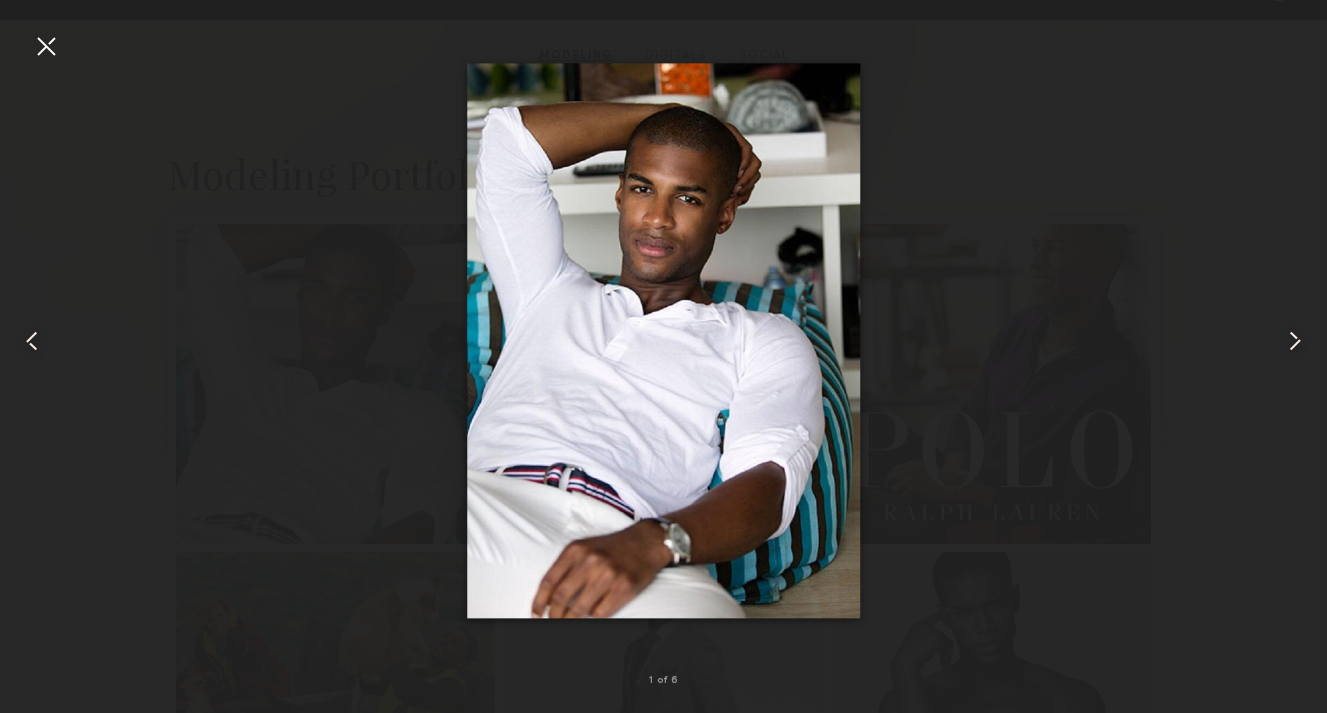click at bounding box center (46, 46) 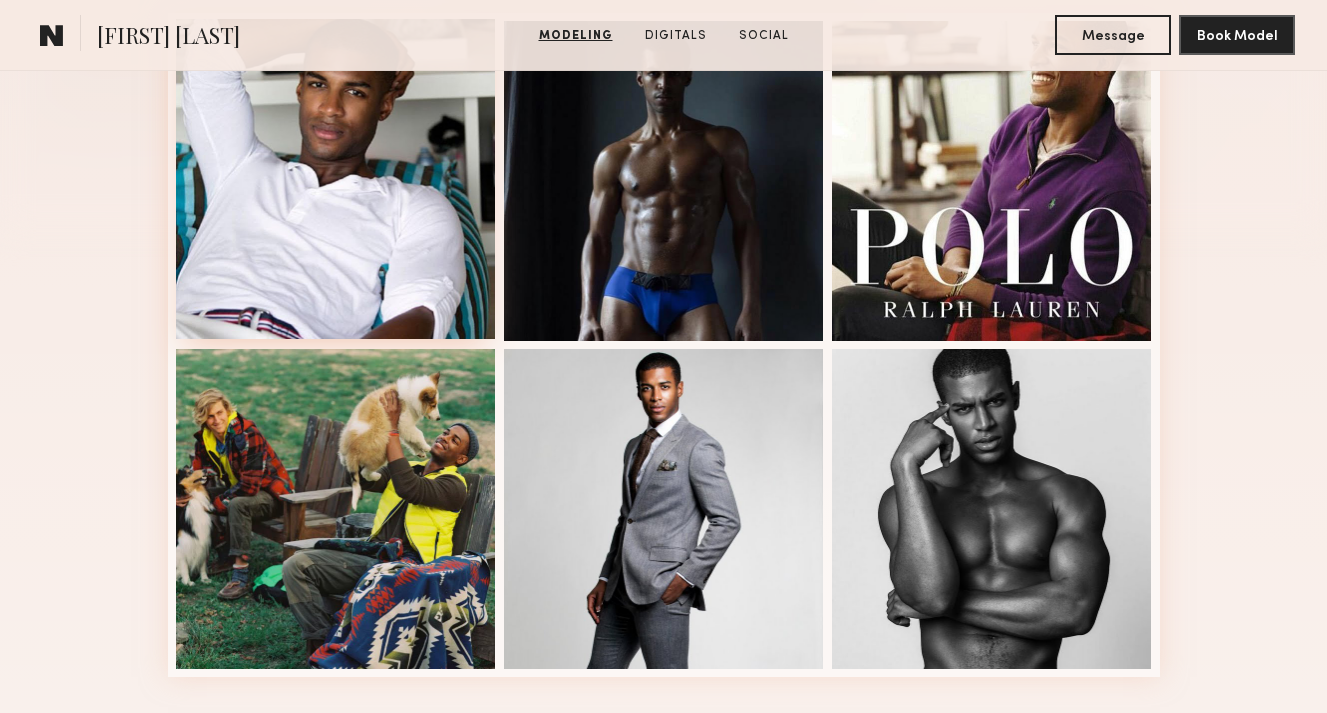scroll, scrollTop: 581, scrollLeft: 0, axis: vertical 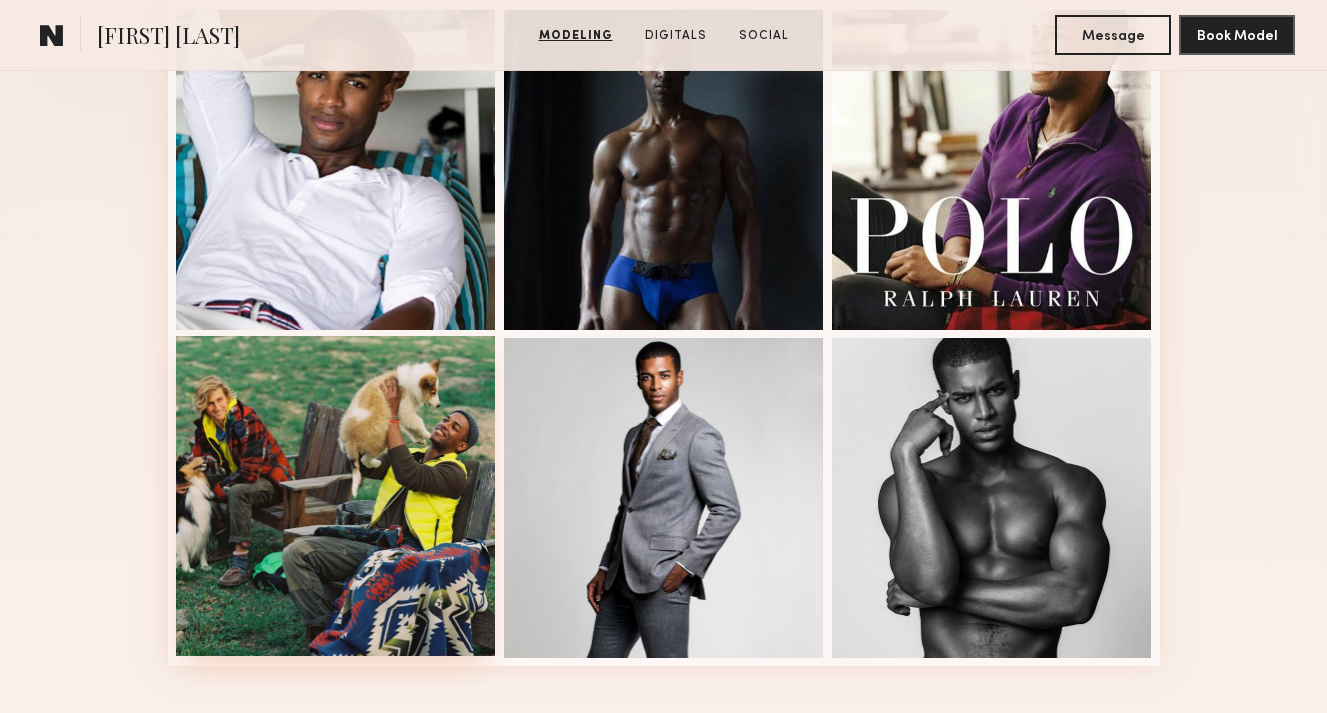 click at bounding box center (336, 496) 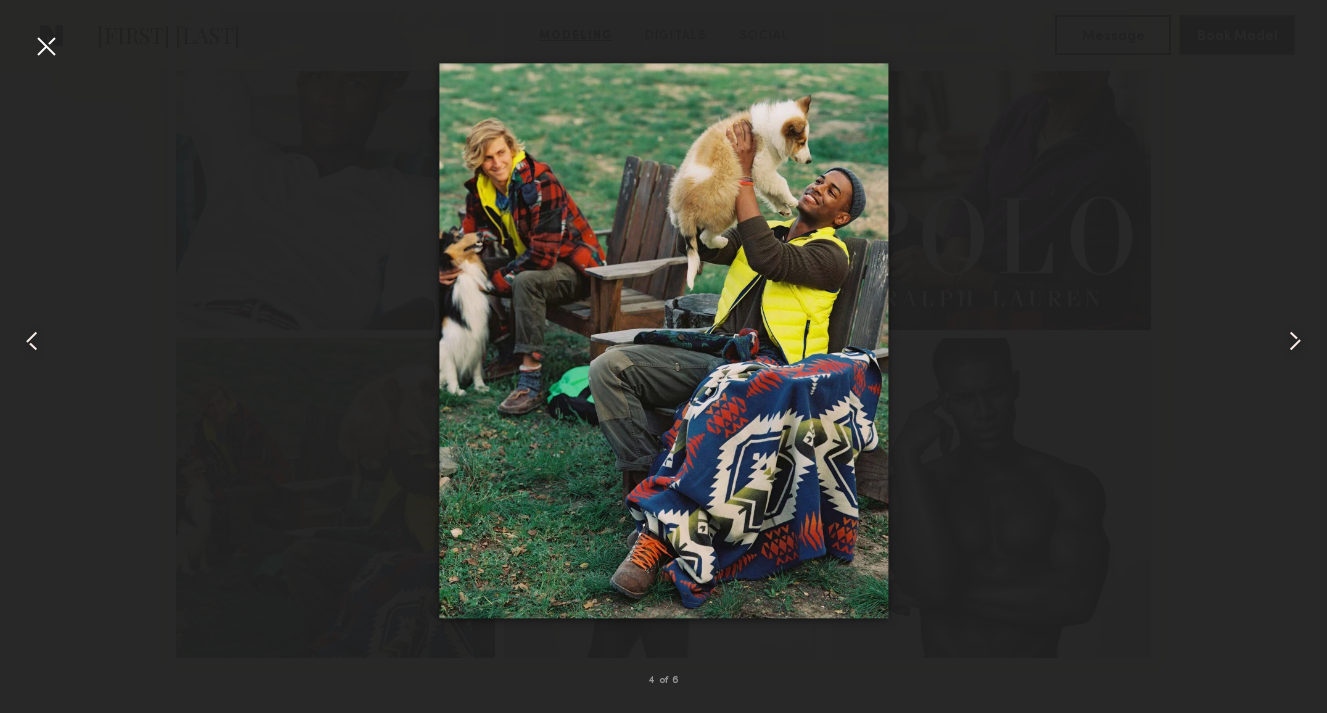 click at bounding box center (46, 46) 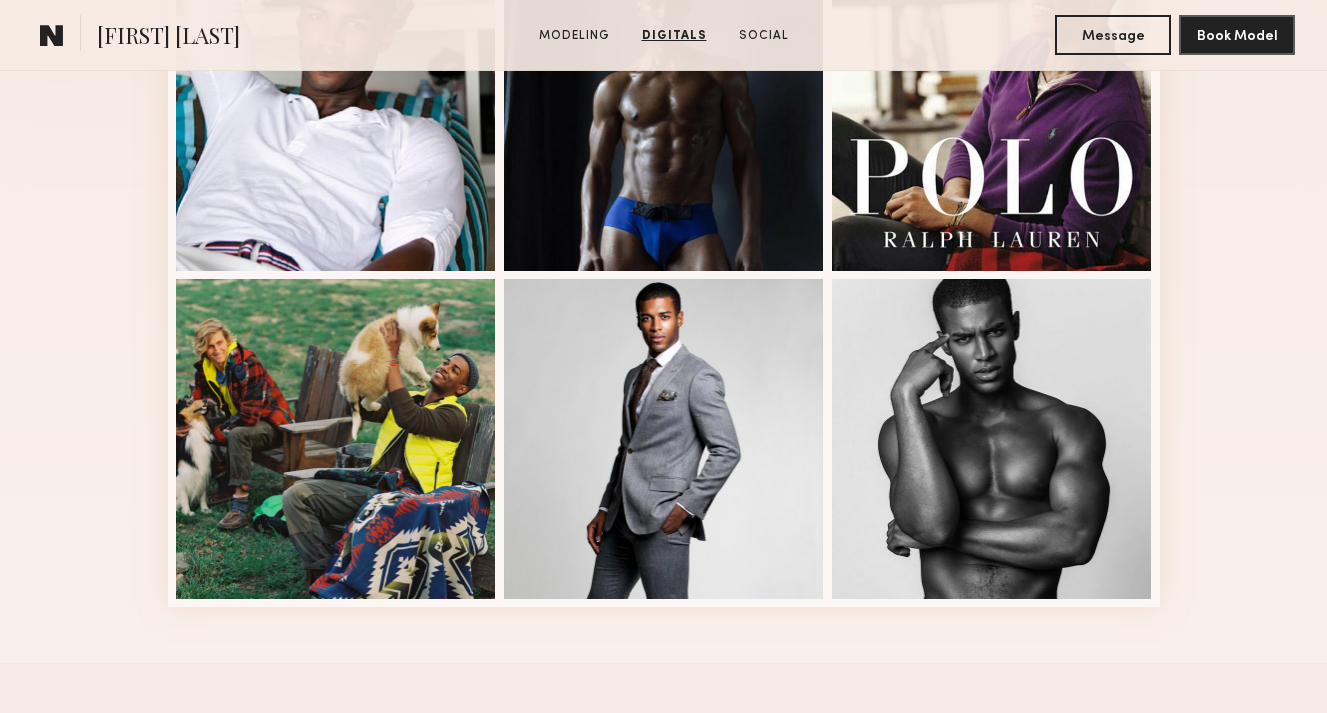 scroll, scrollTop: 448, scrollLeft: 0, axis: vertical 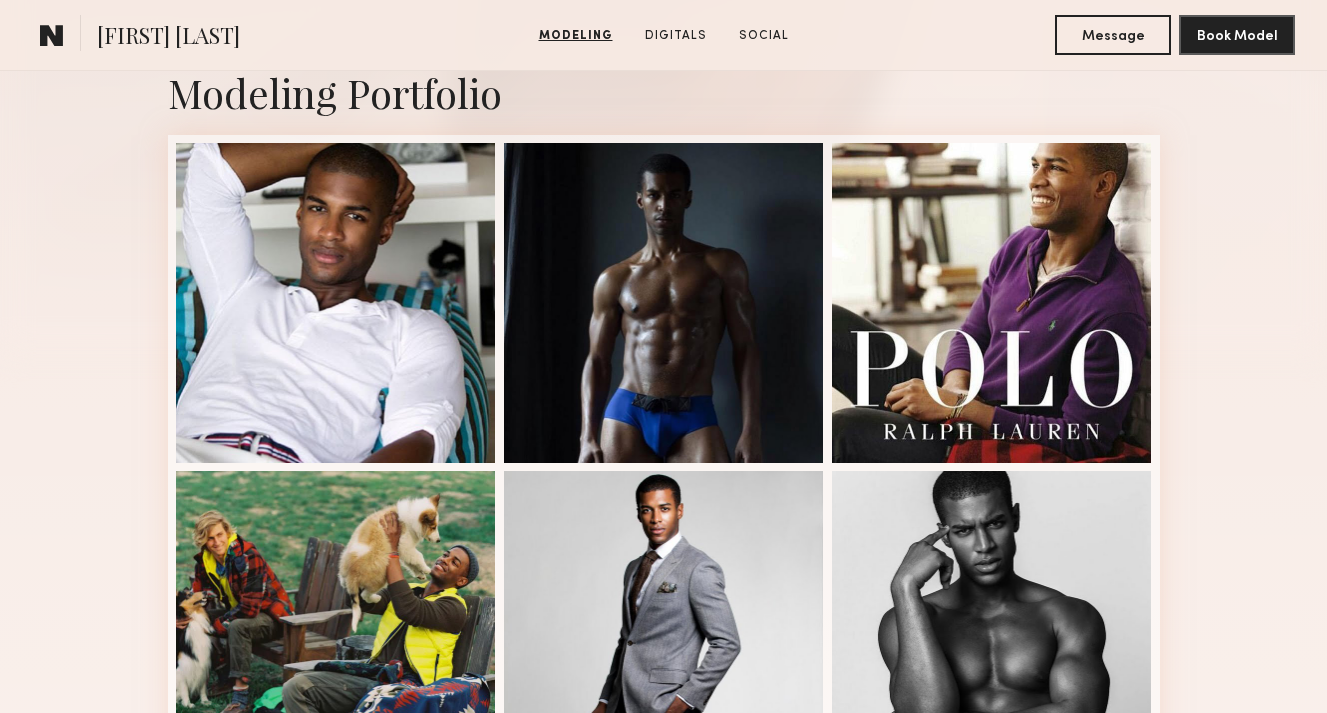 click at bounding box center [664, 467] 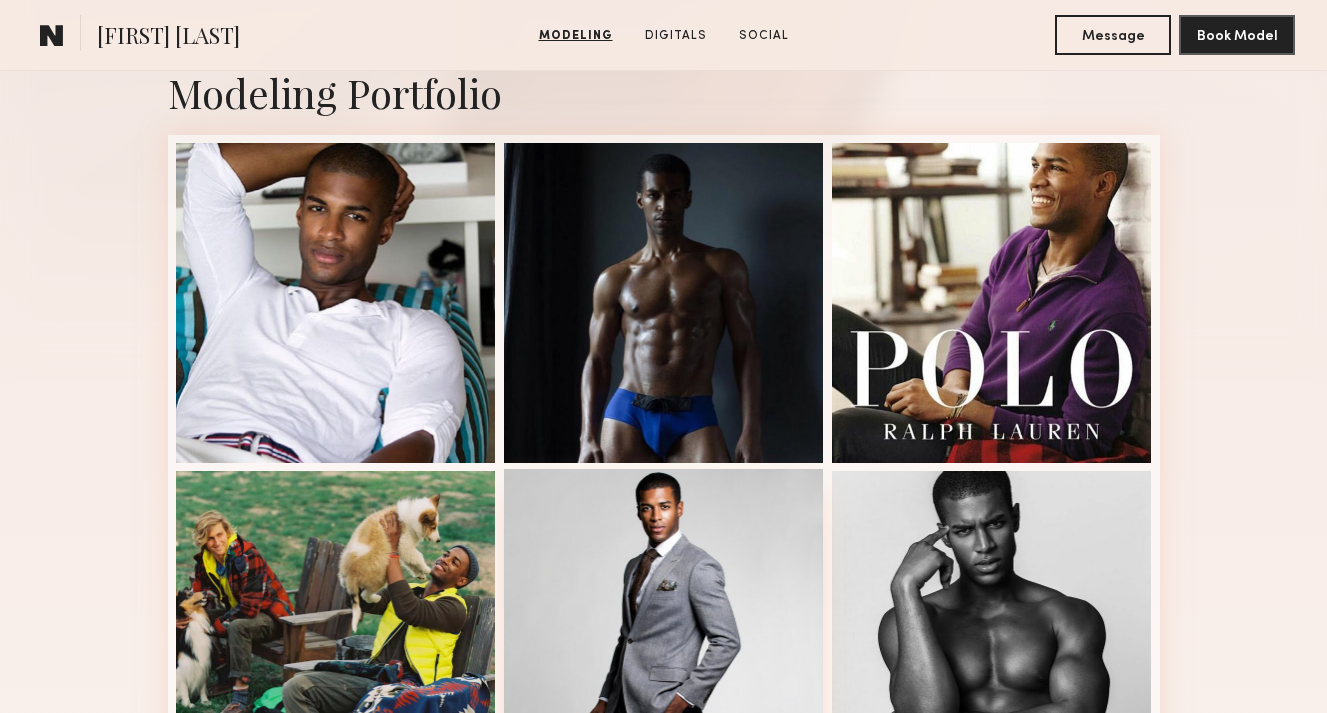 click at bounding box center (664, 629) 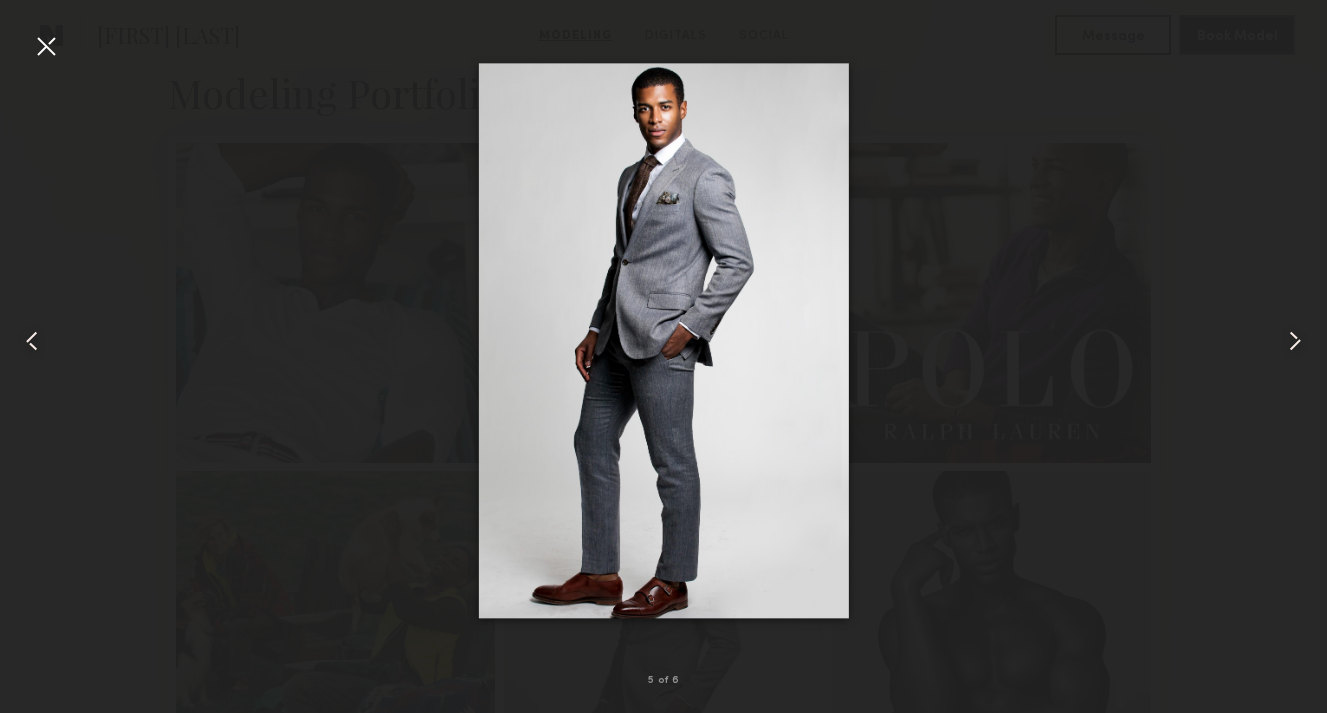 click at bounding box center [663, 340] 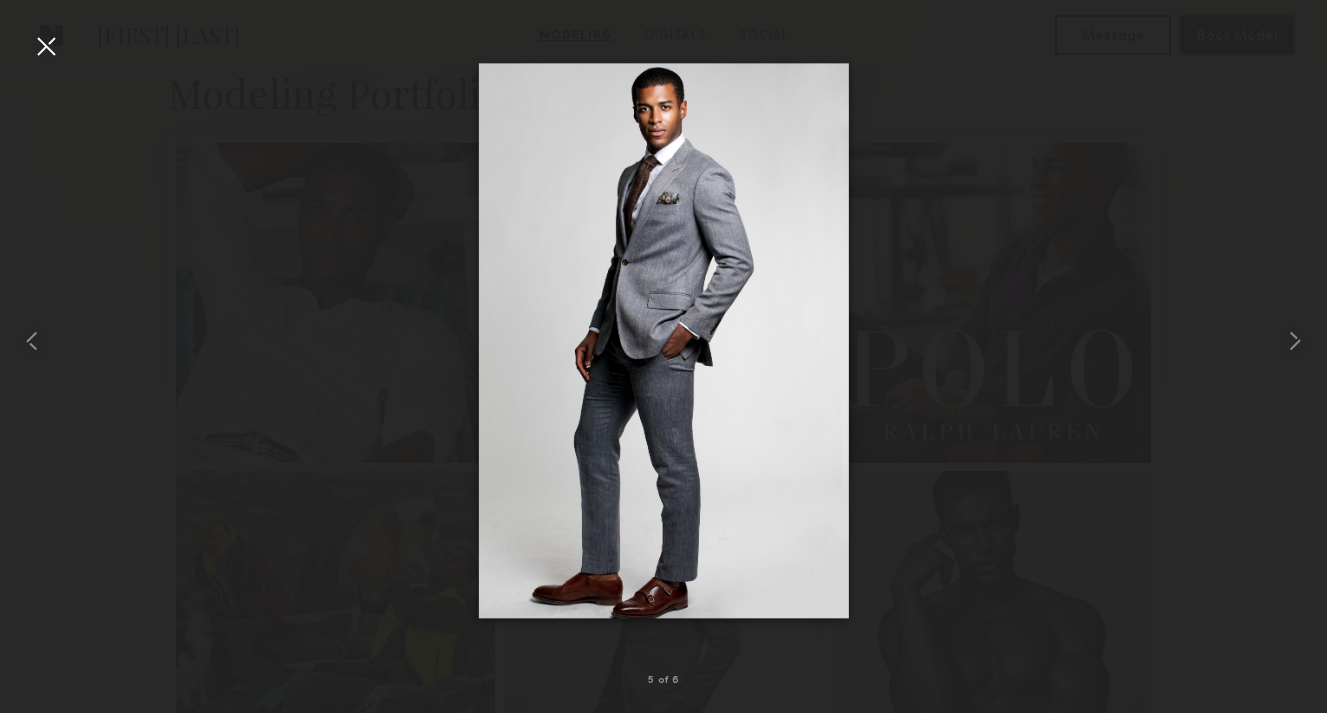 click at bounding box center [663, 340] 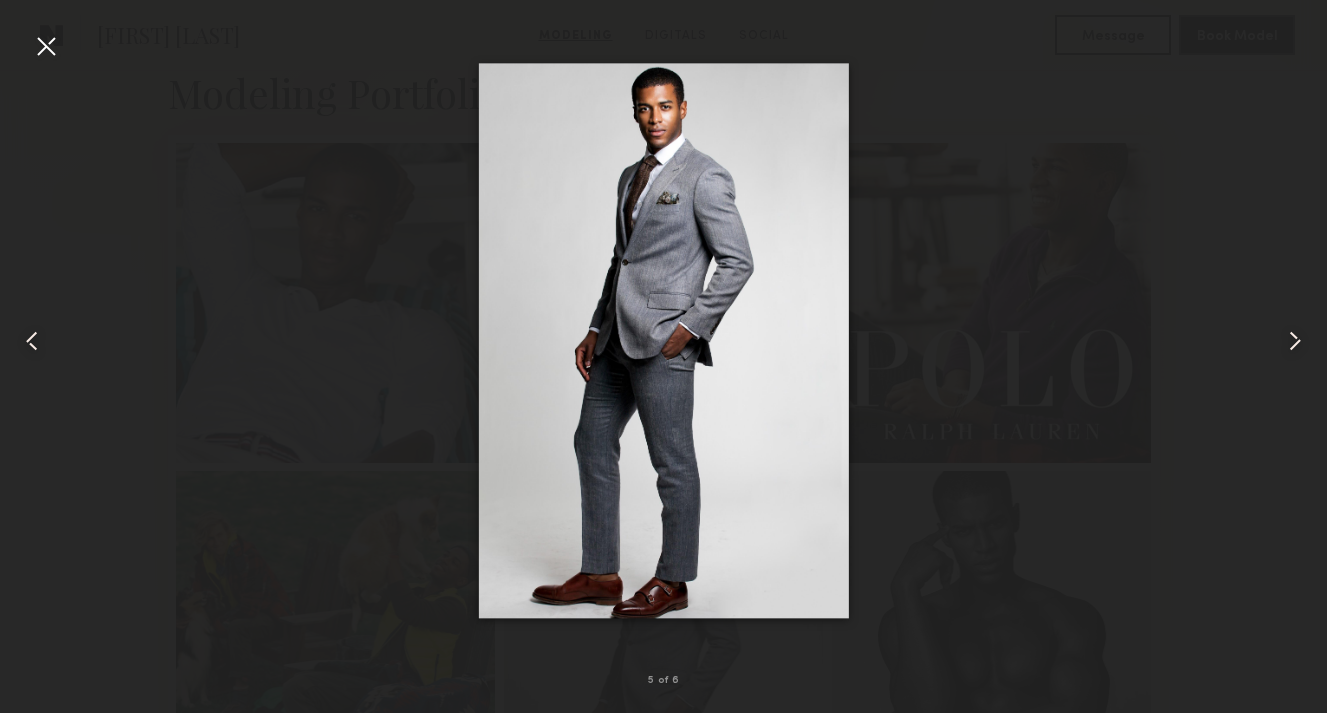 click at bounding box center (46, 46) 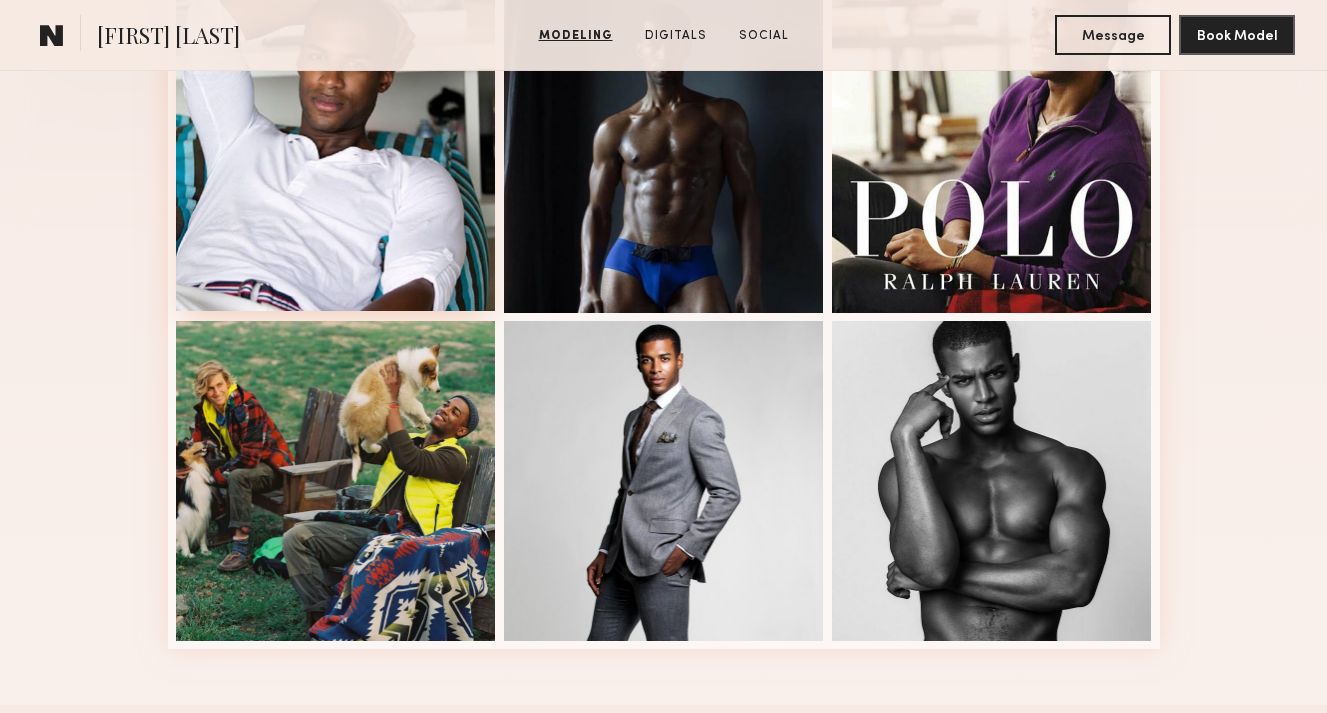 scroll, scrollTop: 619, scrollLeft: 0, axis: vertical 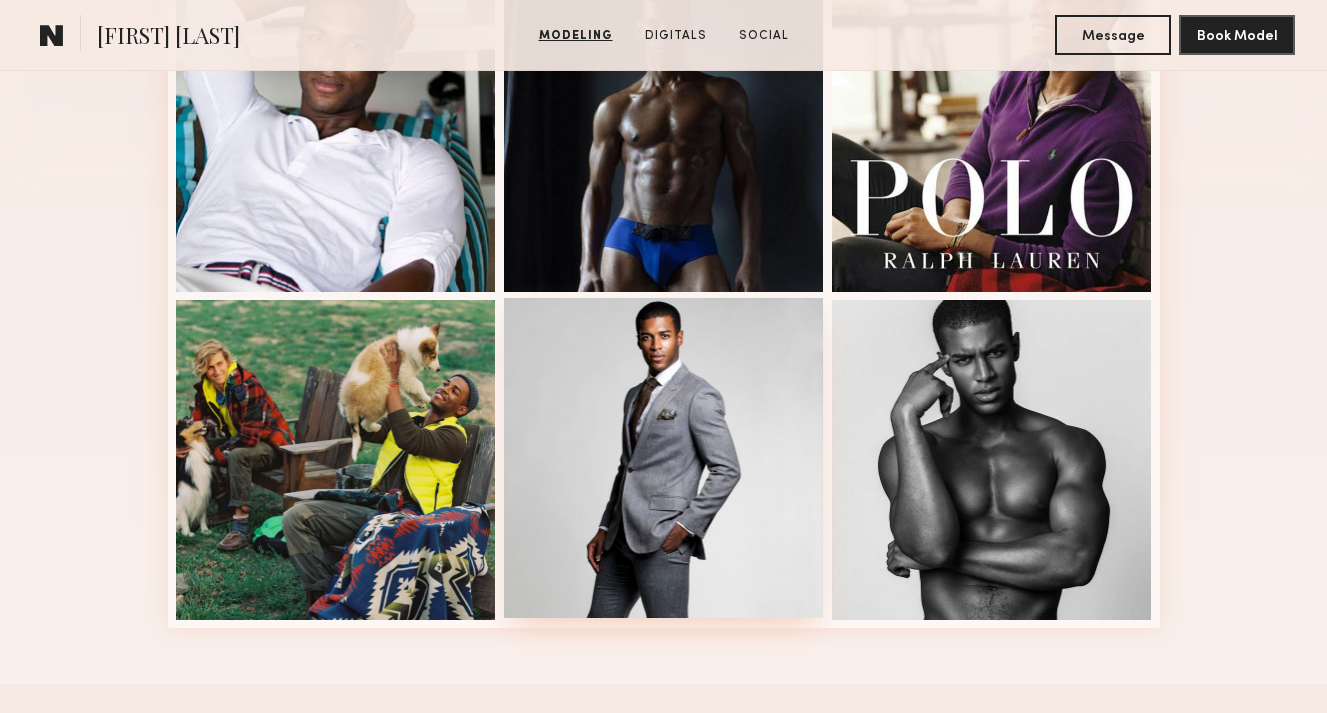 click at bounding box center [664, 458] 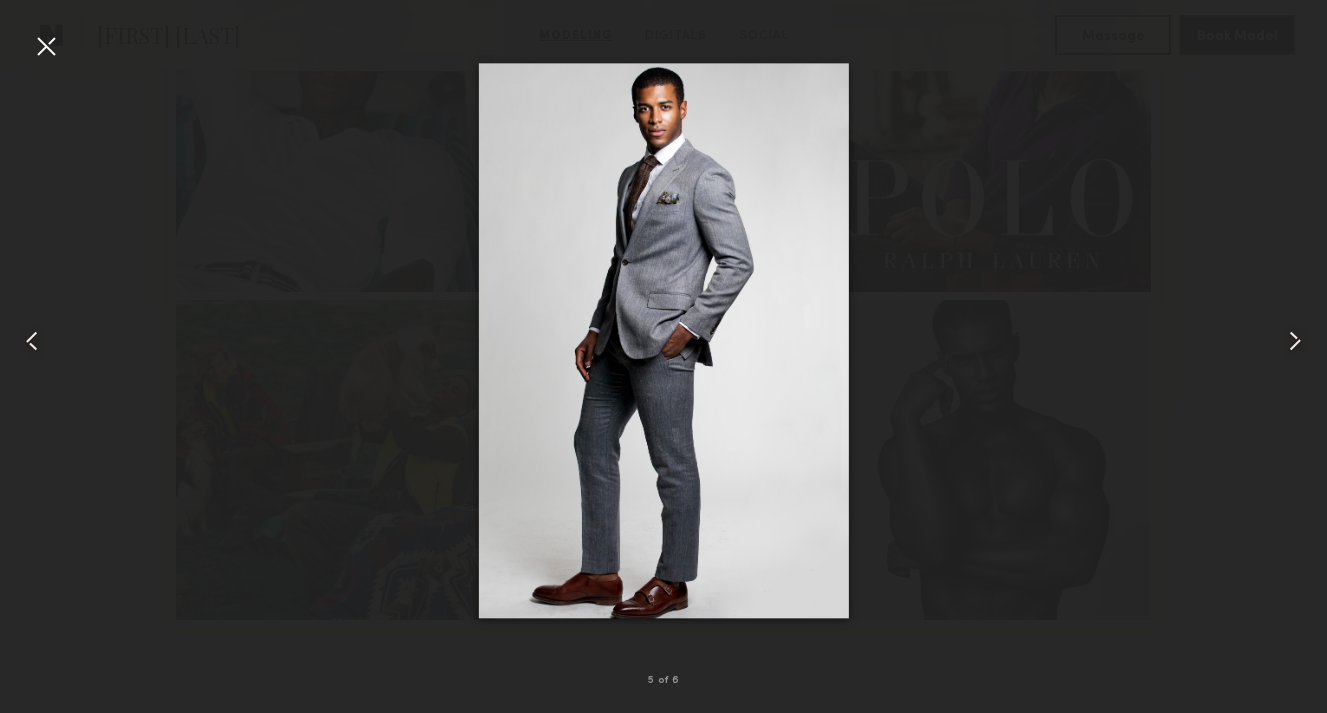 click at bounding box center [663, 340] 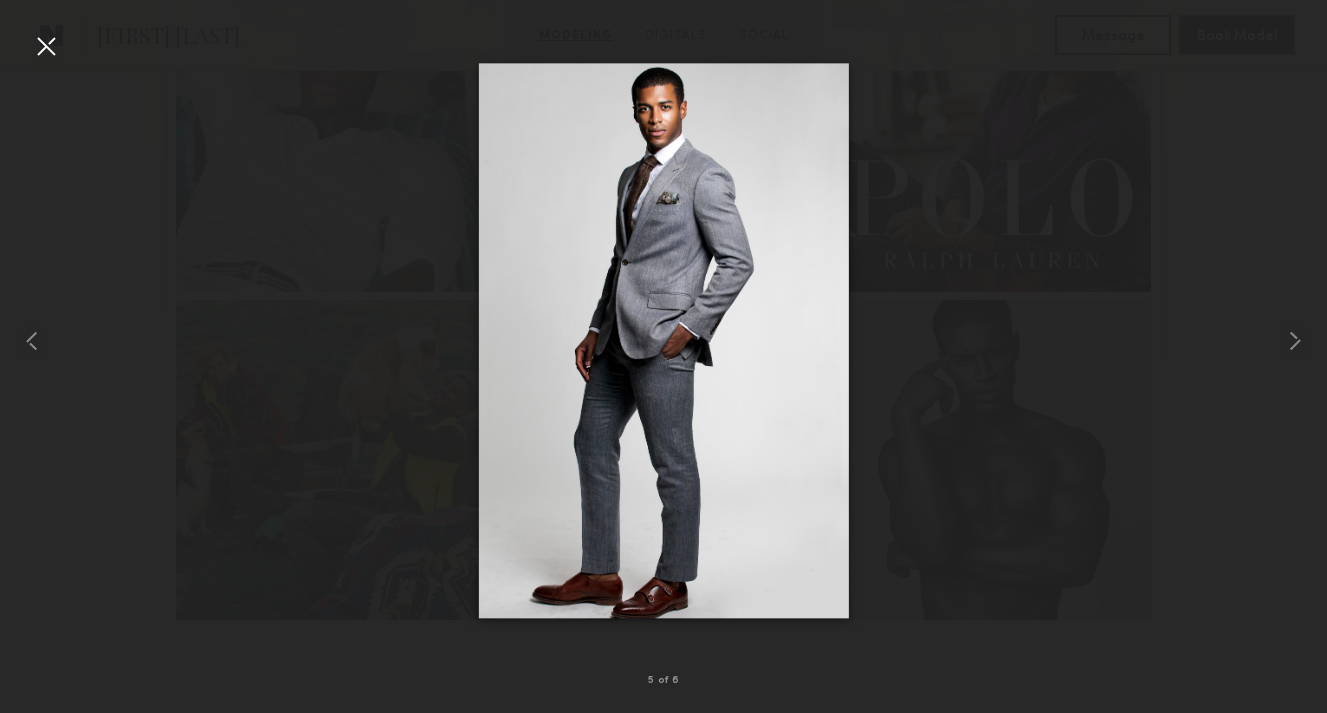 click at bounding box center [46, 46] 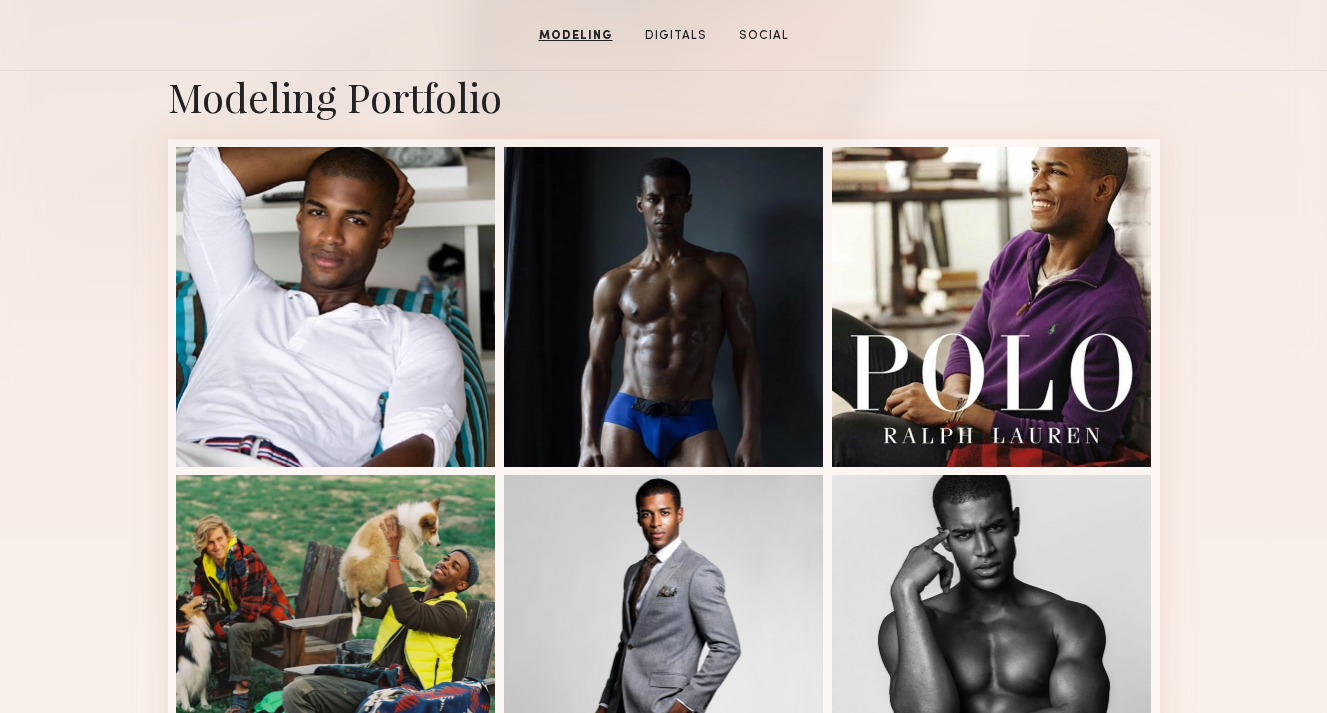 scroll, scrollTop: 553, scrollLeft: 0, axis: vertical 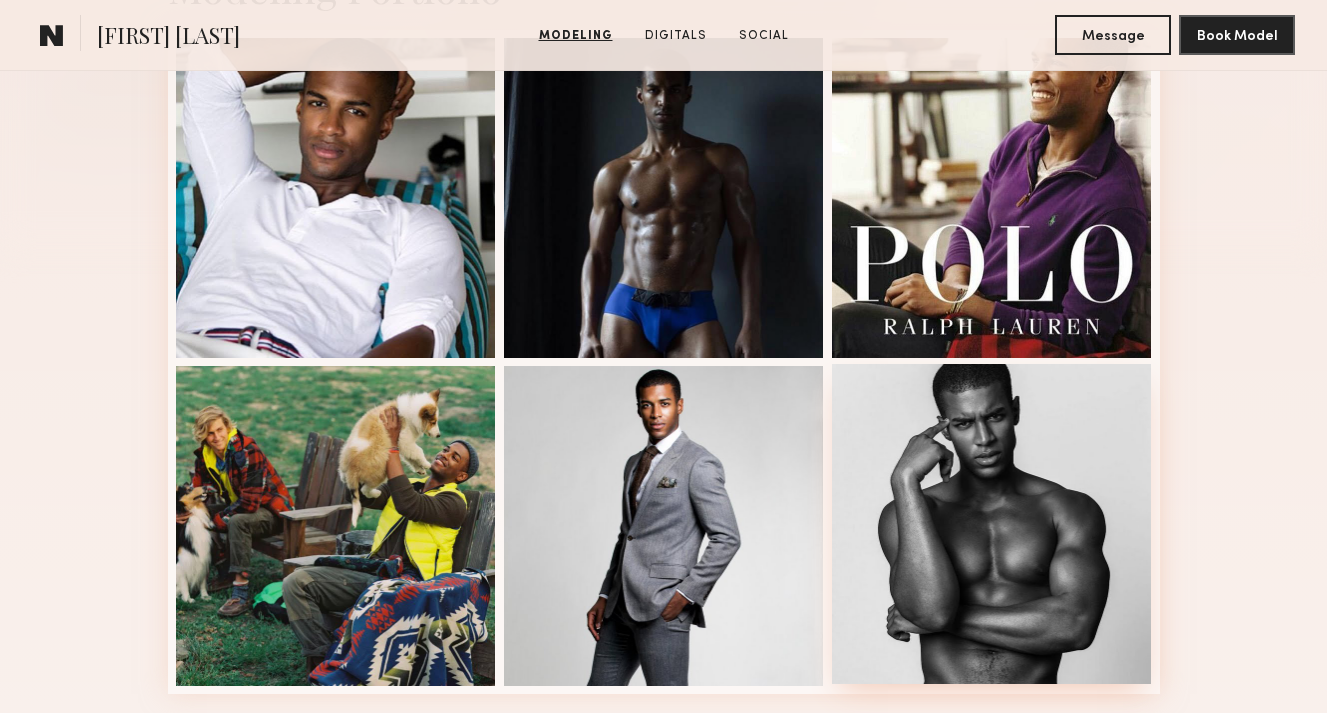 click at bounding box center (992, 524) 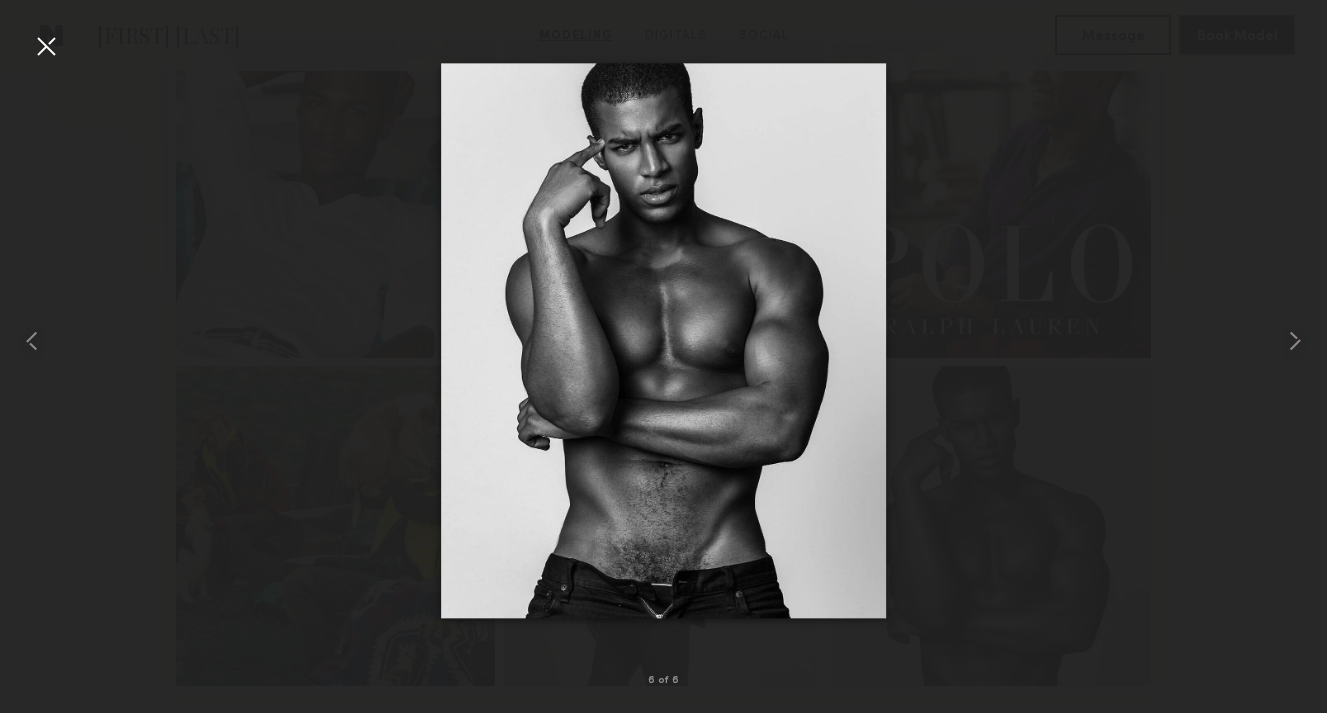click at bounding box center (663, 340) 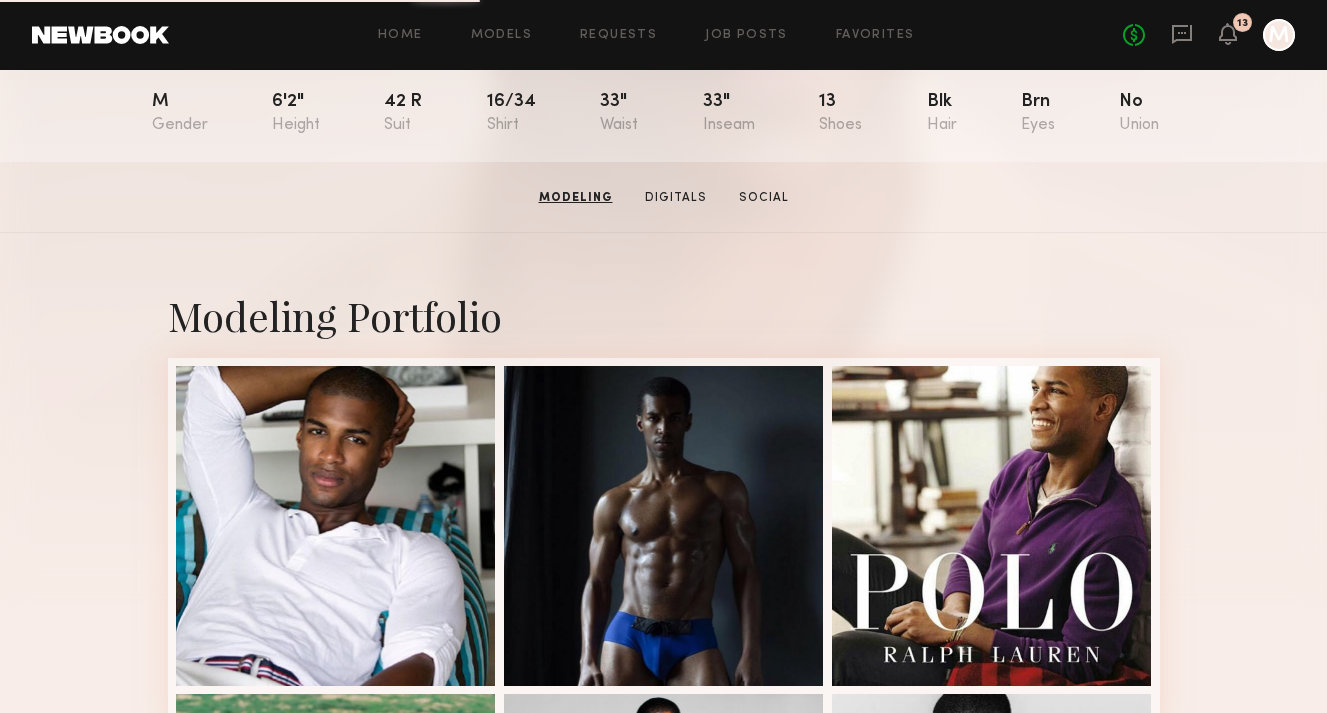 scroll, scrollTop: 0, scrollLeft: 0, axis: both 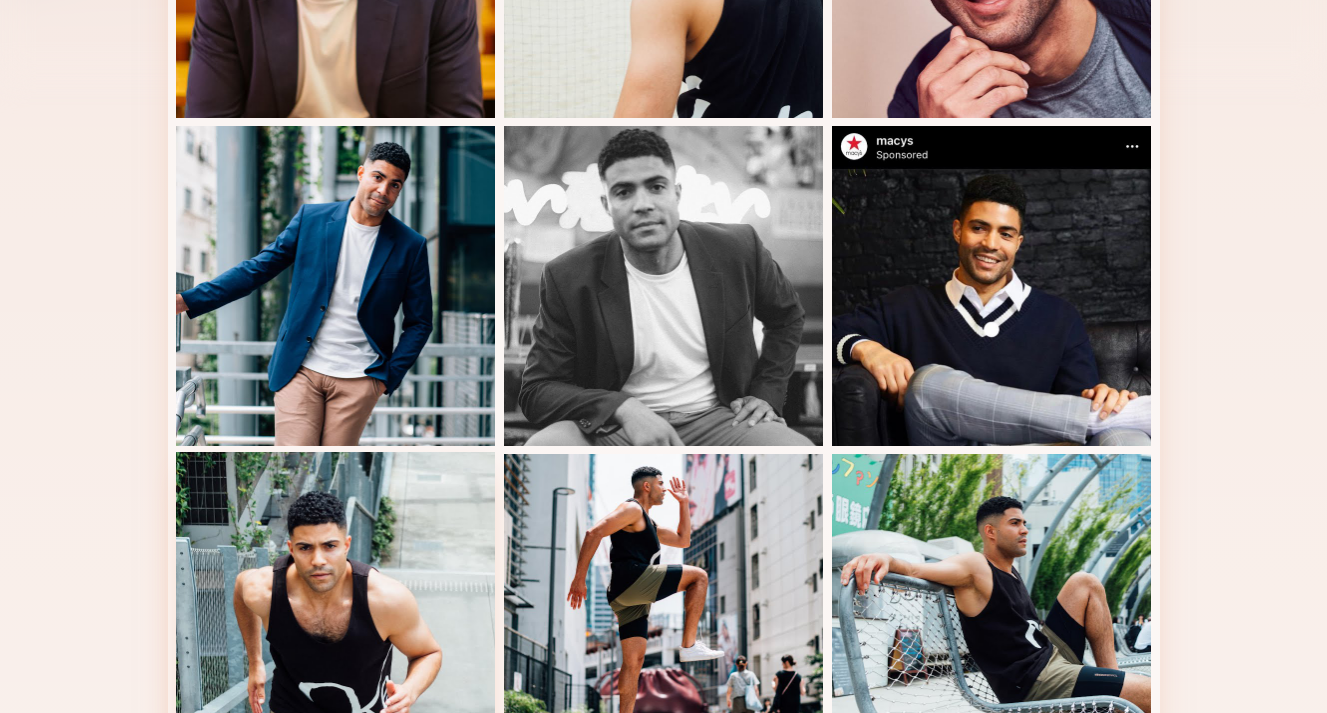 click at bounding box center [336, 286] 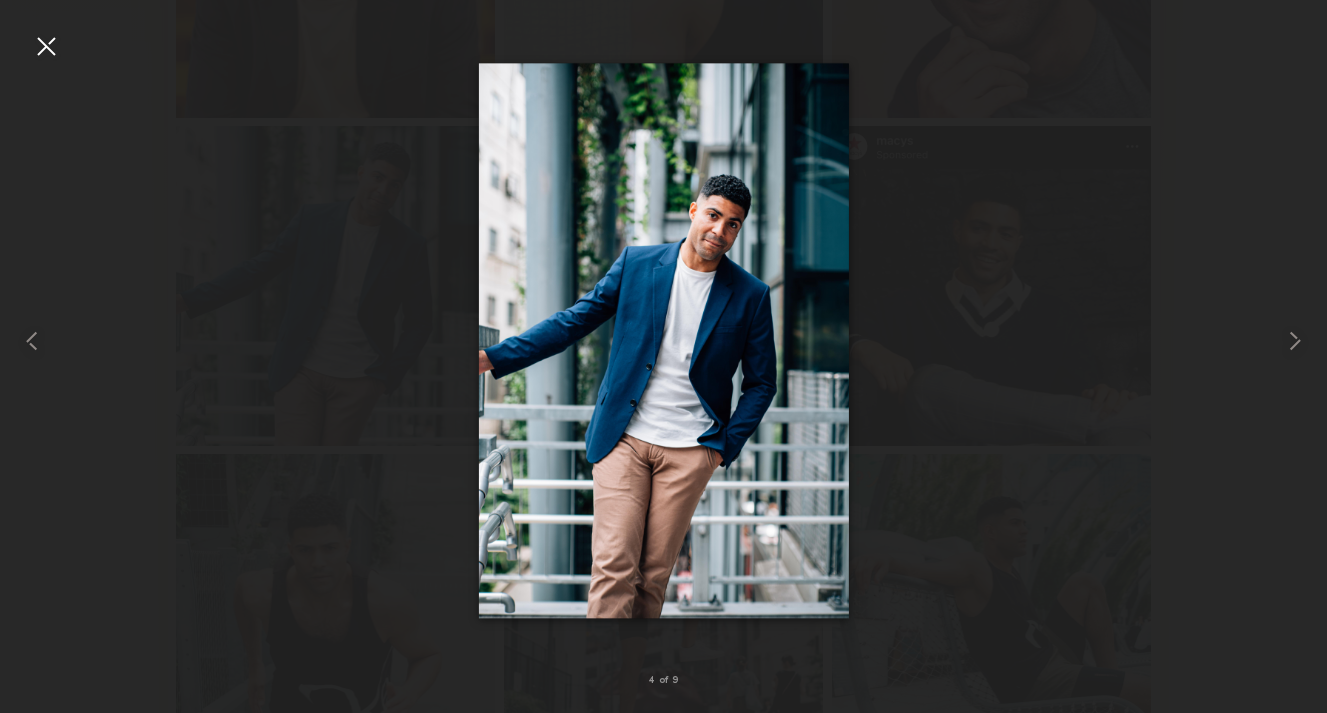 click at bounding box center (46, 46) 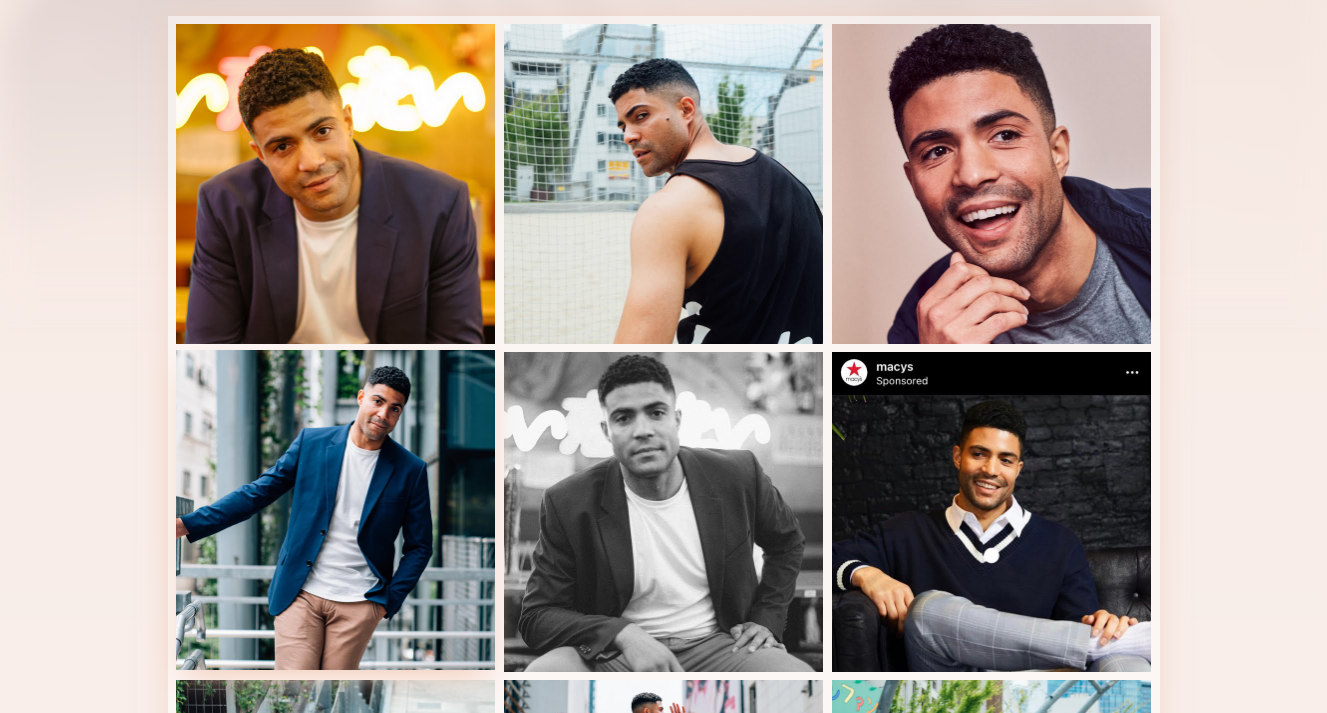 scroll, scrollTop: 497, scrollLeft: 0, axis: vertical 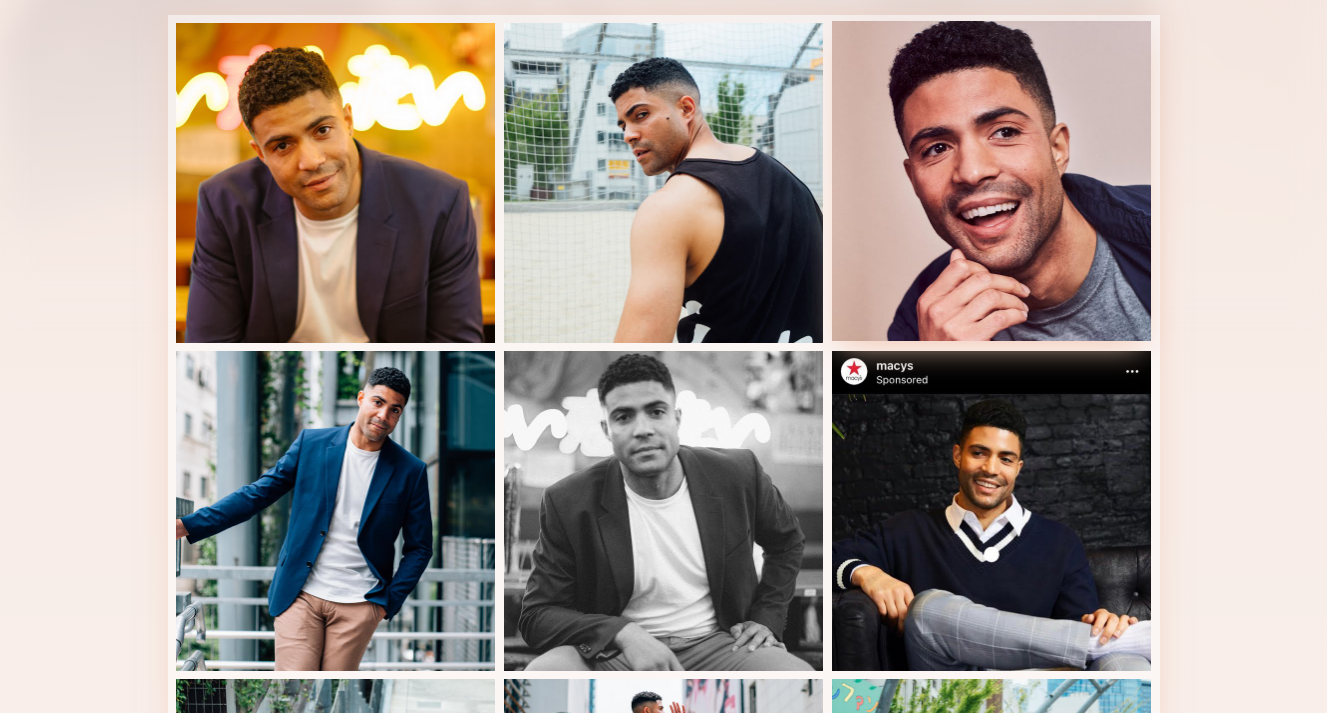 click at bounding box center [992, 181] 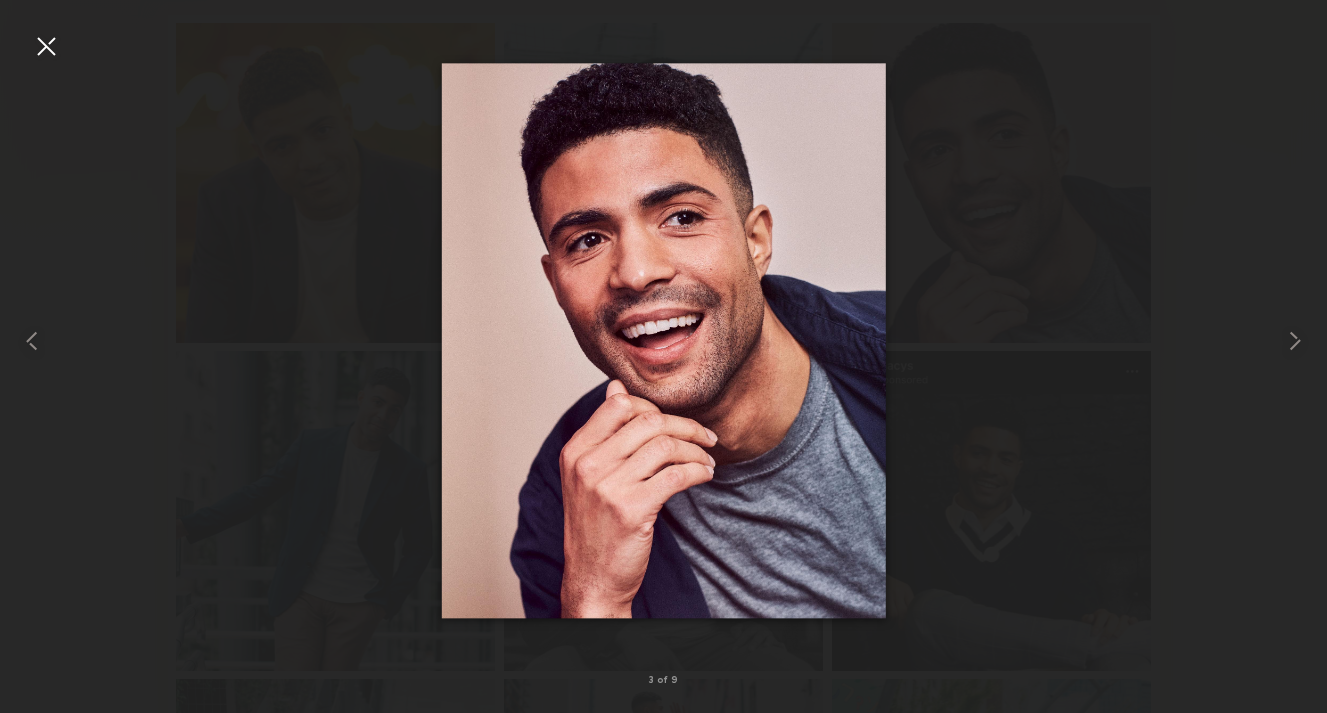 click at bounding box center [46, 46] 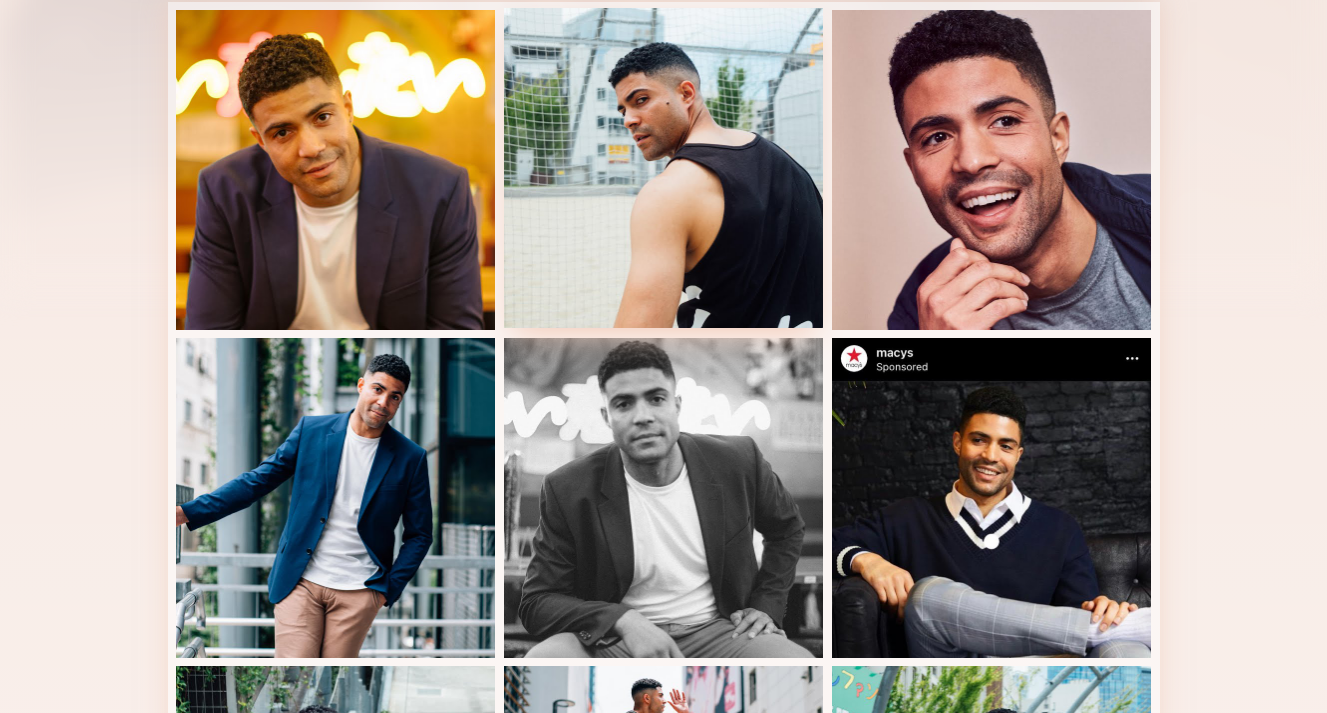 scroll, scrollTop: 512, scrollLeft: 0, axis: vertical 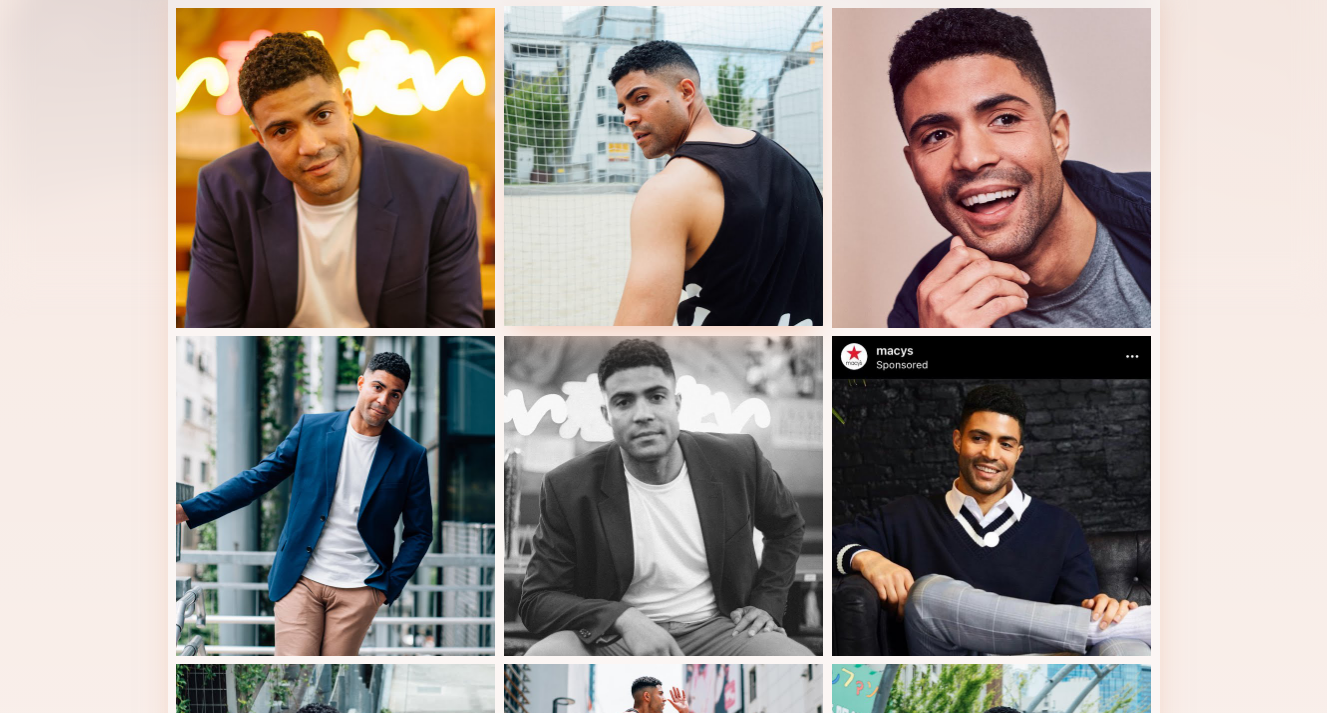 click at bounding box center (664, 166) 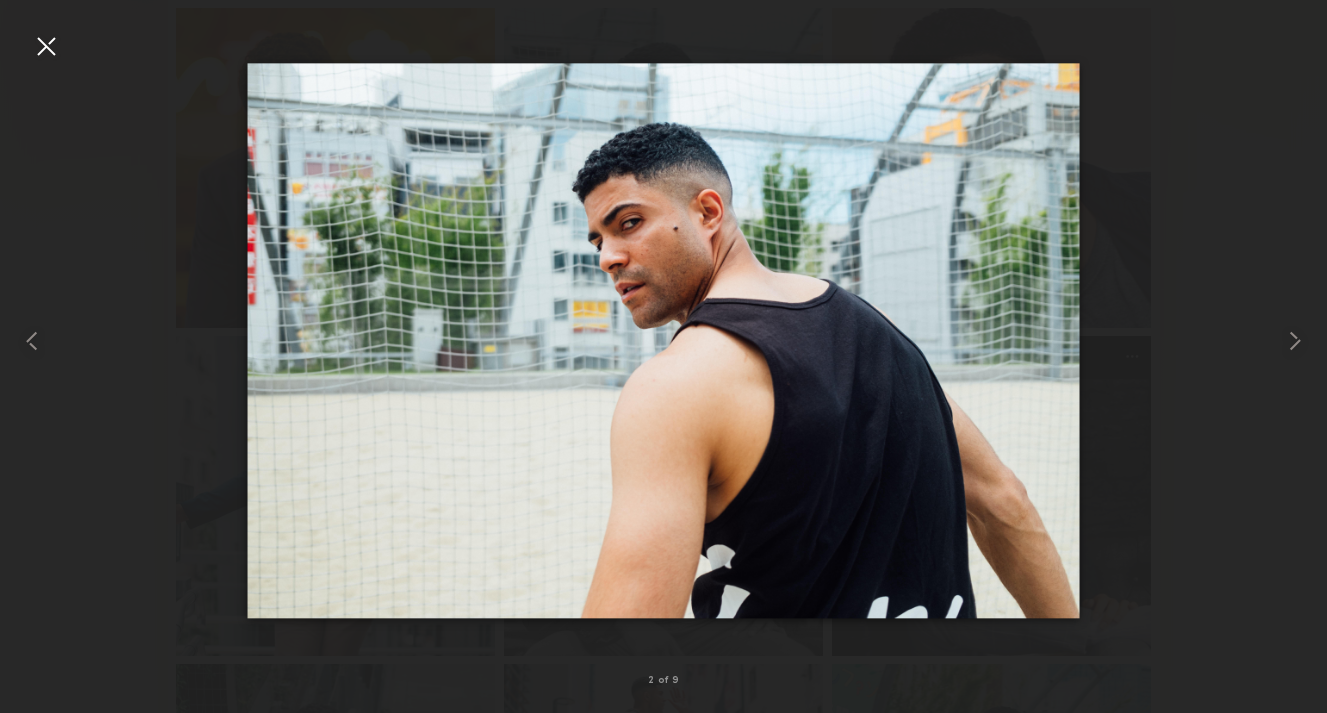 click at bounding box center (46, 46) 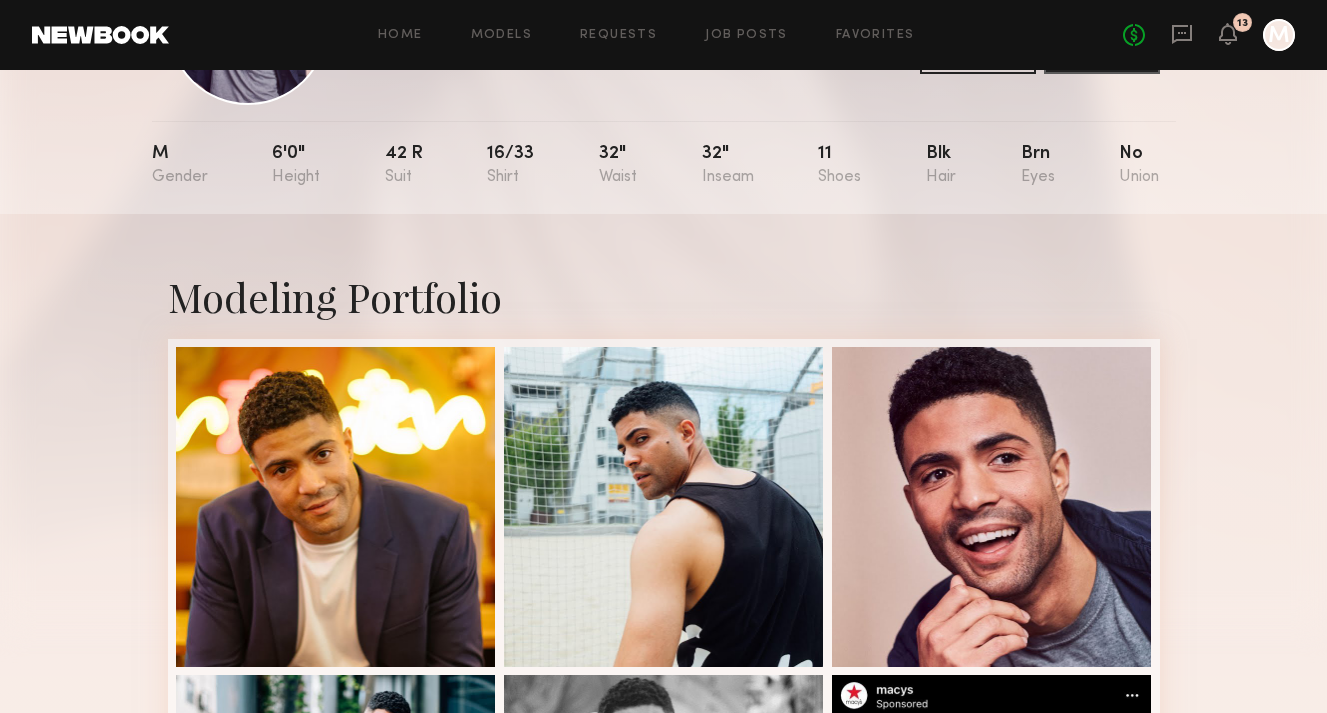 scroll, scrollTop: 562, scrollLeft: 0, axis: vertical 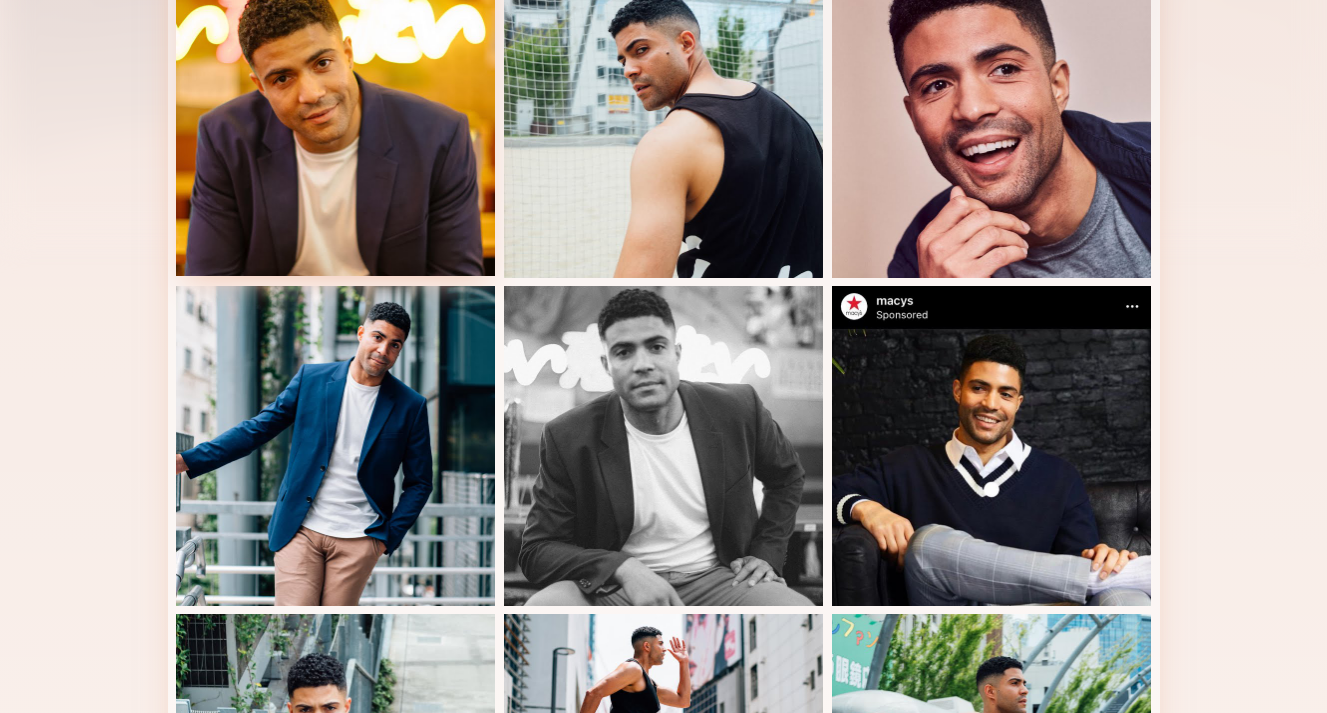 click at bounding box center (336, 116) 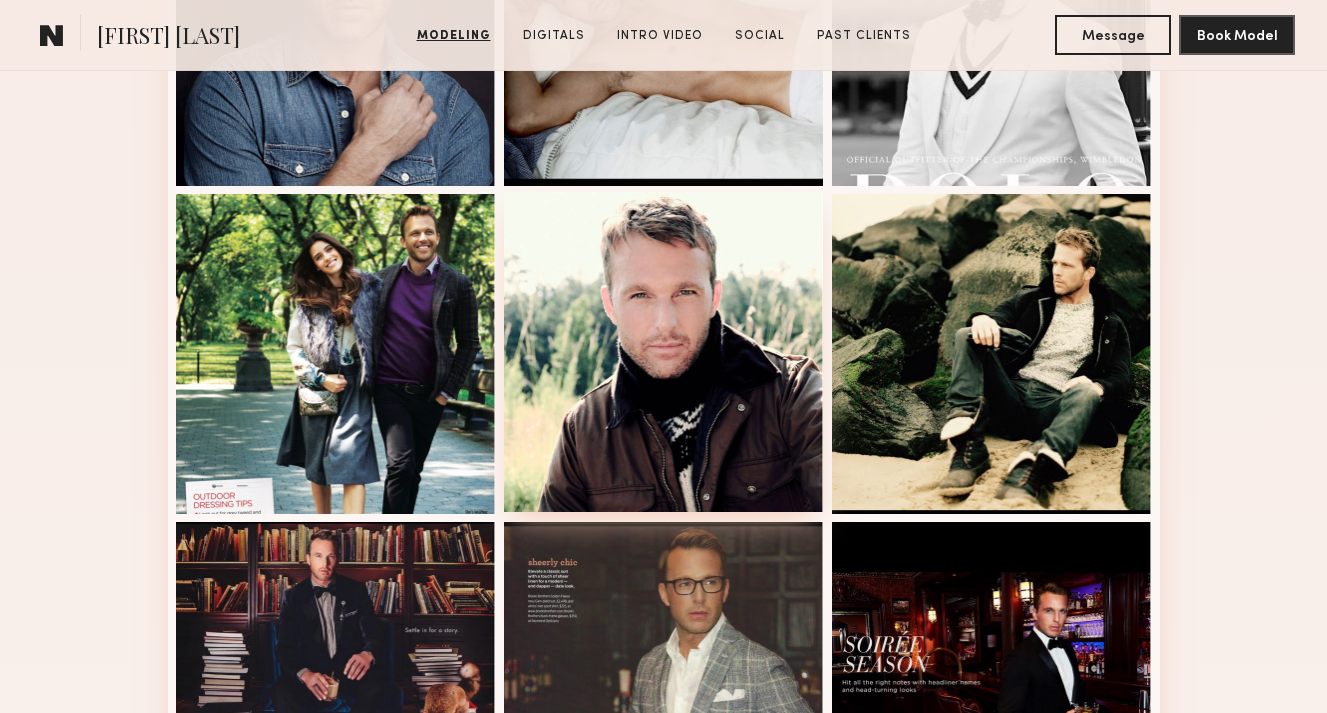 scroll, scrollTop: 1324, scrollLeft: 0, axis: vertical 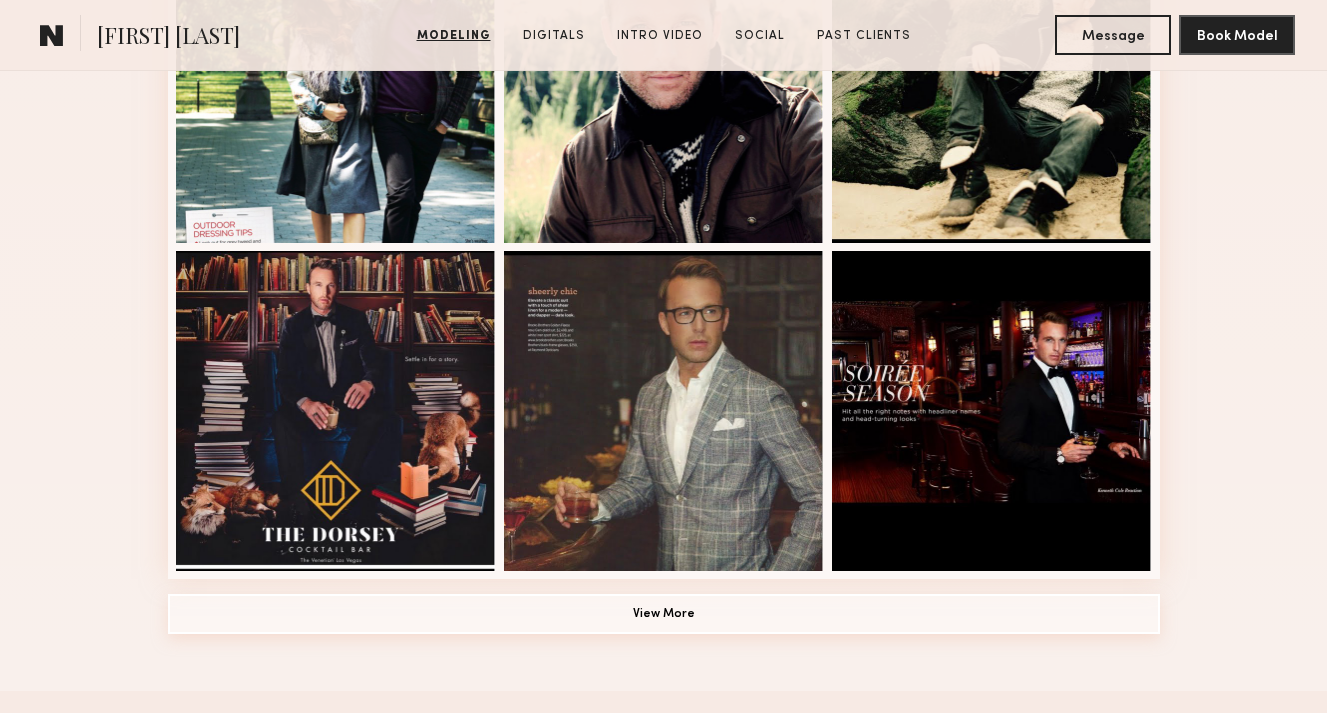 click on "View More" 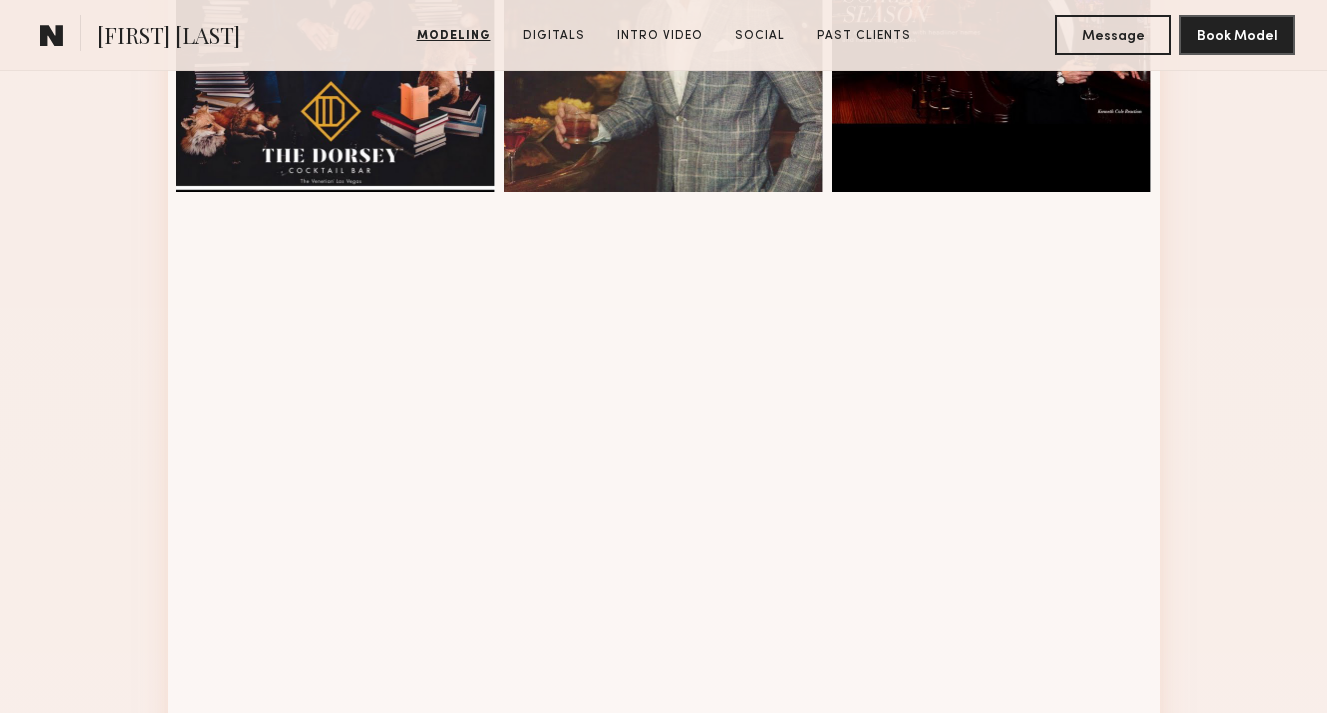scroll, scrollTop: 1701, scrollLeft: 0, axis: vertical 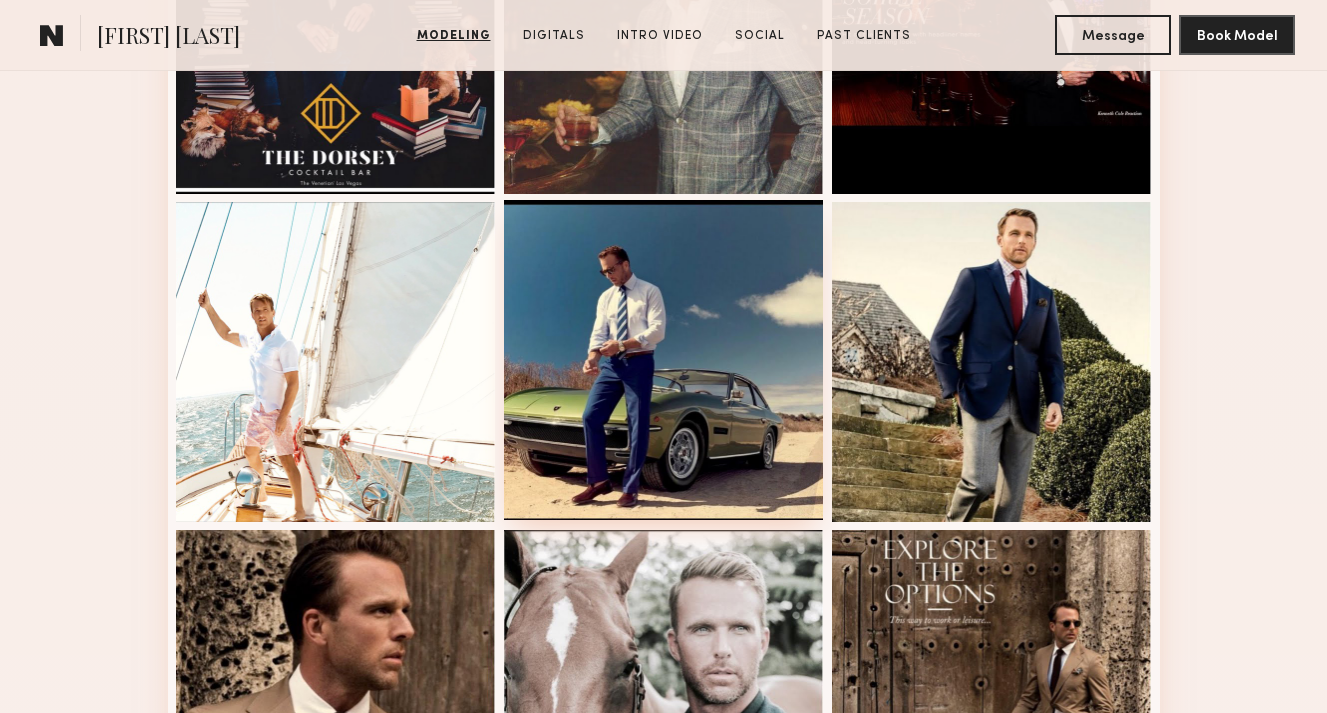 click at bounding box center (664, 360) 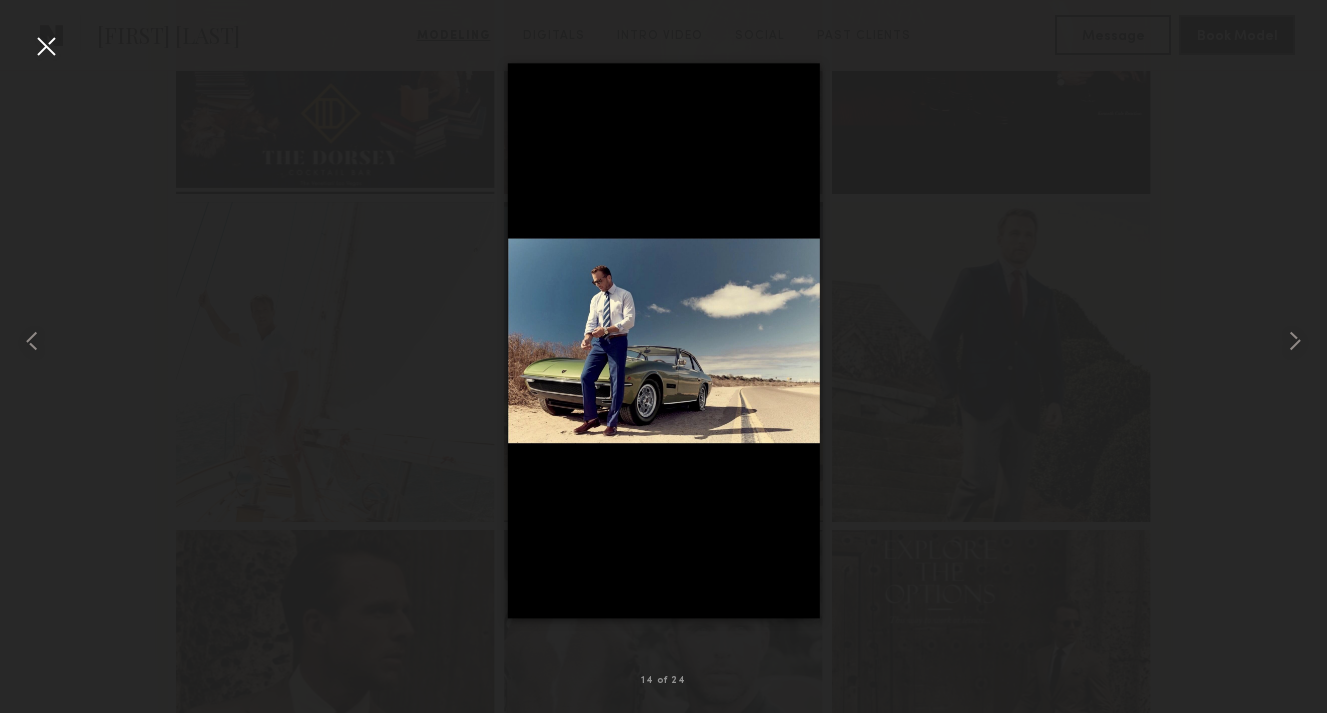 click at bounding box center [663, 340] 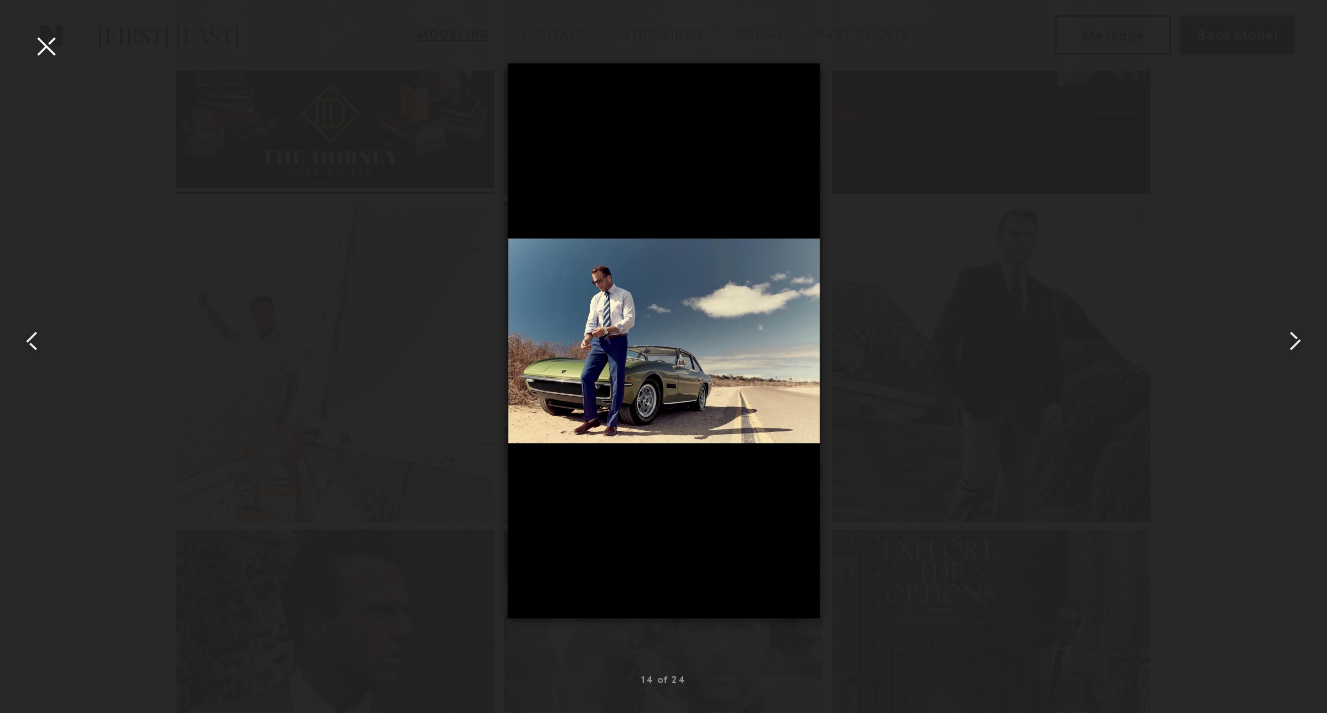 click at bounding box center [46, 46] 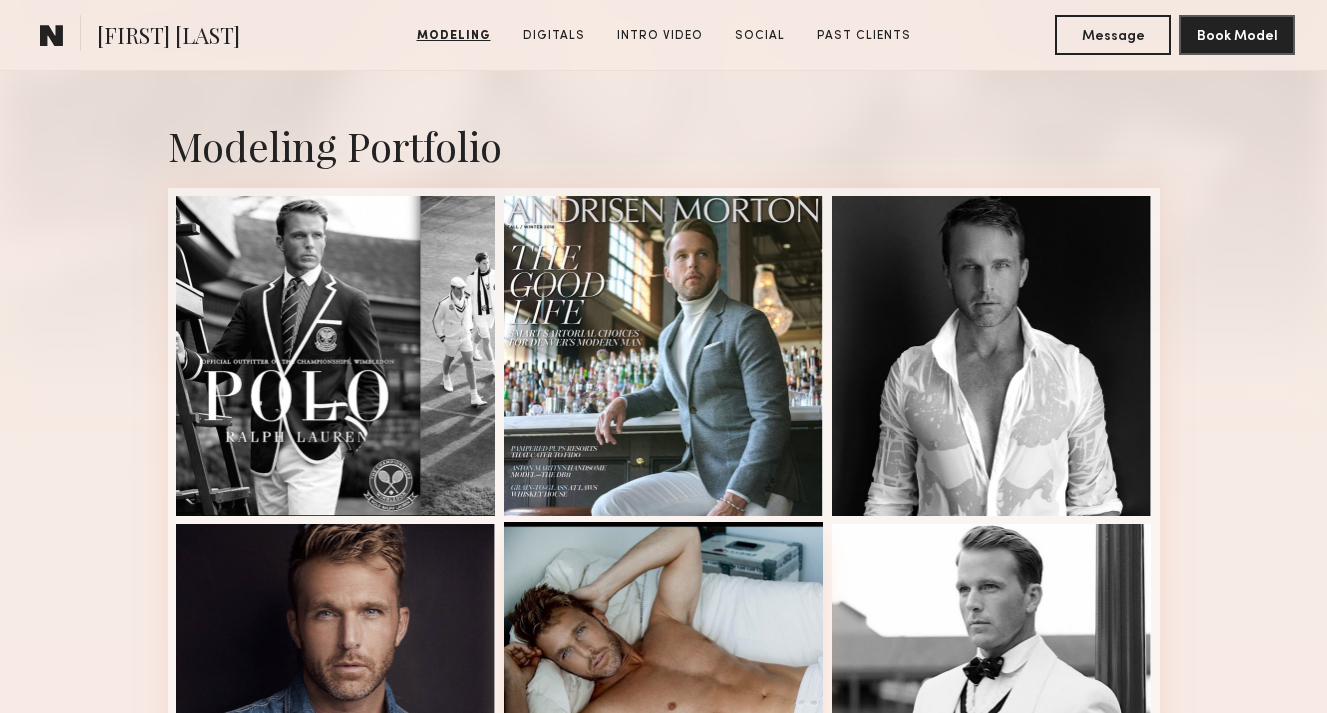 scroll, scrollTop: 401, scrollLeft: 0, axis: vertical 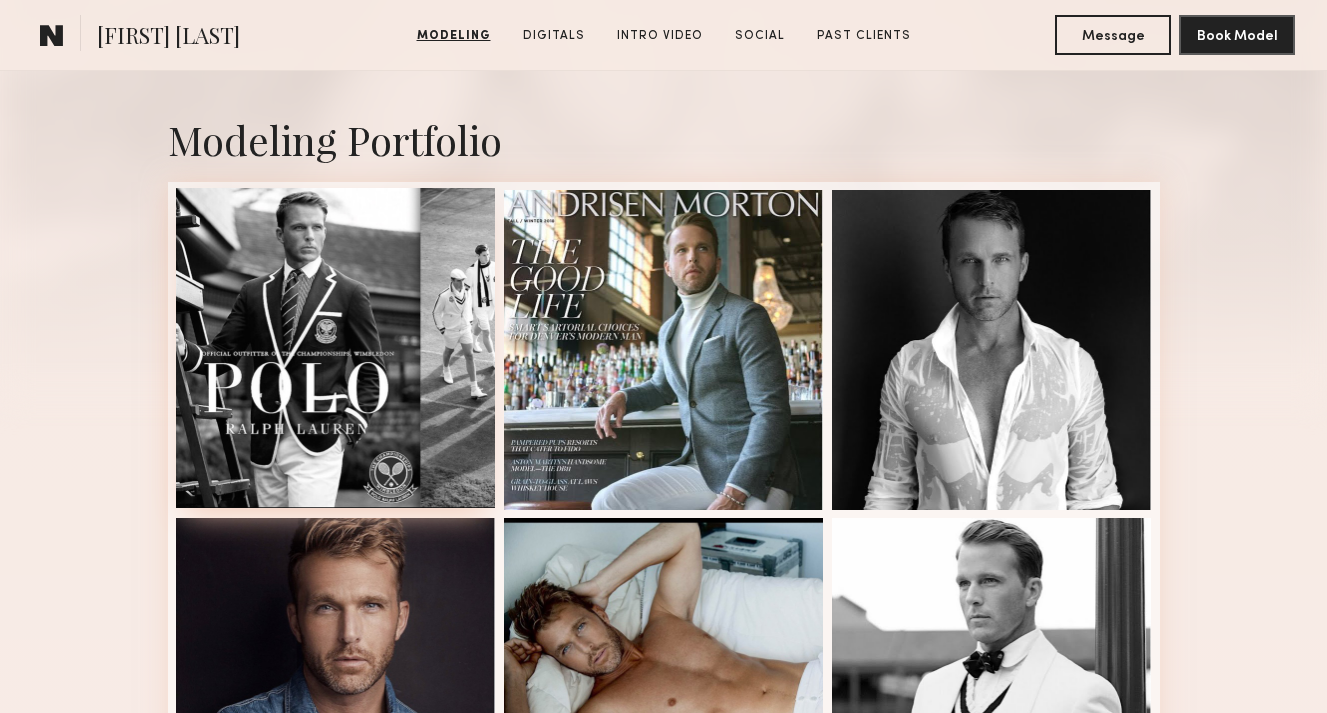 click at bounding box center (336, 348) 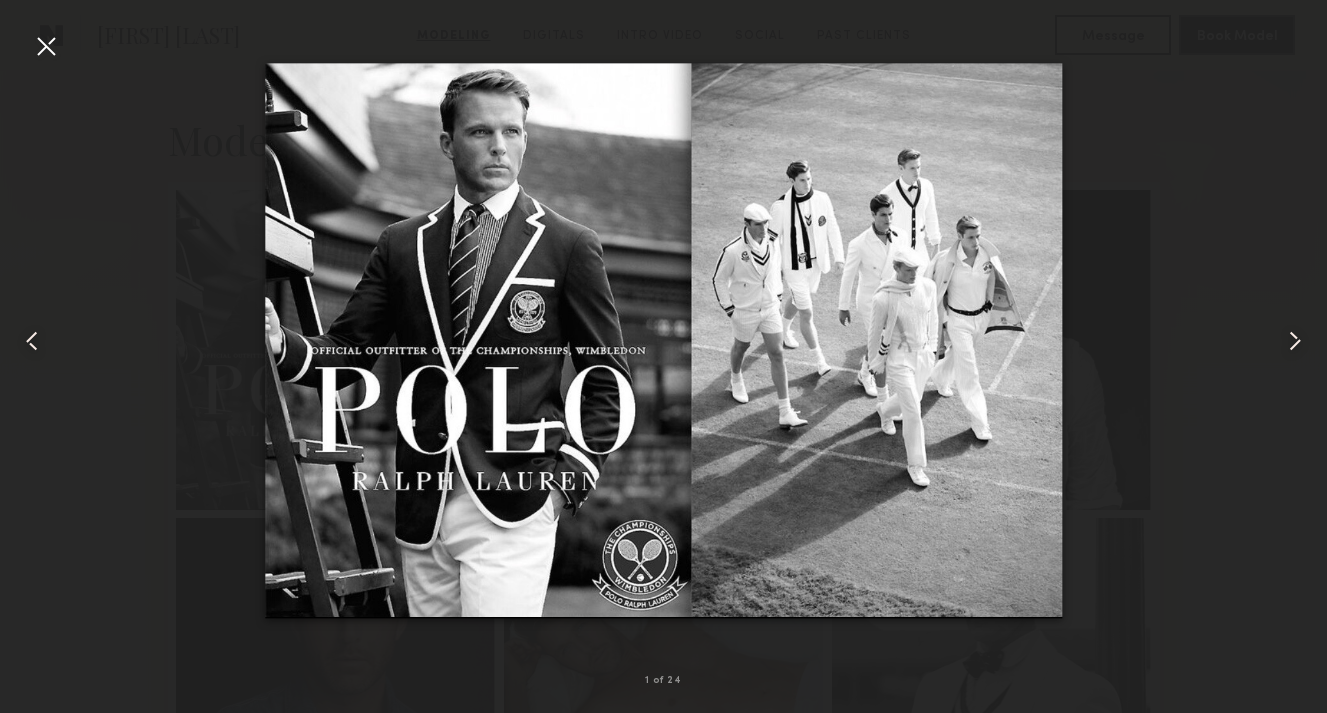 click at bounding box center [663, 340] 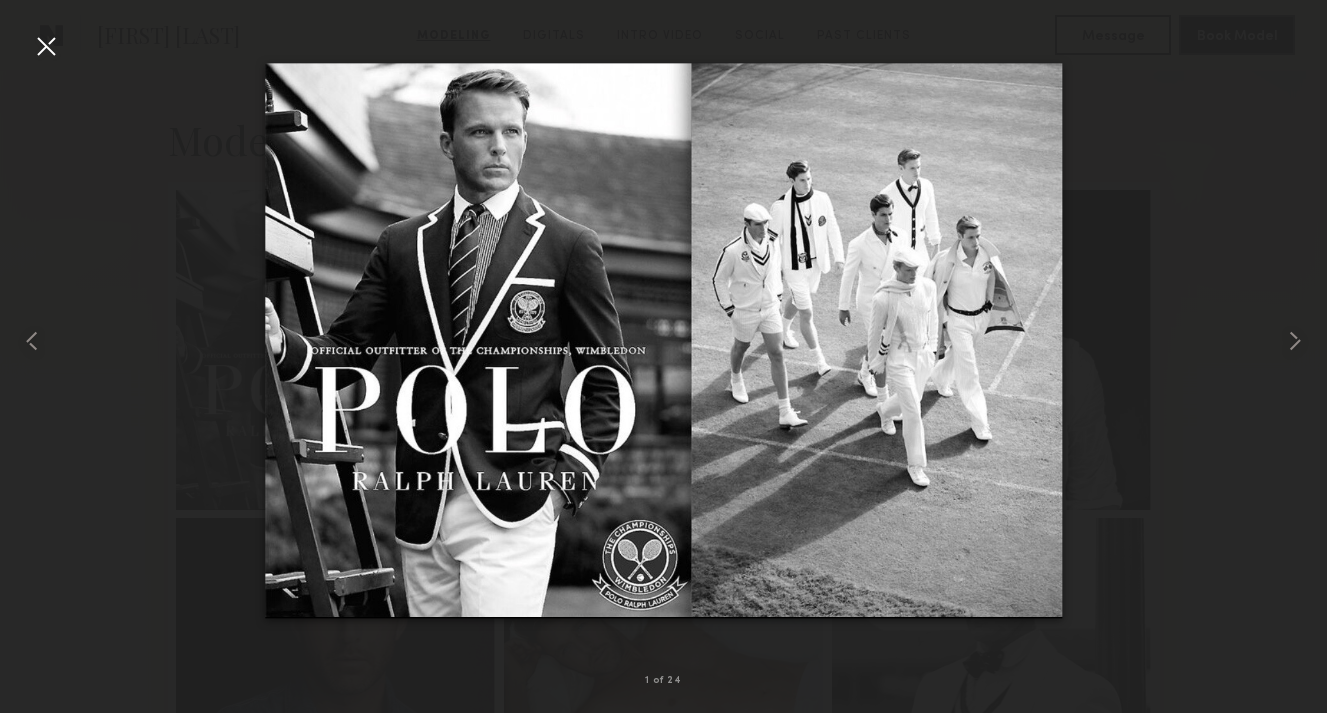 click at bounding box center [46, 46] 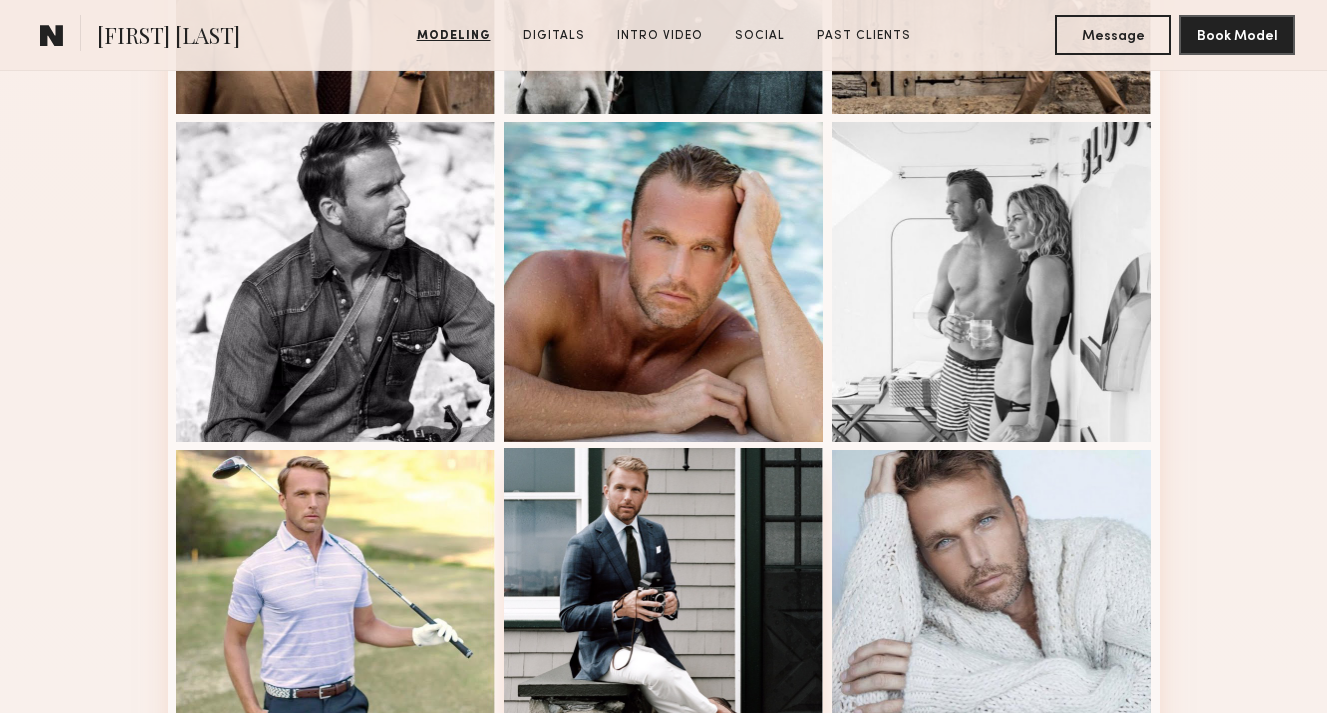 scroll, scrollTop: 2443, scrollLeft: 0, axis: vertical 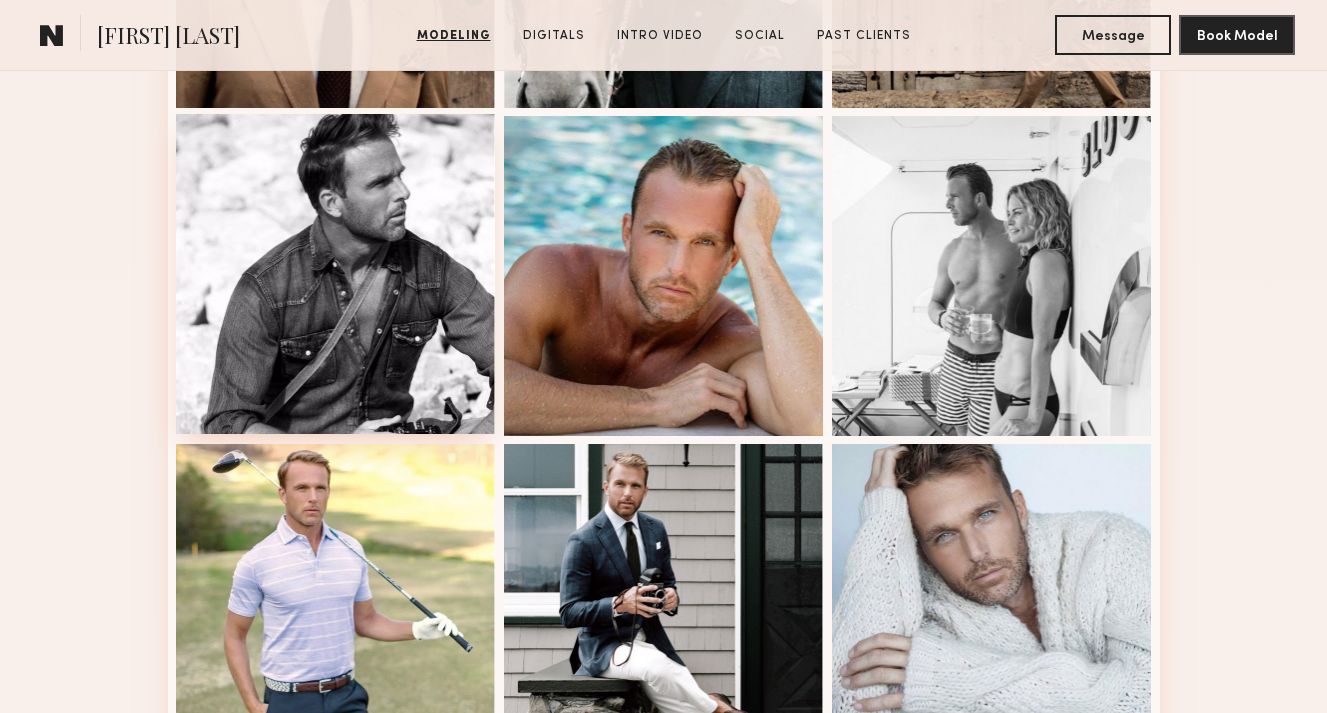 click at bounding box center (336, 274) 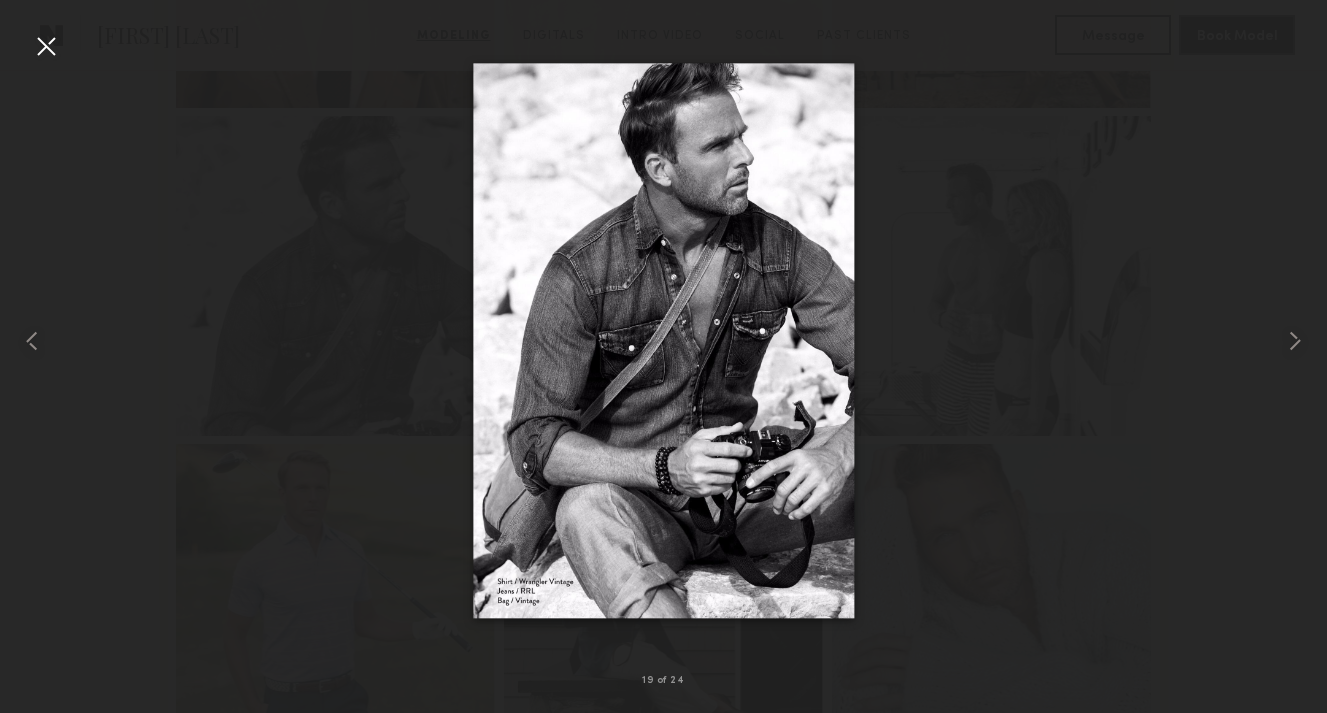 click at bounding box center [663, 340] 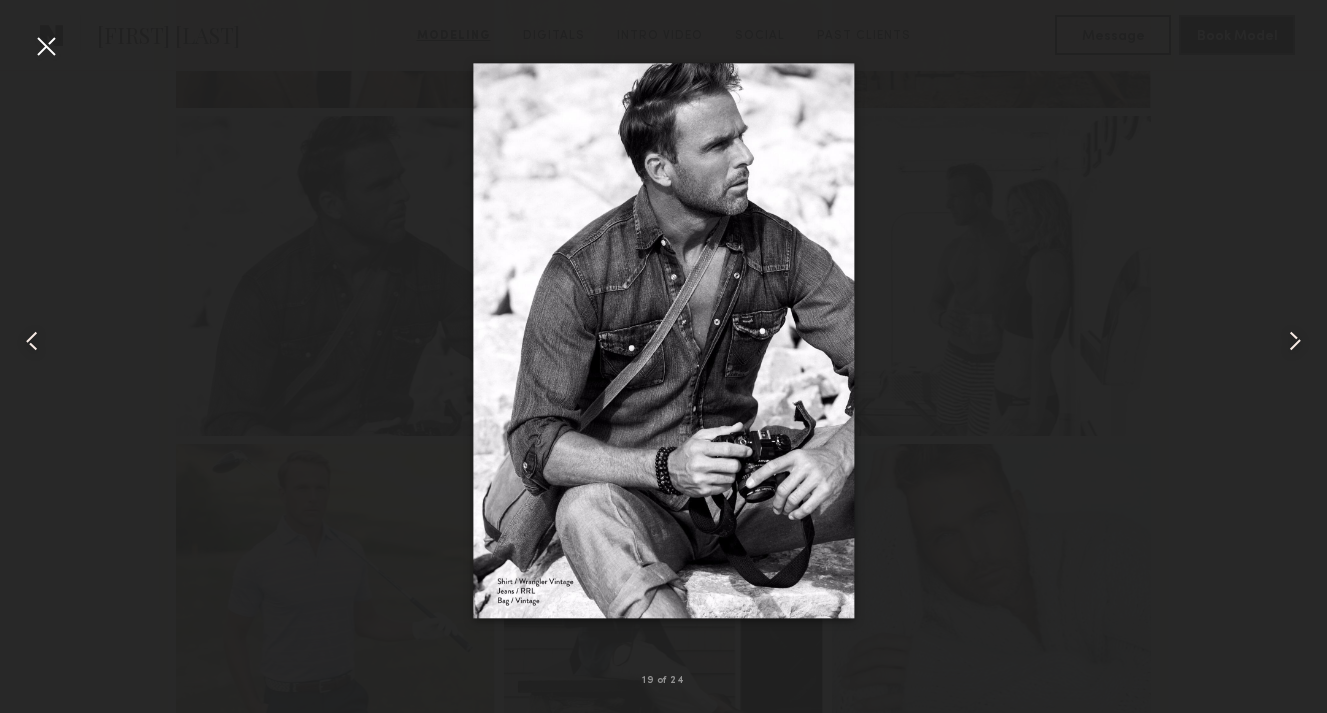 click at bounding box center (46, 46) 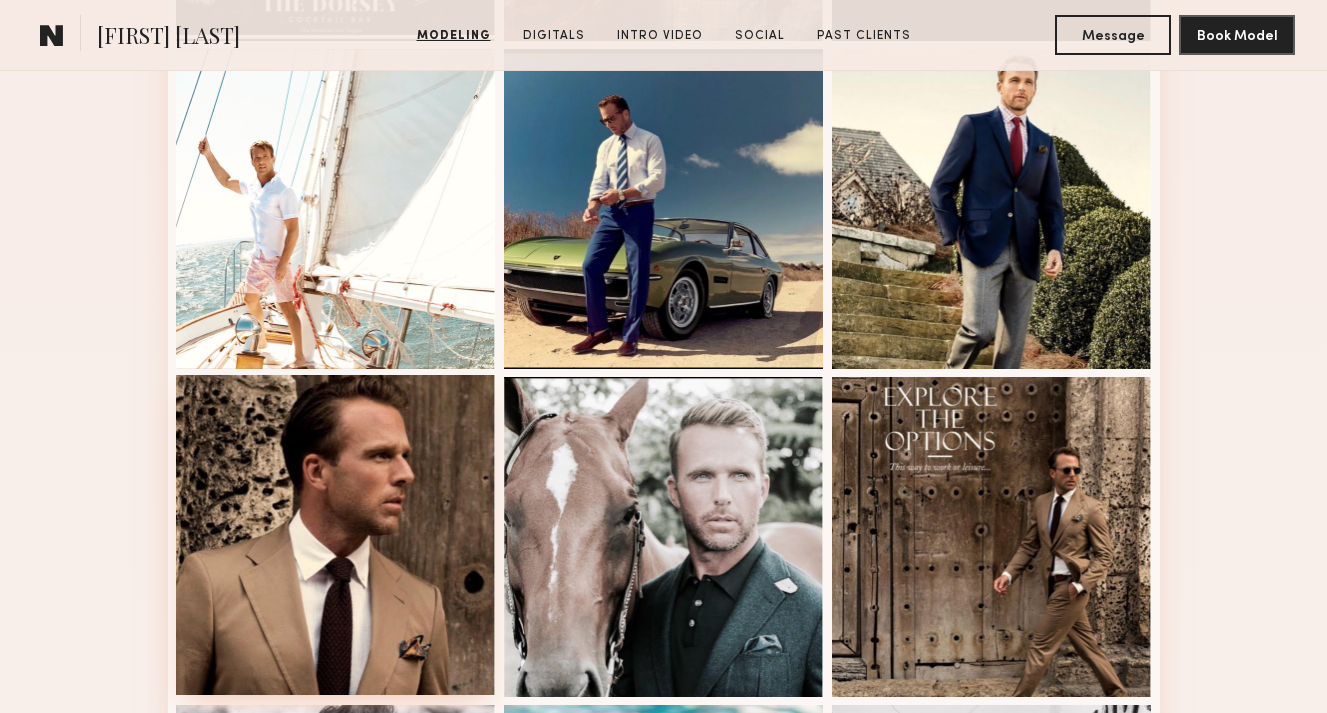 scroll, scrollTop: 1823, scrollLeft: 0, axis: vertical 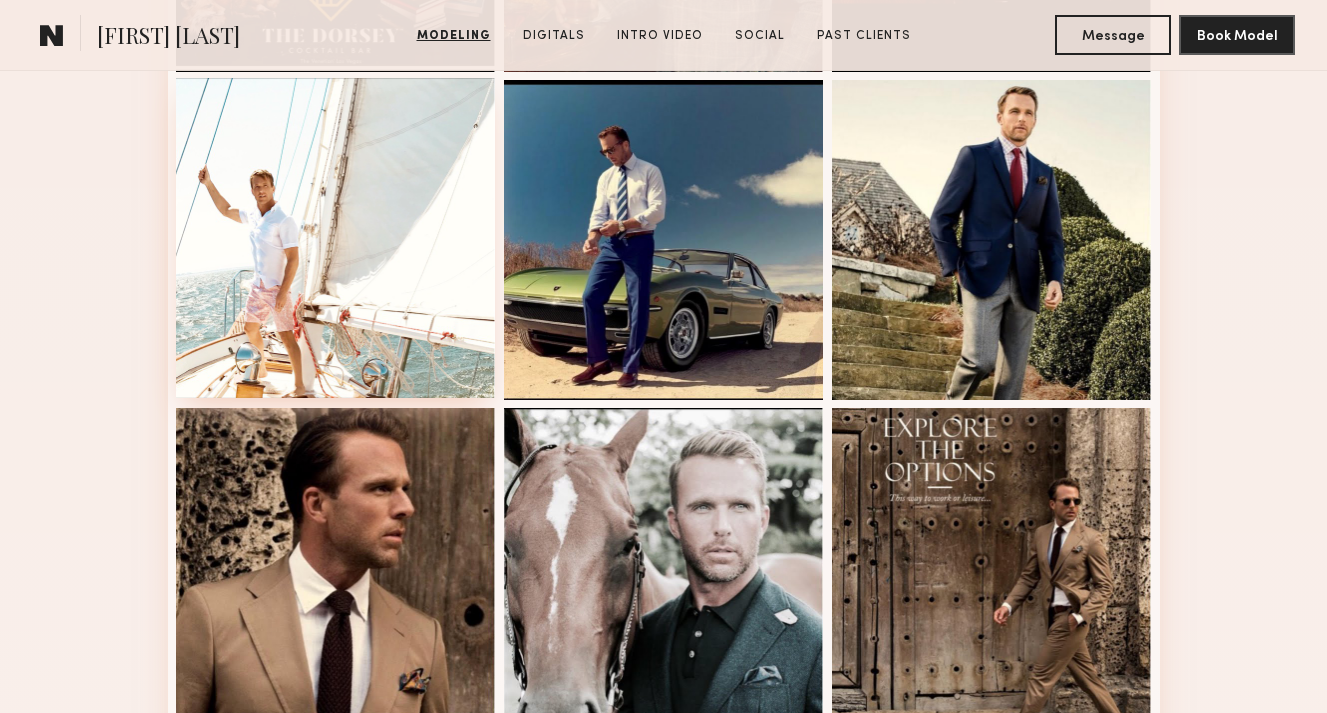 click at bounding box center (336, 238) 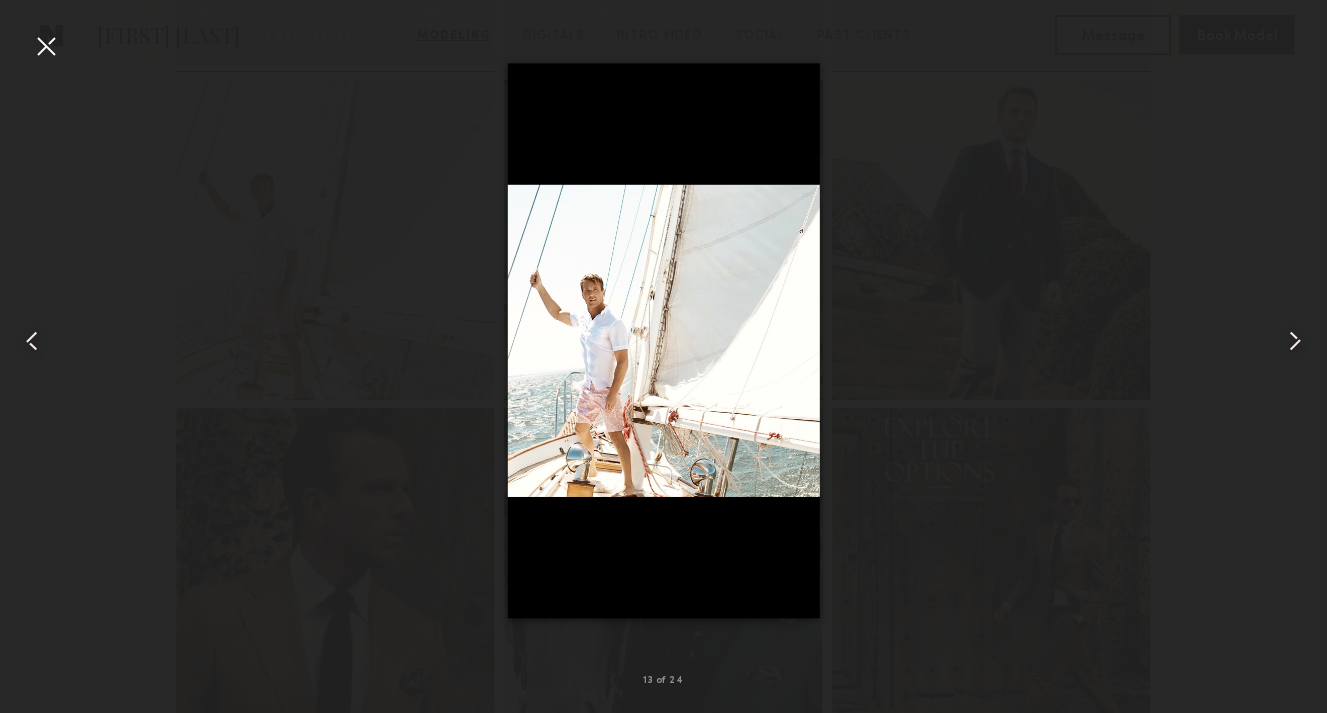 click at bounding box center [663, 340] 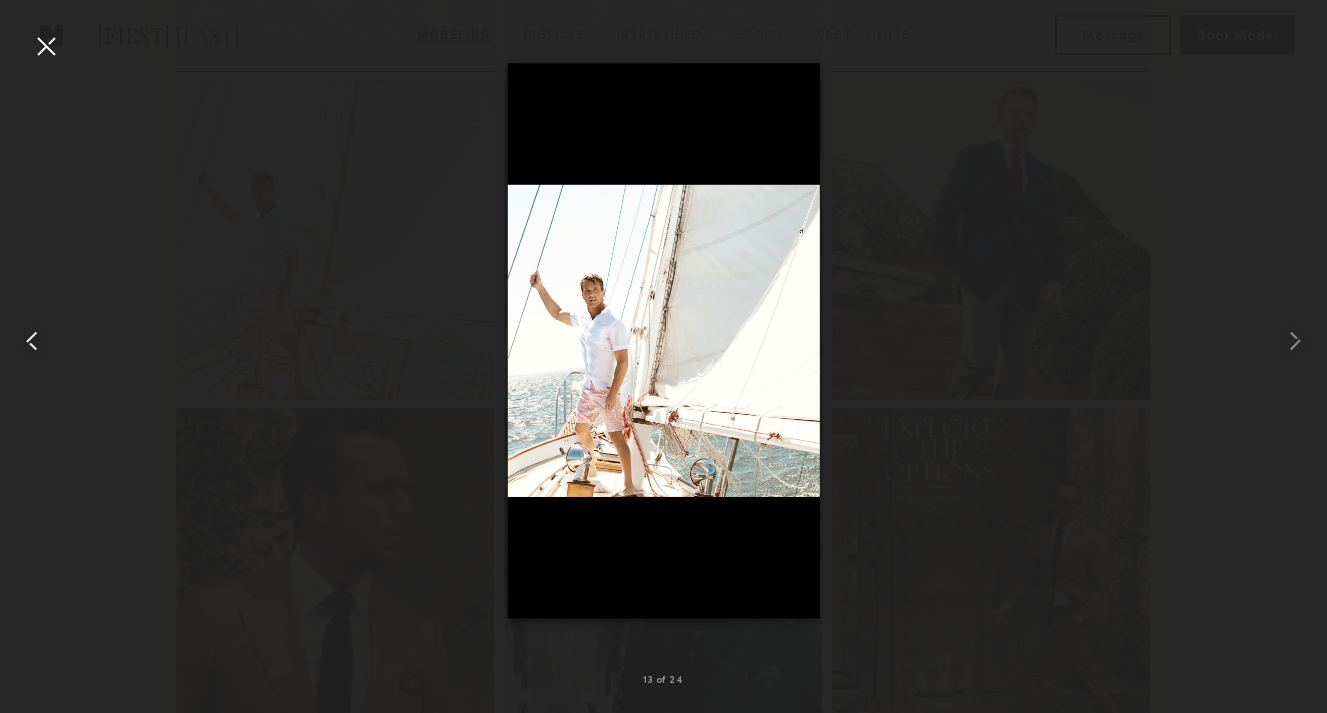 click at bounding box center [26, 340] 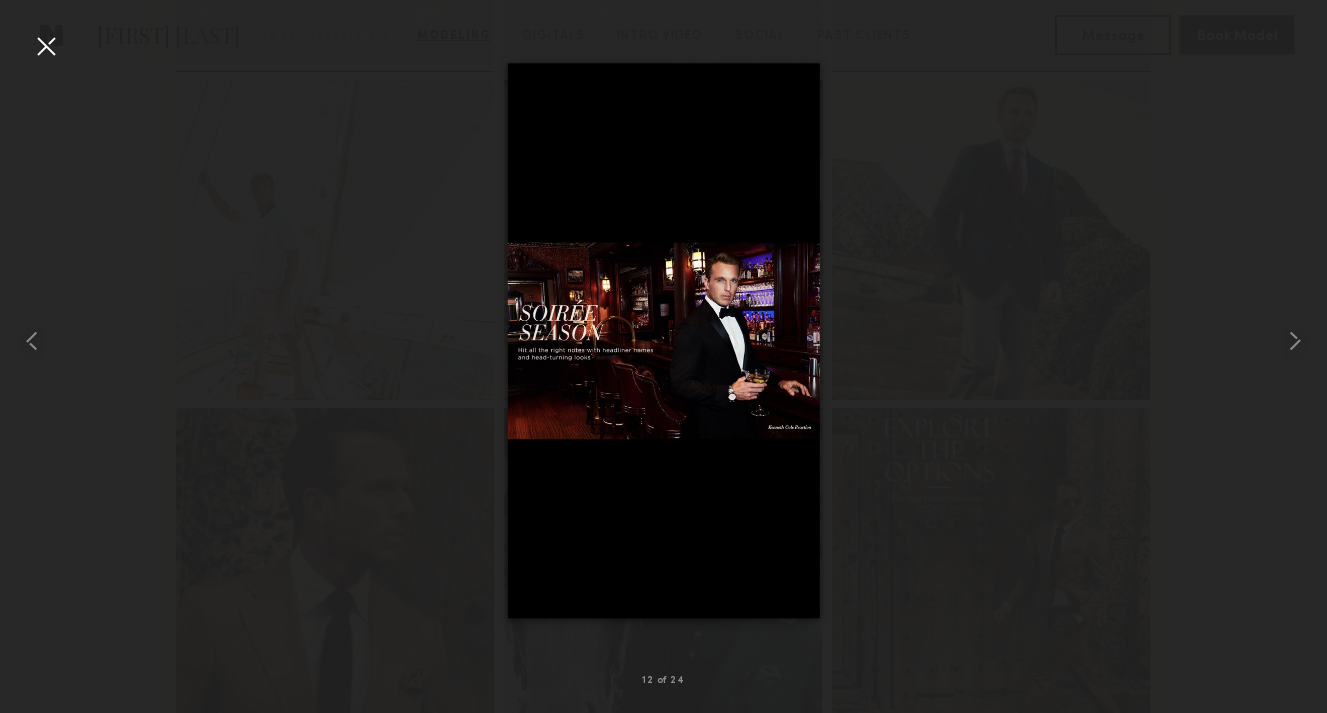 click at bounding box center (46, 46) 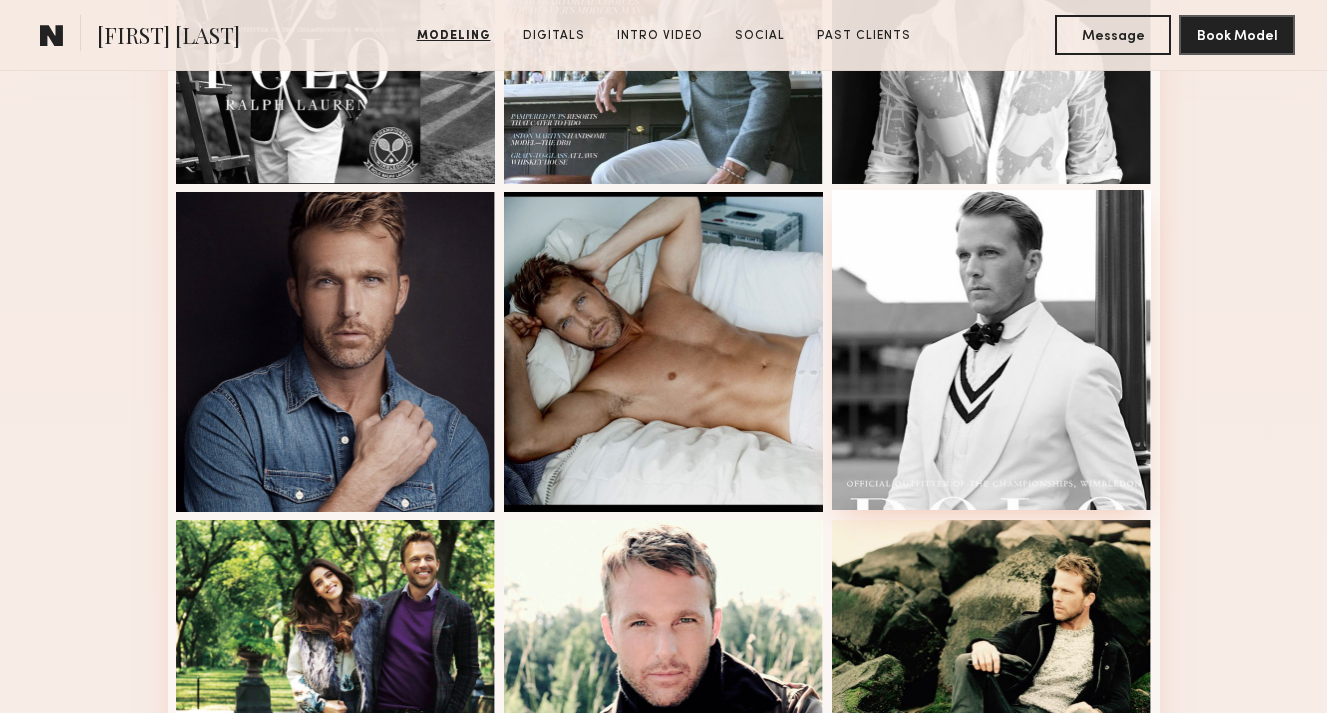 scroll, scrollTop: 717, scrollLeft: 0, axis: vertical 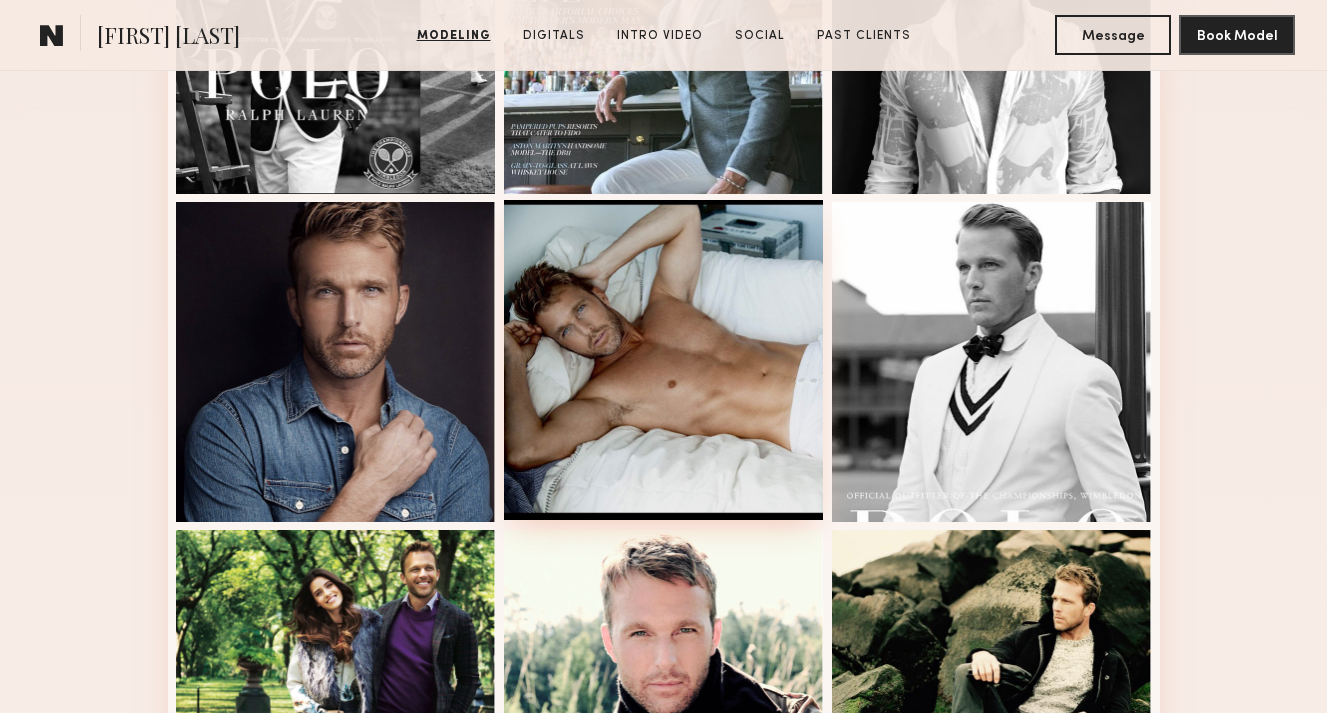 click at bounding box center [664, 360] 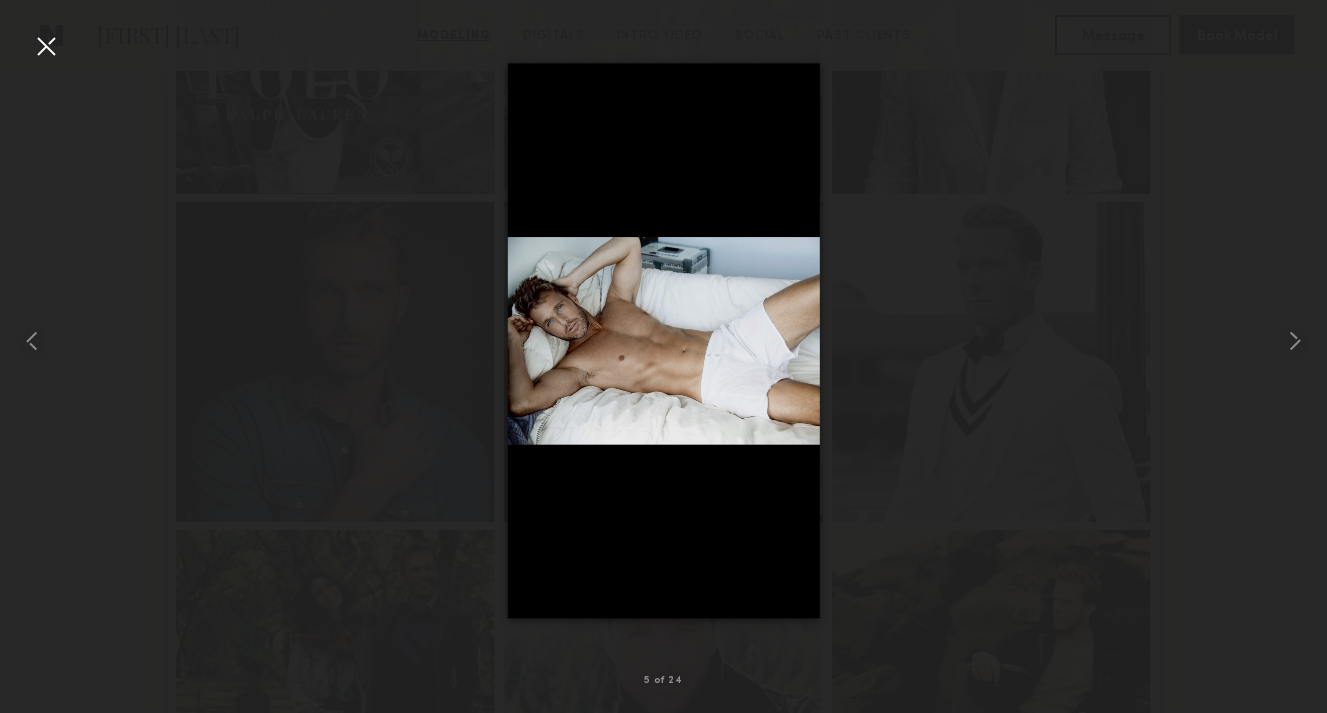 click at bounding box center (663, 340) 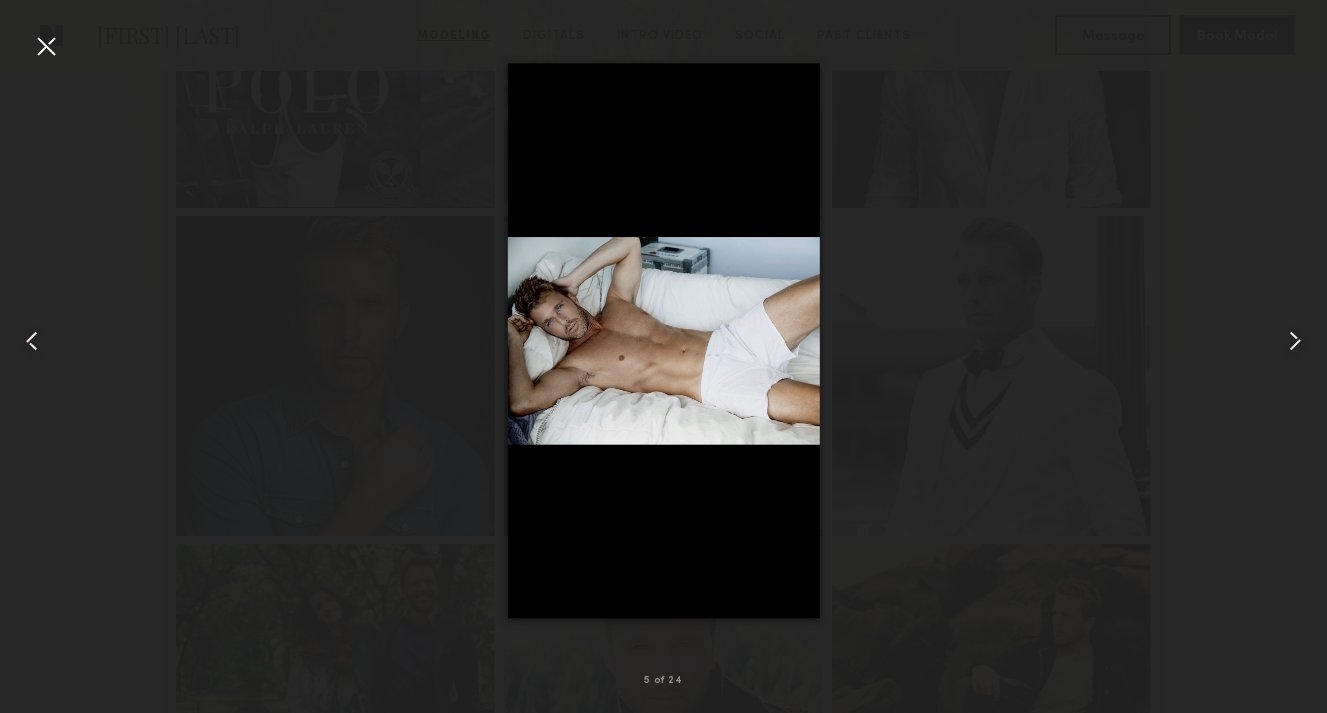 scroll, scrollTop: 675, scrollLeft: 0, axis: vertical 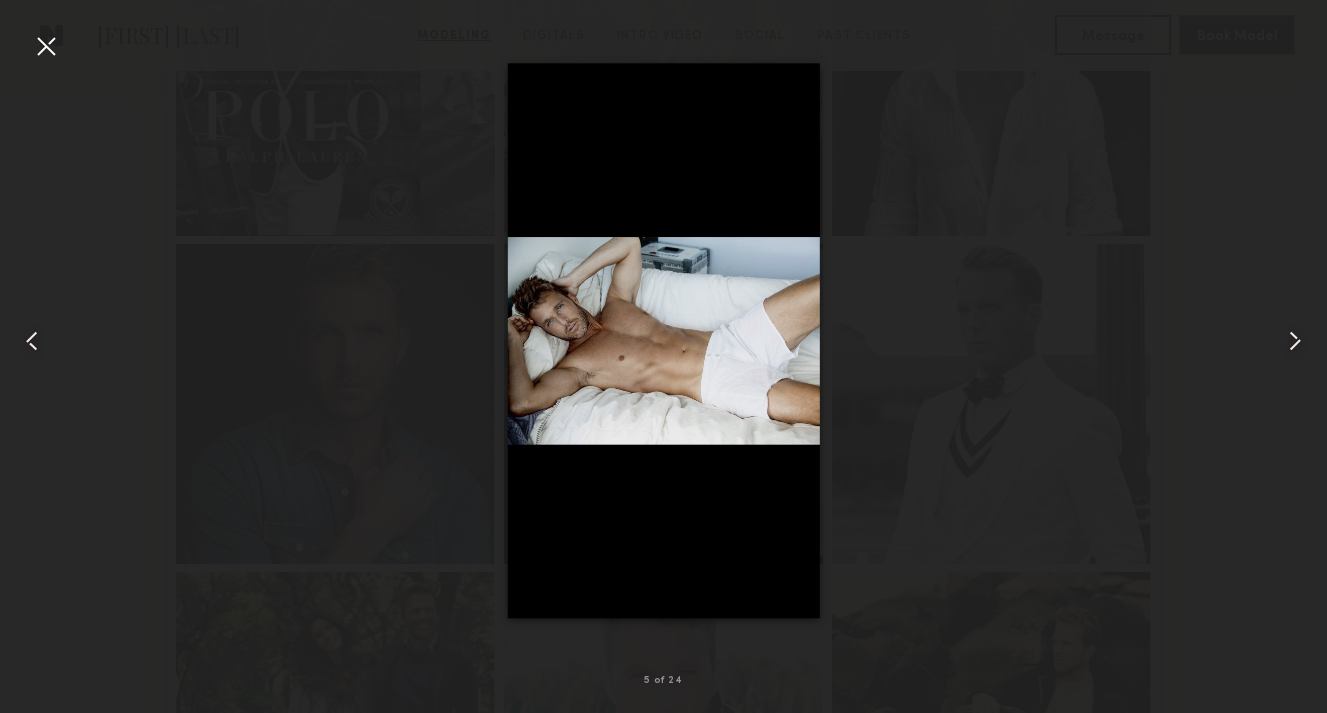 click at bounding box center (663, 340) 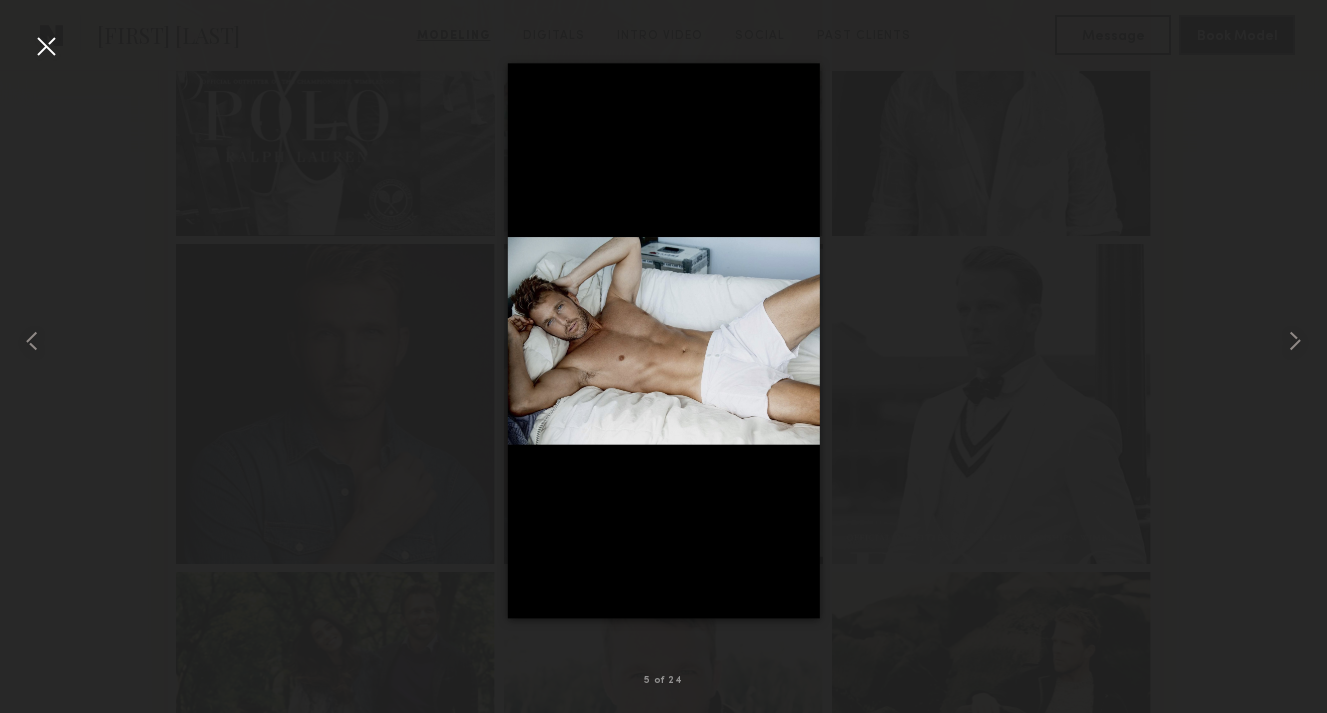 click at bounding box center [46, 46] 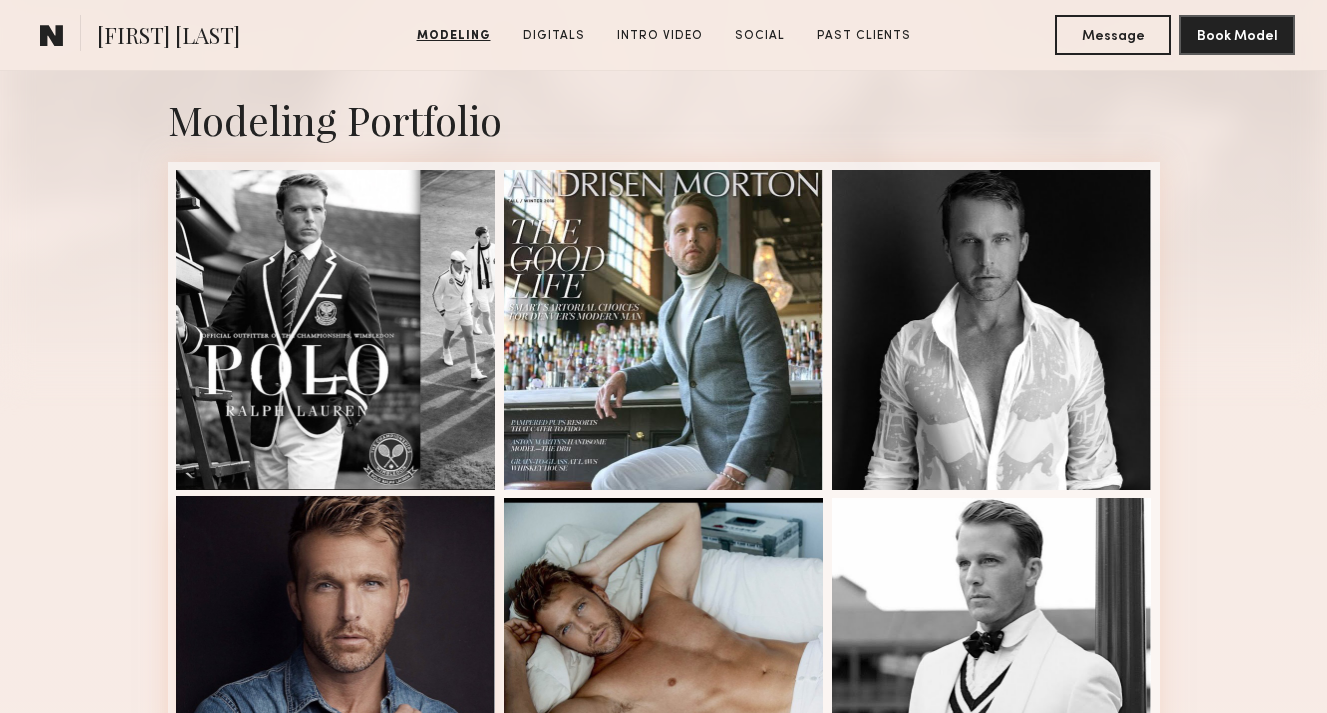 scroll, scrollTop: 465, scrollLeft: 0, axis: vertical 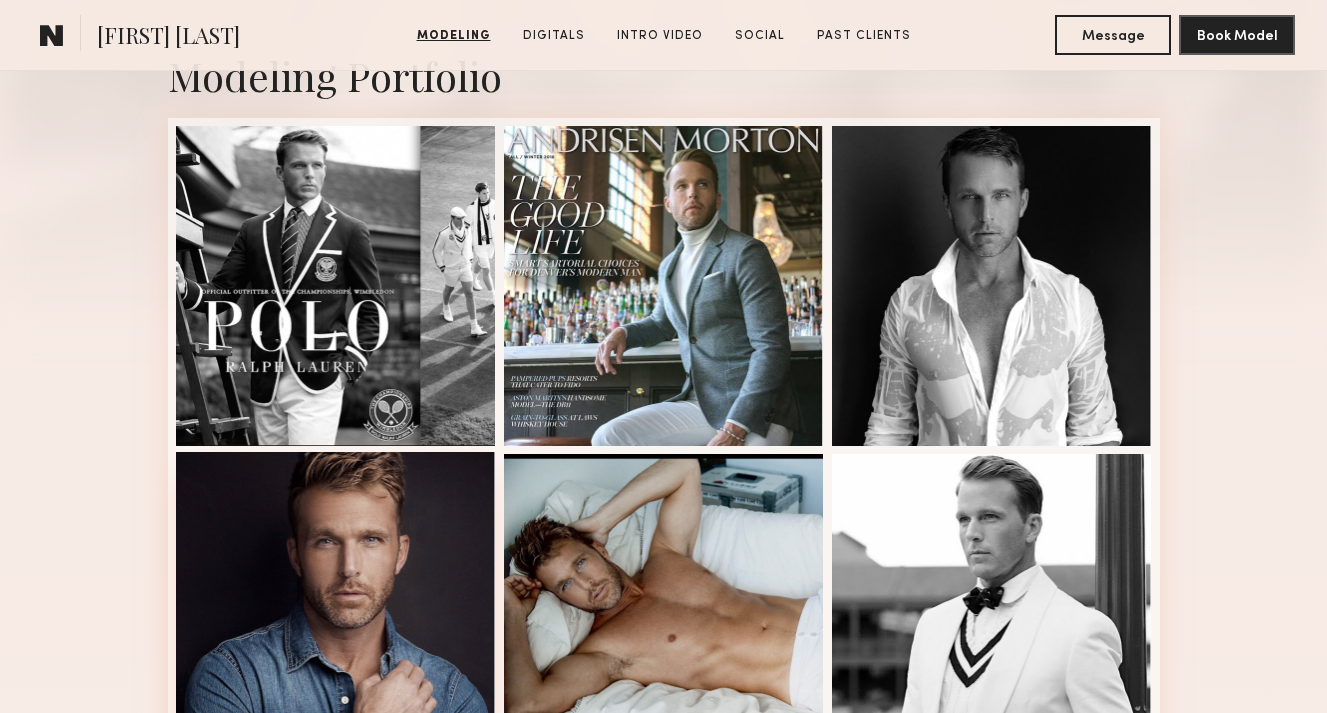 click at bounding box center (336, 612) 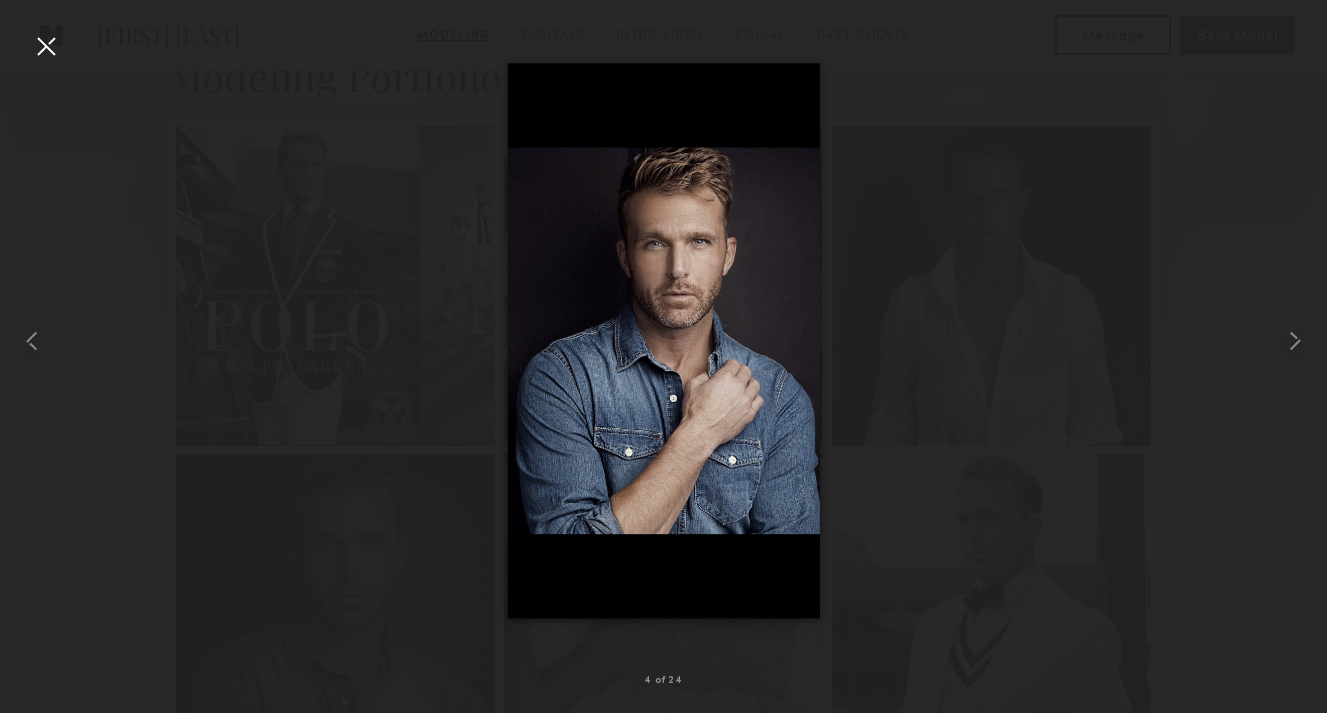 click at bounding box center (663, 340) 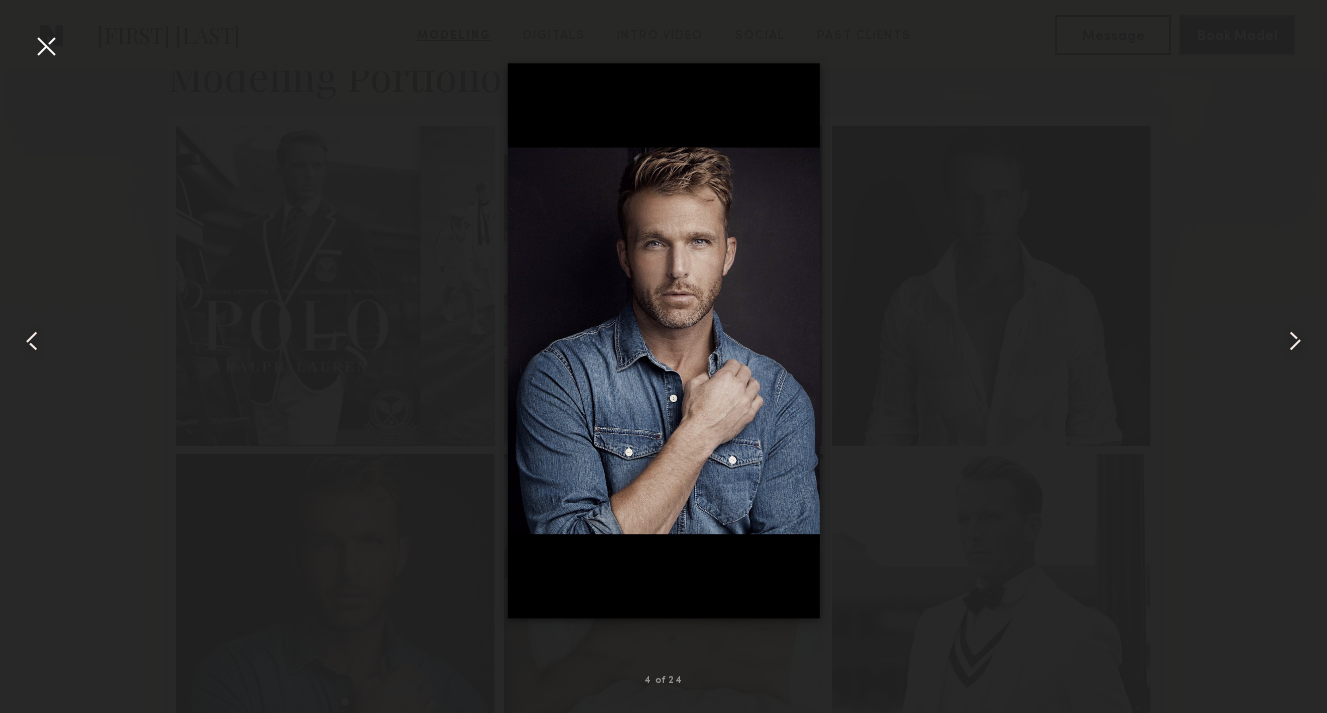click at bounding box center [26, 340] 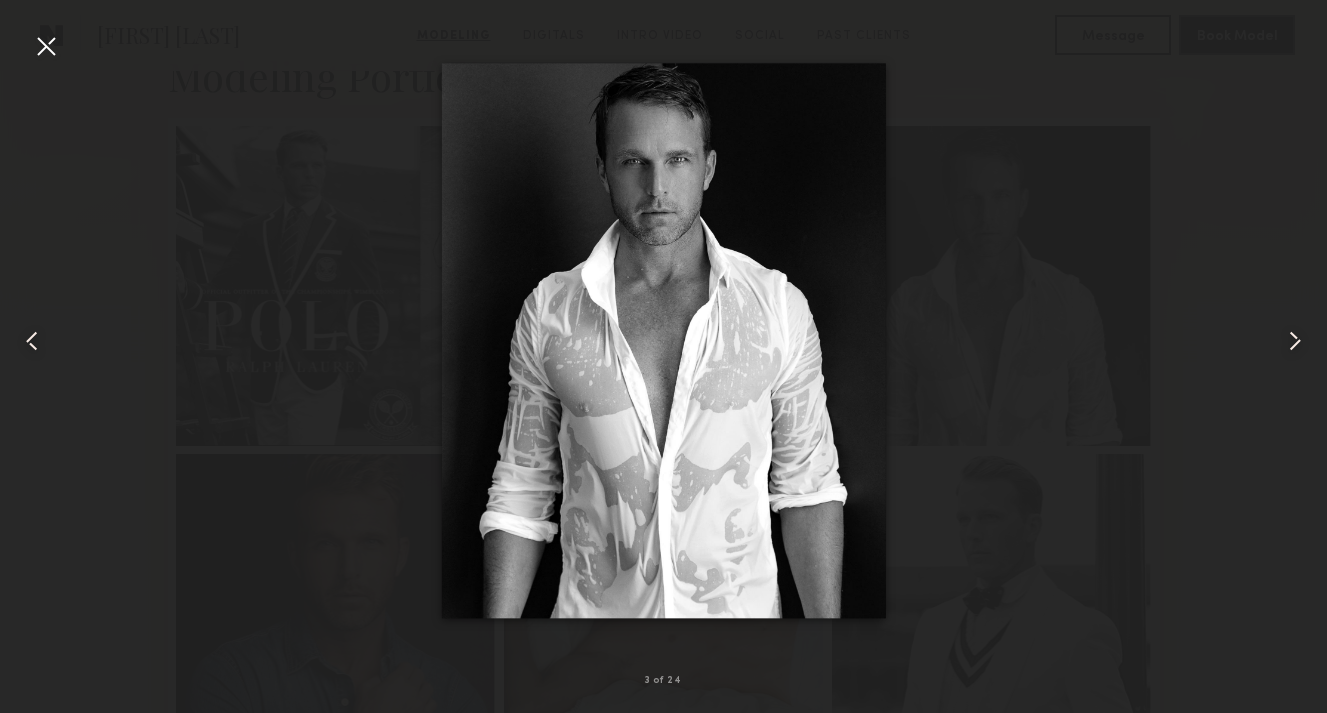click at bounding box center [46, 46] 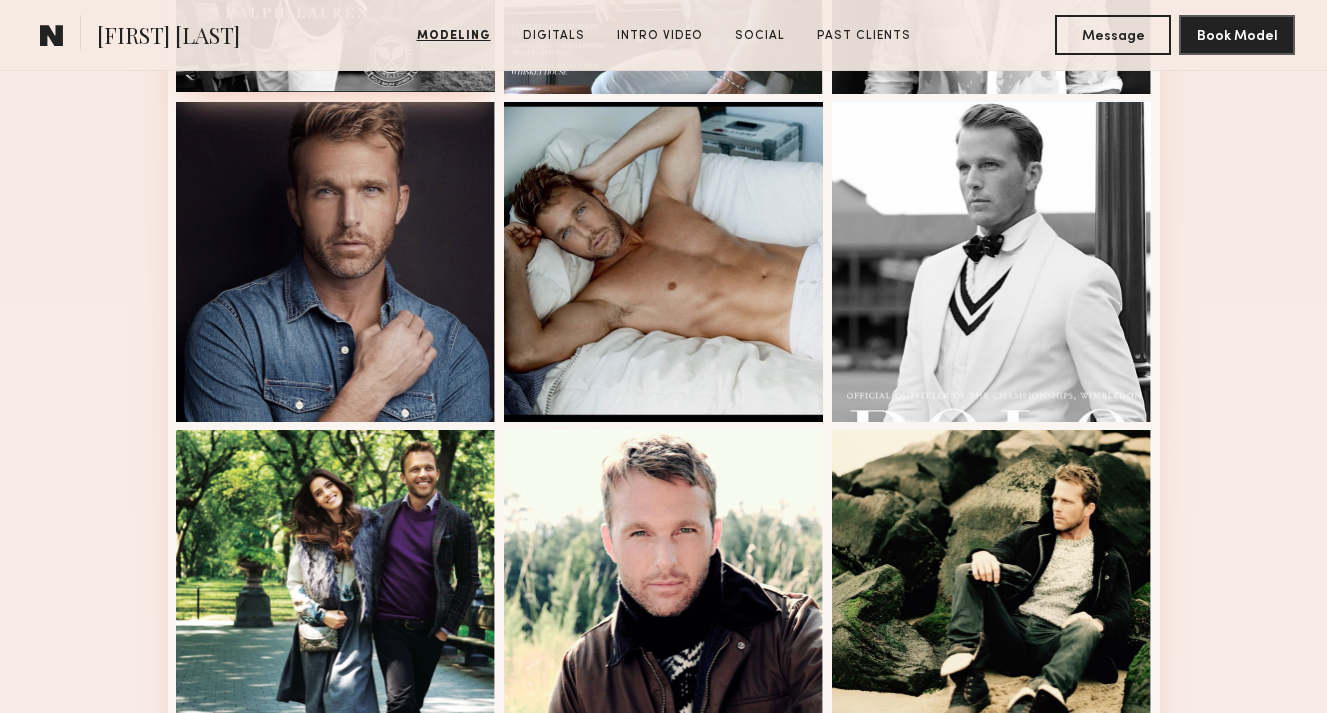 scroll, scrollTop: 820, scrollLeft: 0, axis: vertical 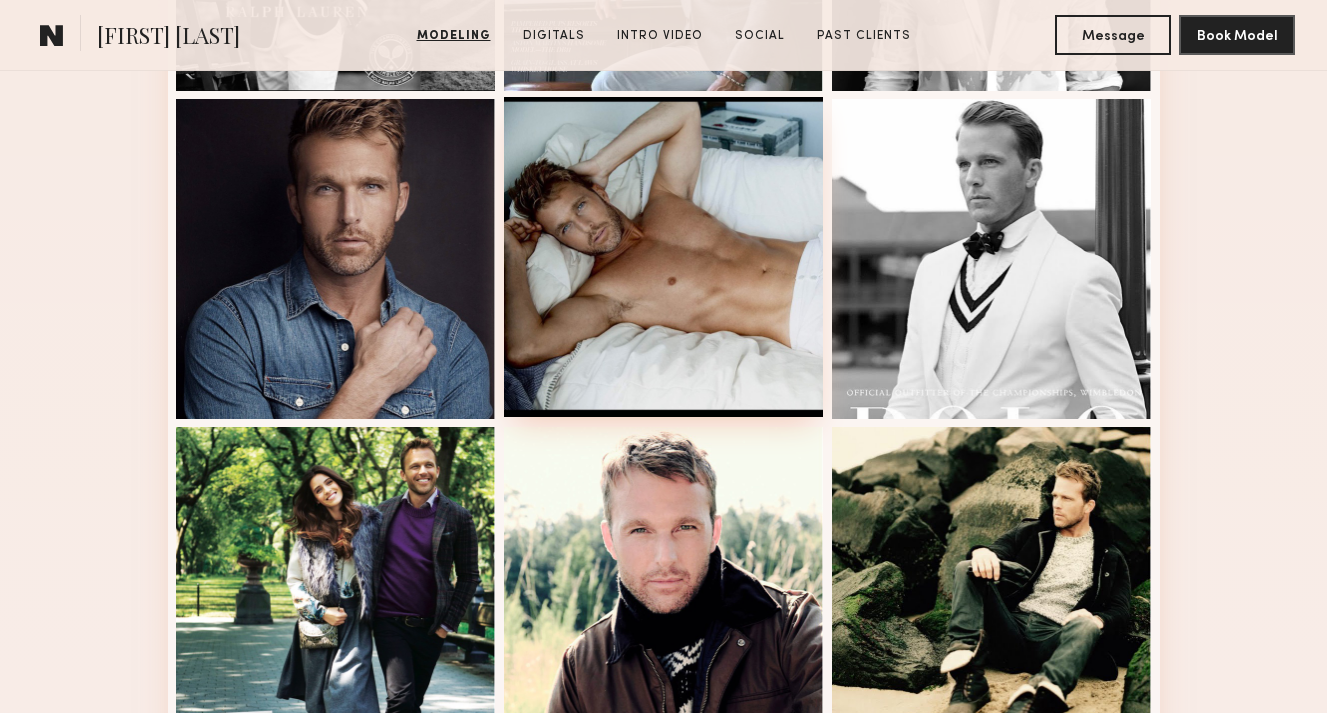 click at bounding box center (664, 257) 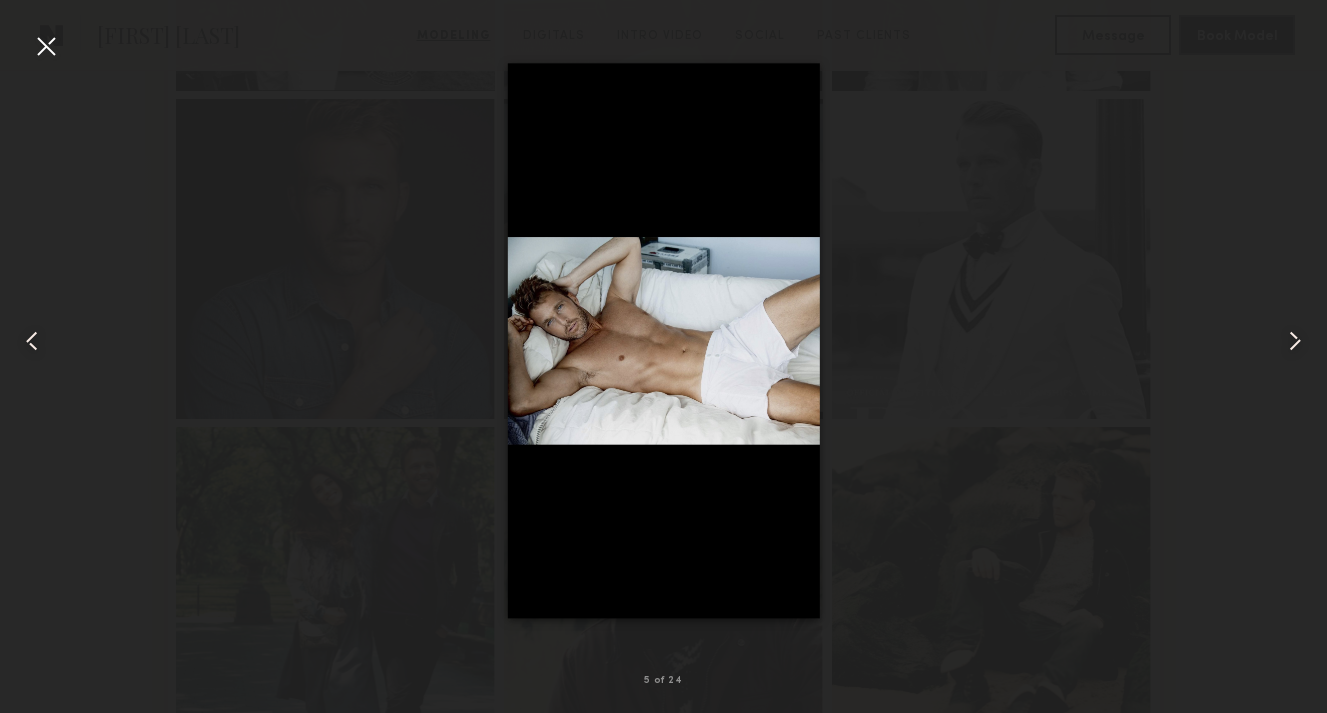 click at bounding box center [663, 340] 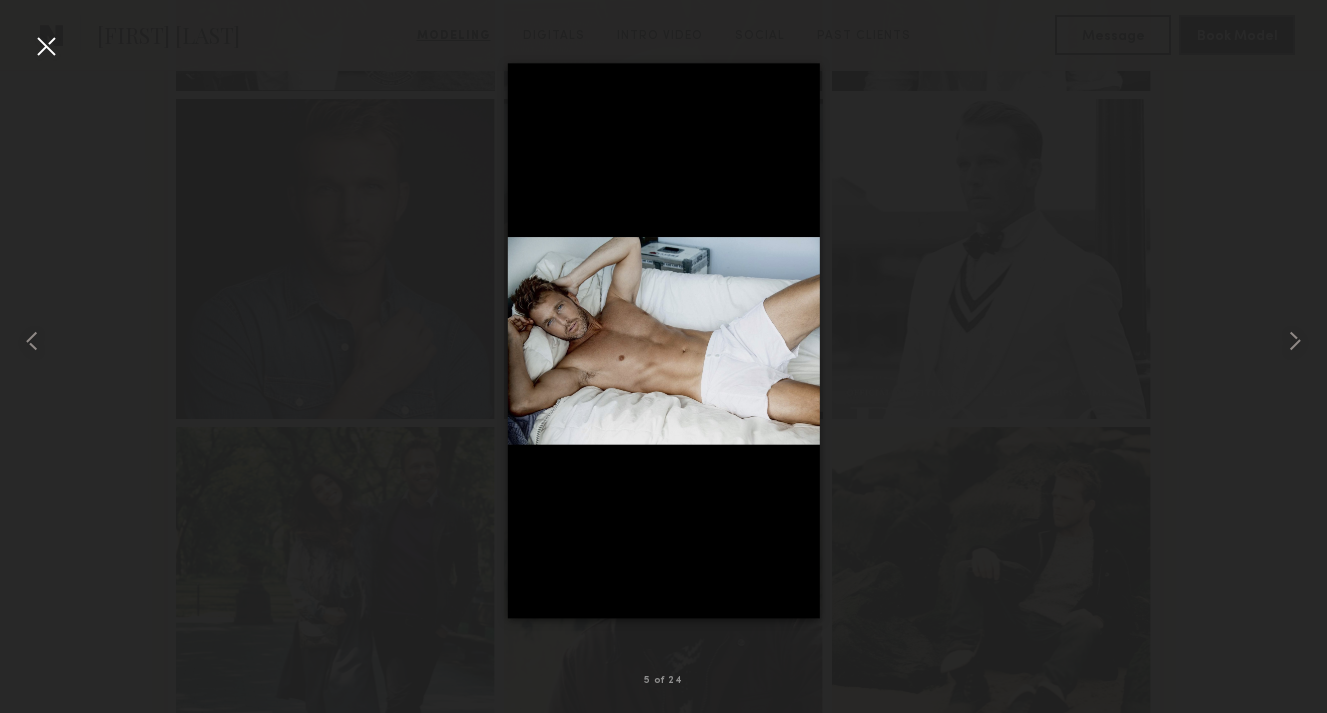 click at bounding box center [663, 340] 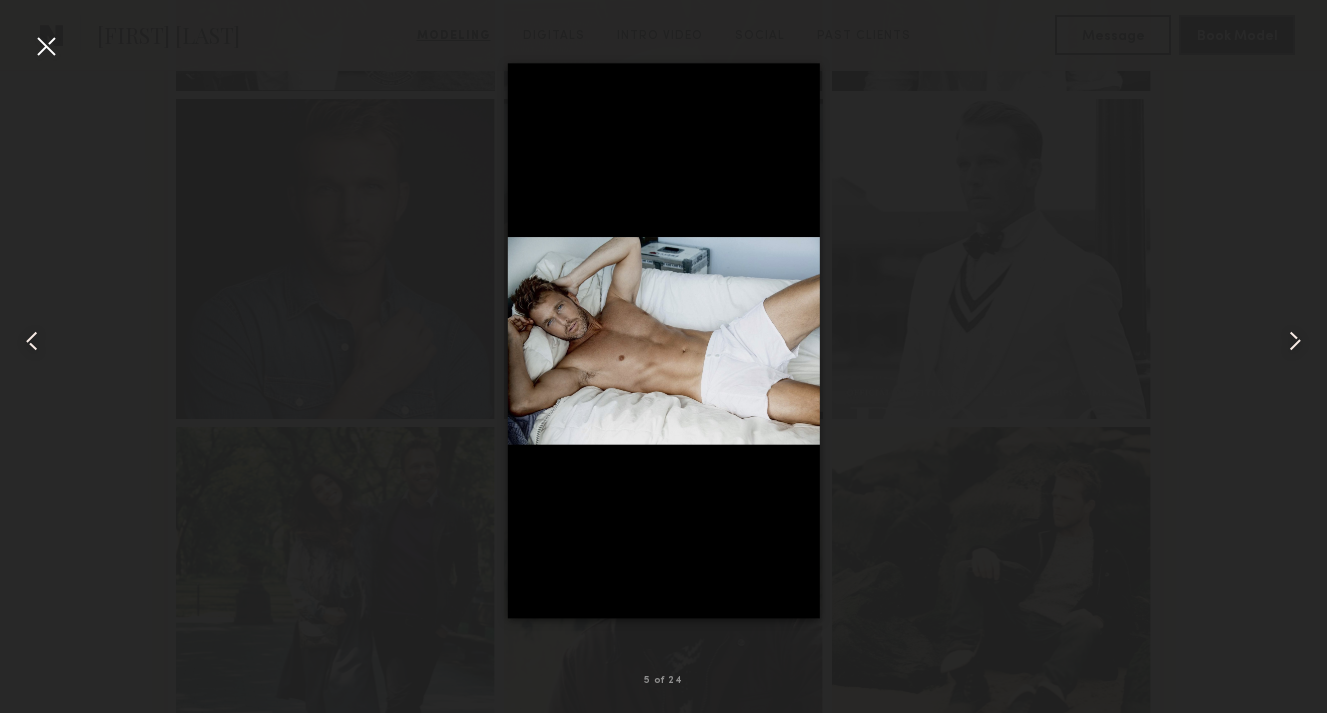 click at bounding box center (46, 46) 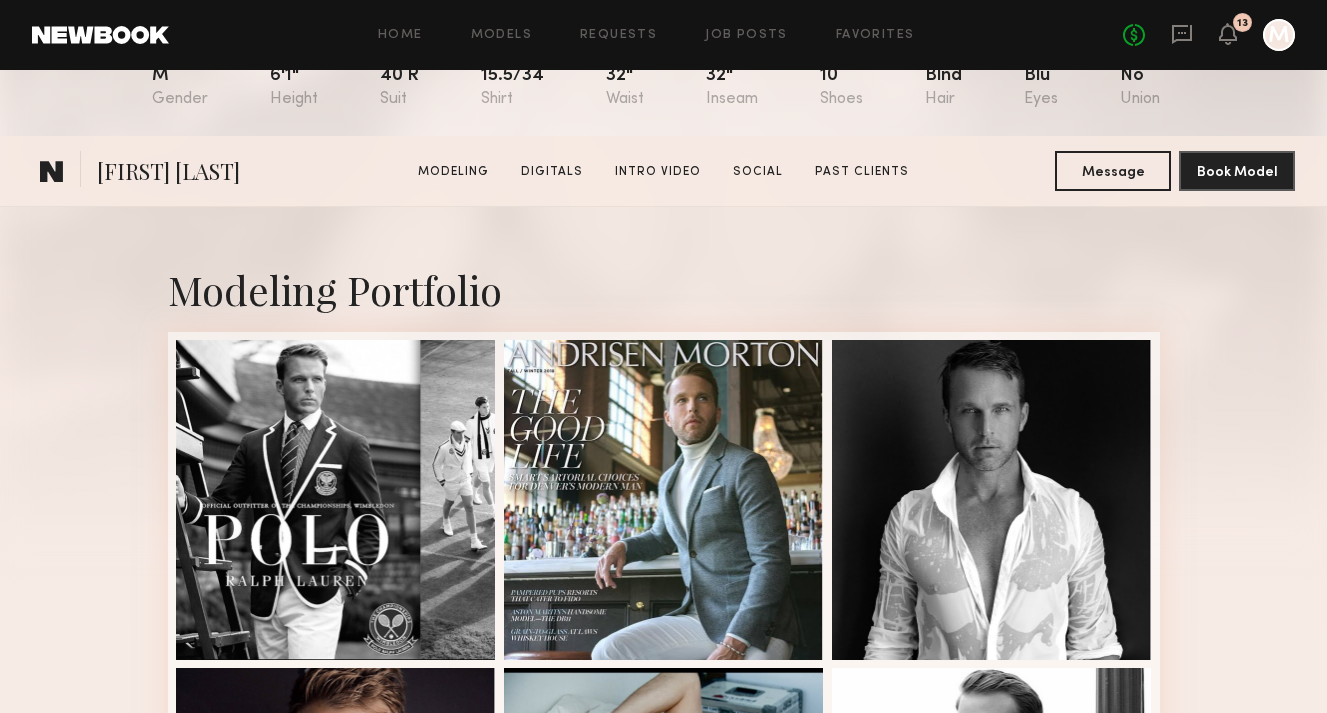 scroll, scrollTop: 498, scrollLeft: 0, axis: vertical 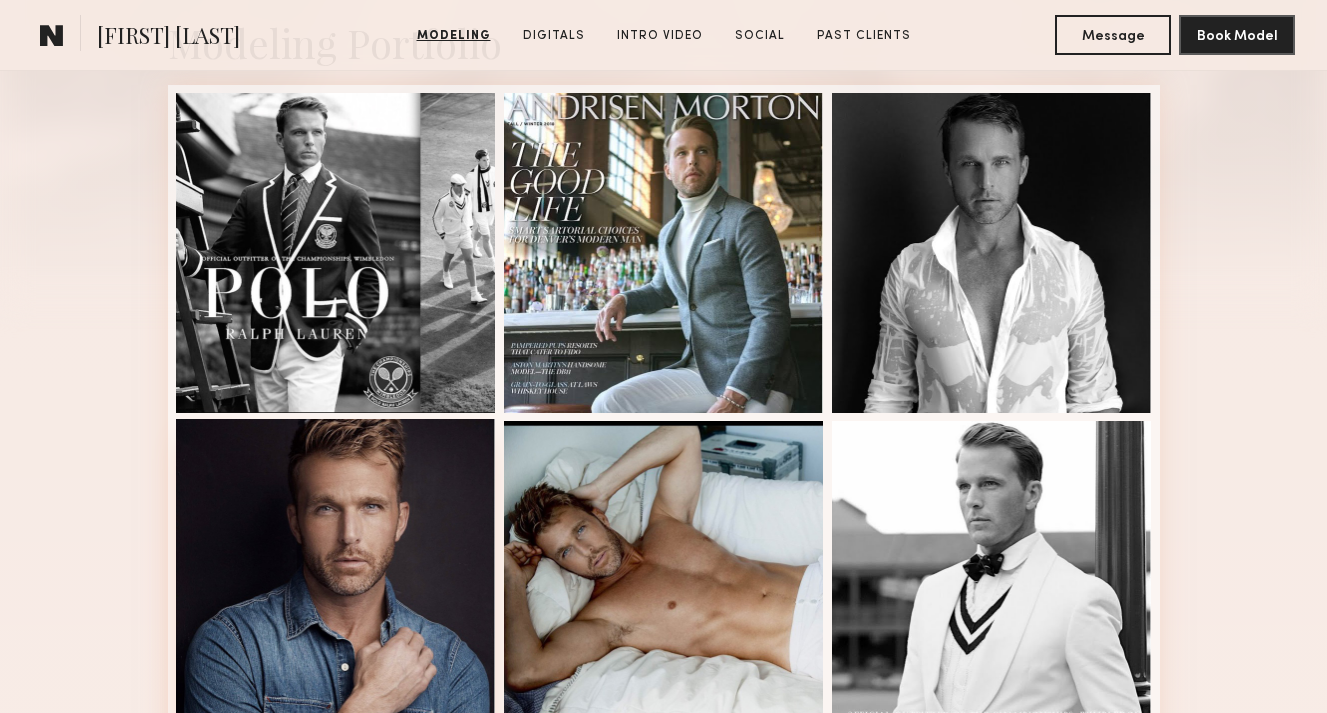 click at bounding box center (336, 579) 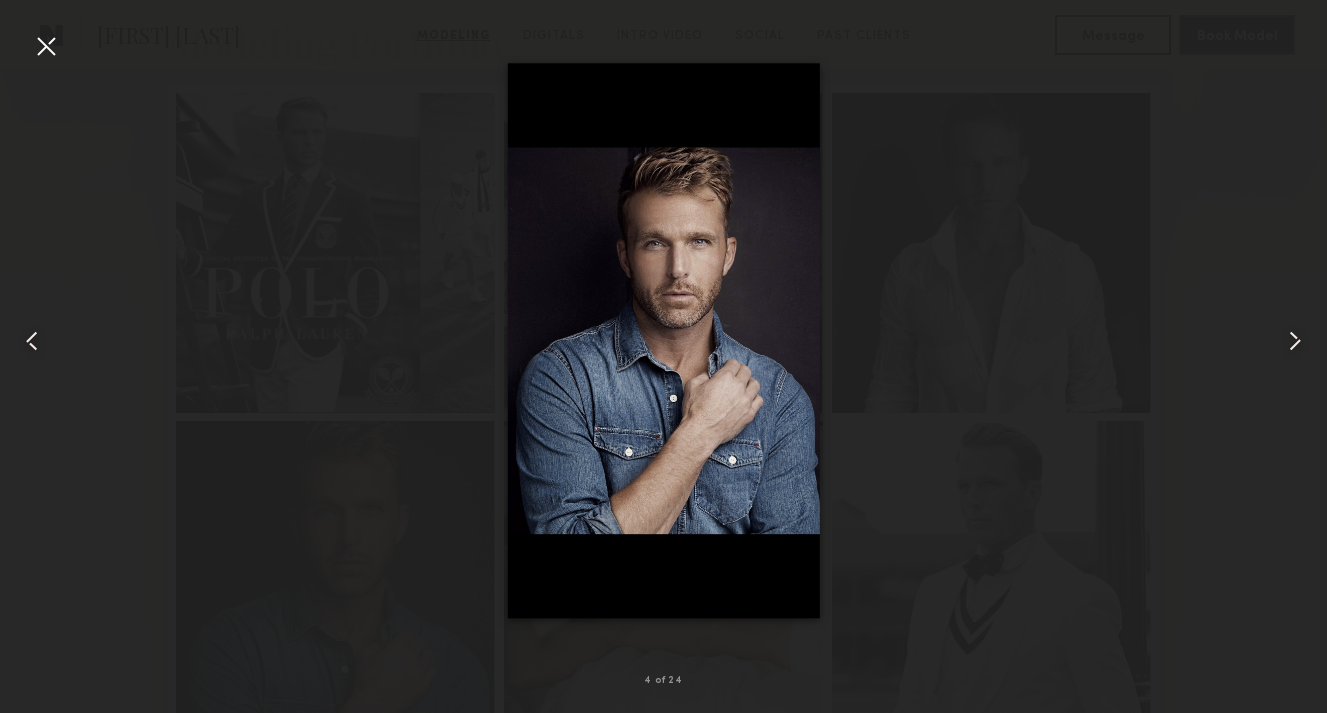 click at bounding box center (46, 46) 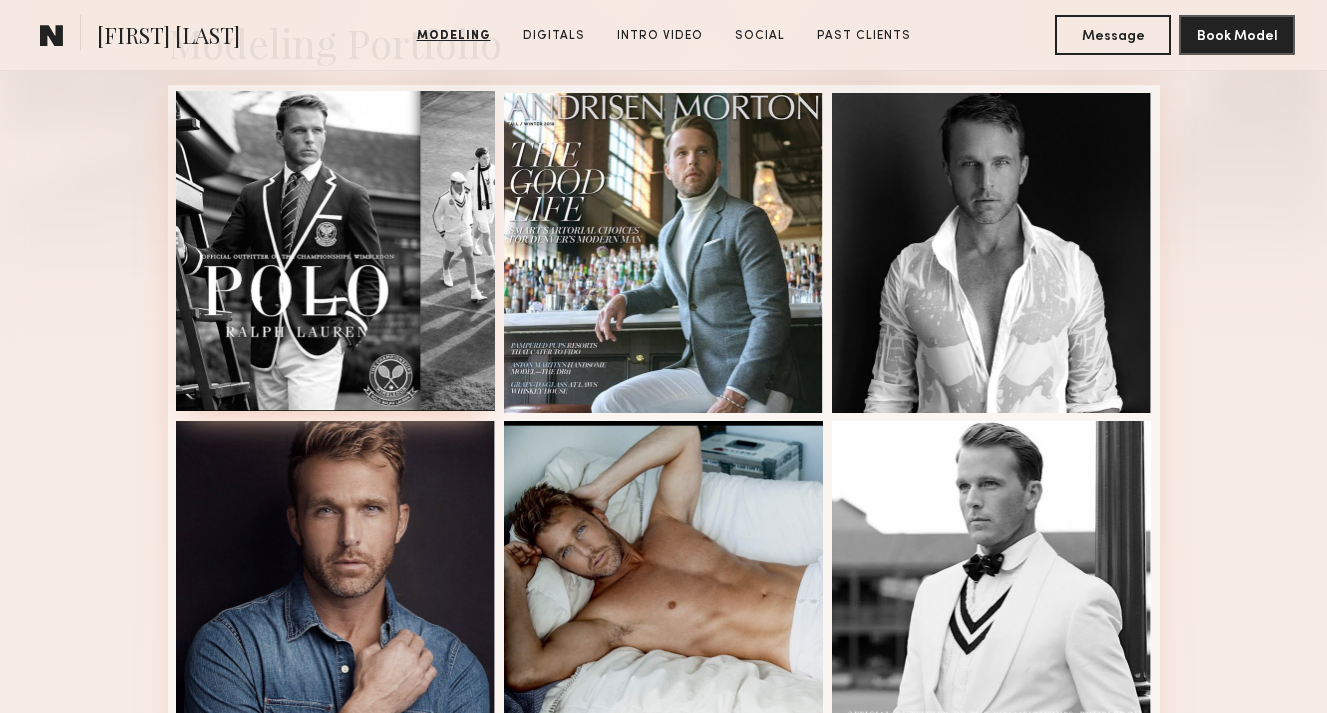 click at bounding box center [336, 251] 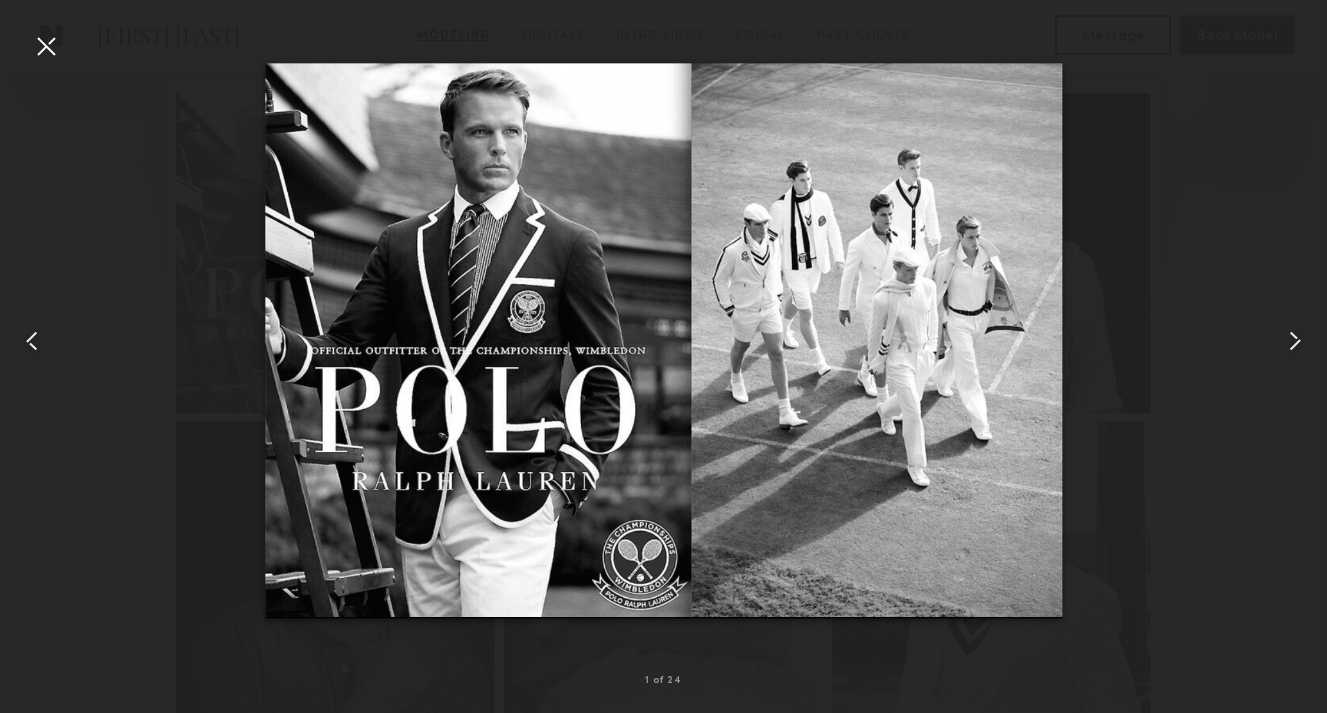 click at bounding box center (46, 46) 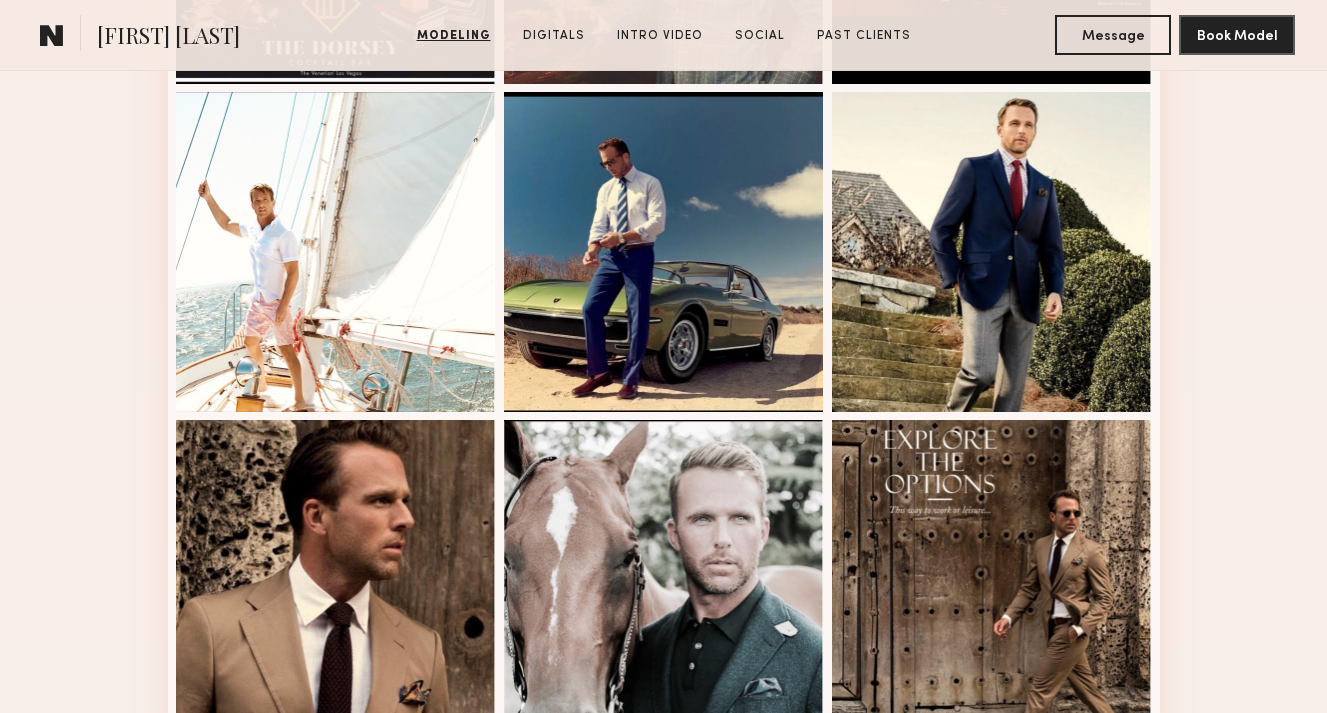 scroll, scrollTop: 2247, scrollLeft: 0, axis: vertical 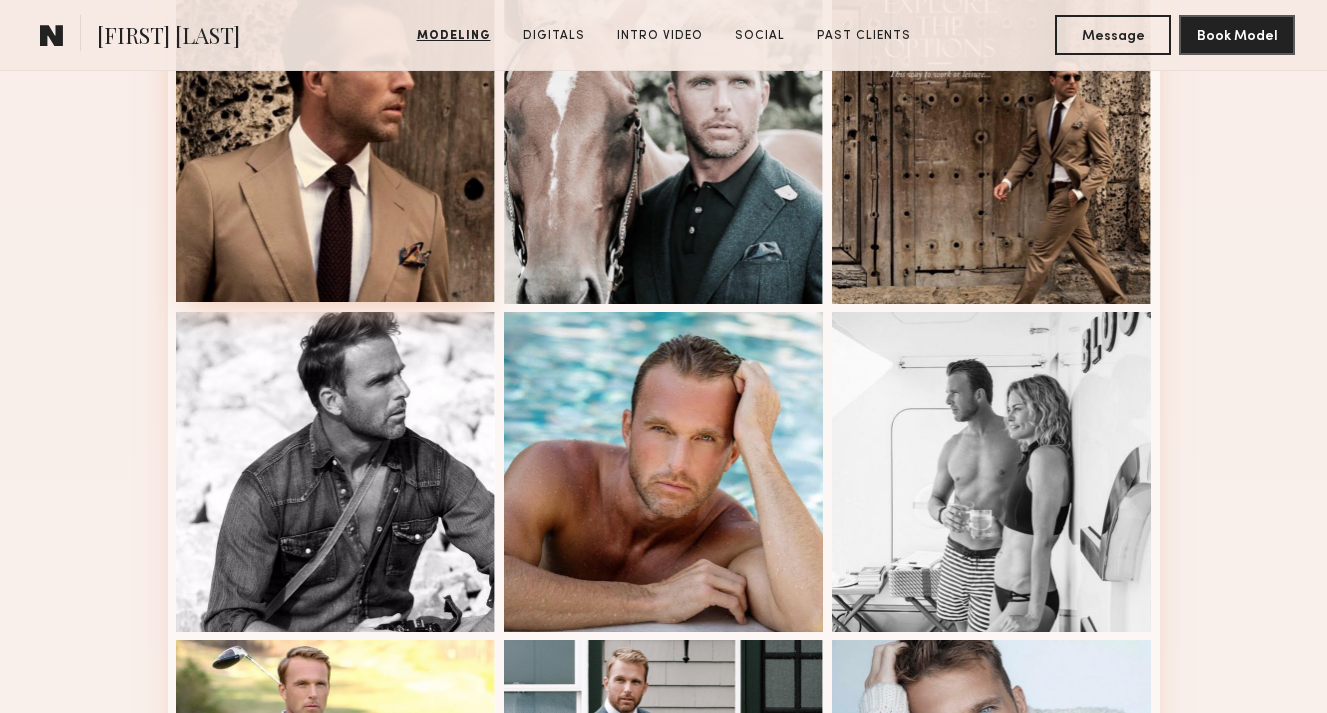 click at bounding box center [336, 142] 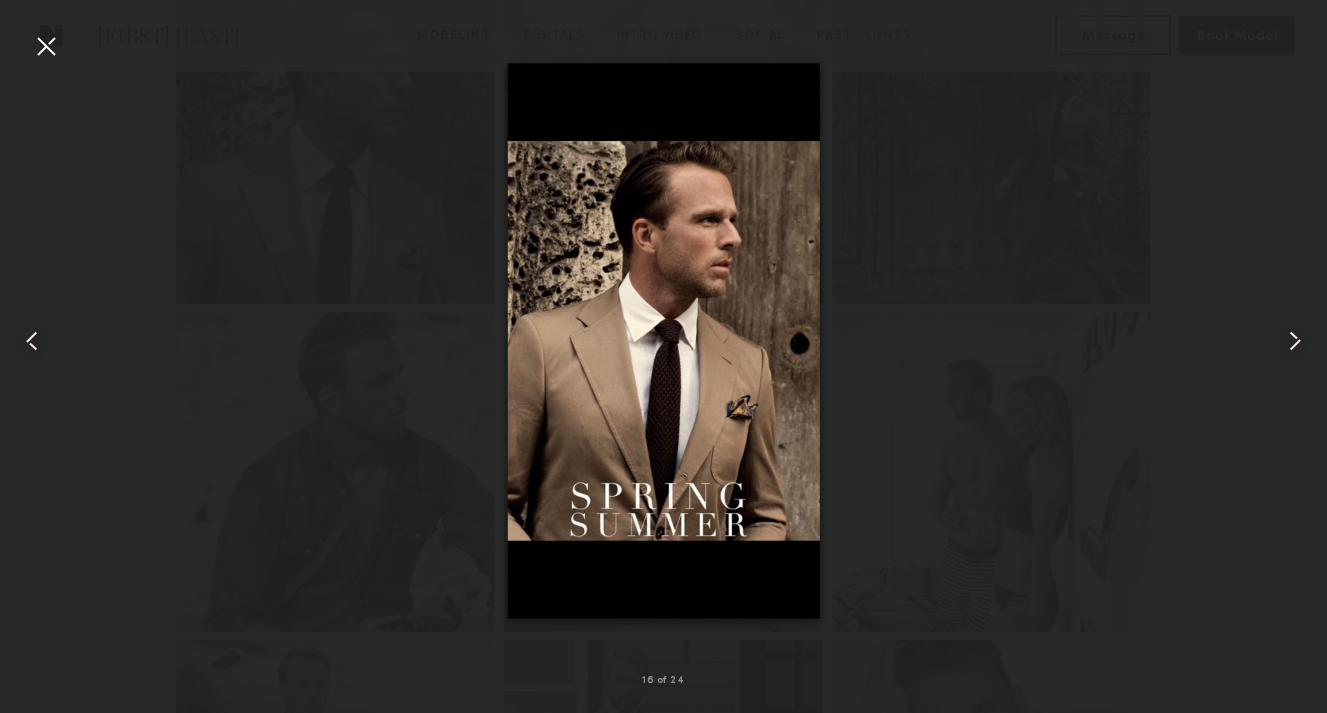 click at bounding box center [46, 46] 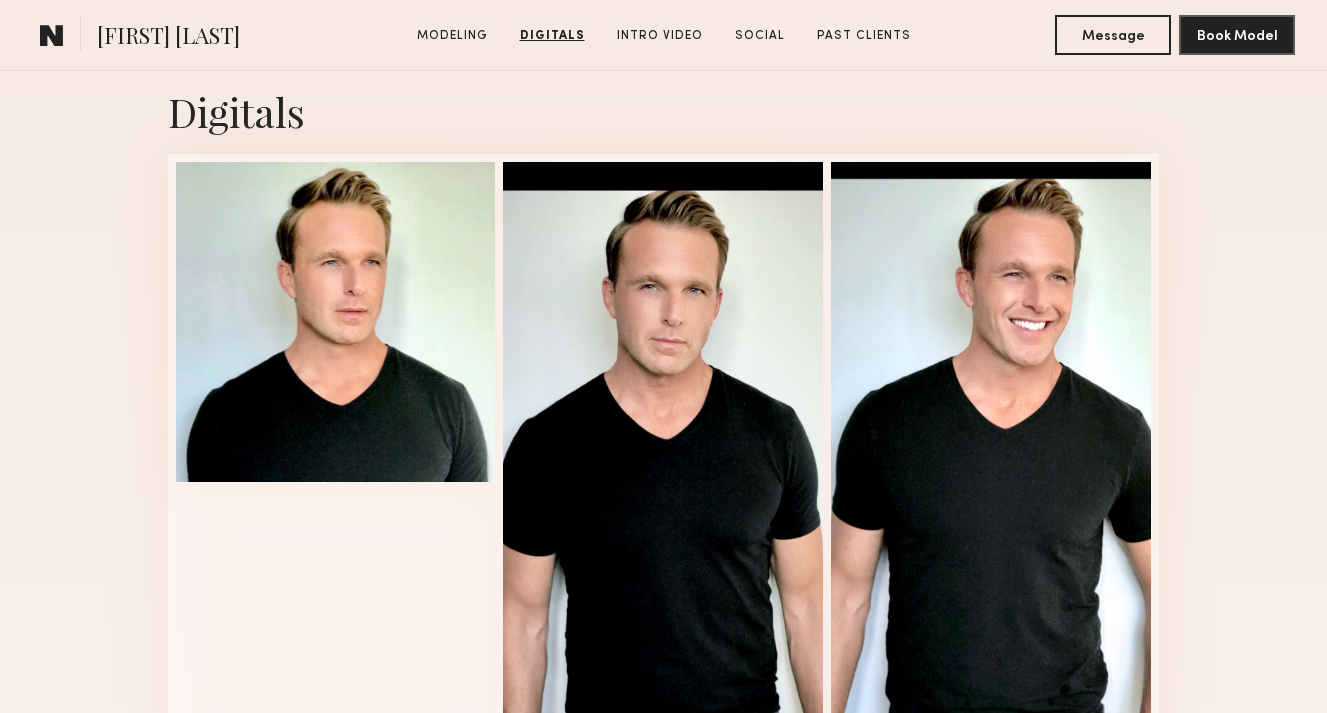 scroll, scrollTop: 2656, scrollLeft: 0, axis: vertical 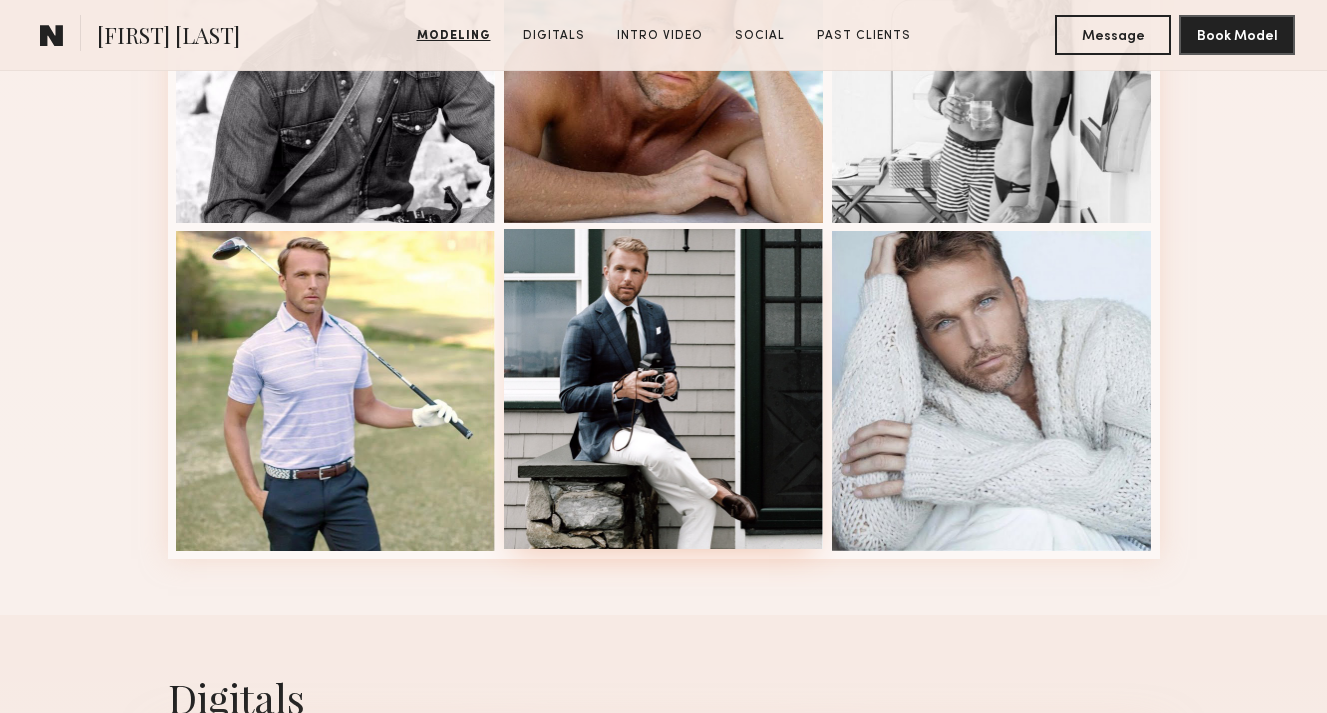 click at bounding box center [664, 389] 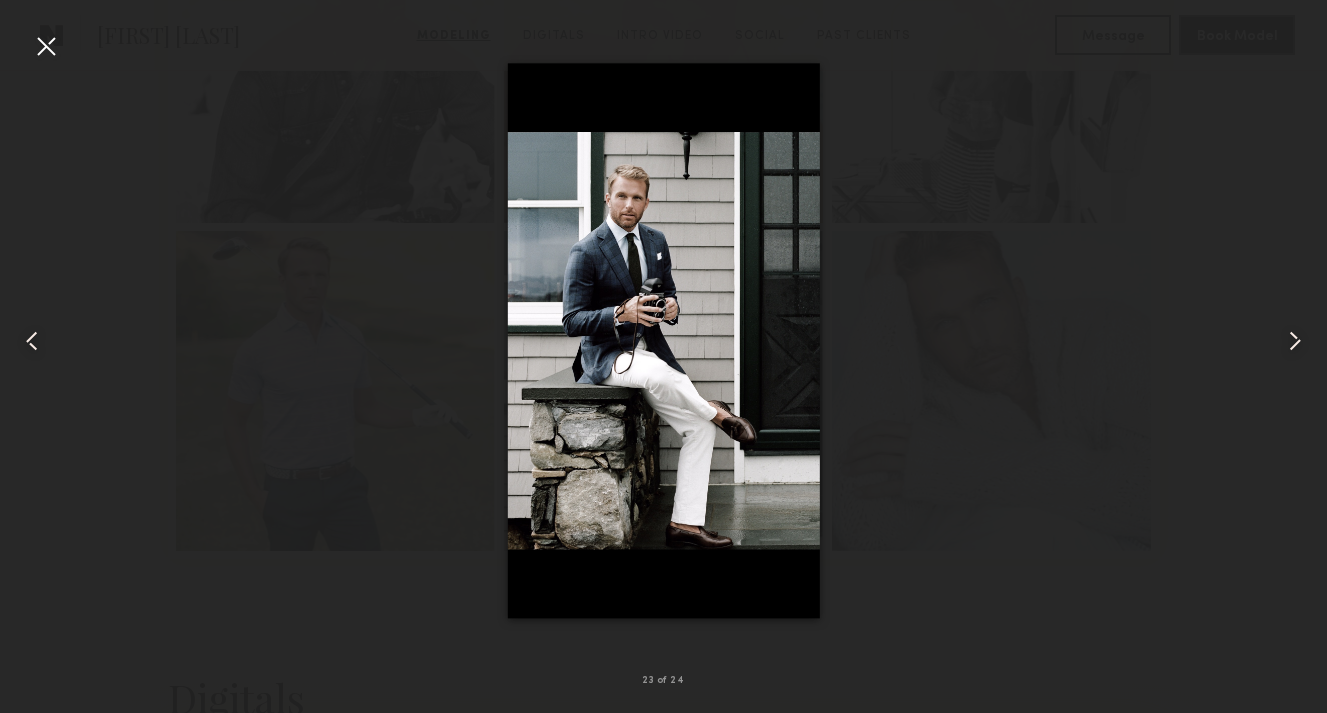 click at bounding box center (46, 46) 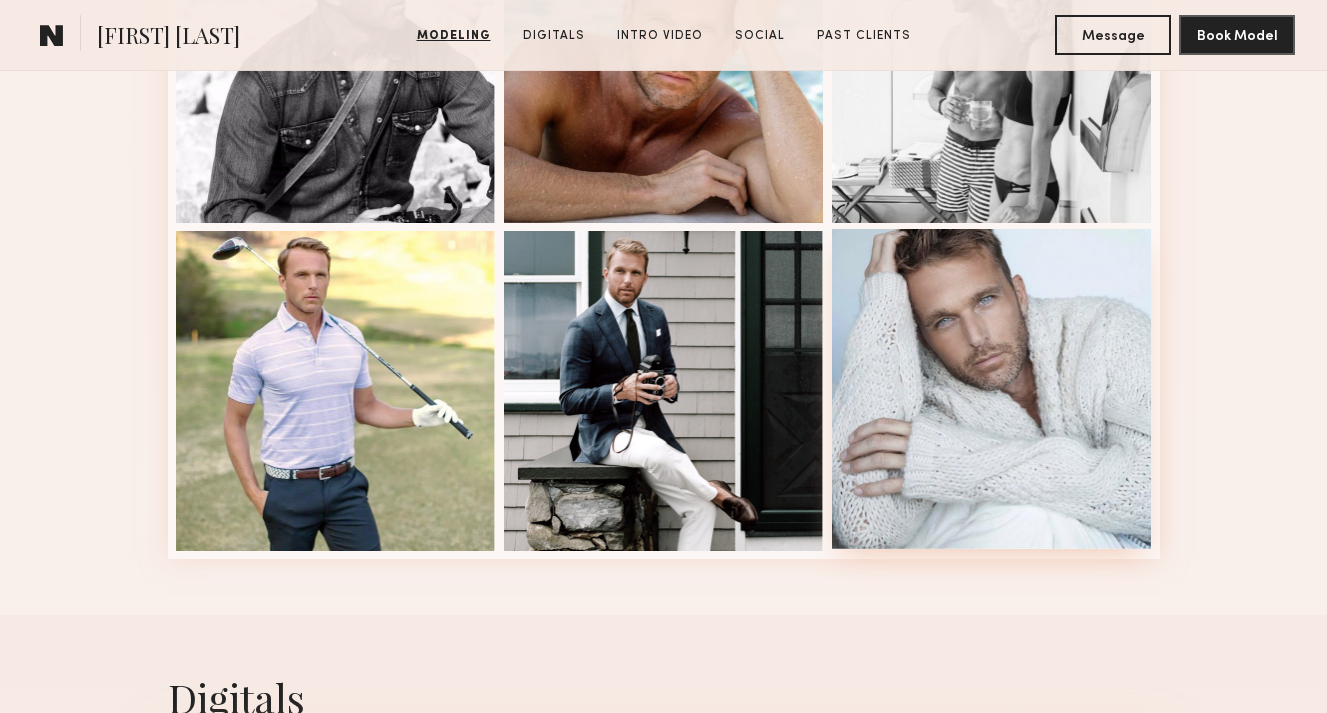 click at bounding box center (992, 389) 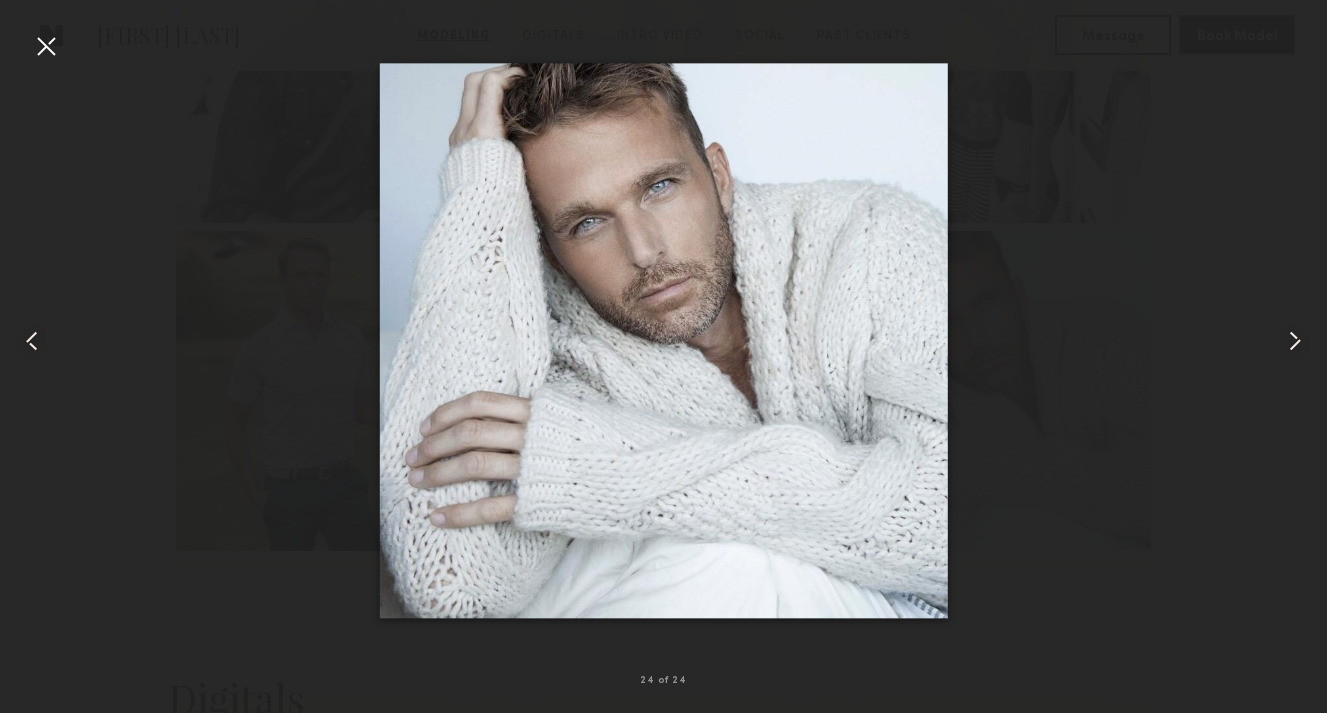 click at bounding box center (663, 340) 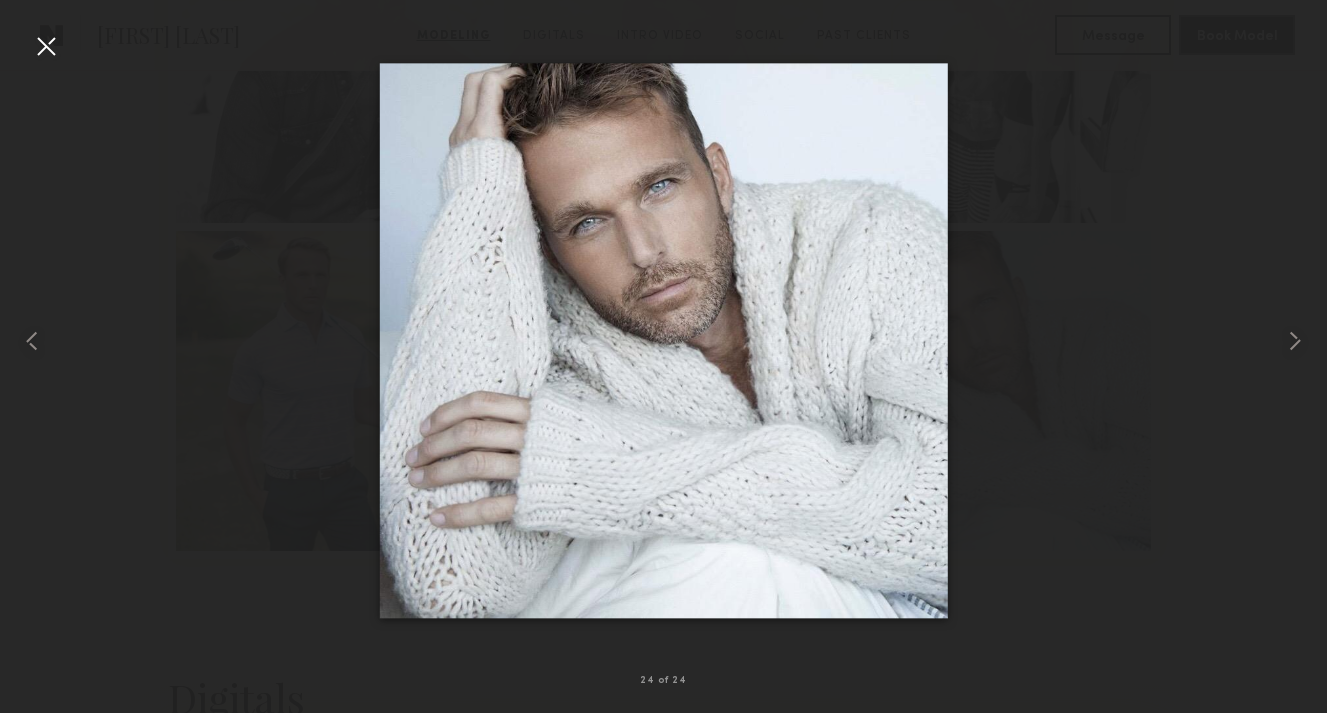 click at bounding box center (46, 46) 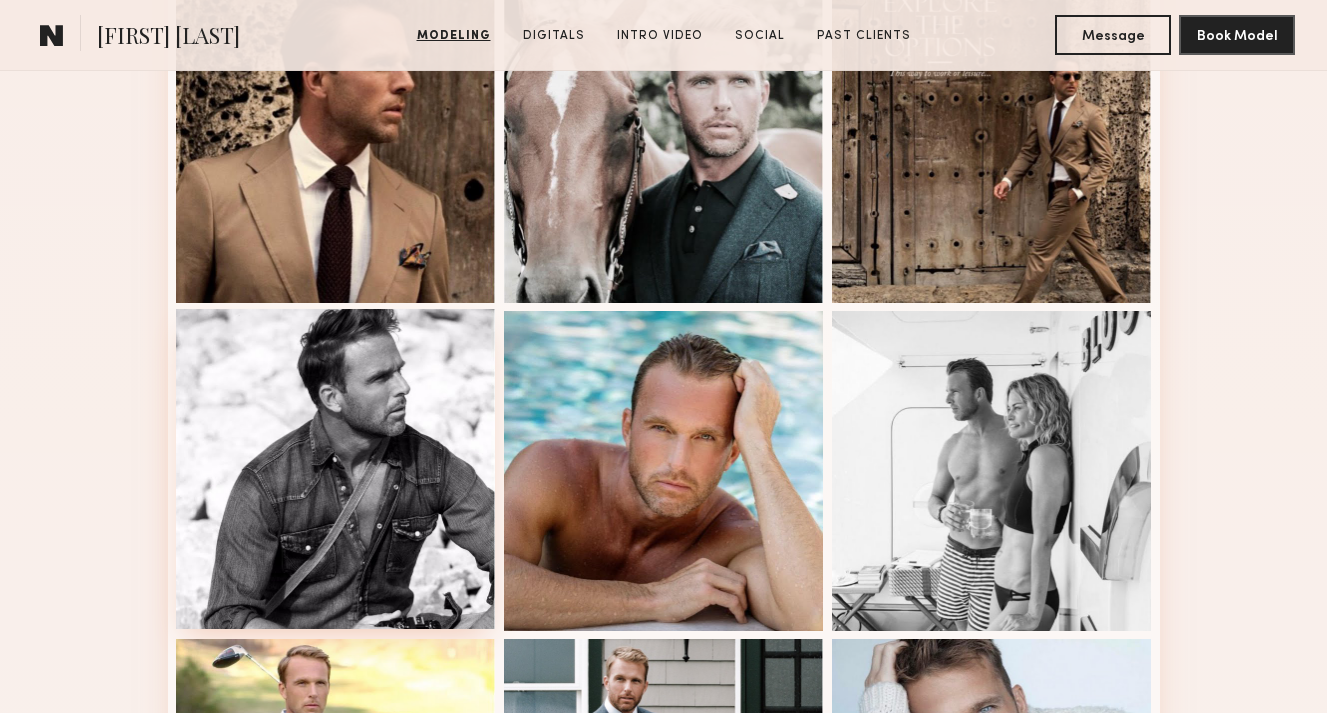 scroll, scrollTop: 2326, scrollLeft: 0, axis: vertical 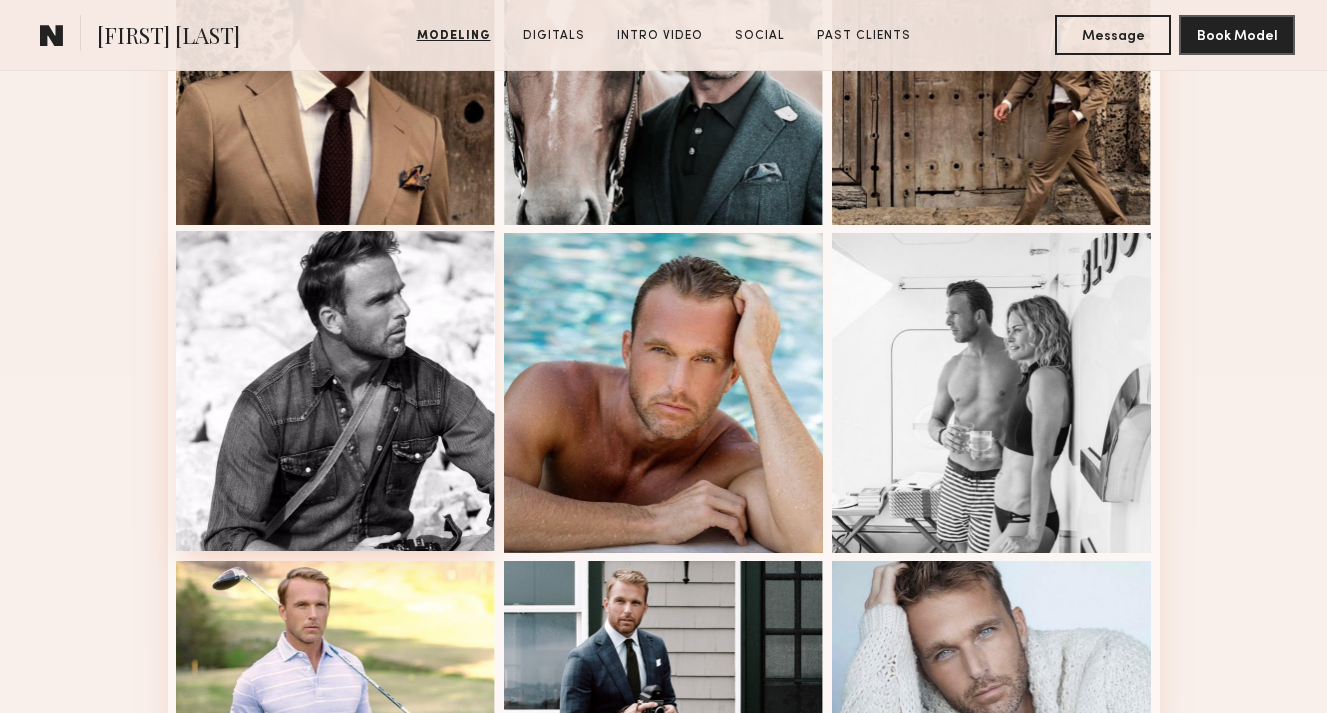 click at bounding box center (336, 391) 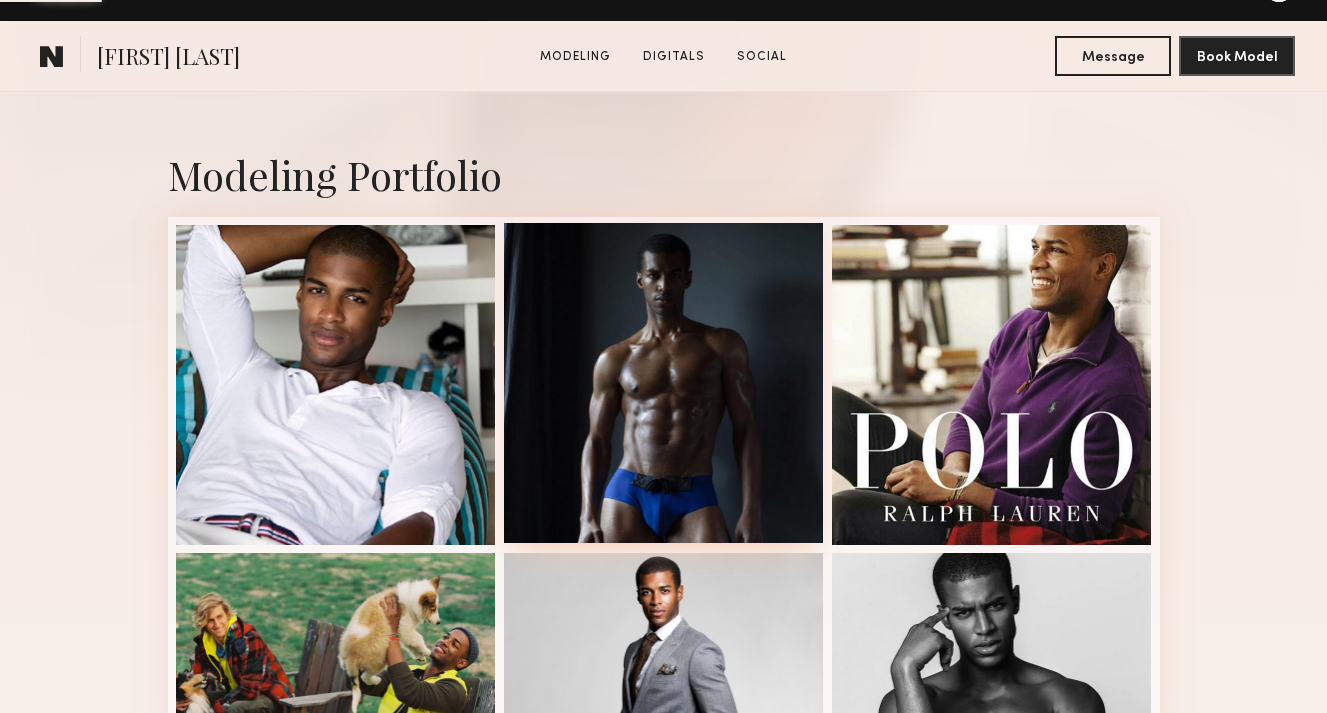 scroll, scrollTop: 398, scrollLeft: 0, axis: vertical 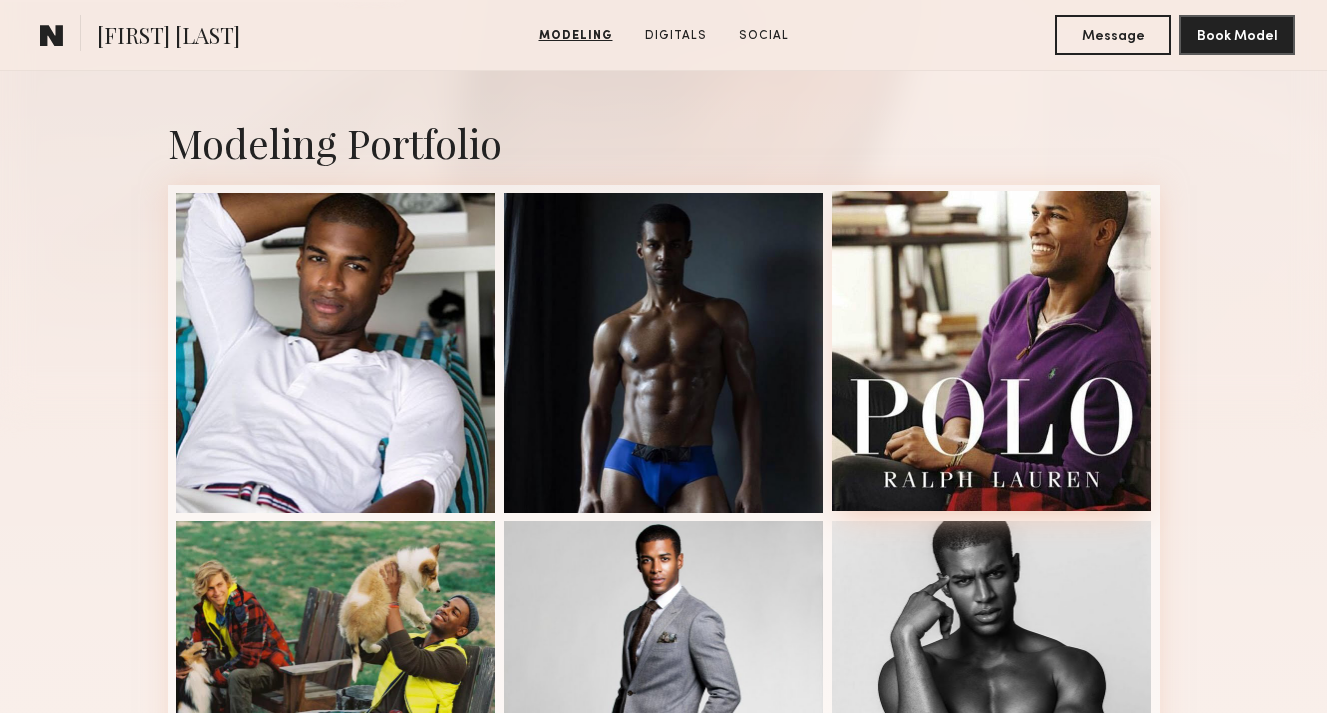 click at bounding box center (992, 351) 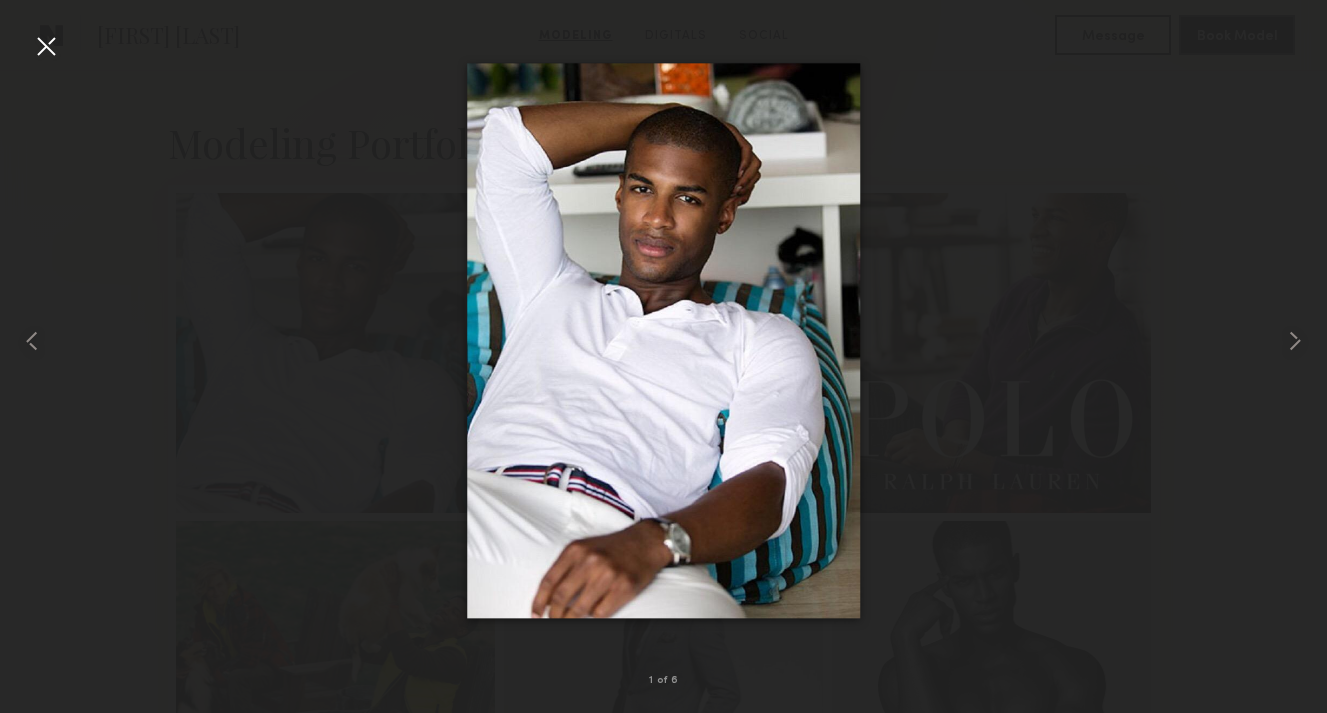 click at bounding box center (46, 46) 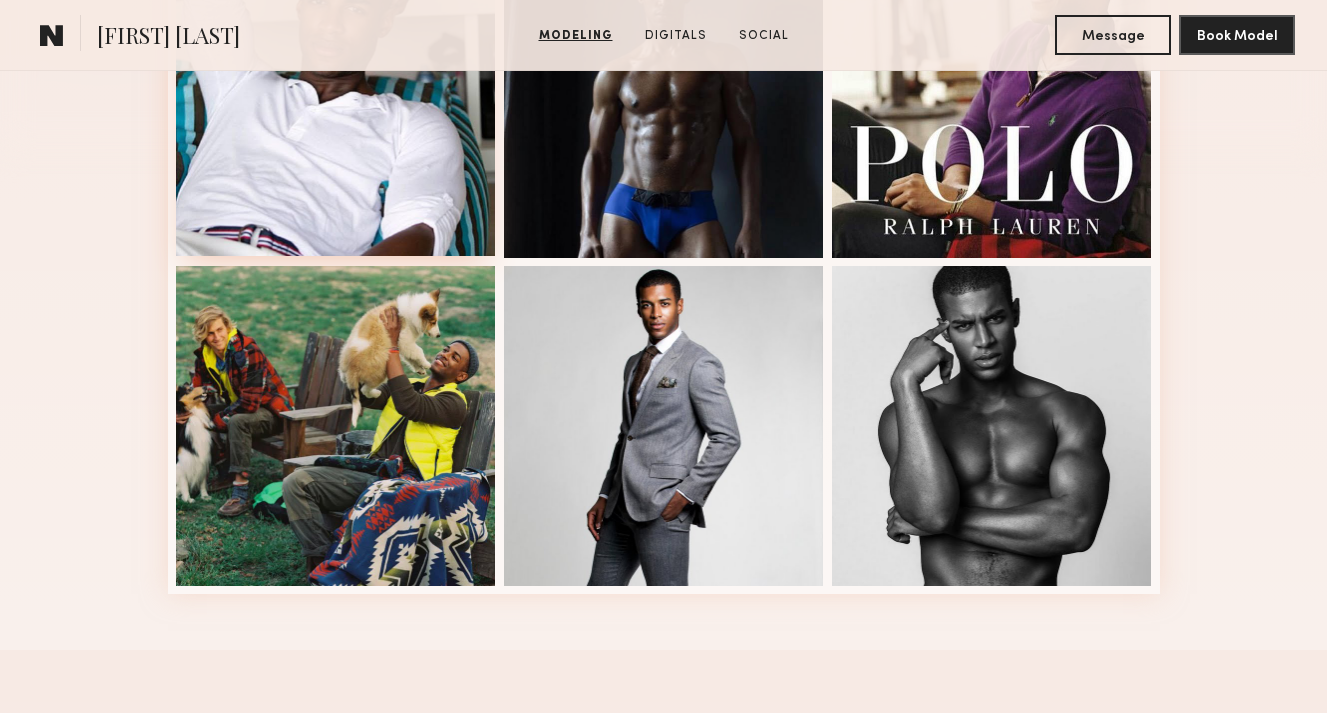 scroll, scrollTop: 544, scrollLeft: 0, axis: vertical 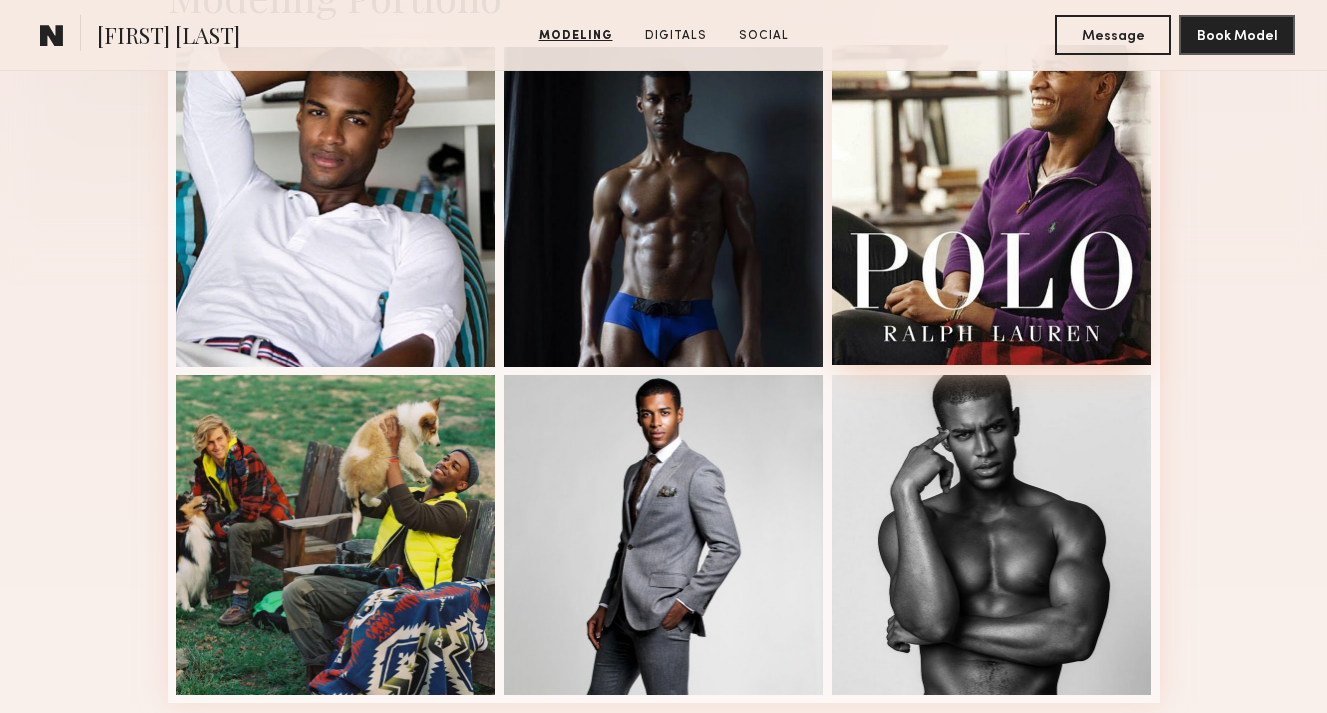 click at bounding box center [992, 205] 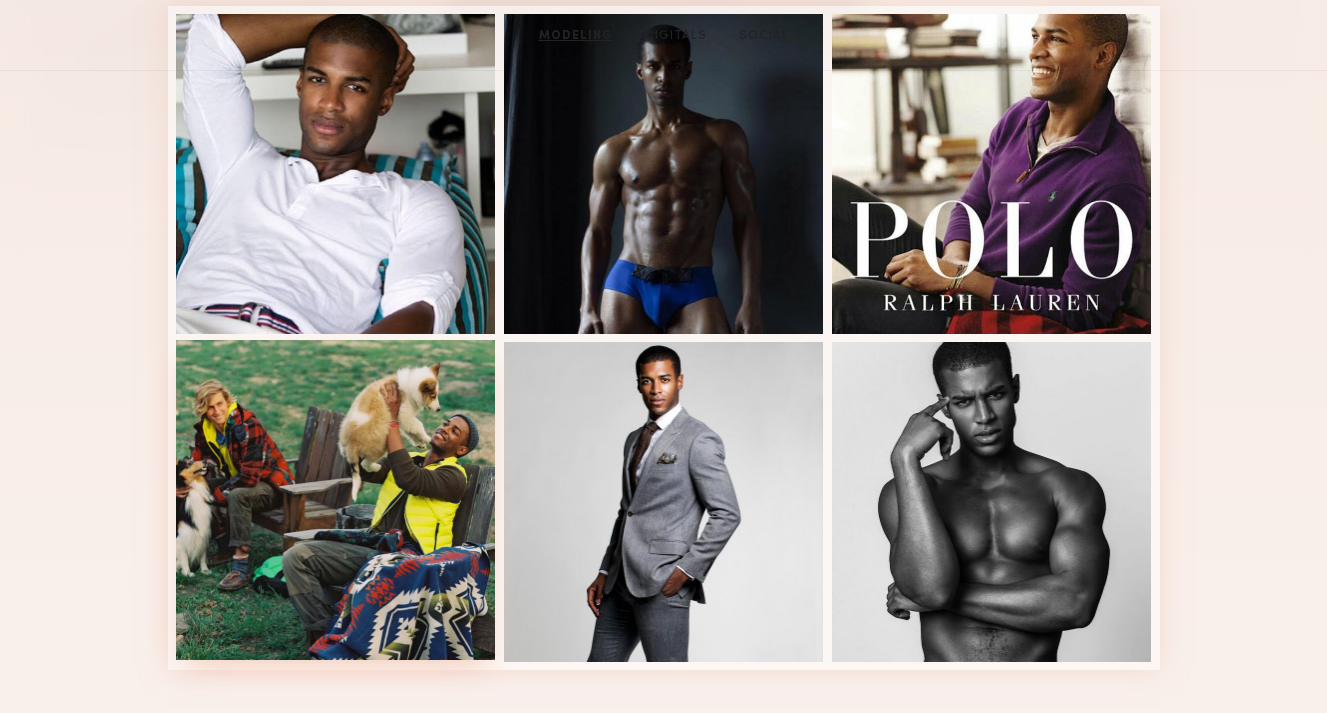 scroll, scrollTop: 195, scrollLeft: 0, axis: vertical 